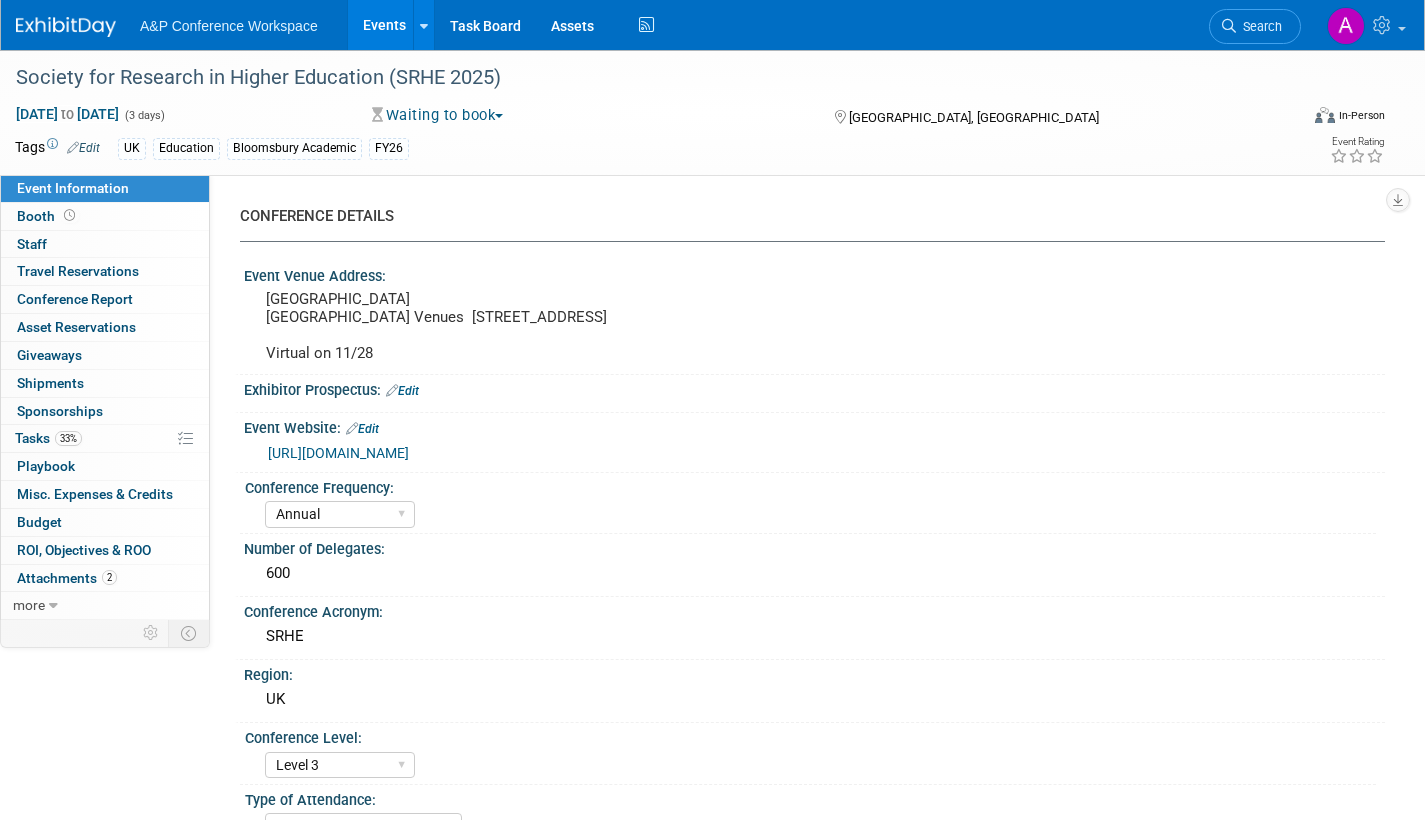 select on "Annual" 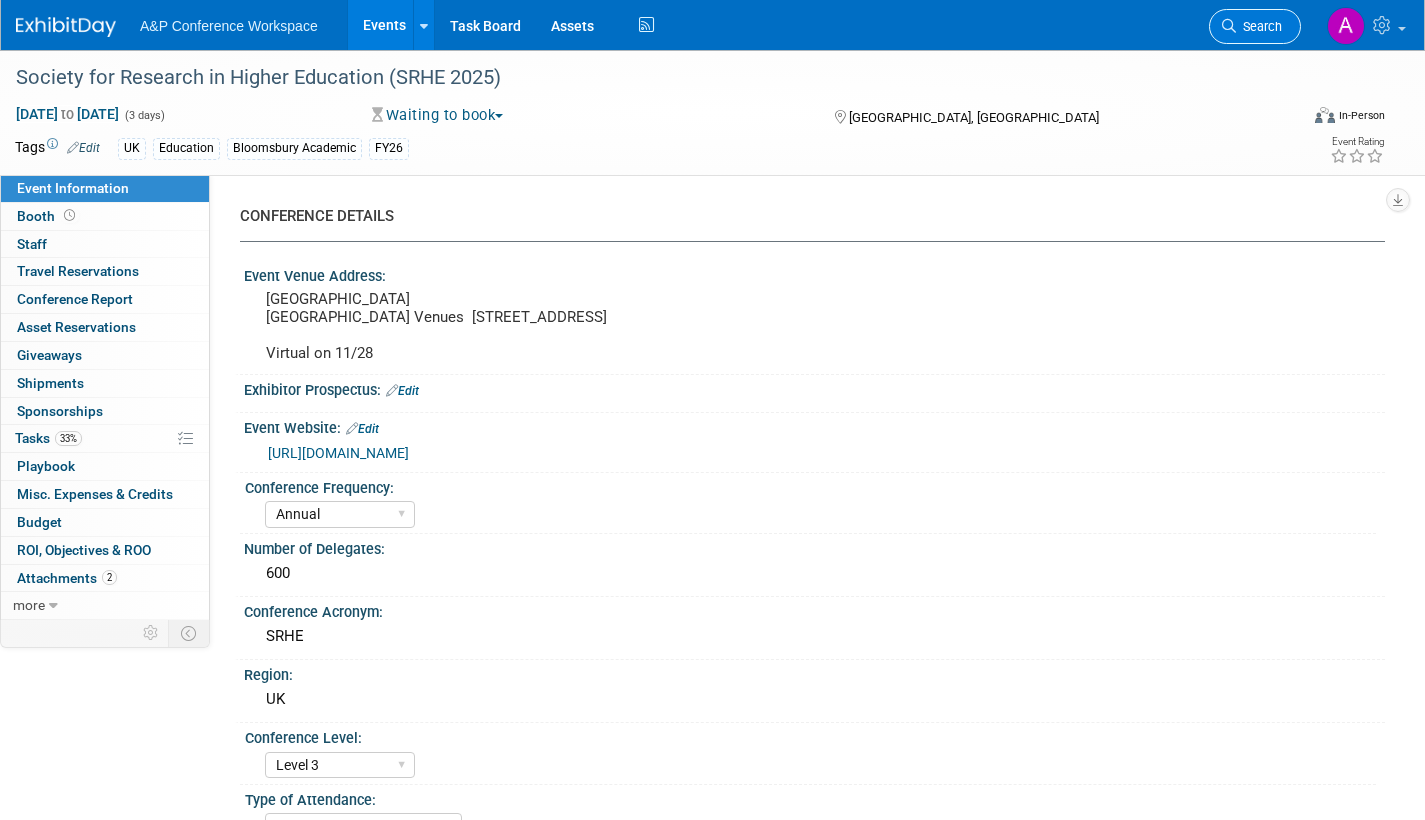 click on "Search" at bounding box center (1259, 26) 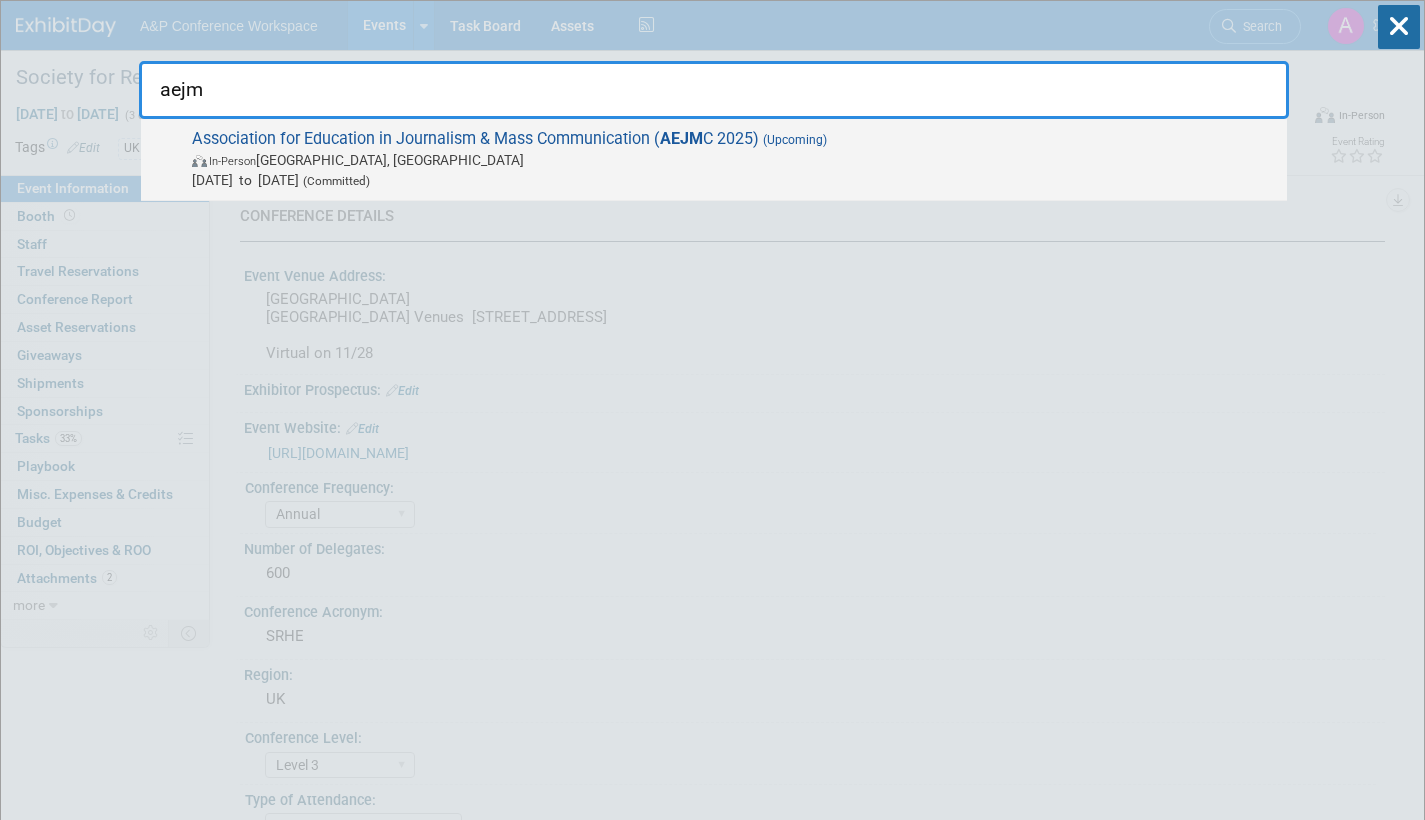 type on "aejm" 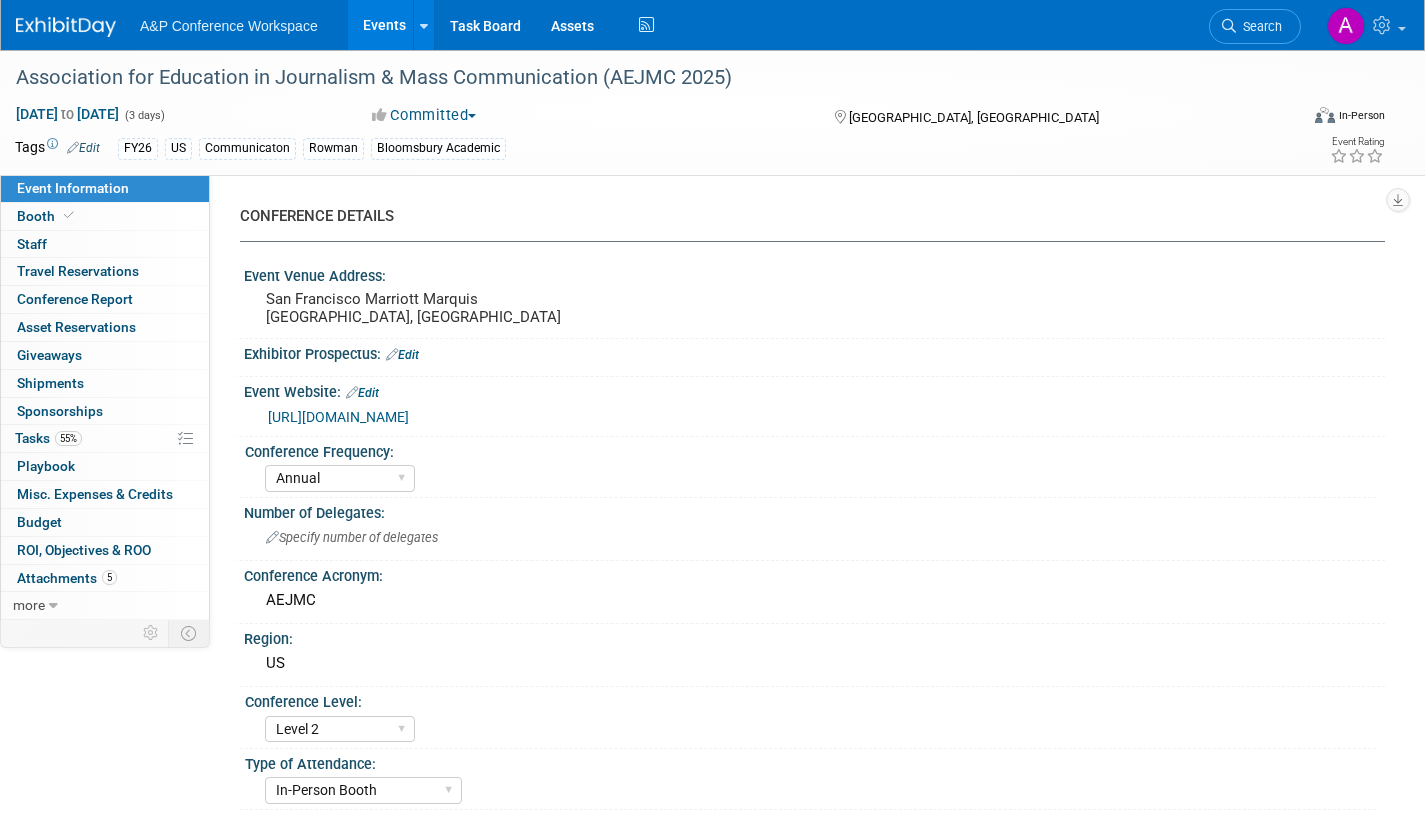 select on "Annual" 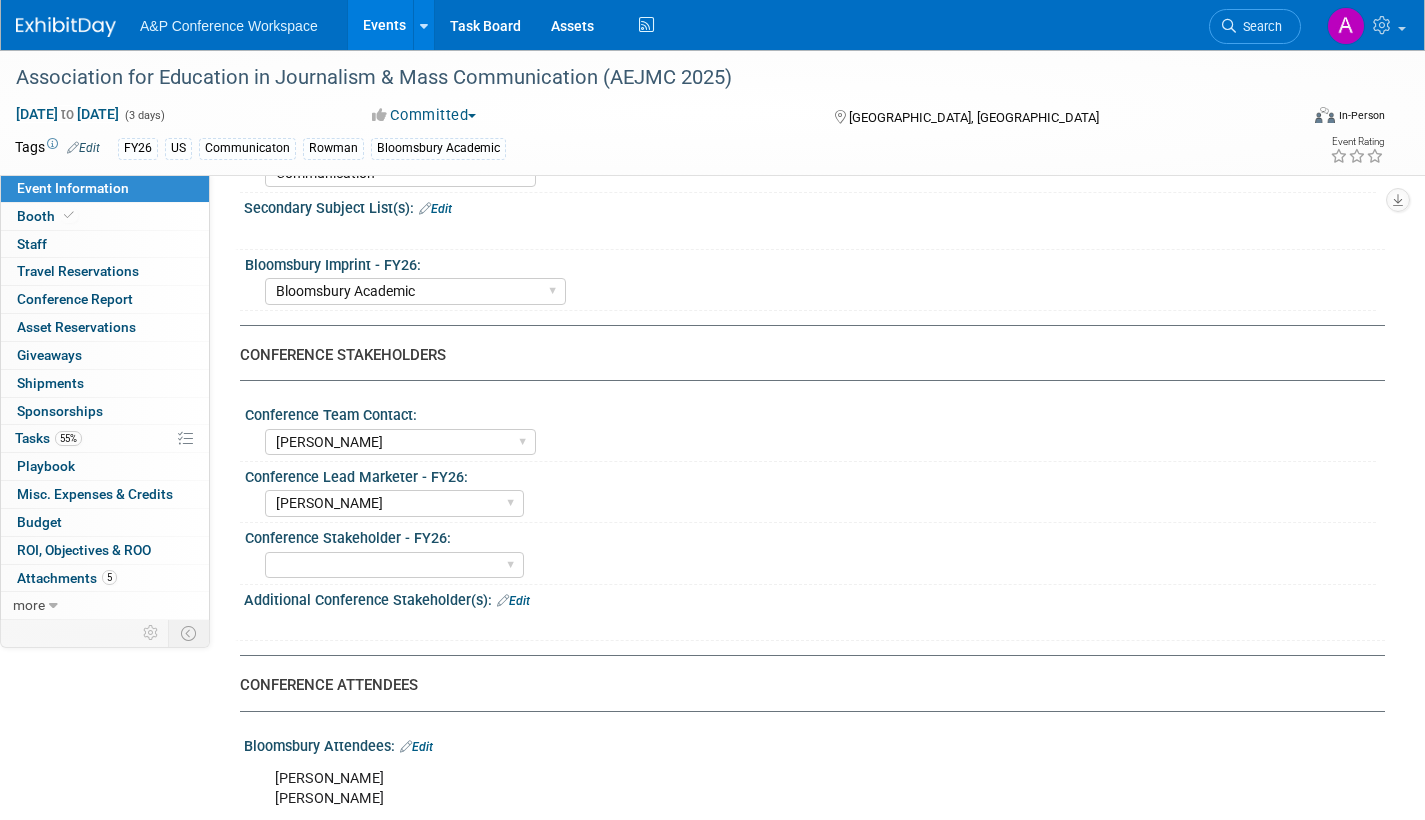scroll, scrollTop: 800, scrollLeft: 0, axis: vertical 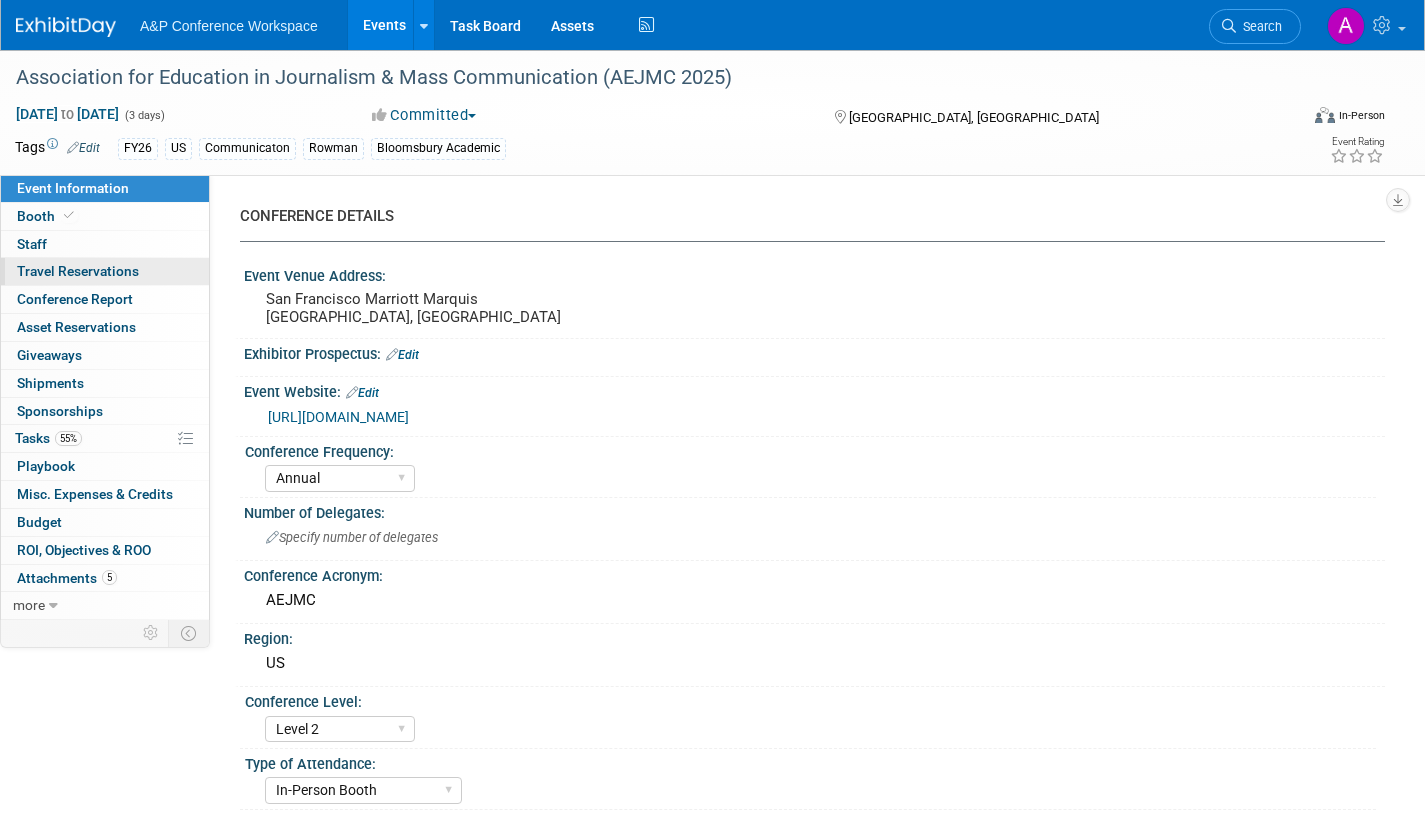 drag, startPoint x: 30, startPoint y: 208, endPoint x: 127, endPoint y: 285, distance: 123.84668 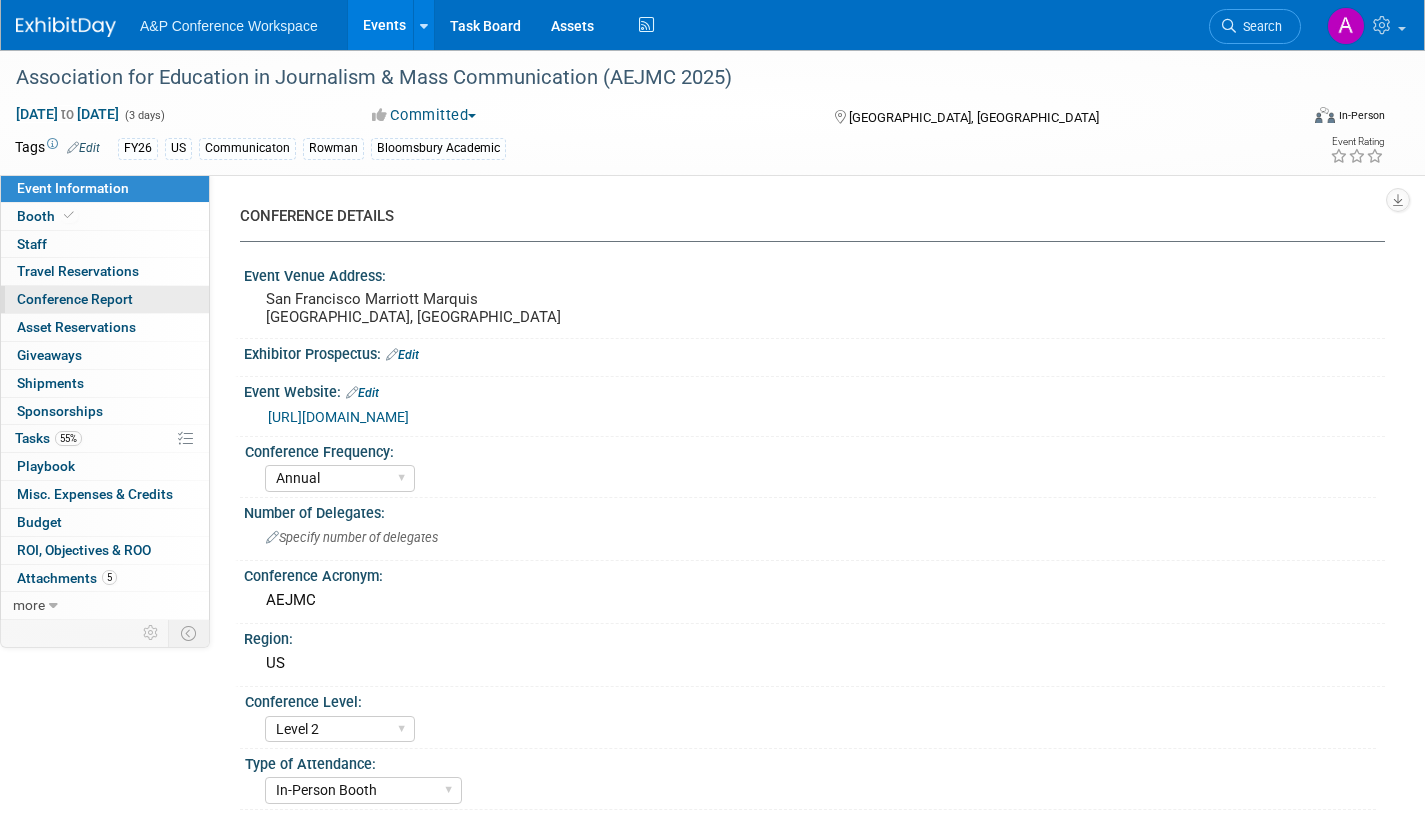 select on "RLKP" 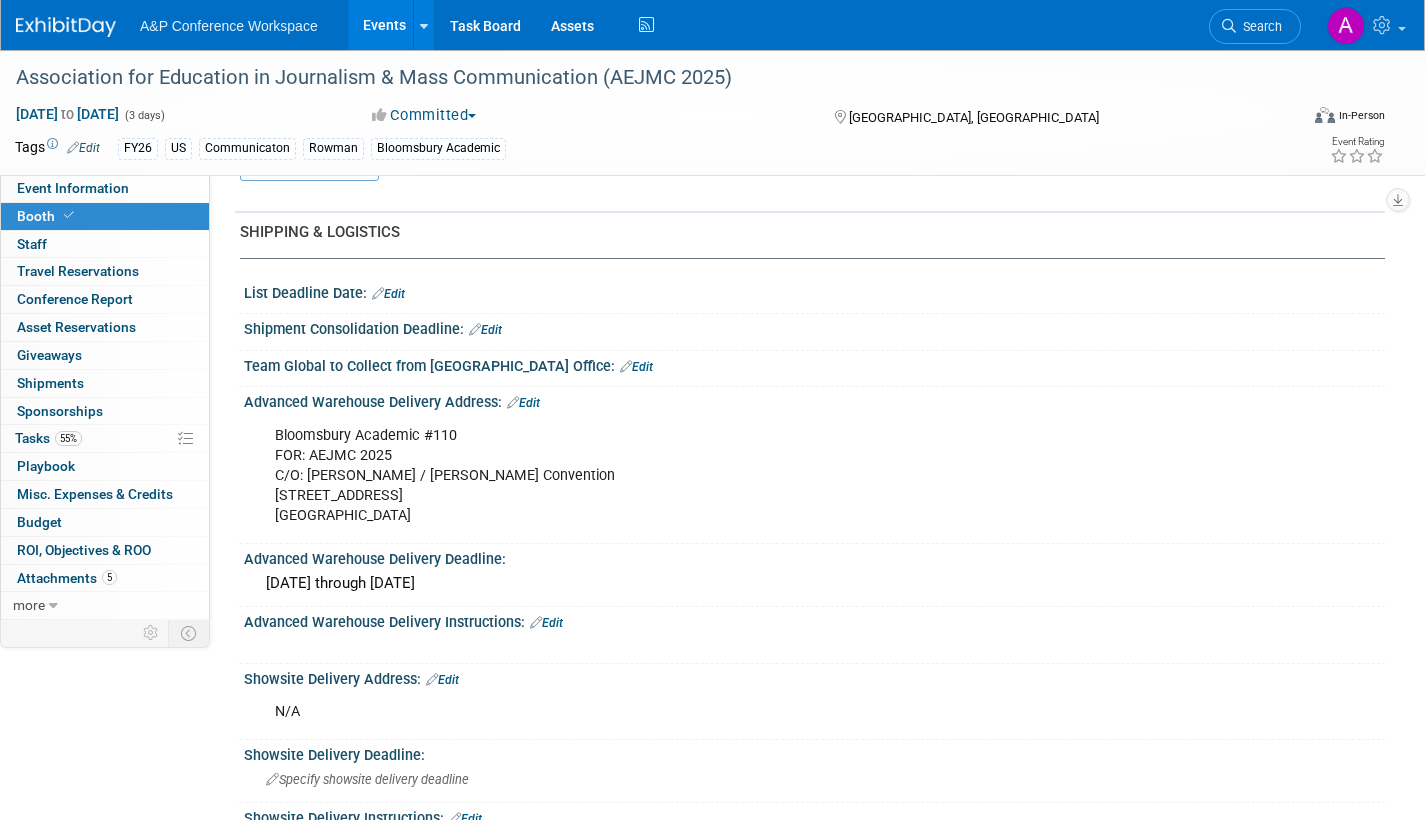 scroll, scrollTop: 700, scrollLeft: 0, axis: vertical 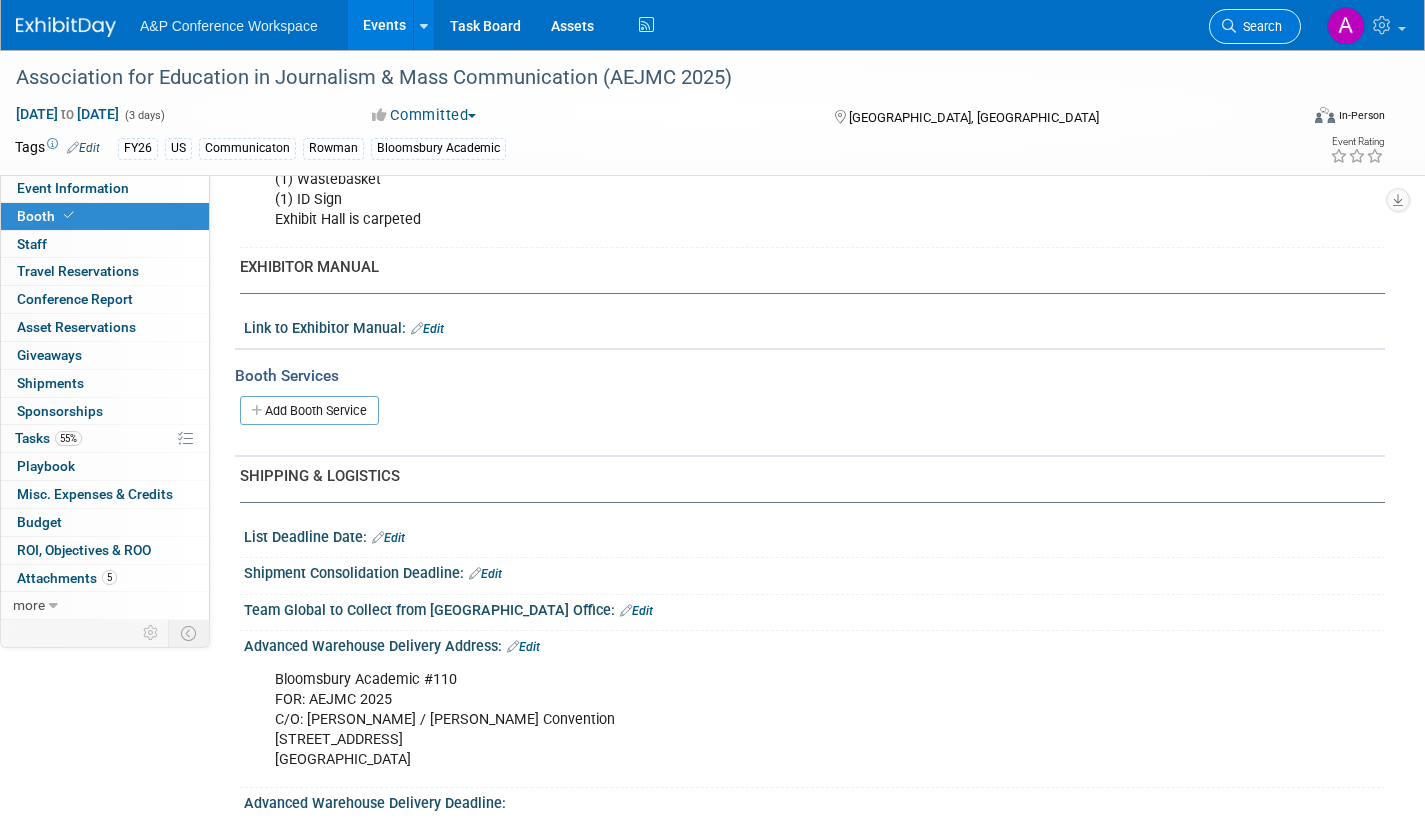 click on "Search" at bounding box center [1255, 26] 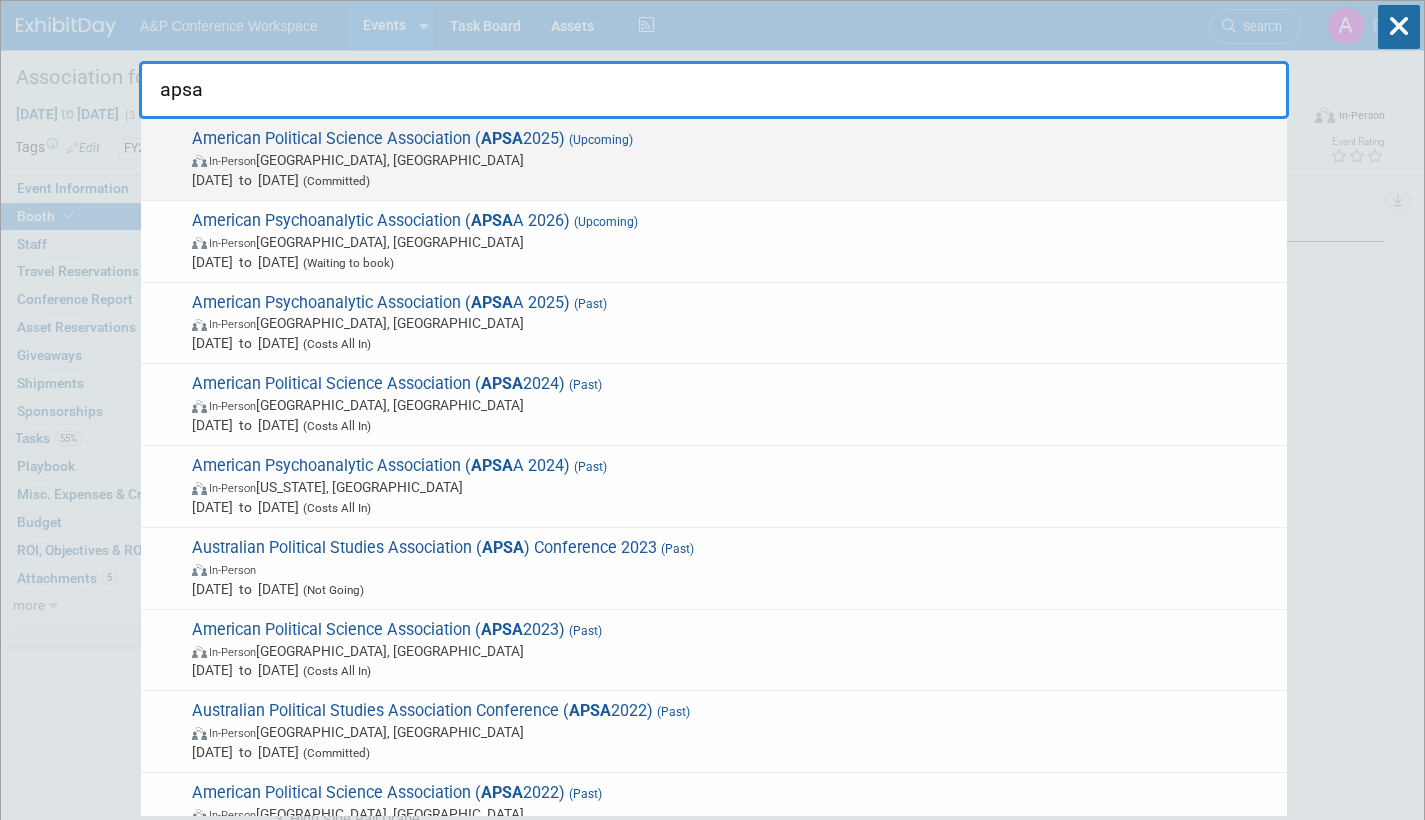 type on "apsa" 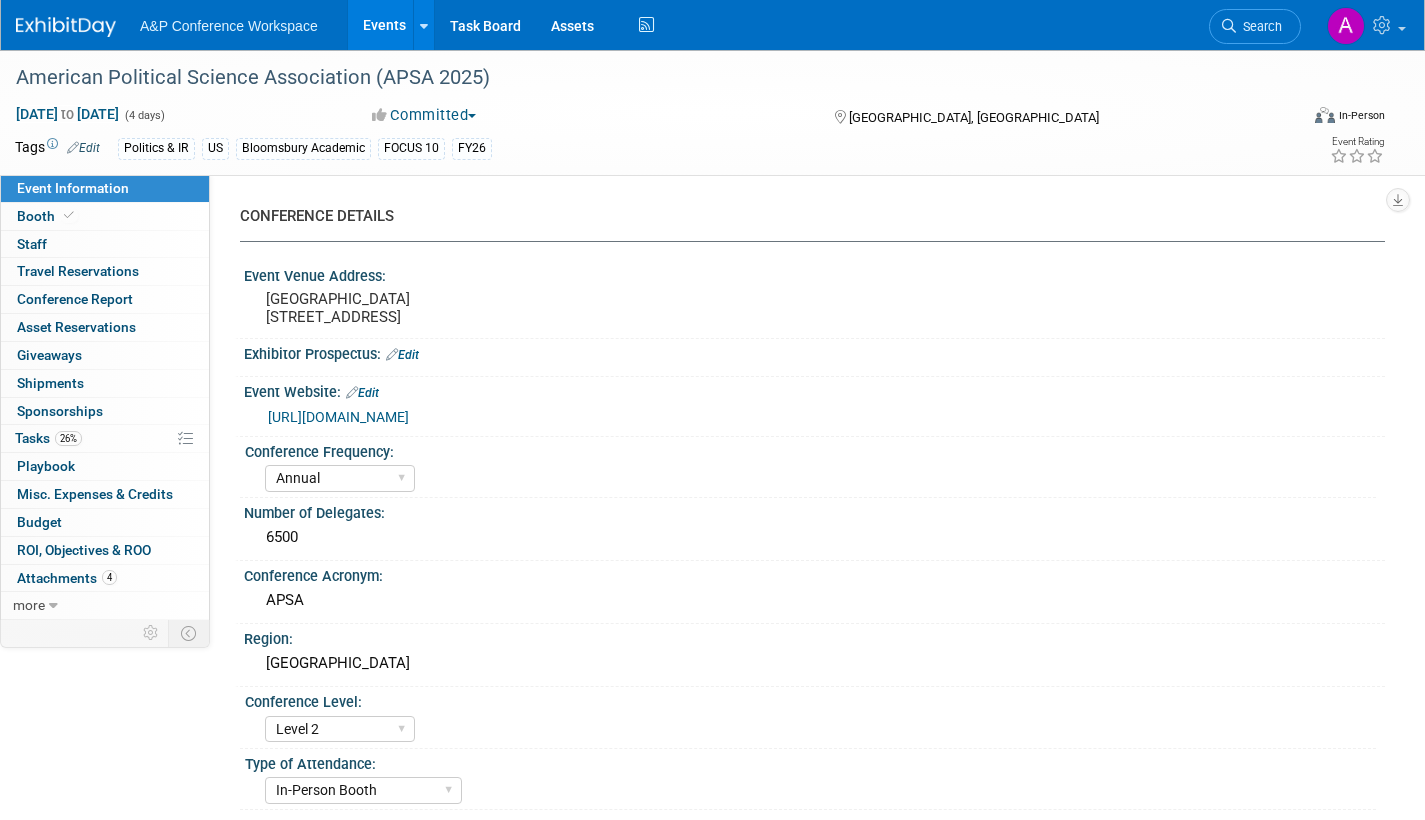 select on "Annual" 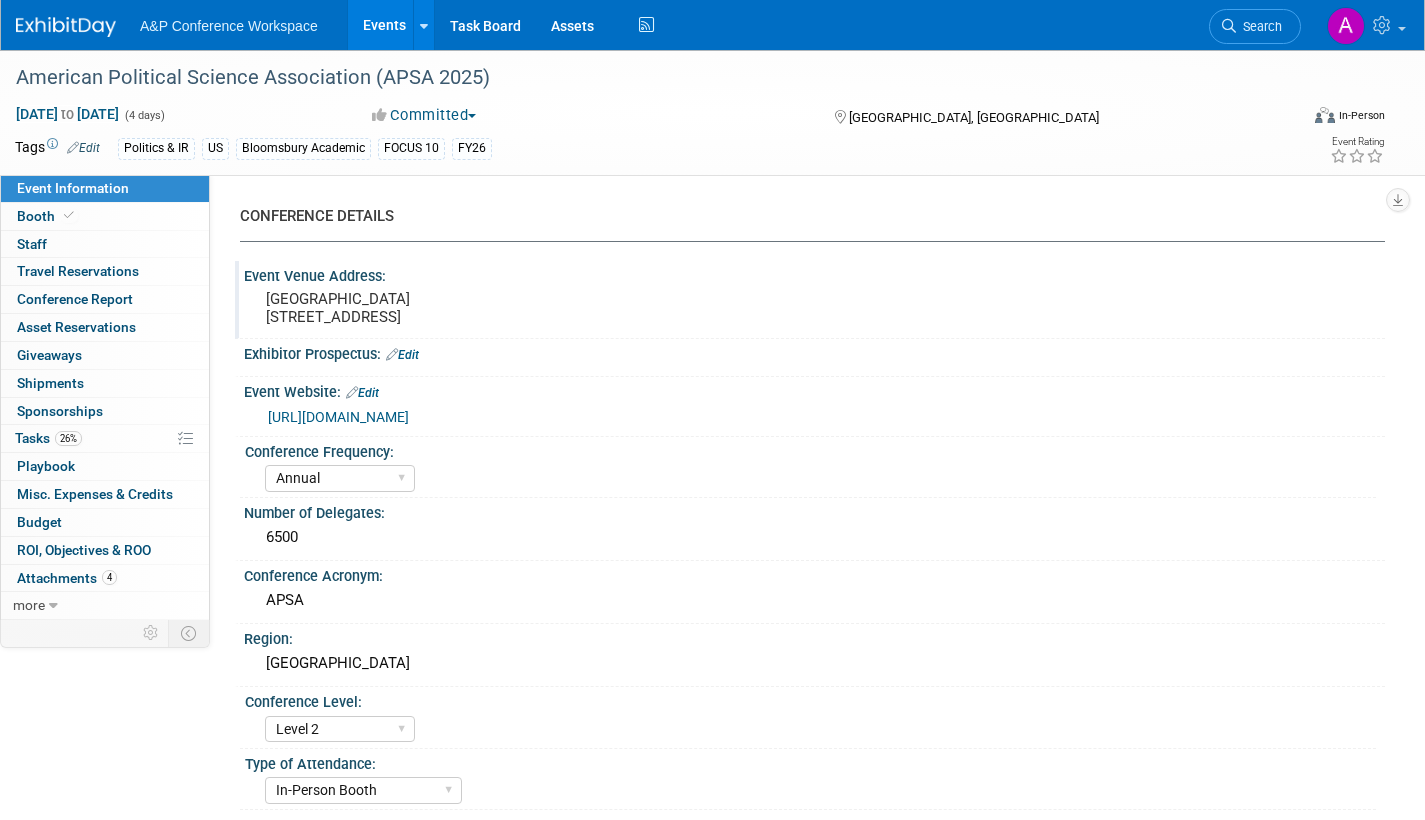 scroll, scrollTop: 0, scrollLeft: 0, axis: both 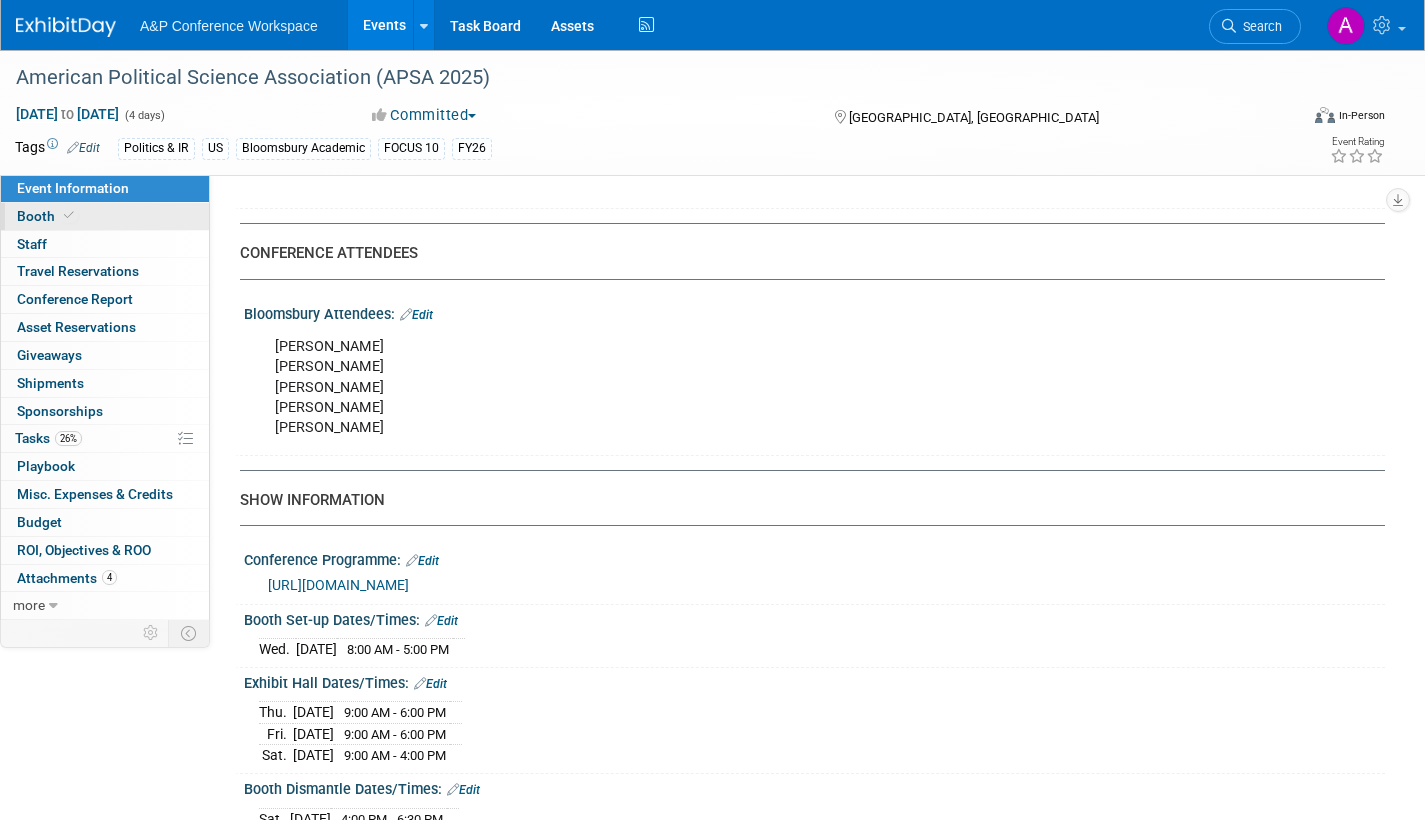 click on "Booth" at bounding box center (47, 216) 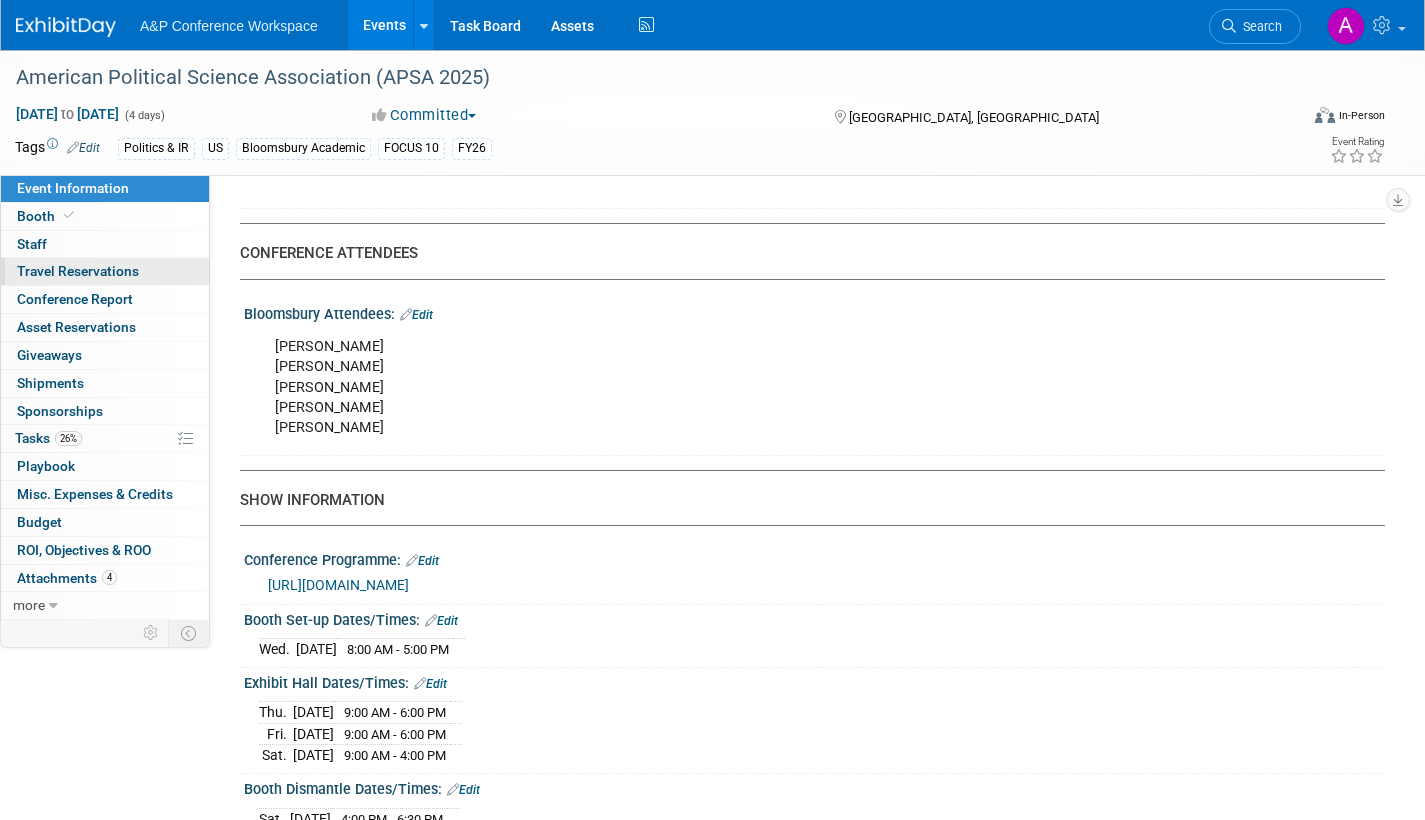 select on "CUAP" 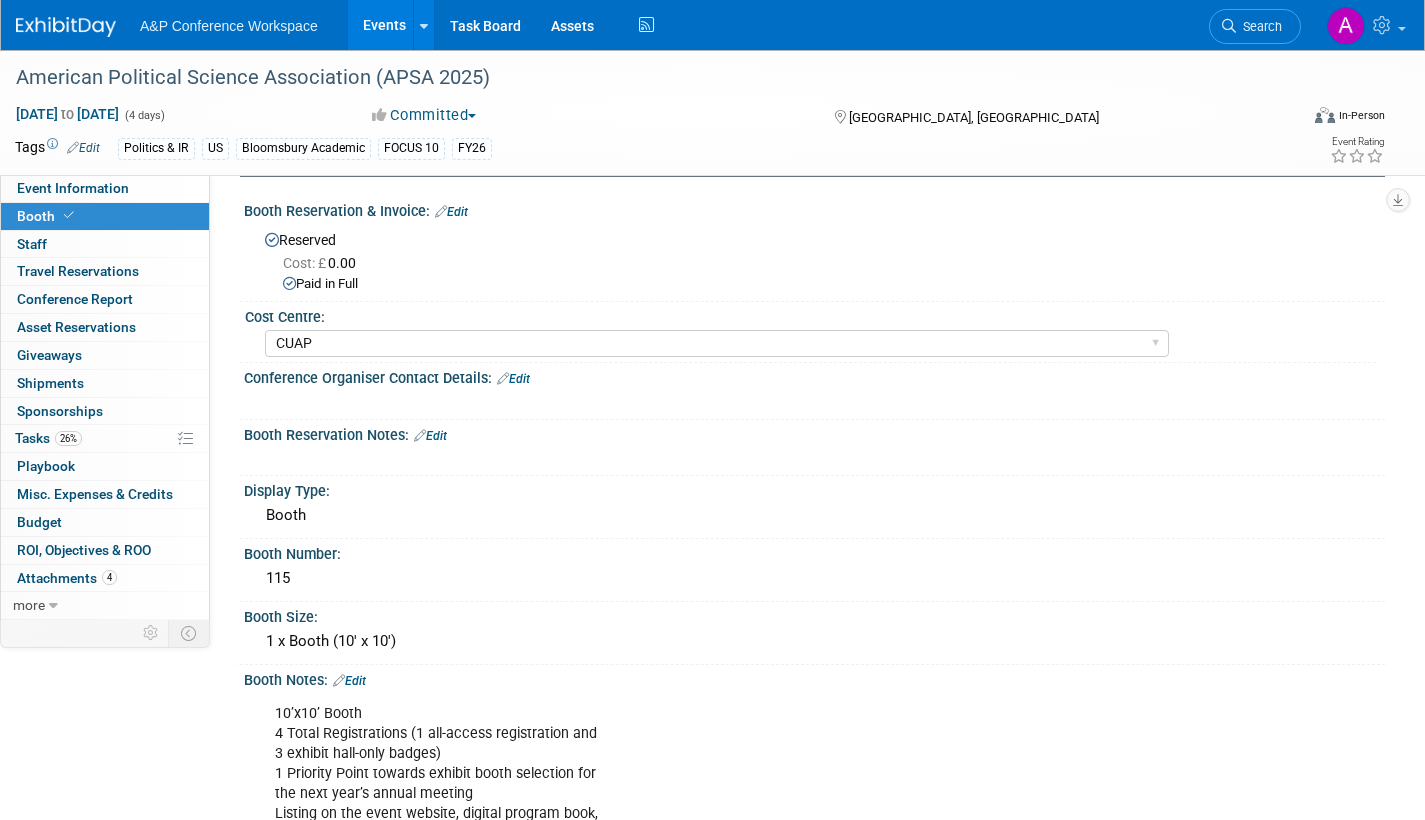 scroll, scrollTop: 300, scrollLeft: 0, axis: vertical 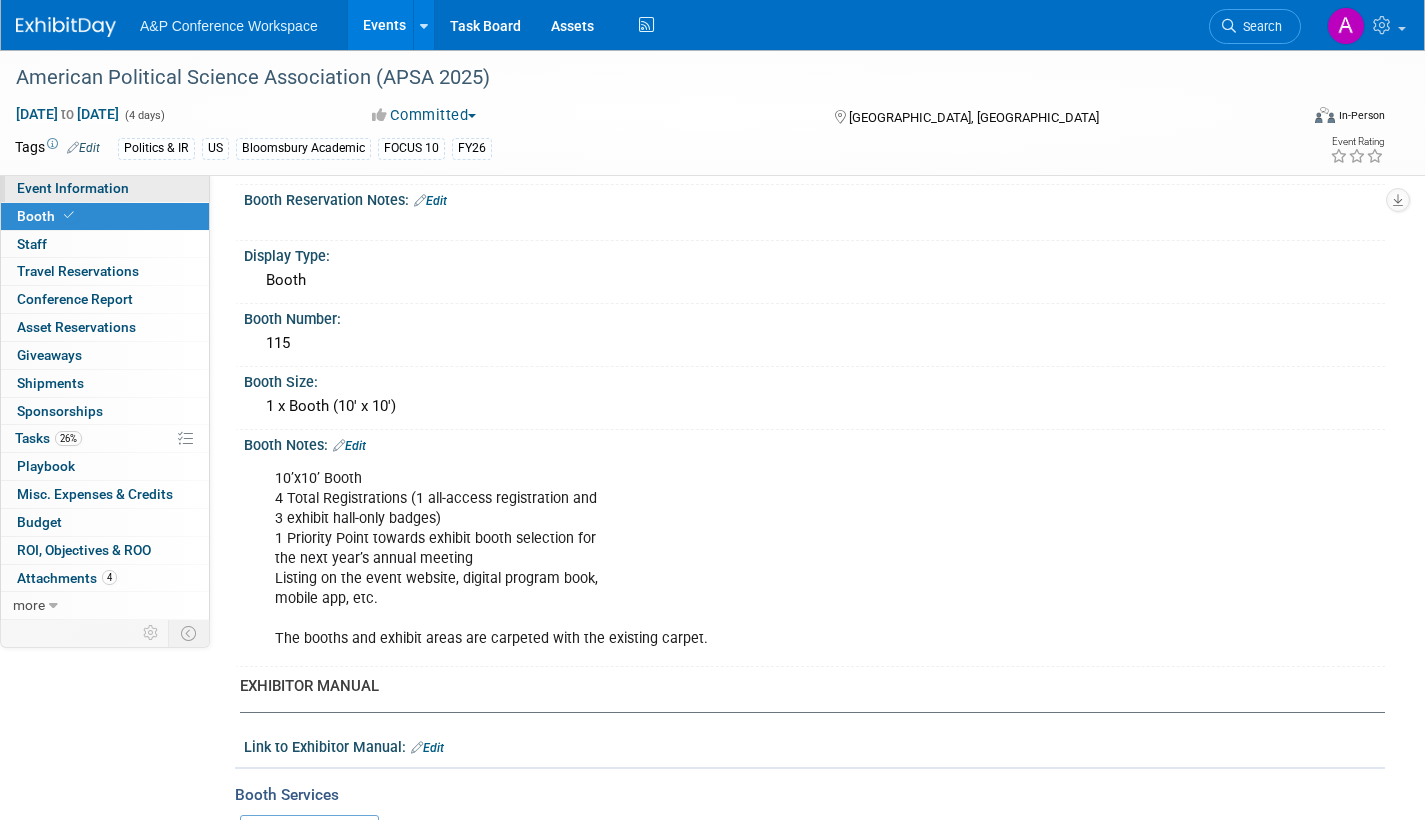 click on "Event Information" at bounding box center (73, 188) 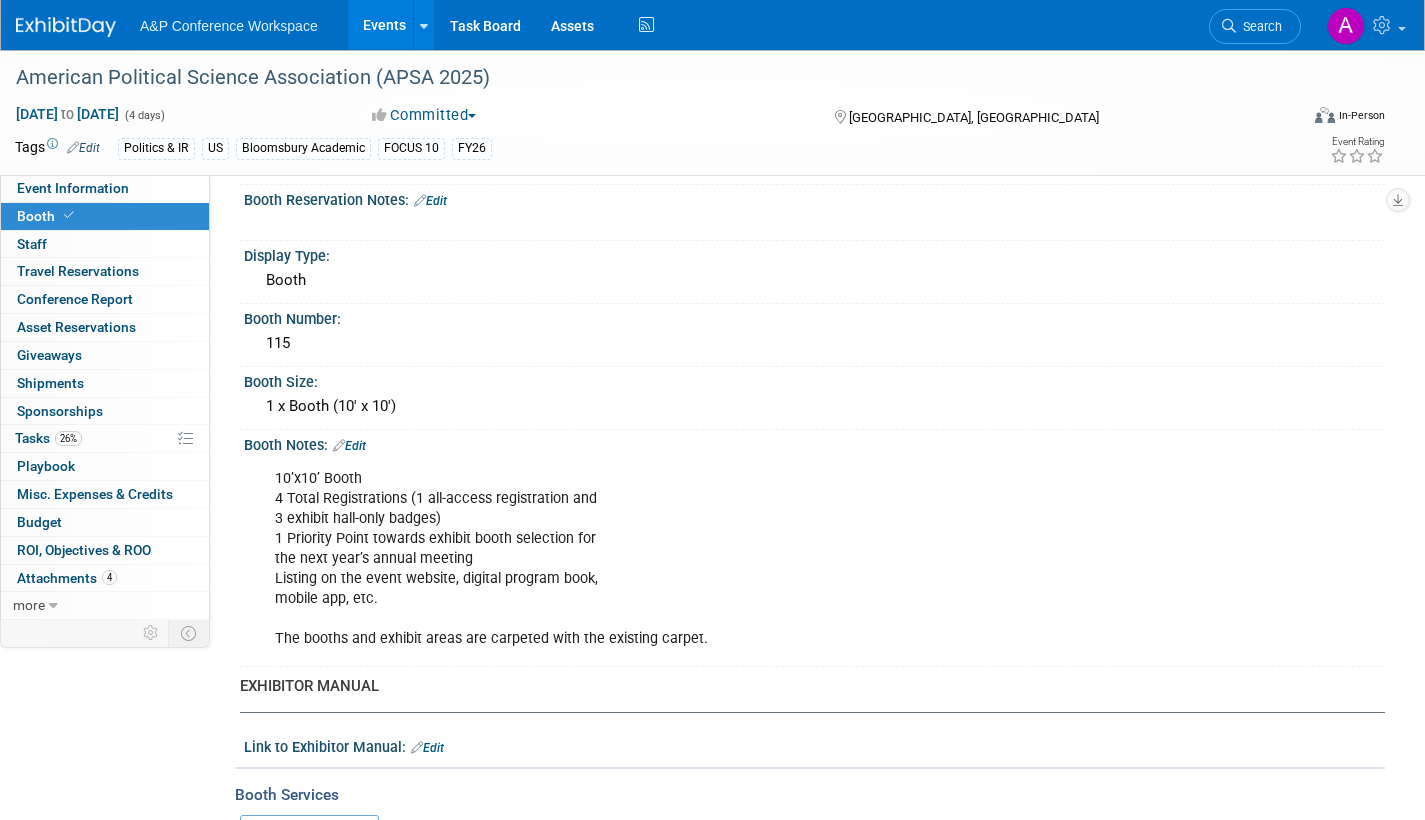 scroll, scrollTop: 0, scrollLeft: 0, axis: both 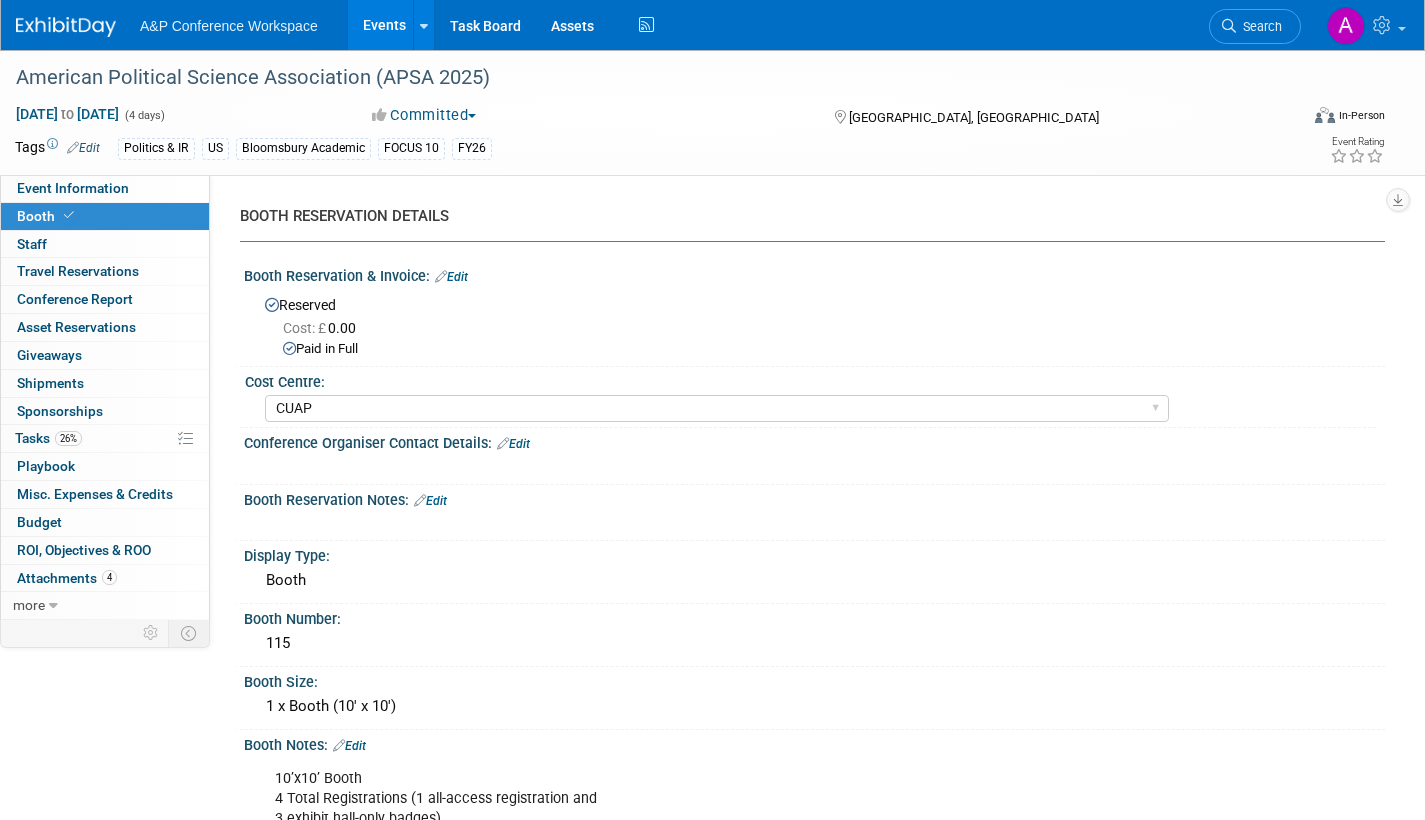 select on "Annual" 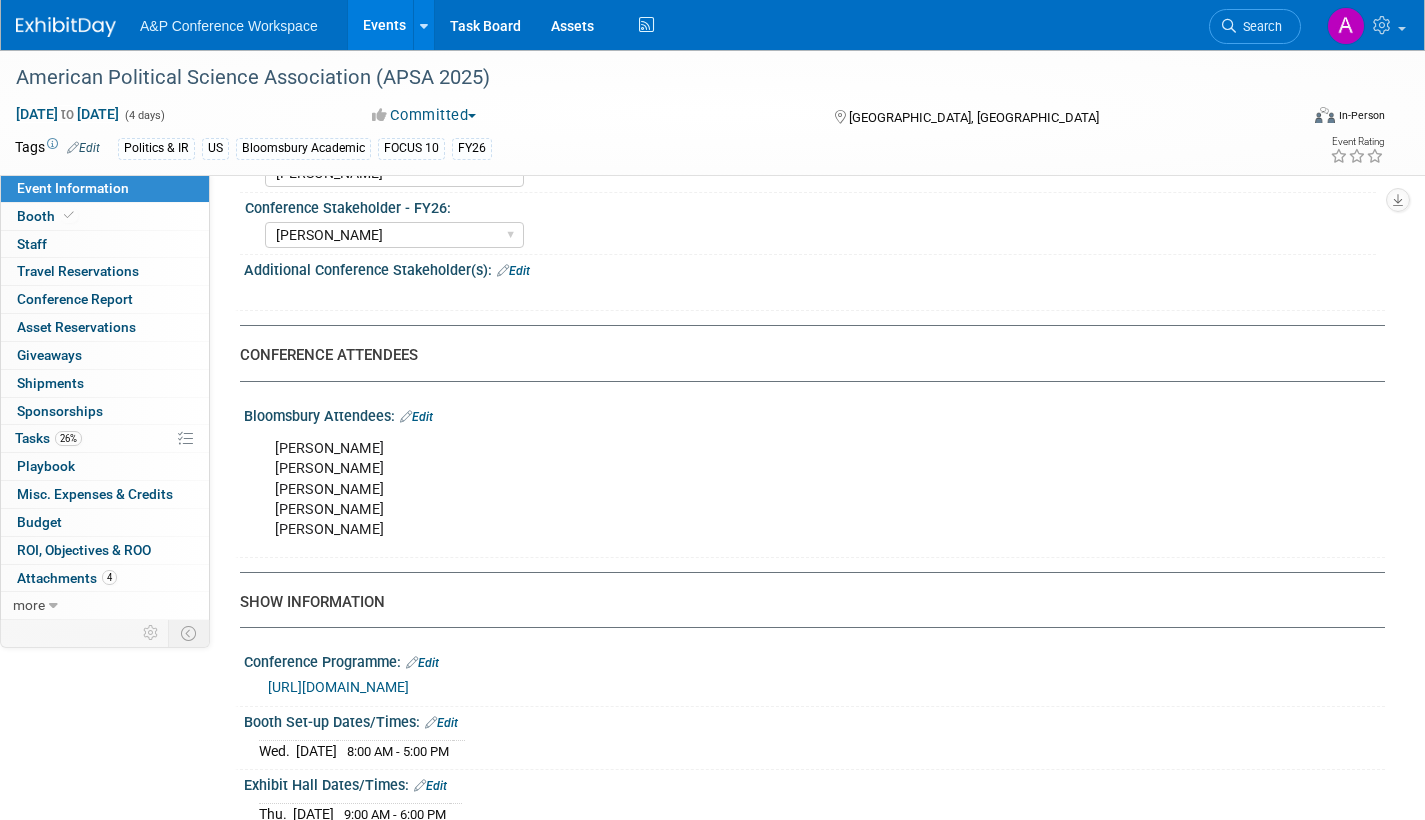 scroll, scrollTop: 1100, scrollLeft: 0, axis: vertical 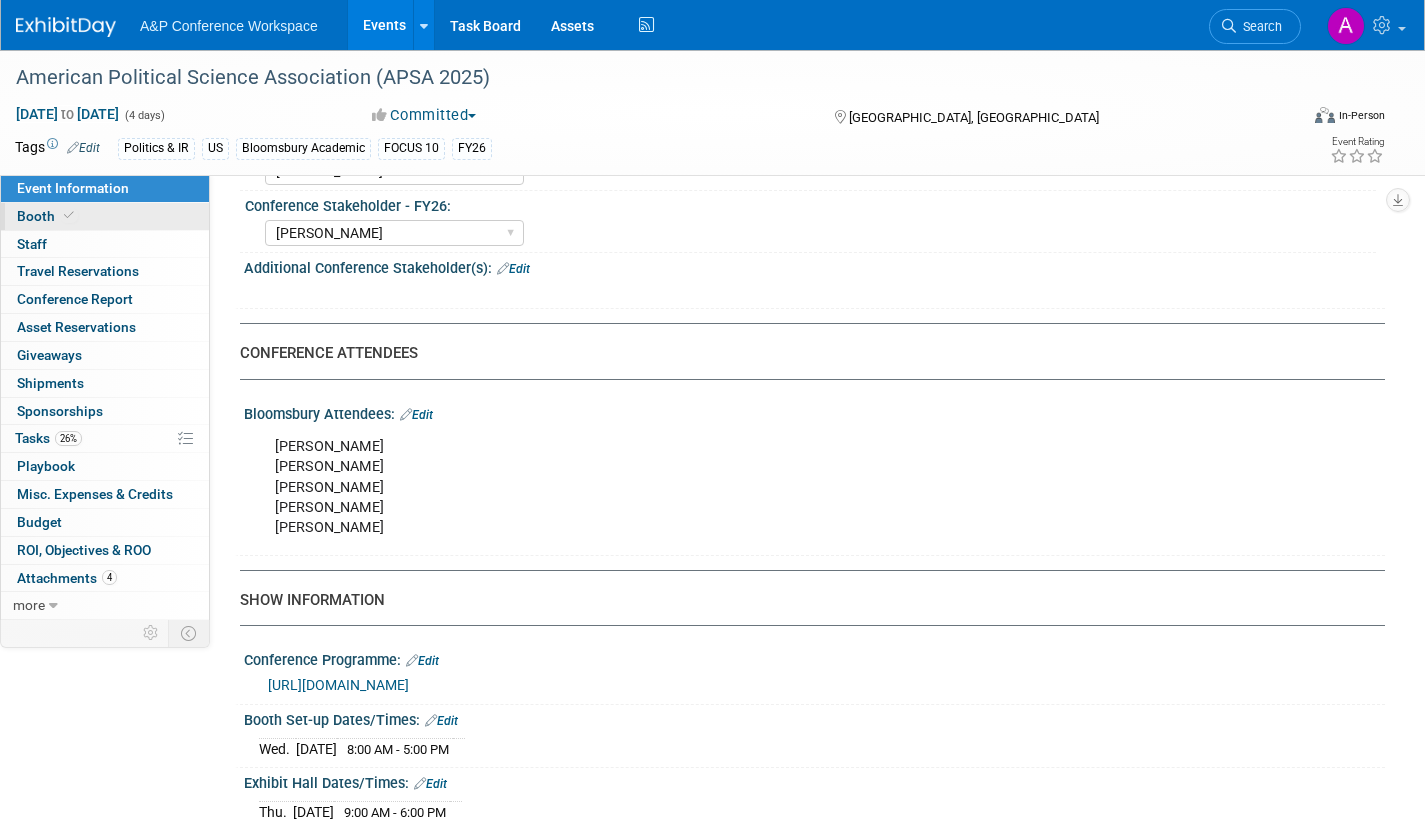 click on "Booth" at bounding box center (47, 216) 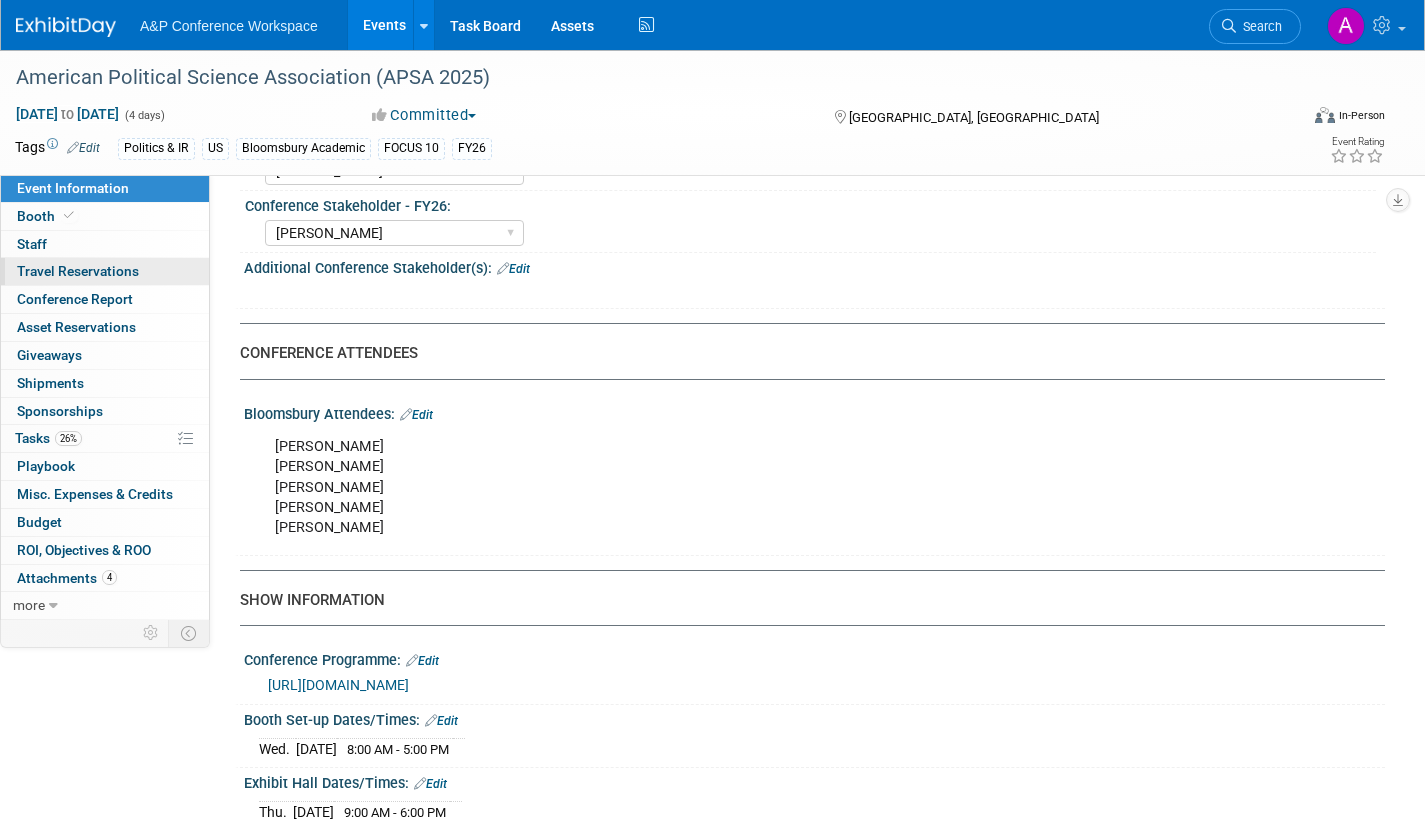 scroll, scrollTop: 0, scrollLeft: 0, axis: both 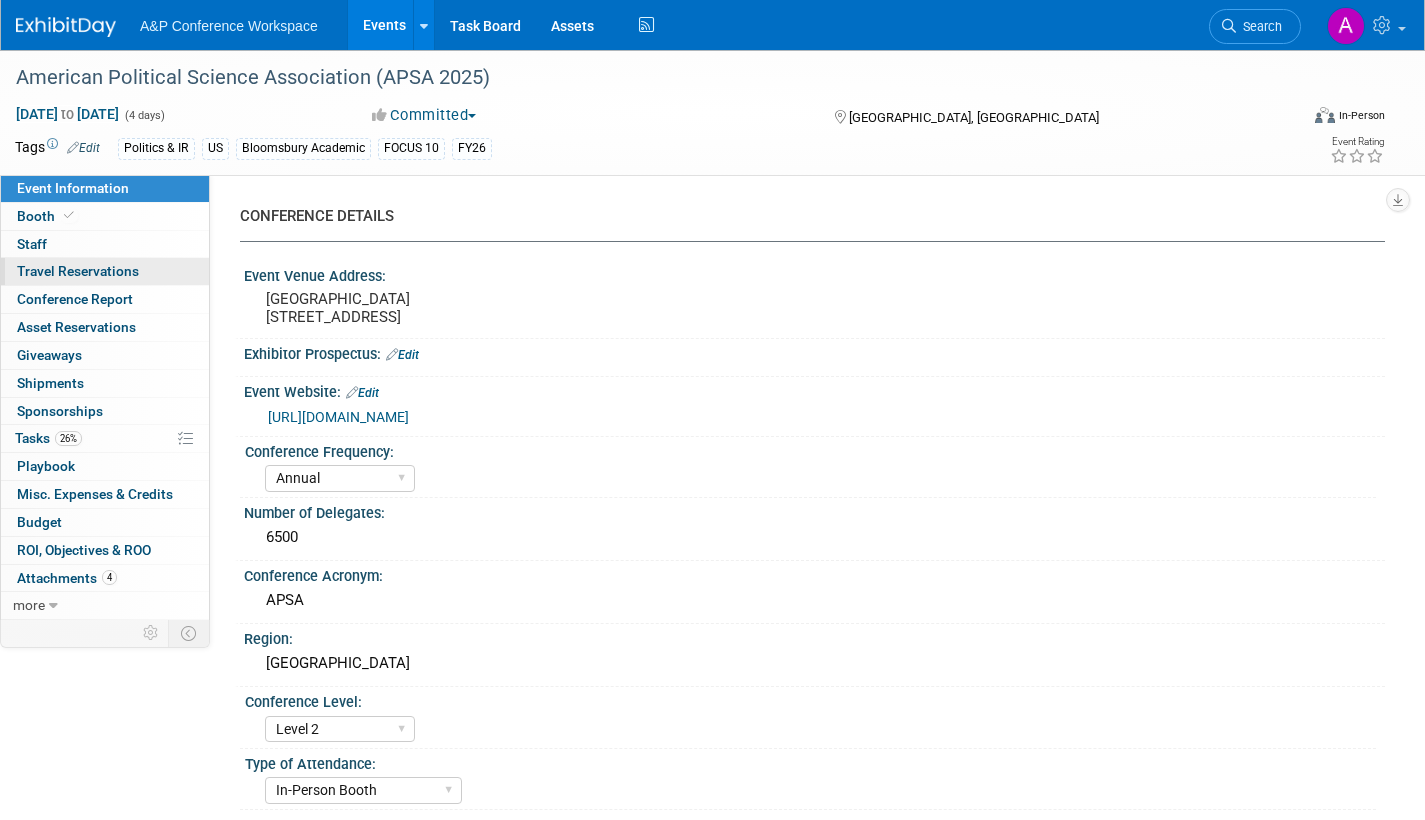 select on "CUAP" 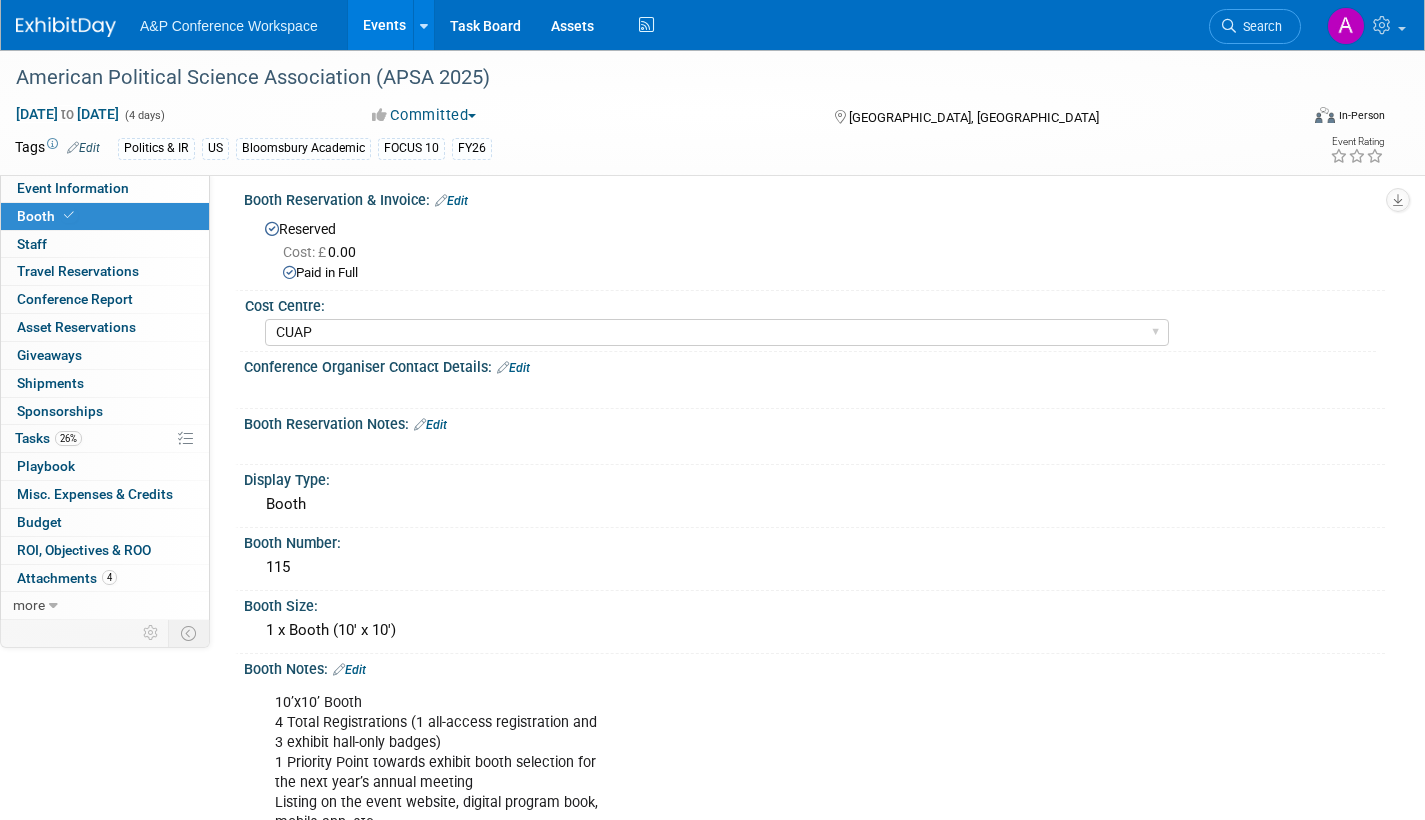 scroll, scrollTop: 0, scrollLeft: 0, axis: both 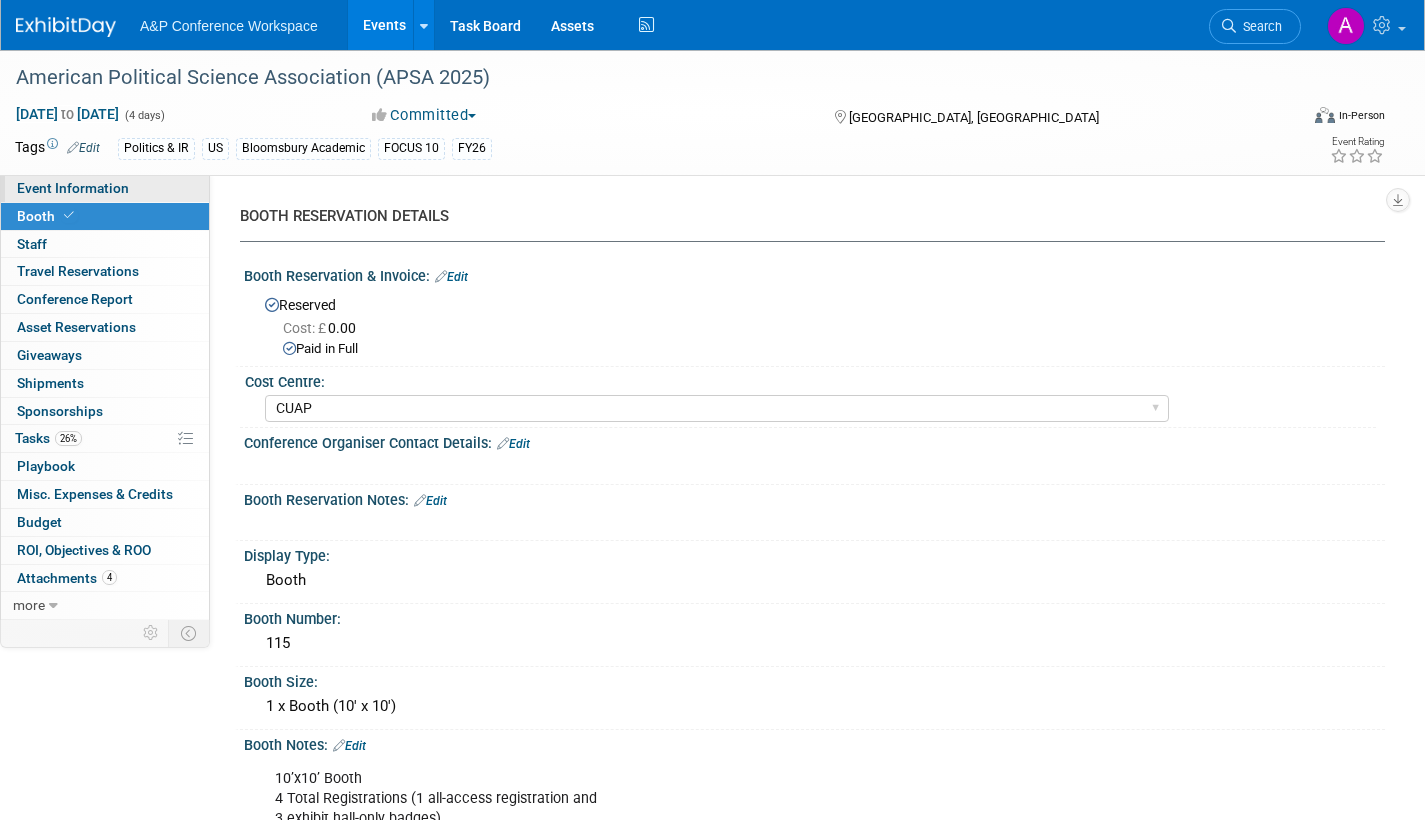 click on "Event Information" at bounding box center [105, 188] 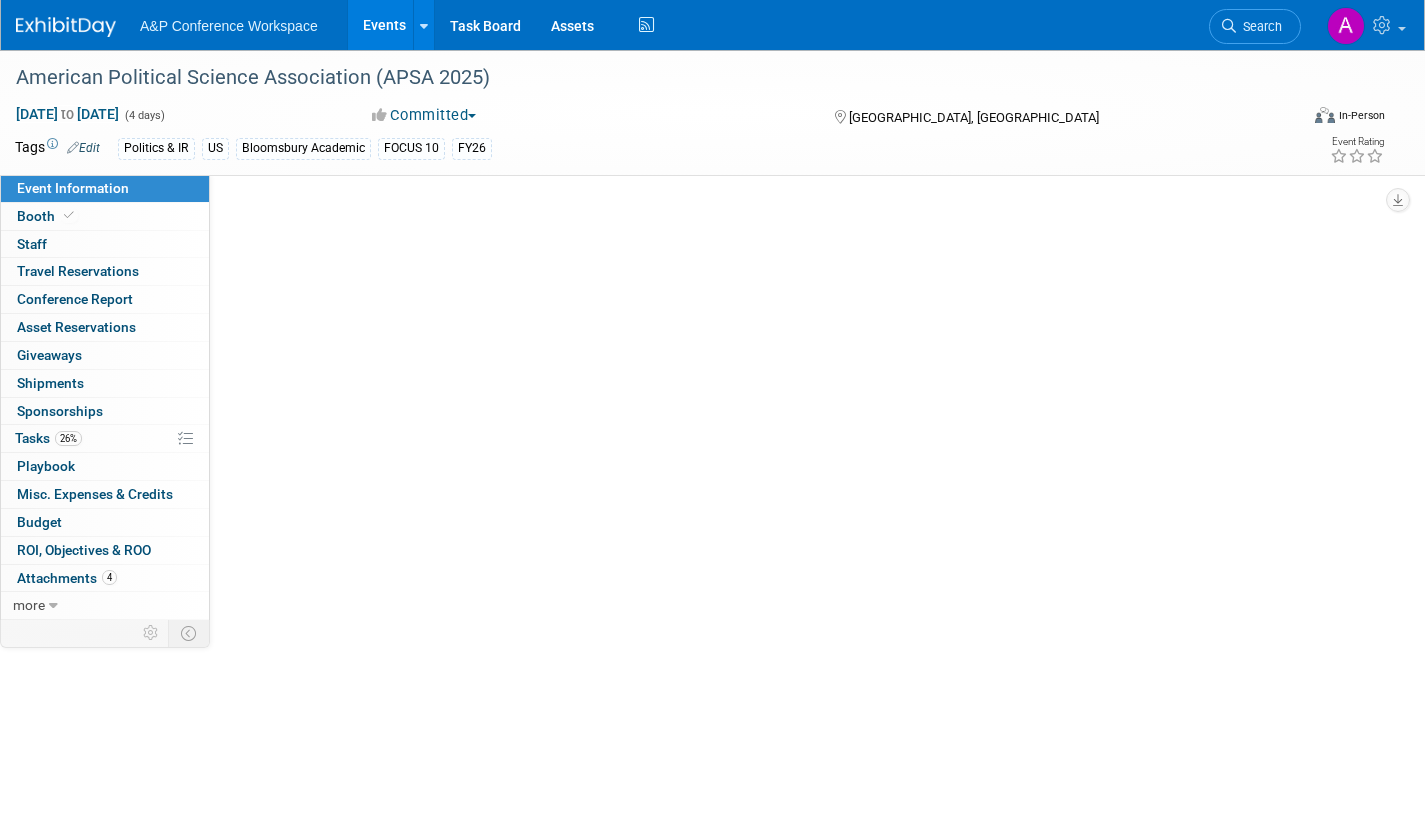 select on "Annual" 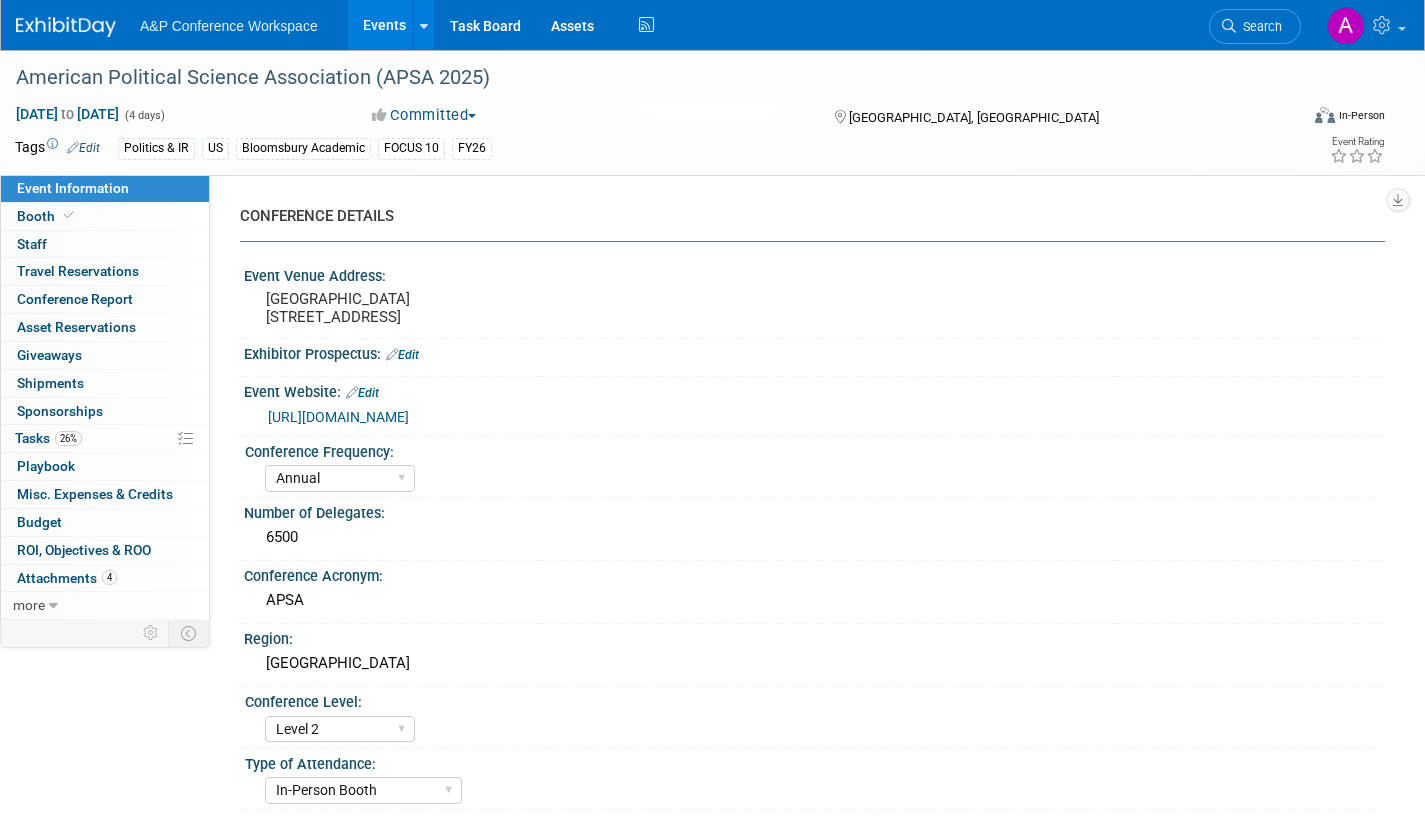 click on "https://connect.apsanet.org/apsa-annual-meeting/" at bounding box center [338, 417] 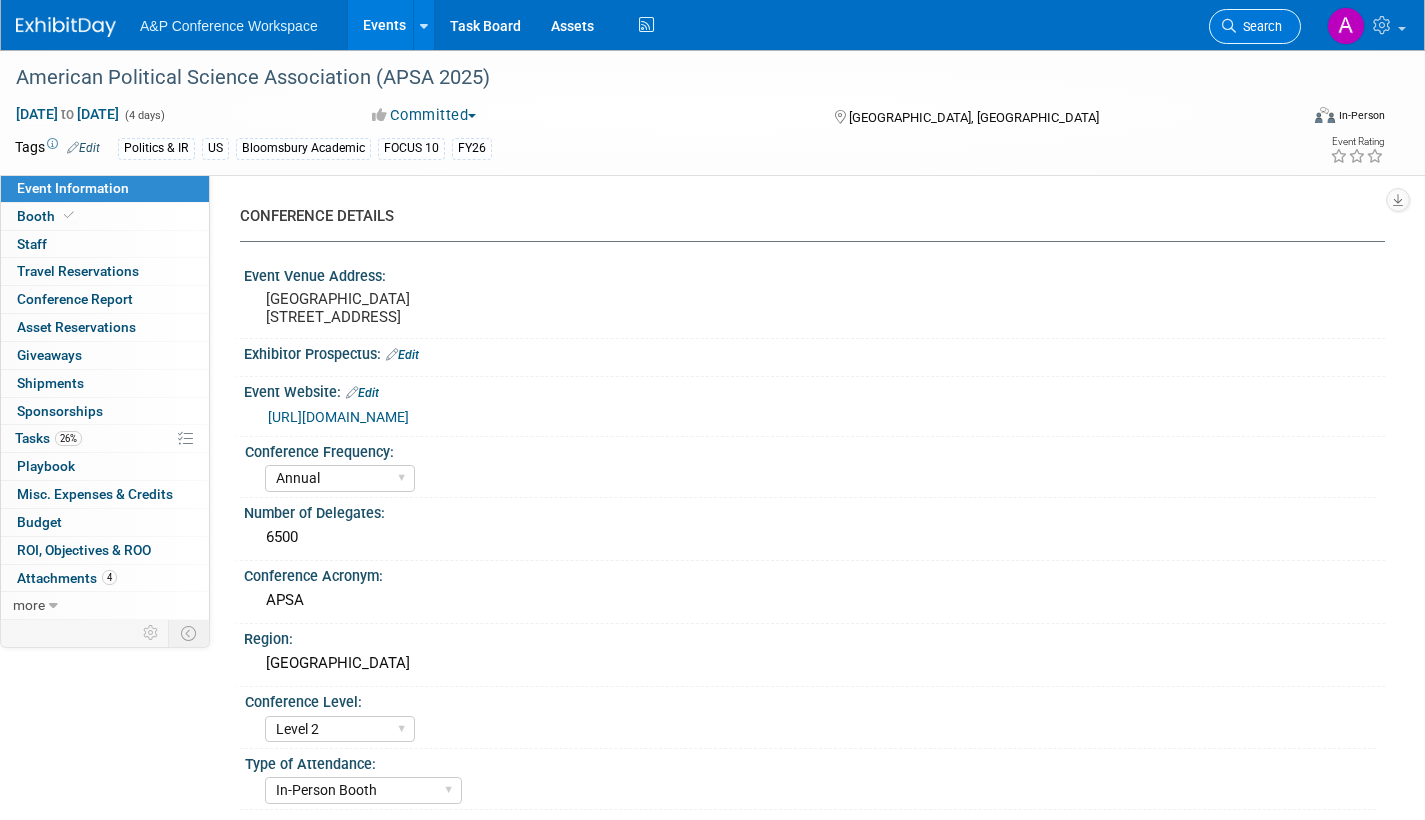 click on "Search" at bounding box center [1255, 26] 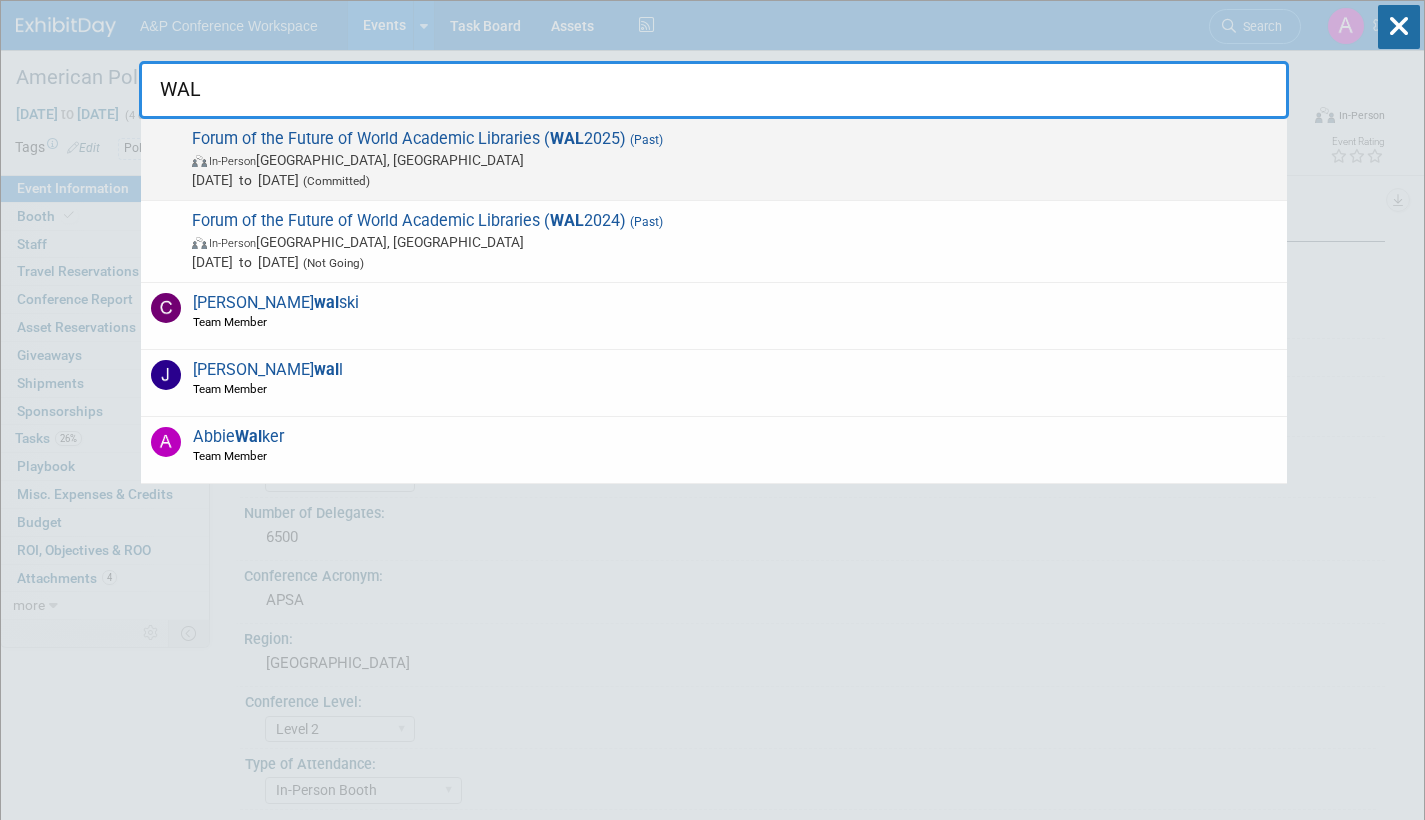 type on "WAL" 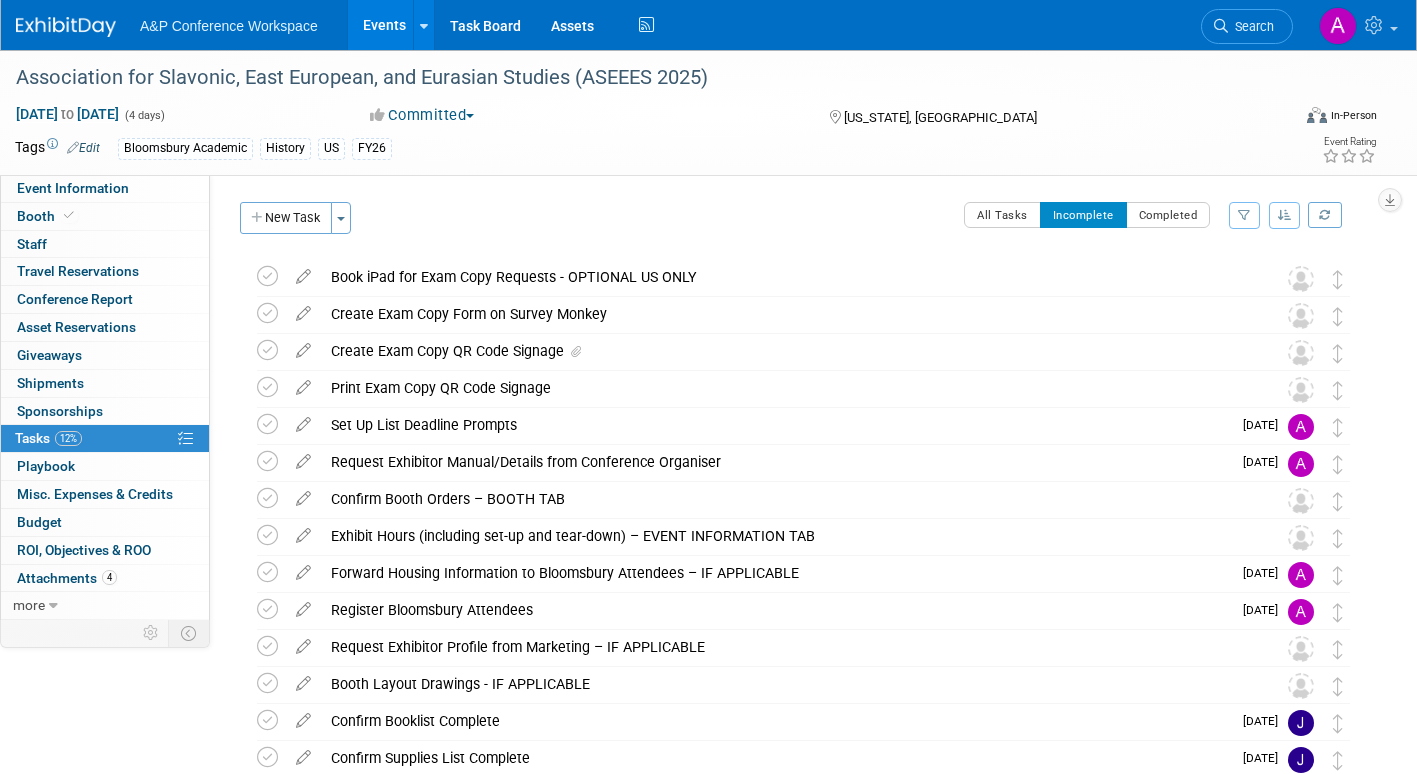 scroll, scrollTop: 0, scrollLeft: 0, axis: both 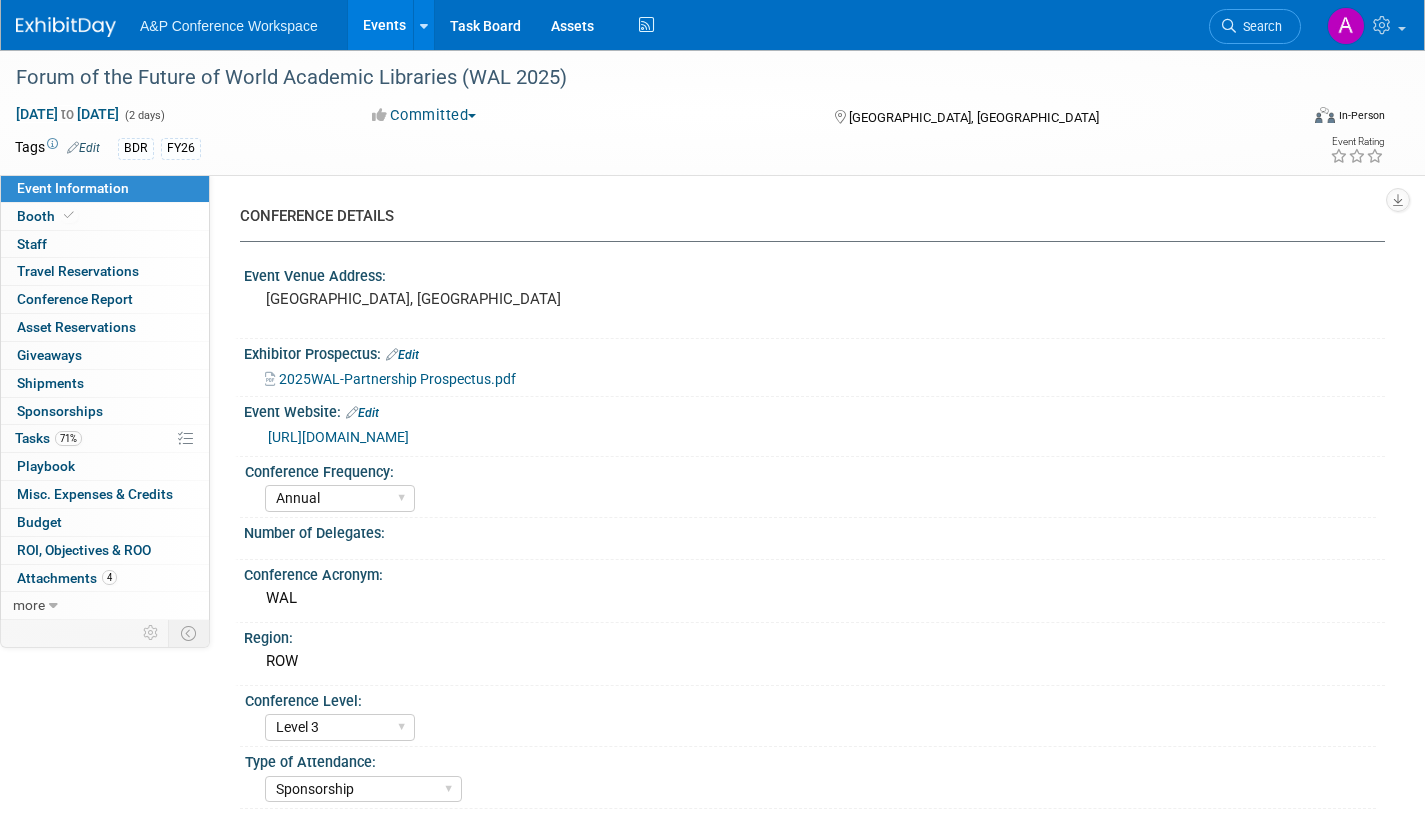 select on "Annual" 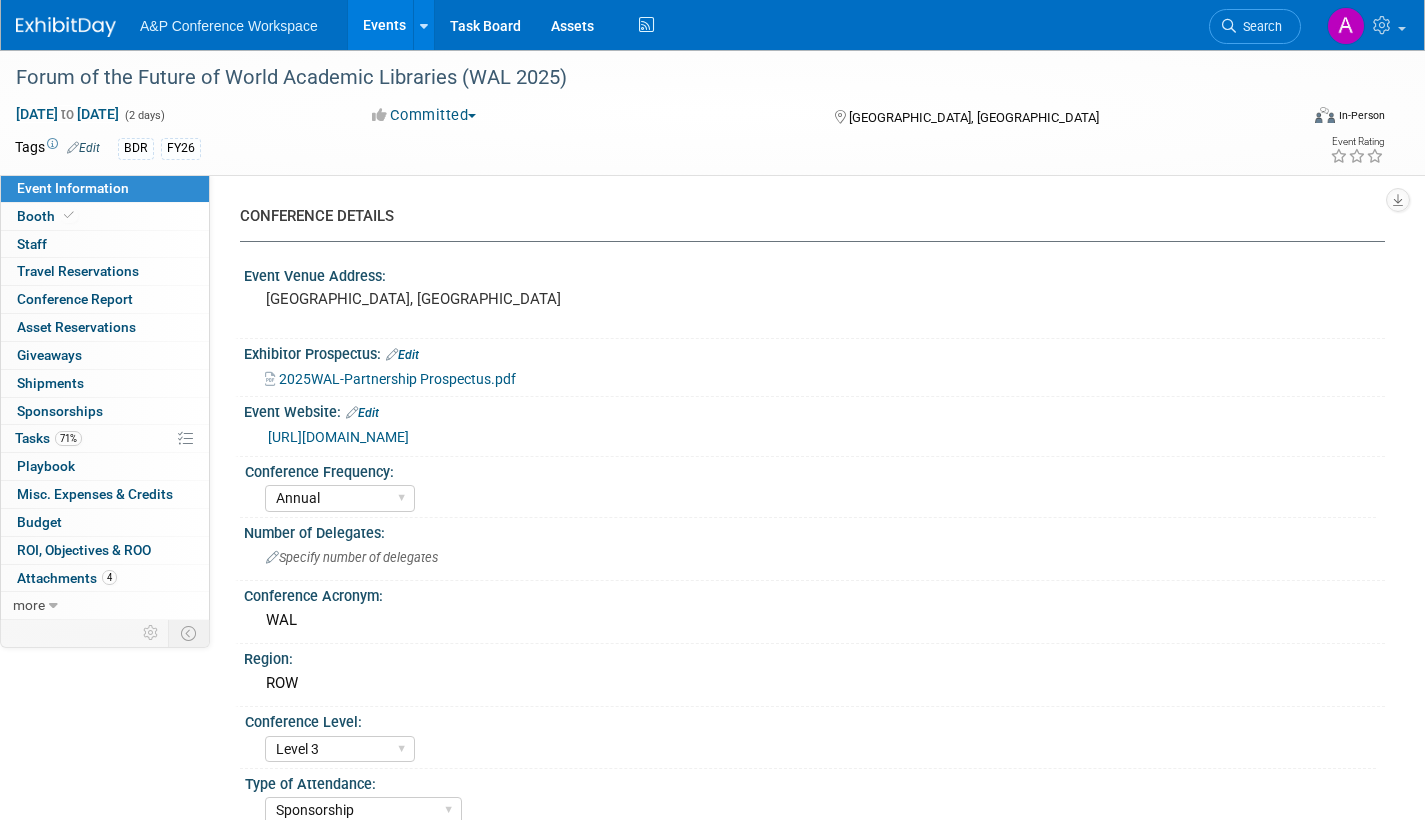 scroll, scrollTop: 0, scrollLeft: 0, axis: both 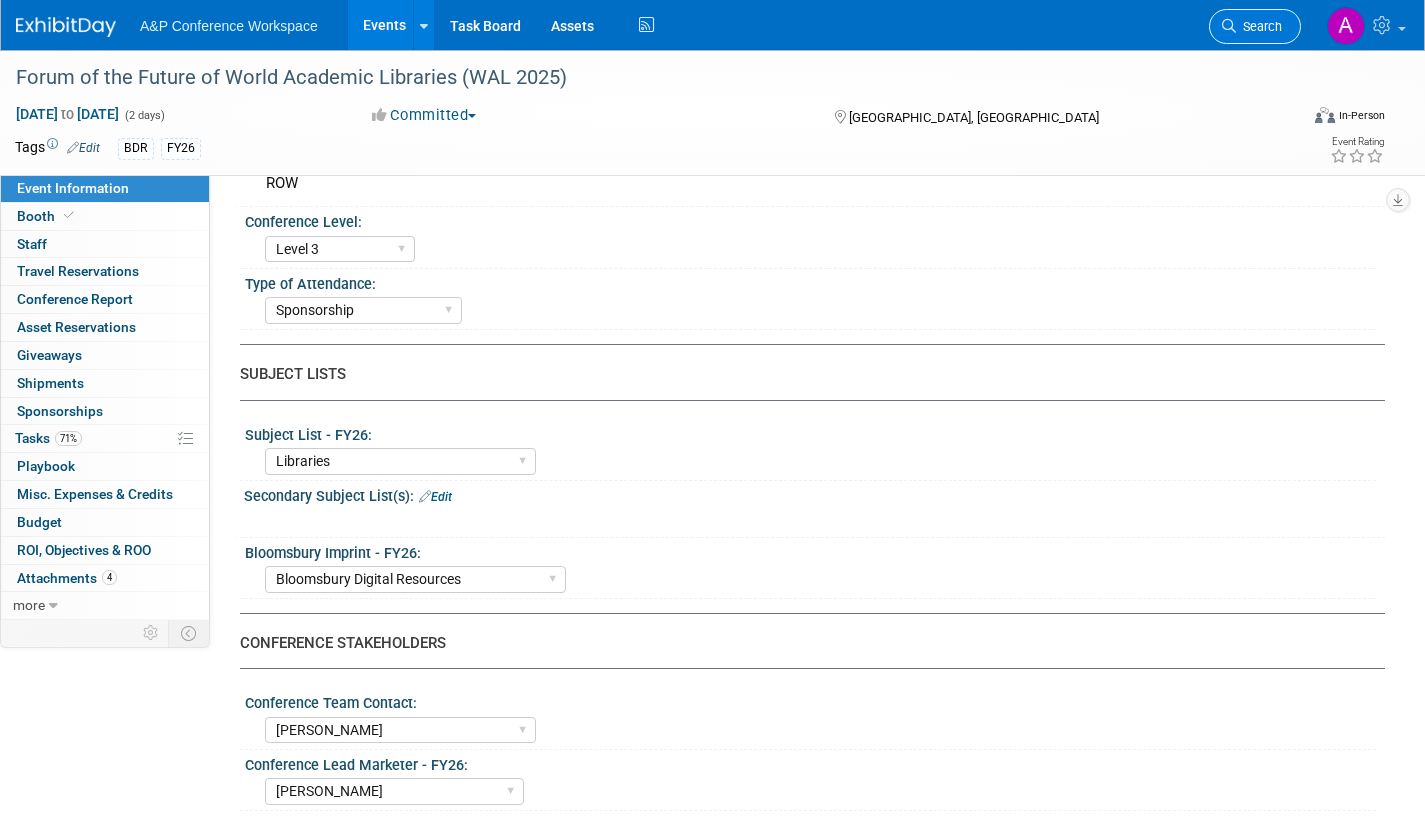 click on "Search" at bounding box center (1259, 26) 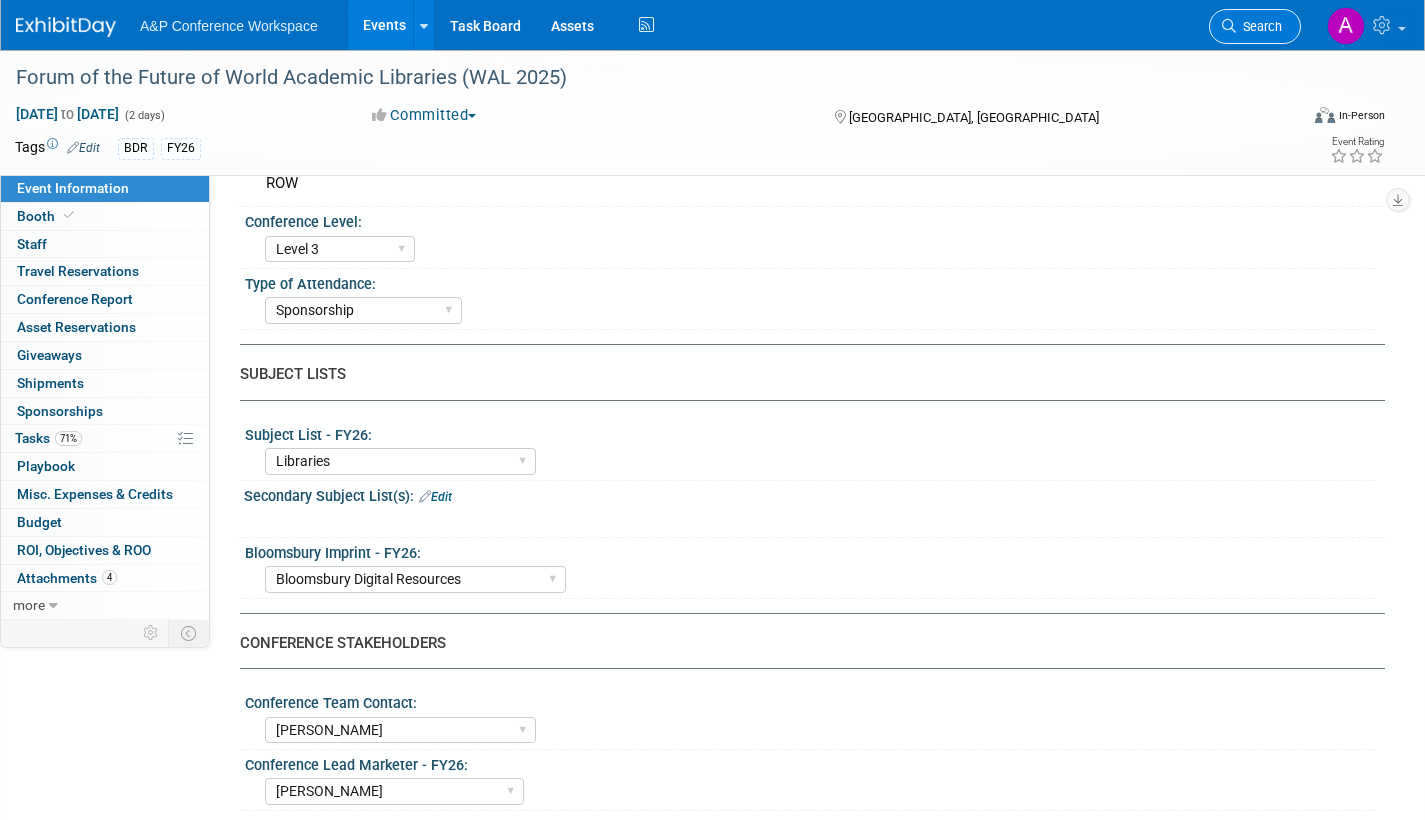 scroll, scrollTop: 0, scrollLeft: 0, axis: both 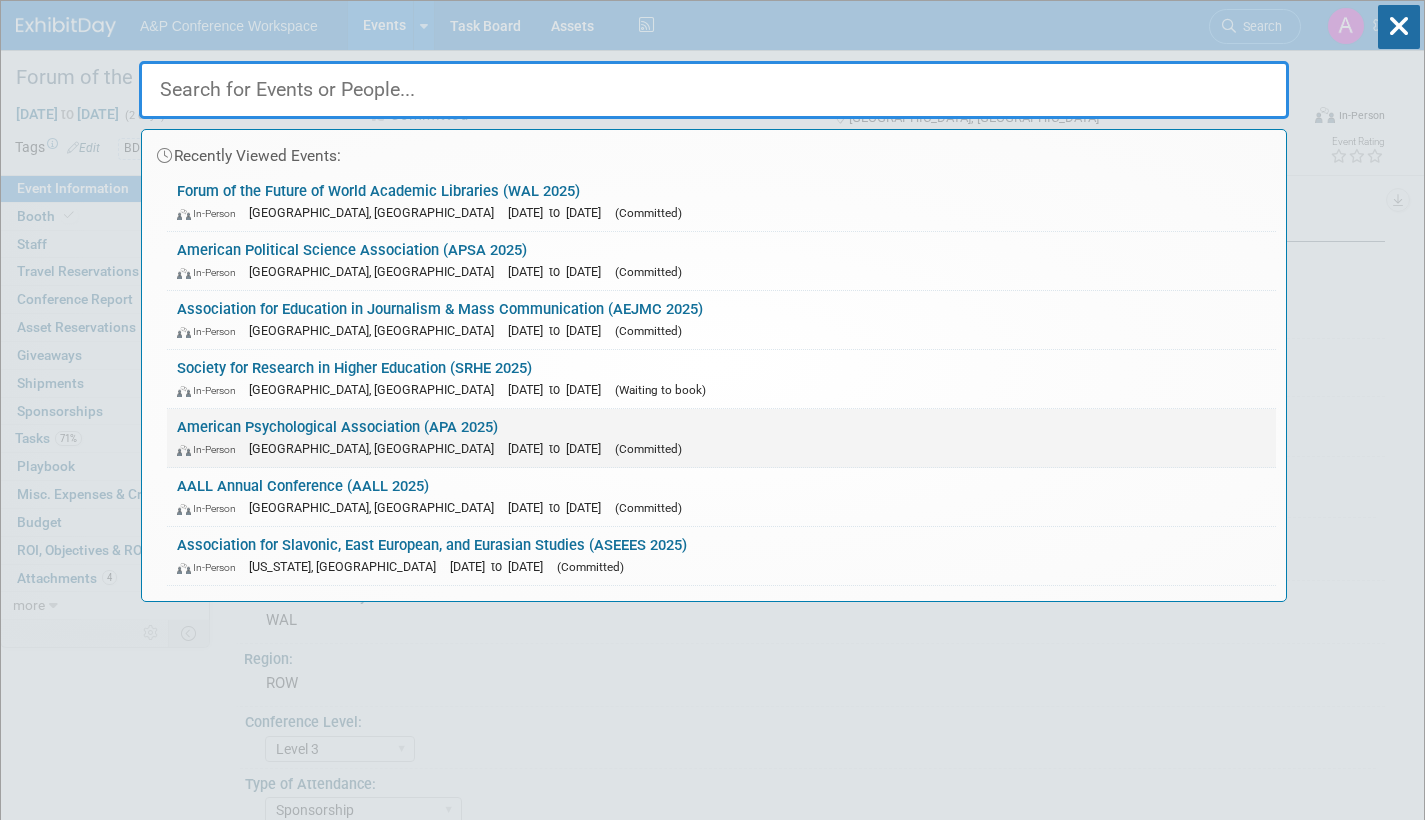 click on "[DATE]  to  [DATE]" at bounding box center (559, 448) 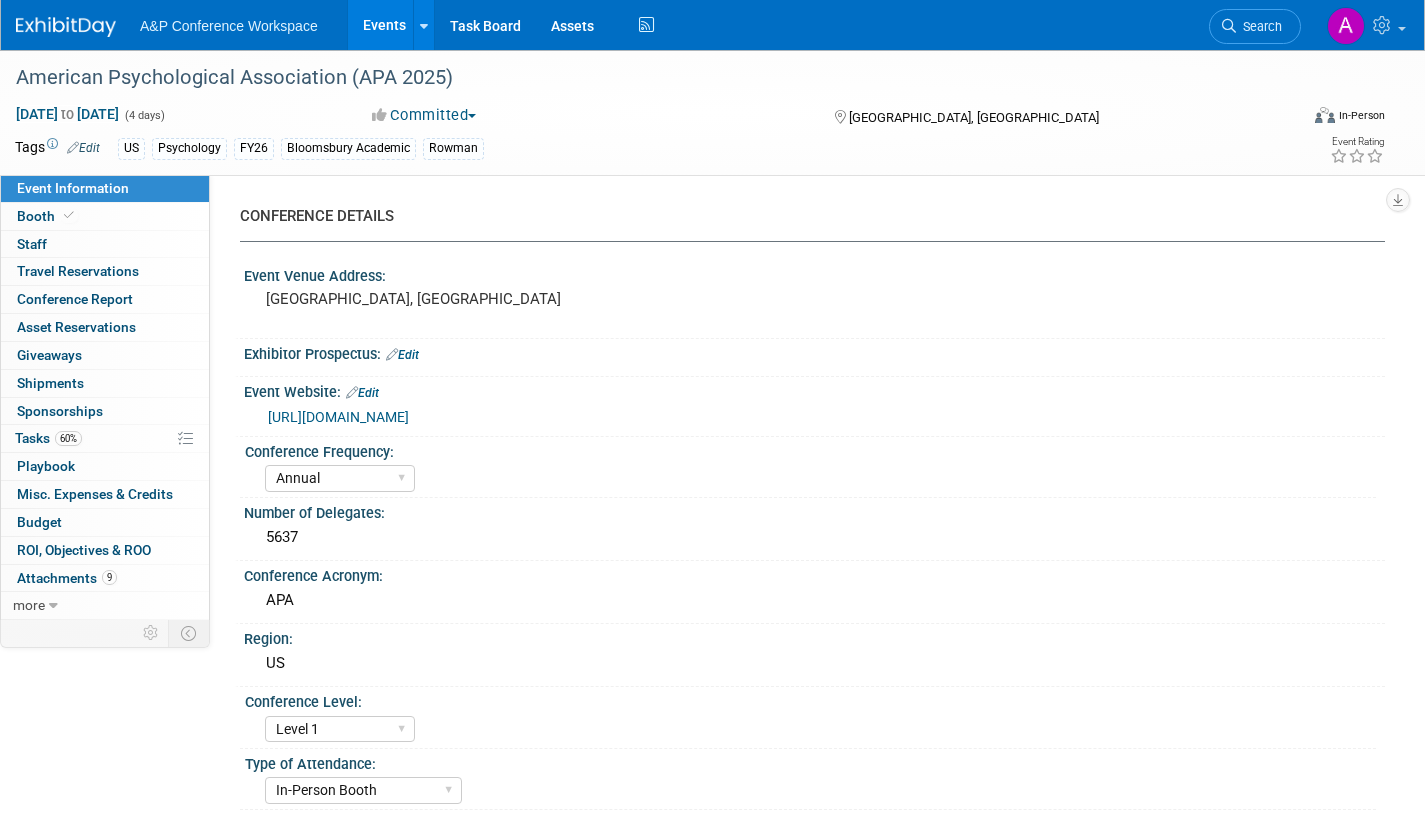 select on "Annual" 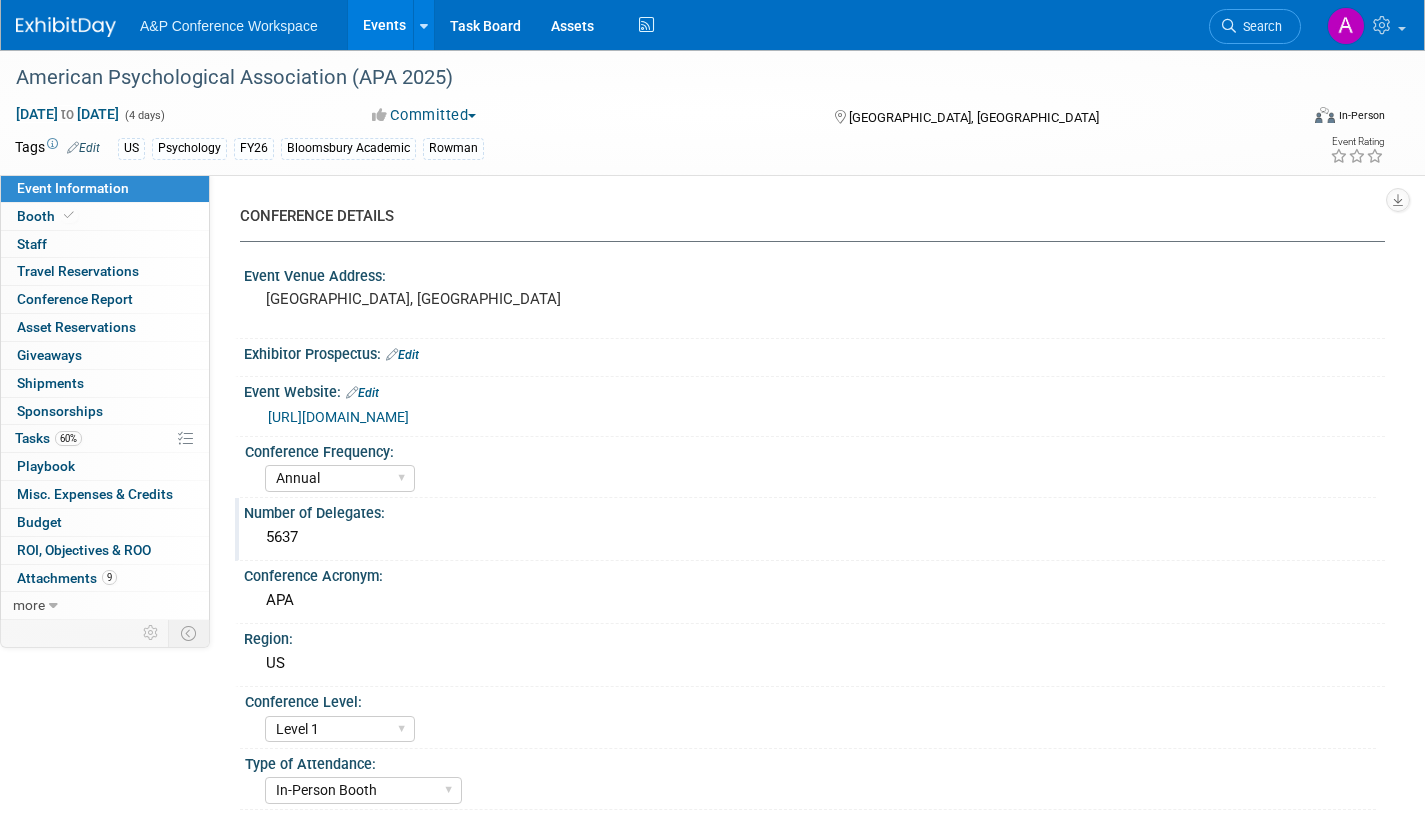 scroll, scrollTop: 0, scrollLeft: 0, axis: both 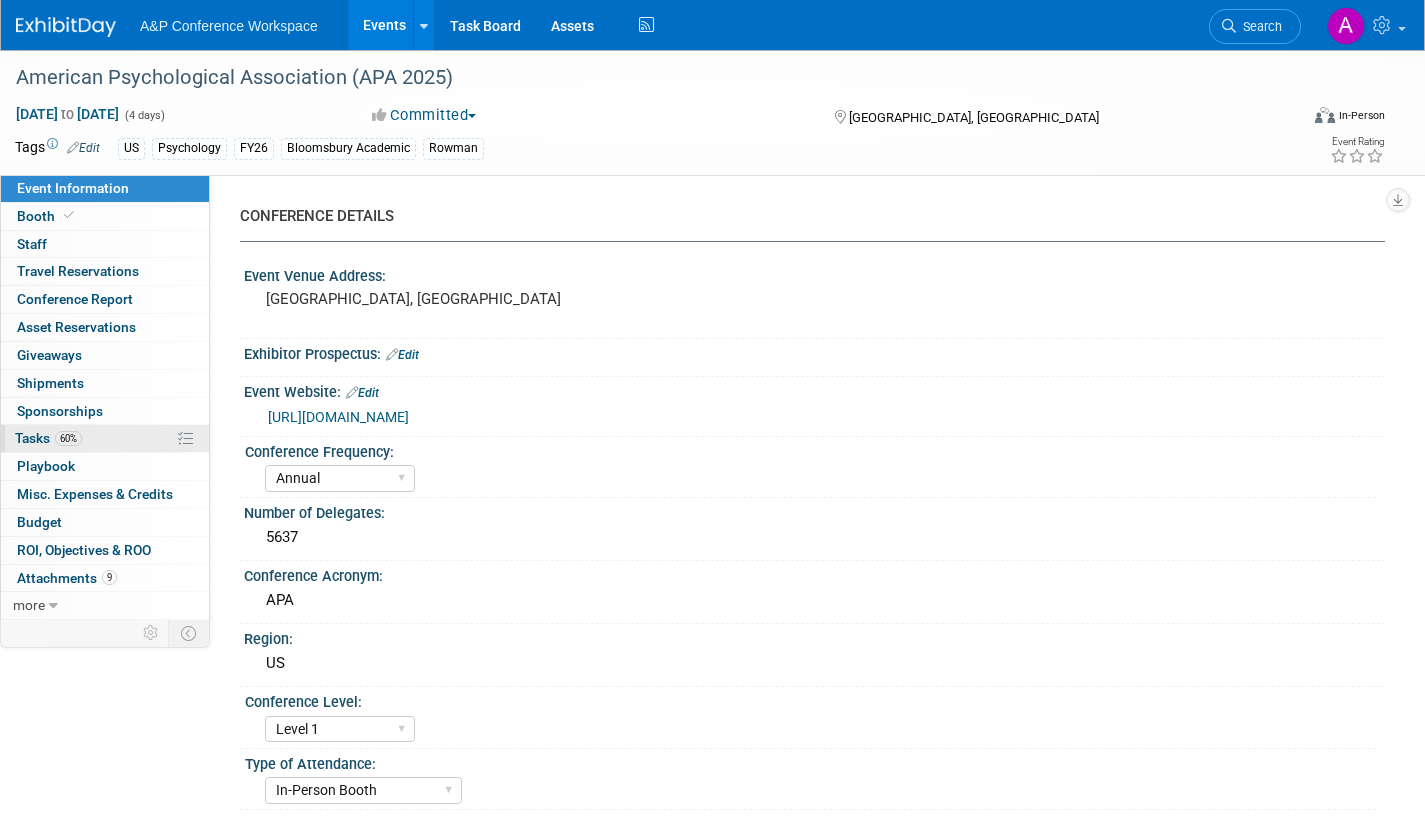 click on "Tasks 60%" at bounding box center [48, 438] 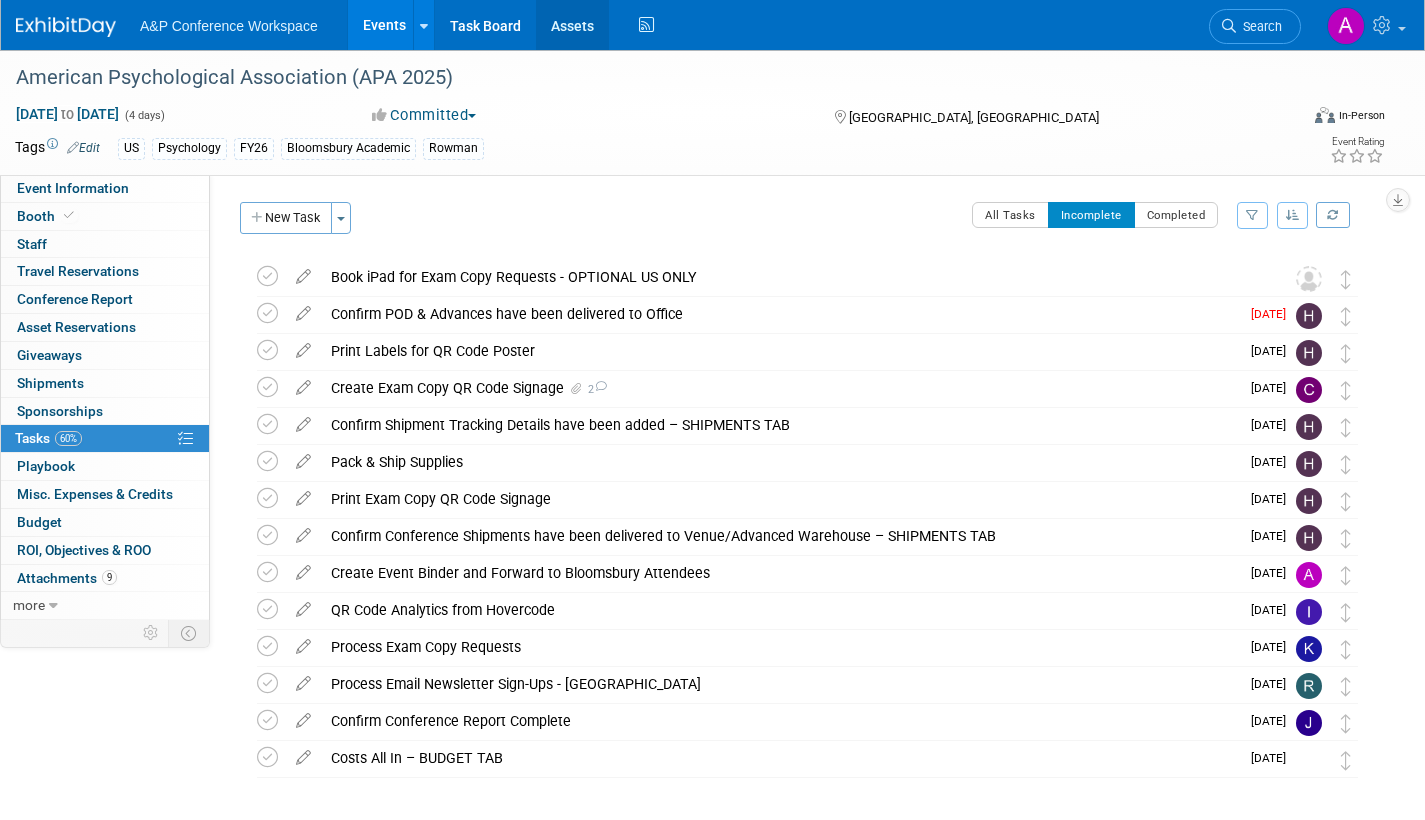 click on "Assets" at bounding box center (572, 25) 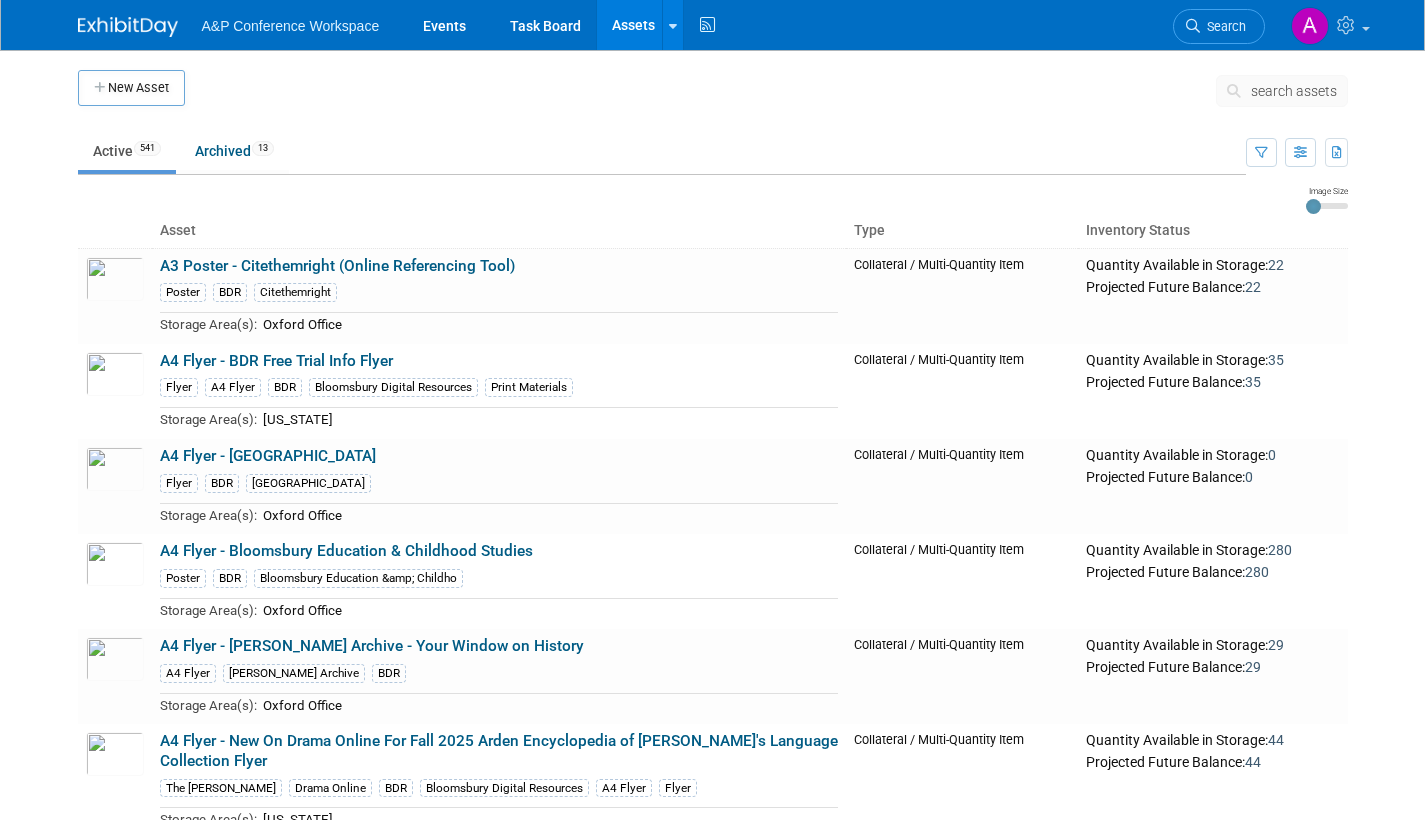 click on "search assets" at bounding box center (1294, 91) 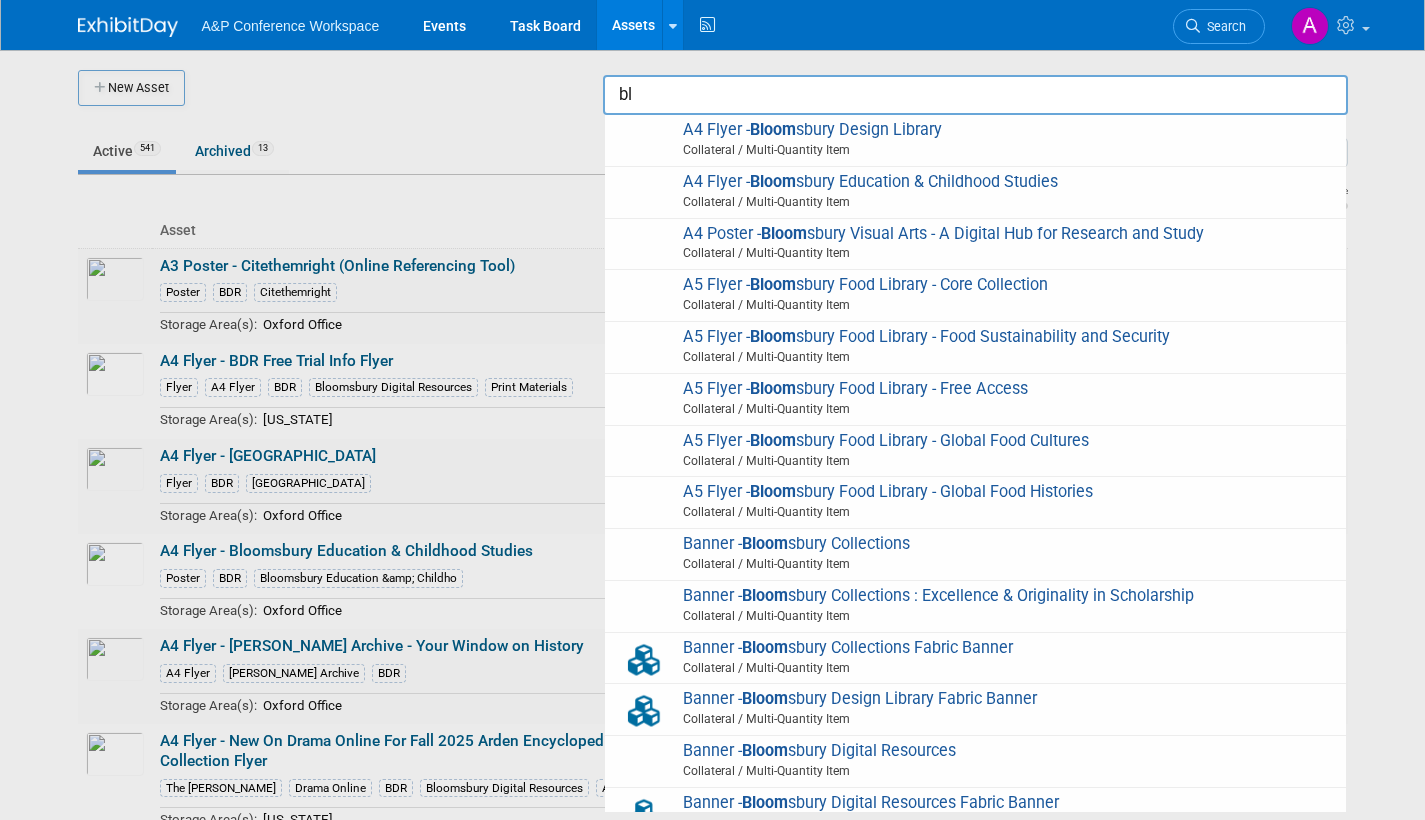 type on "b" 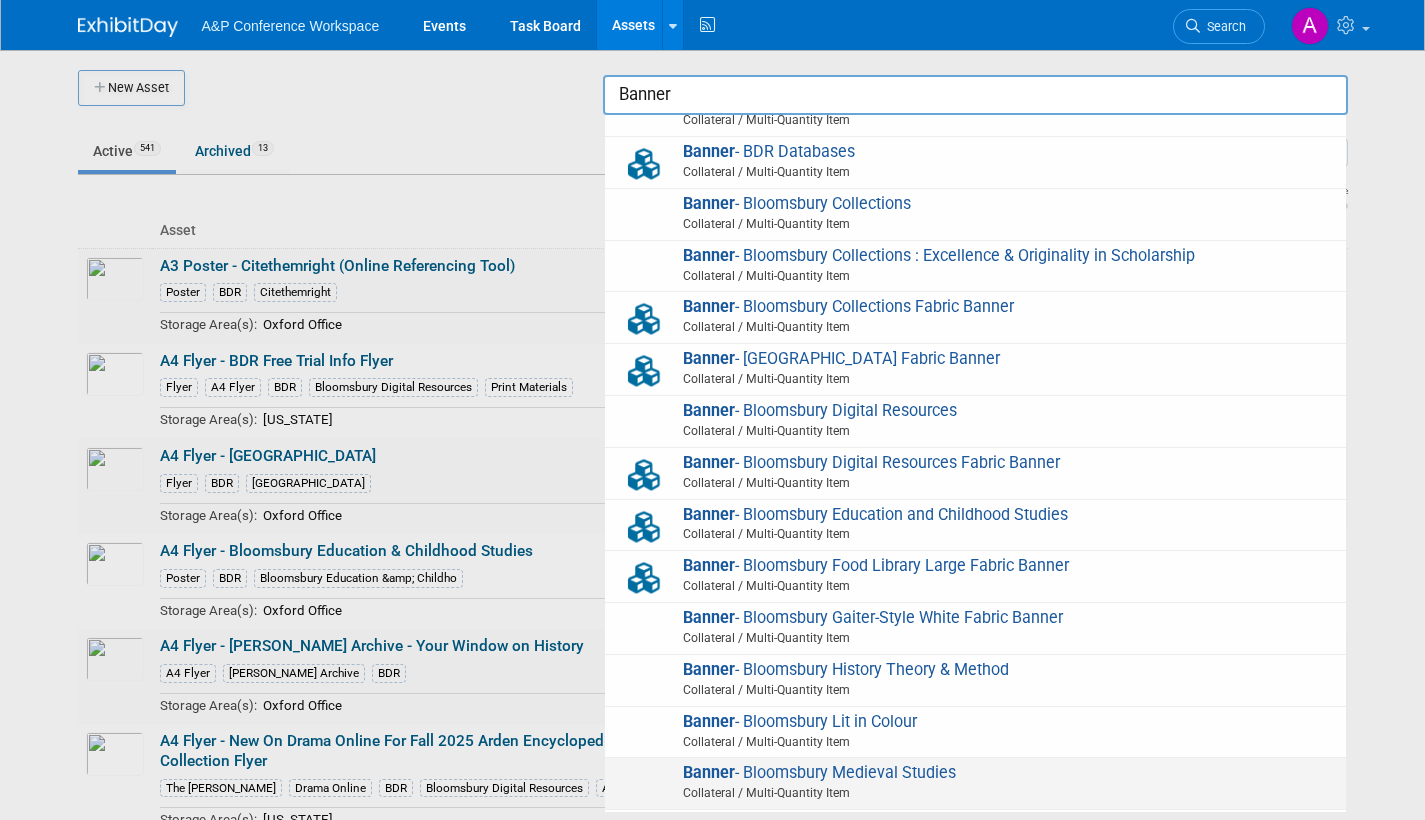 scroll, scrollTop: 0, scrollLeft: 0, axis: both 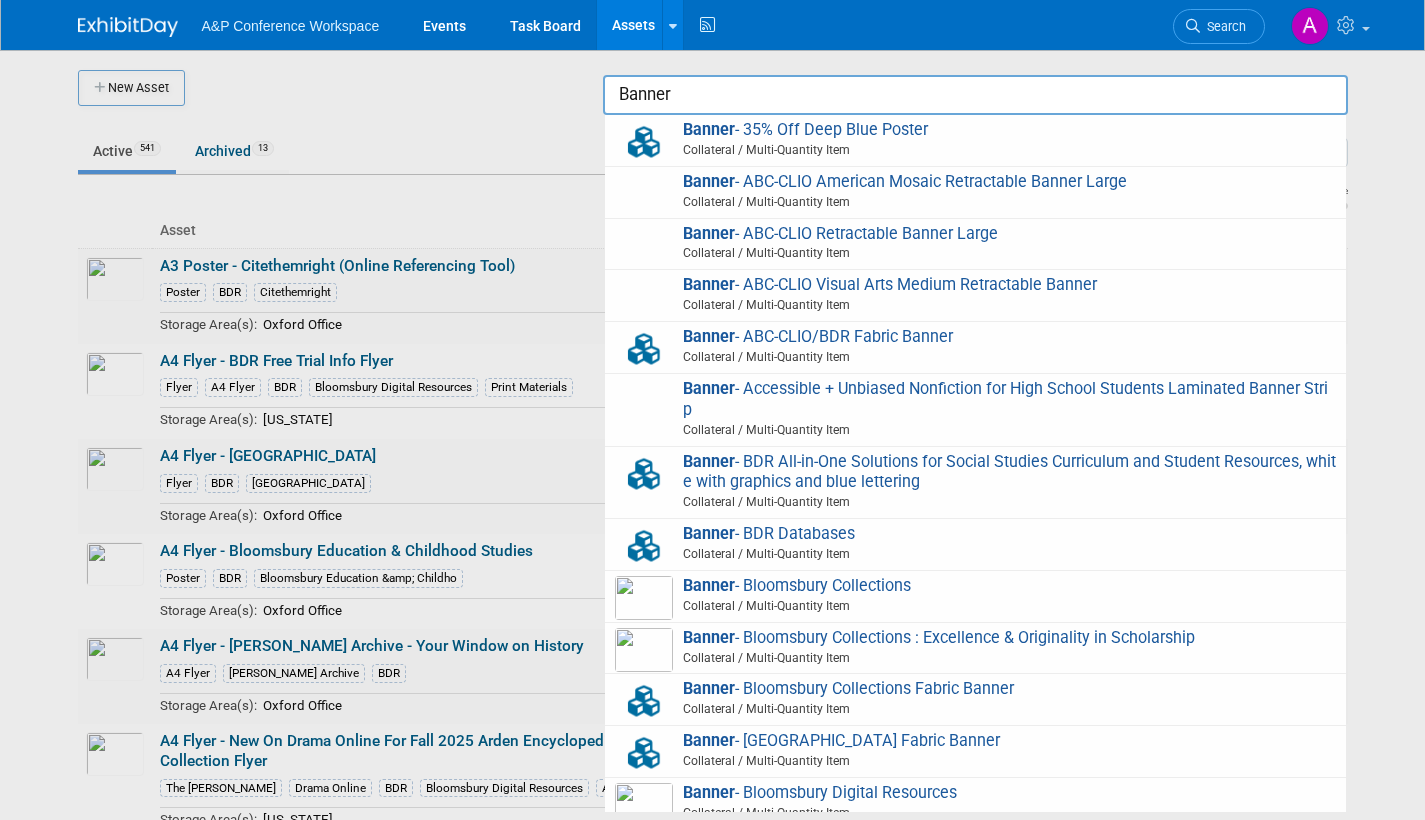 type on "Banner" 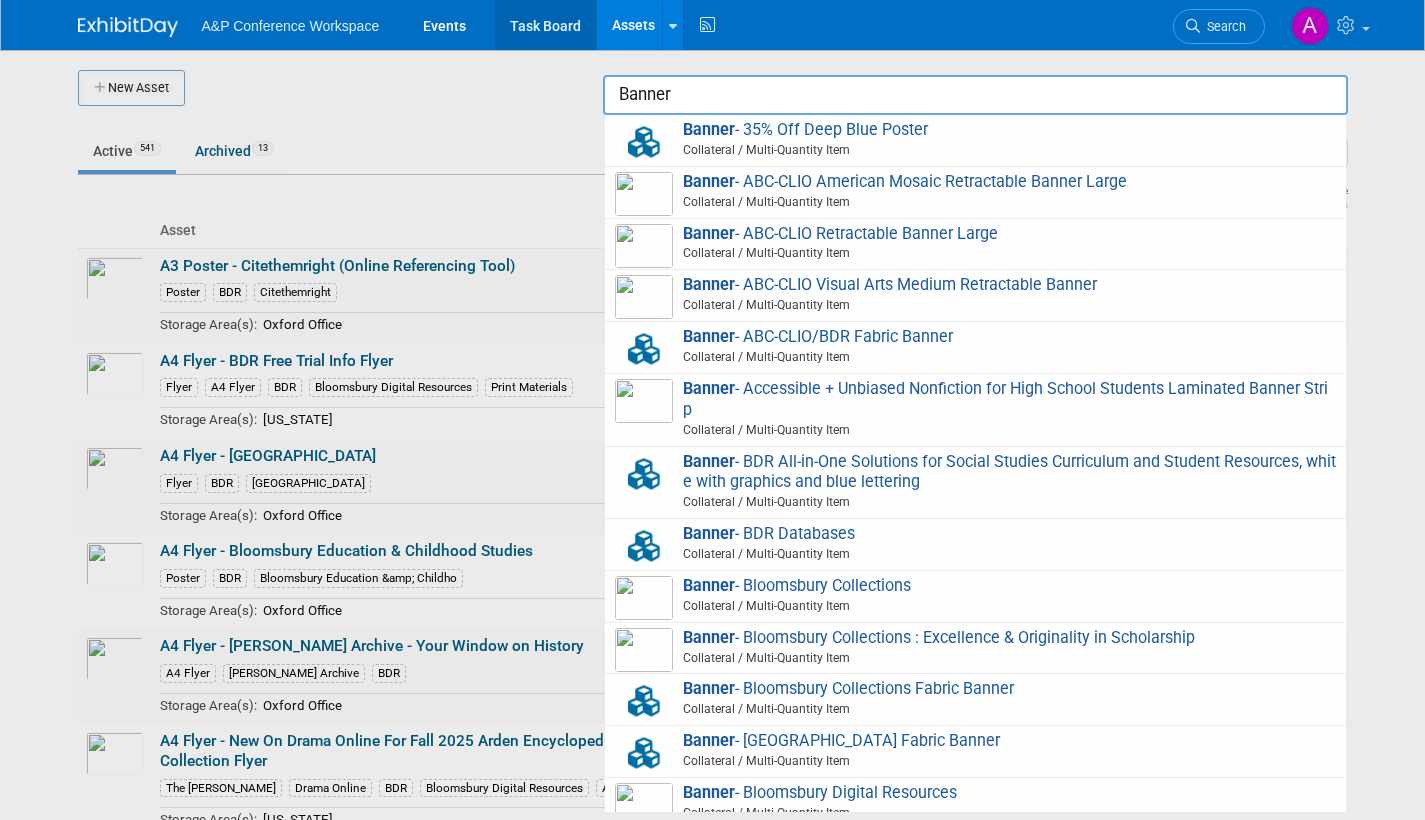 click on "Task Board" at bounding box center (545, 25) 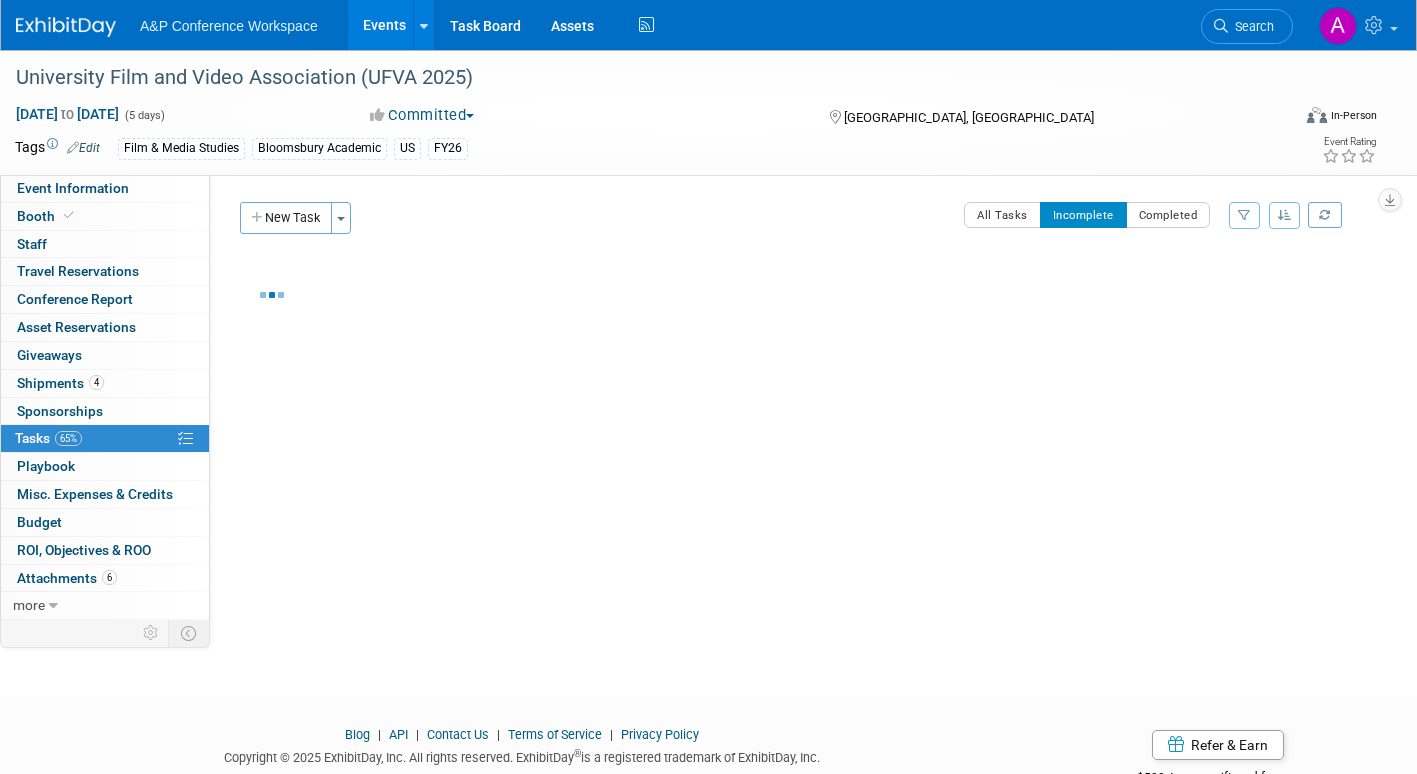 scroll, scrollTop: 0, scrollLeft: 0, axis: both 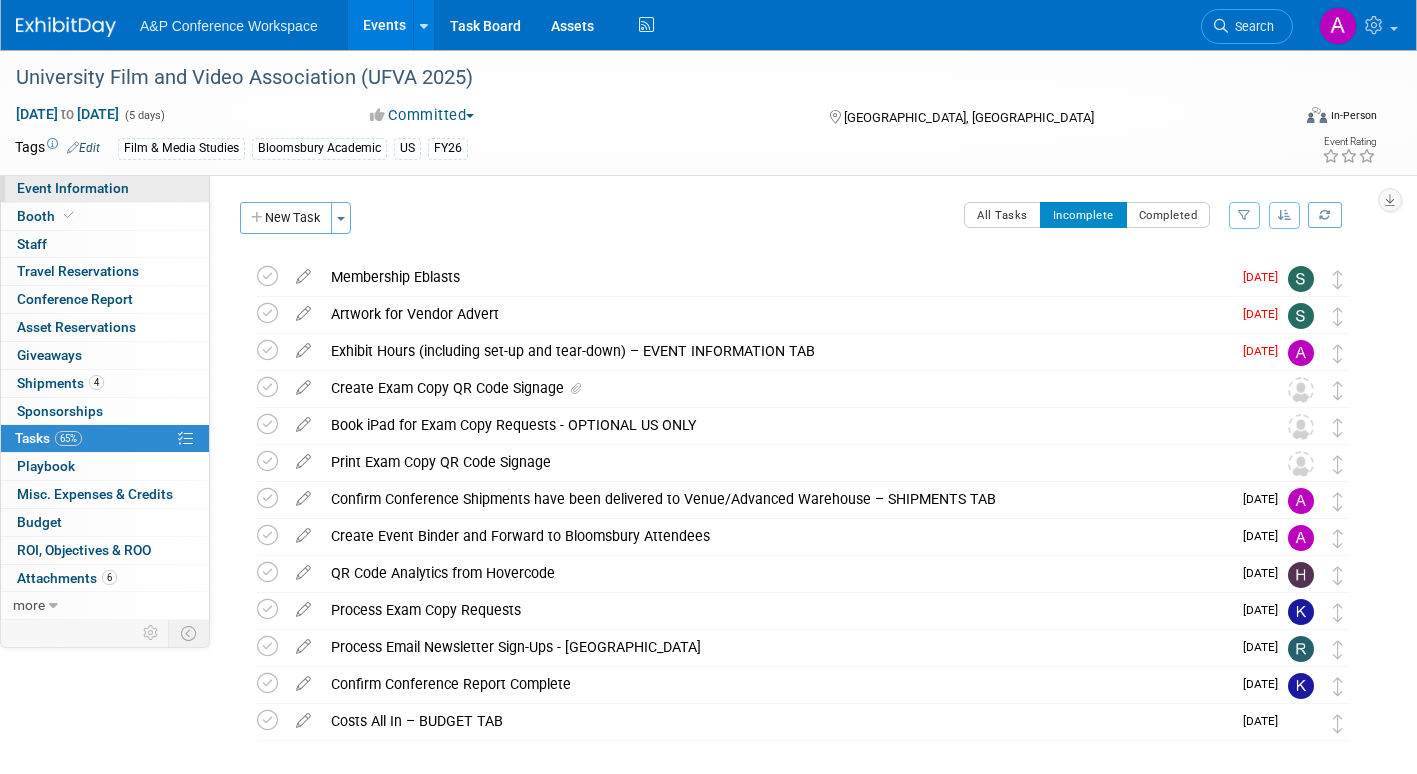 click on "Event Information" at bounding box center (73, 188) 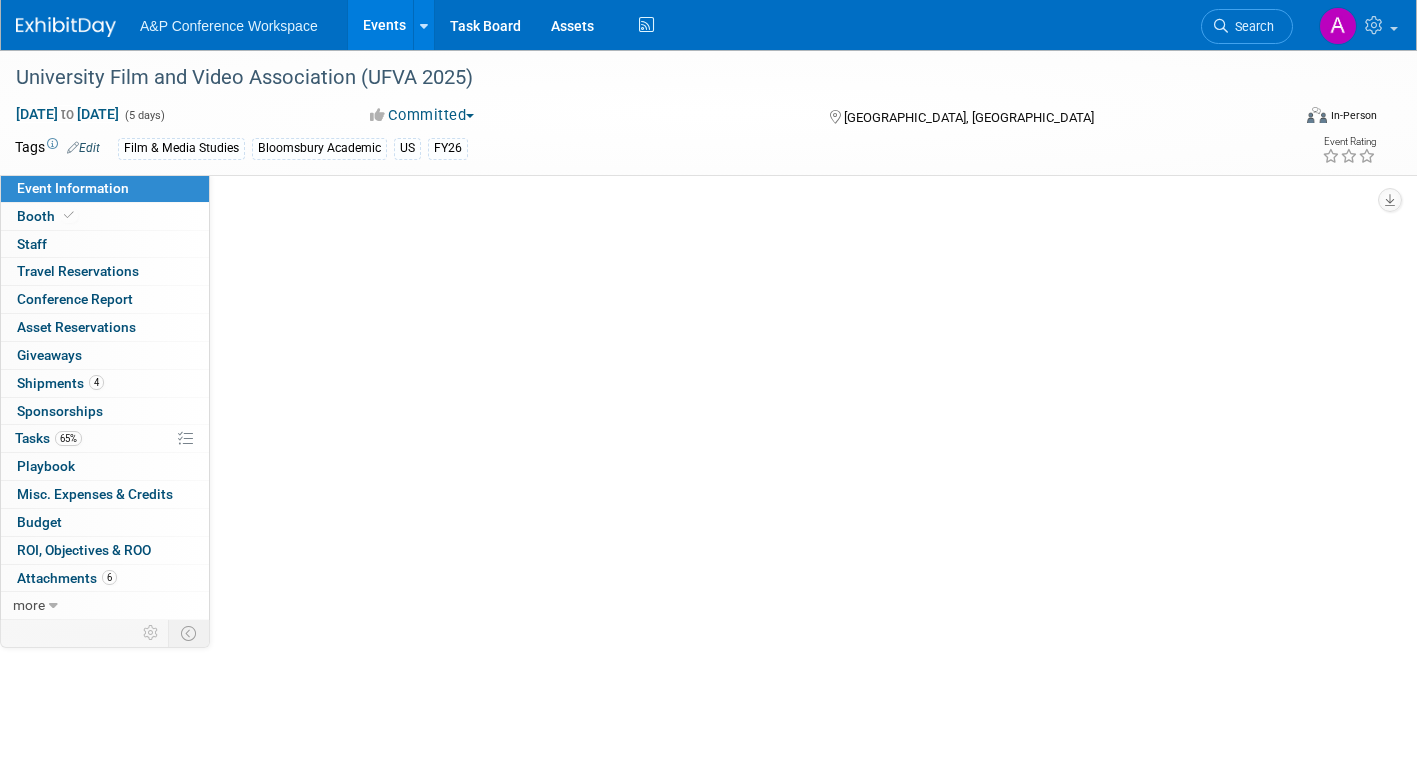 select on "Annual" 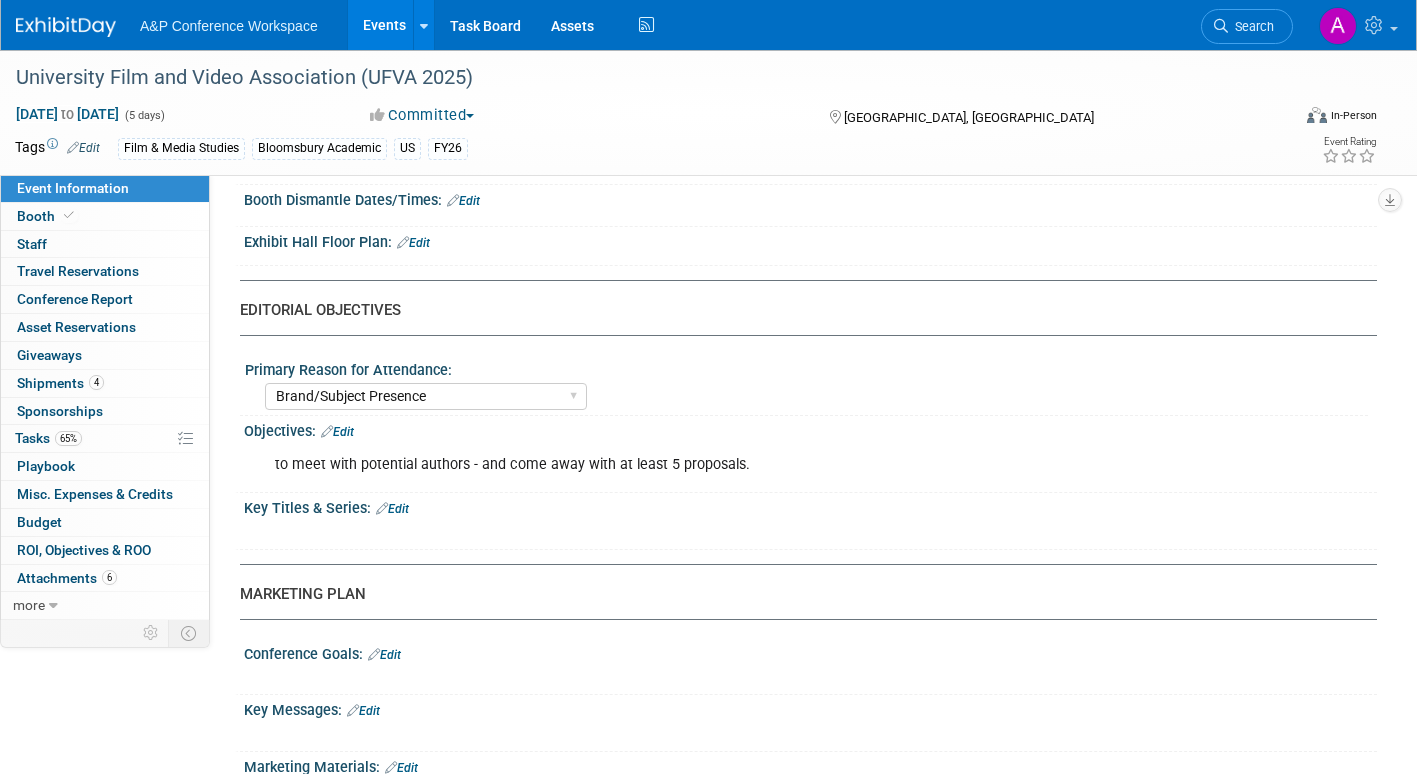 scroll, scrollTop: 1300, scrollLeft: 0, axis: vertical 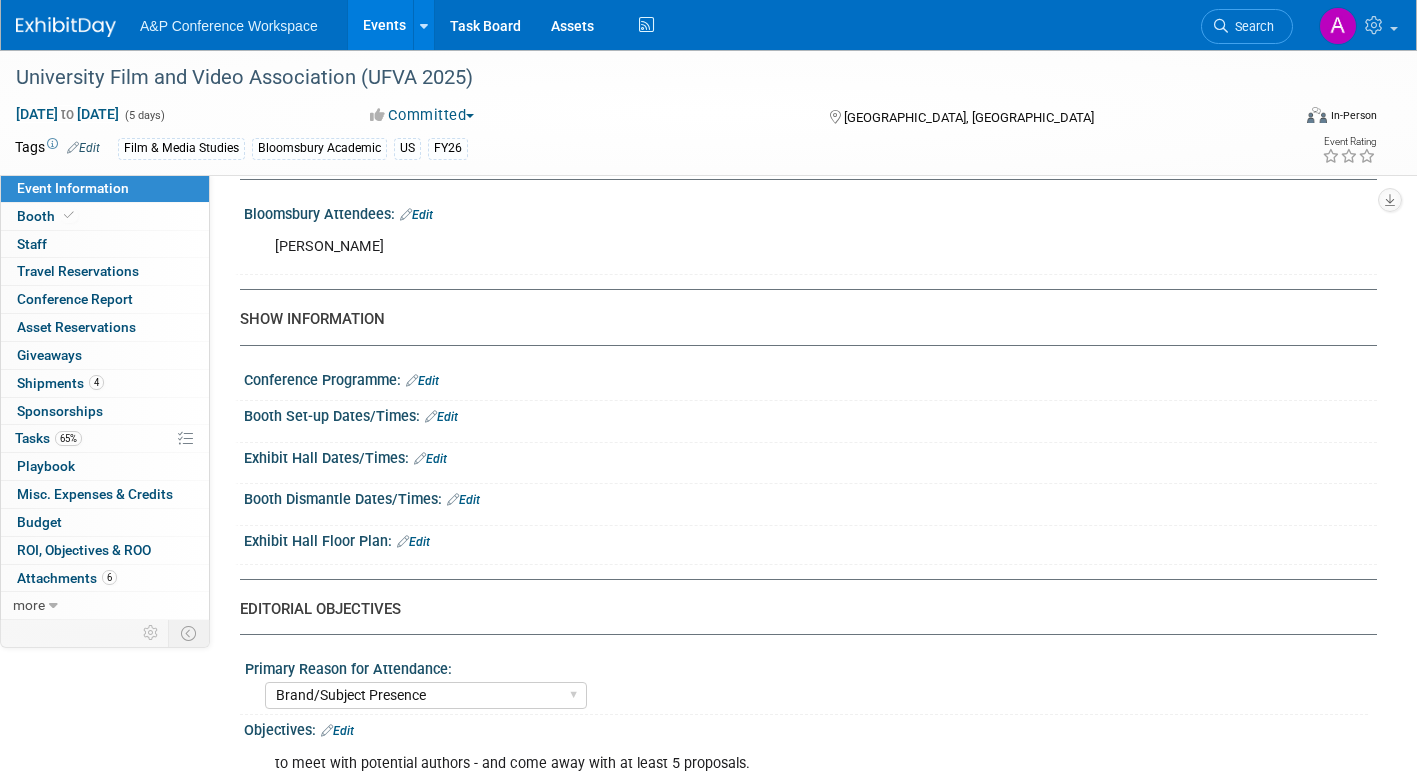 click on "Edit" at bounding box center (441, 417) 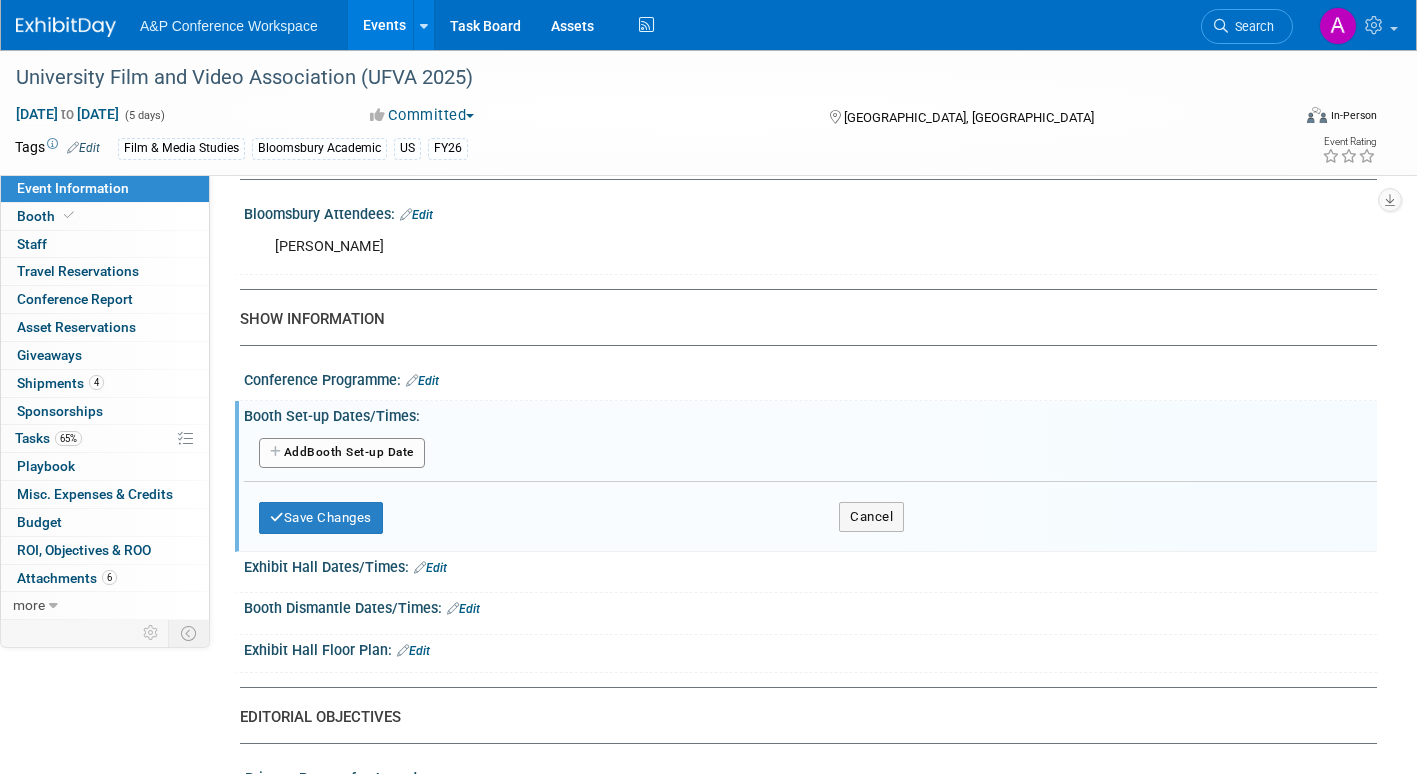 click on "Add  Another  Booth Set-up Date" at bounding box center [342, 453] 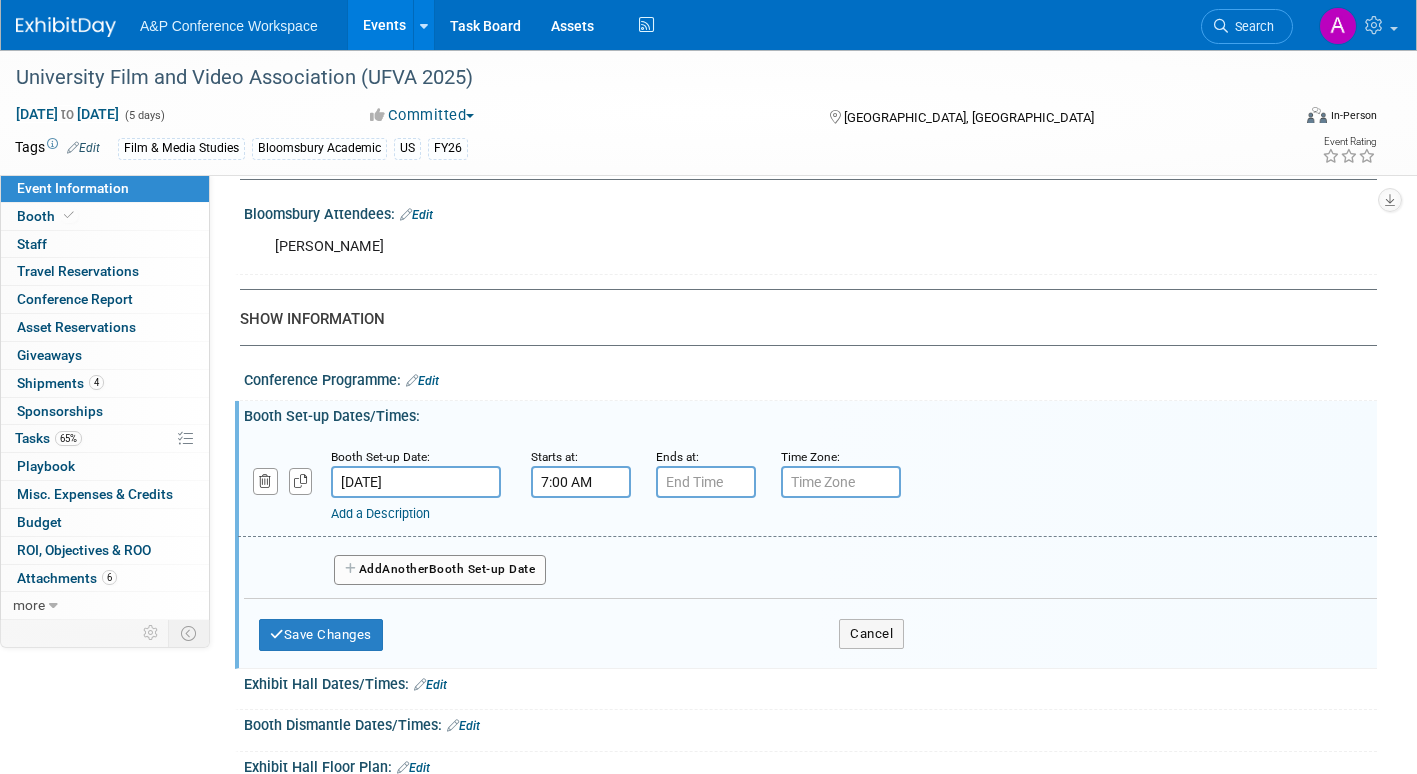 click on "7:00 AM" at bounding box center [581, 482] 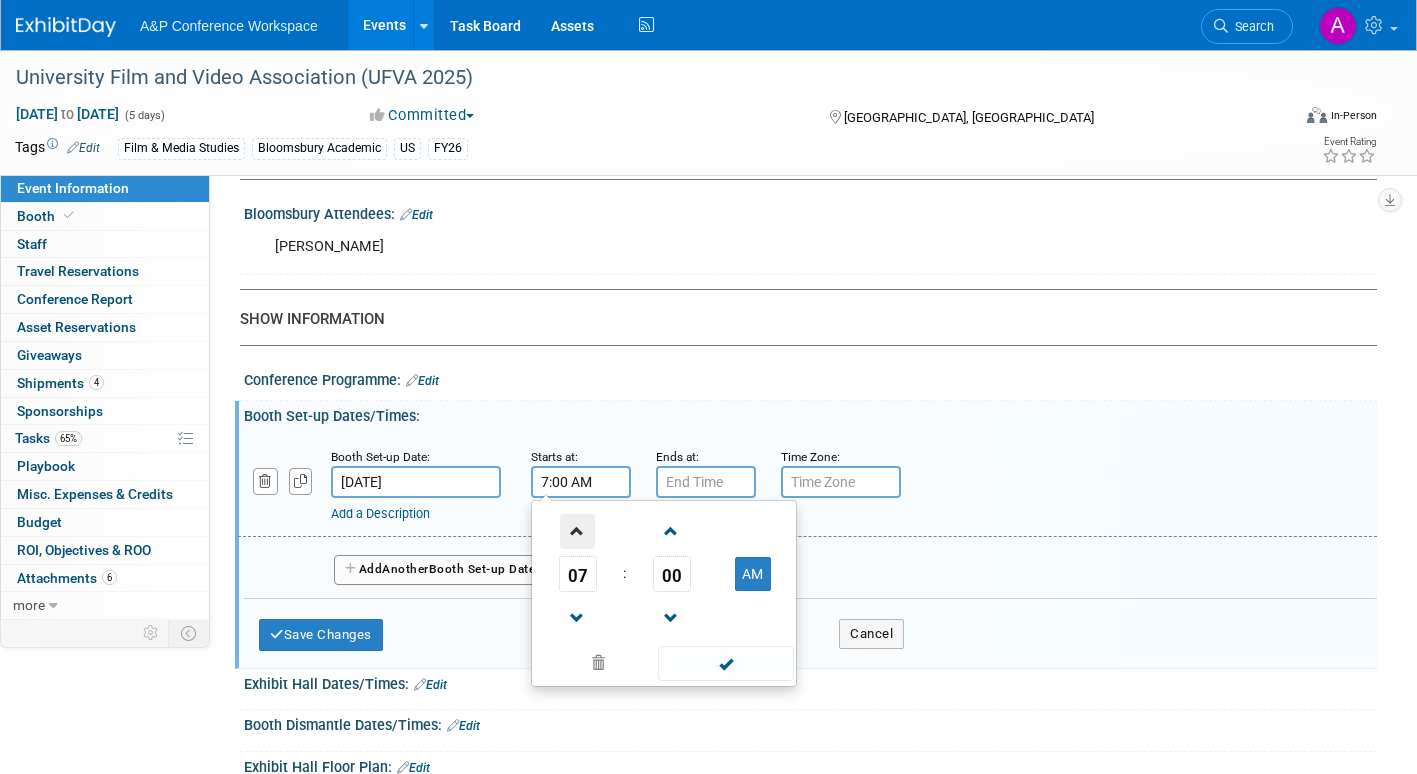 click at bounding box center [577, 531] 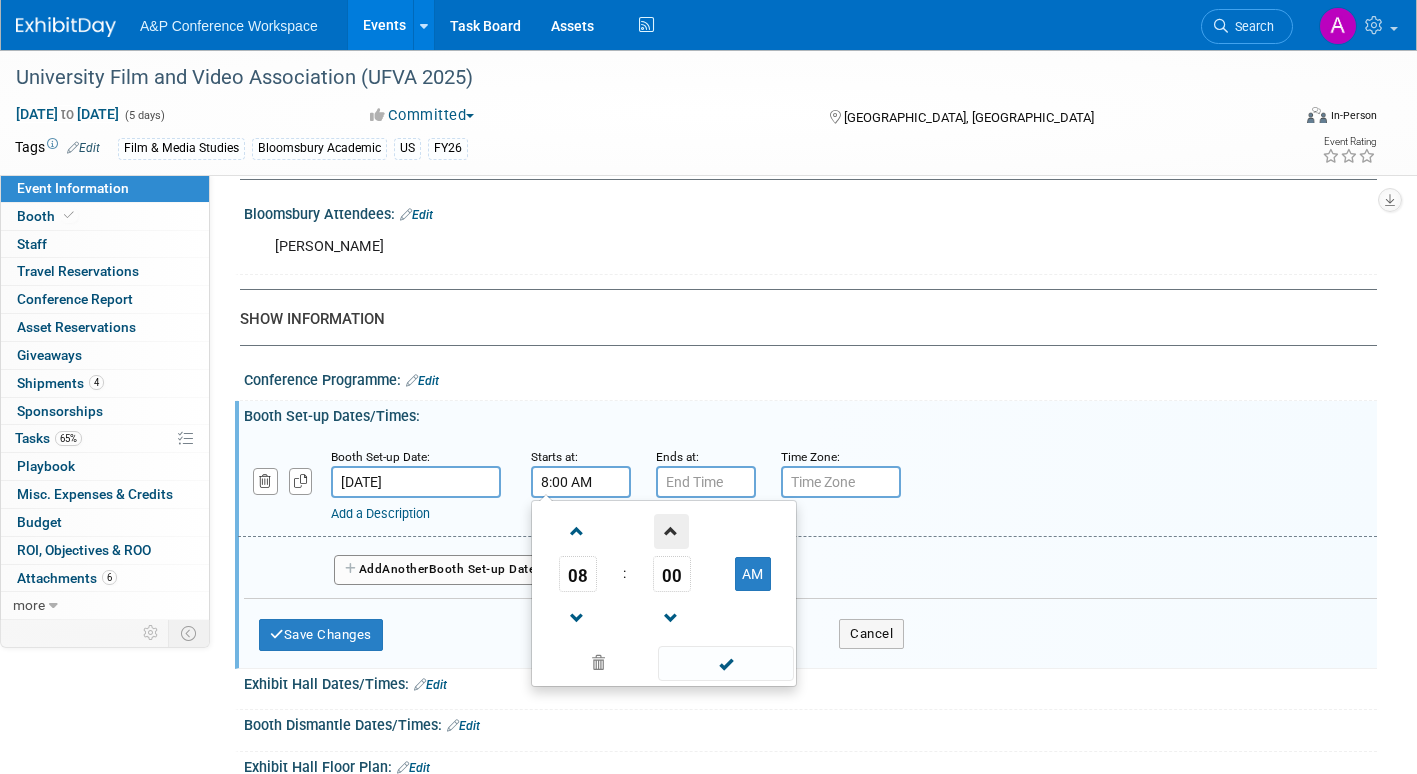 click at bounding box center [671, 531] 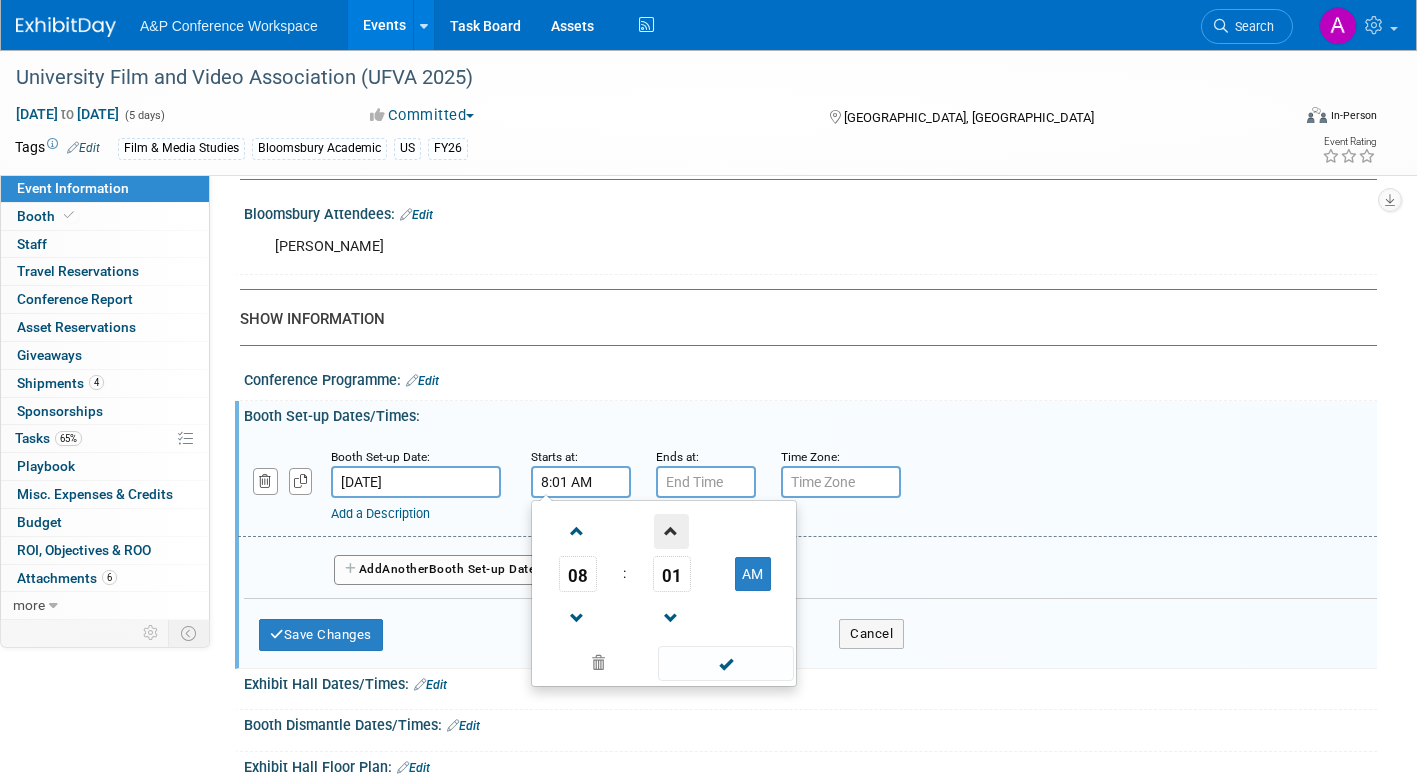 click at bounding box center (671, 531) 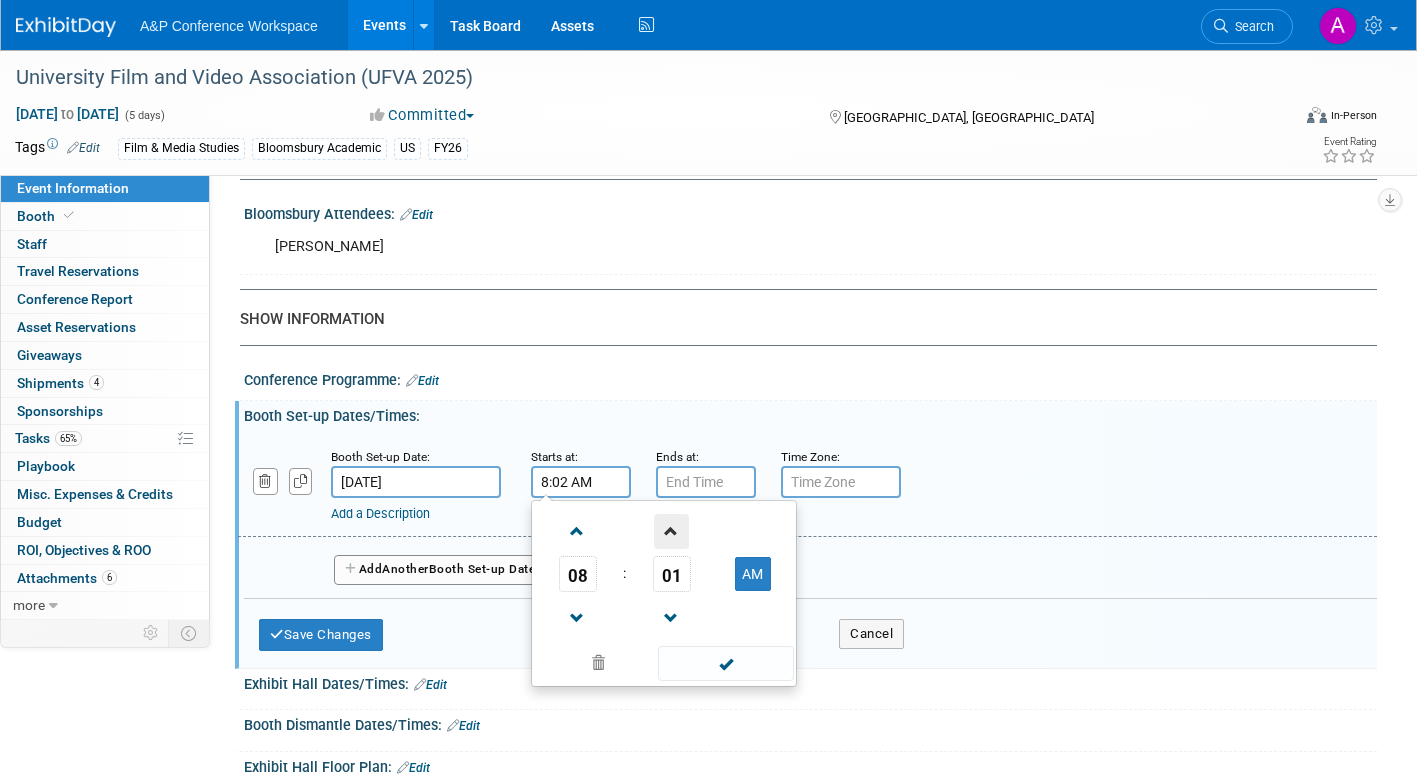 click at bounding box center (671, 531) 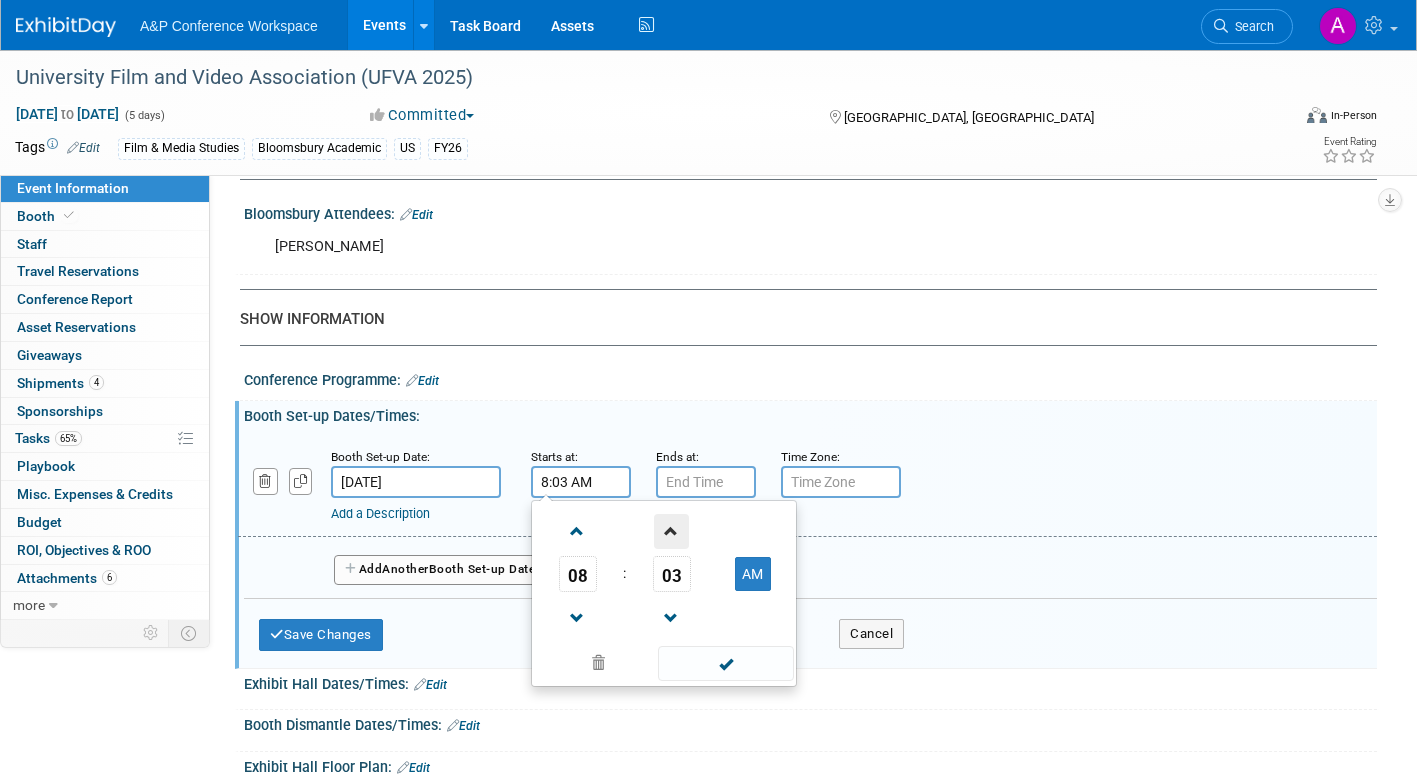 click at bounding box center [671, 531] 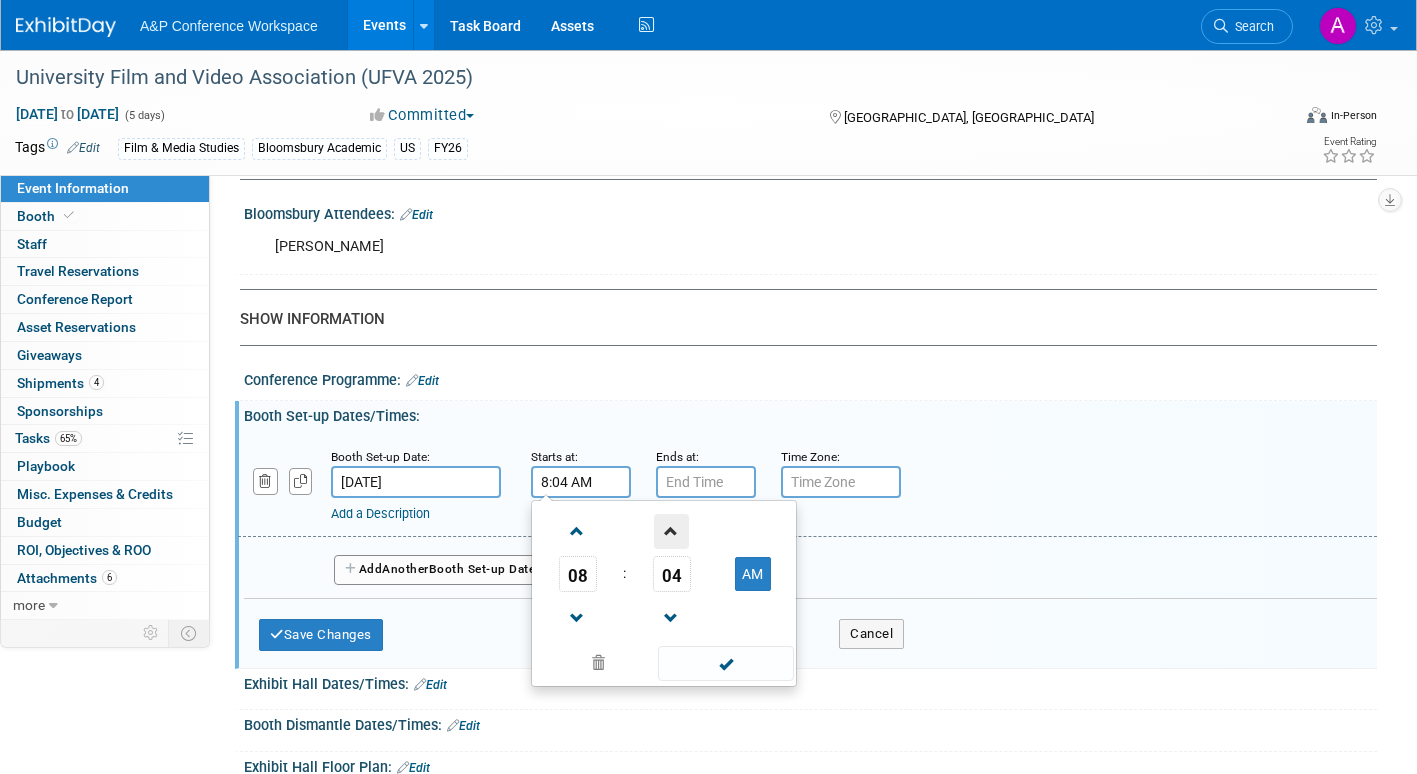 click at bounding box center (671, 531) 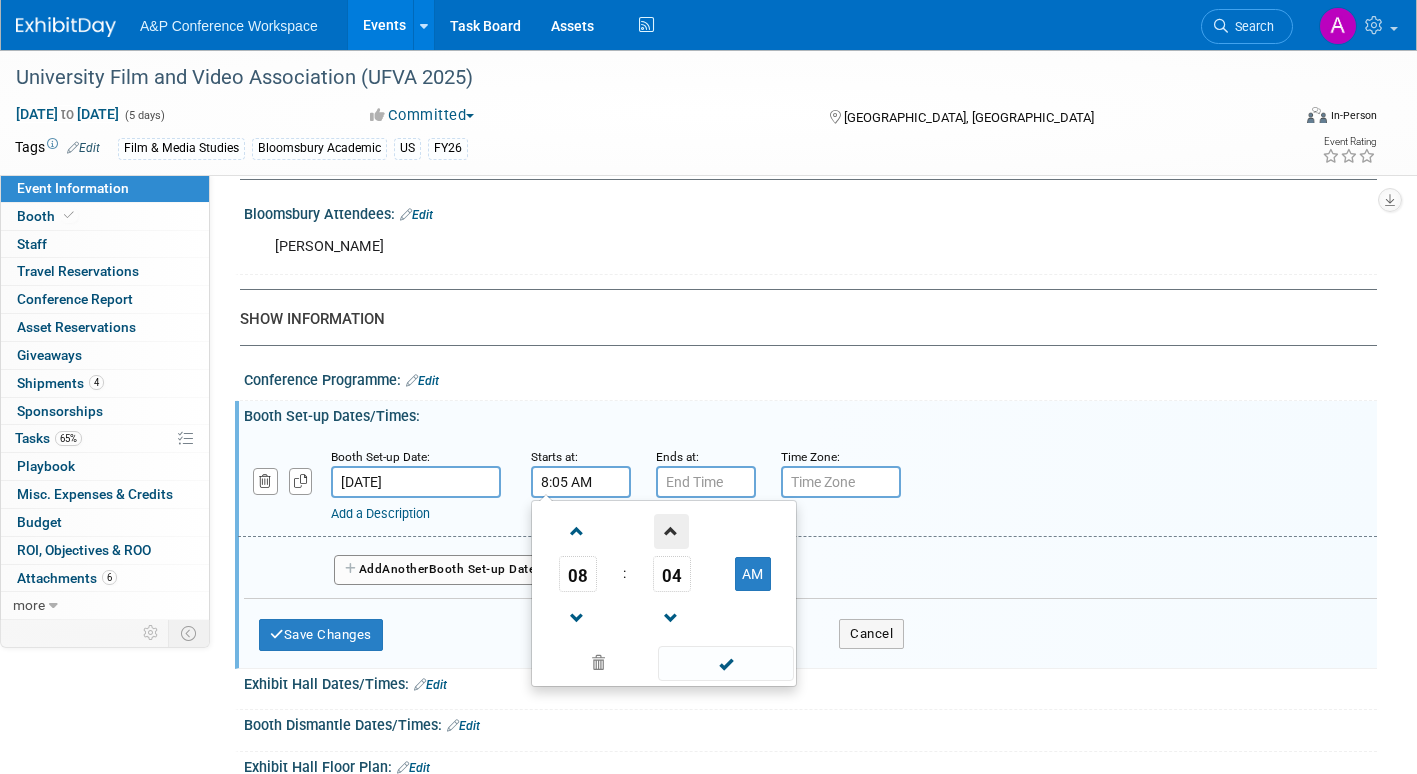 click at bounding box center (671, 531) 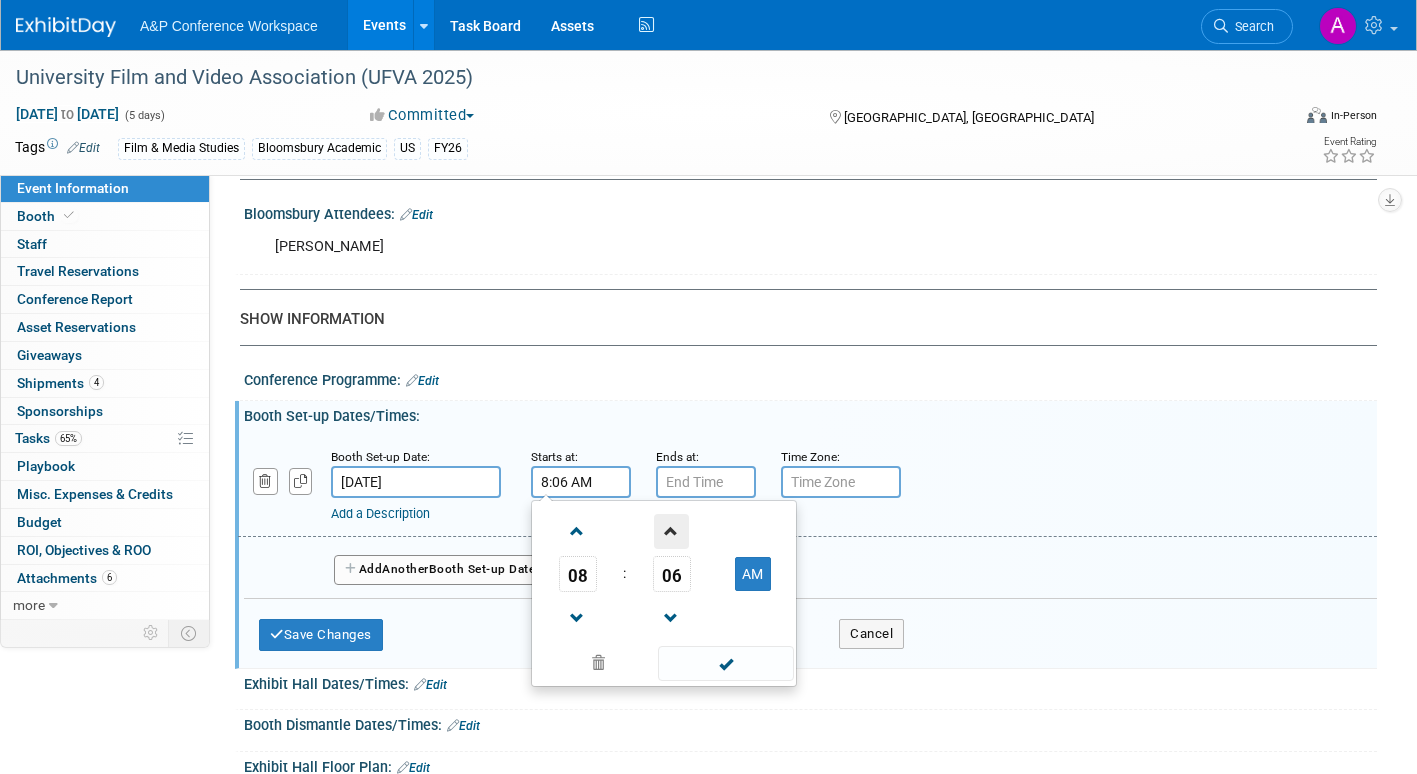 click at bounding box center (671, 531) 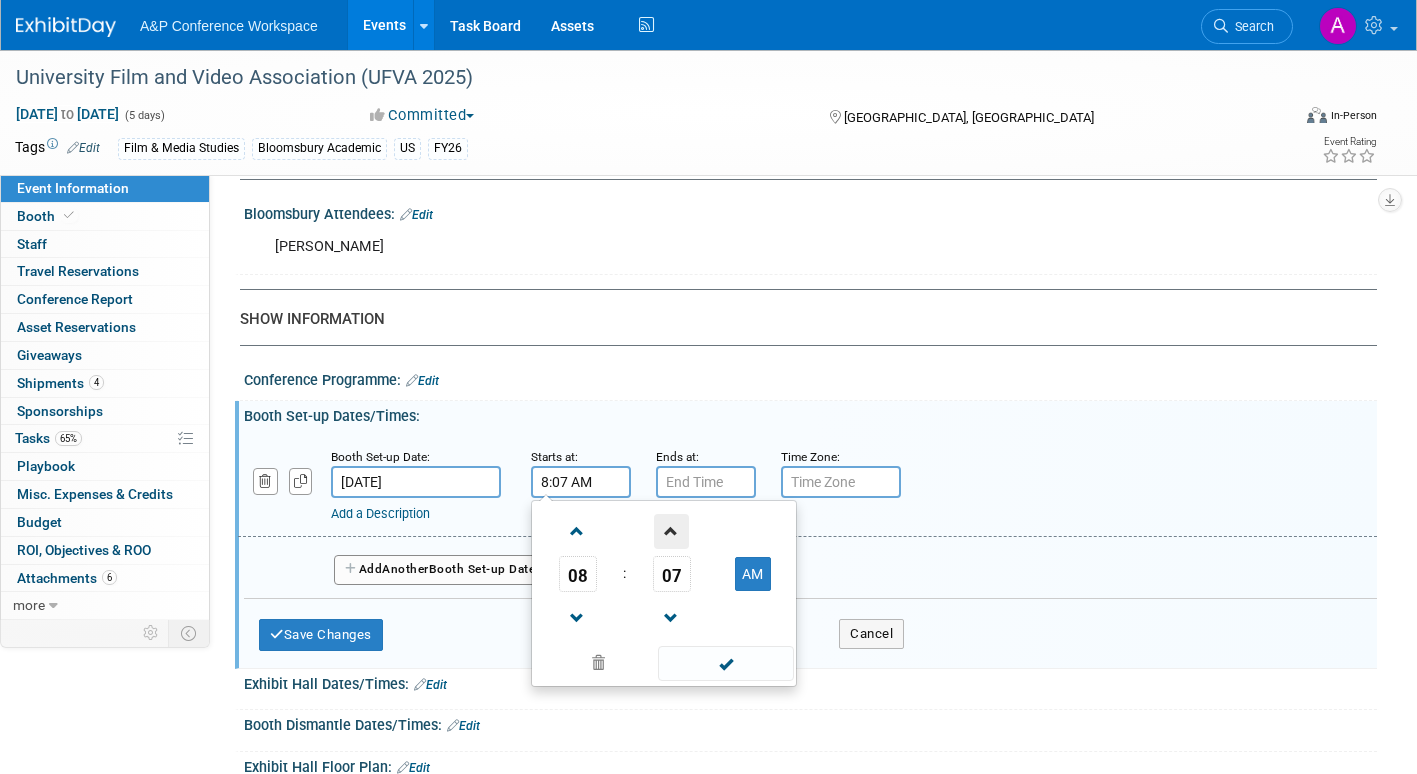 click at bounding box center (671, 531) 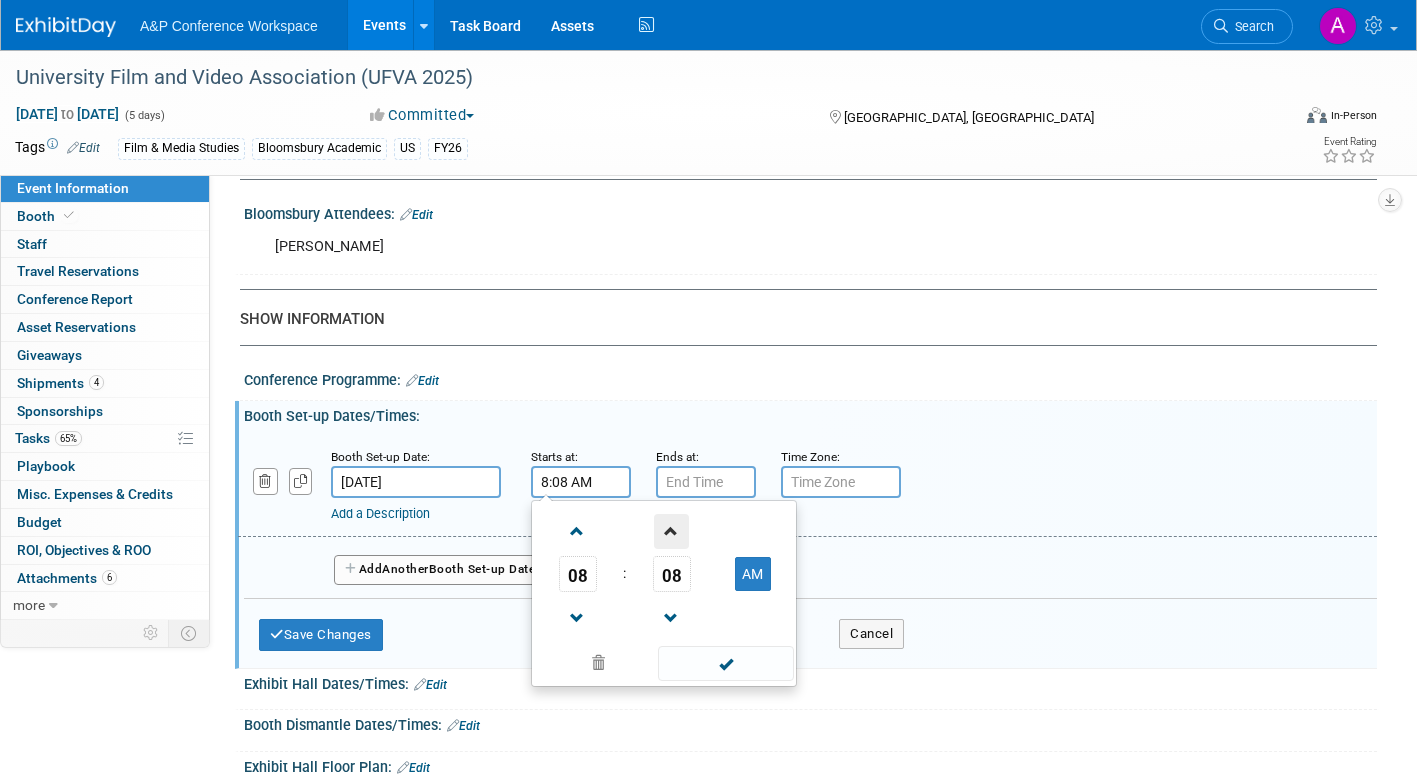 click at bounding box center [671, 531] 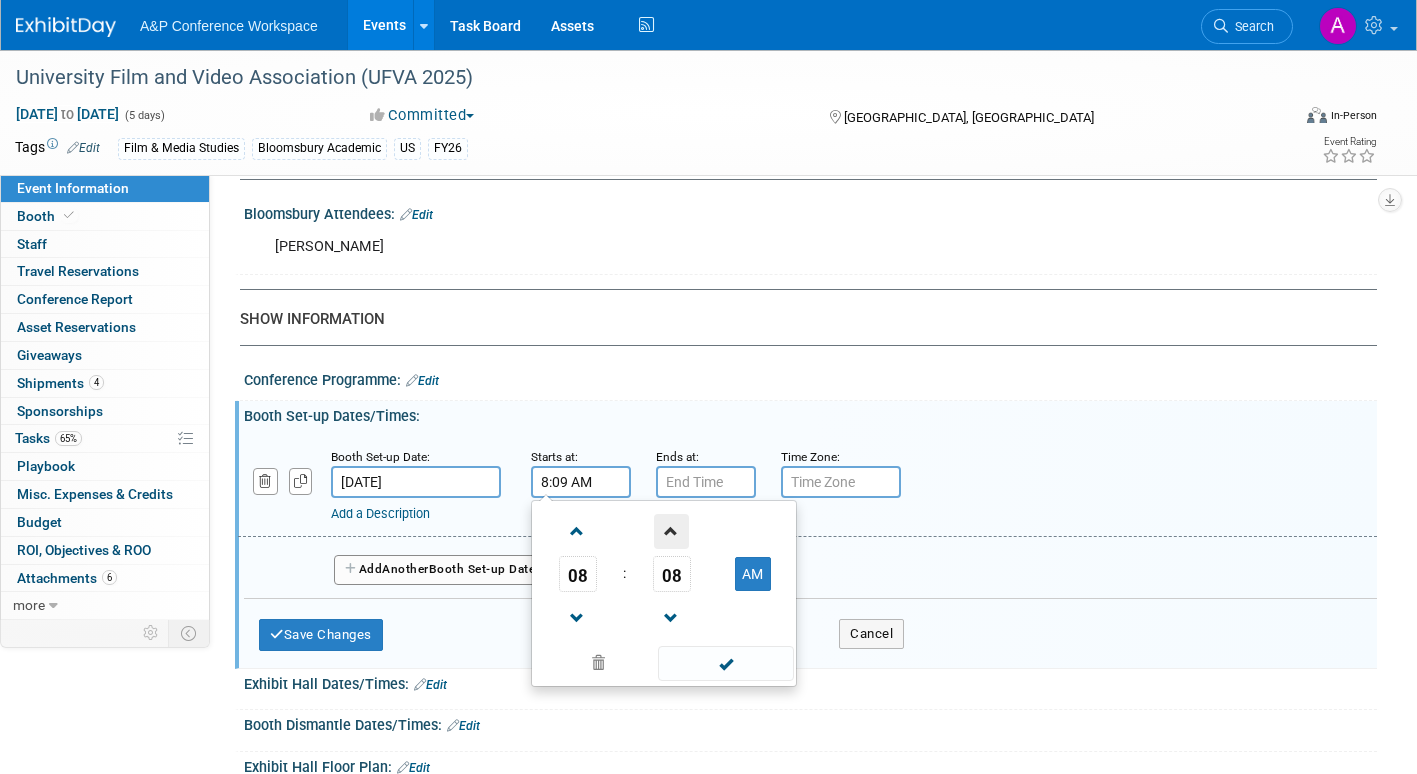 click at bounding box center [671, 531] 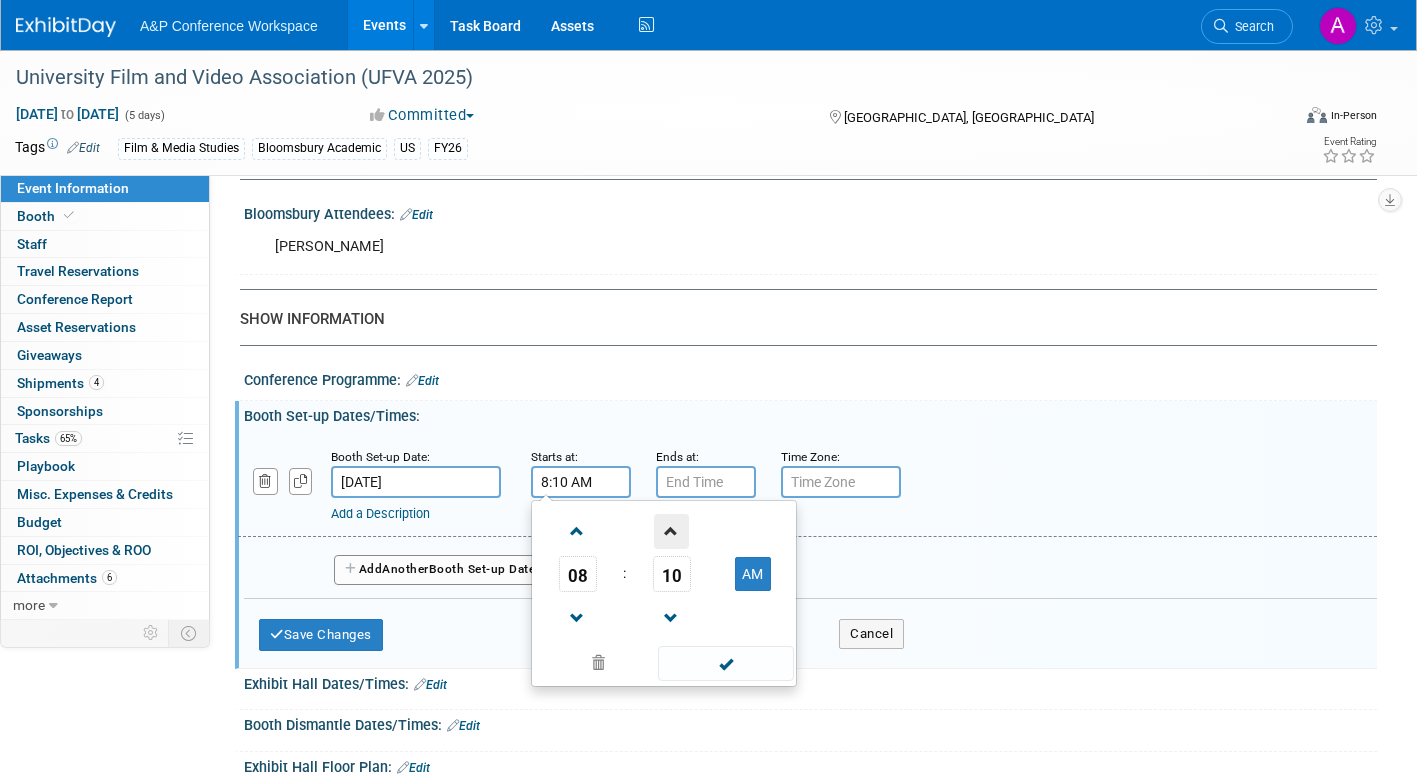 click at bounding box center (671, 531) 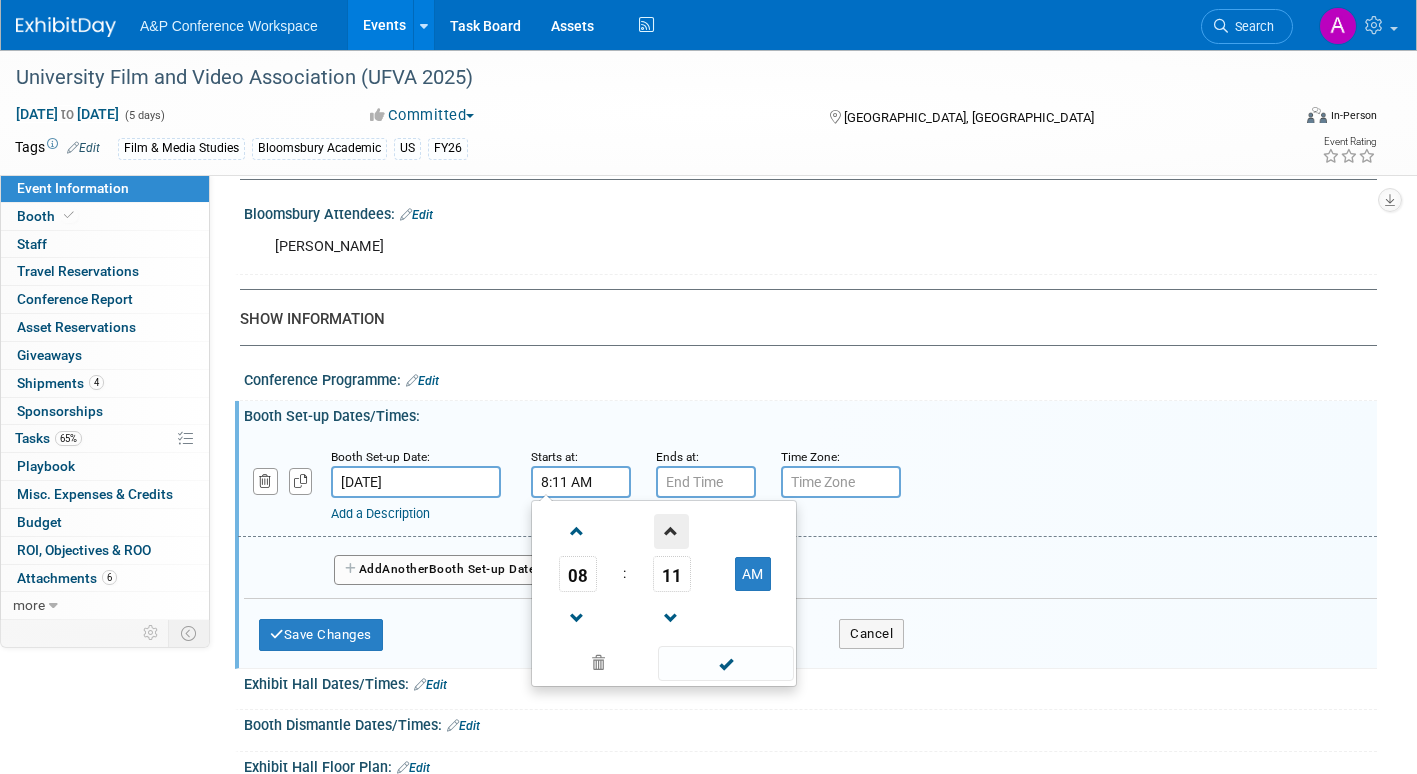 click at bounding box center [671, 531] 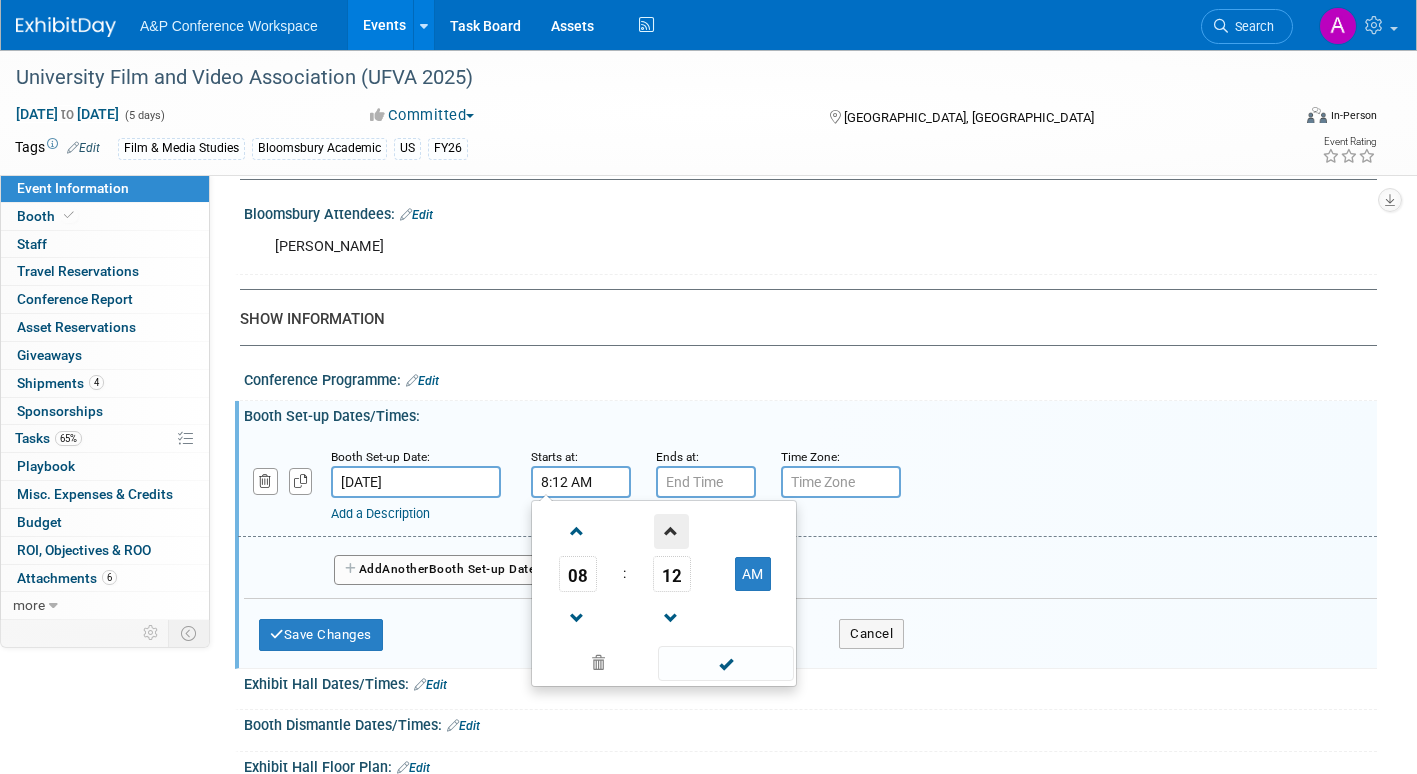 click at bounding box center (671, 531) 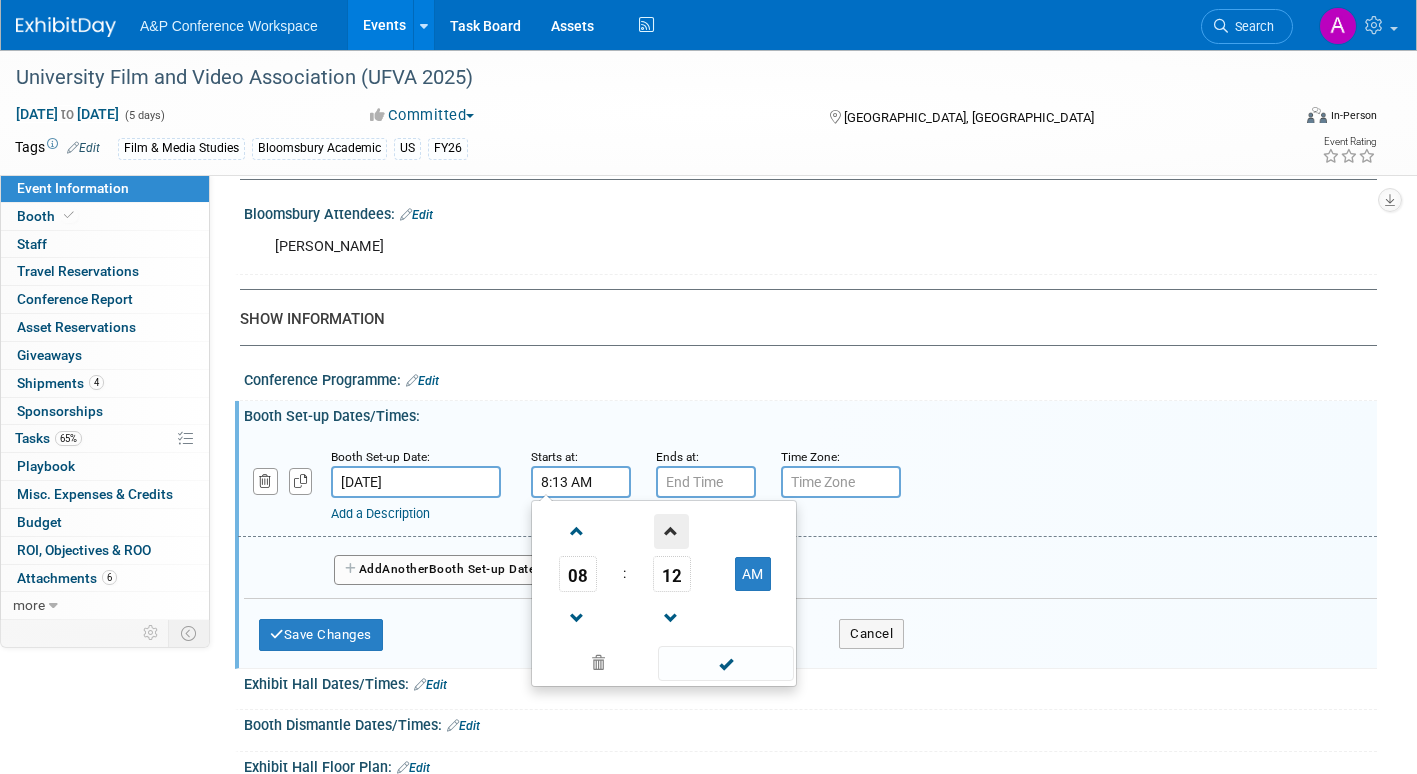 click at bounding box center [671, 531] 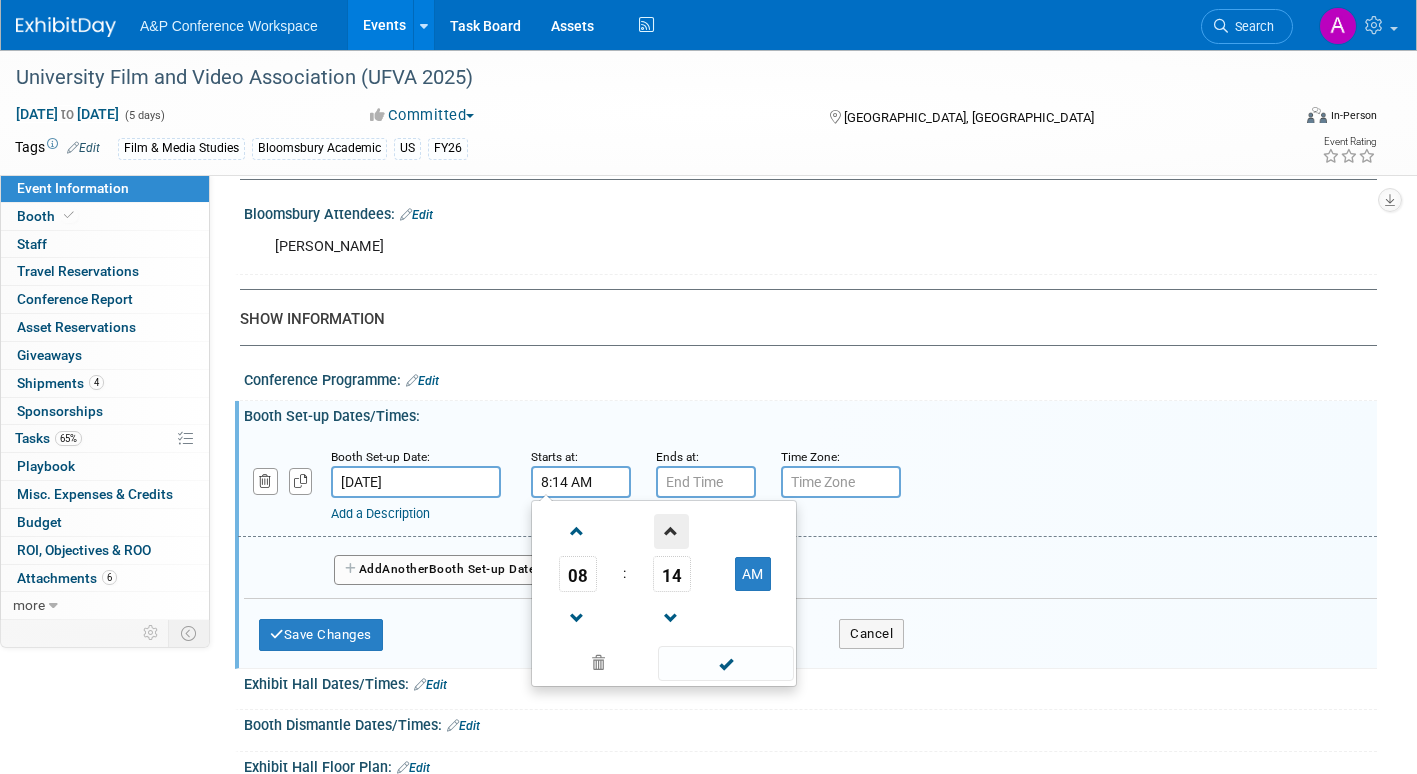 click at bounding box center (671, 531) 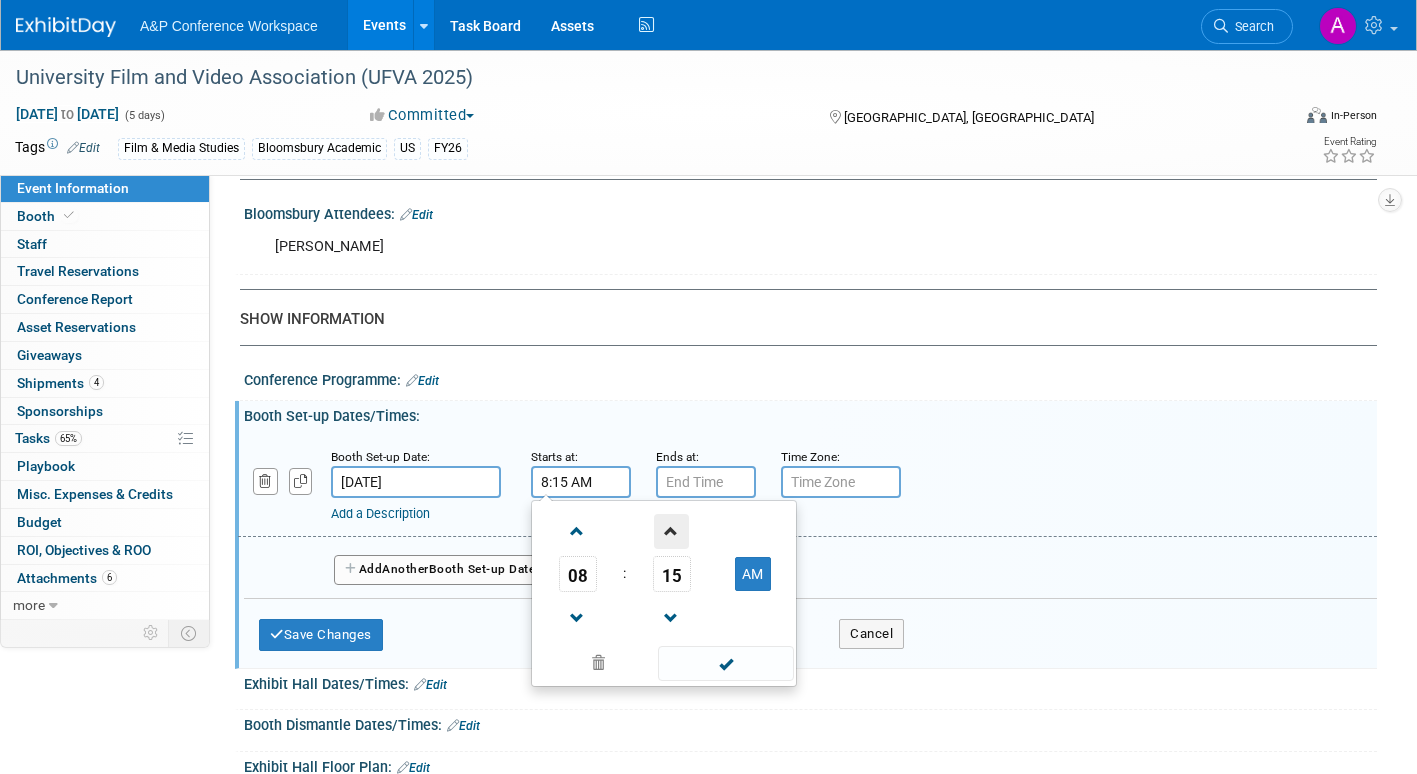 click at bounding box center (671, 531) 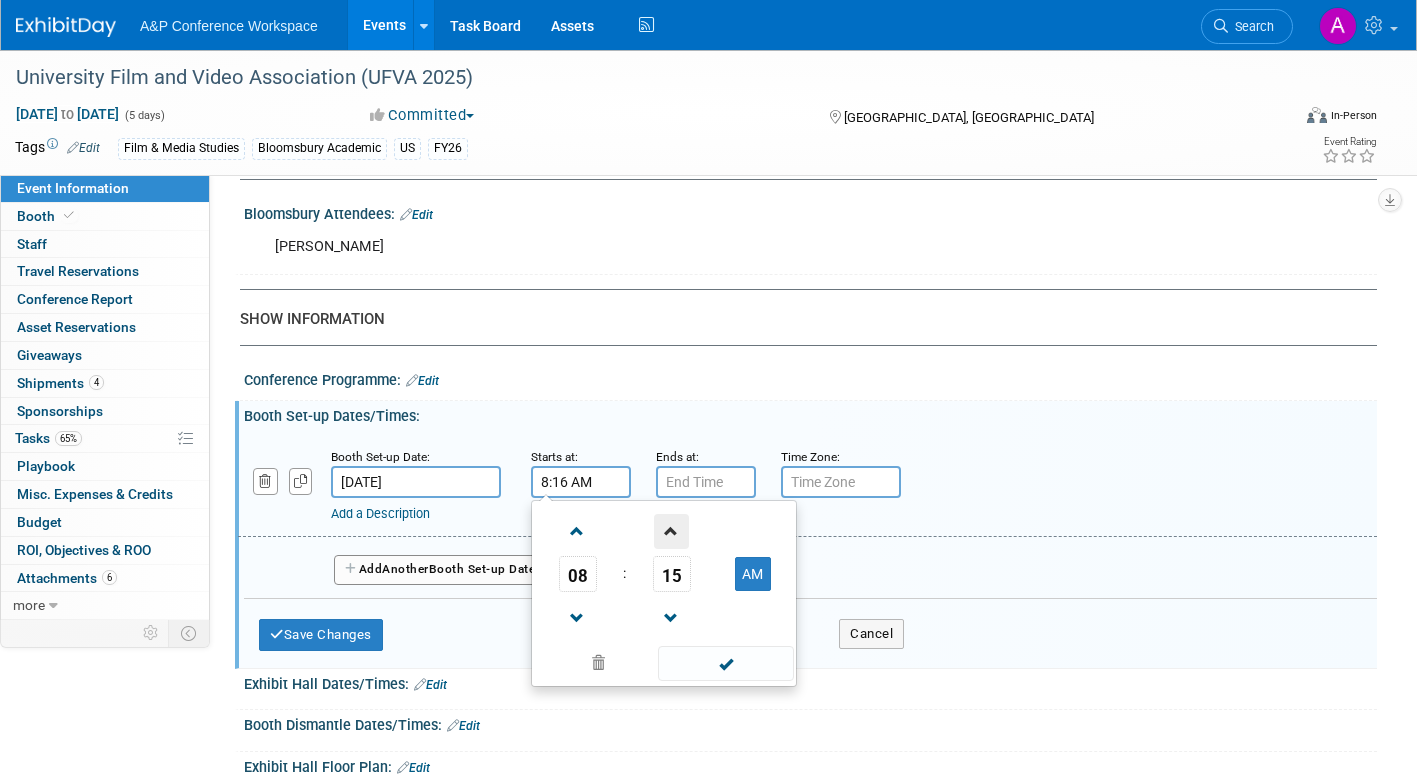 click at bounding box center [671, 531] 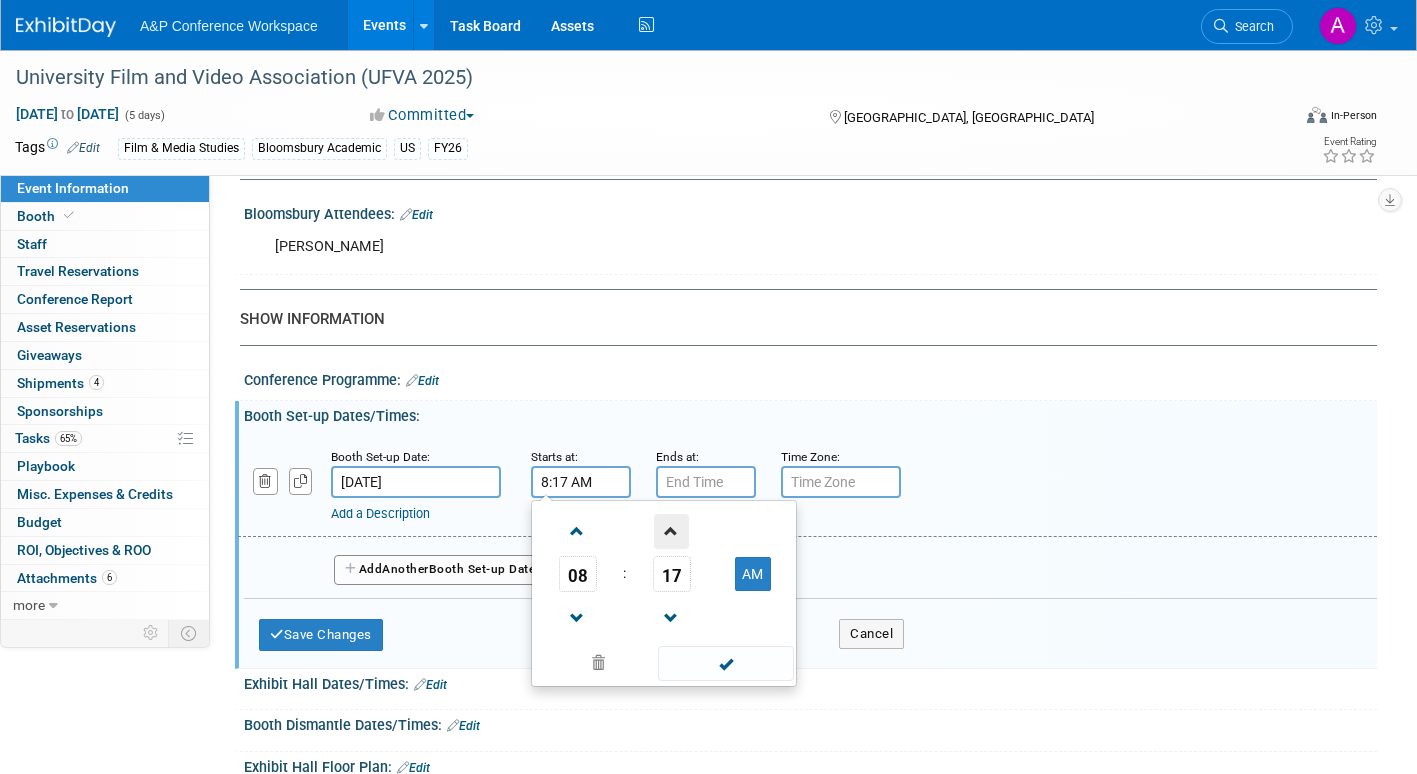 click at bounding box center [671, 531] 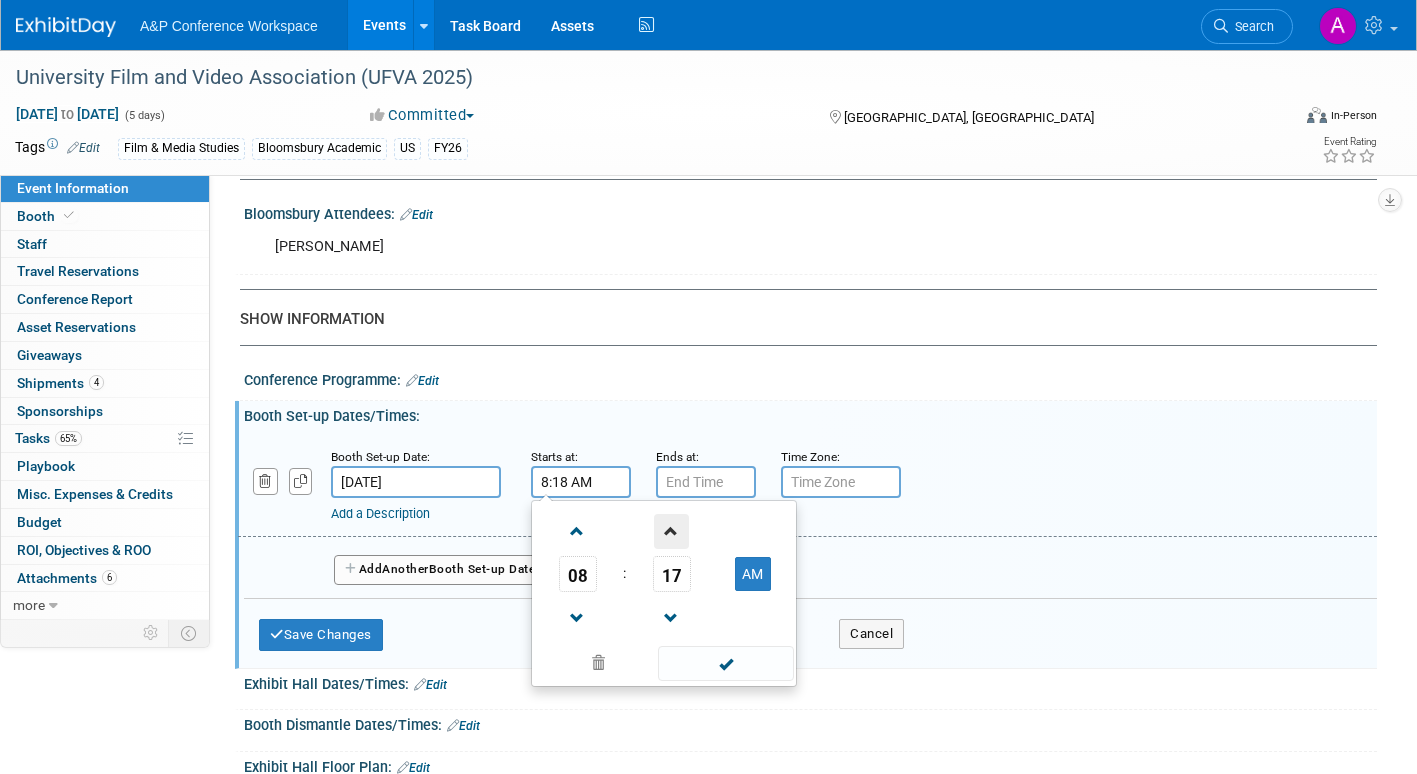click at bounding box center (671, 531) 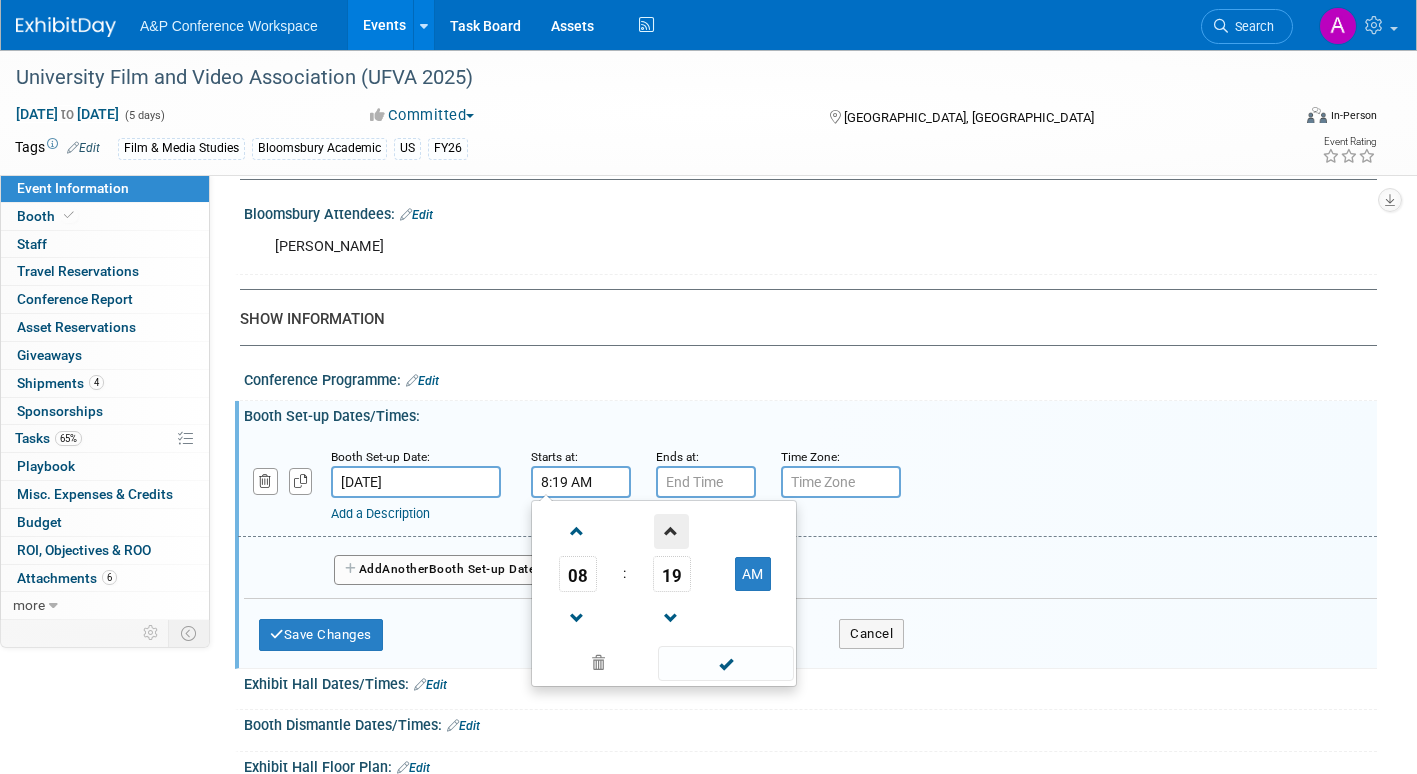 click at bounding box center (671, 531) 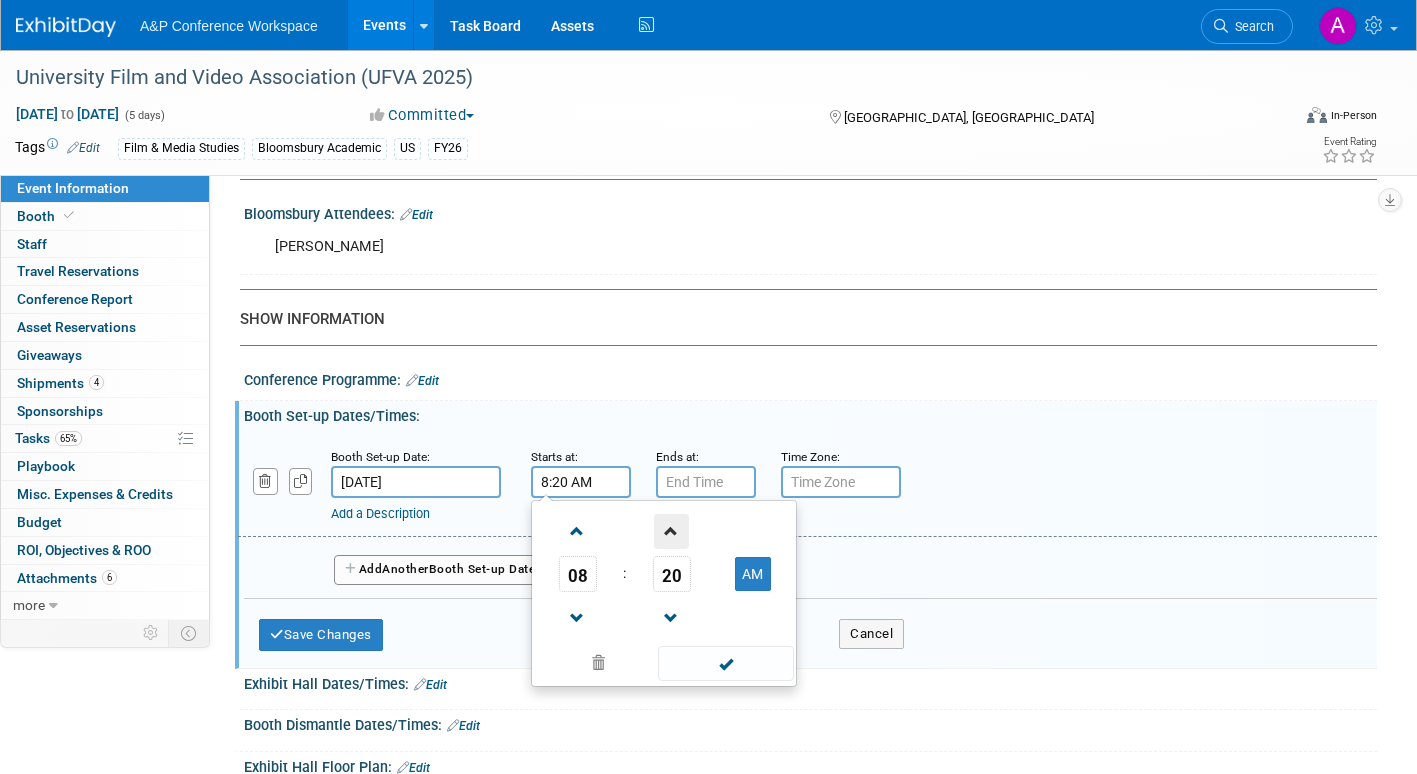 click at bounding box center [671, 531] 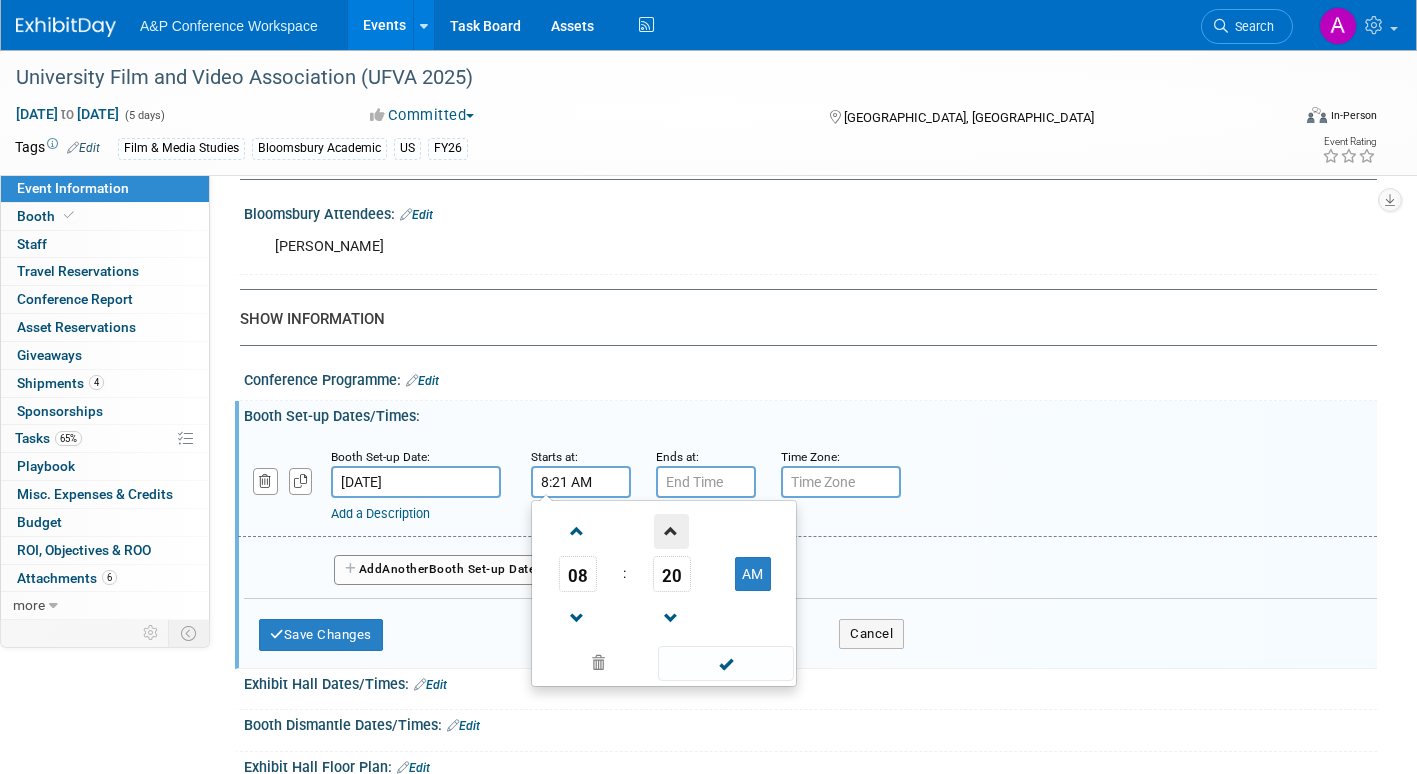 click at bounding box center [671, 531] 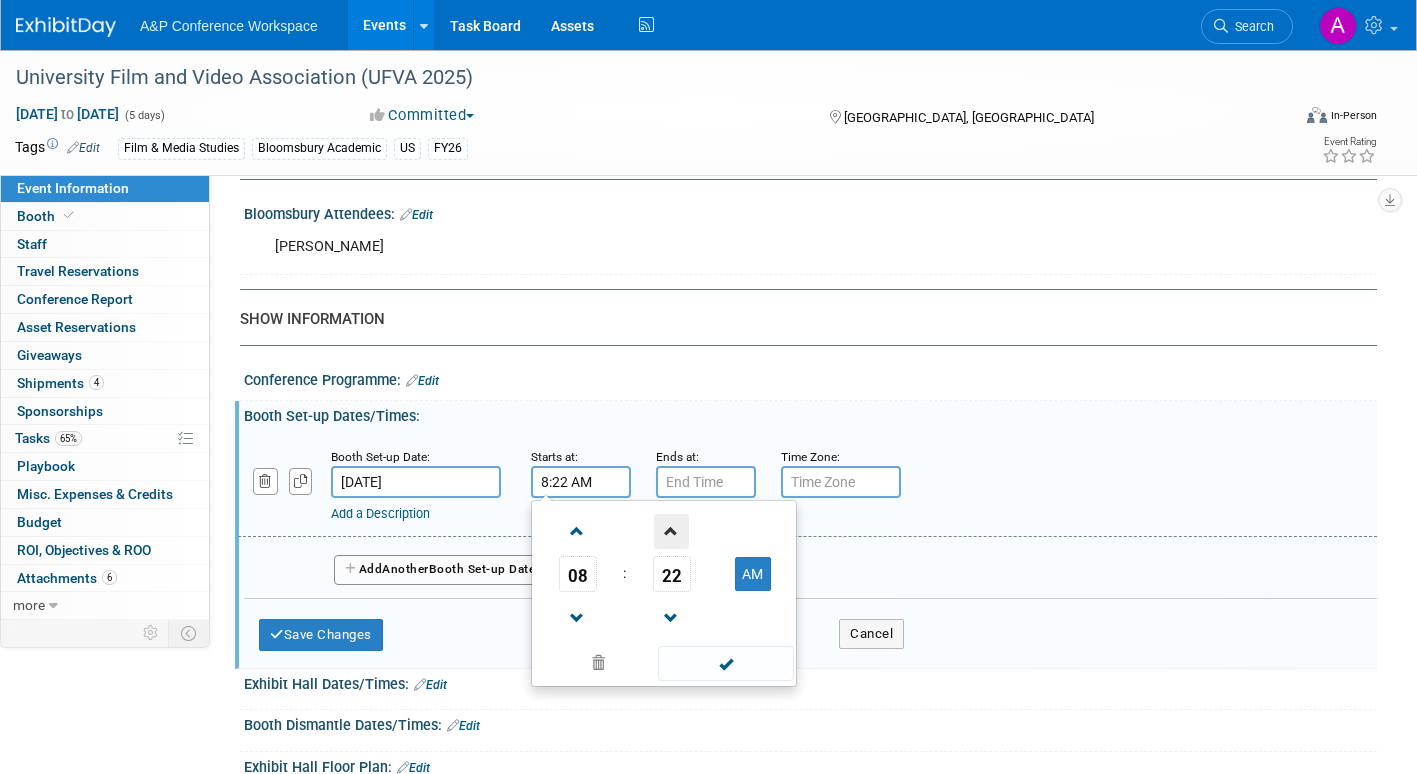 click at bounding box center [671, 531] 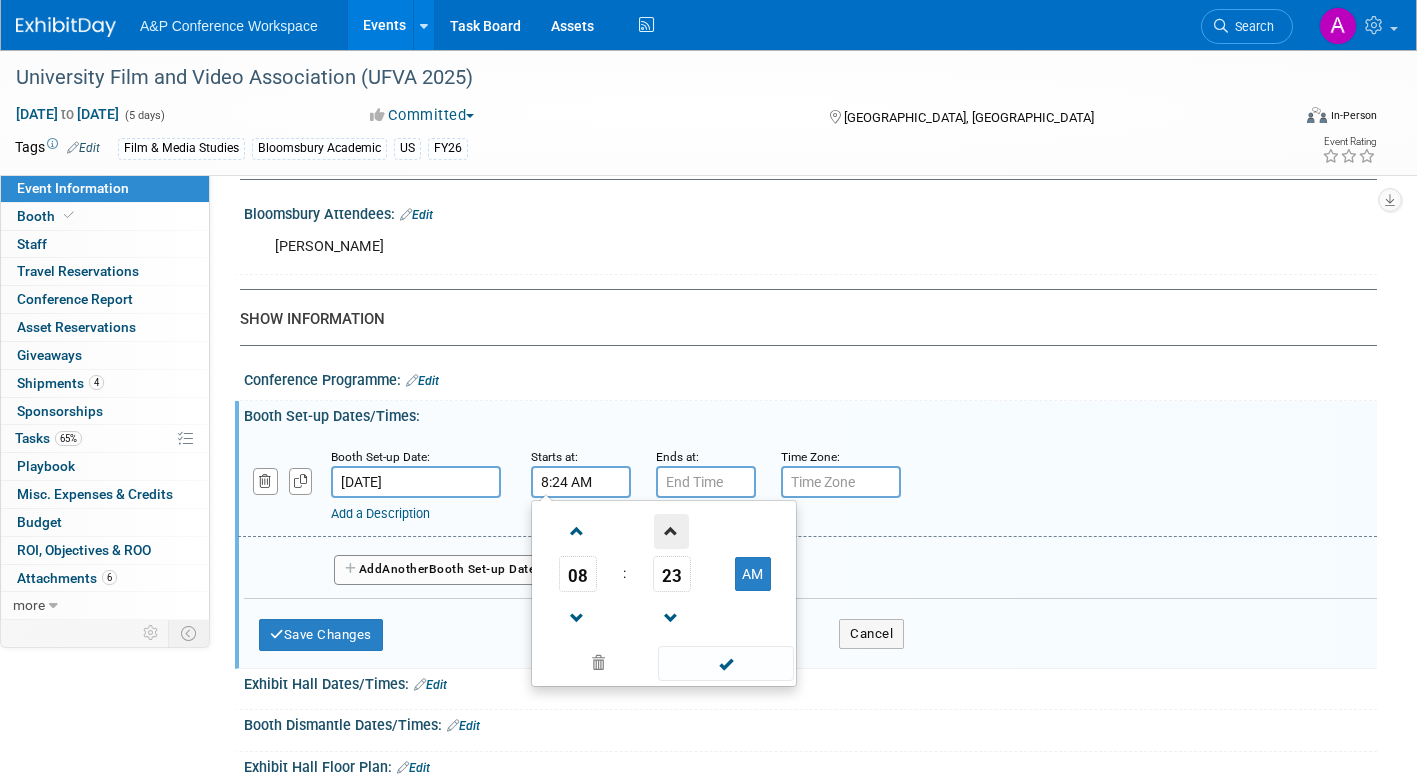 click at bounding box center (671, 531) 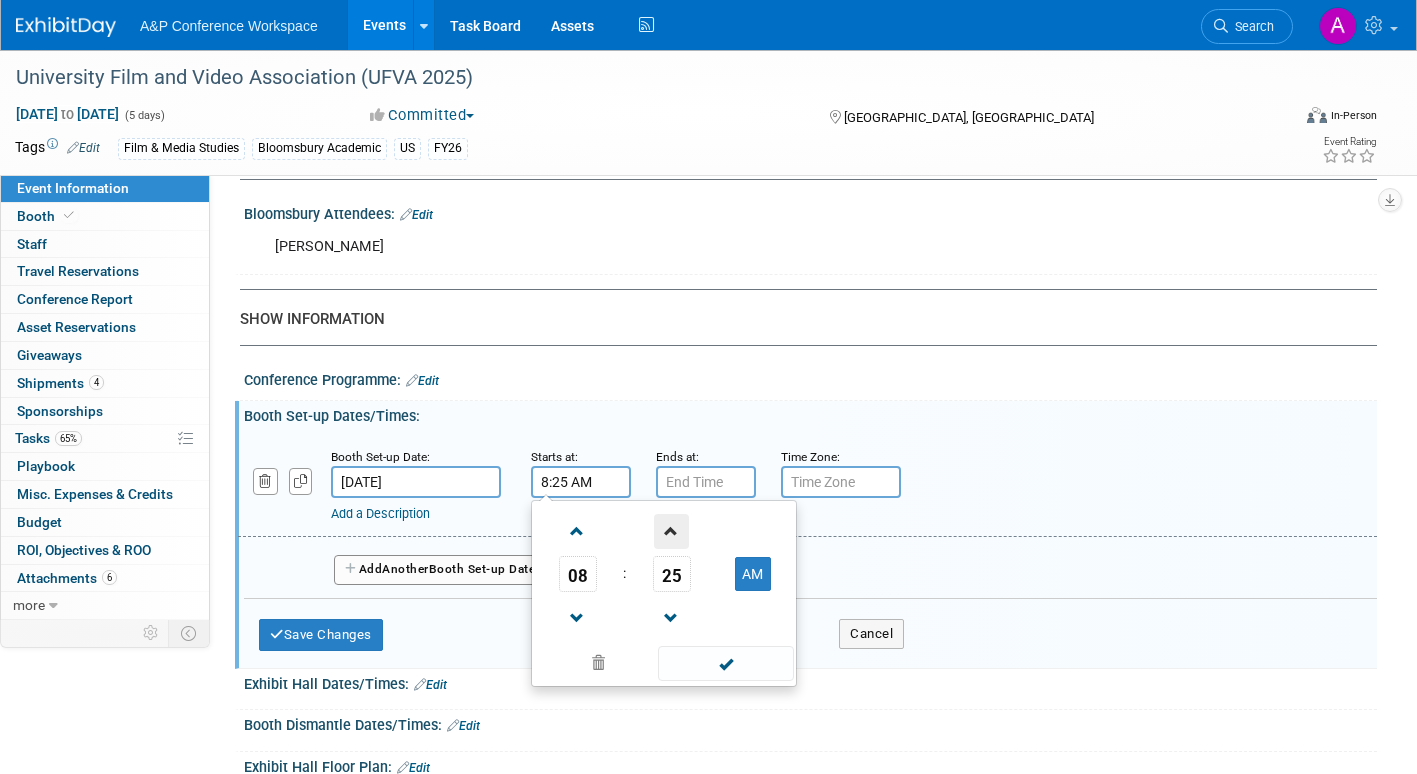 click at bounding box center [671, 531] 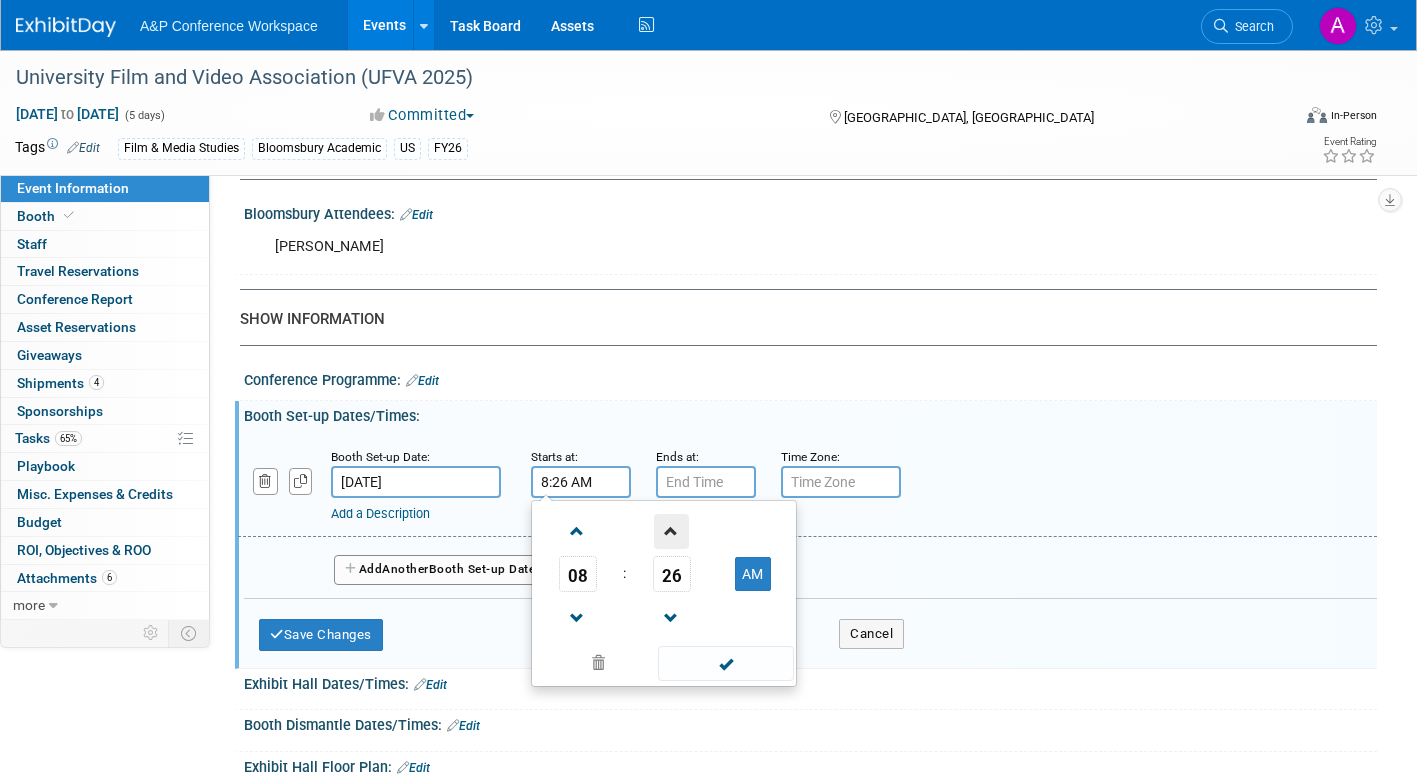 click at bounding box center [671, 531] 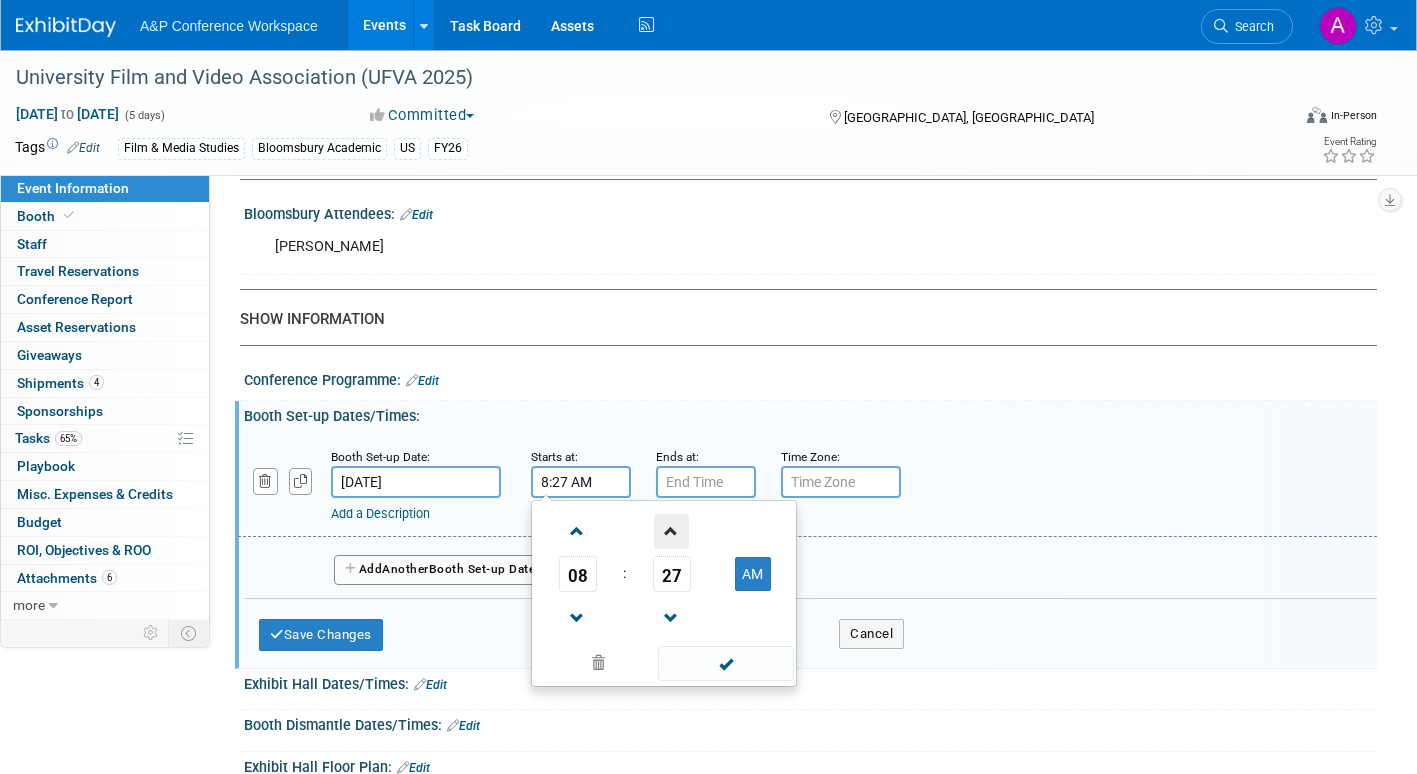 click at bounding box center [671, 531] 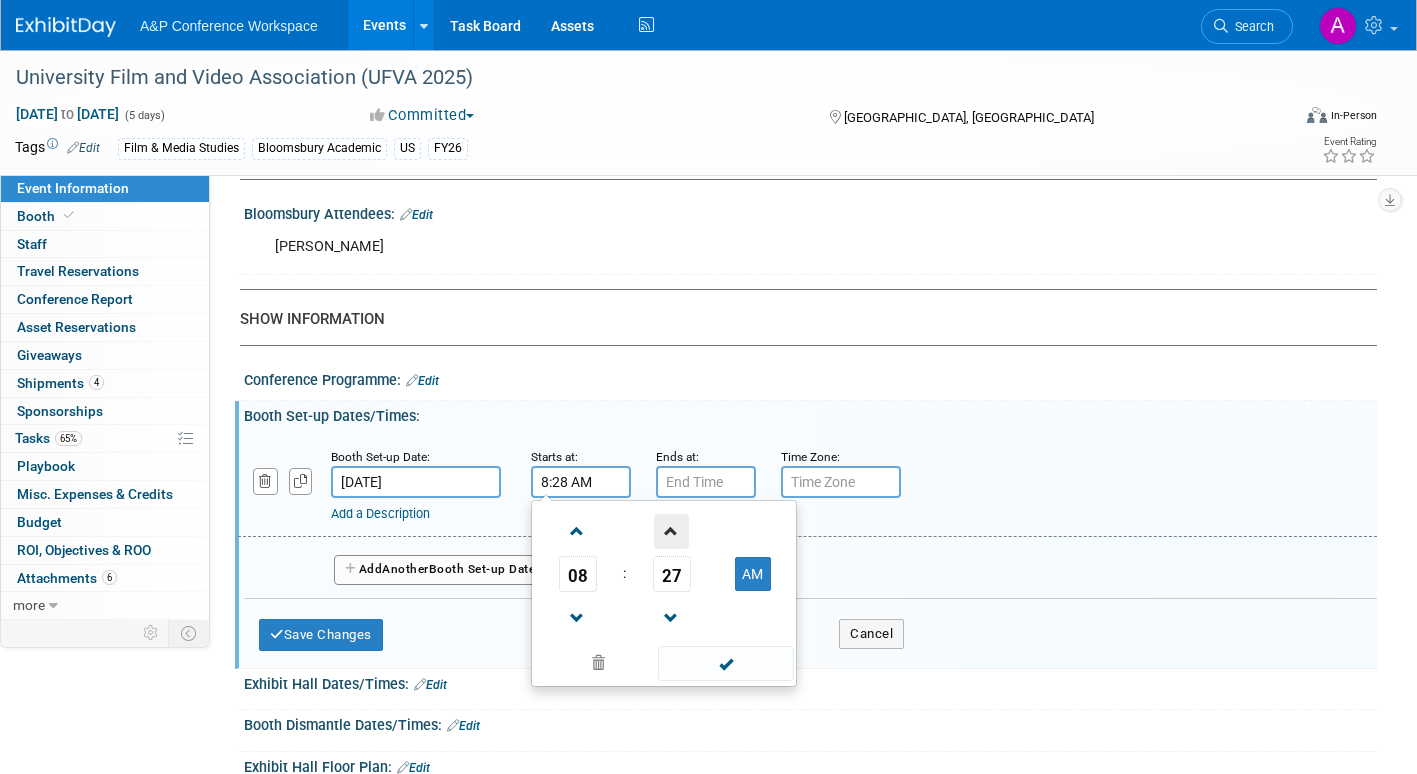 click at bounding box center [671, 531] 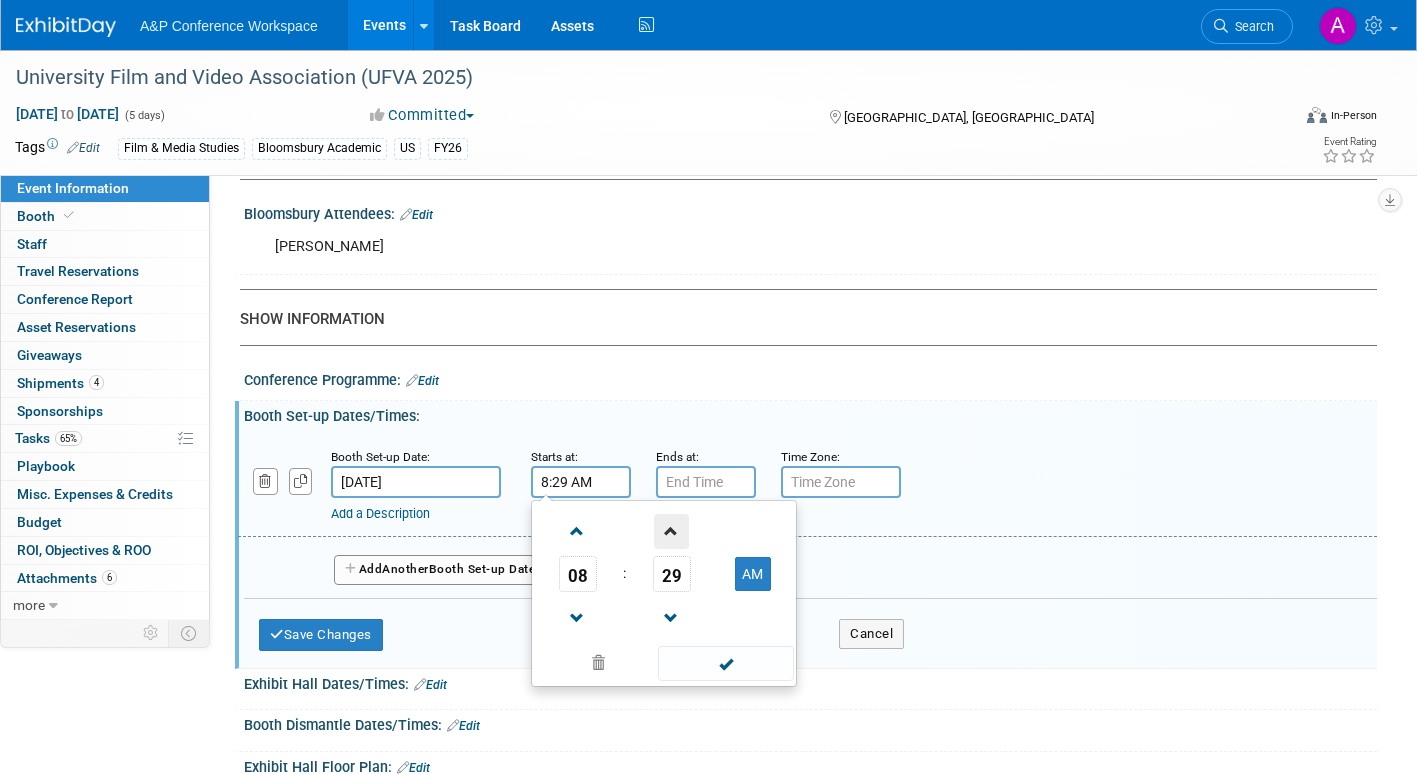 click at bounding box center [671, 531] 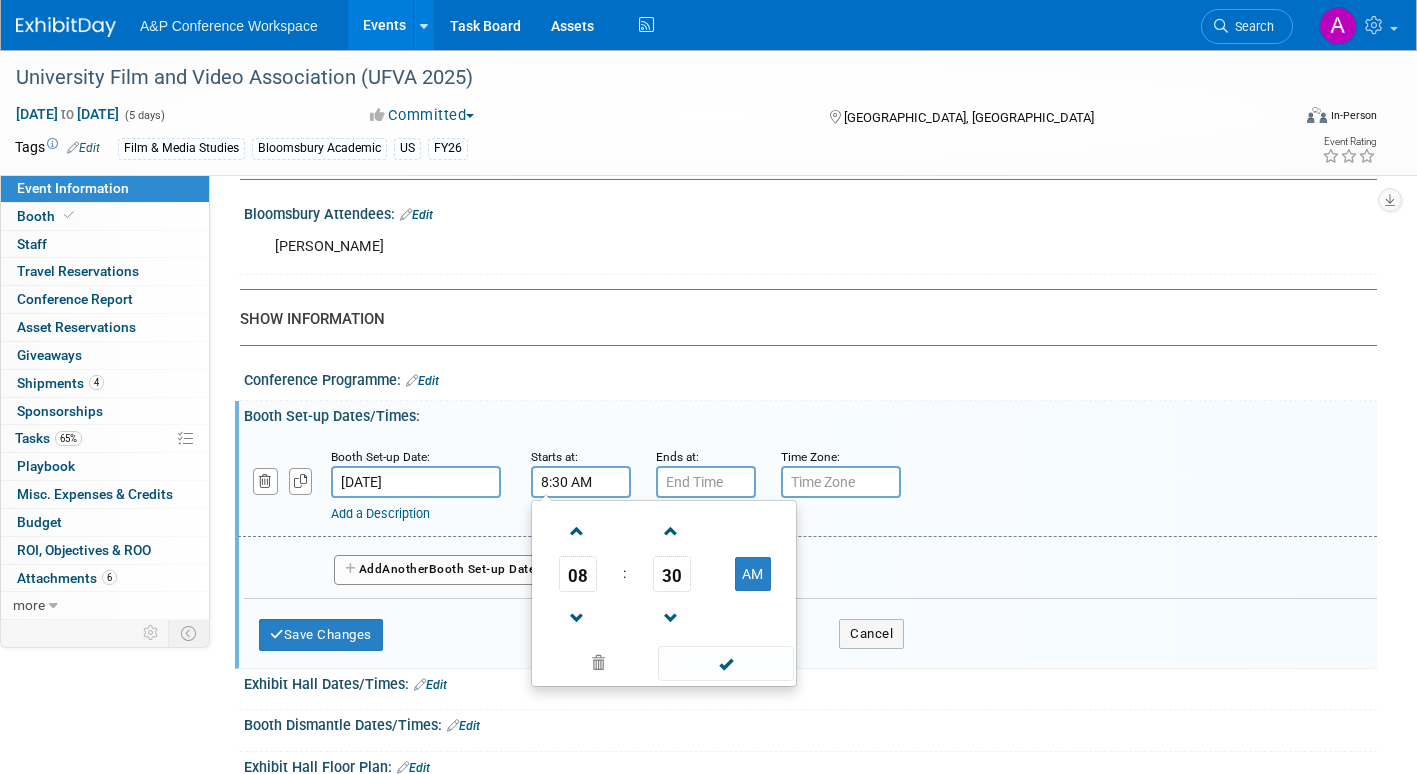 drag, startPoint x: 716, startPoint y: 675, endPoint x: 715, endPoint y: 664, distance: 11.045361 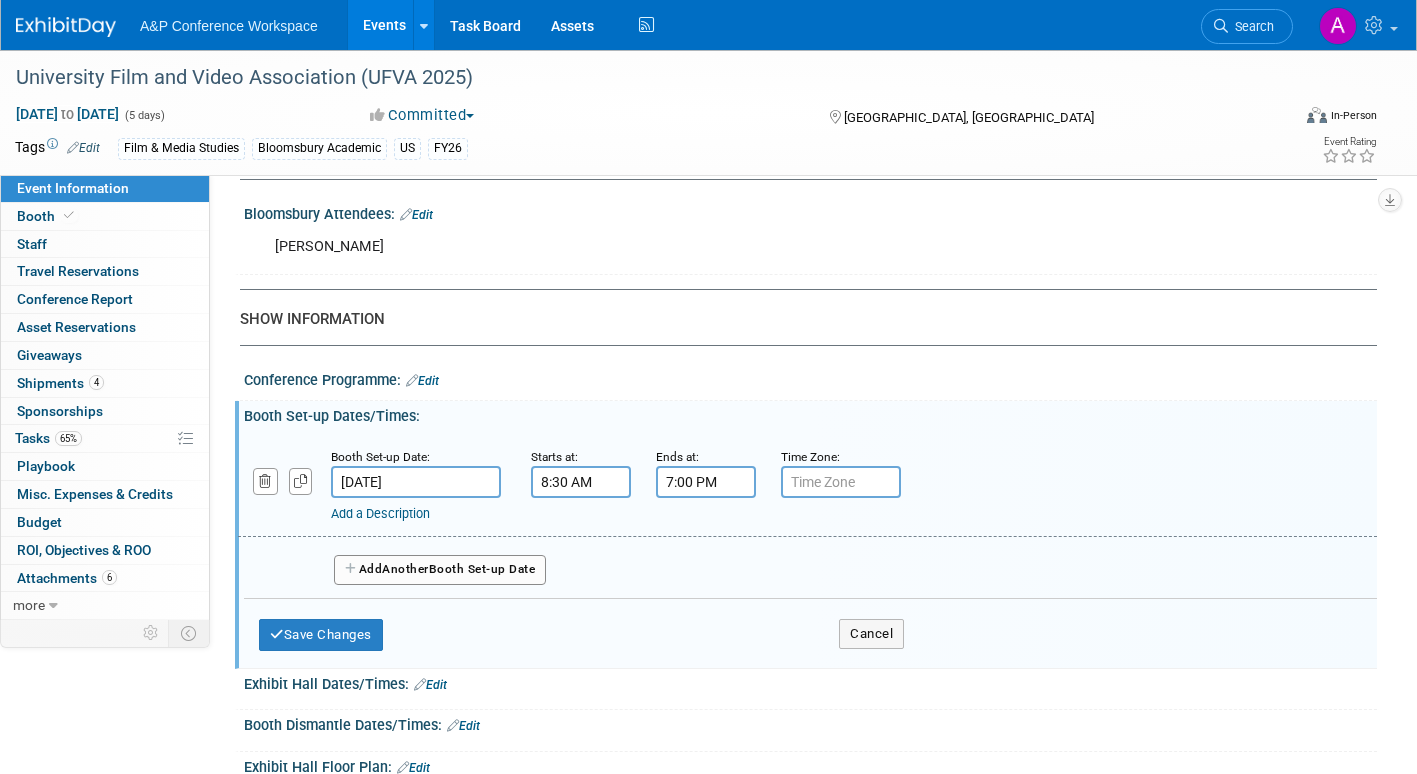 click on "7:00 PM" at bounding box center [706, 482] 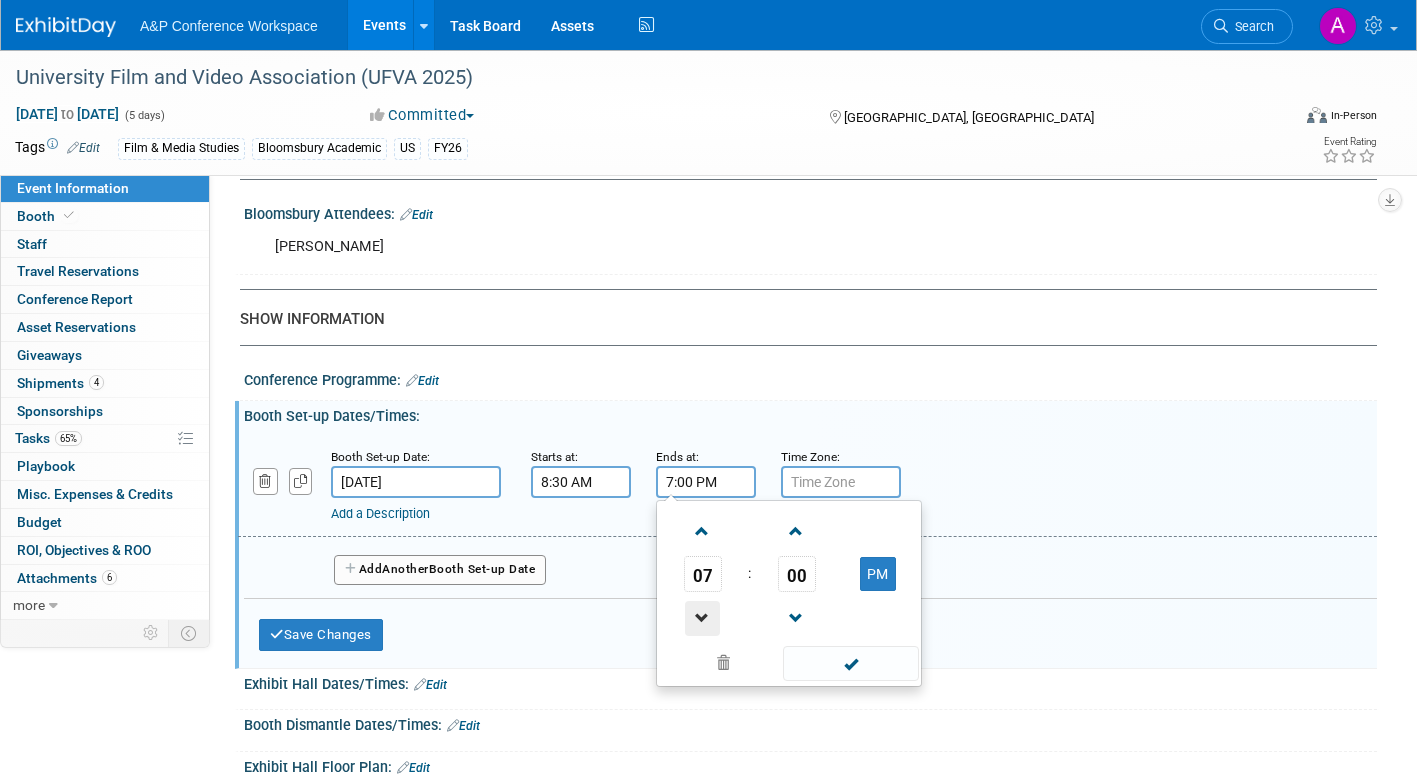 click at bounding box center (702, 618) 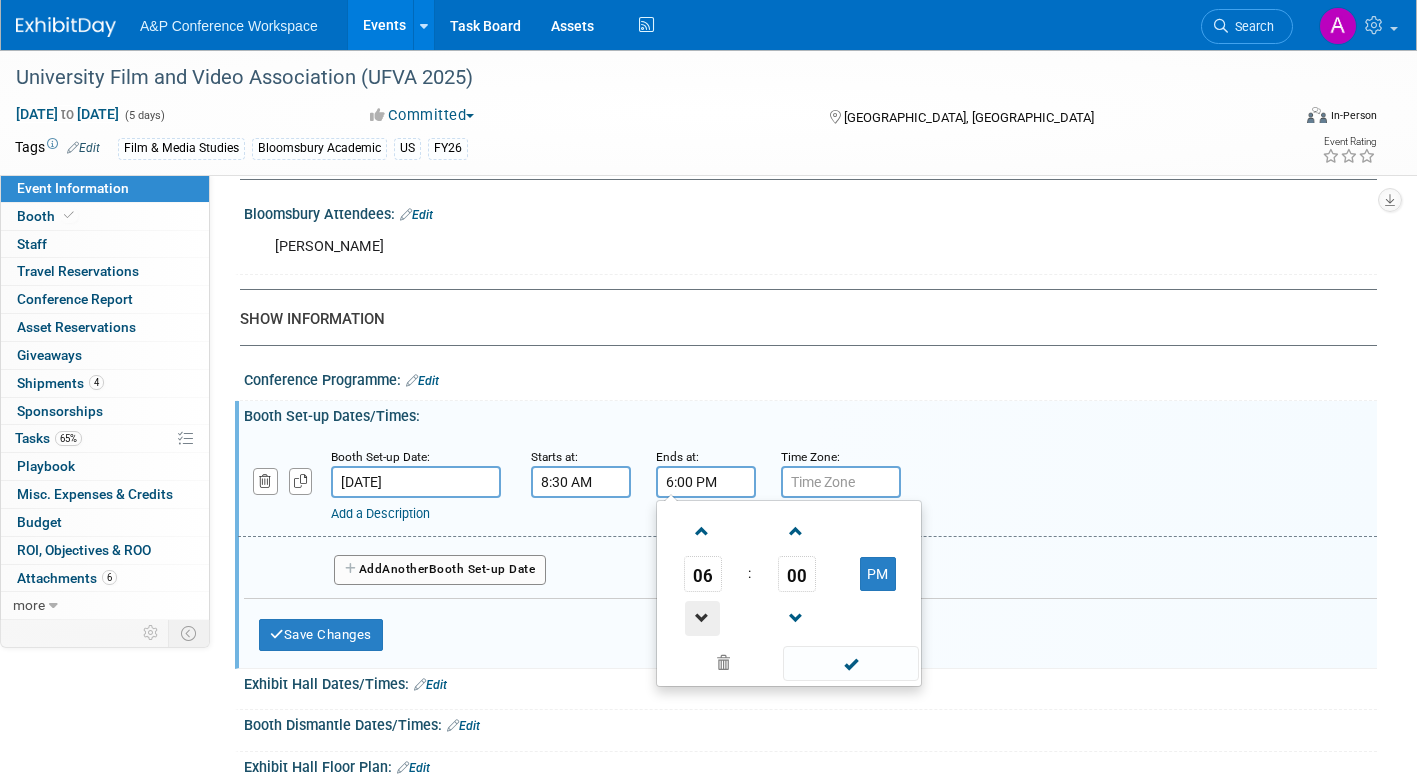 click at bounding box center (702, 618) 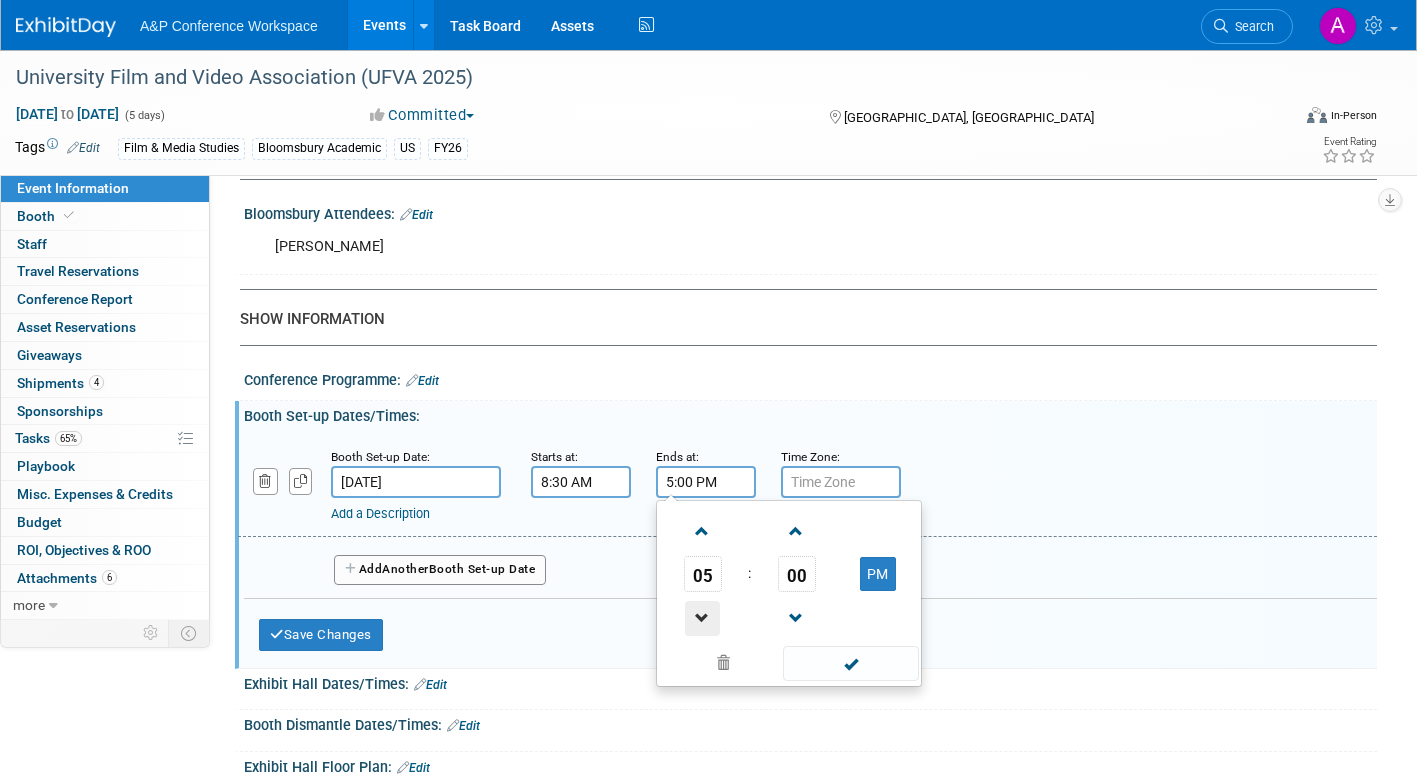 click at bounding box center (702, 618) 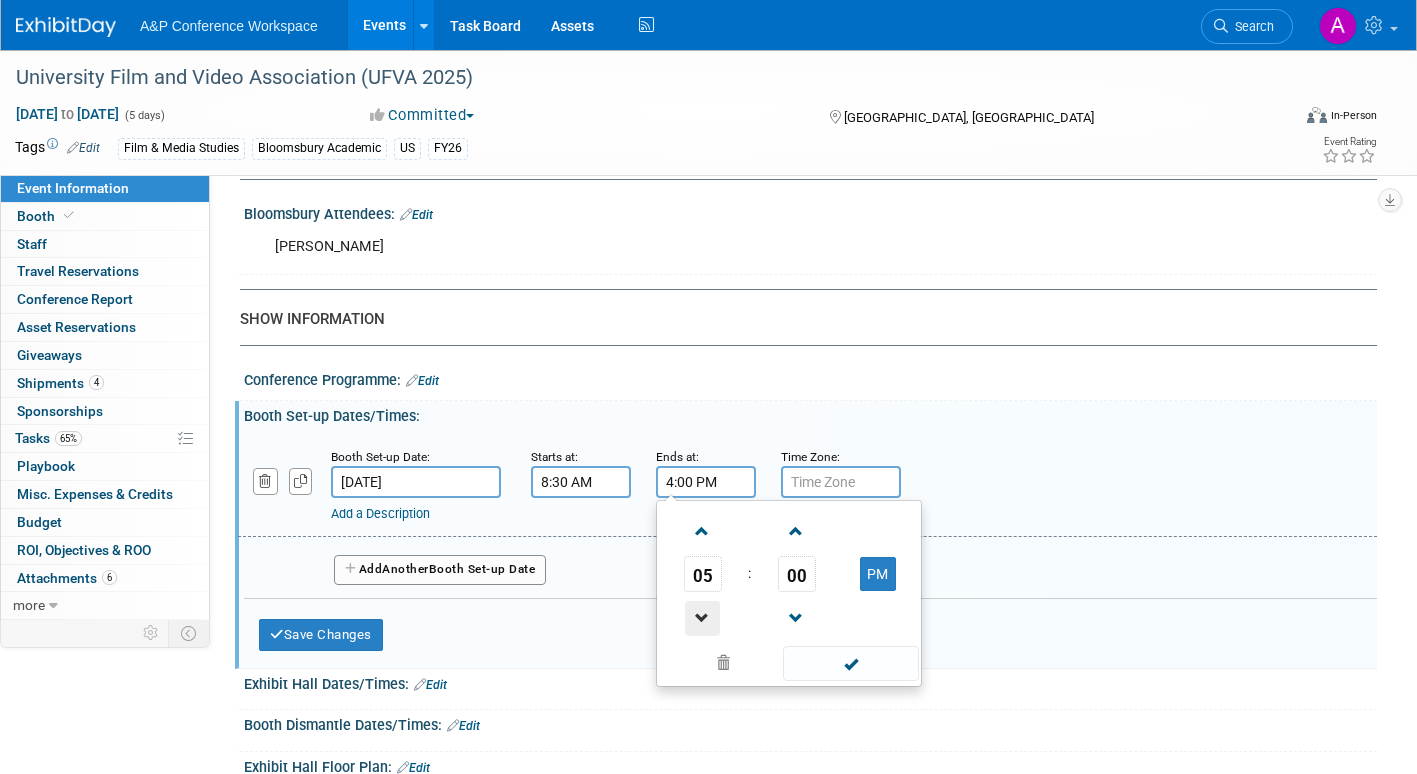 click at bounding box center (702, 618) 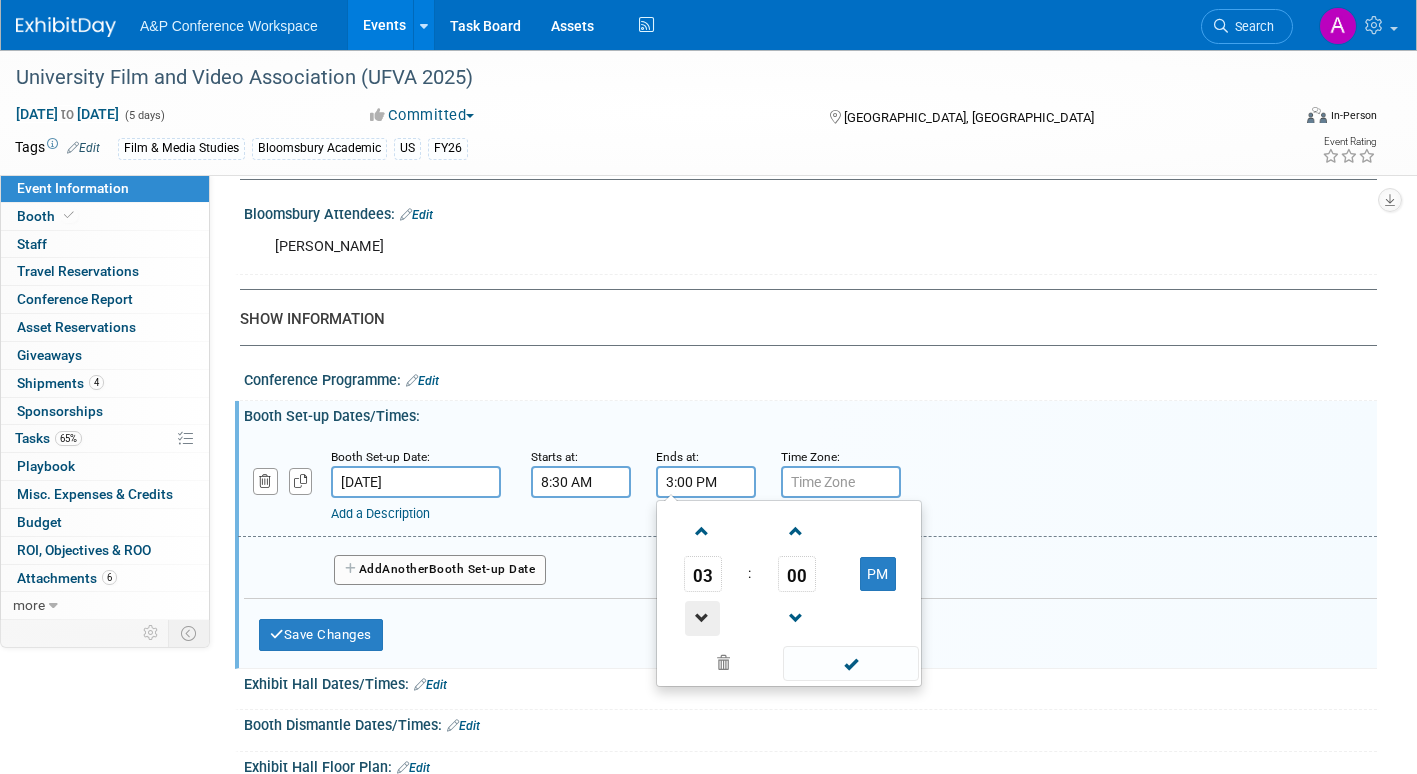 click at bounding box center [702, 618] 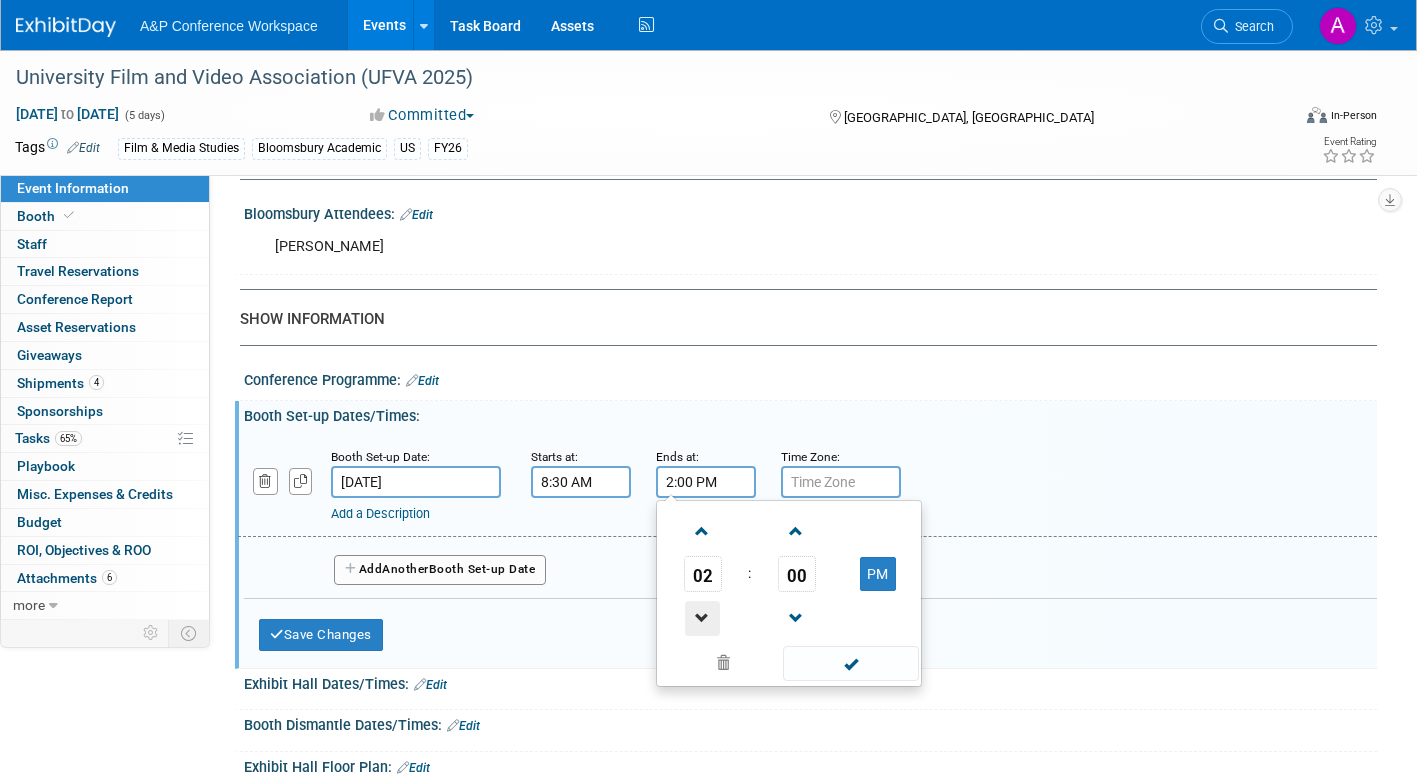 click at bounding box center [702, 618] 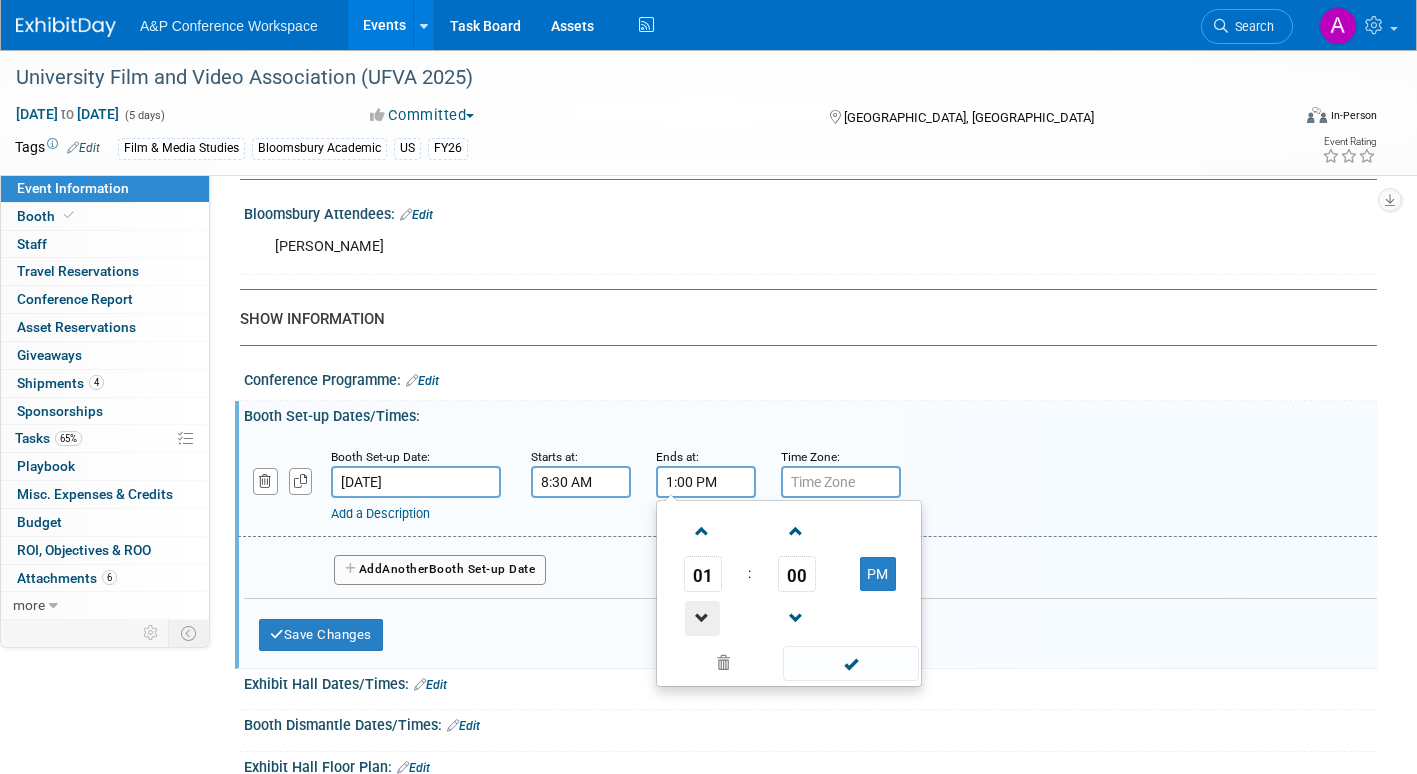 click at bounding box center [702, 618] 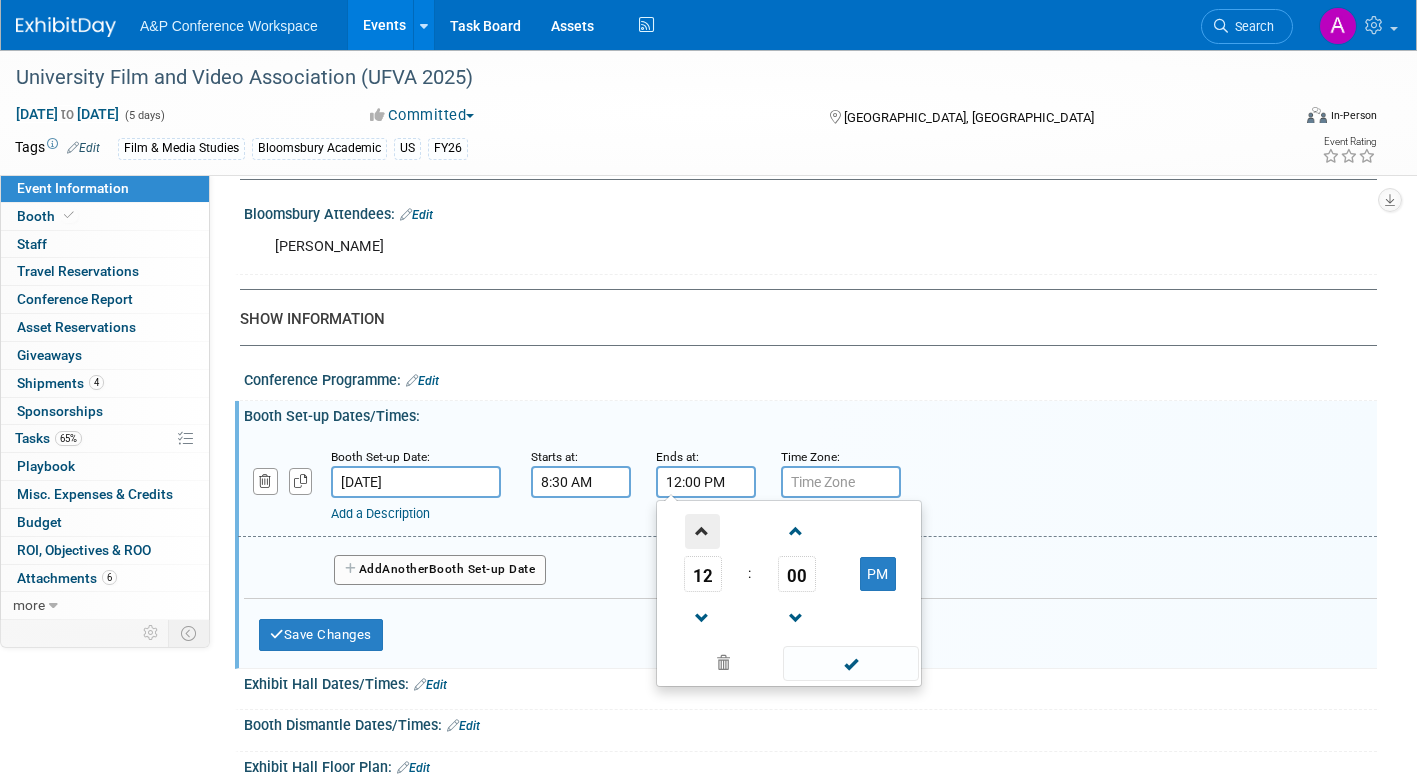 click at bounding box center [702, 531] 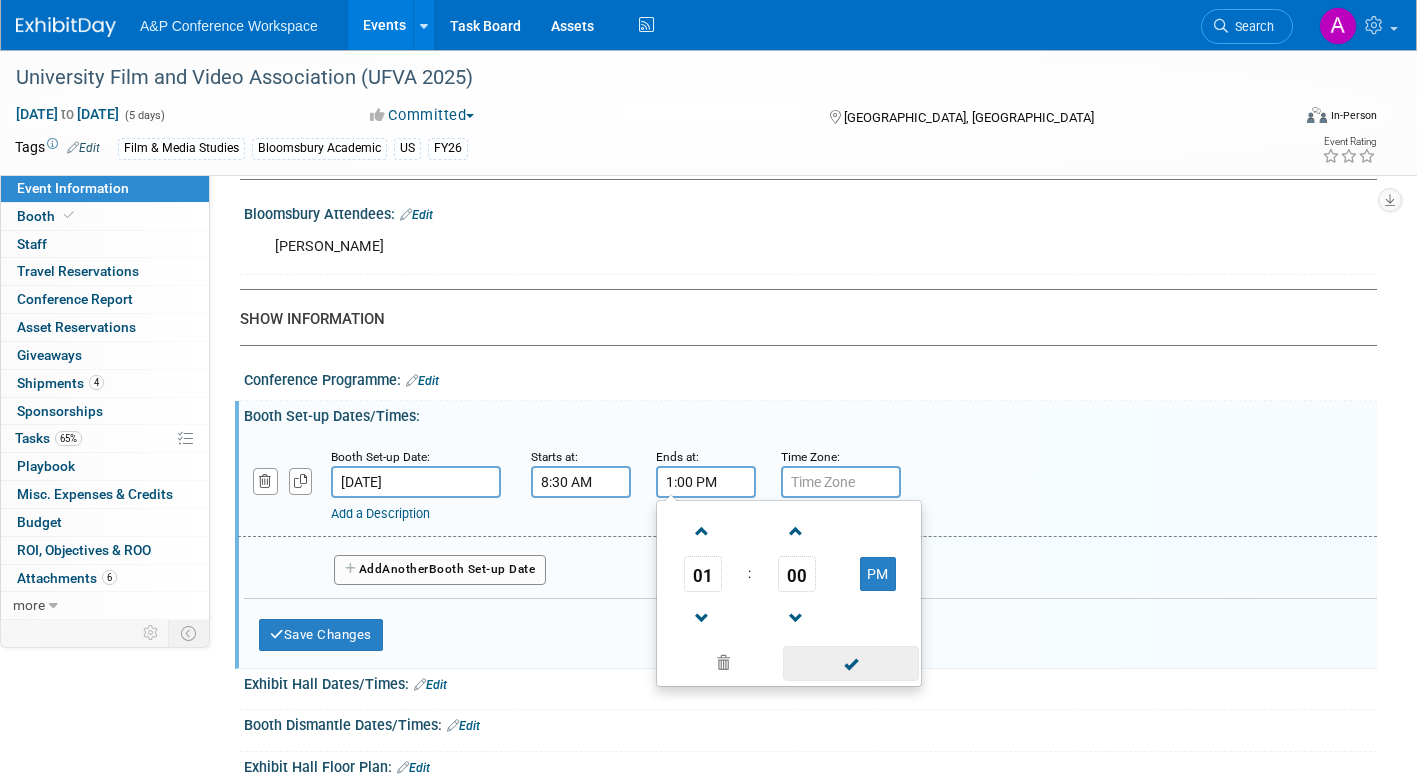 drag, startPoint x: 840, startPoint y: 681, endPoint x: 803, endPoint y: 679, distance: 37.054016 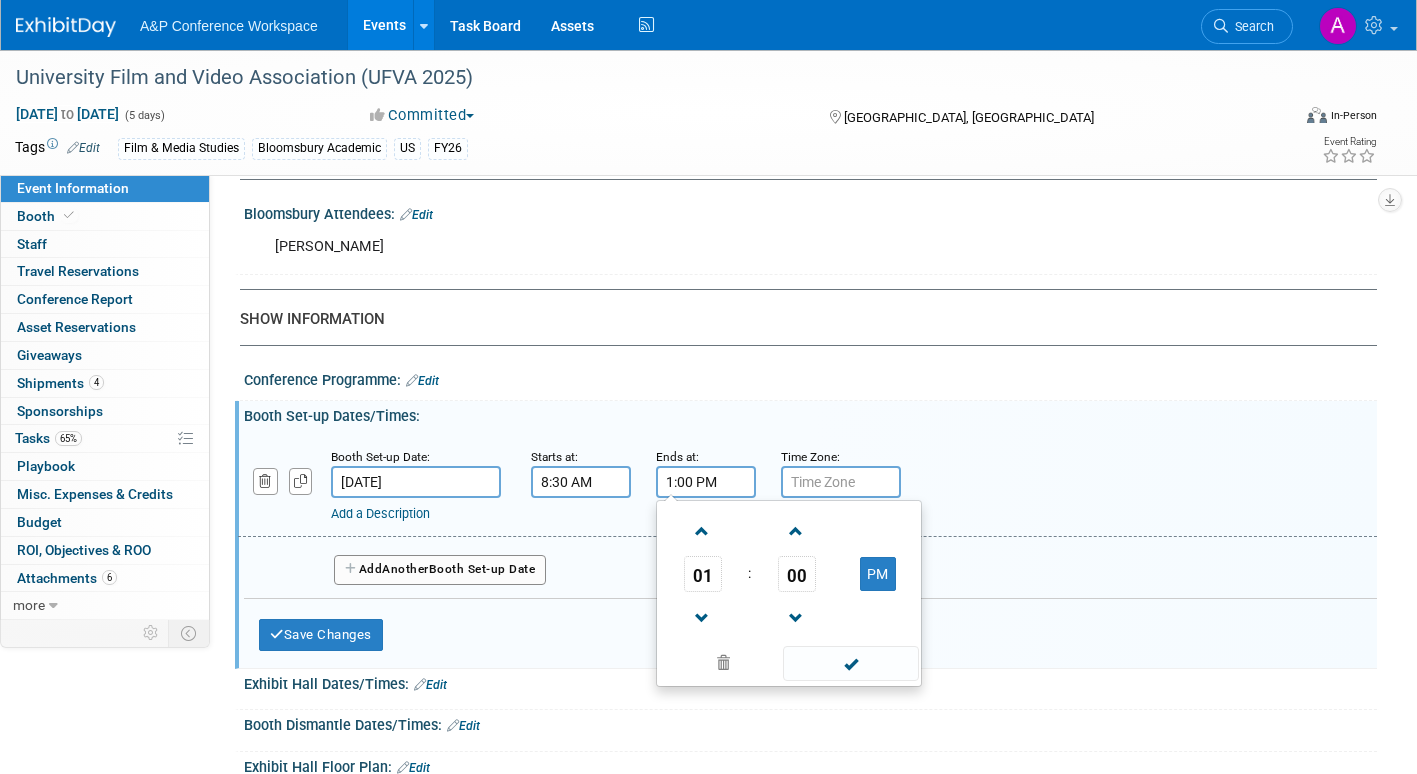 click at bounding box center (850, 663) 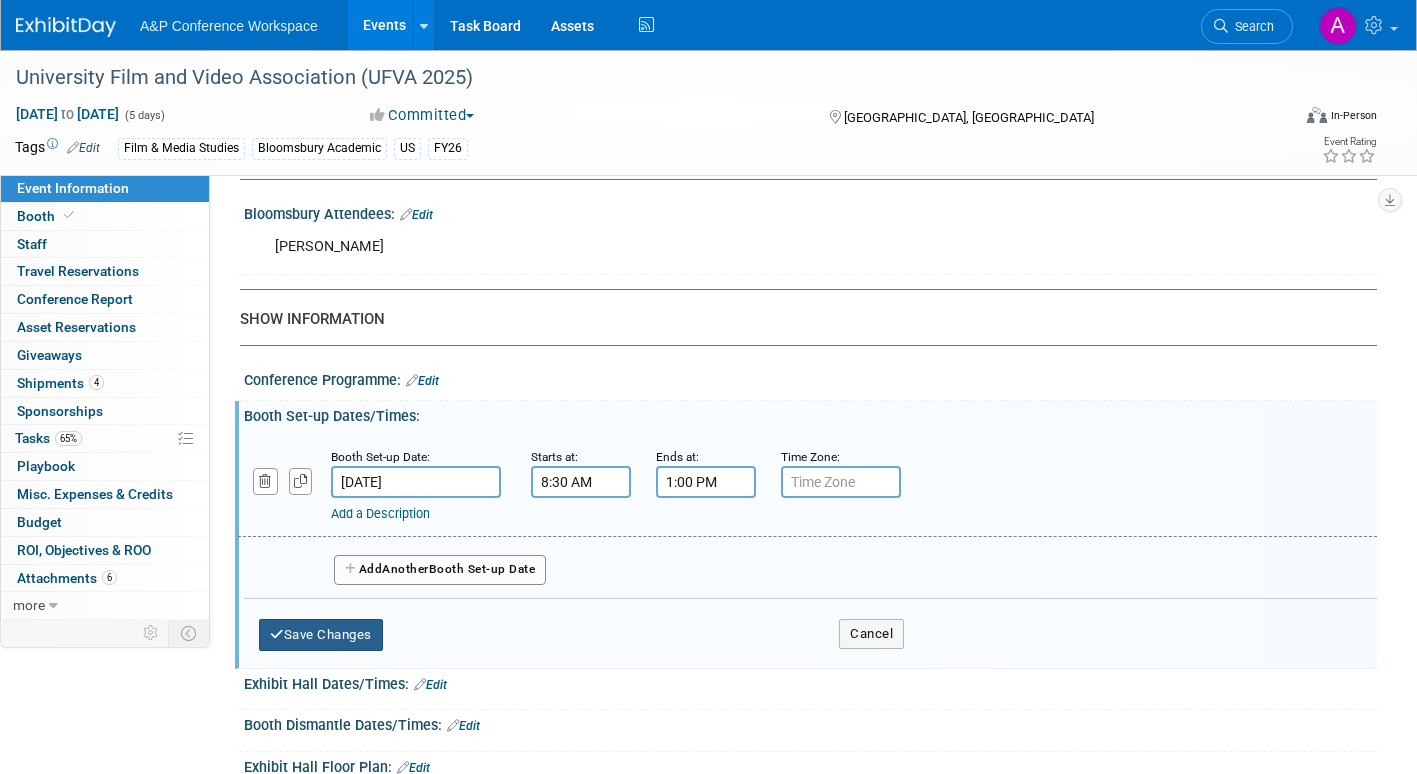 click on "Save Changes" at bounding box center (321, 635) 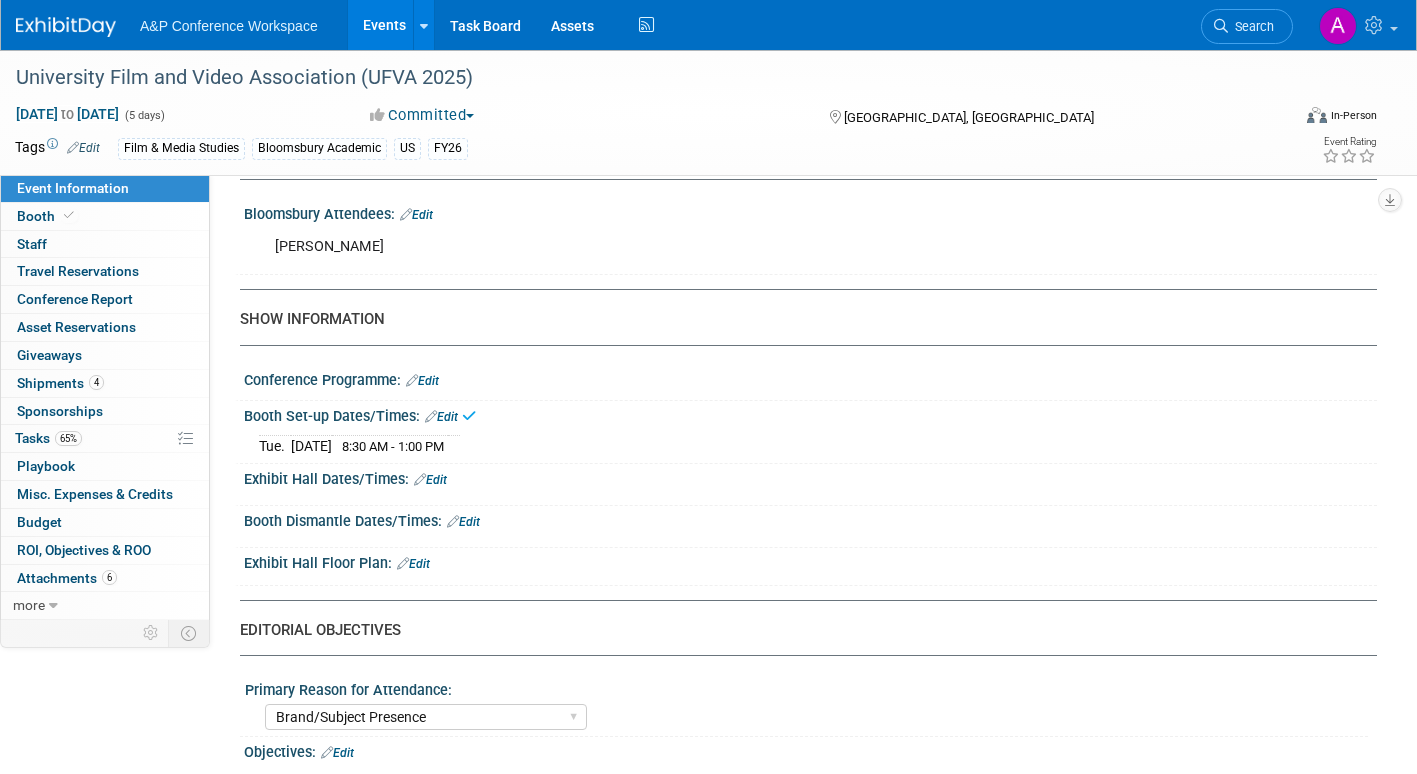 click on "Edit" at bounding box center (430, 480) 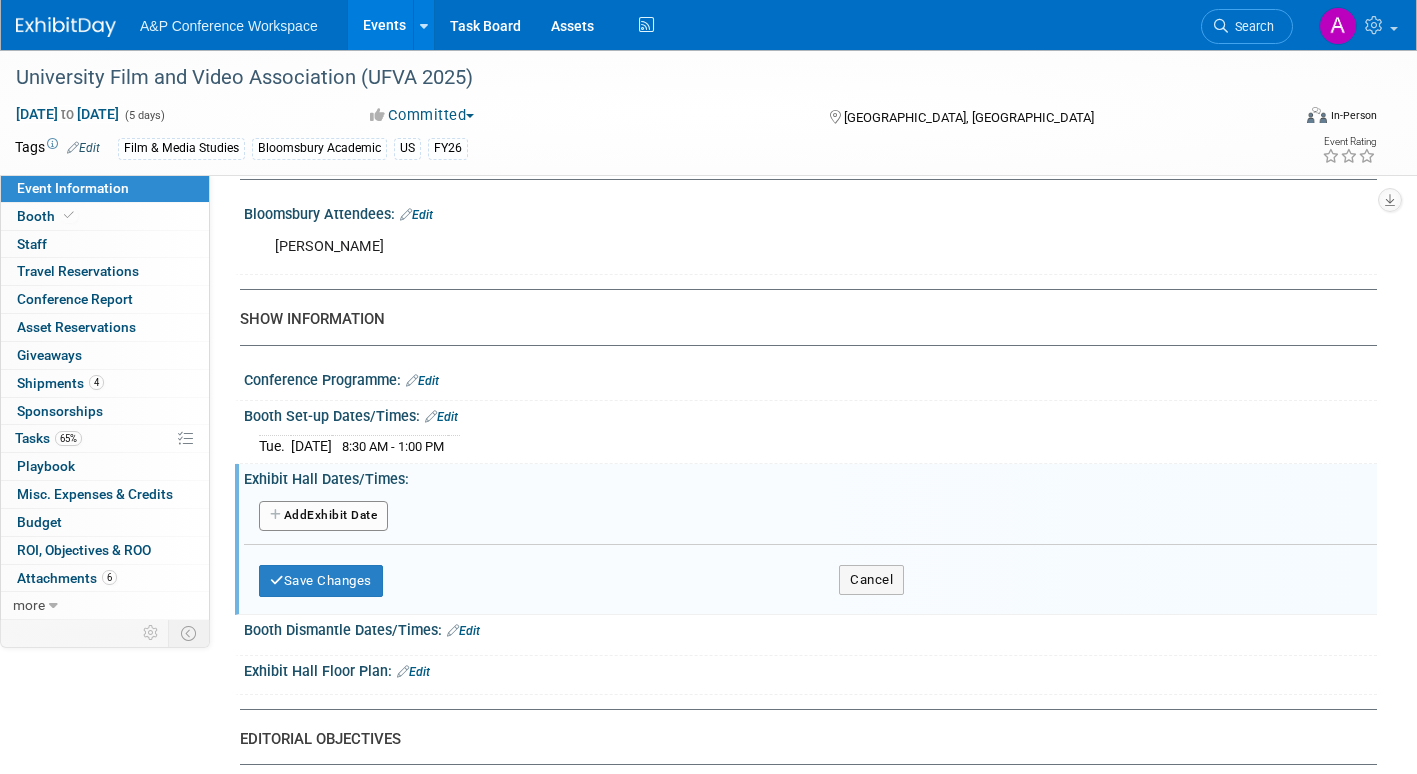 click on "Add  Another  Exhibit Date" at bounding box center [323, 516] 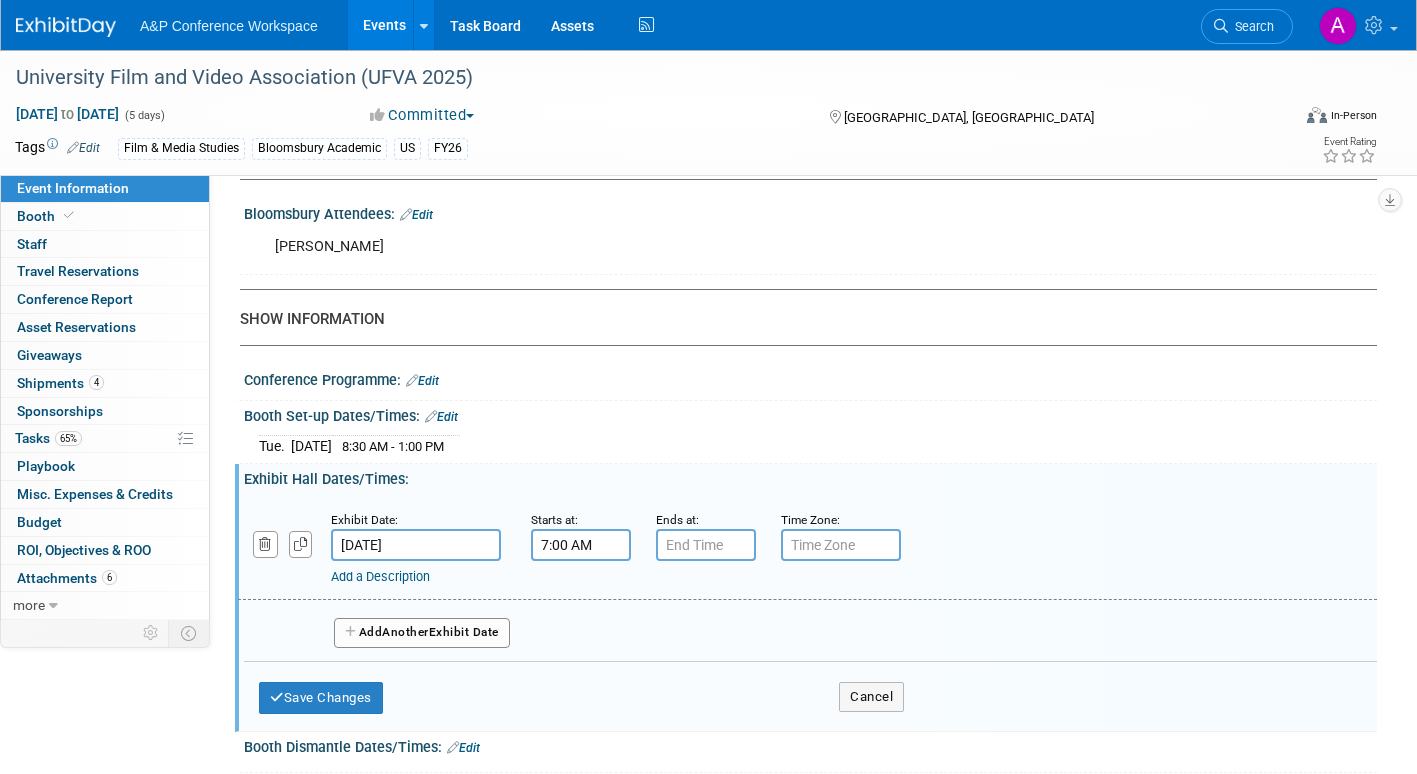 click on "7:00 AM" at bounding box center (581, 545) 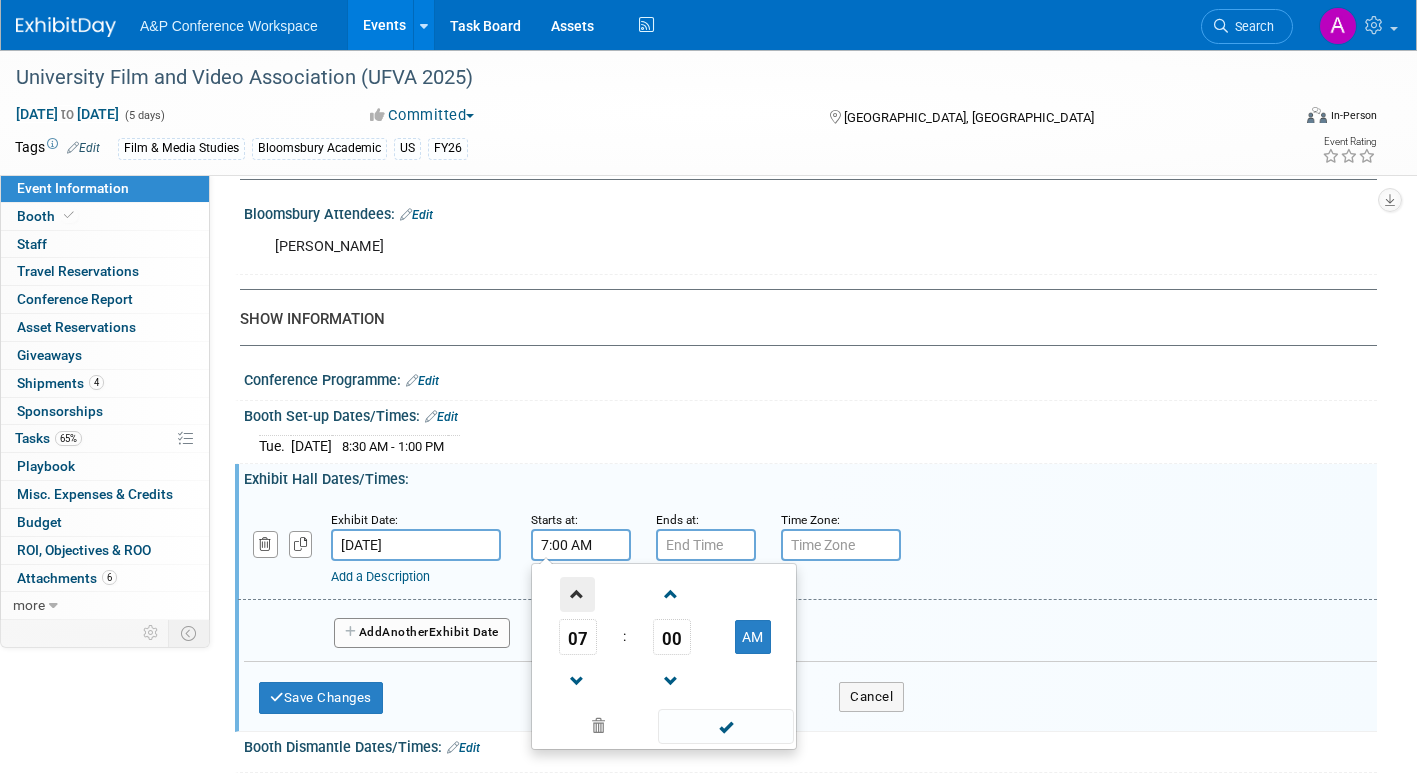click at bounding box center [577, 594] 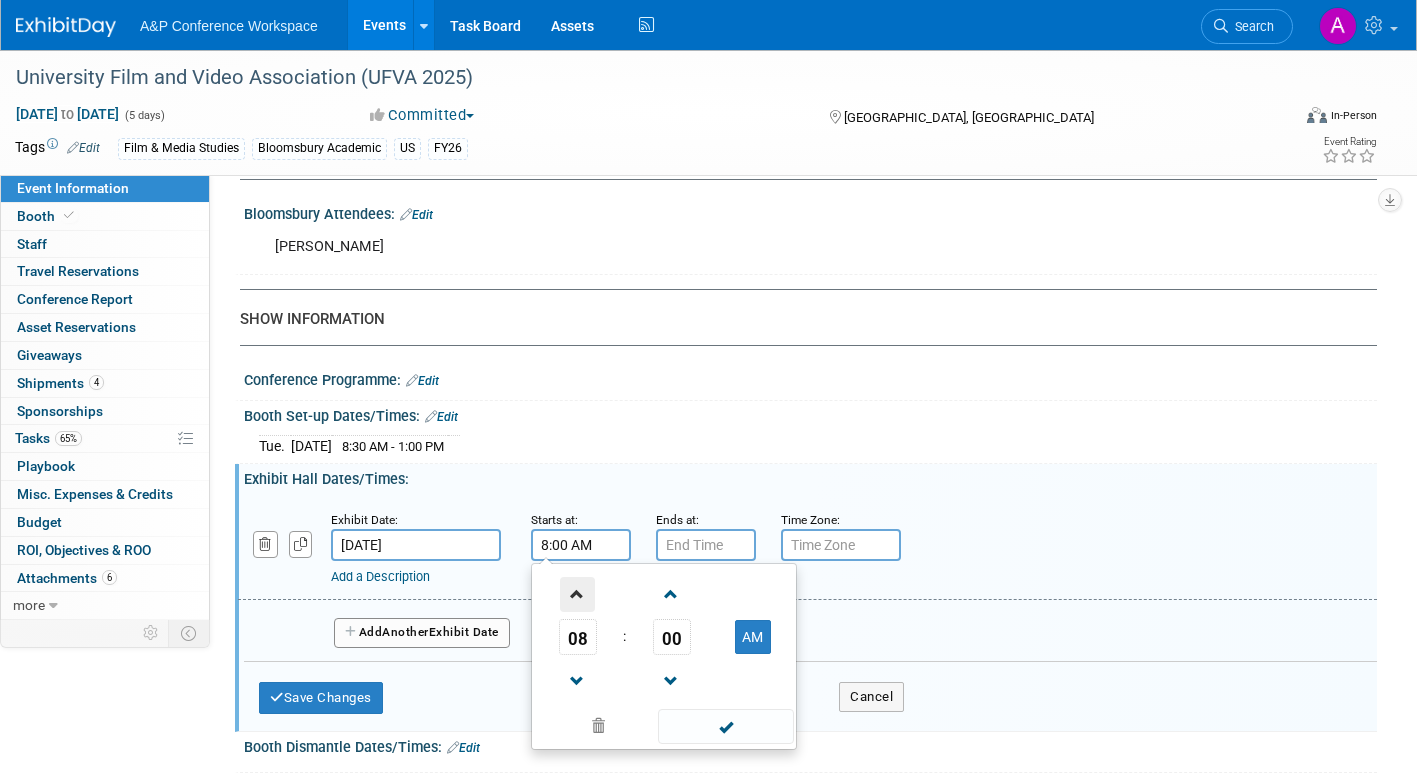 click at bounding box center (577, 594) 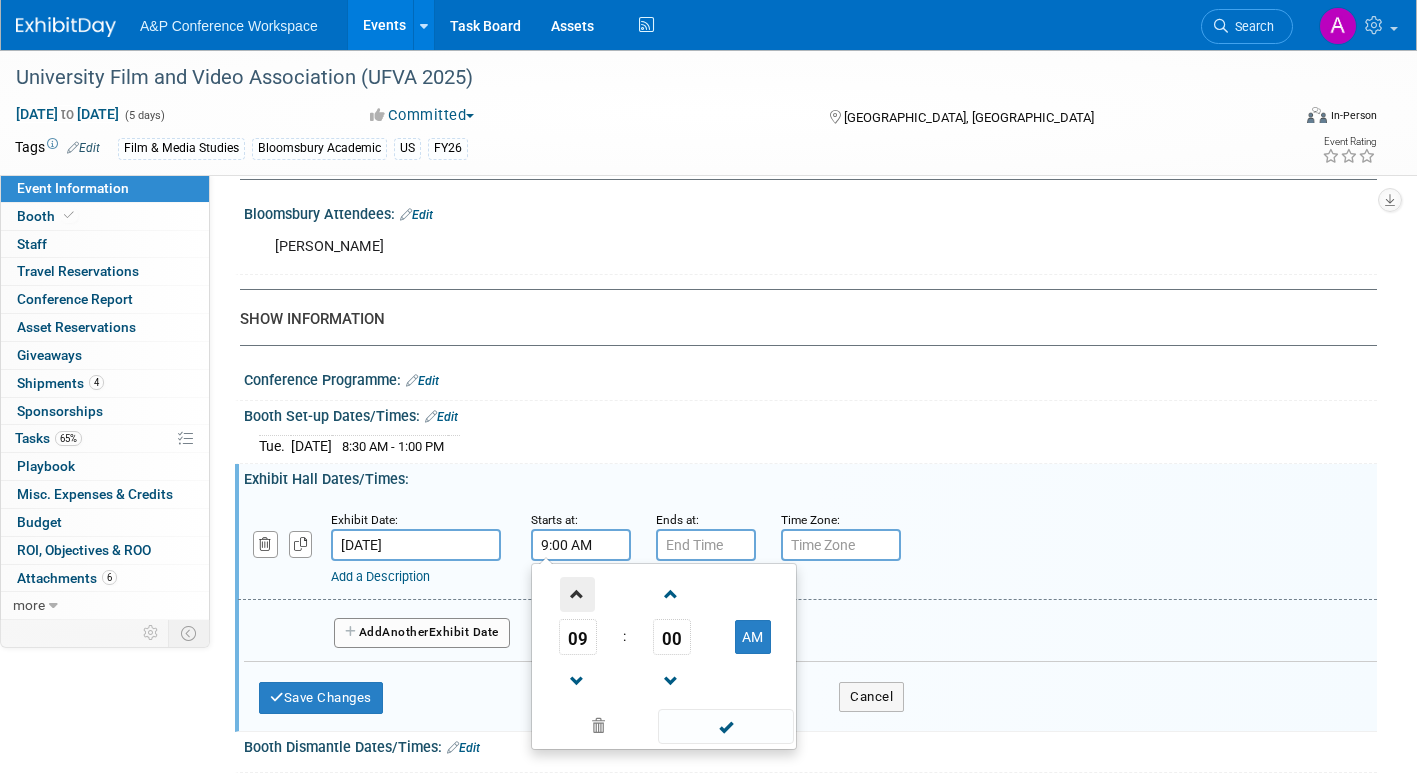 click at bounding box center (577, 594) 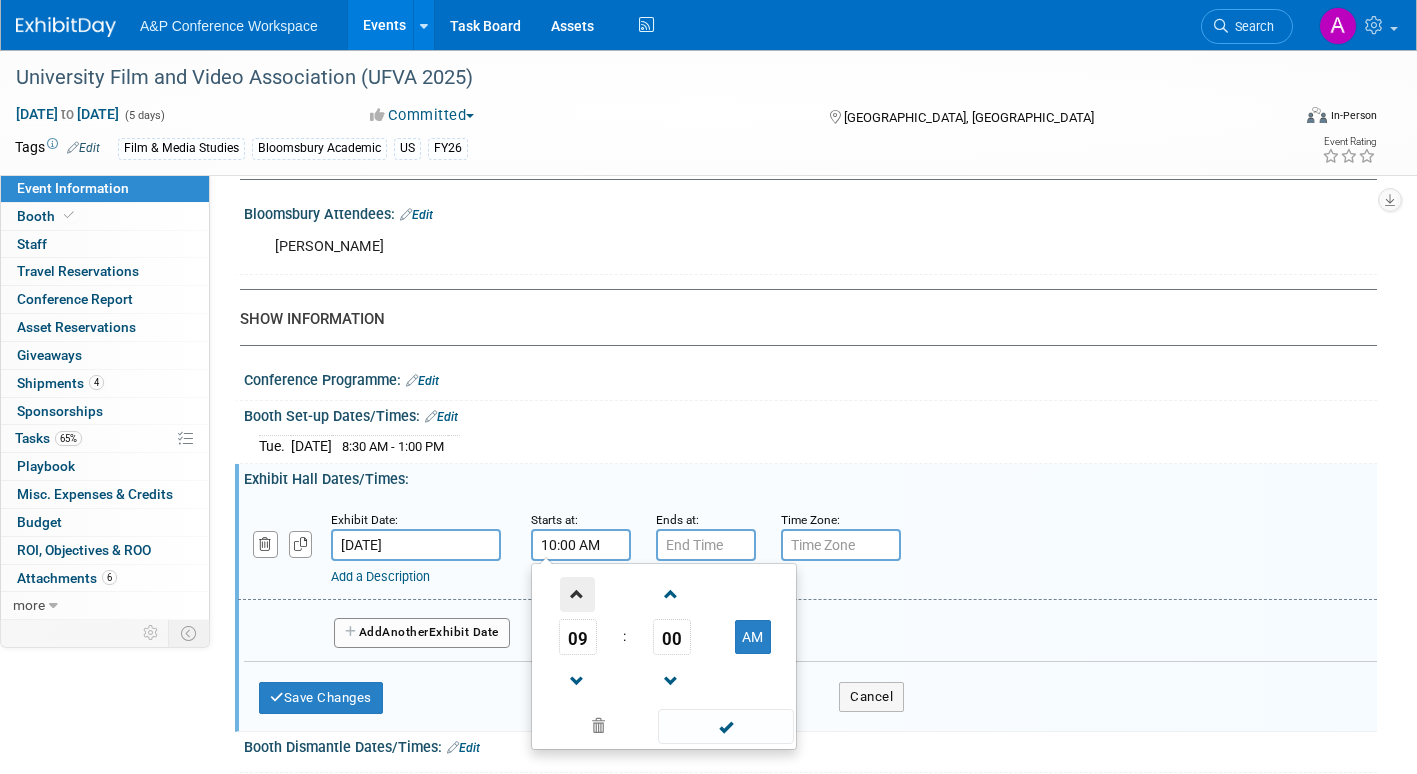 click at bounding box center [577, 594] 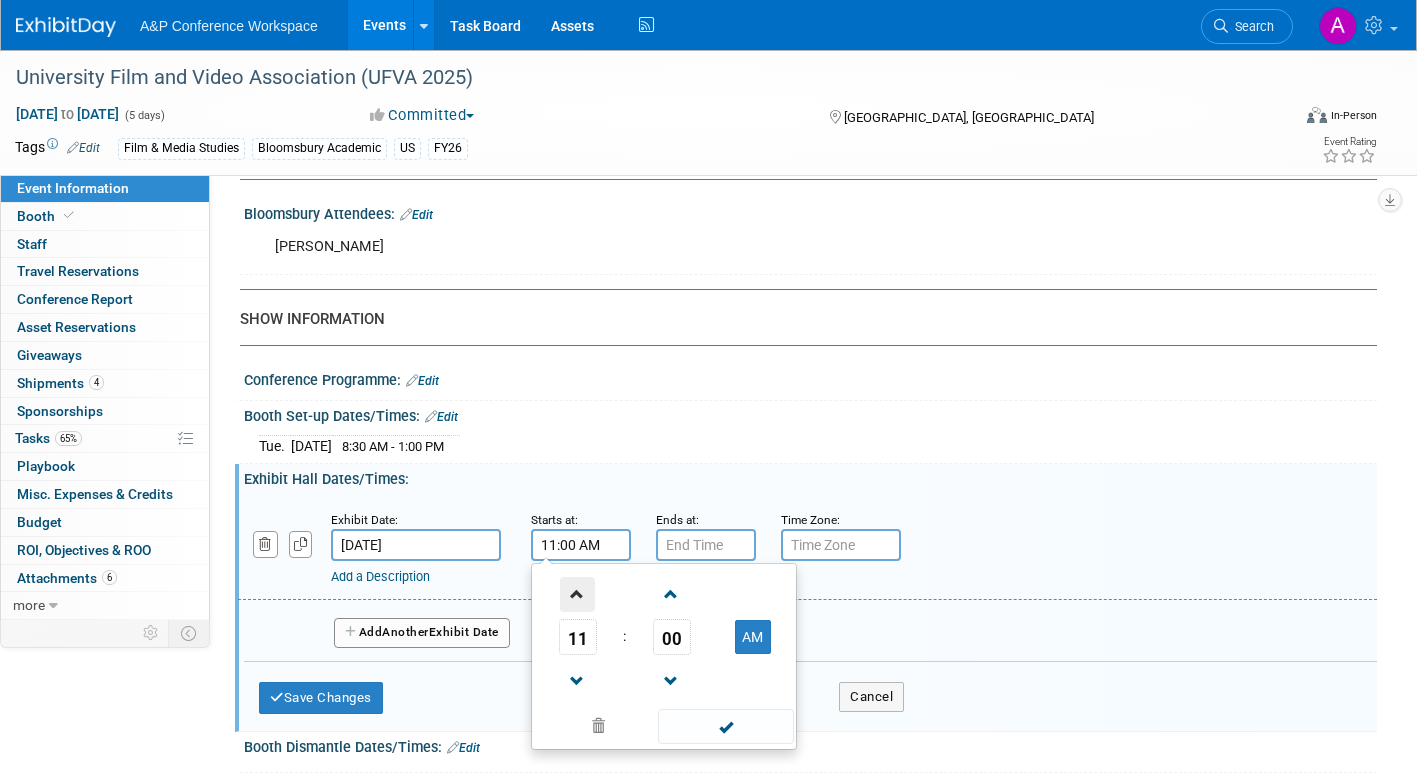 click at bounding box center (577, 594) 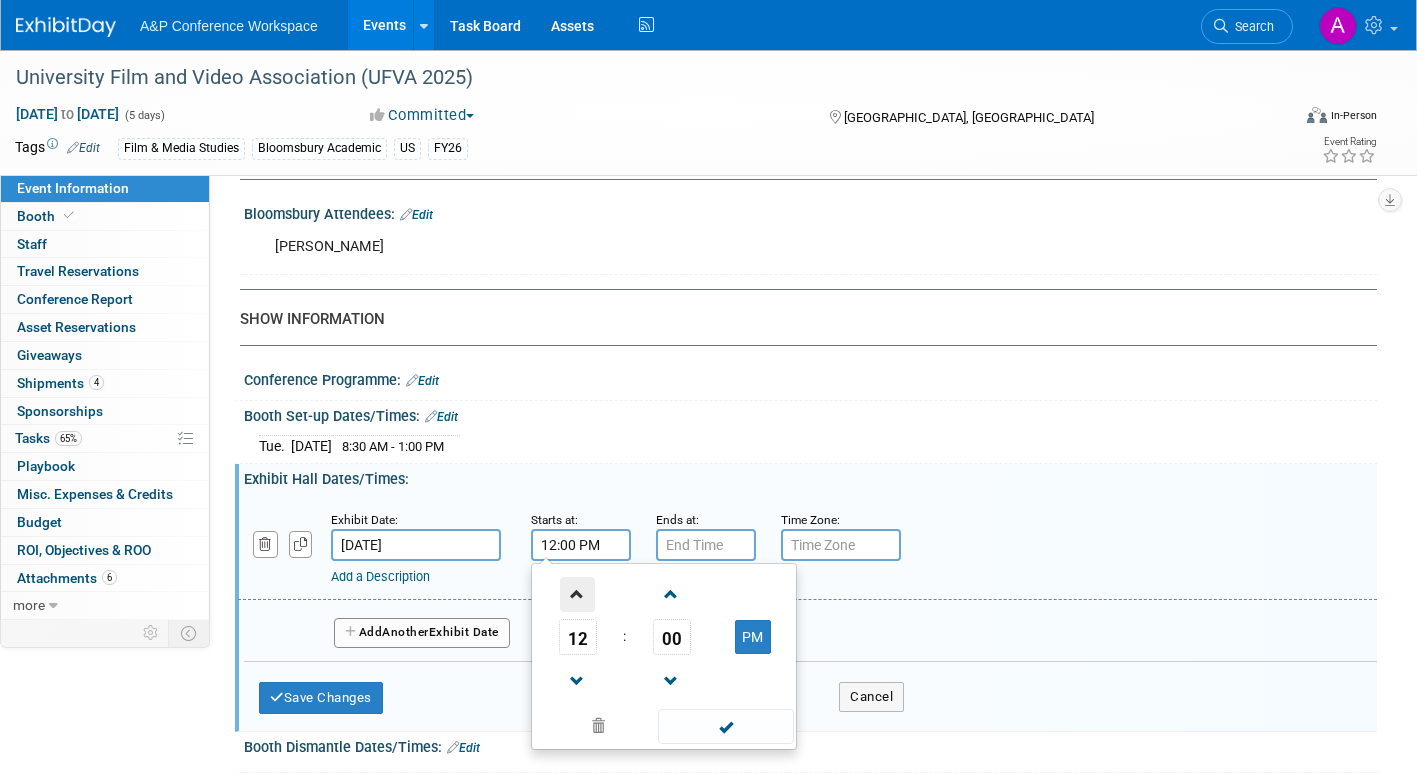 click at bounding box center [577, 594] 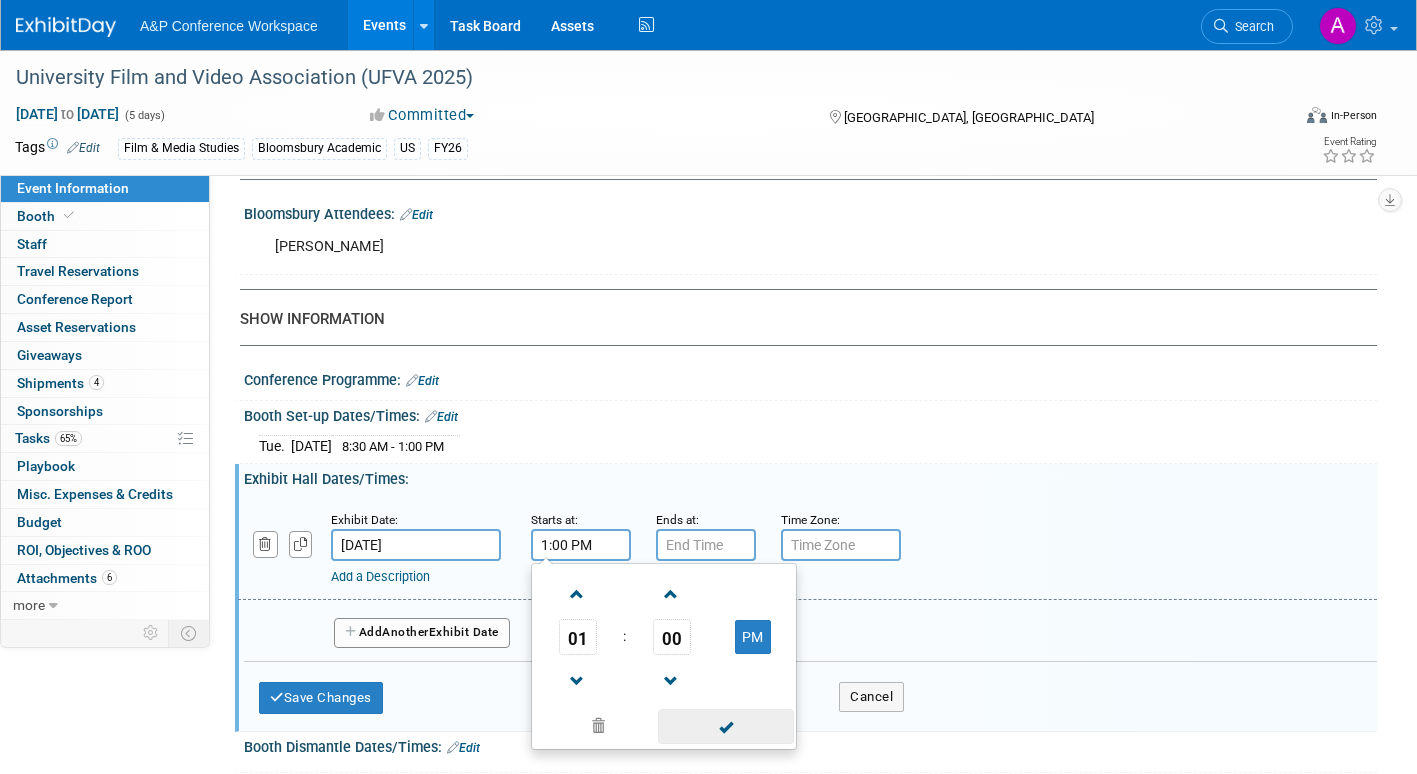 click at bounding box center (725, 726) 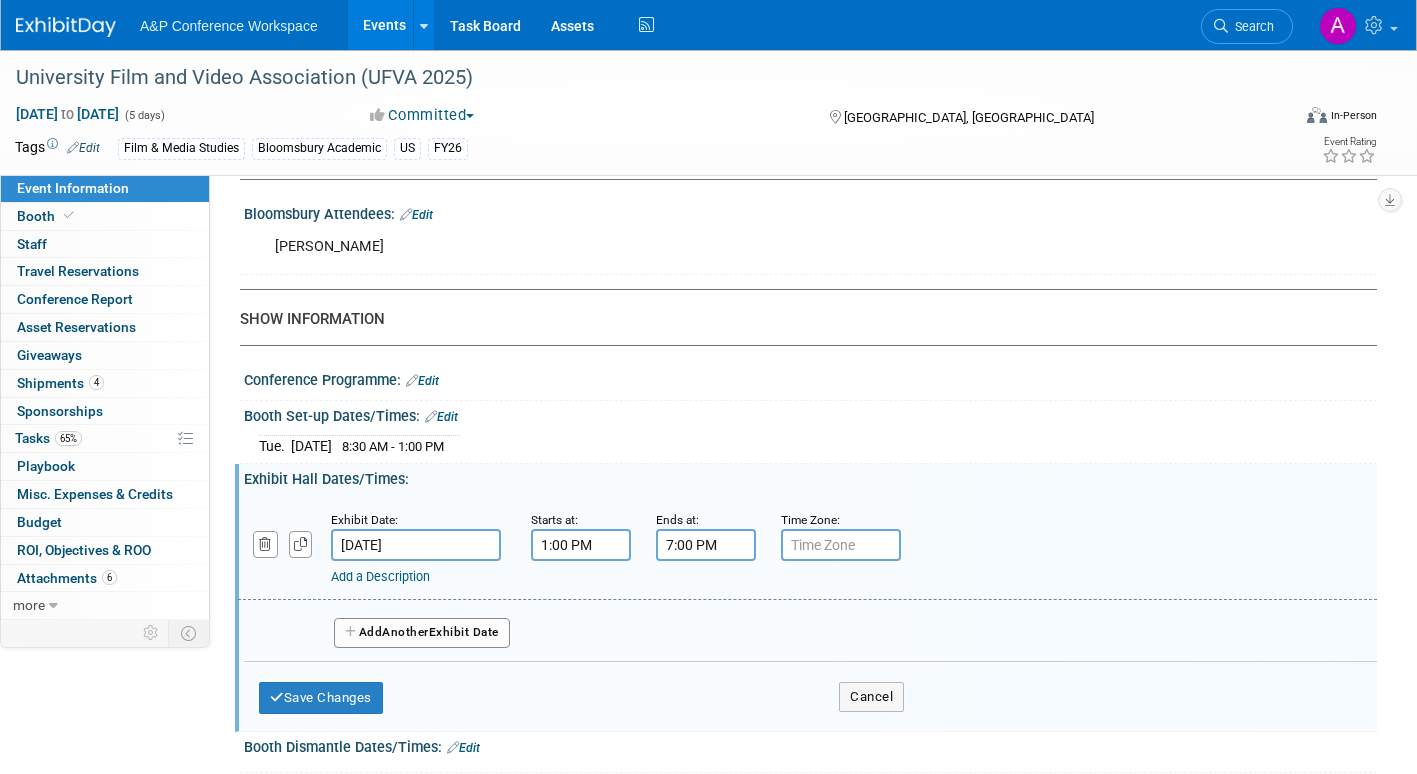 click on "7:00 PM" at bounding box center (706, 545) 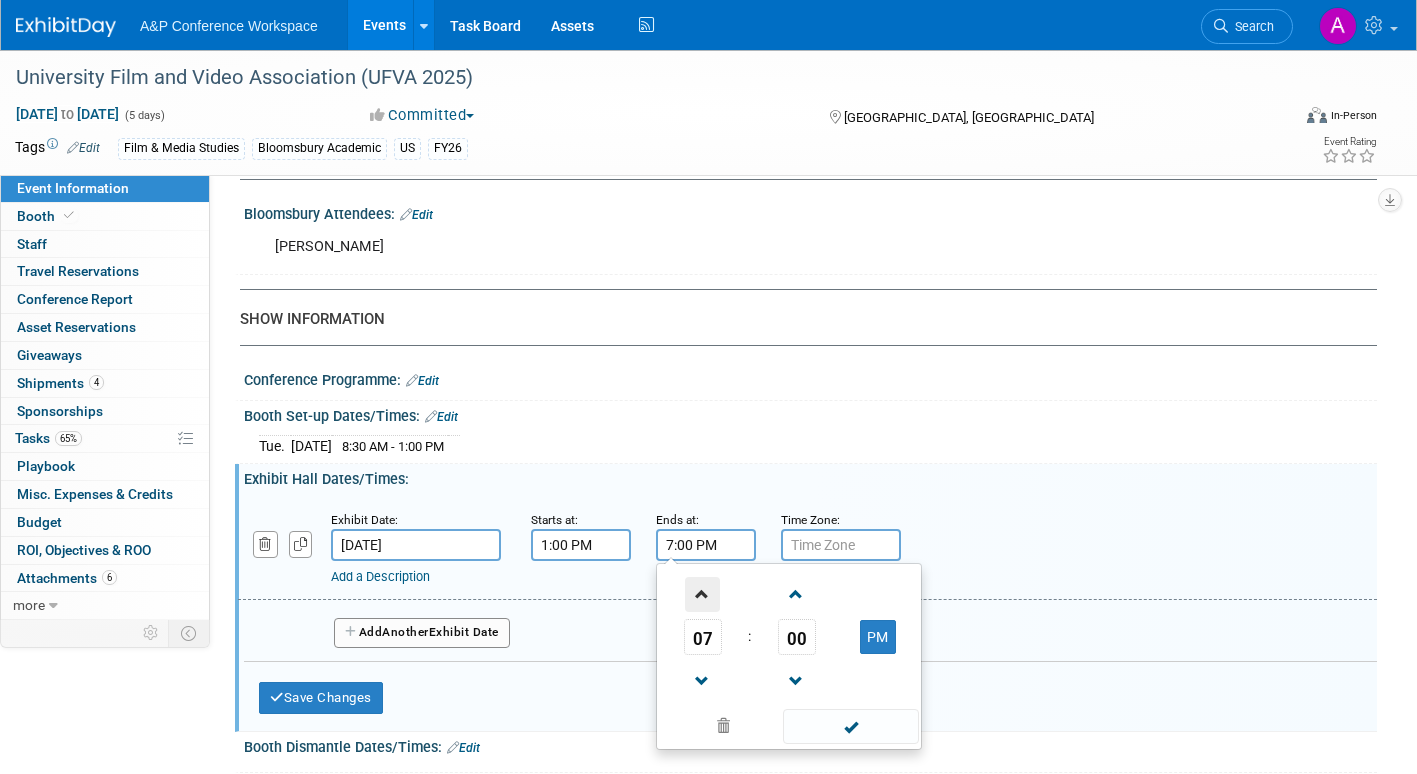 click at bounding box center (702, 594) 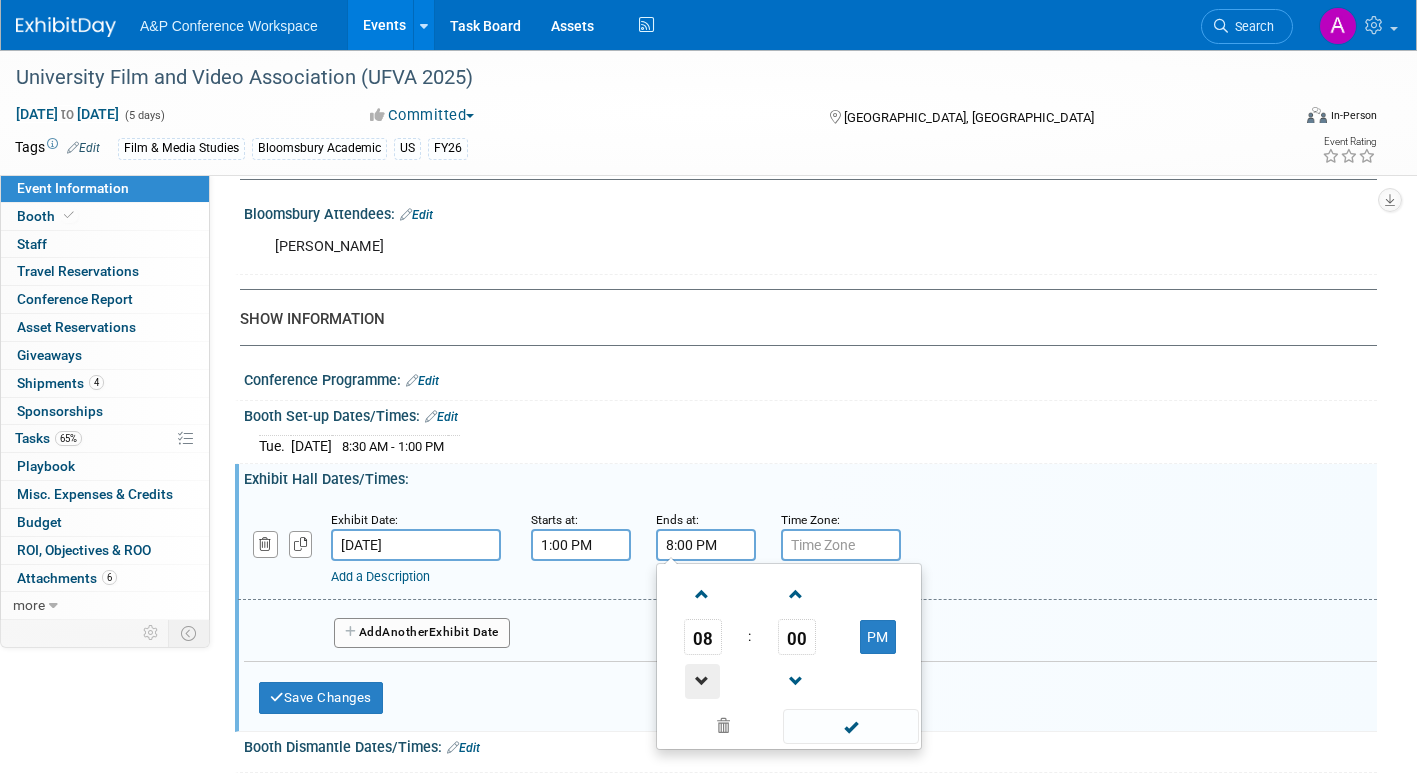 click at bounding box center [702, 681] 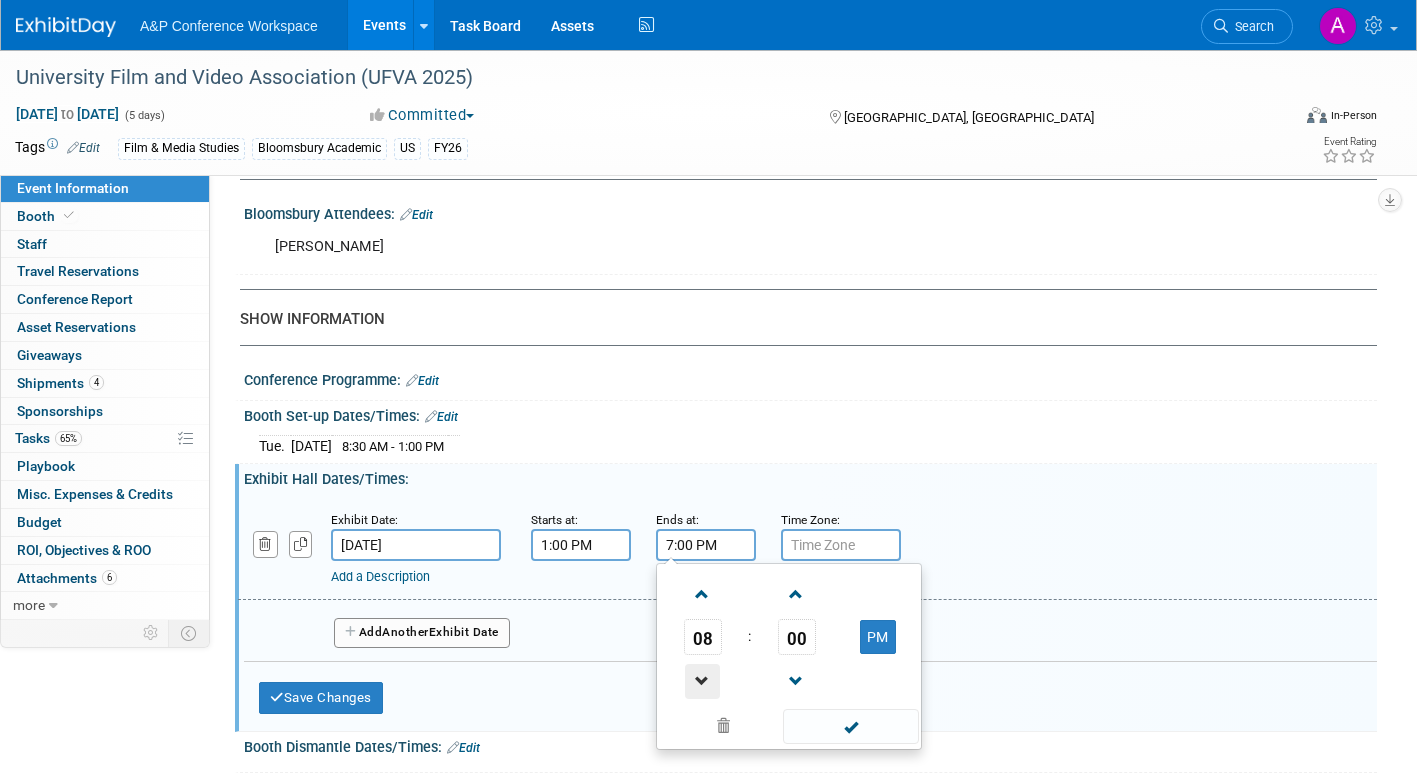 click at bounding box center (702, 681) 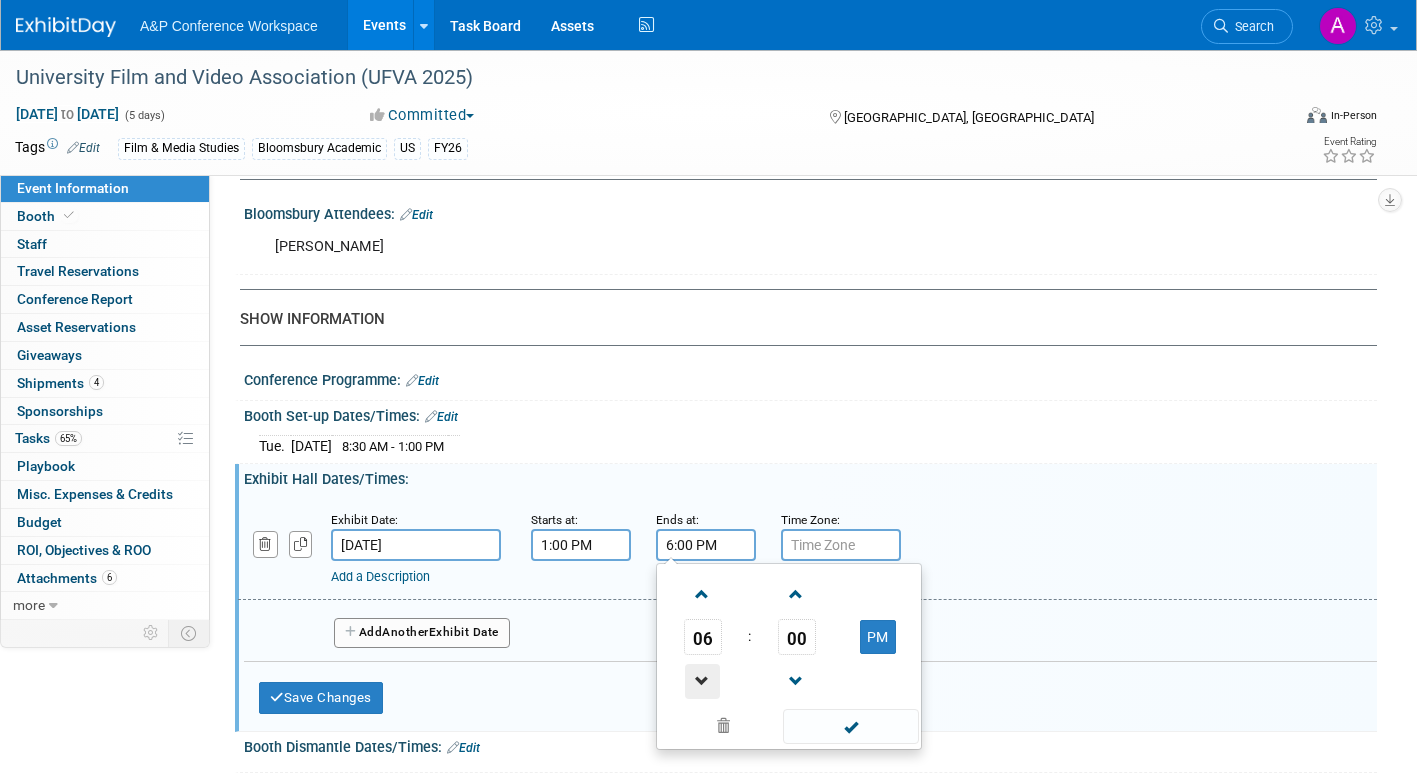 click at bounding box center [702, 681] 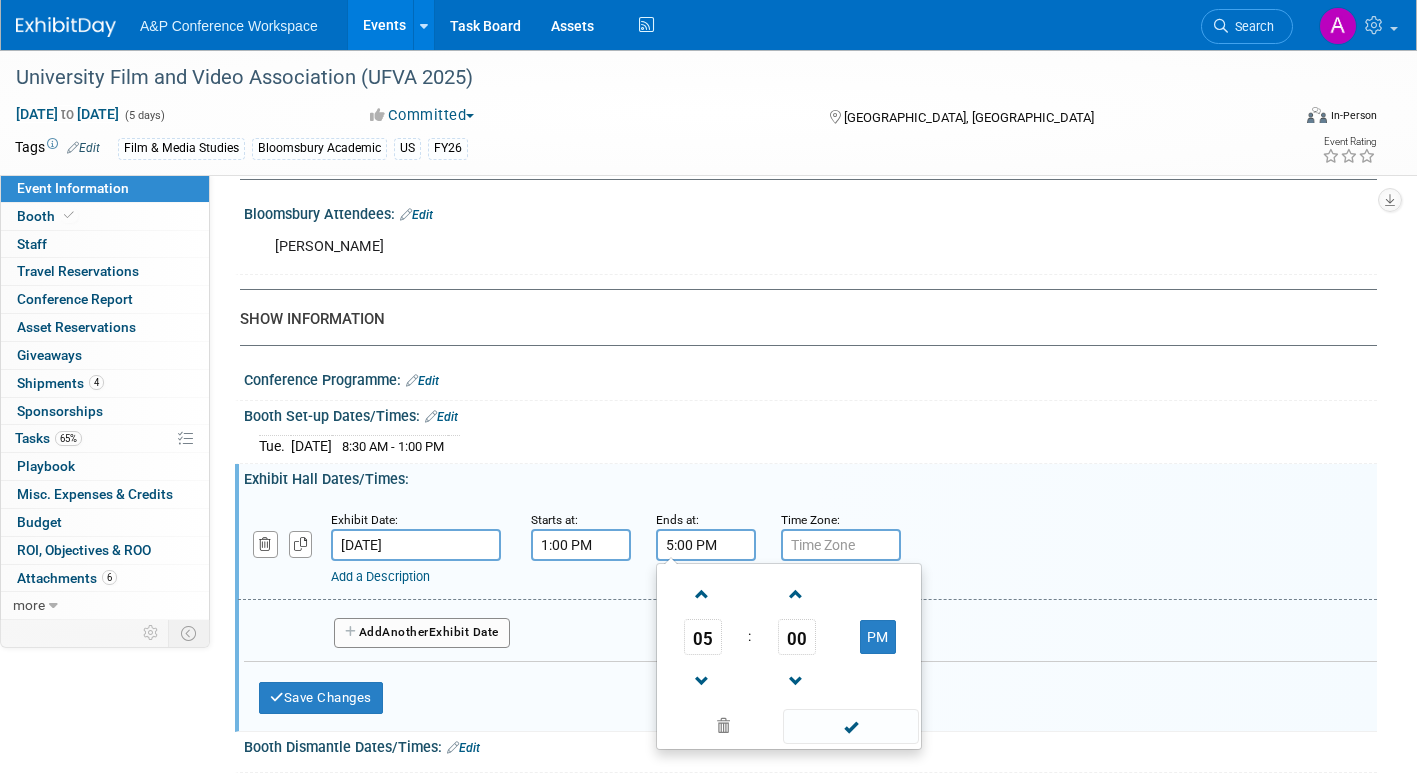 click at bounding box center (850, 726) 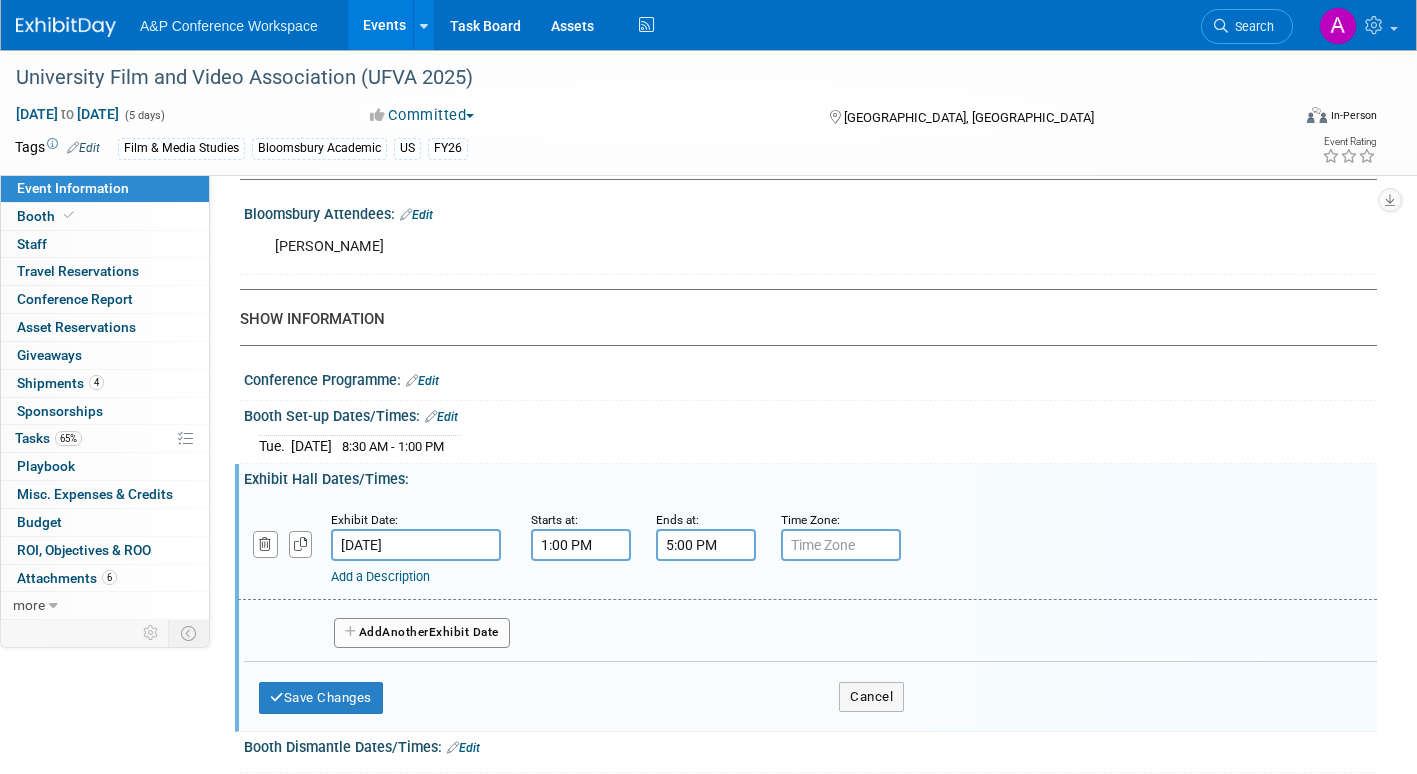 click on "Add  Another  Exhibit Date" at bounding box center (422, 633) 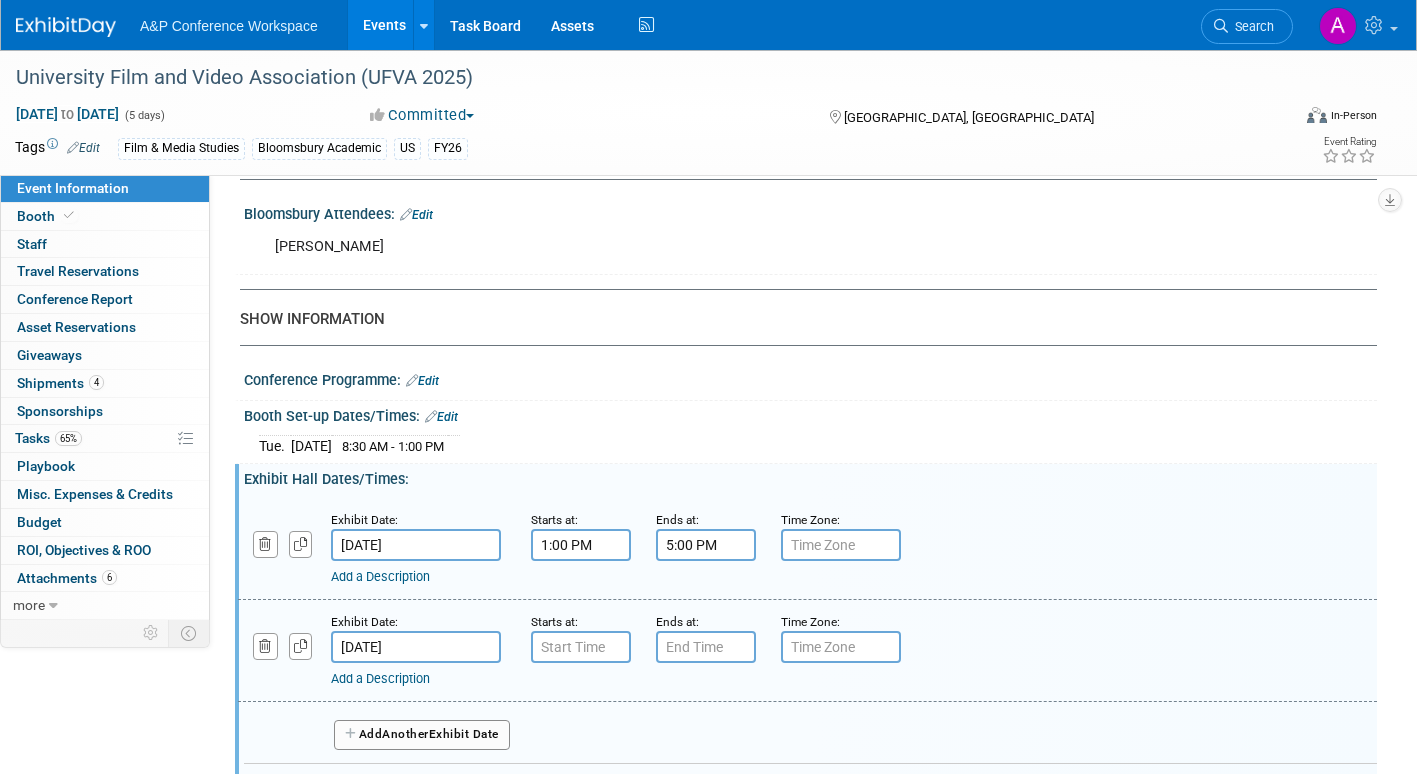 click at bounding box center [581, 647] 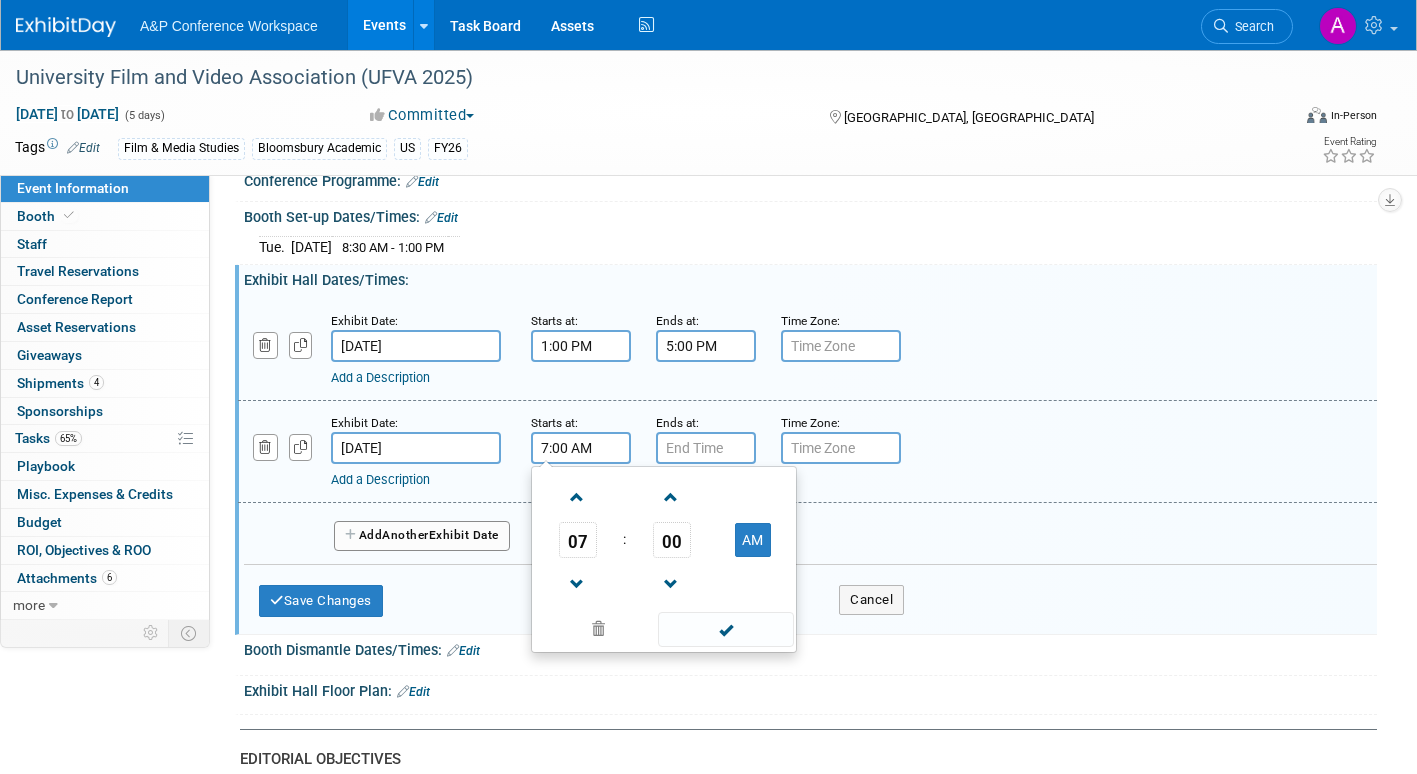 scroll, scrollTop: 1500, scrollLeft: 0, axis: vertical 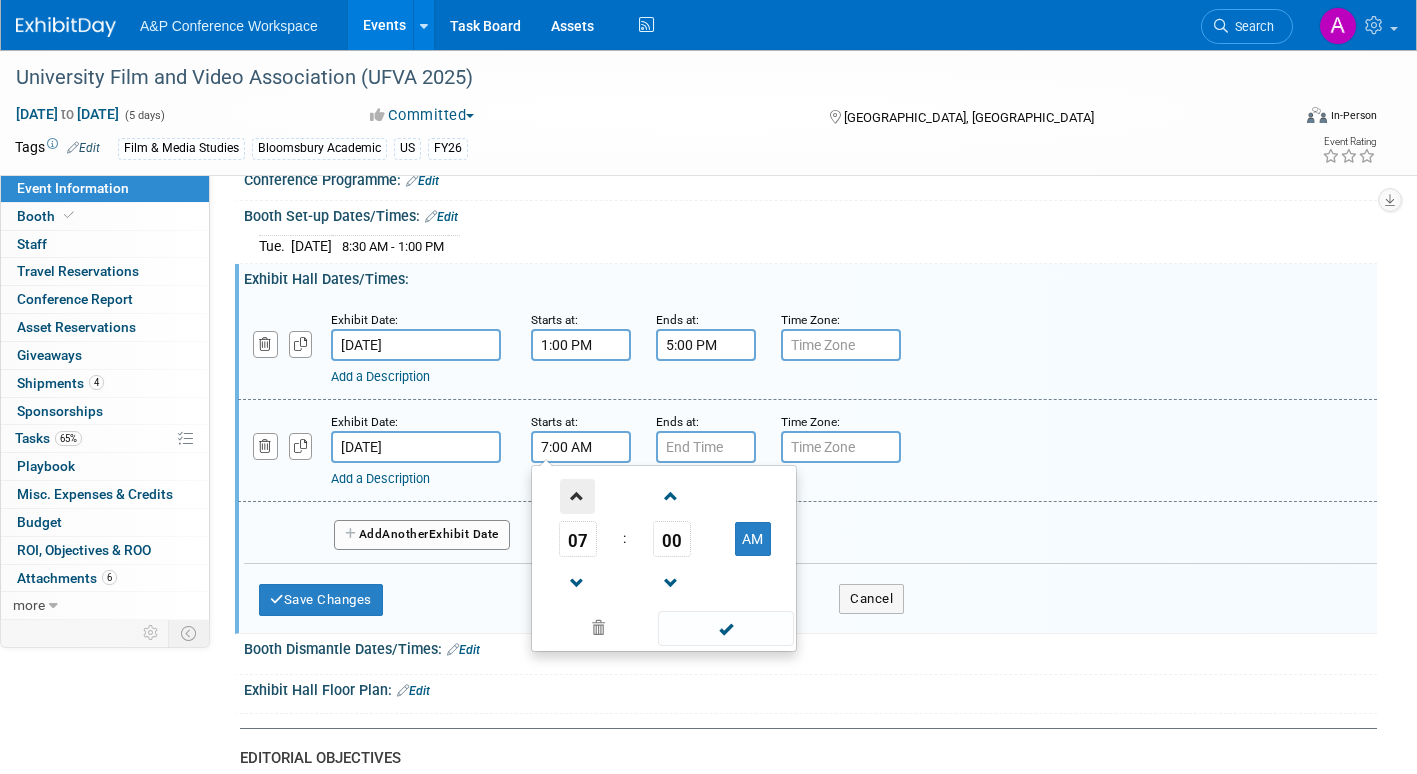 drag, startPoint x: 580, startPoint y: 511, endPoint x: 590, endPoint y: 510, distance: 10.049875 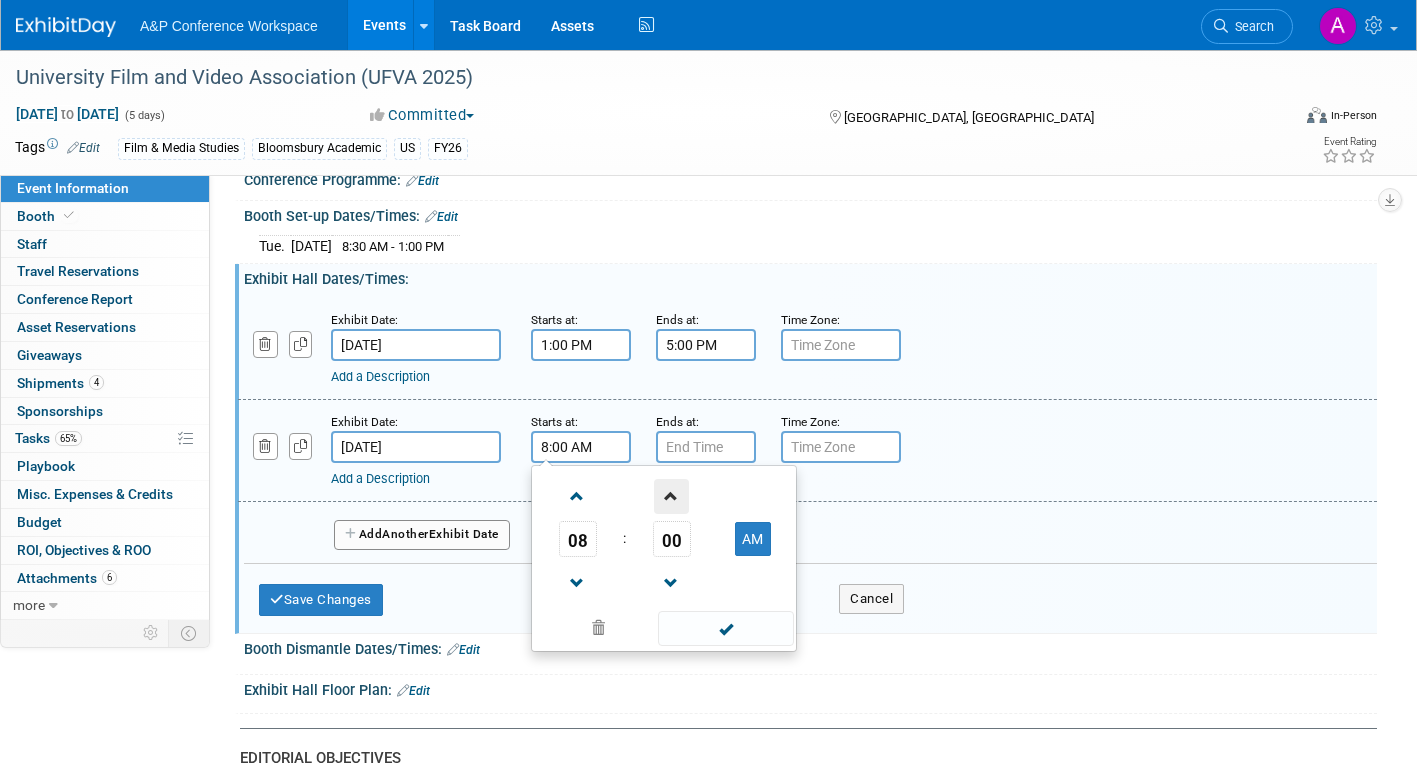 click at bounding box center [671, 496] 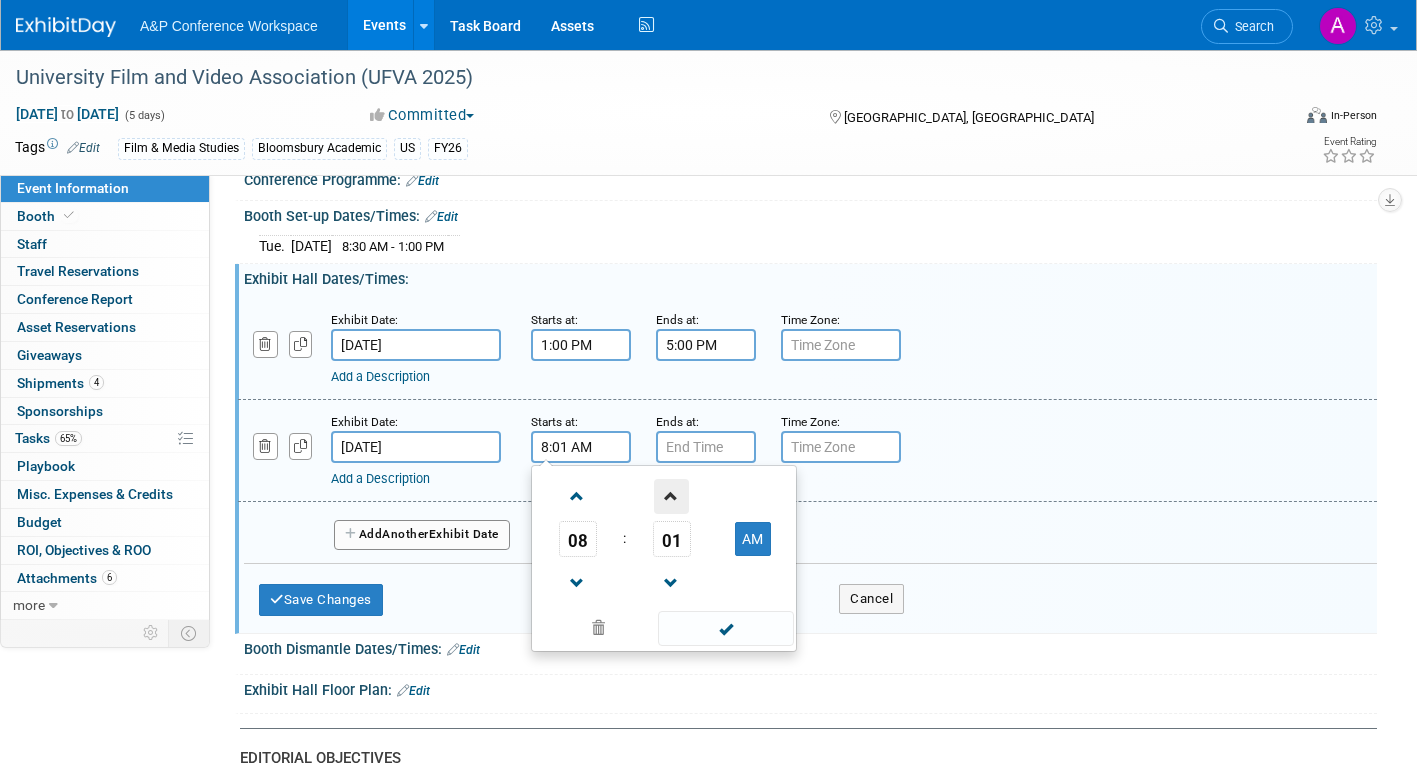 click at bounding box center [671, 496] 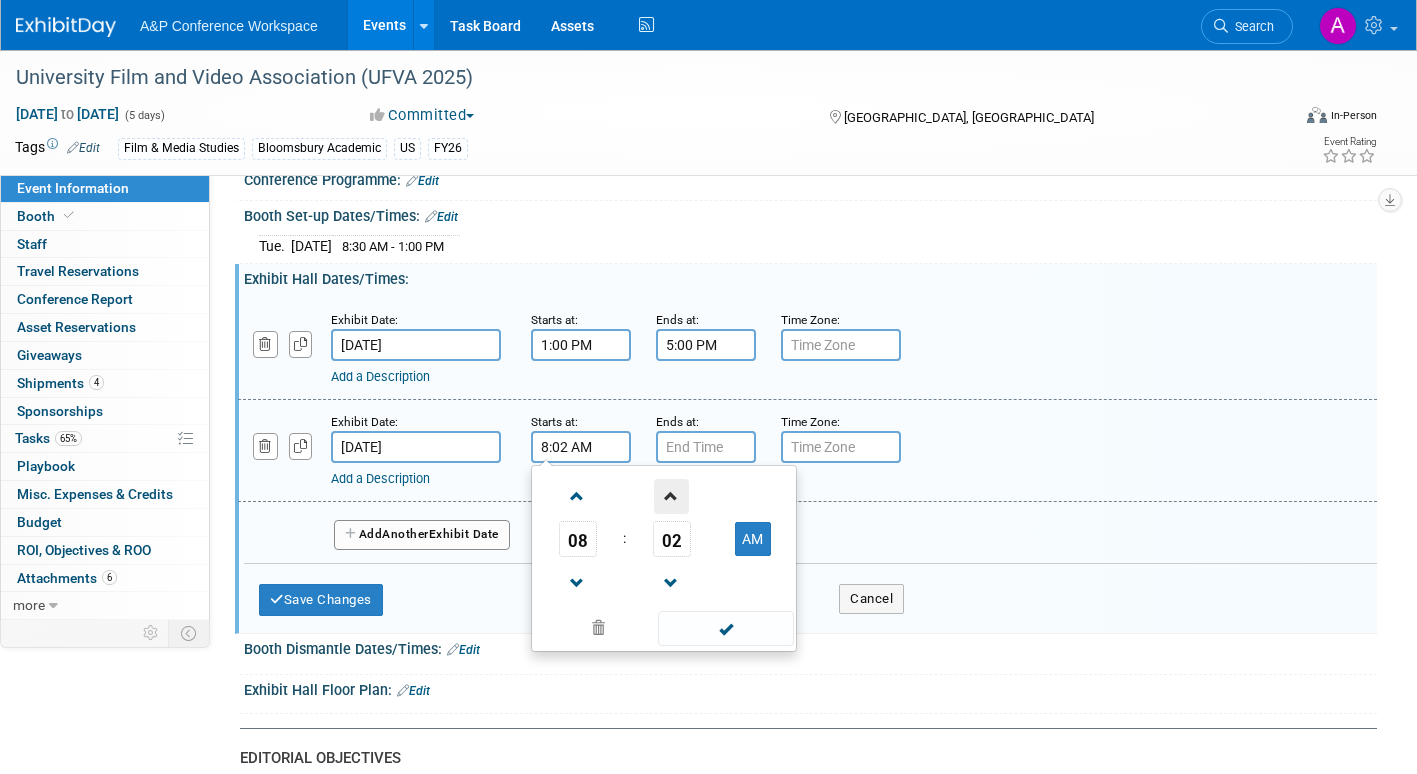 click at bounding box center [671, 496] 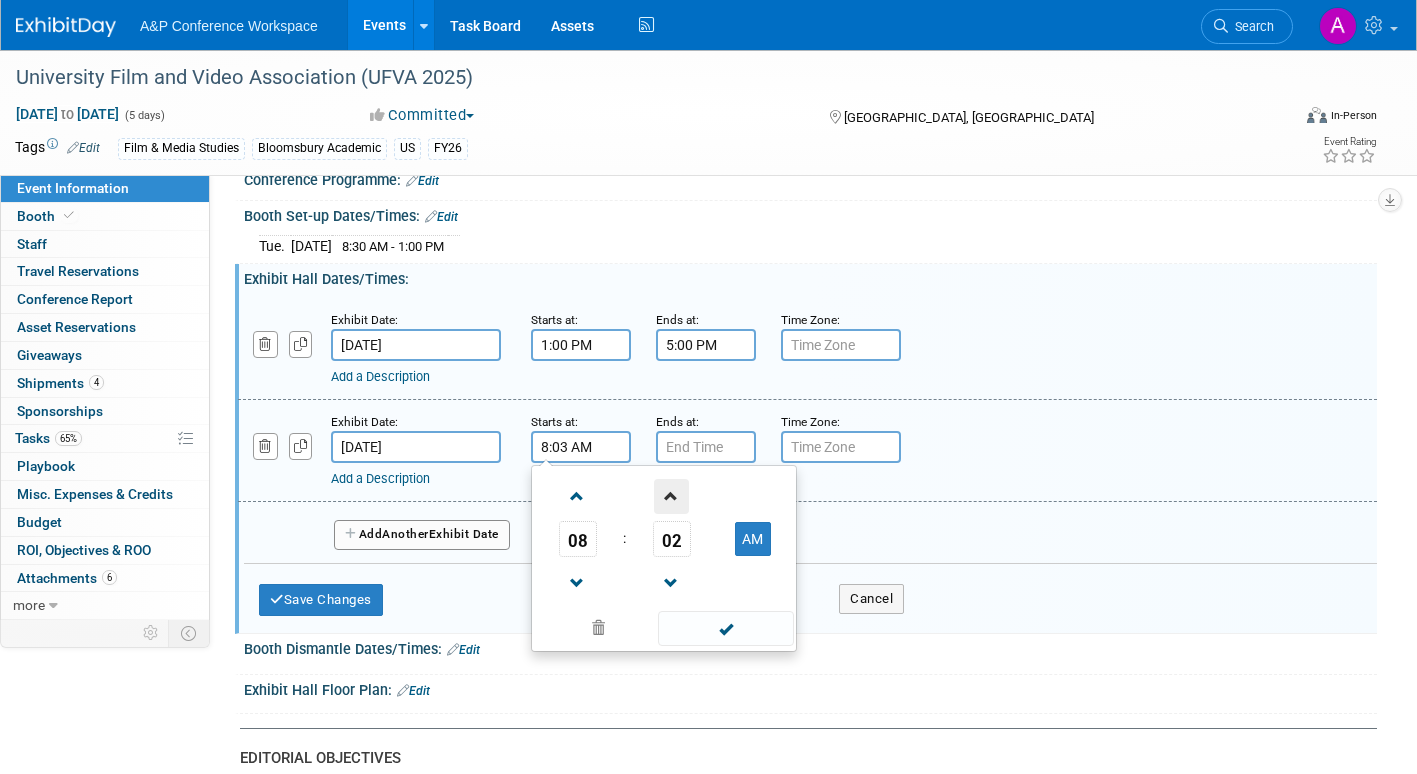 click at bounding box center (671, 496) 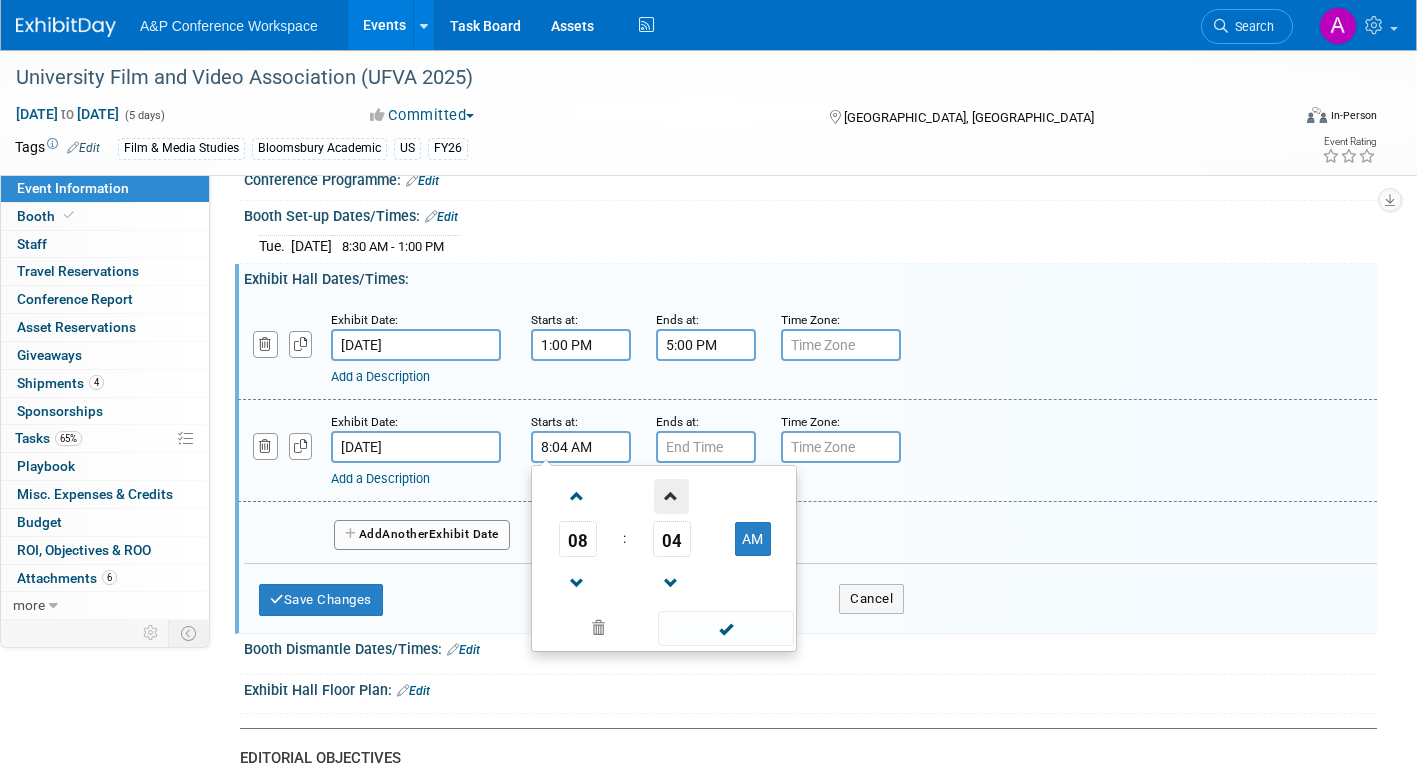 click at bounding box center [671, 496] 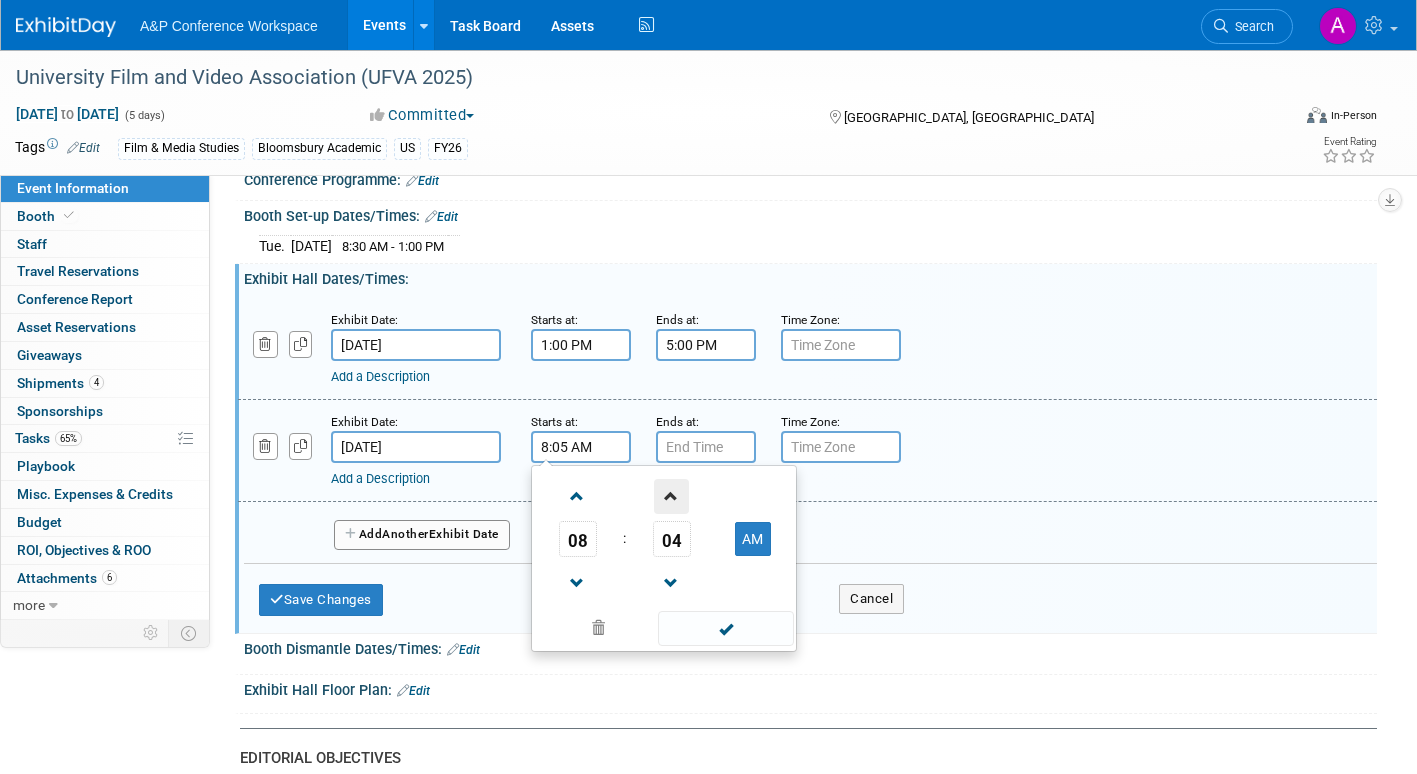 click at bounding box center (671, 496) 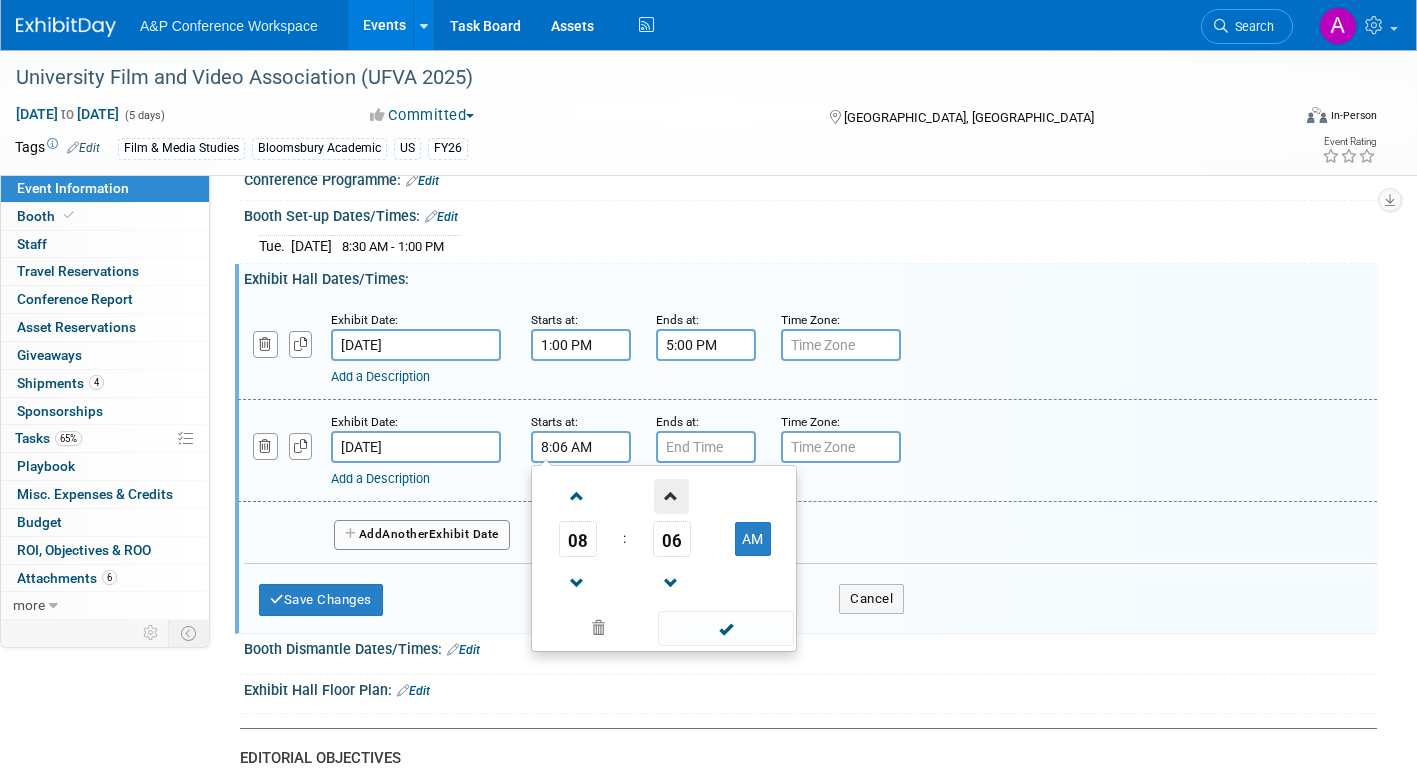 click at bounding box center (671, 496) 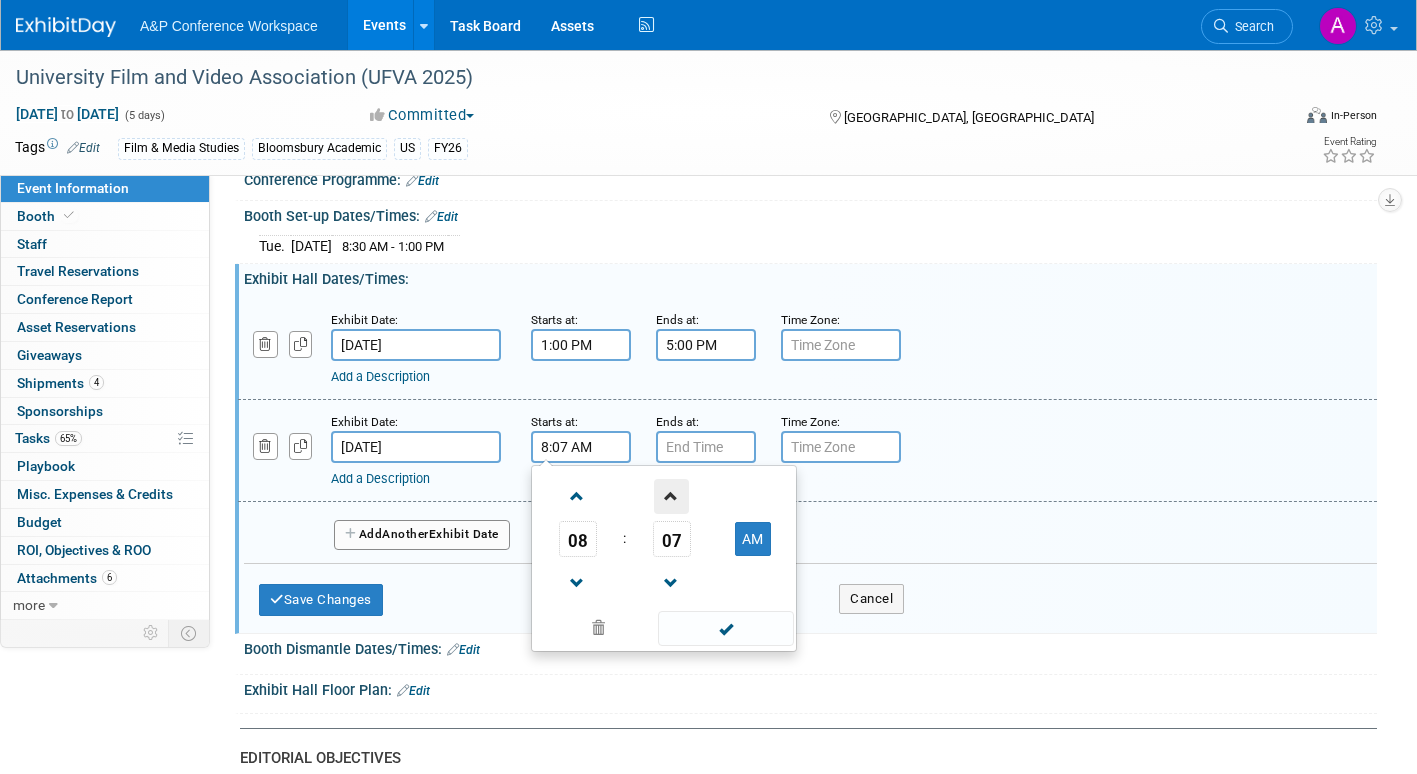 click at bounding box center (671, 496) 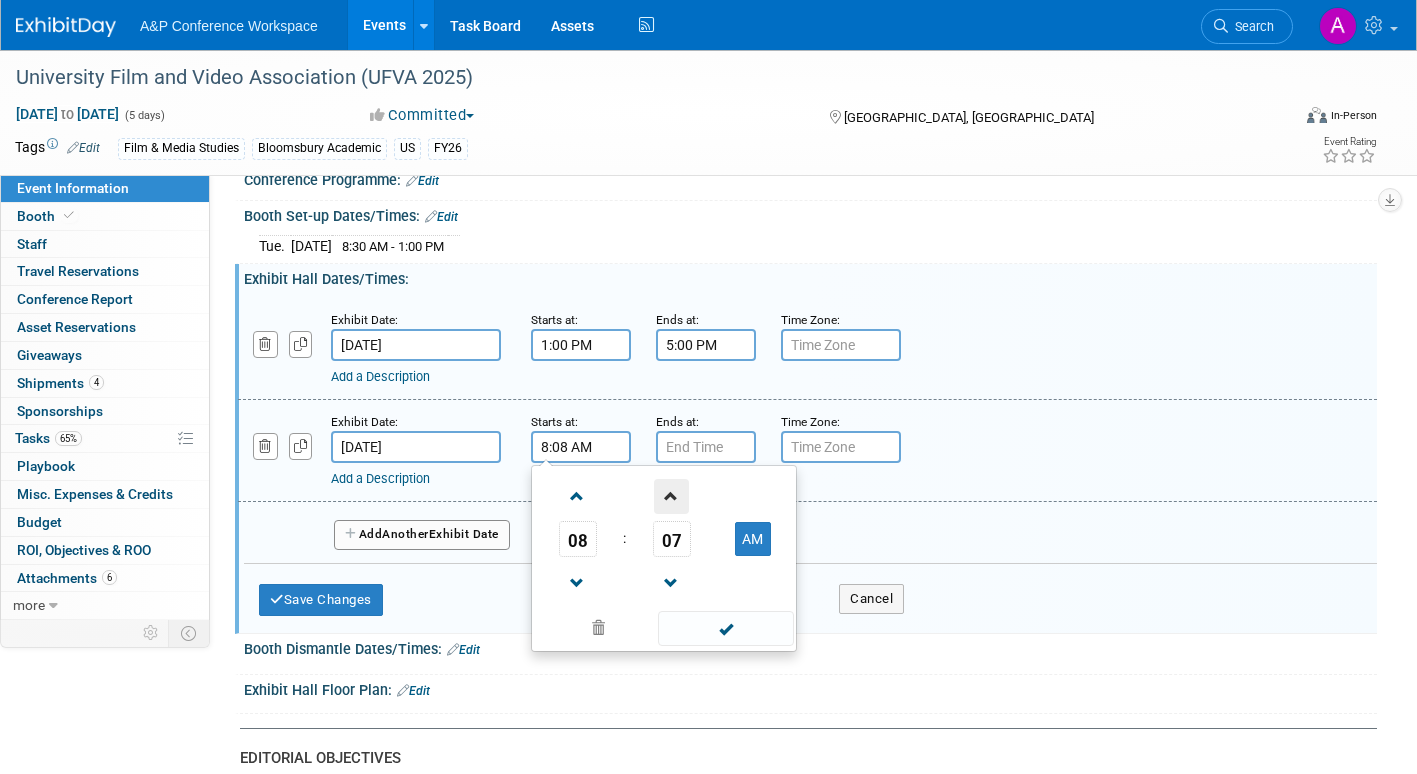 click at bounding box center (671, 496) 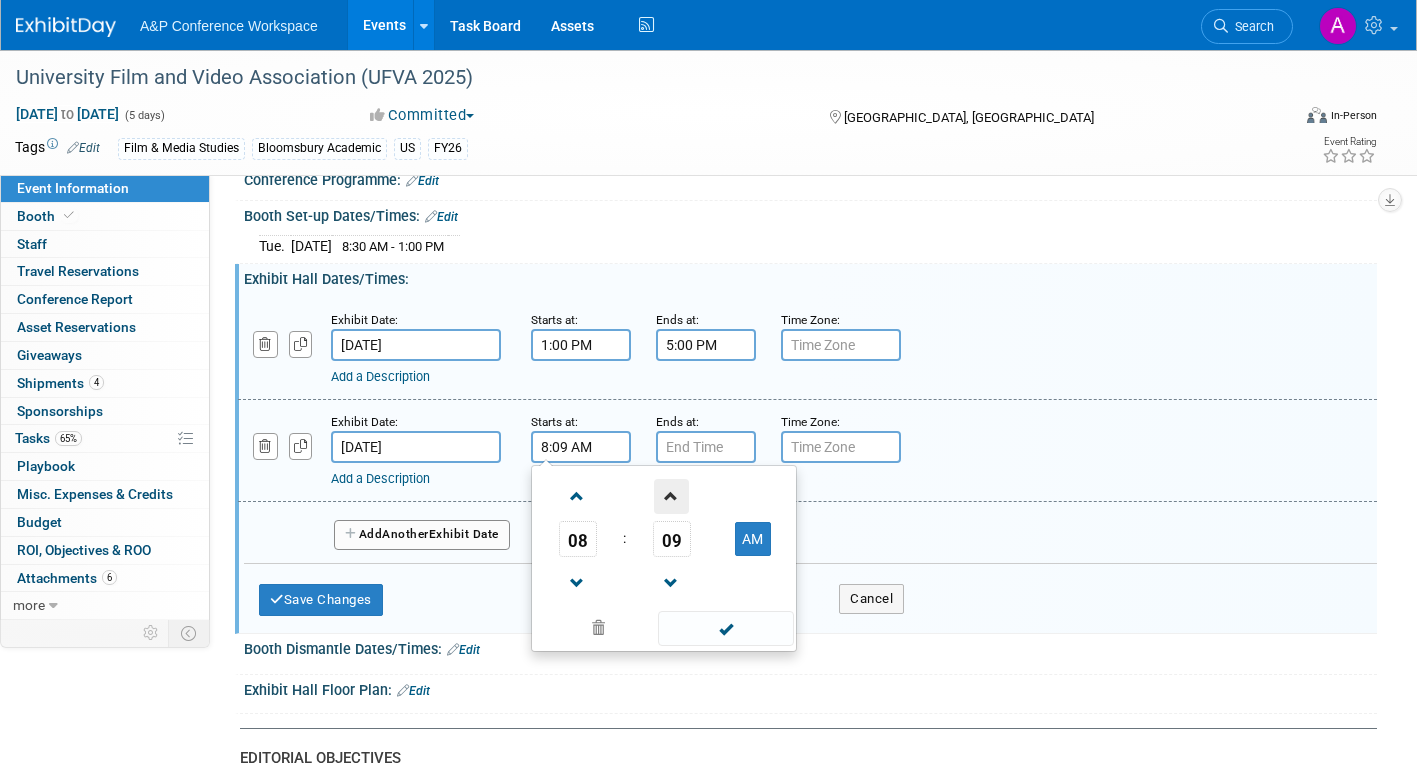click at bounding box center (671, 496) 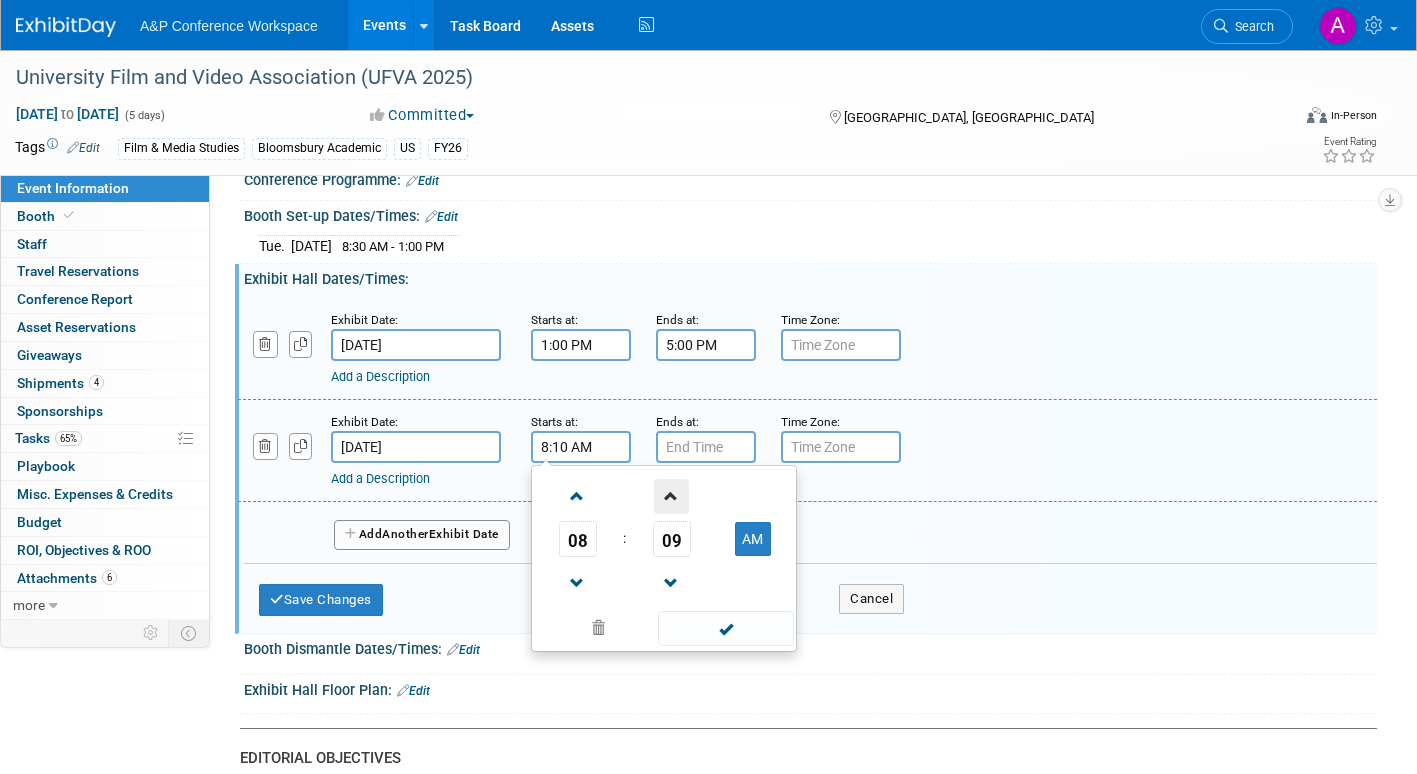 click at bounding box center (671, 496) 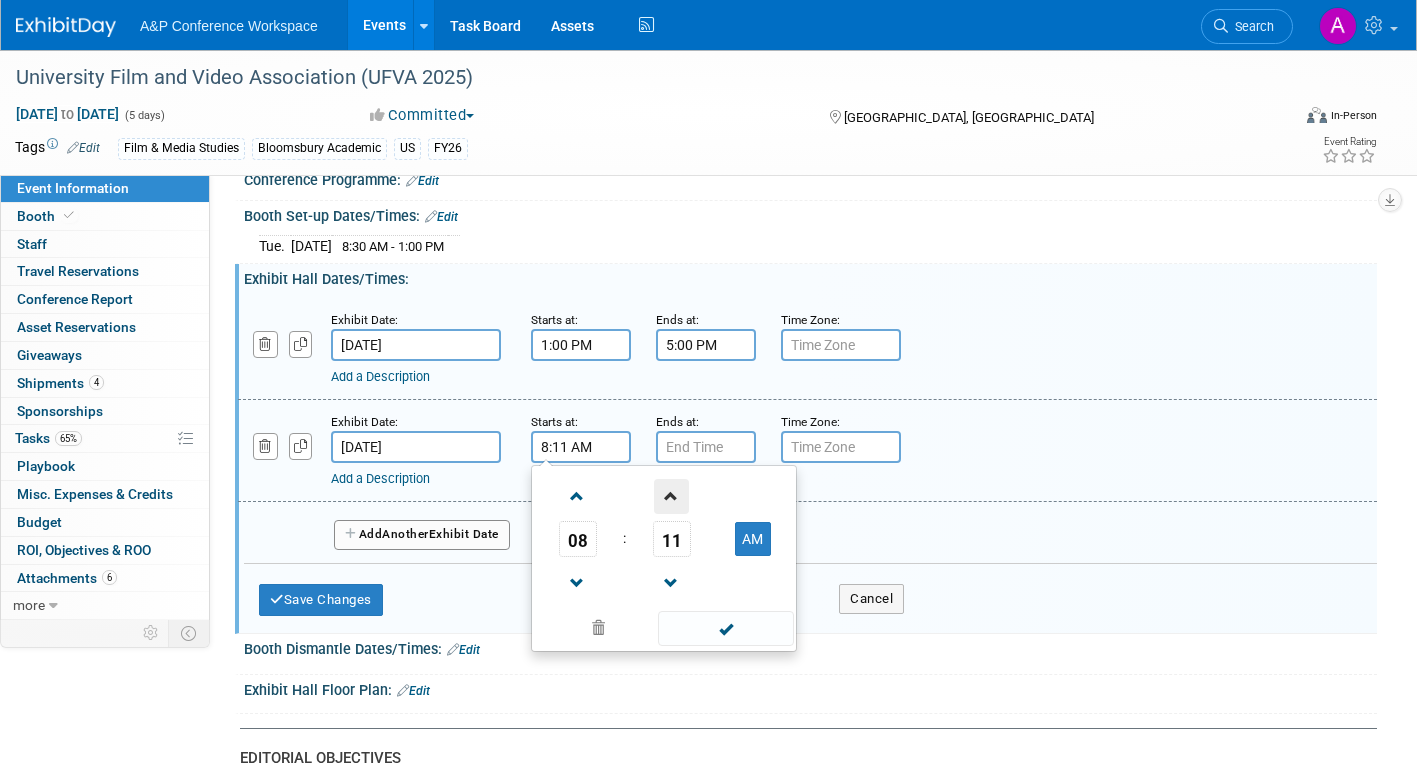 click at bounding box center [671, 496] 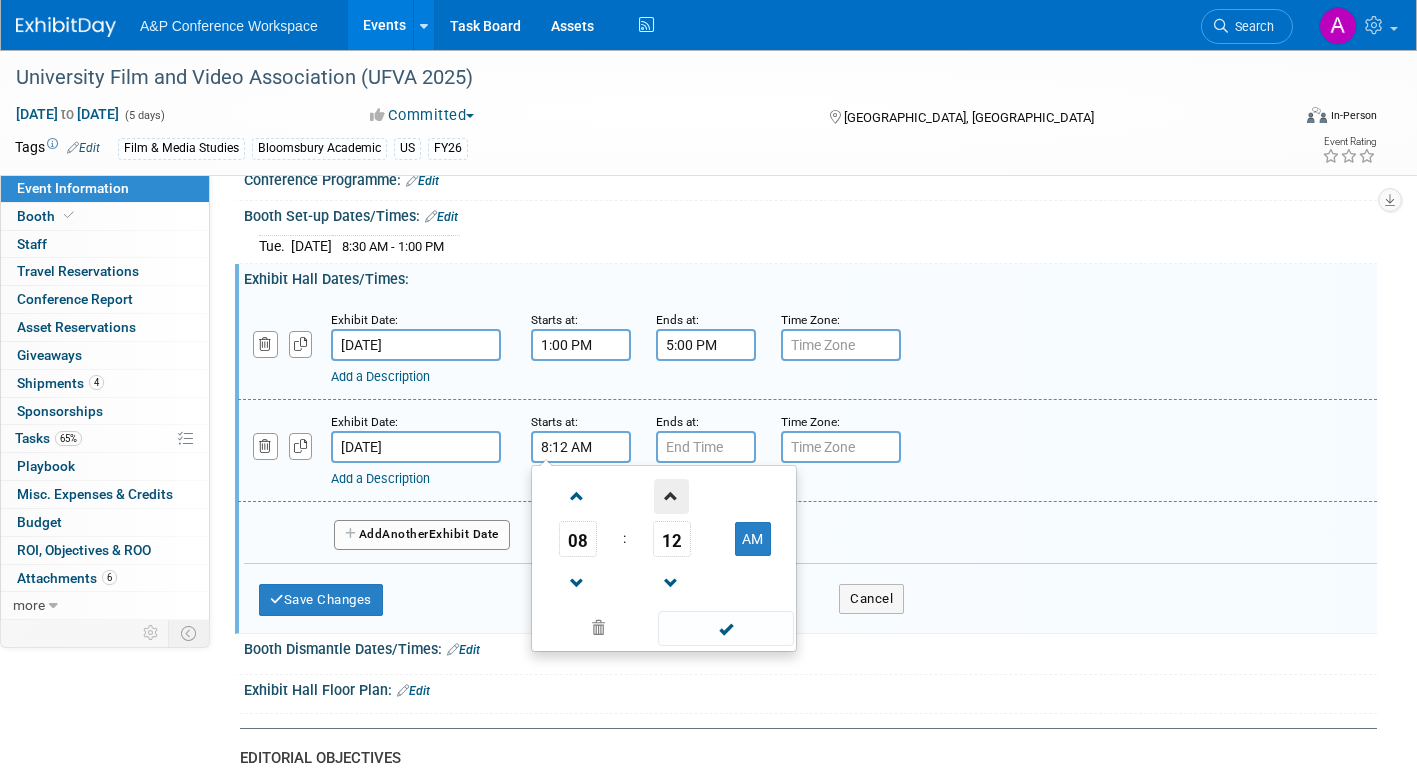 click at bounding box center (671, 496) 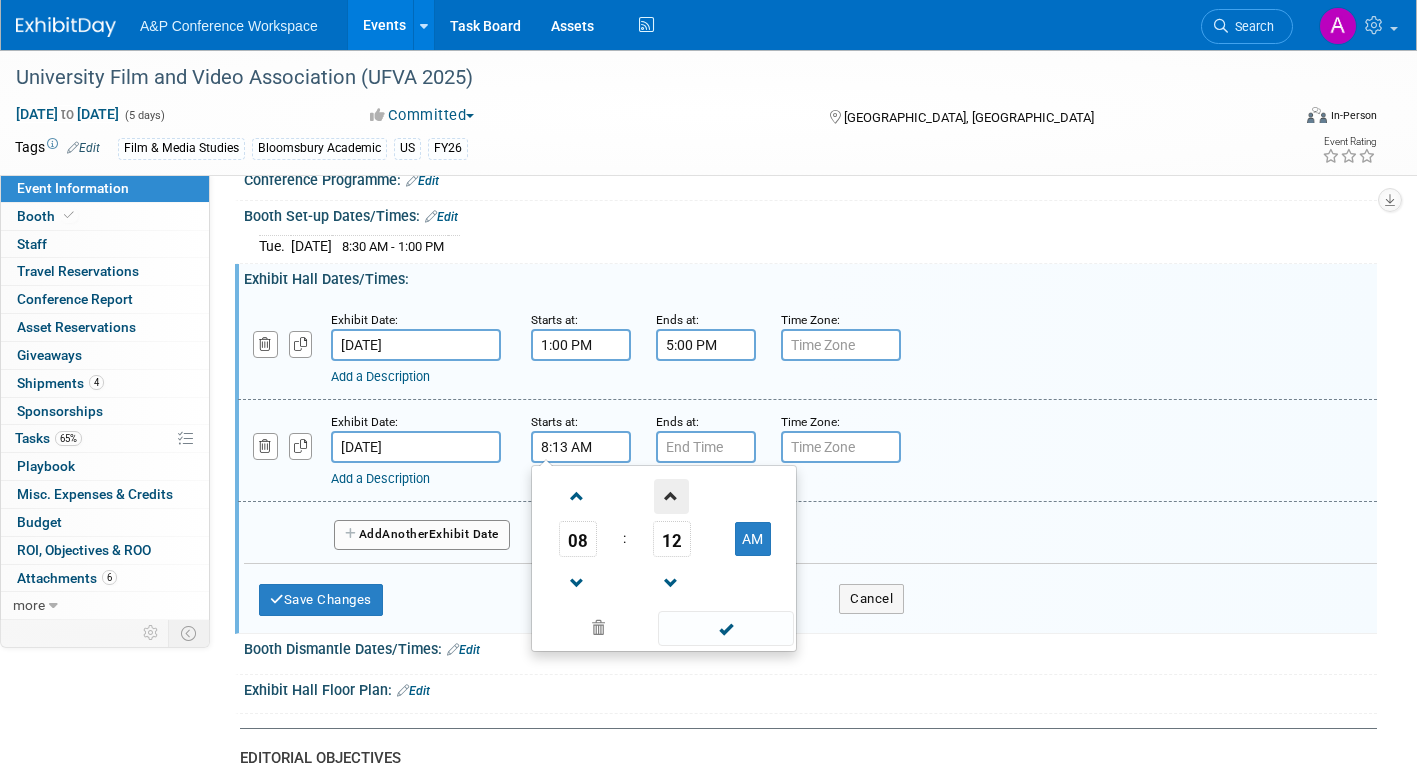 click at bounding box center (671, 496) 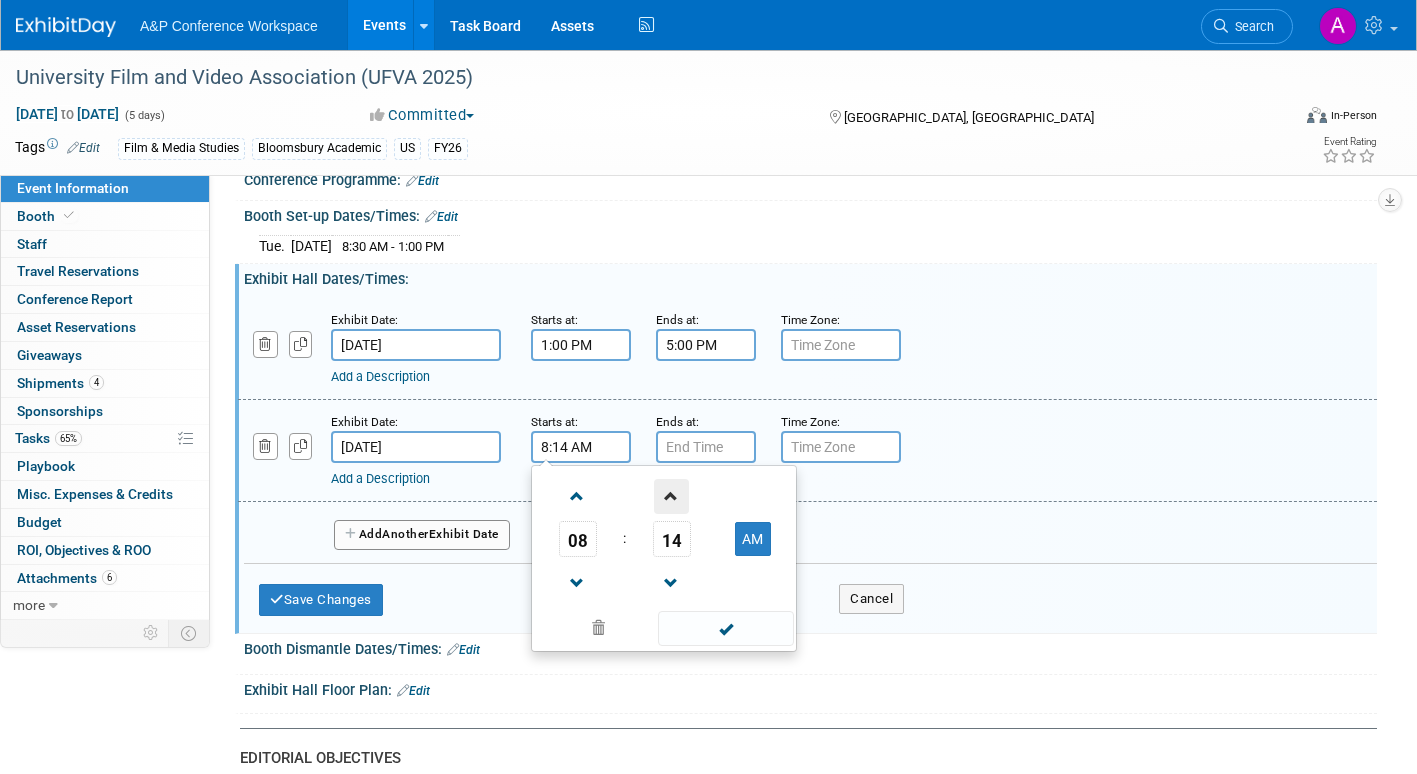 click at bounding box center [671, 496] 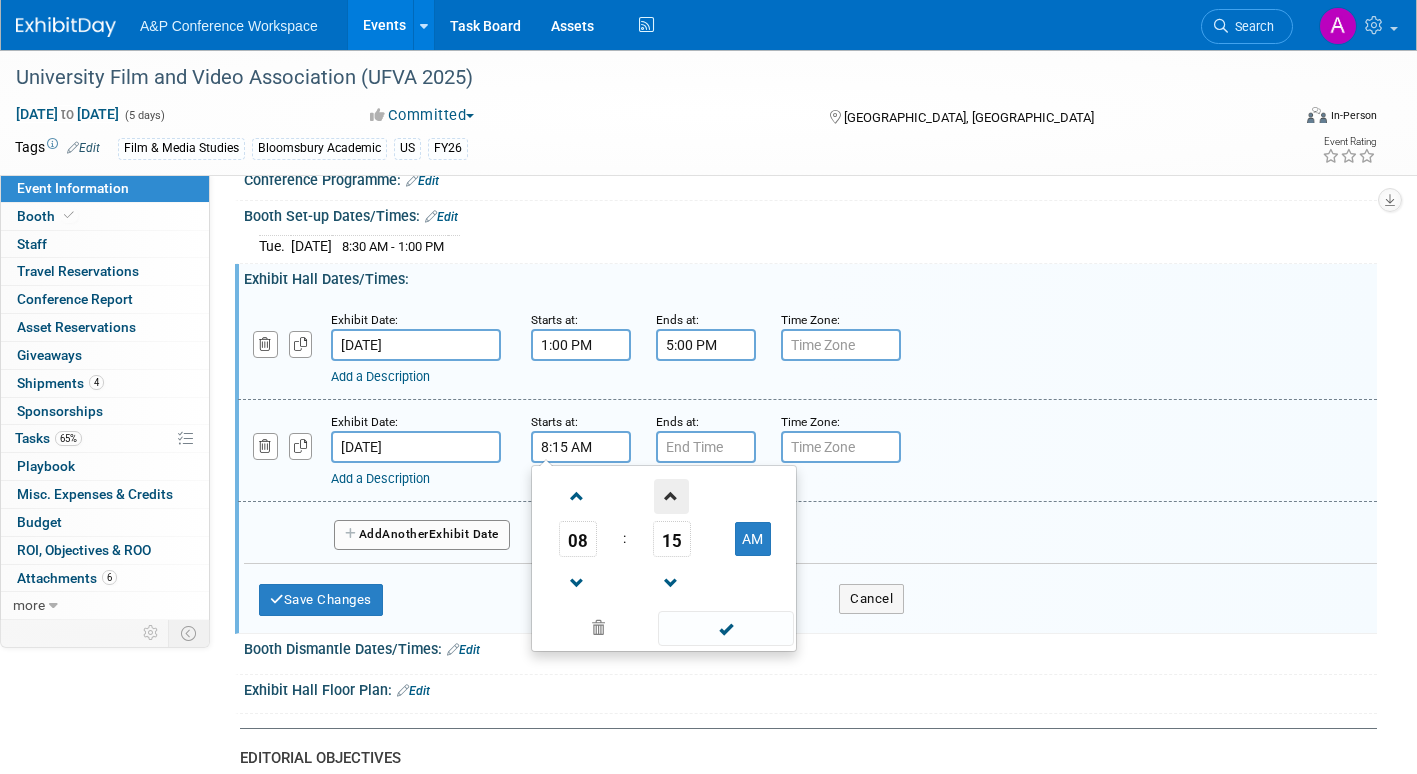 click at bounding box center (671, 496) 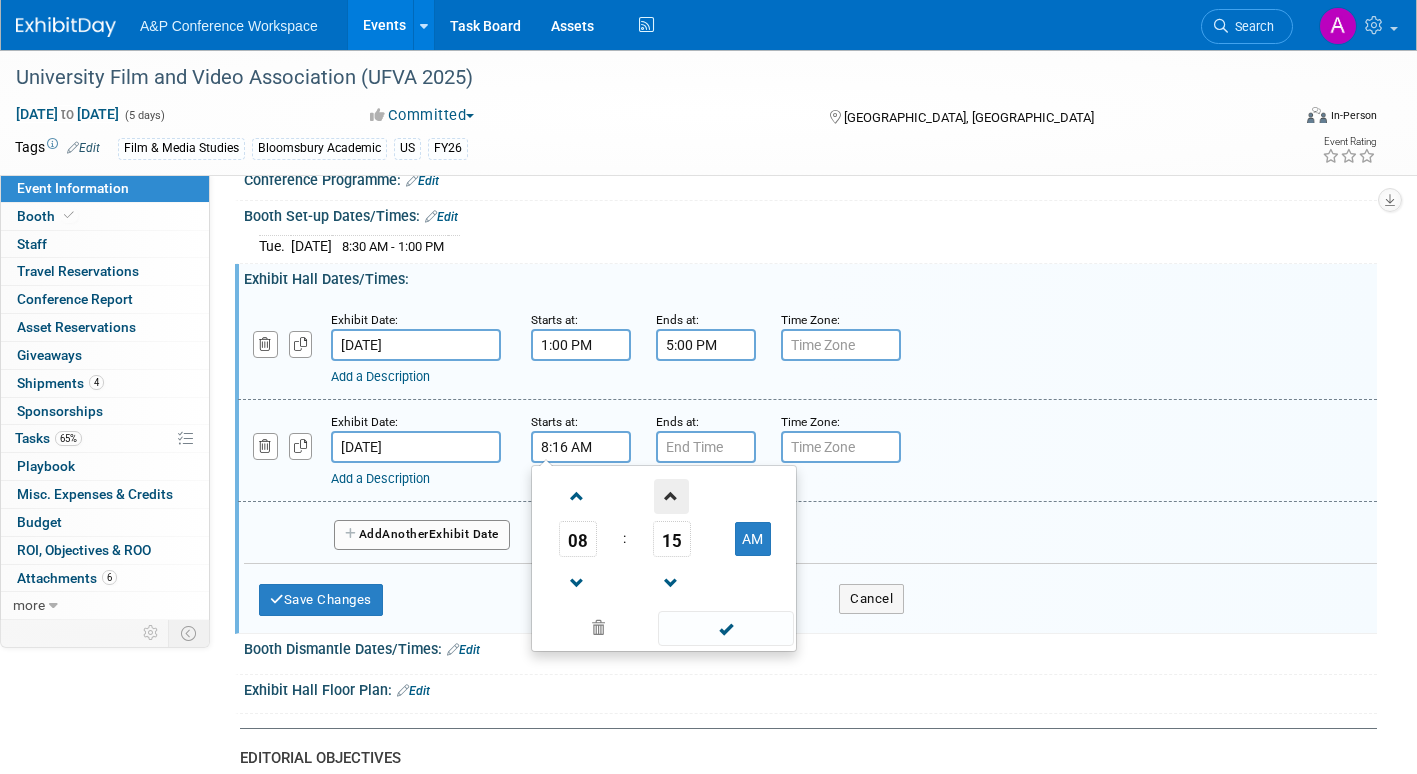 click at bounding box center (671, 496) 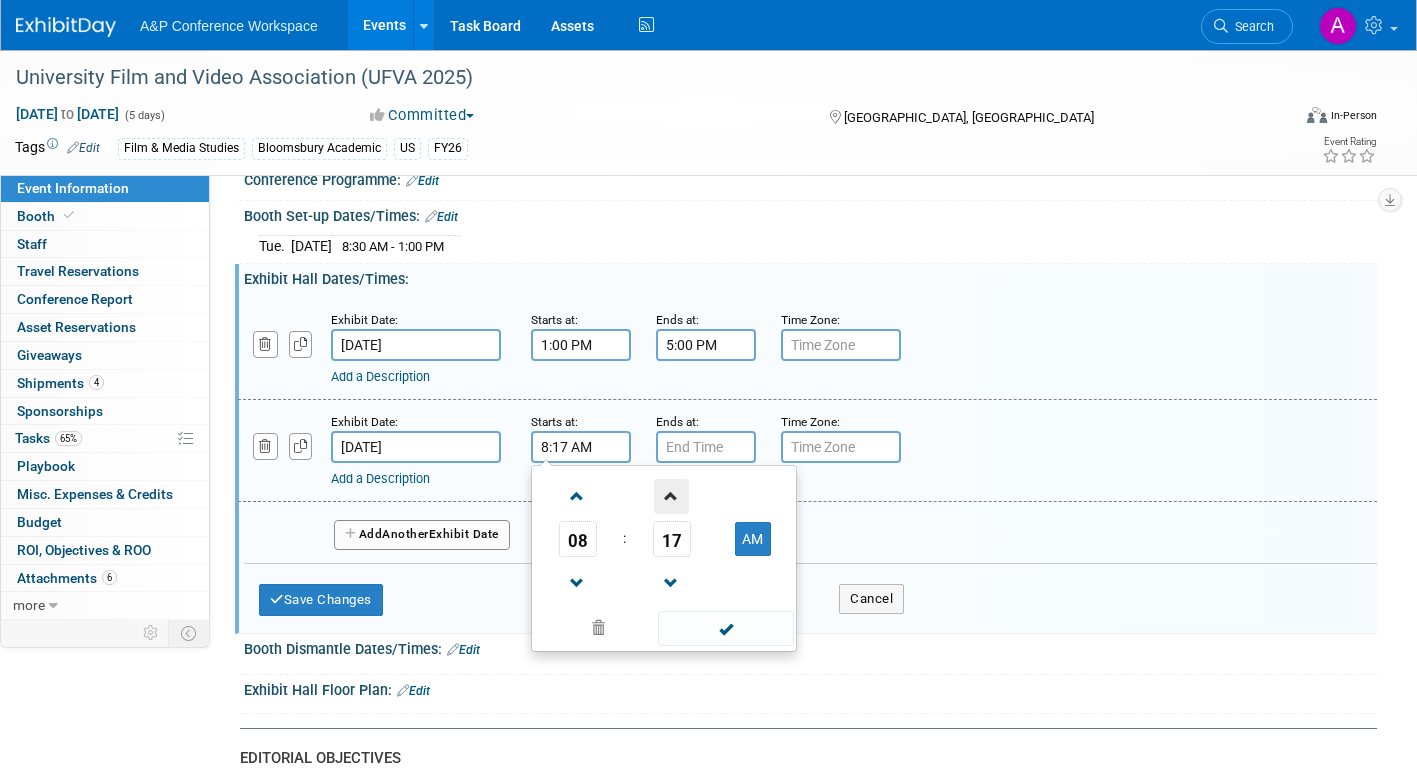click at bounding box center [671, 496] 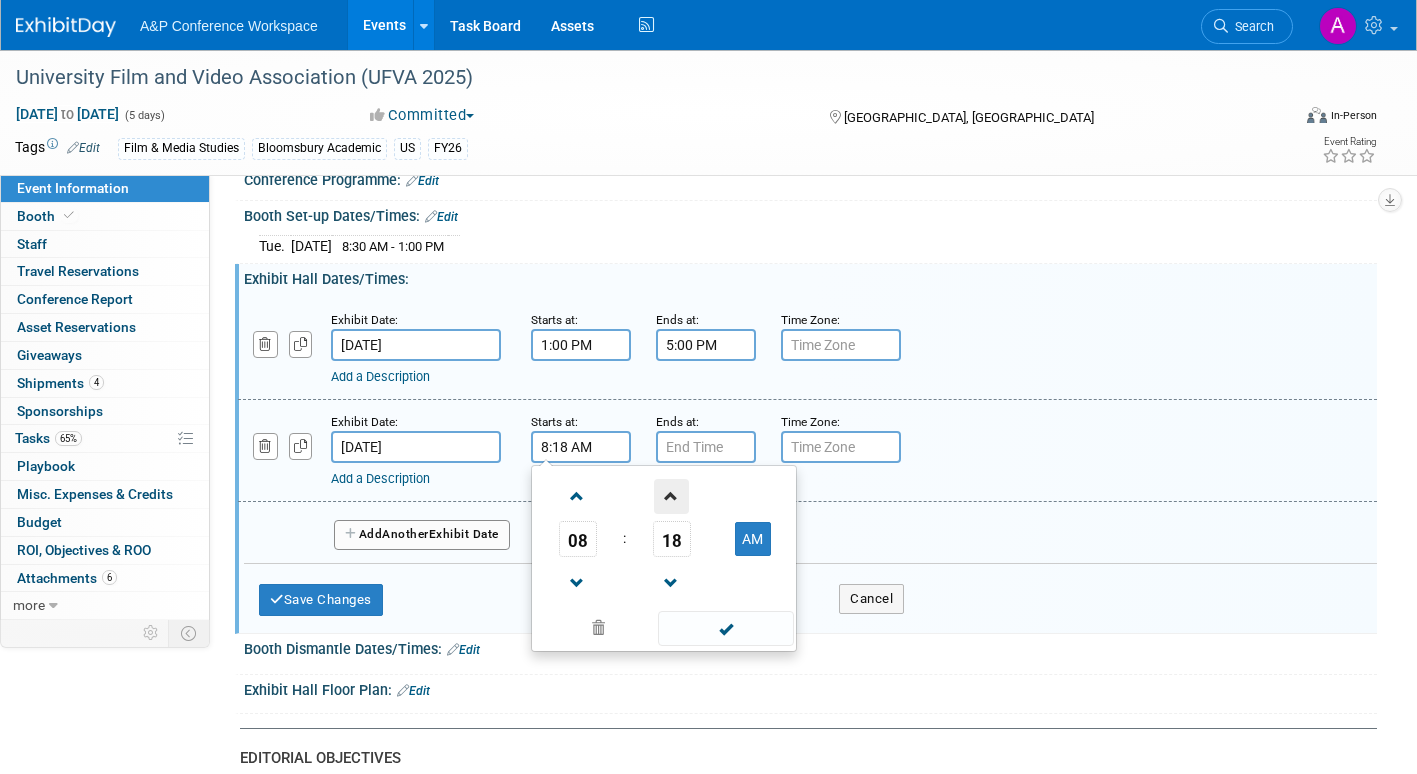 click at bounding box center [671, 496] 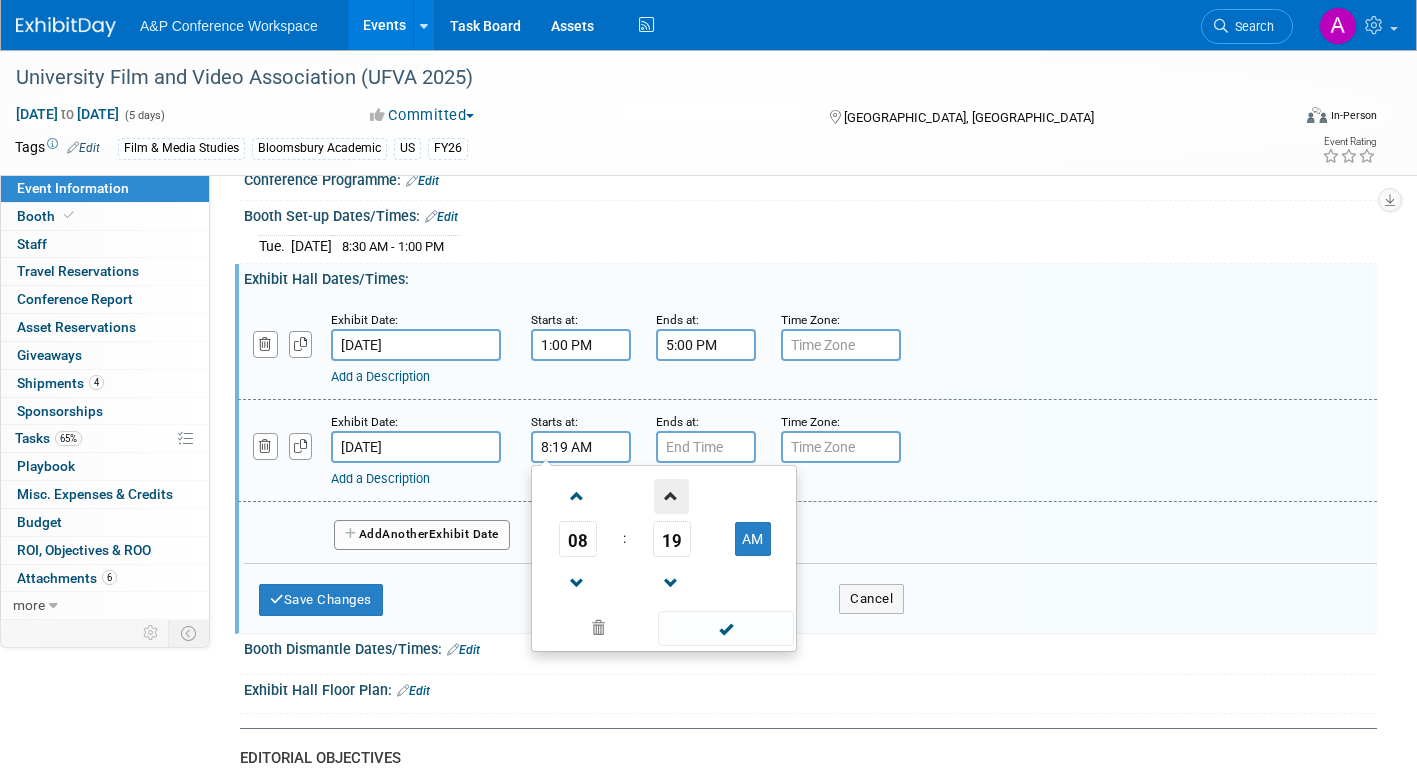 click at bounding box center [671, 496] 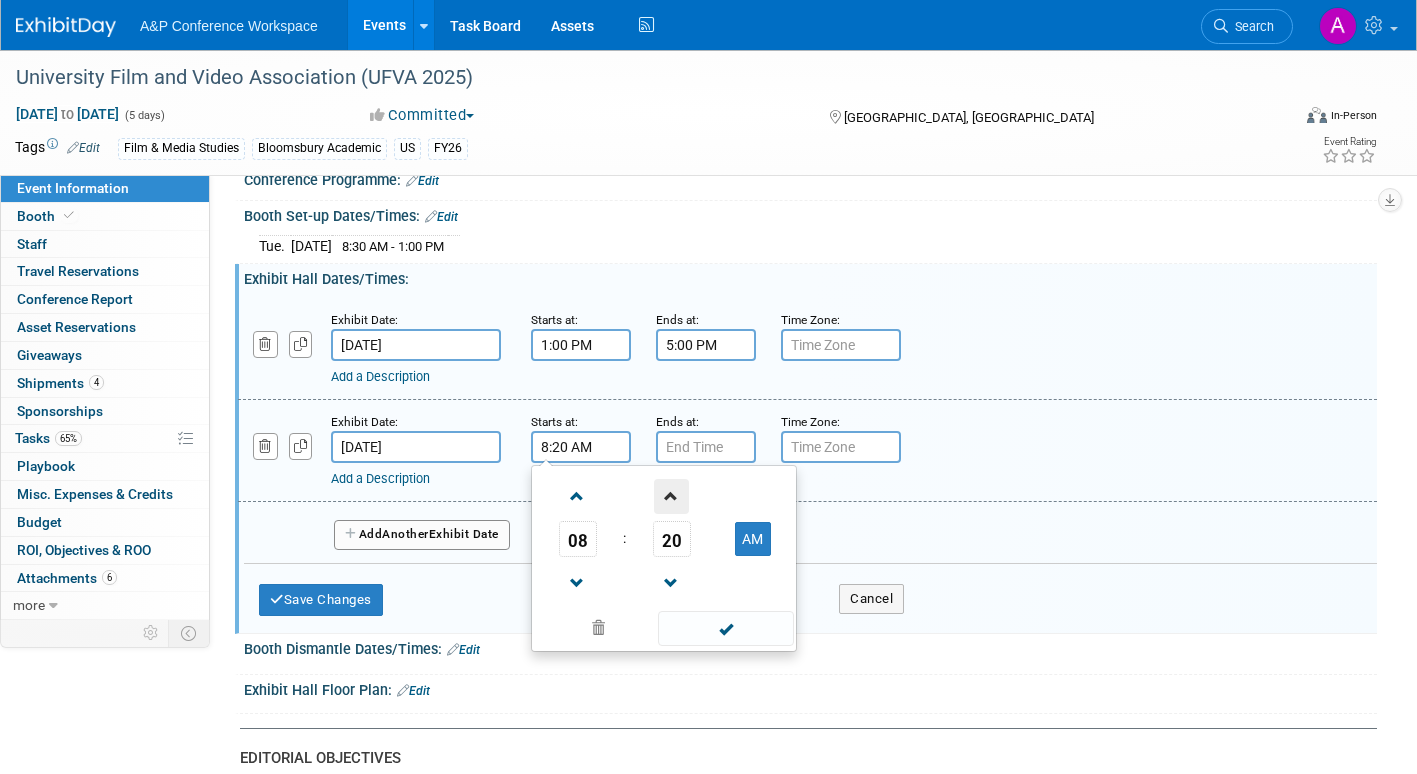 click at bounding box center (671, 496) 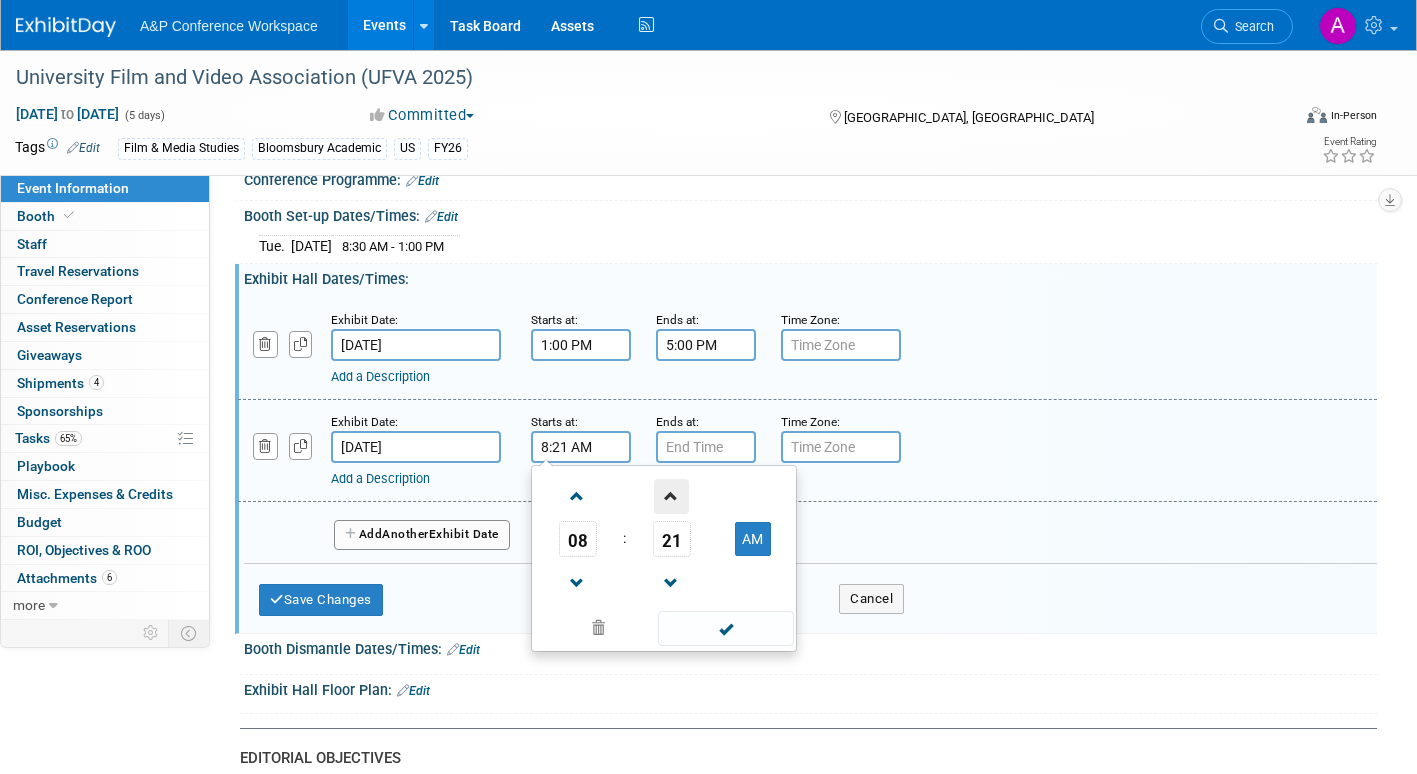 click at bounding box center [671, 496] 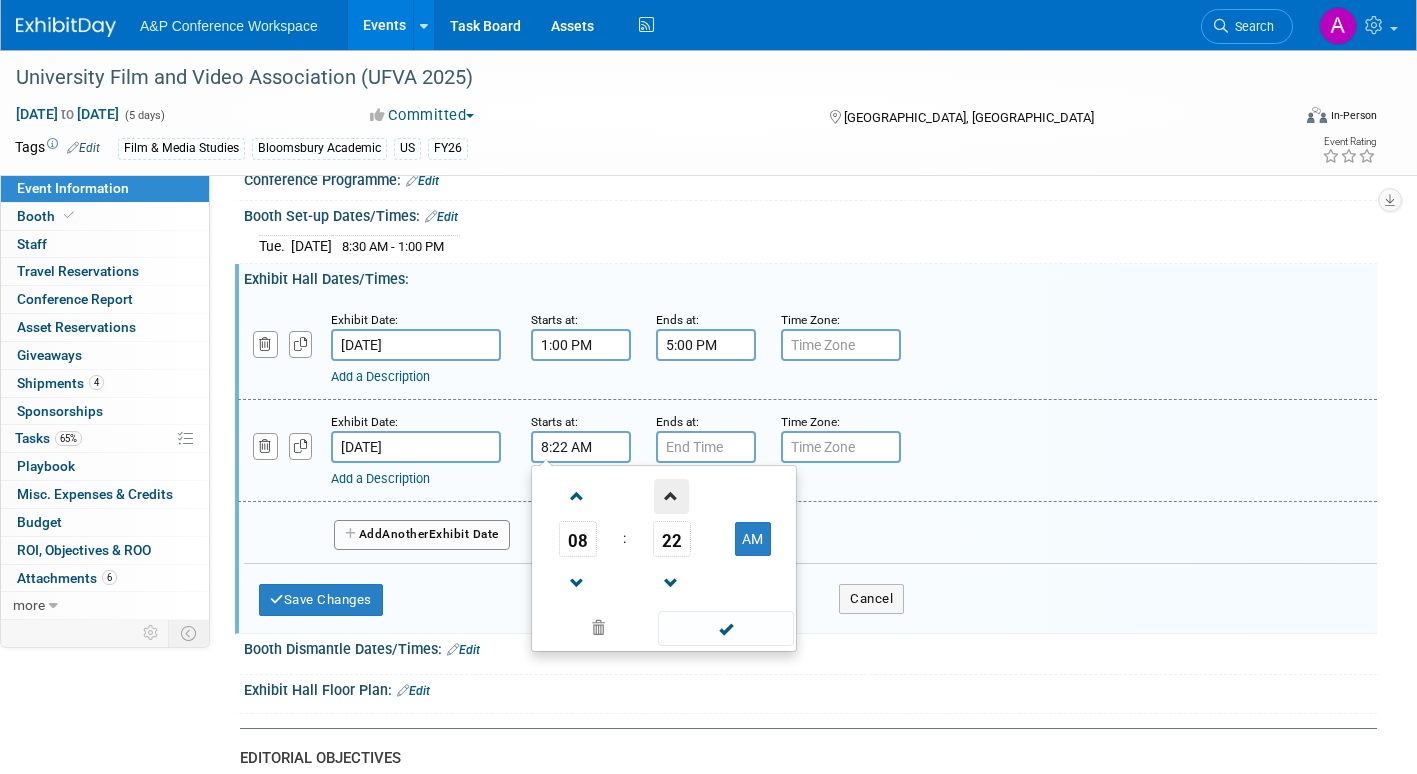 click at bounding box center (671, 496) 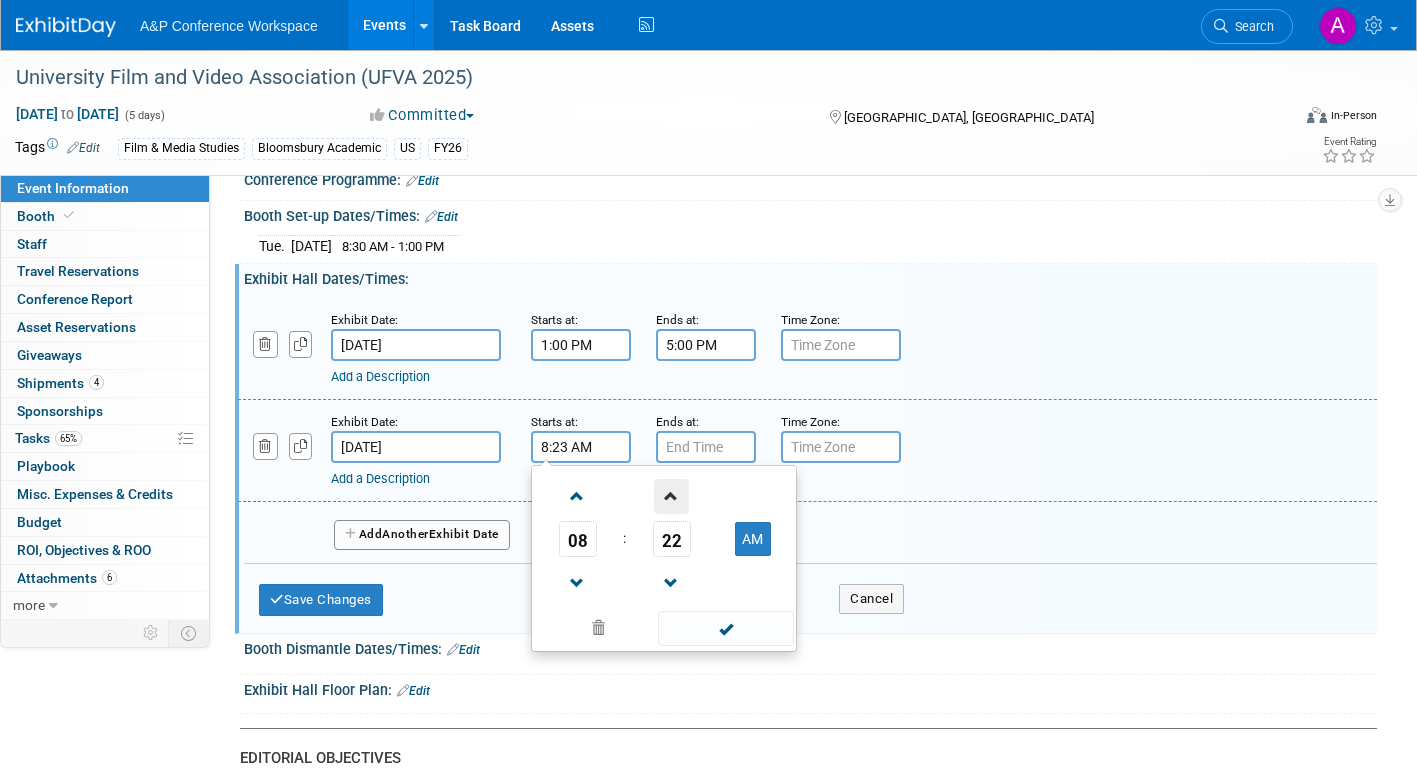click at bounding box center (671, 496) 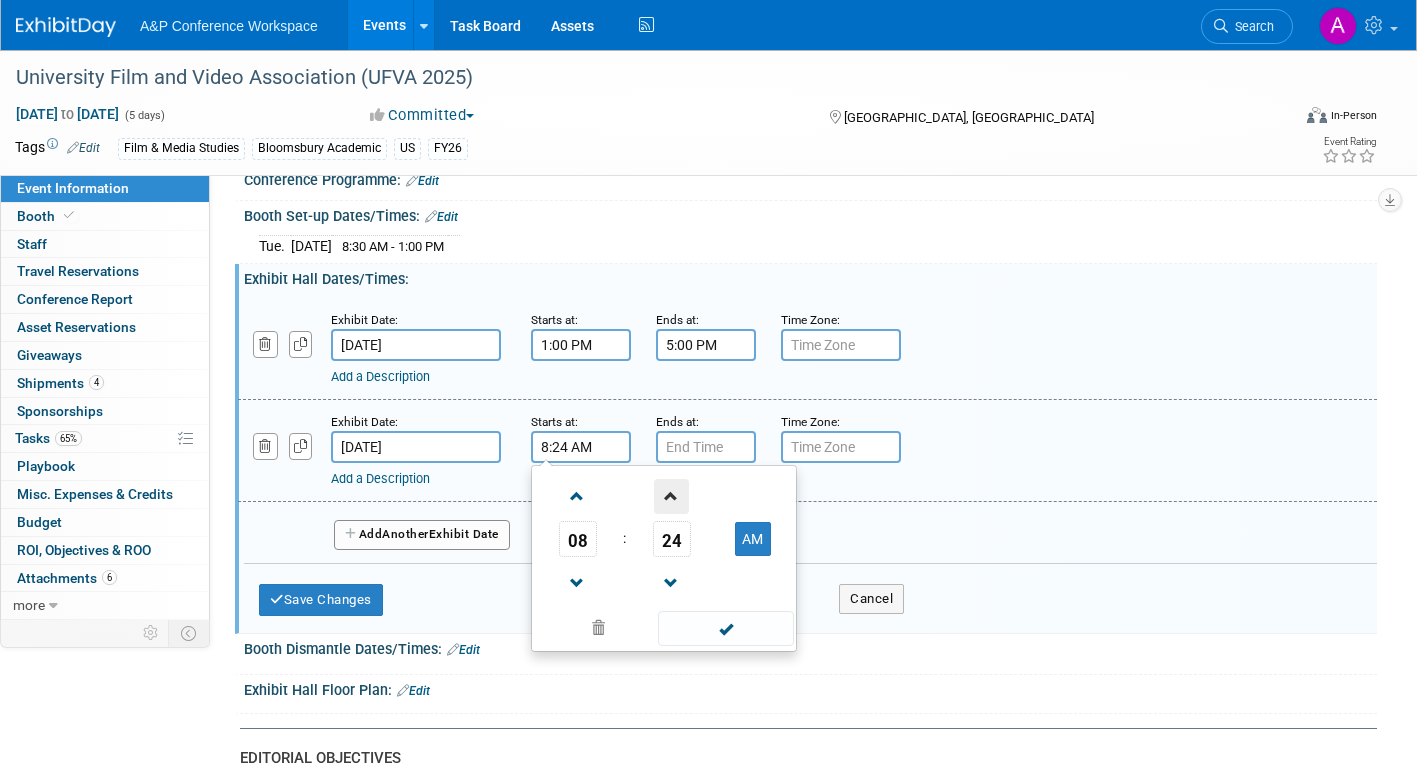 click at bounding box center [671, 496] 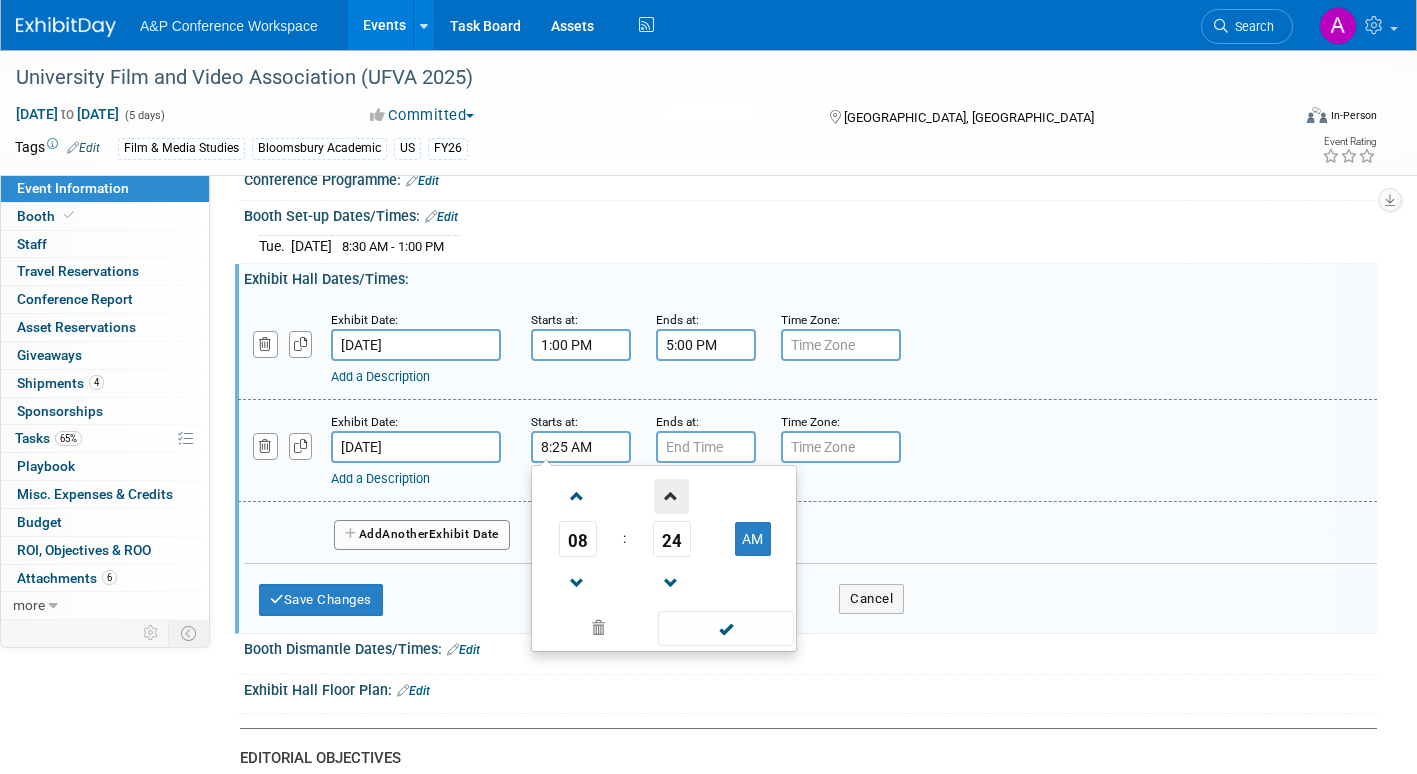 click at bounding box center [671, 496] 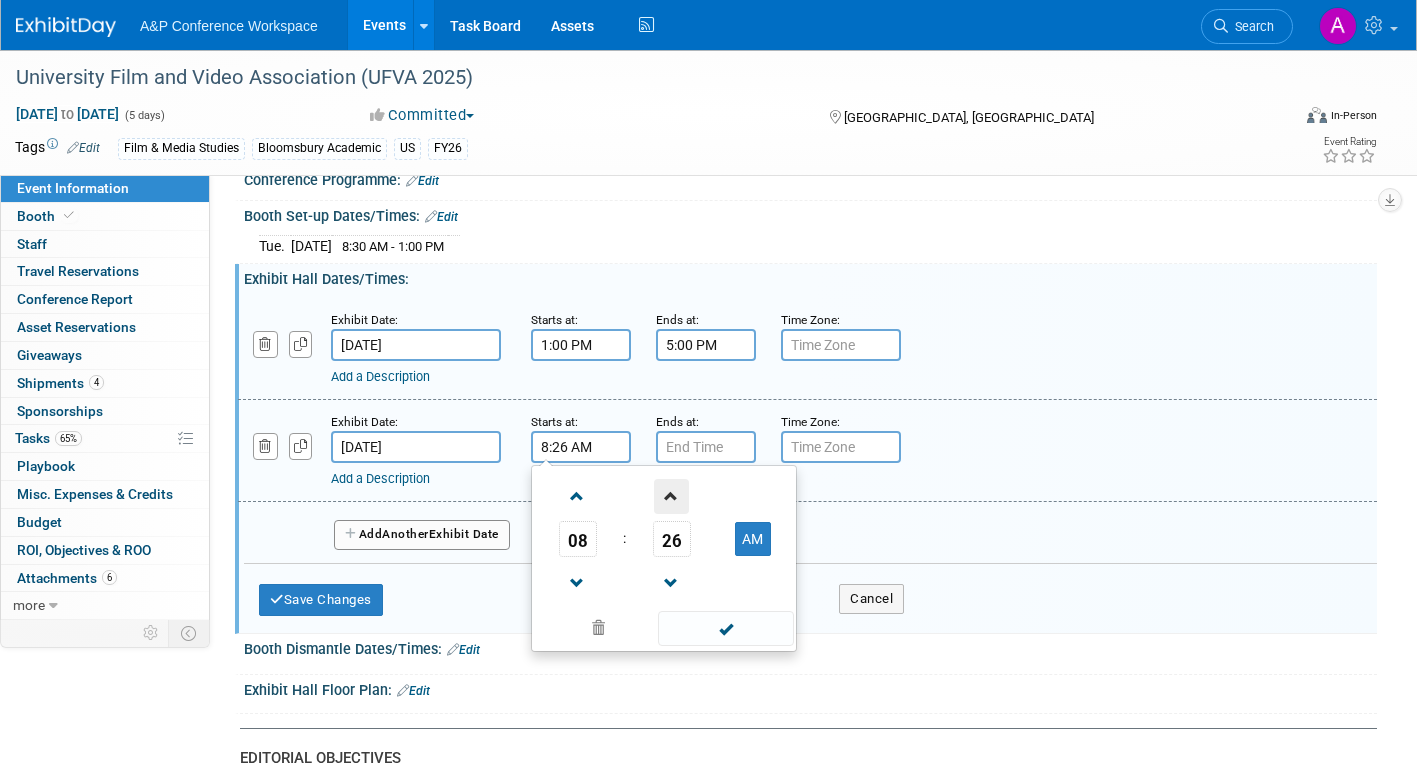 click at bounding box center [671, 496] 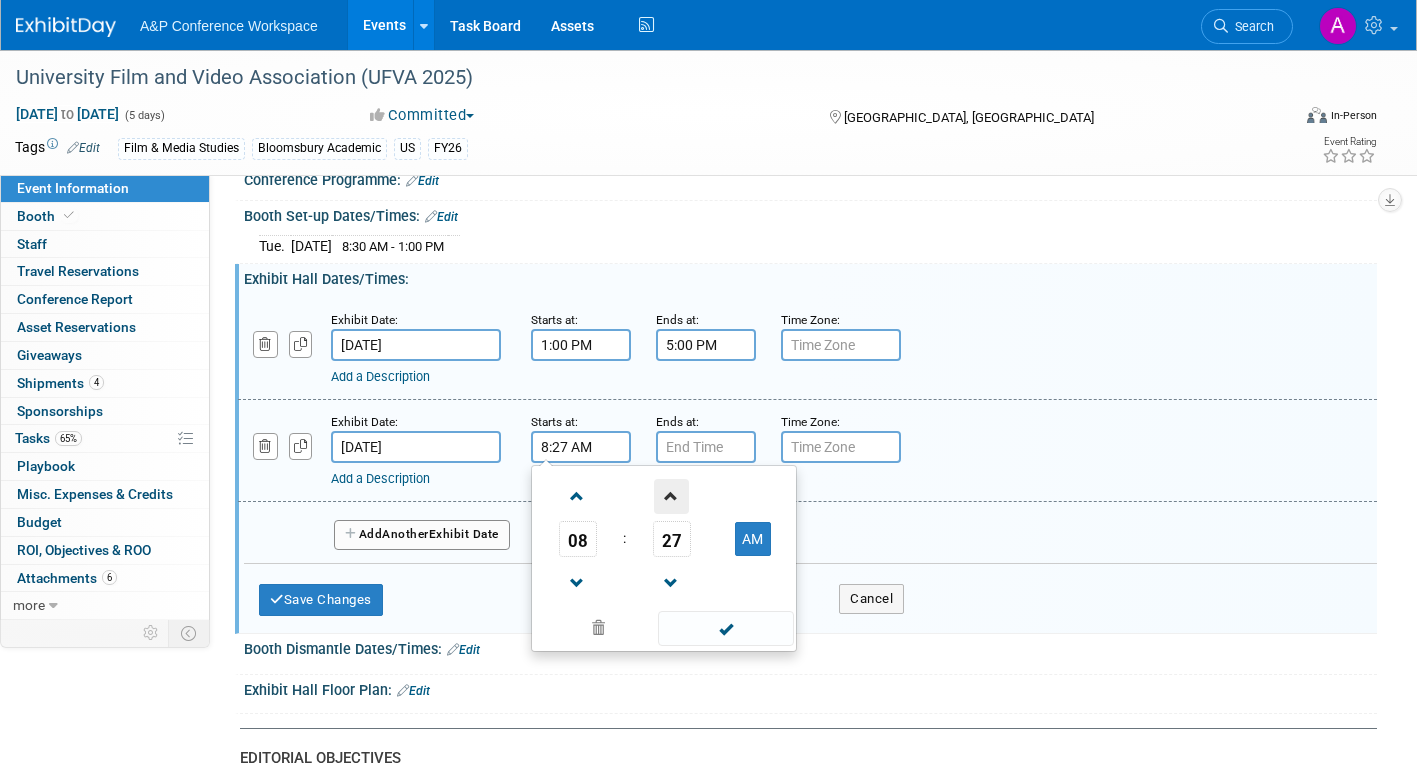 click at bounding box center (671, 496) 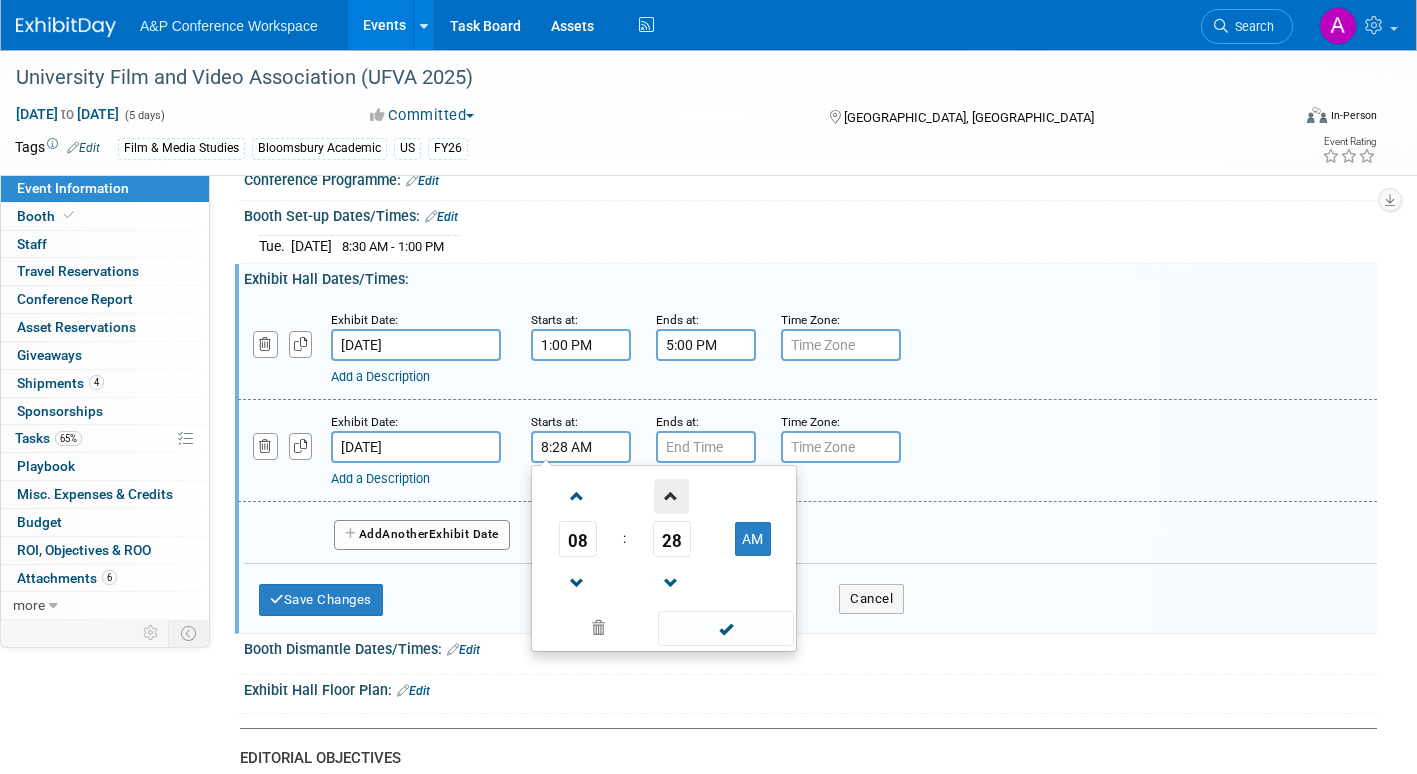 click at bounding box center (671, 496) 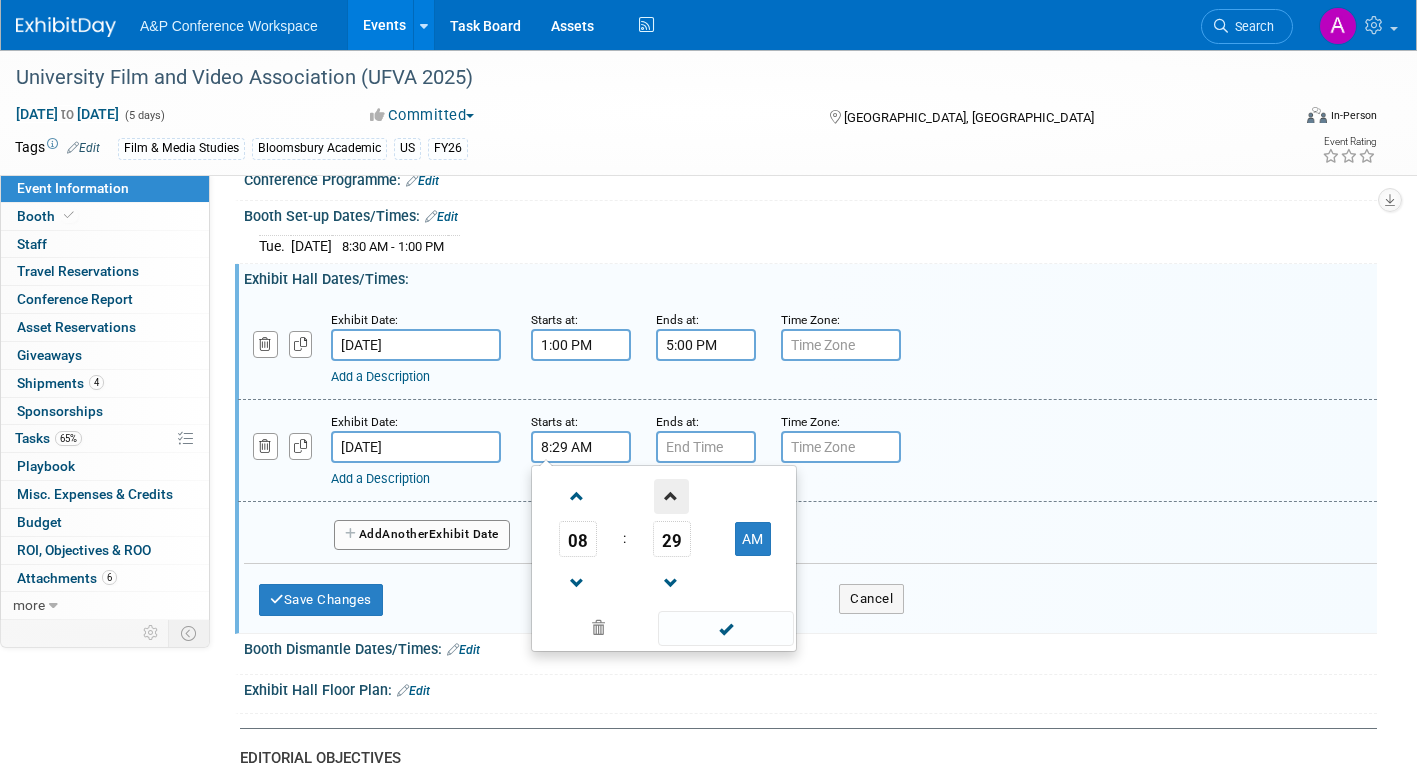 click at bounding box center [671, 496] 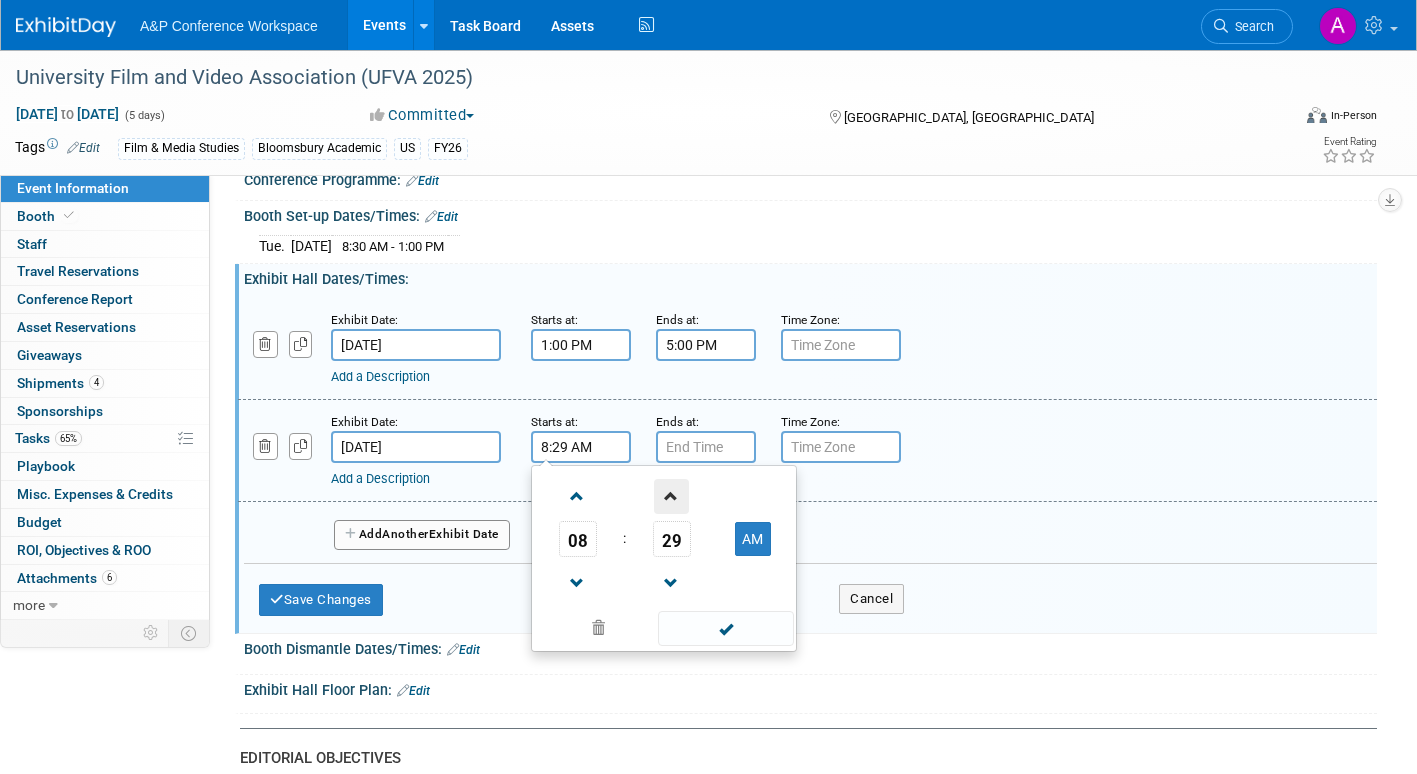 type on "8:30 AM" 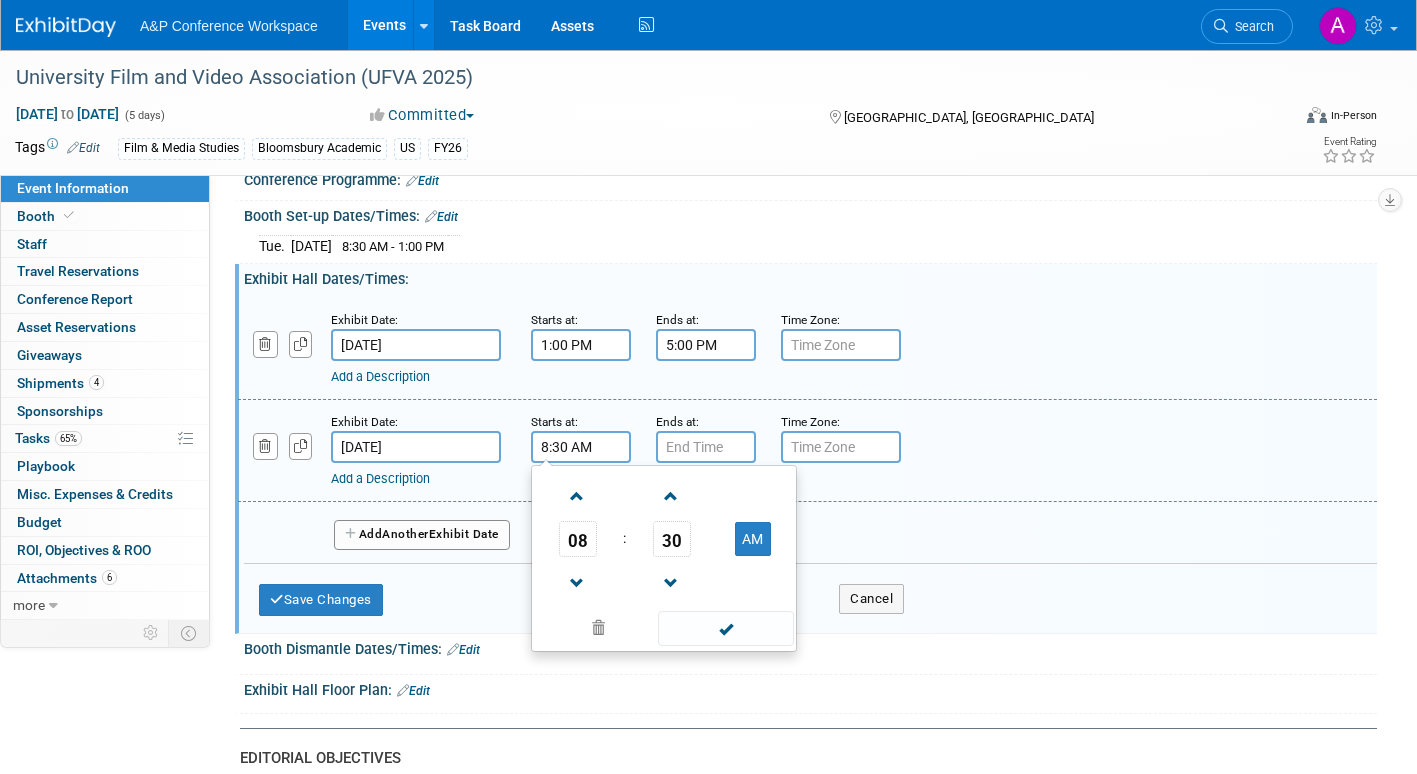 drag, startPoint x: 702, startPoint y: 639, endPoint x: 699, endPoint y: 575, distance: 64.070274 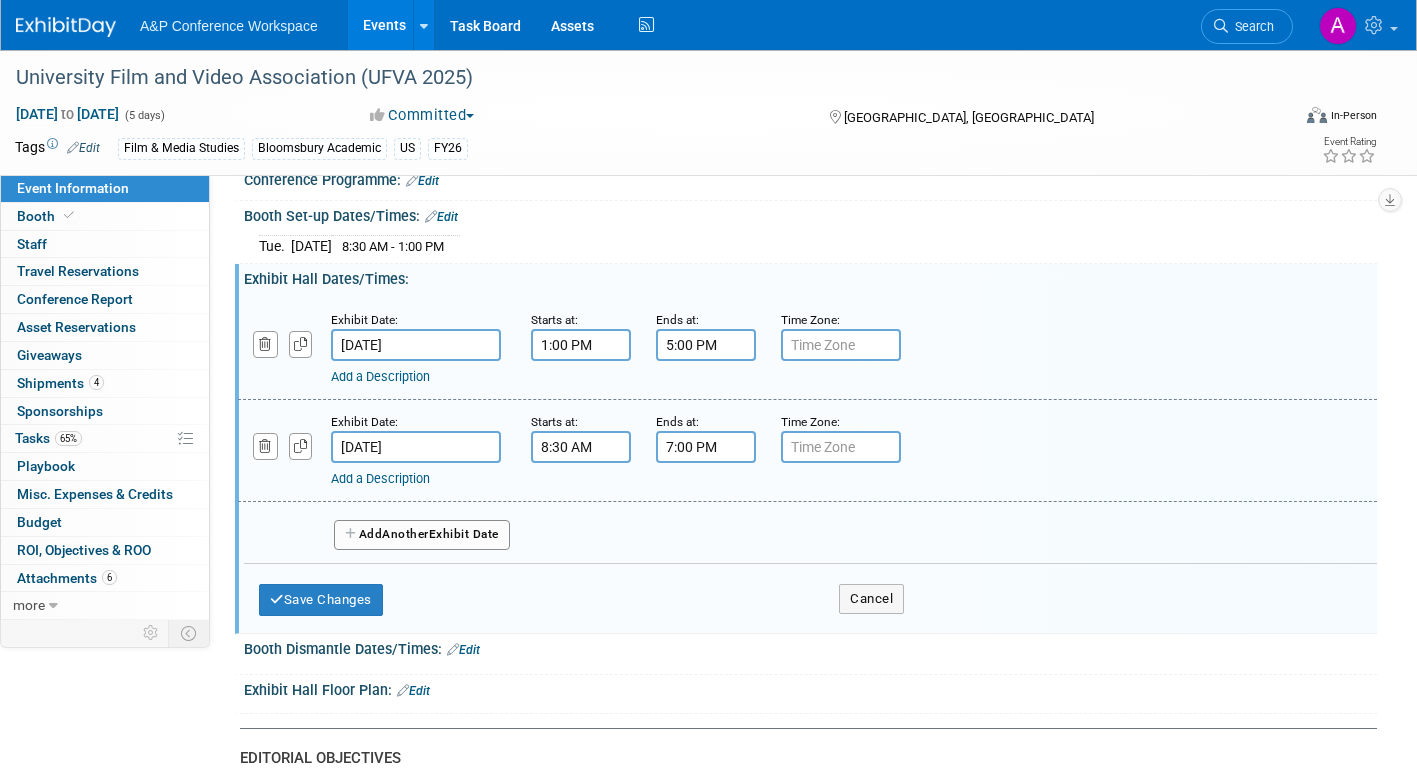 click on "7:00 PM" at bounding box center [706, 447] 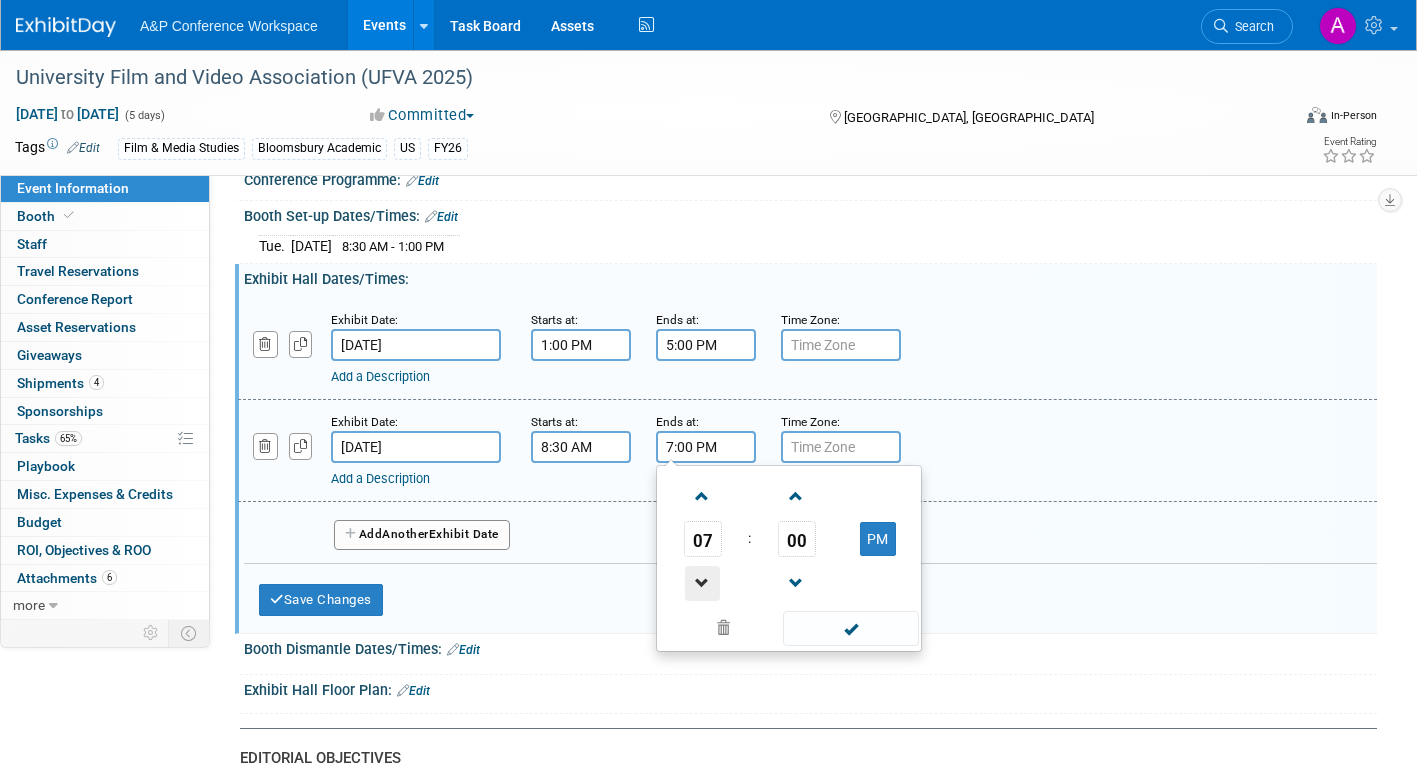 click at bounding box center [702, 583] 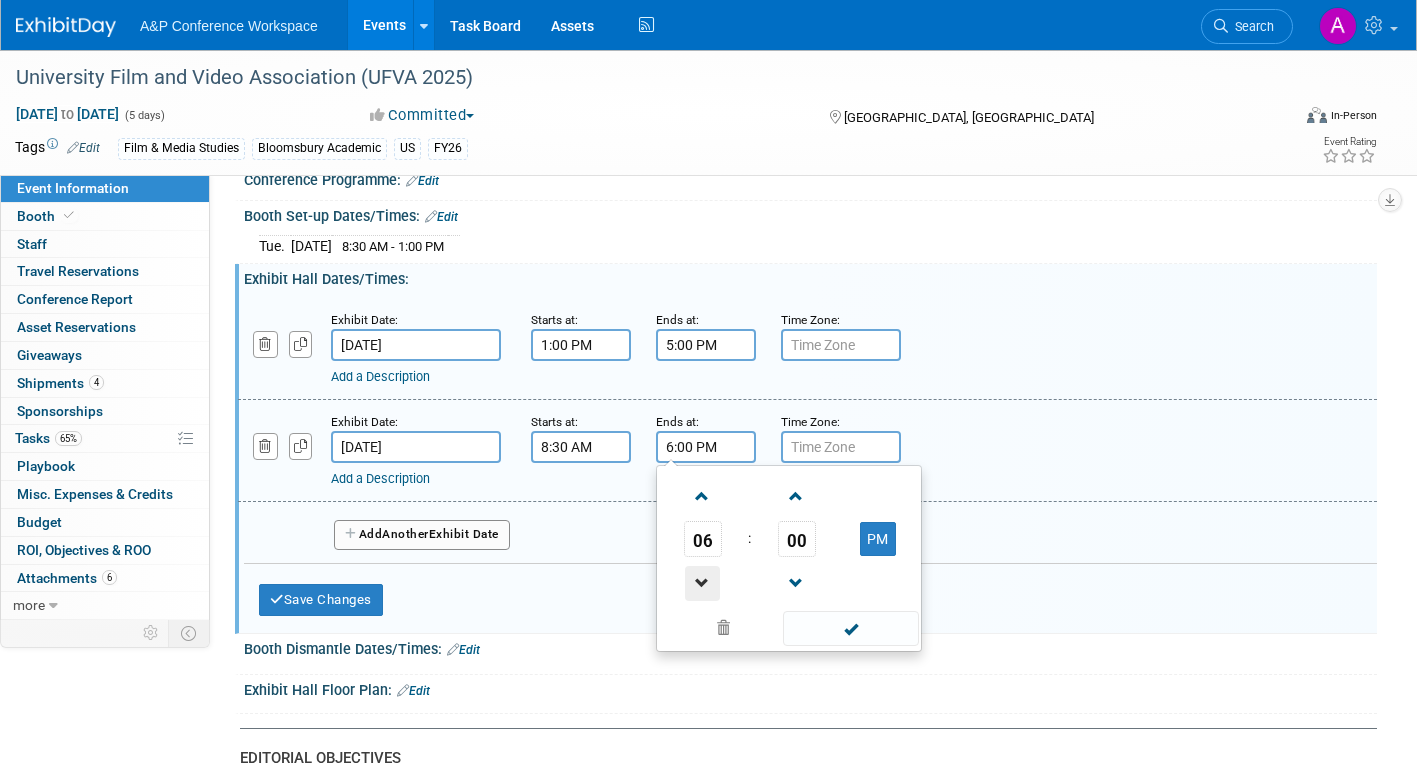click at bounding box center (702, 583) 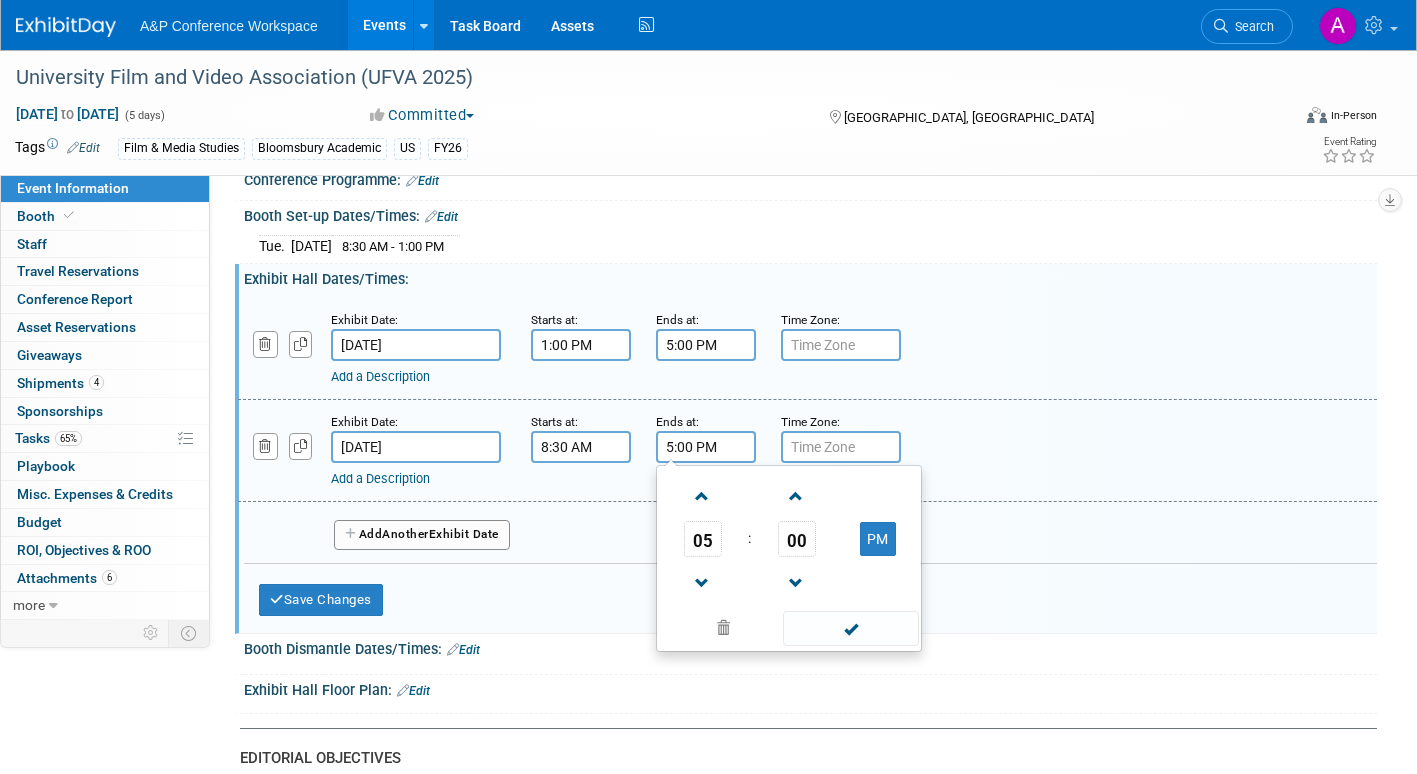 click at bounding box center [850, 628] 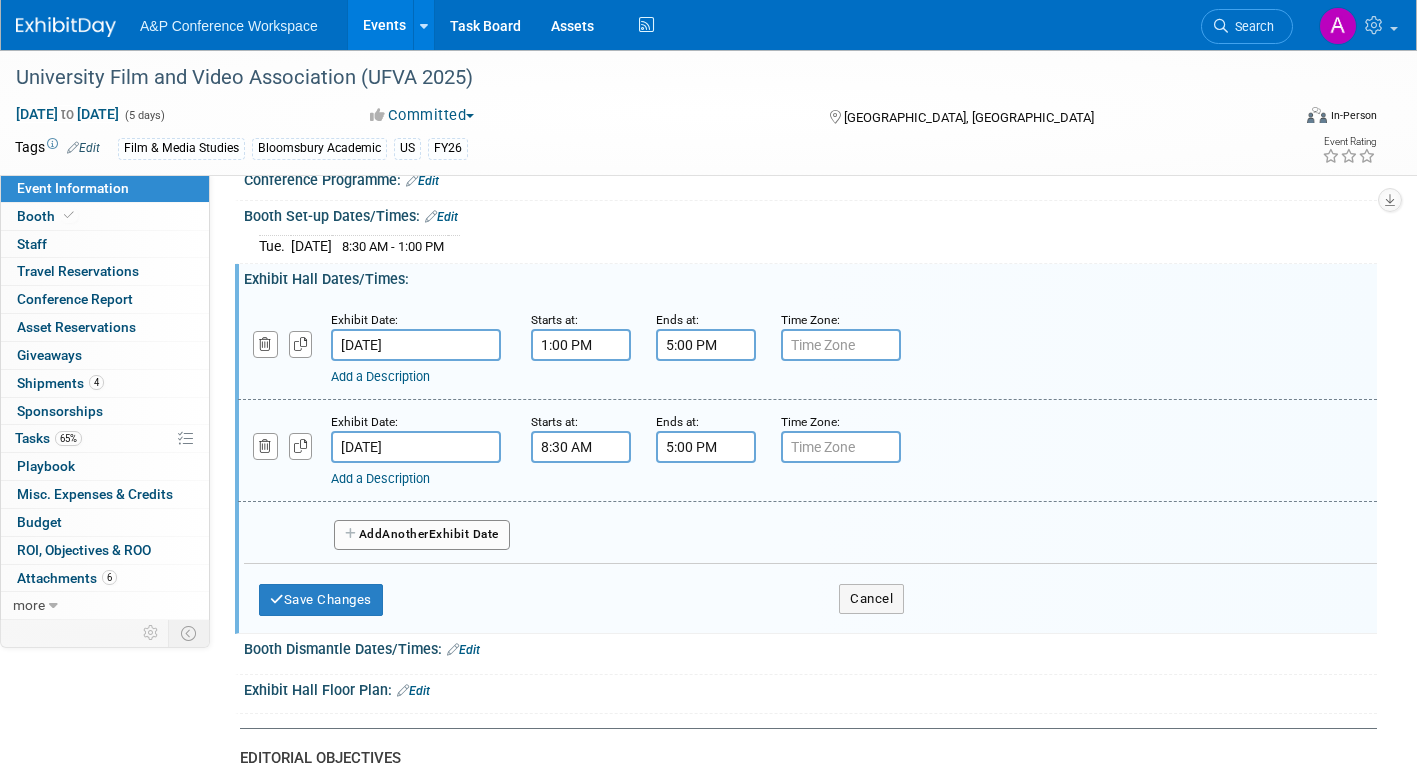 click on "Another" at bounding box center (405, 534) 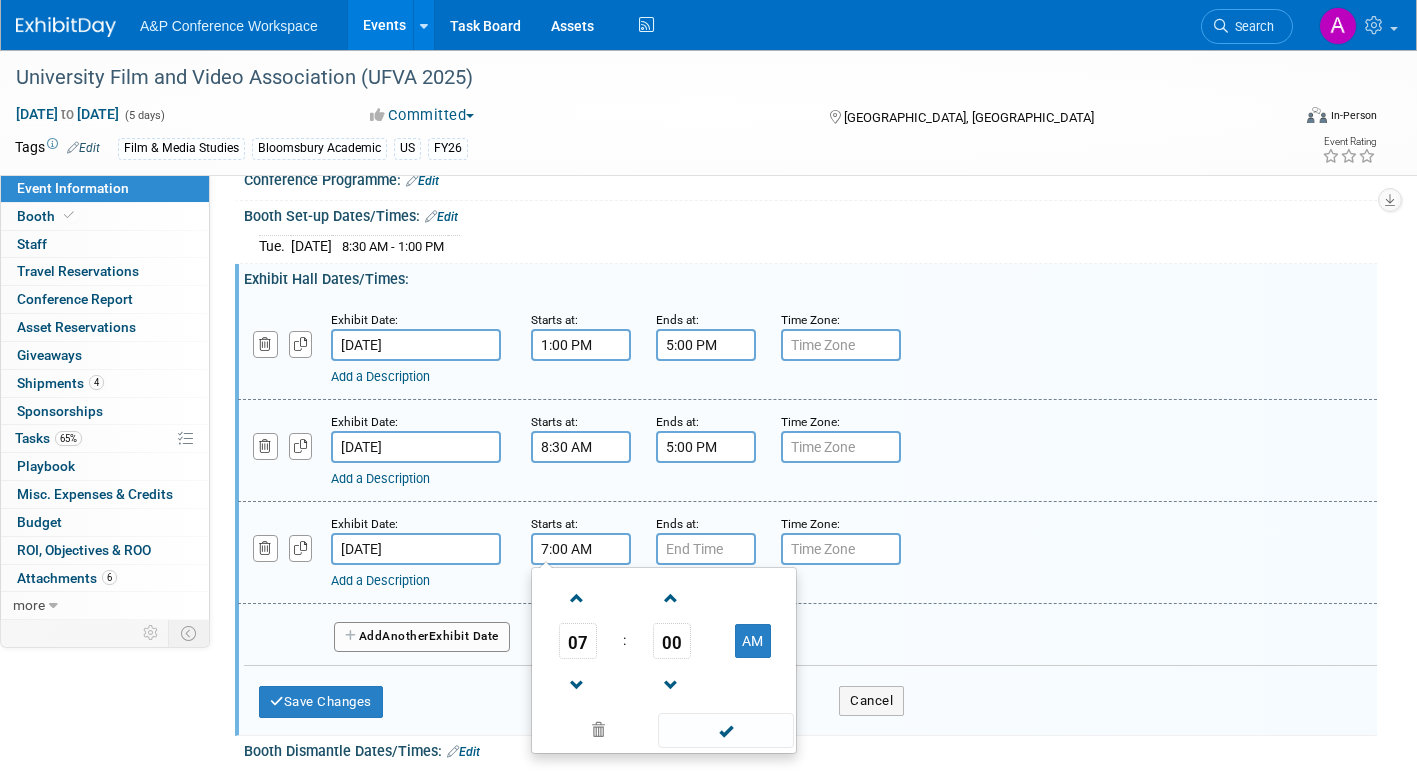 click on "7:00 AM" at bounding box center (581, 549) 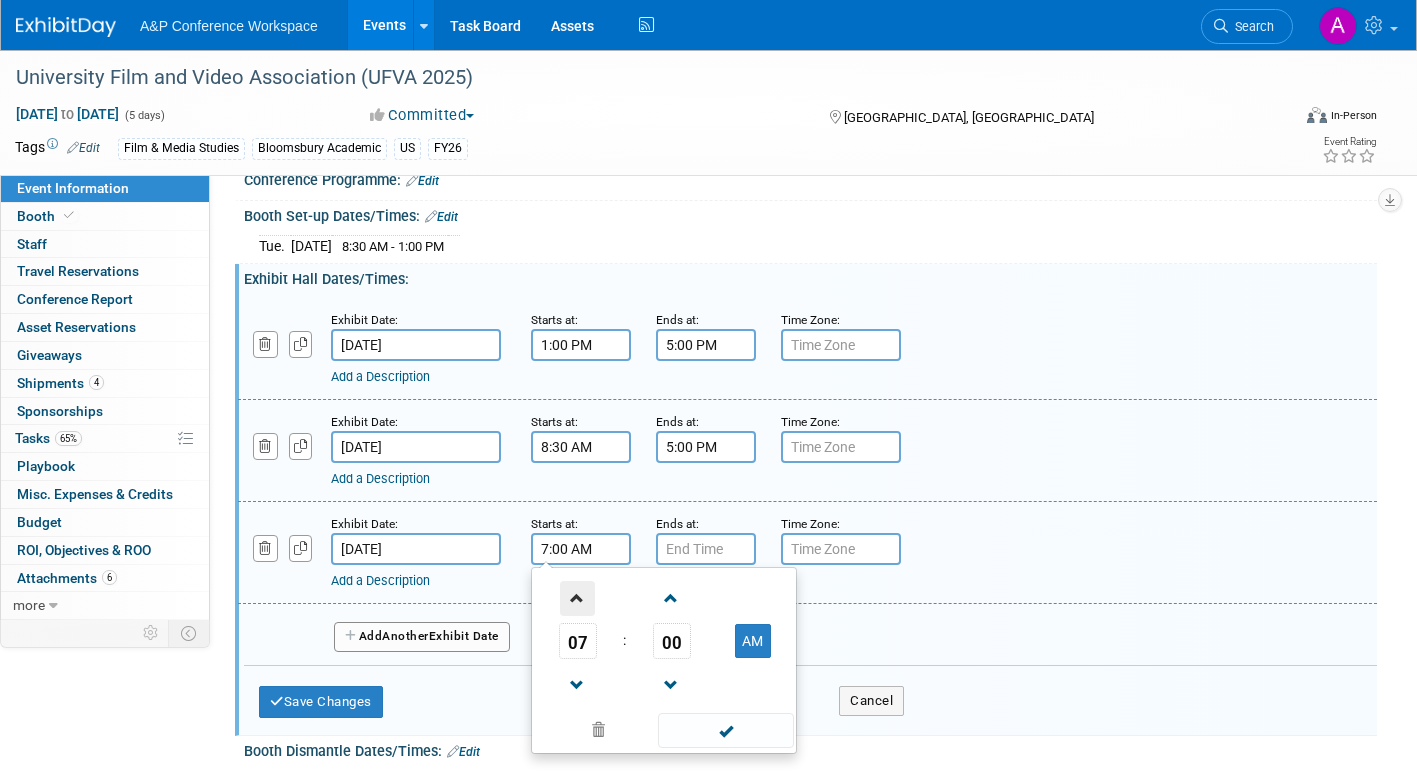 click at bounding box center [577, 598] 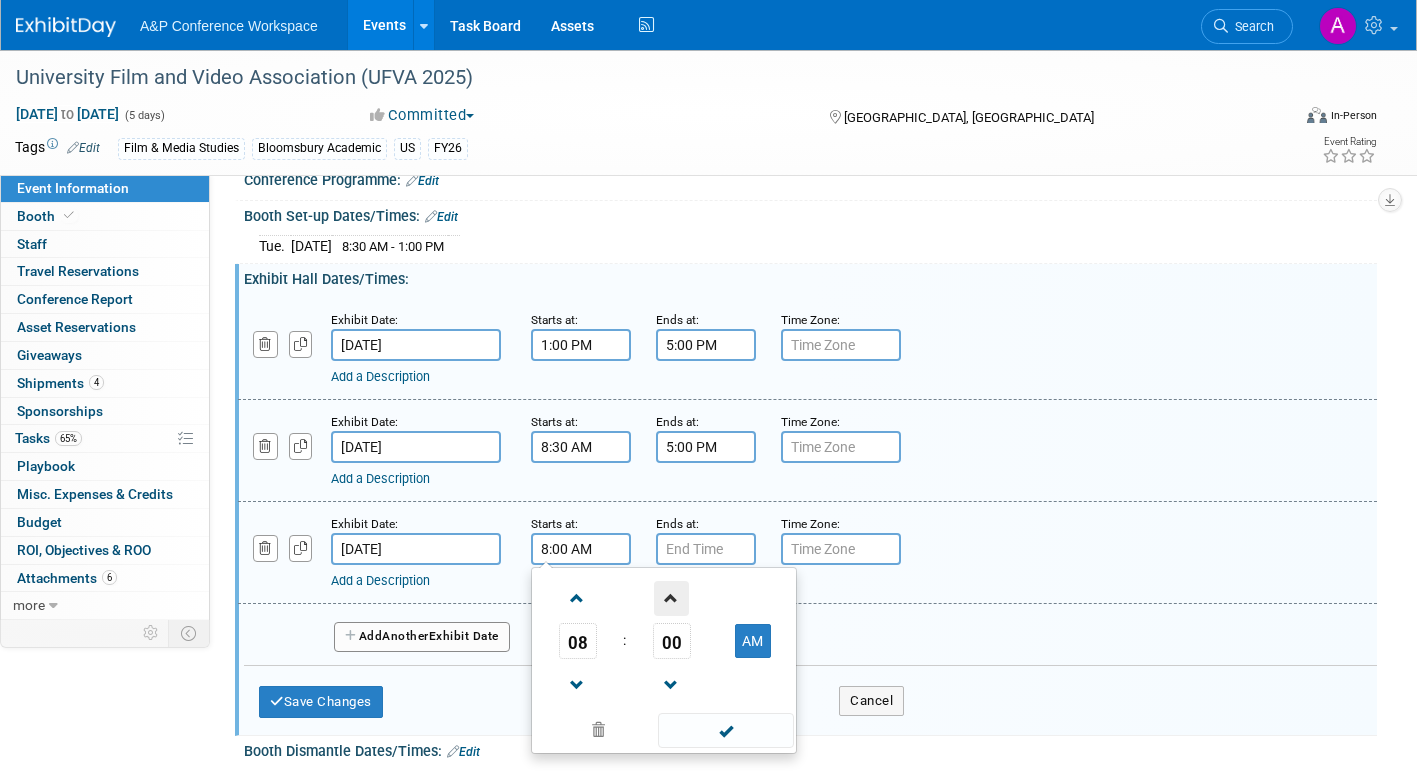 click at bounding box center (671, 598) 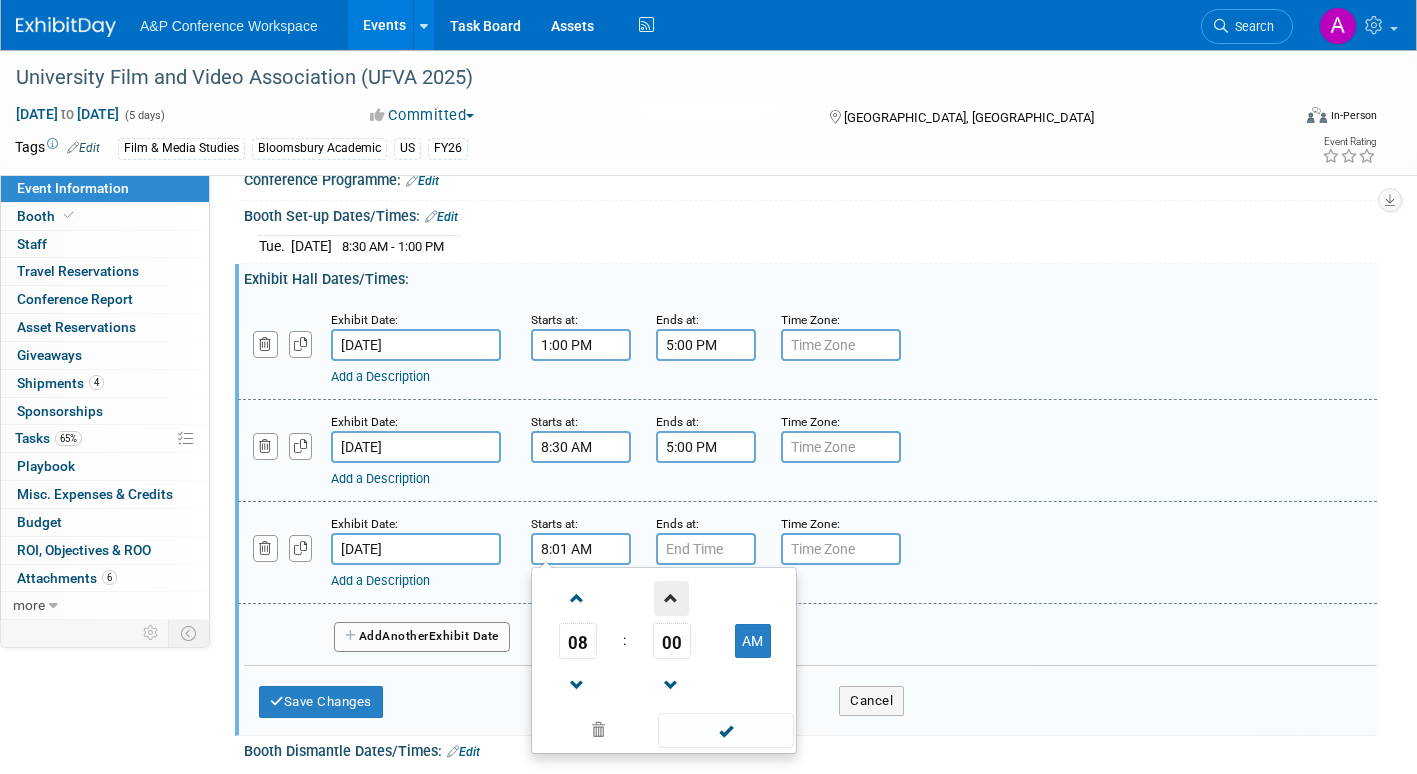 click at bounding box center (671, 598) 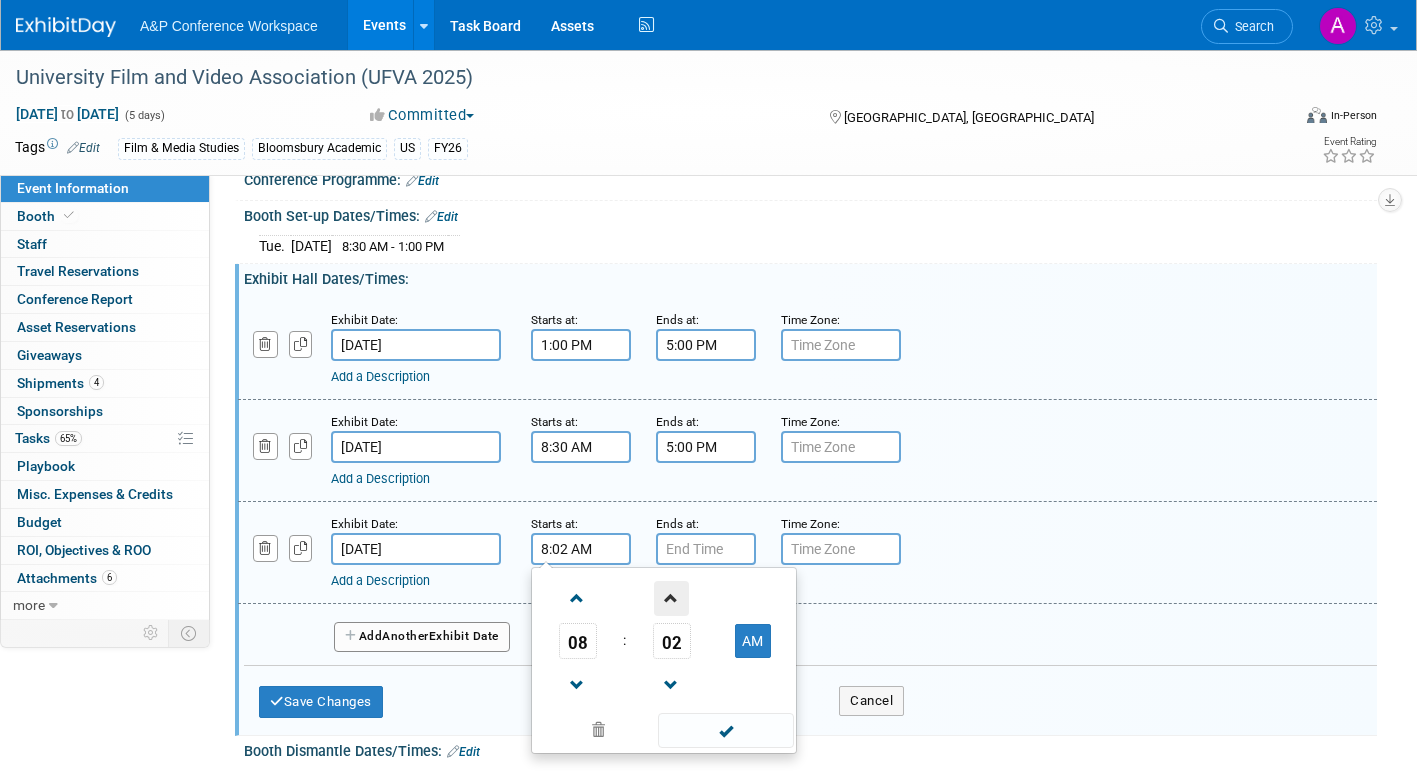 click at bounding box center [671, 598] 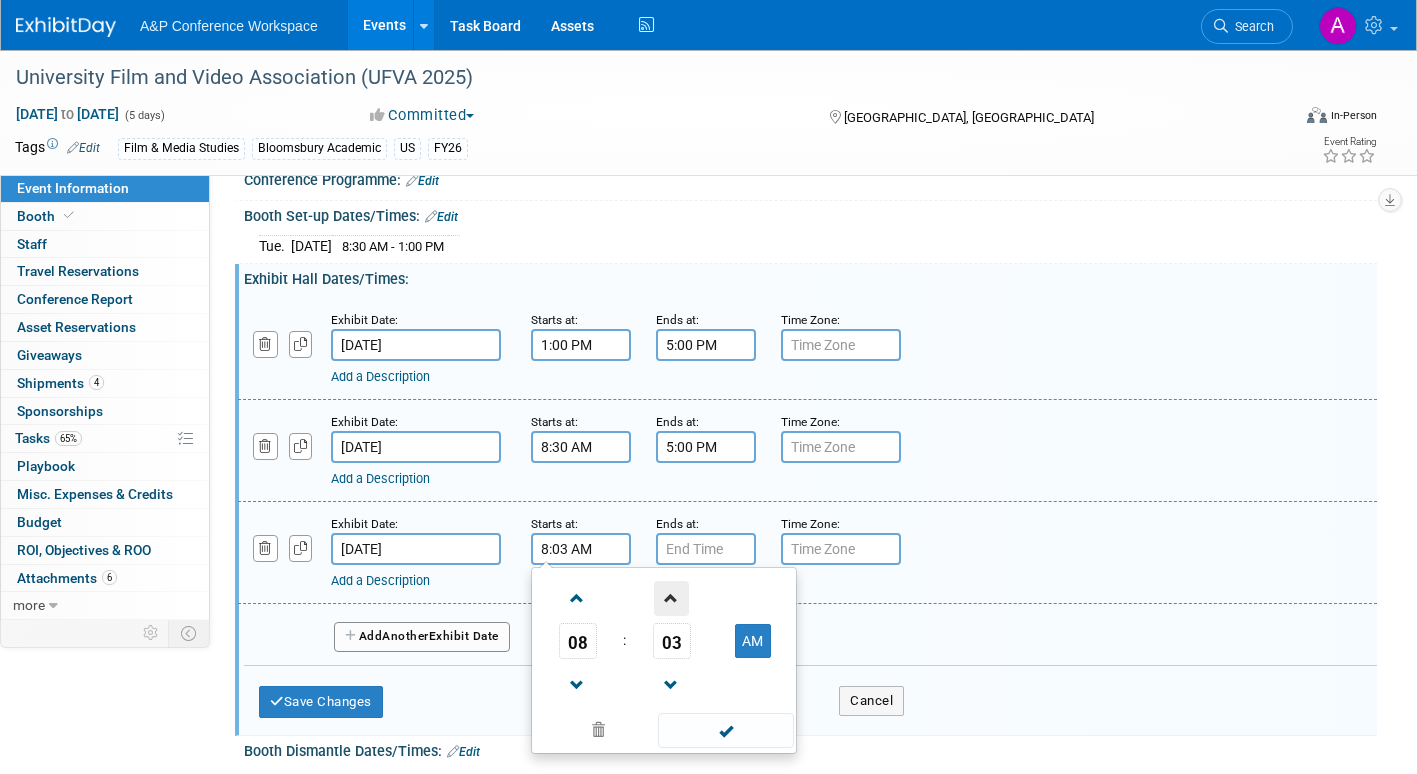 click at bounding box center [671, 598] 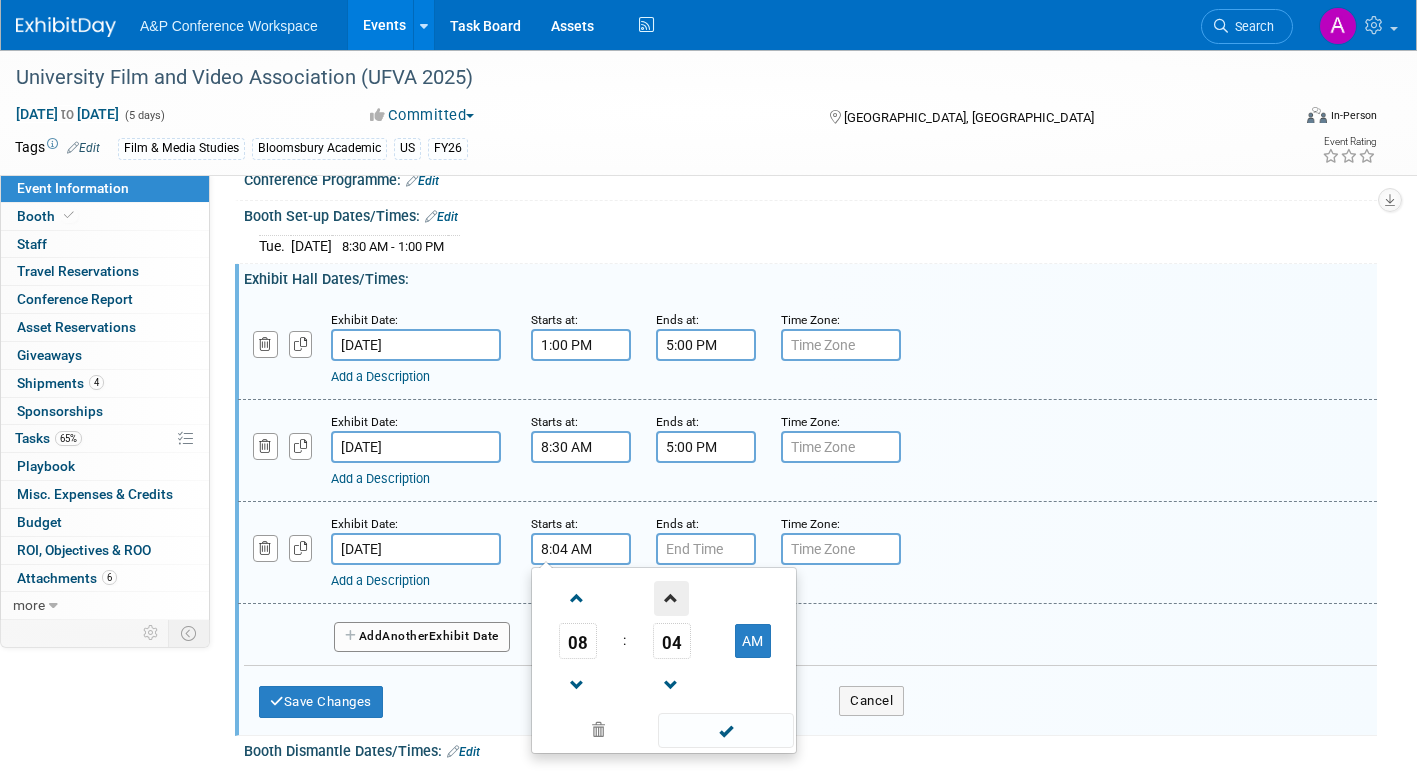 click at bounding box center (671, 598) 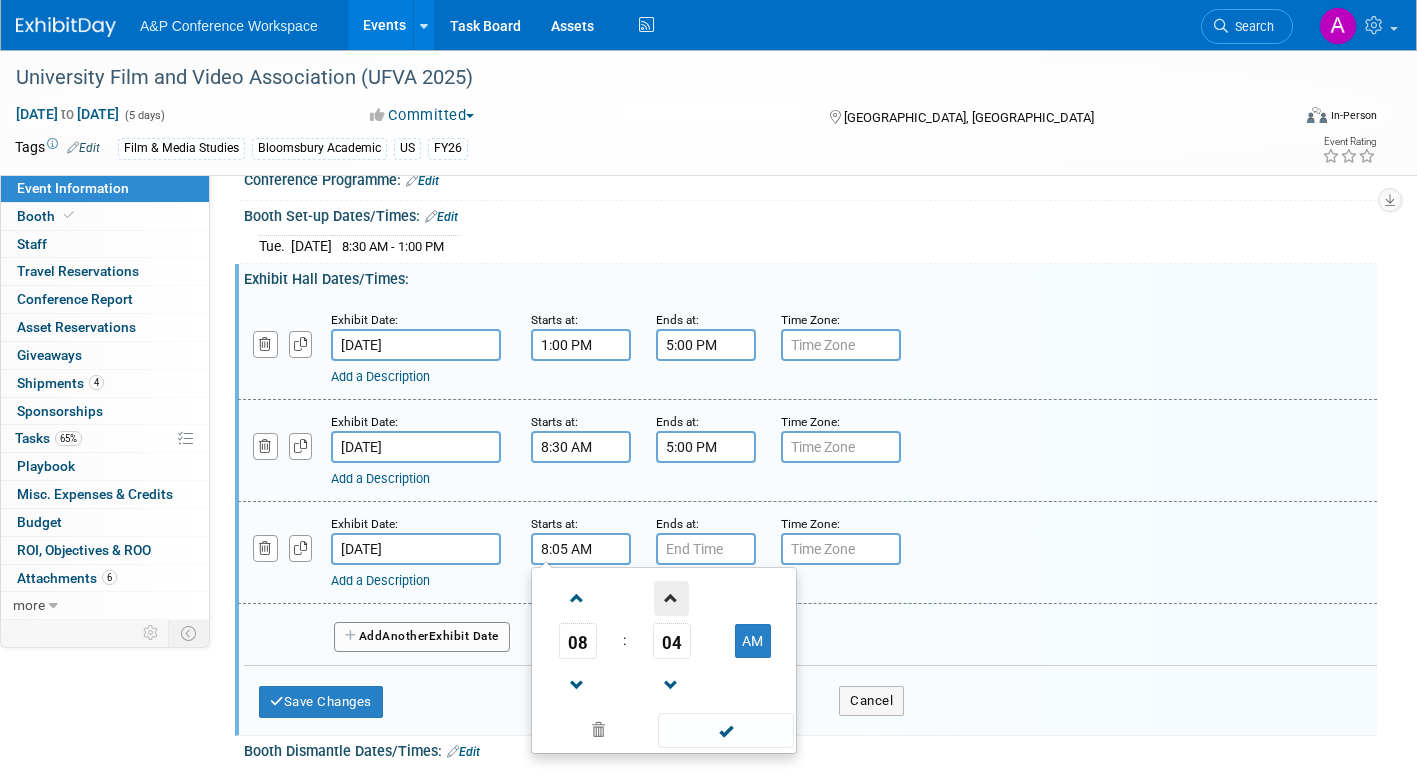click at bounding box center [671, 598] 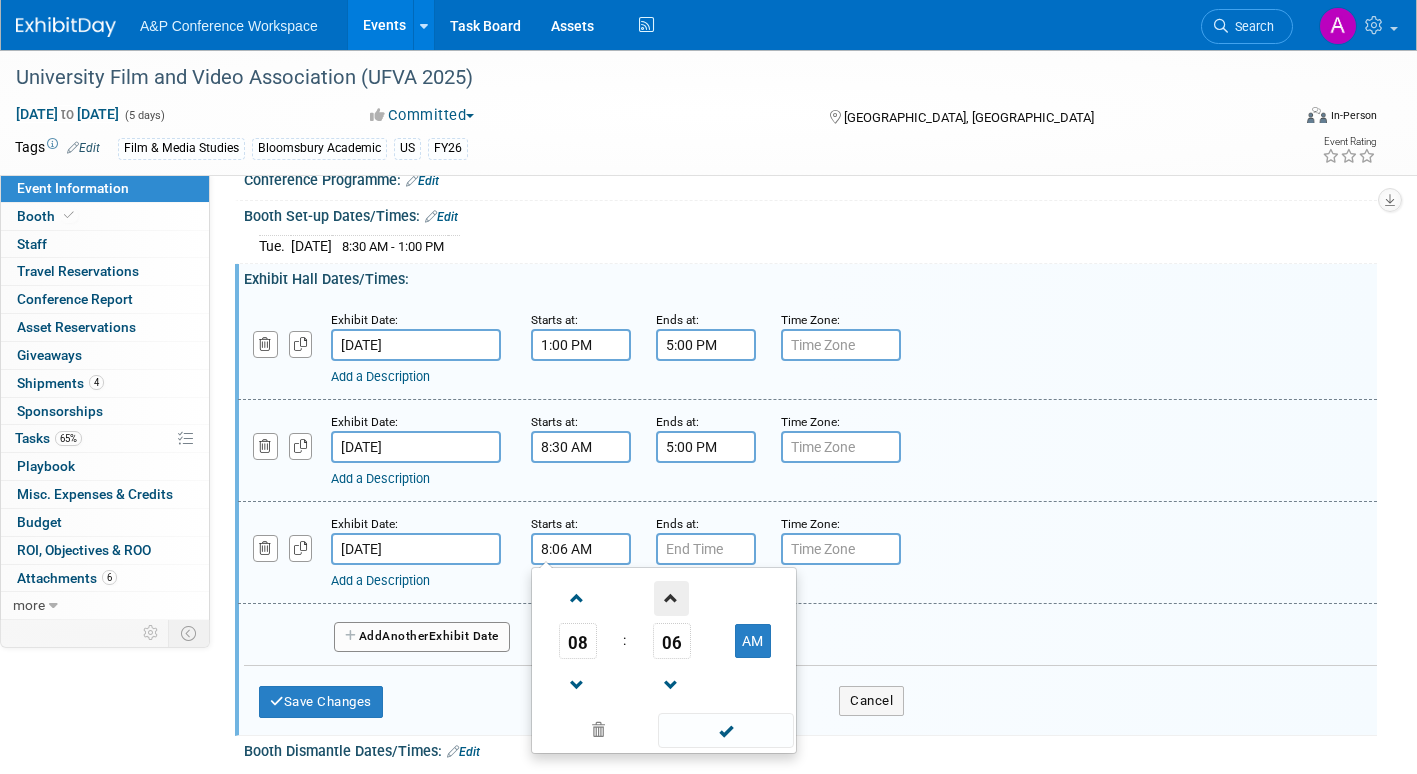 click at bounding box center [671, 598] 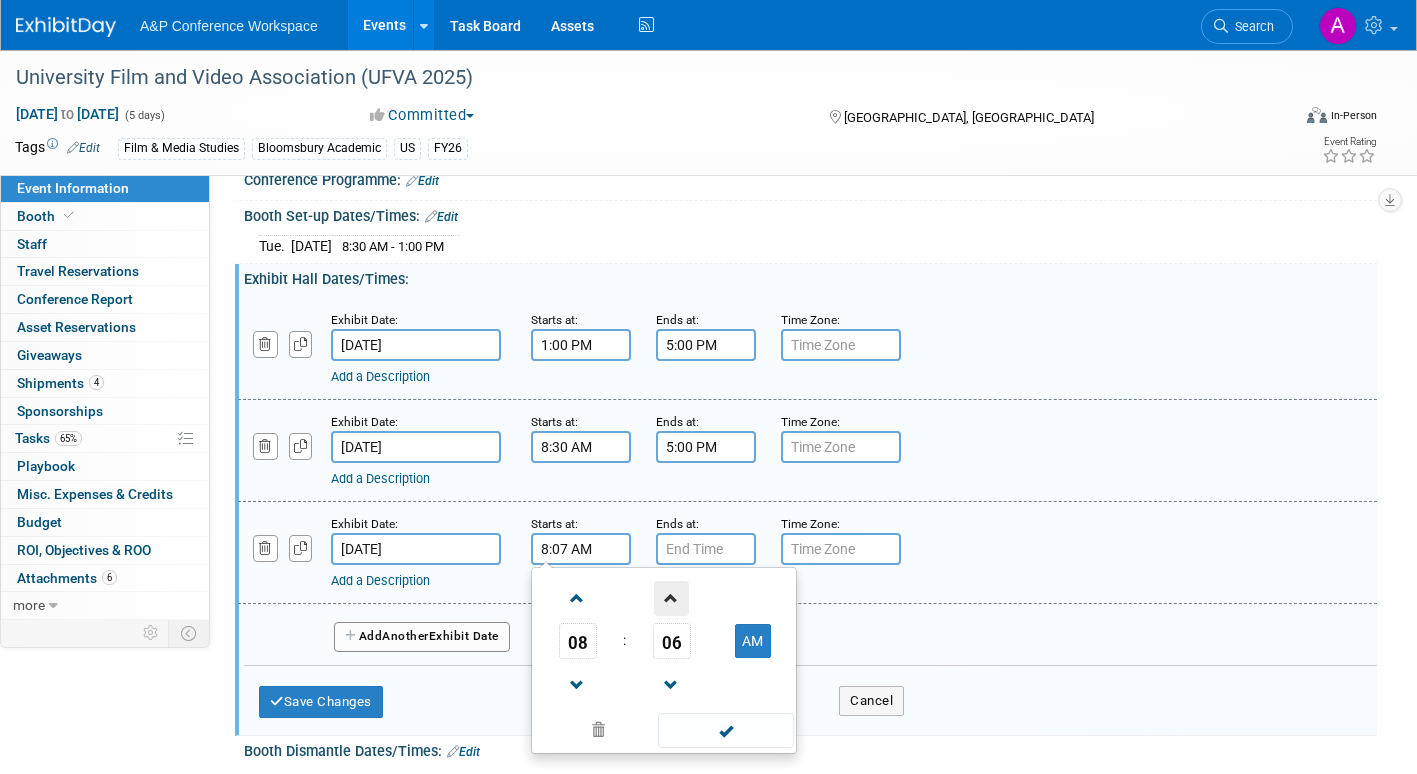 click at bounding box center (671, 598) 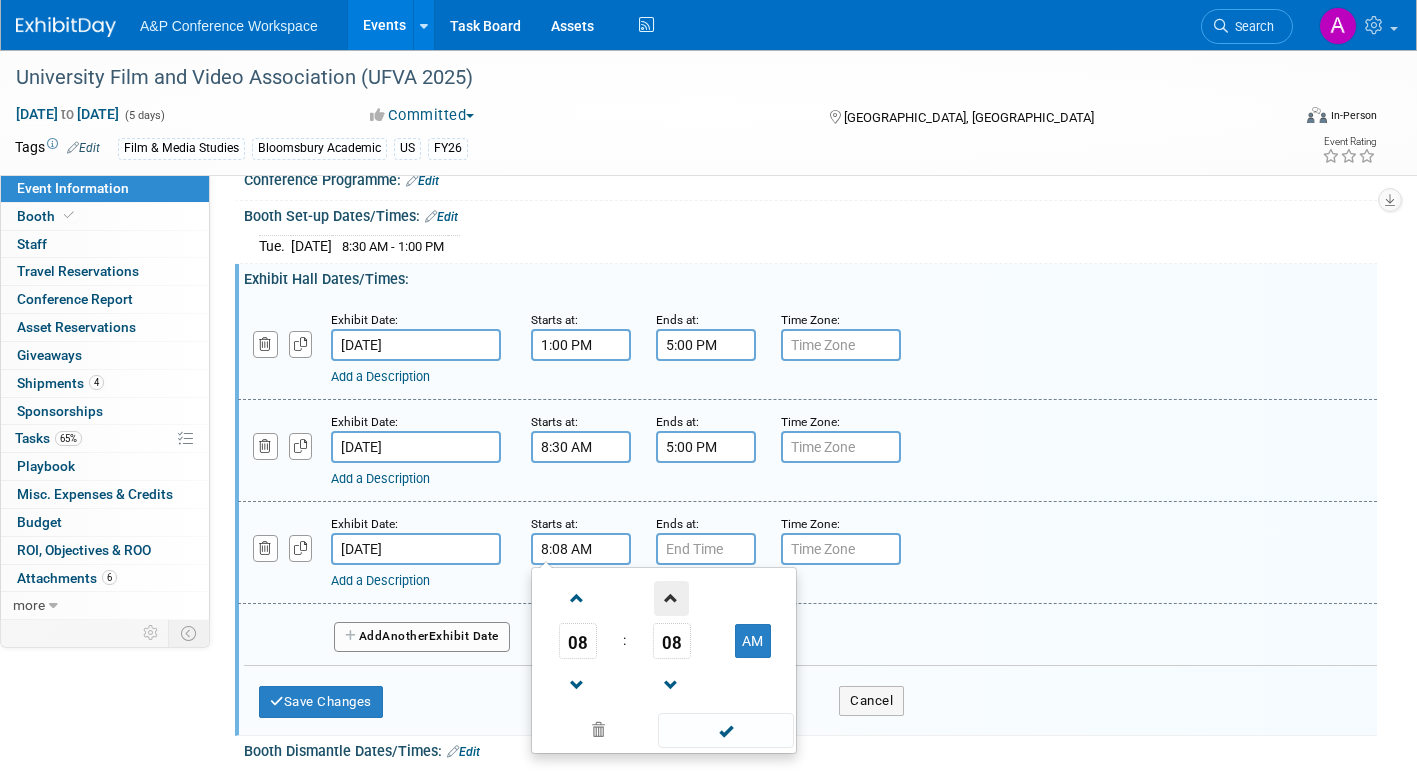 click at bounding box center [671, 598] 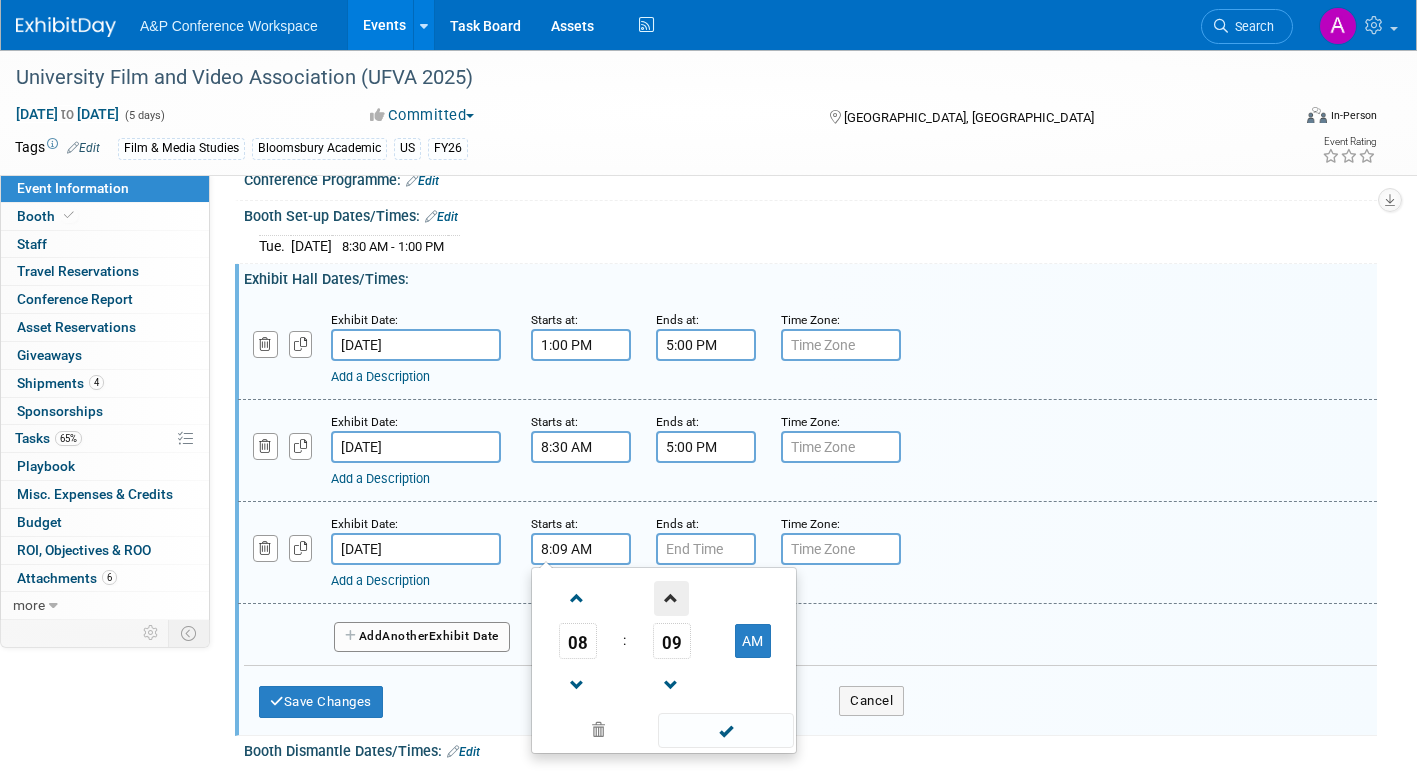 click at bounding box center (671, 598) 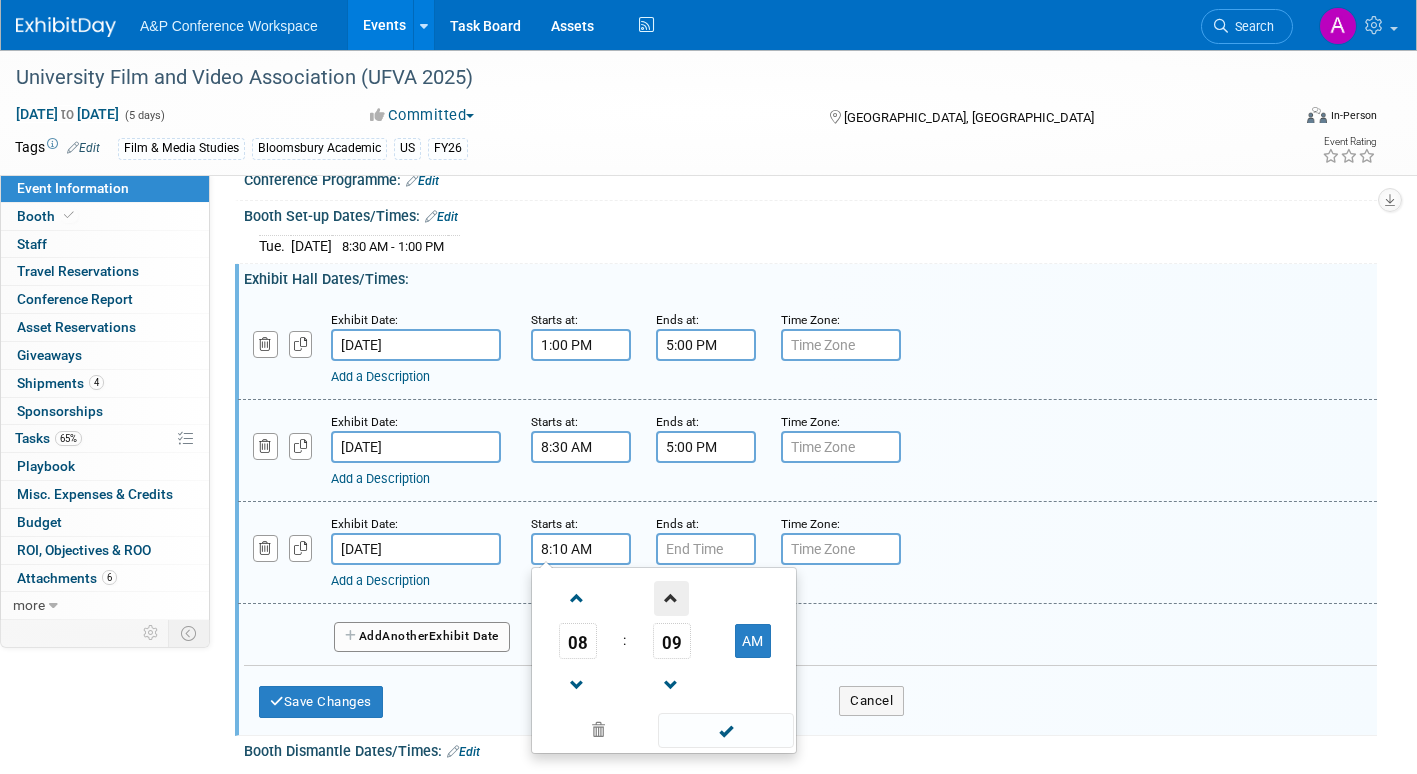 click at bounding box center [671, 598] 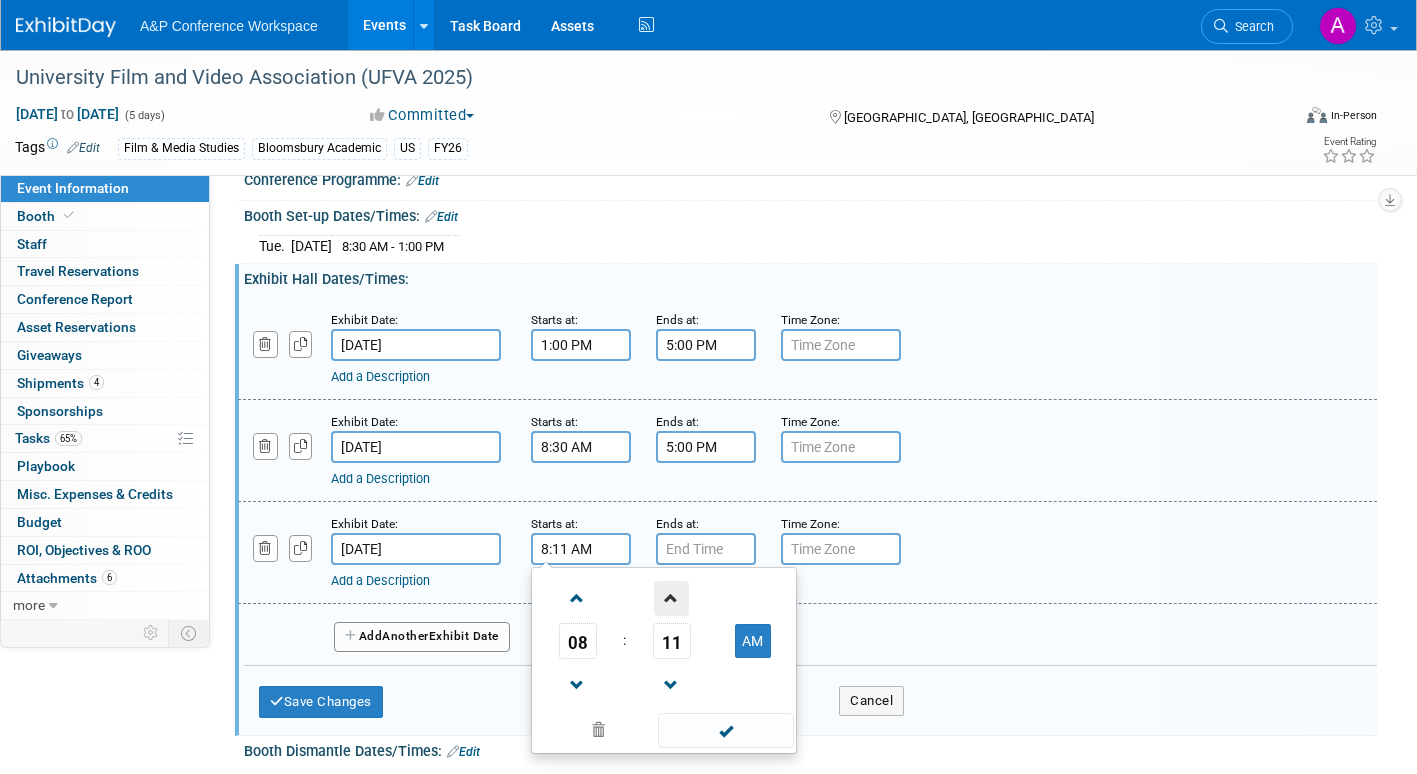 click at bounding box center (671, 598) 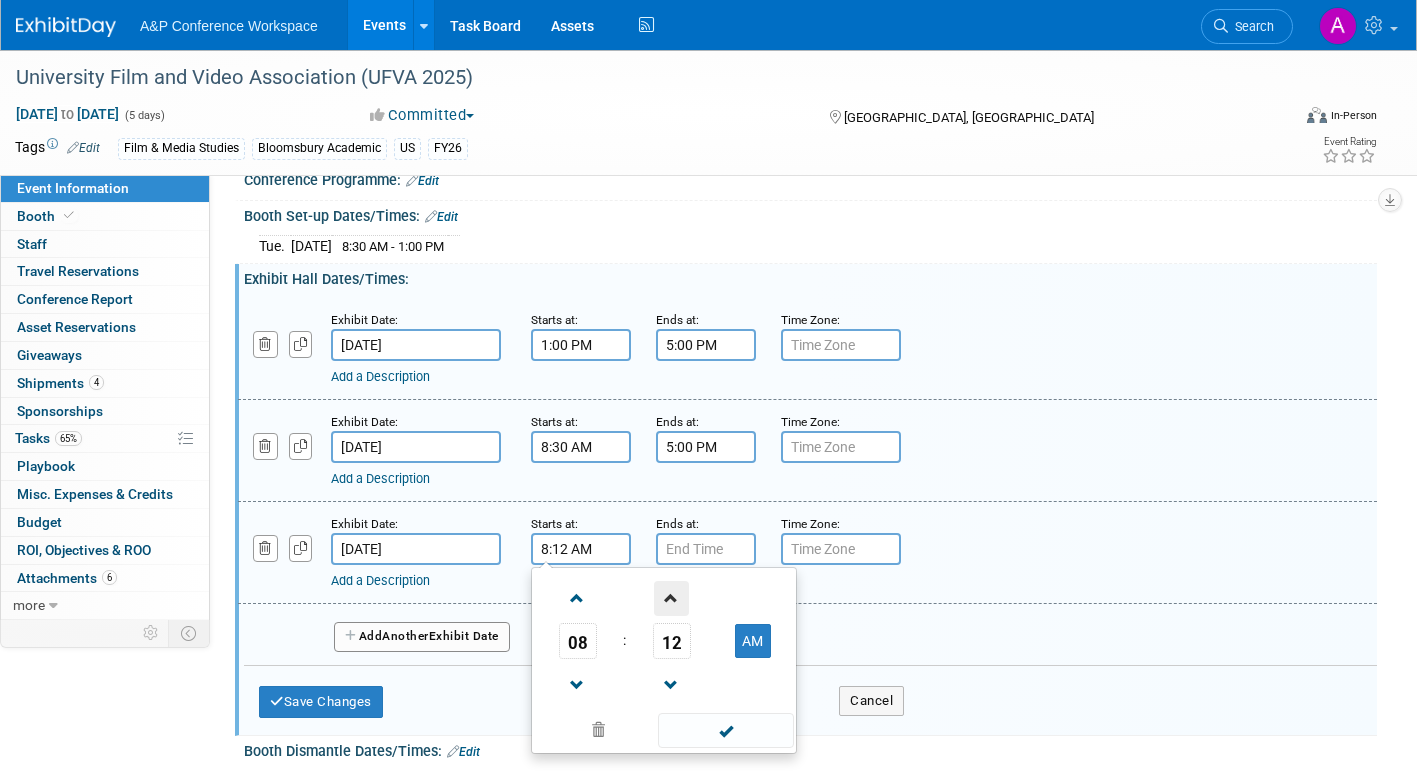 click at bounding box center (671, 598) 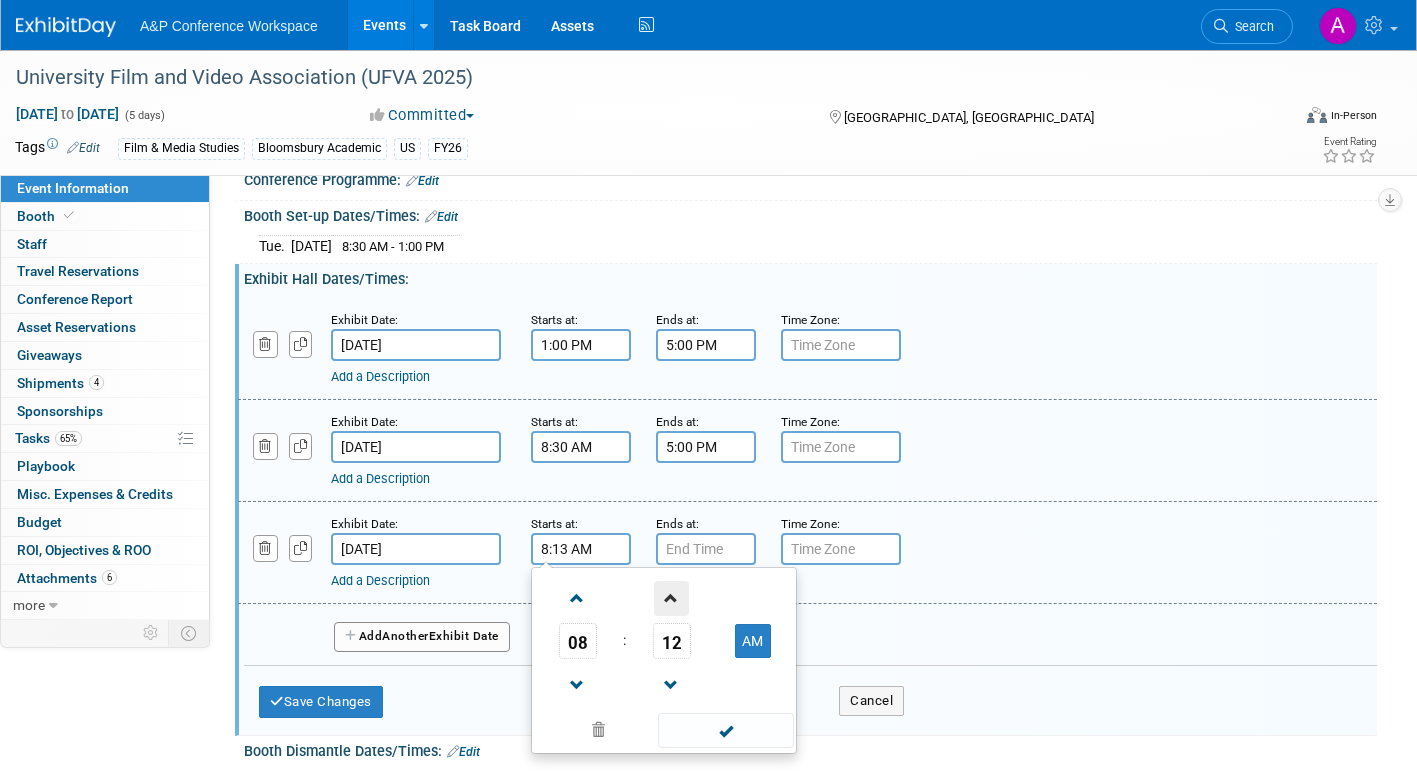 click at bounding box center [671, 598] 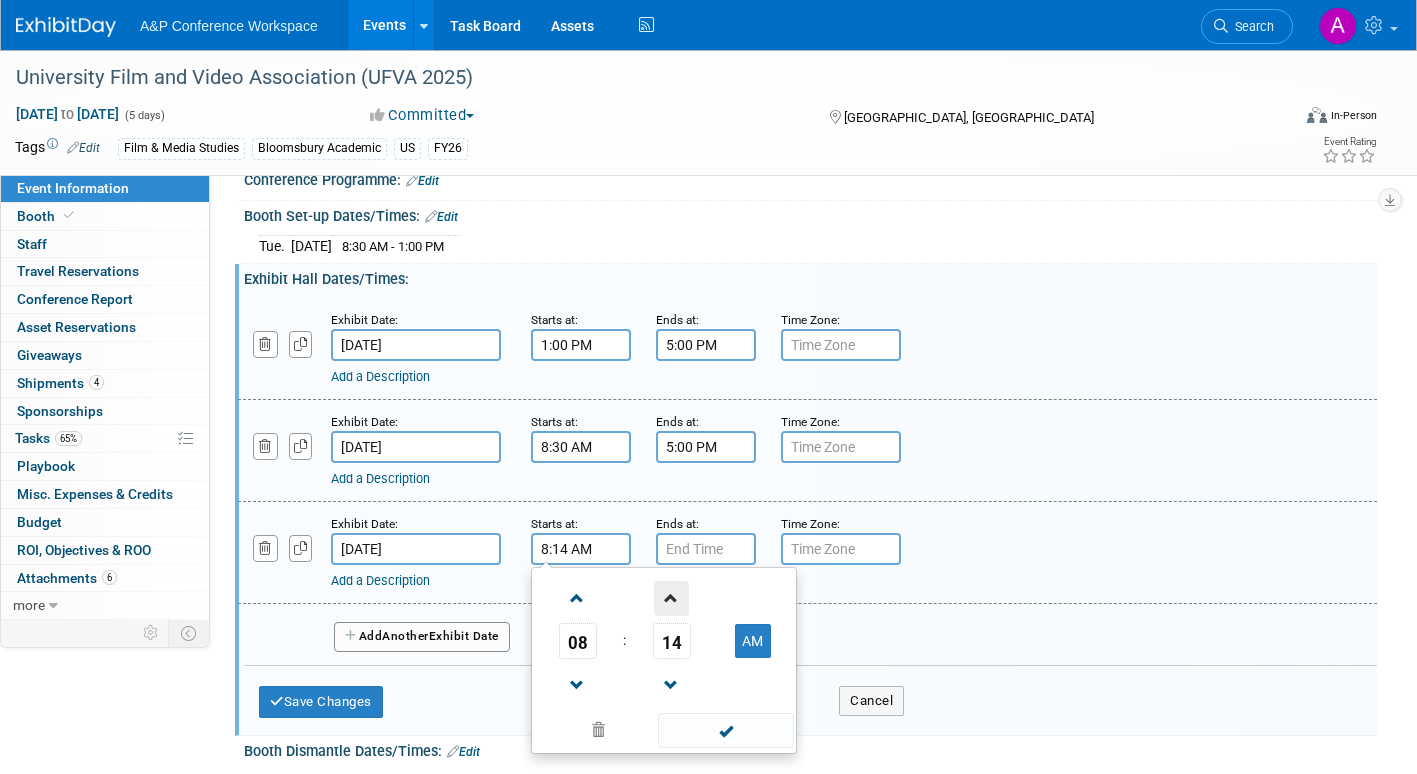 click at bounding box center [671, 598] 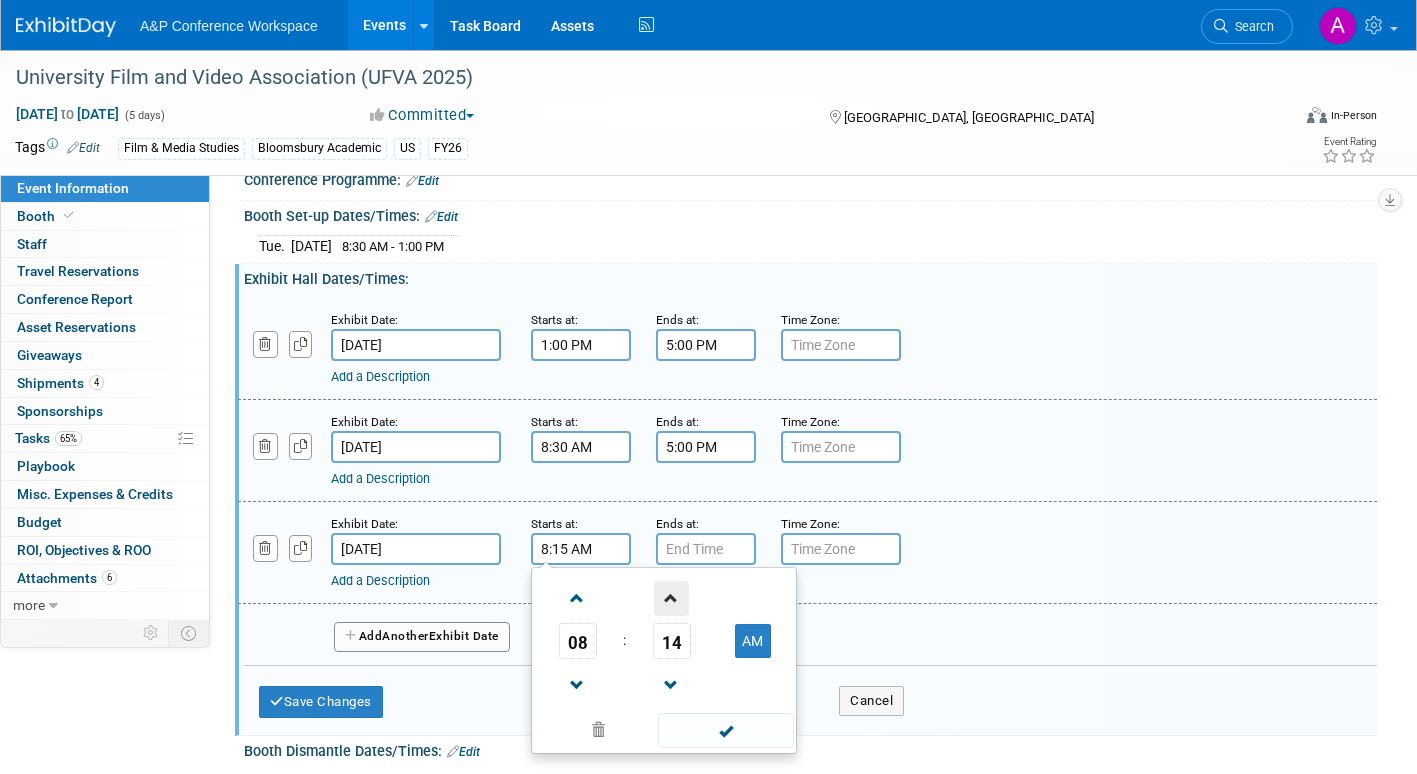 click at bounding box center (671, 598) 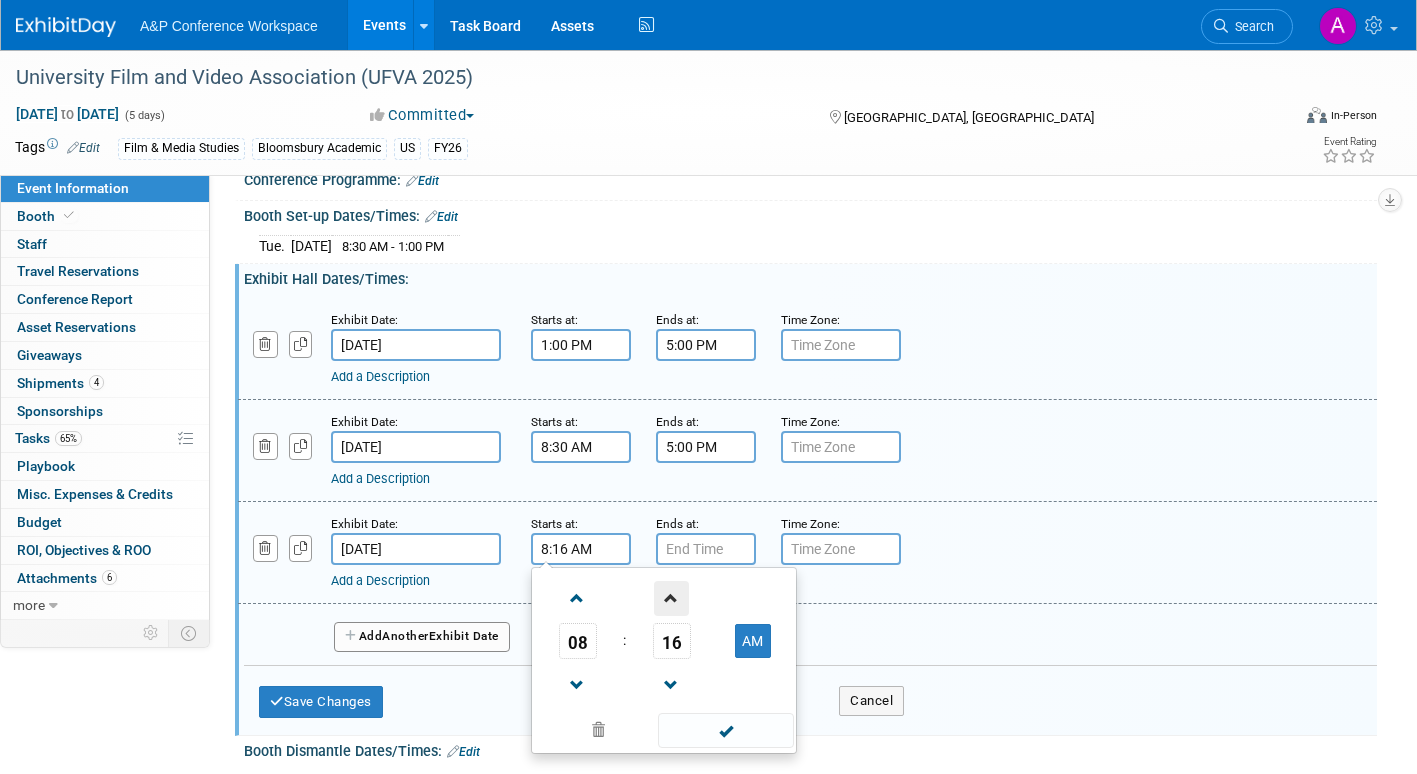 click at bounding box center (671, 598) 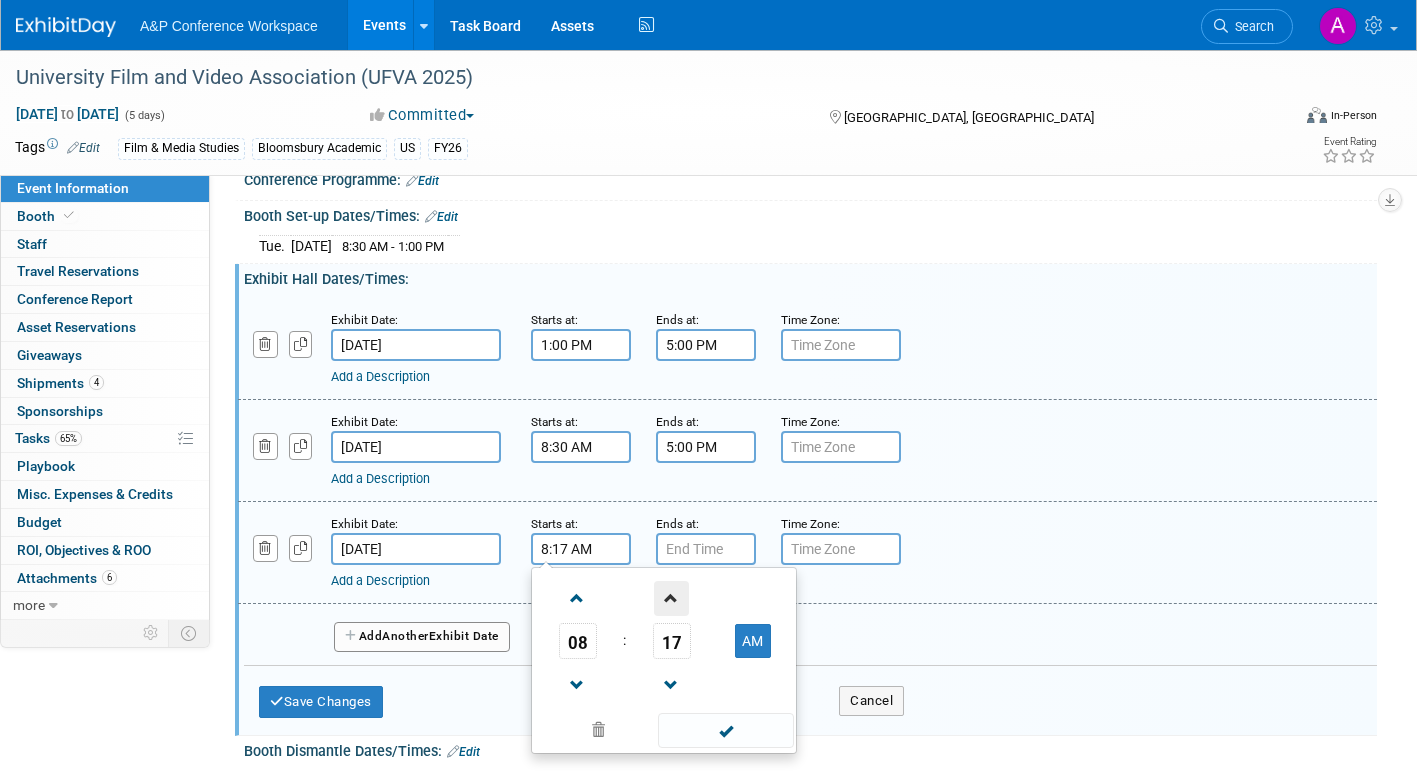 click at bounding box center [671, 598] 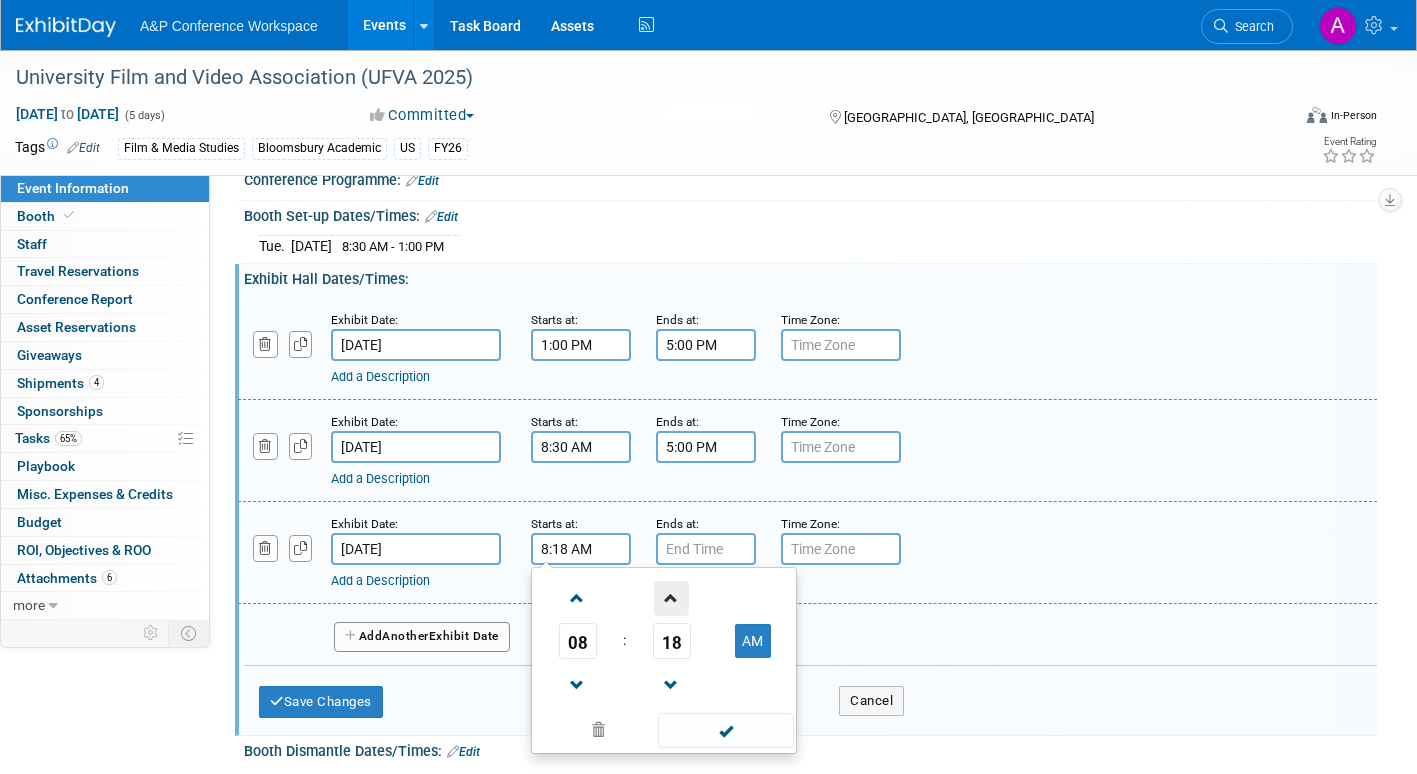 click at bounding box center [671, 598] 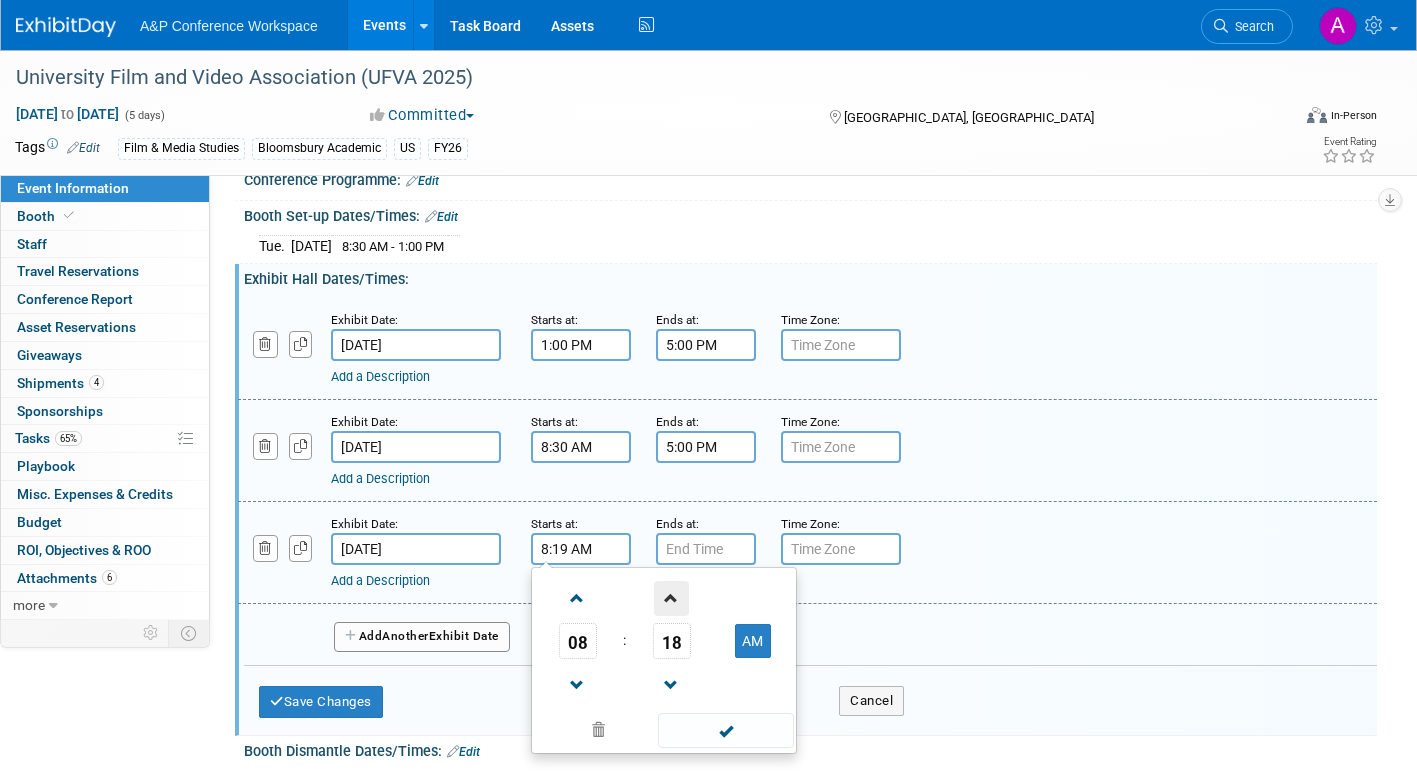 click at bounding box center (671, 598) 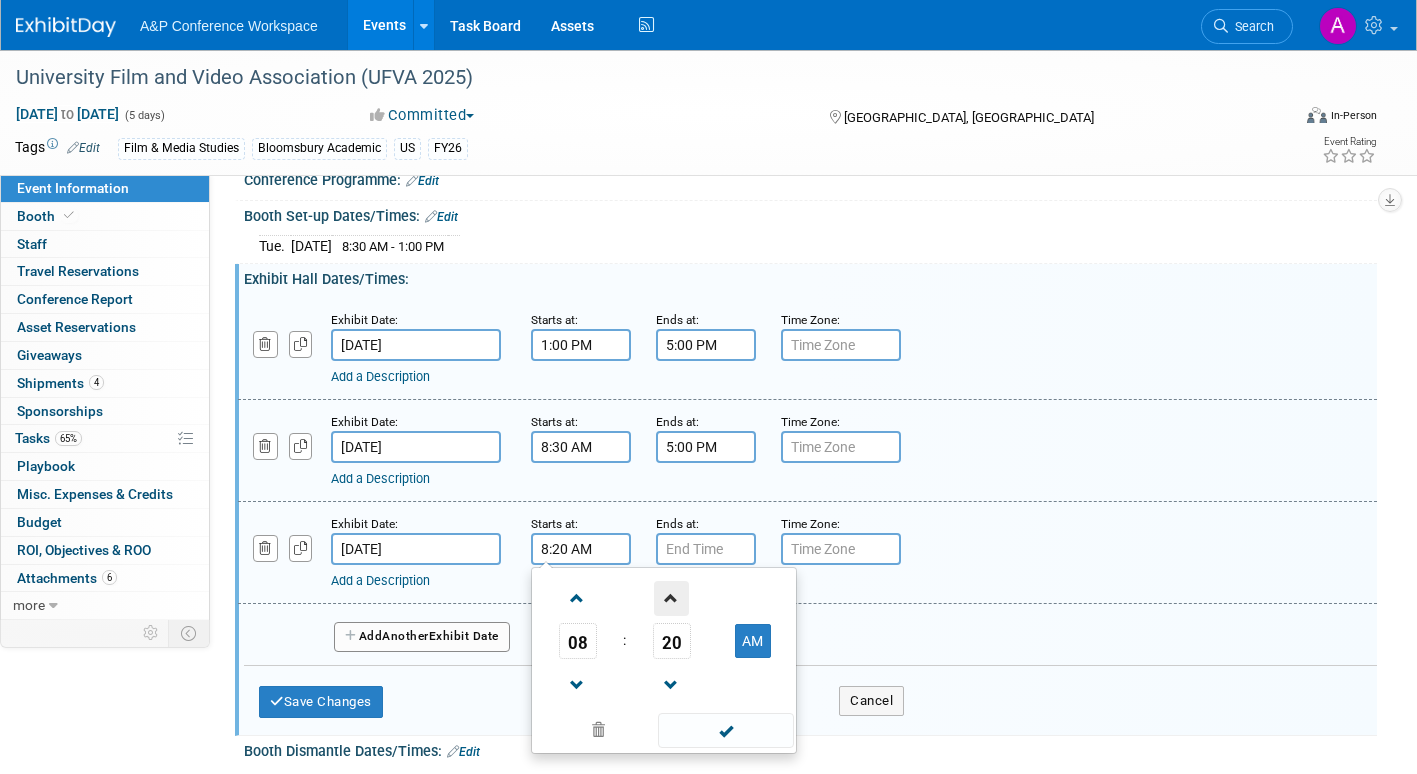 click at bounding box center (671, 598) 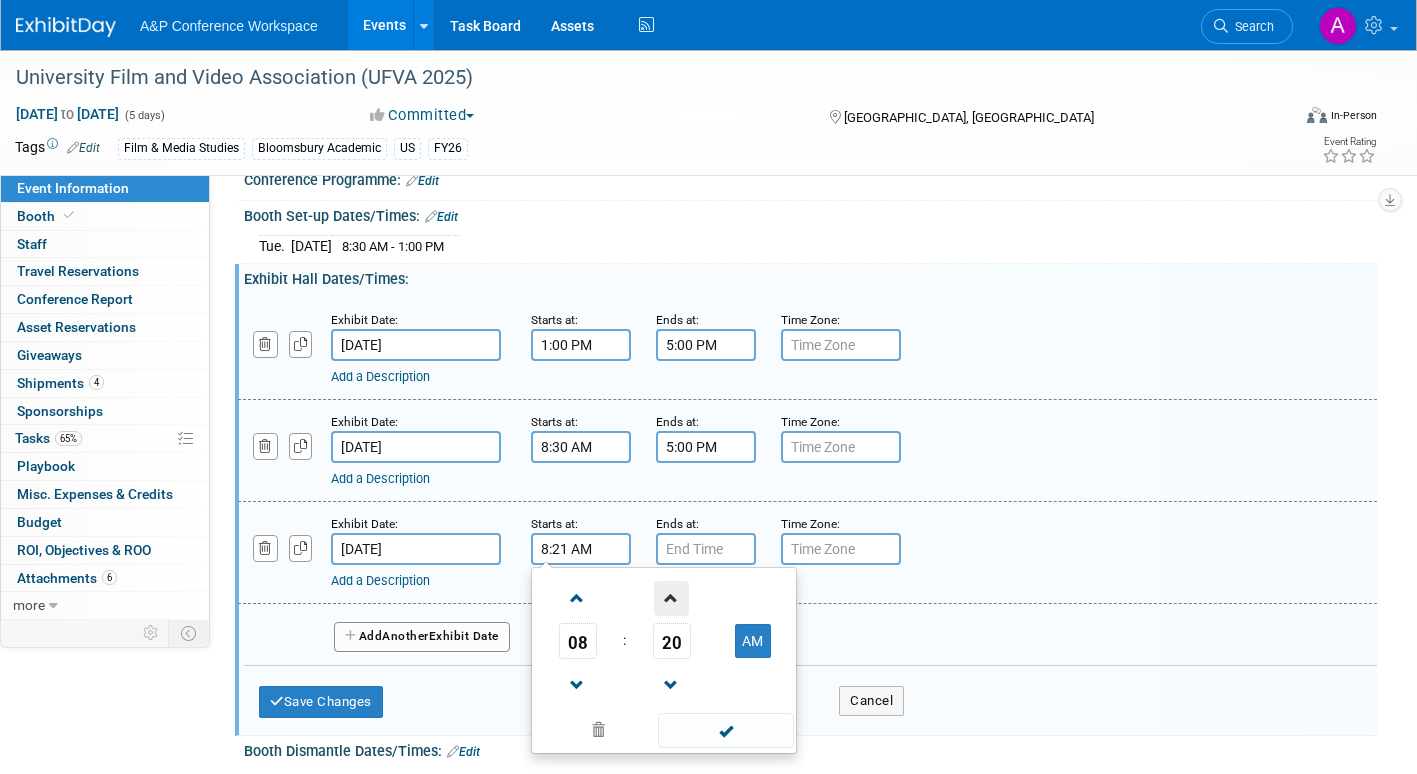 click at bounding box center (671, 598) 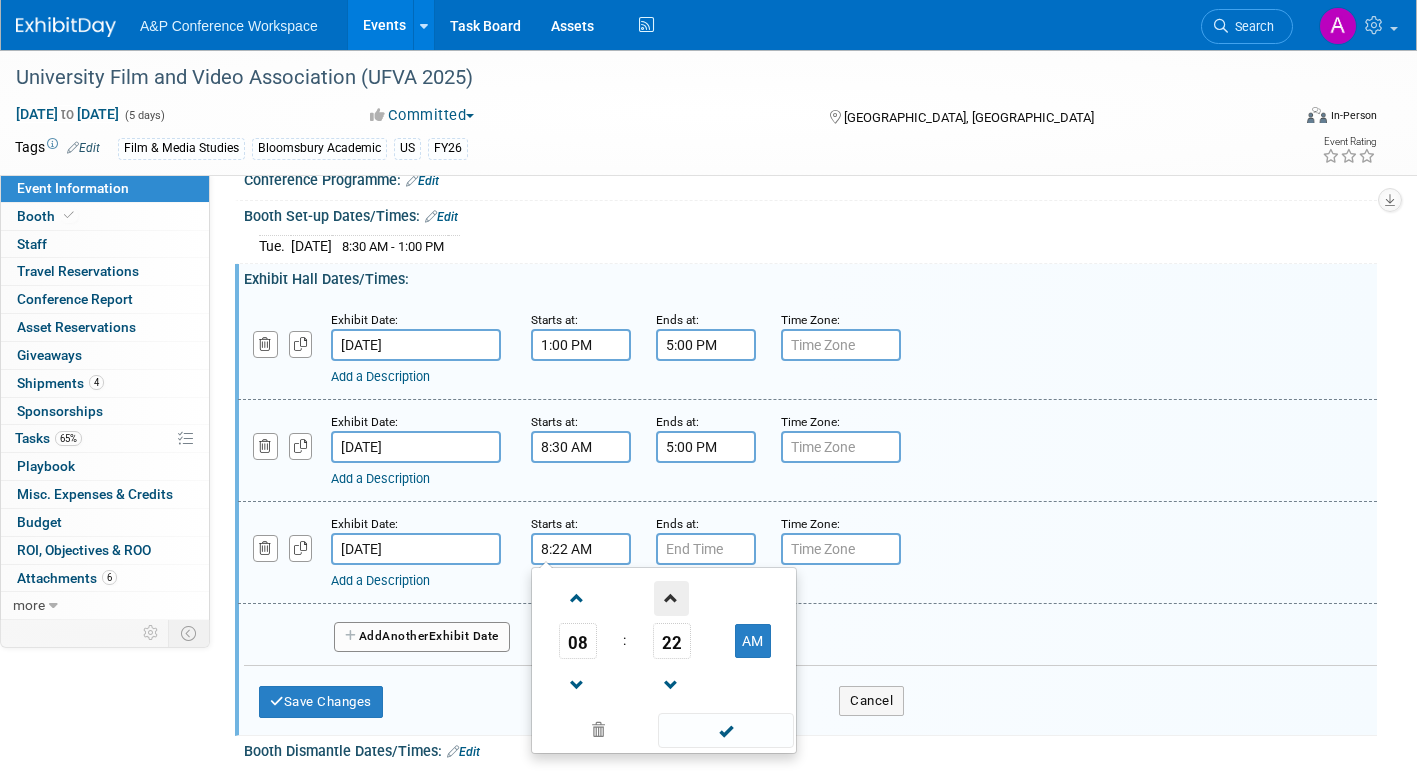 click at bounding box center (671, 598) 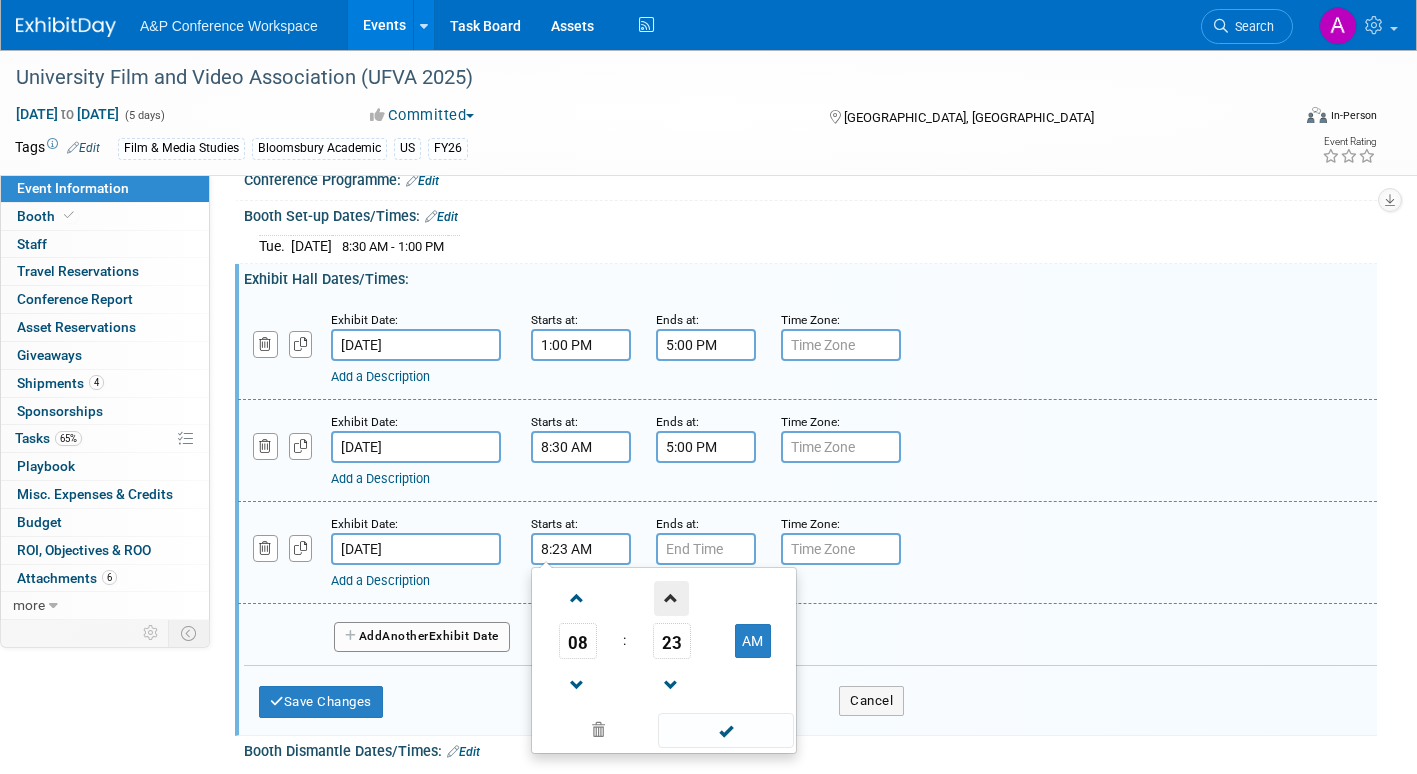 click at bounding box center (671, 598) 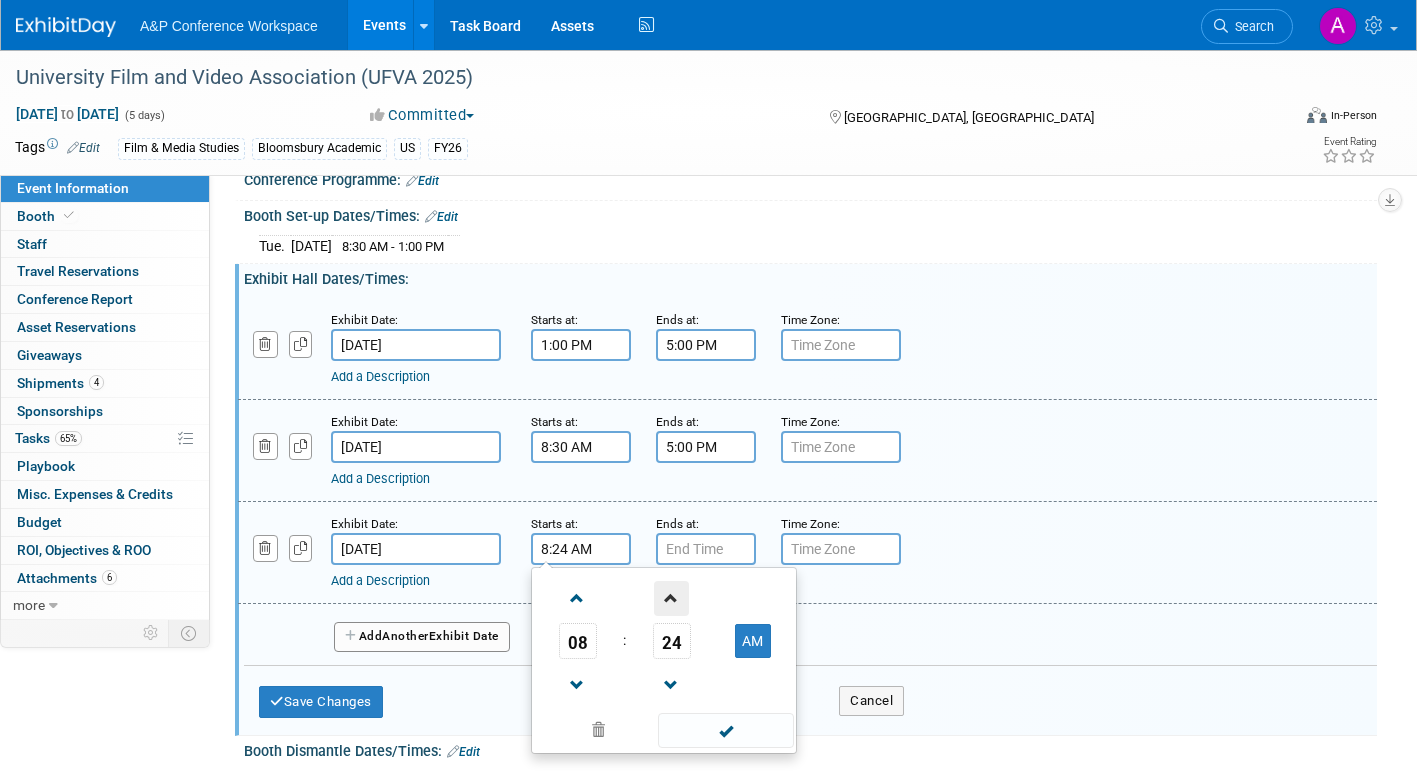 click at bounding box center [671, 598] 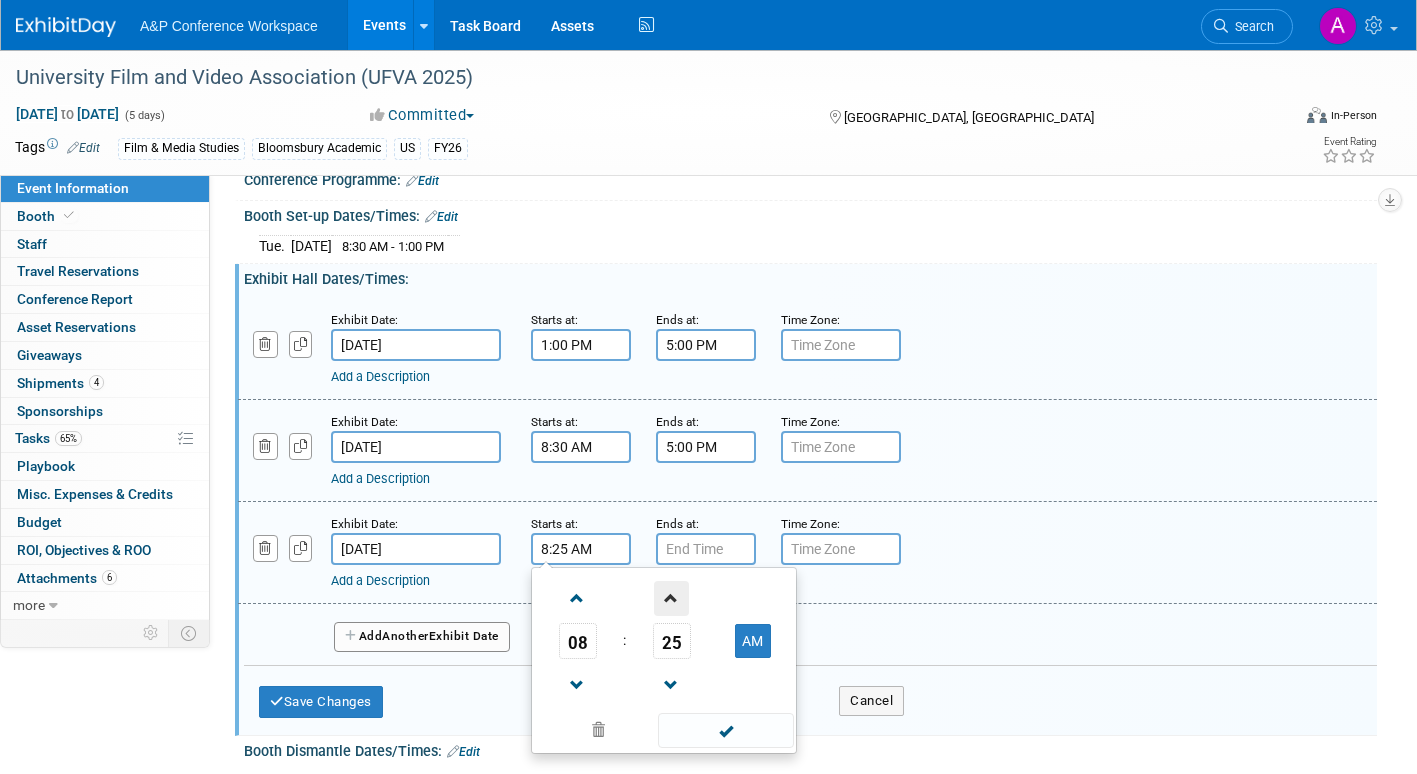 click at bounding box center [671, 598] 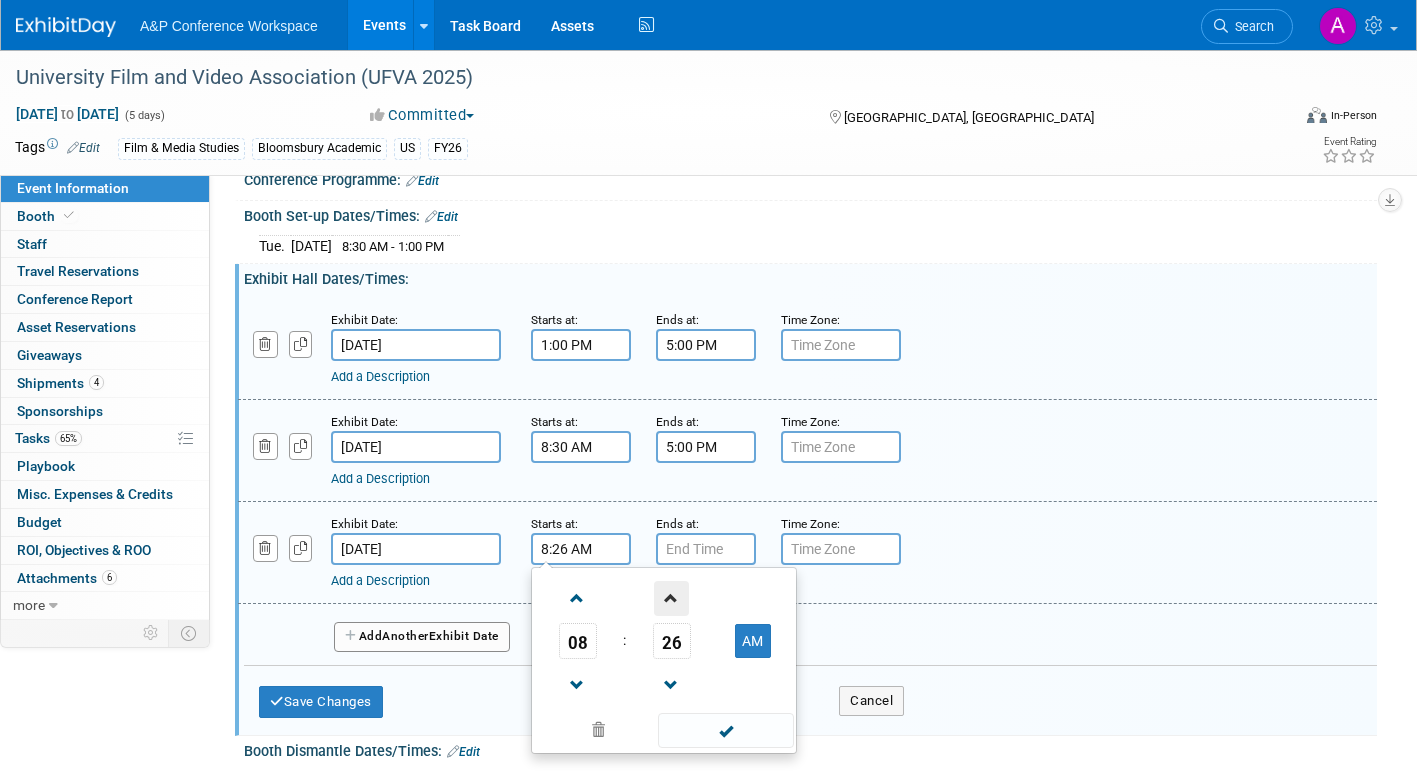 click at bounding box center (671, 598) 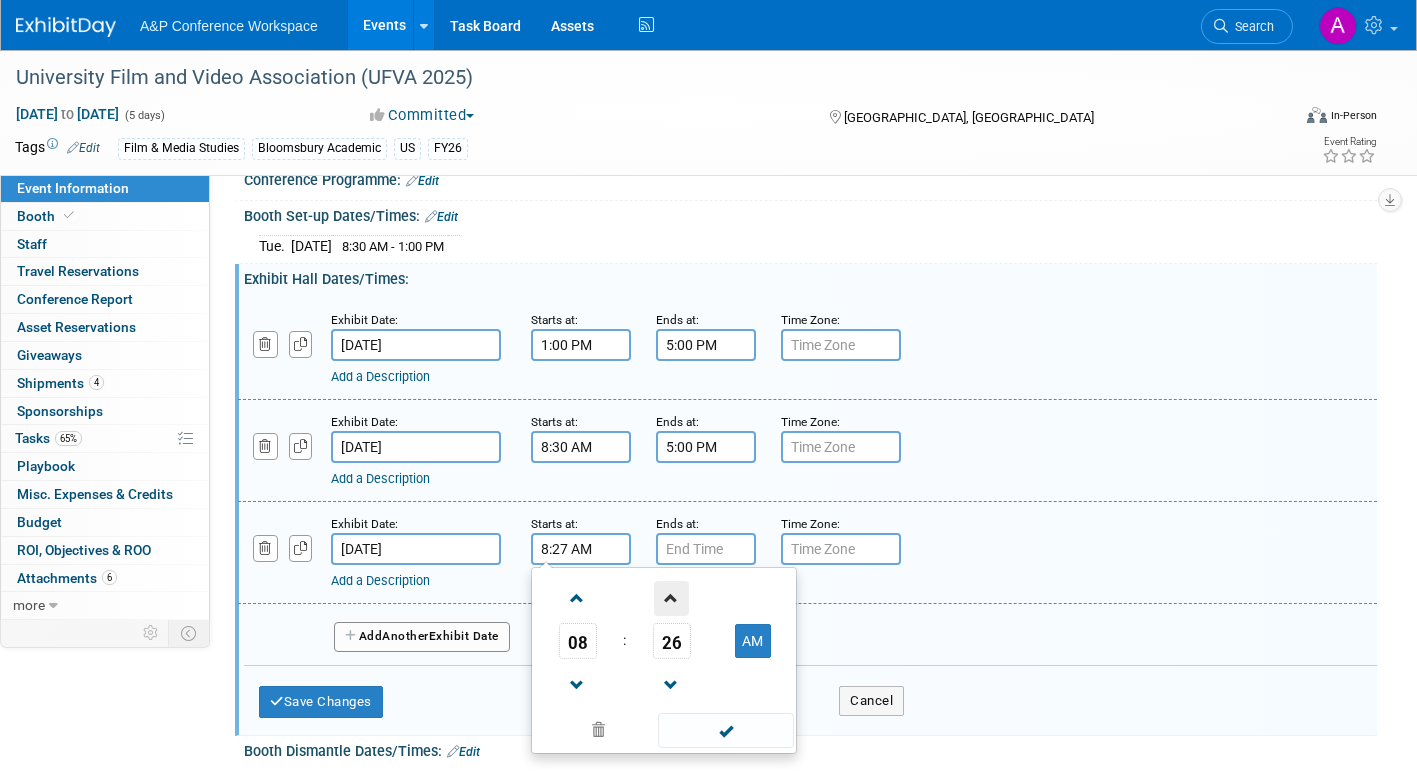 click at bounding box center [671, 598] 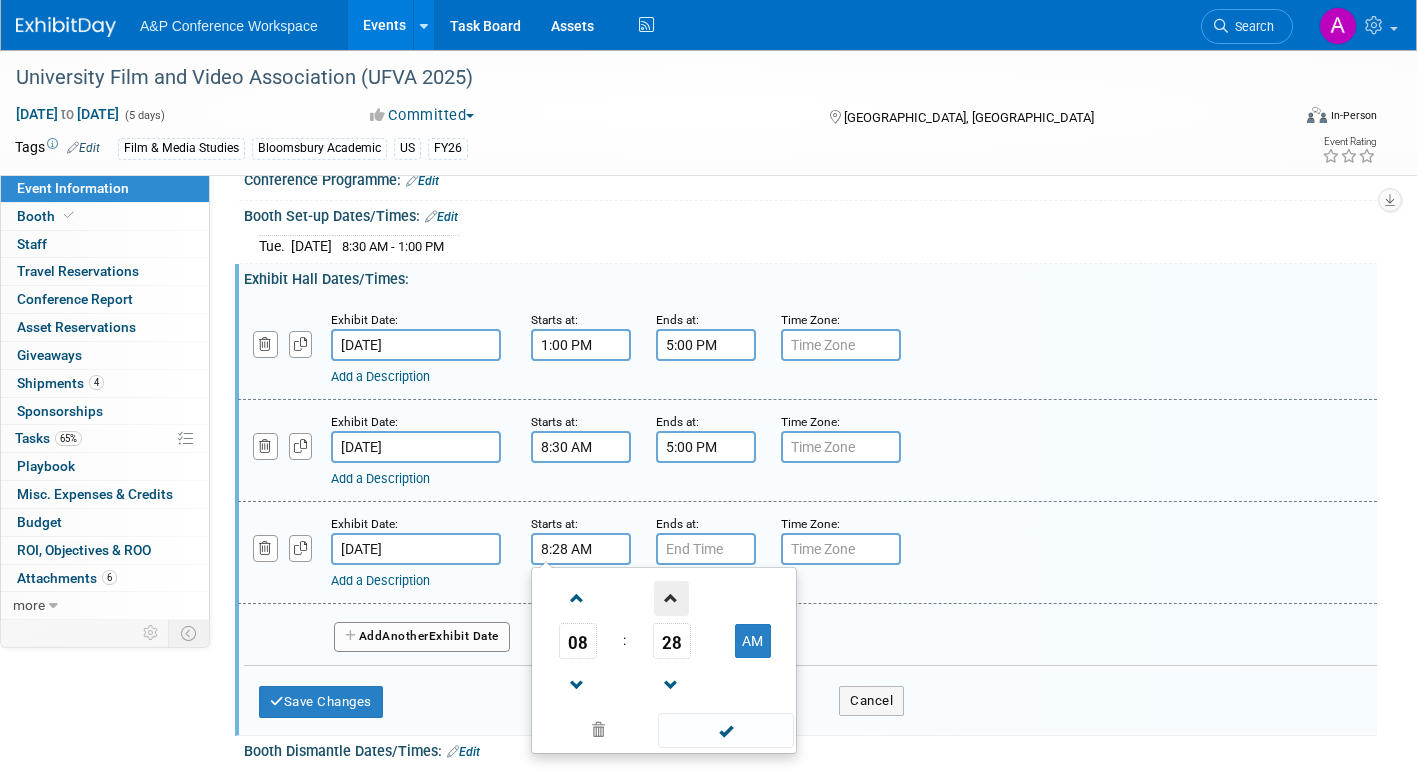 click at bounding box center (671, 598) 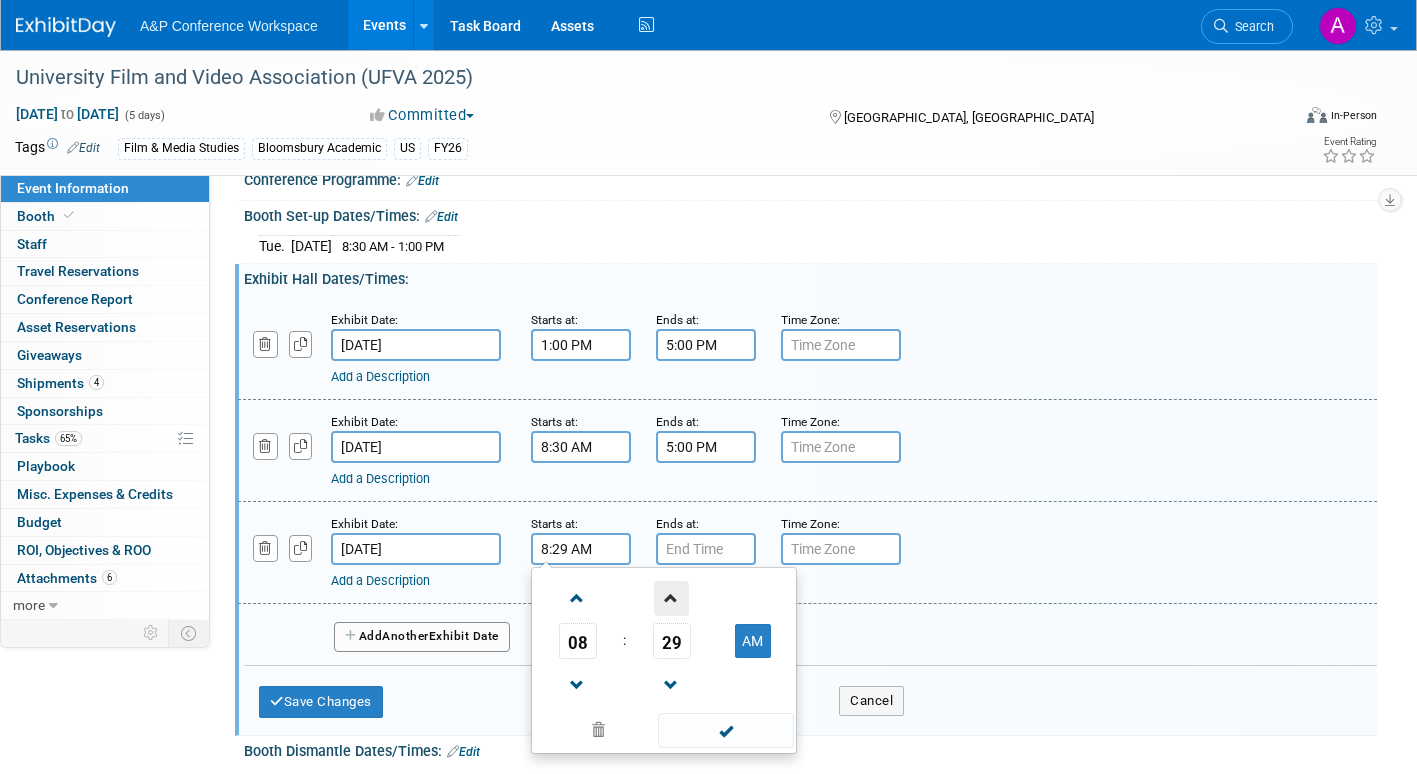 click at bounding box center [671, 598] 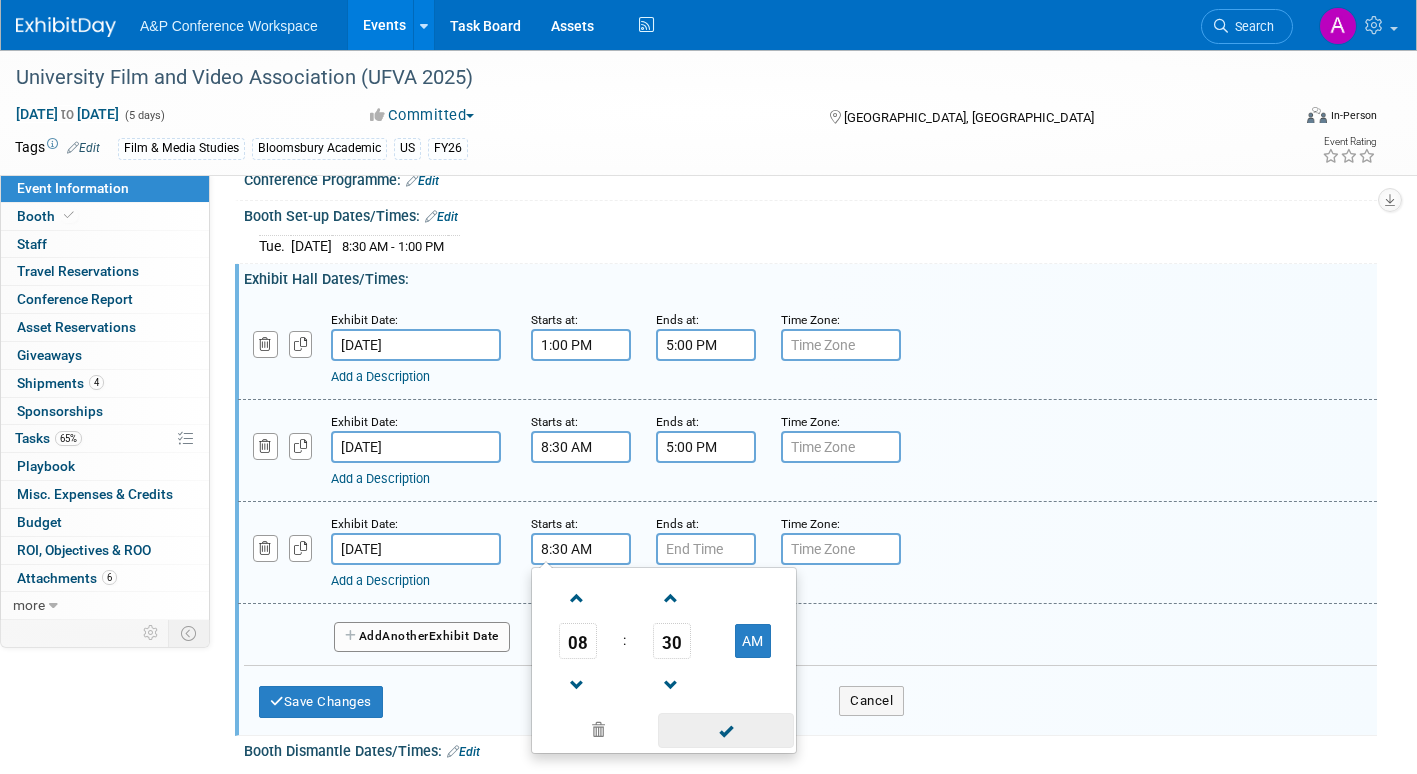click at bounding box center (725, 730) 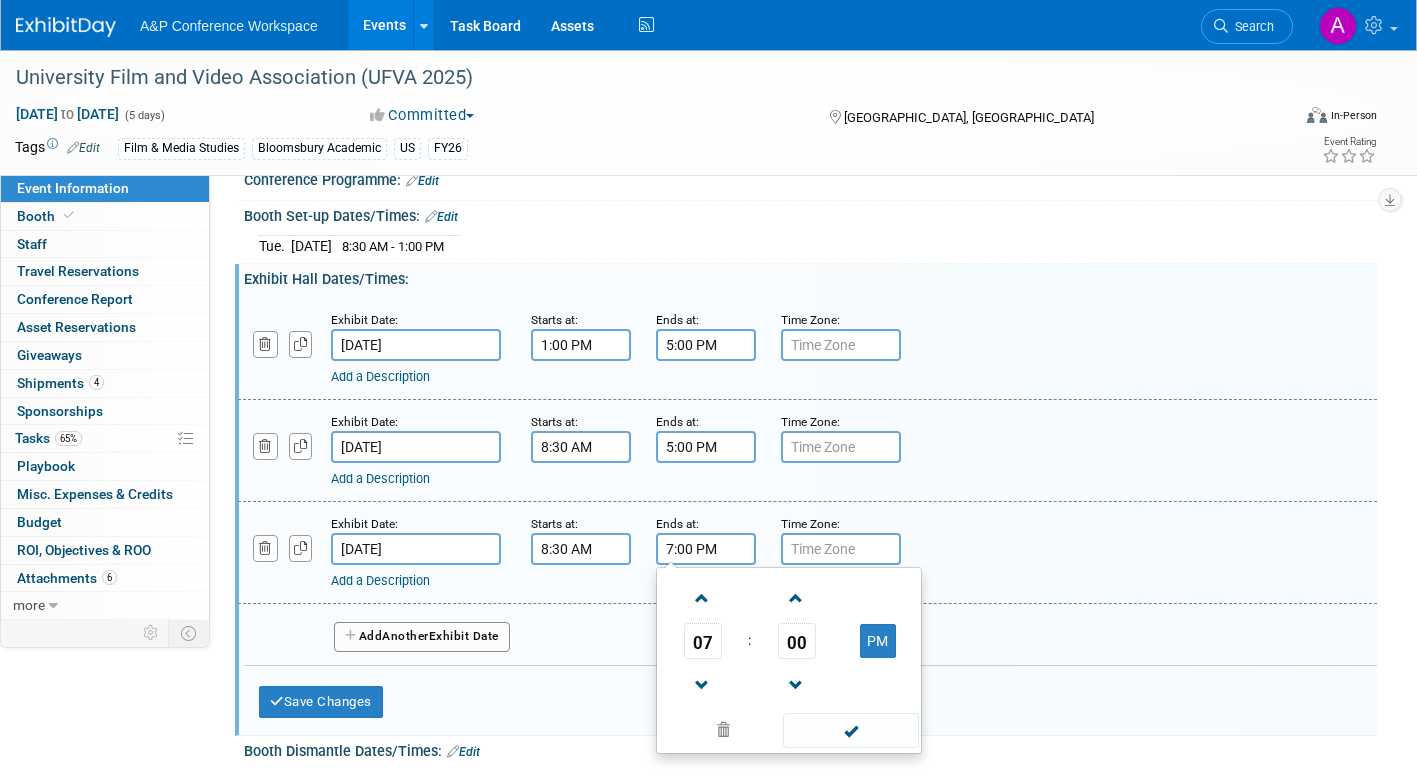 click on "7:00 PM" at bounding box center [706, 549] 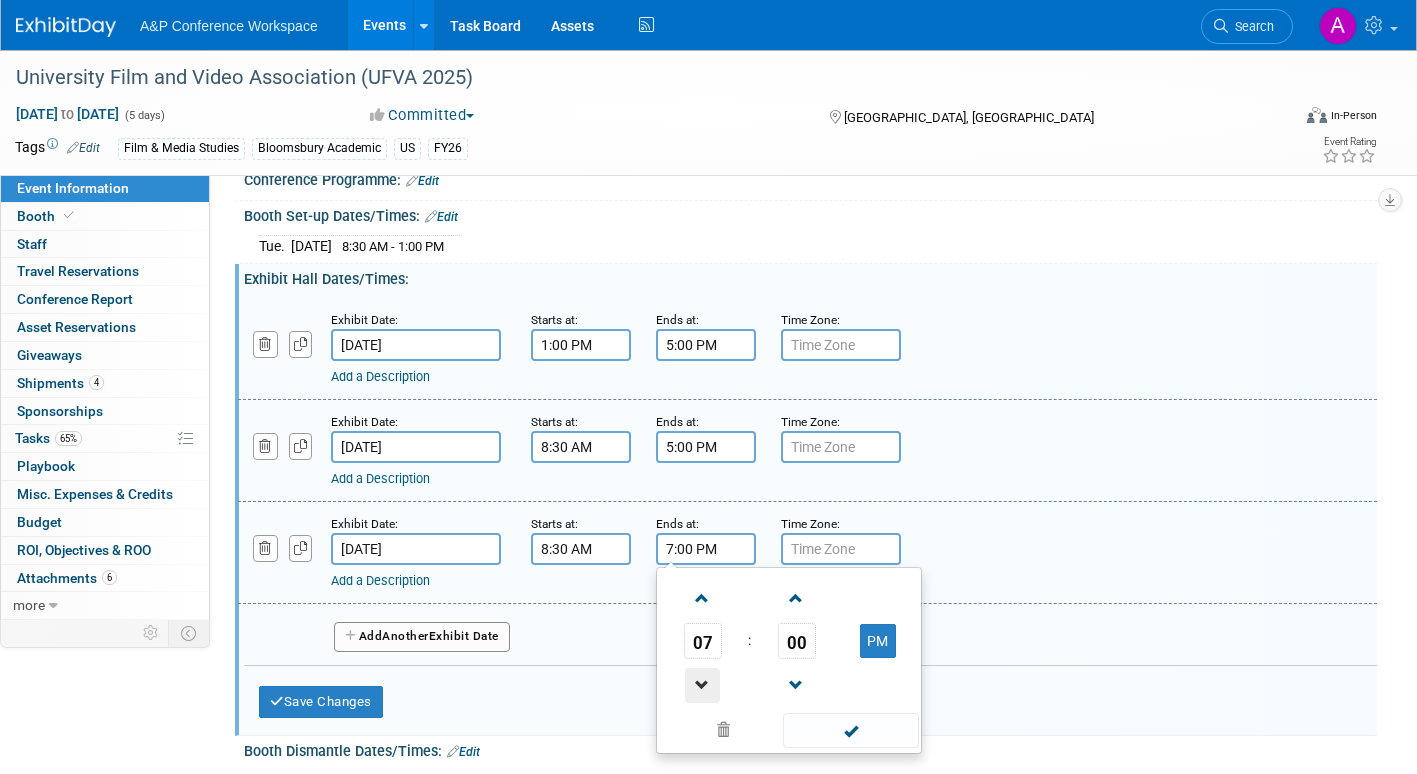 click at bounding box center [702, 685] 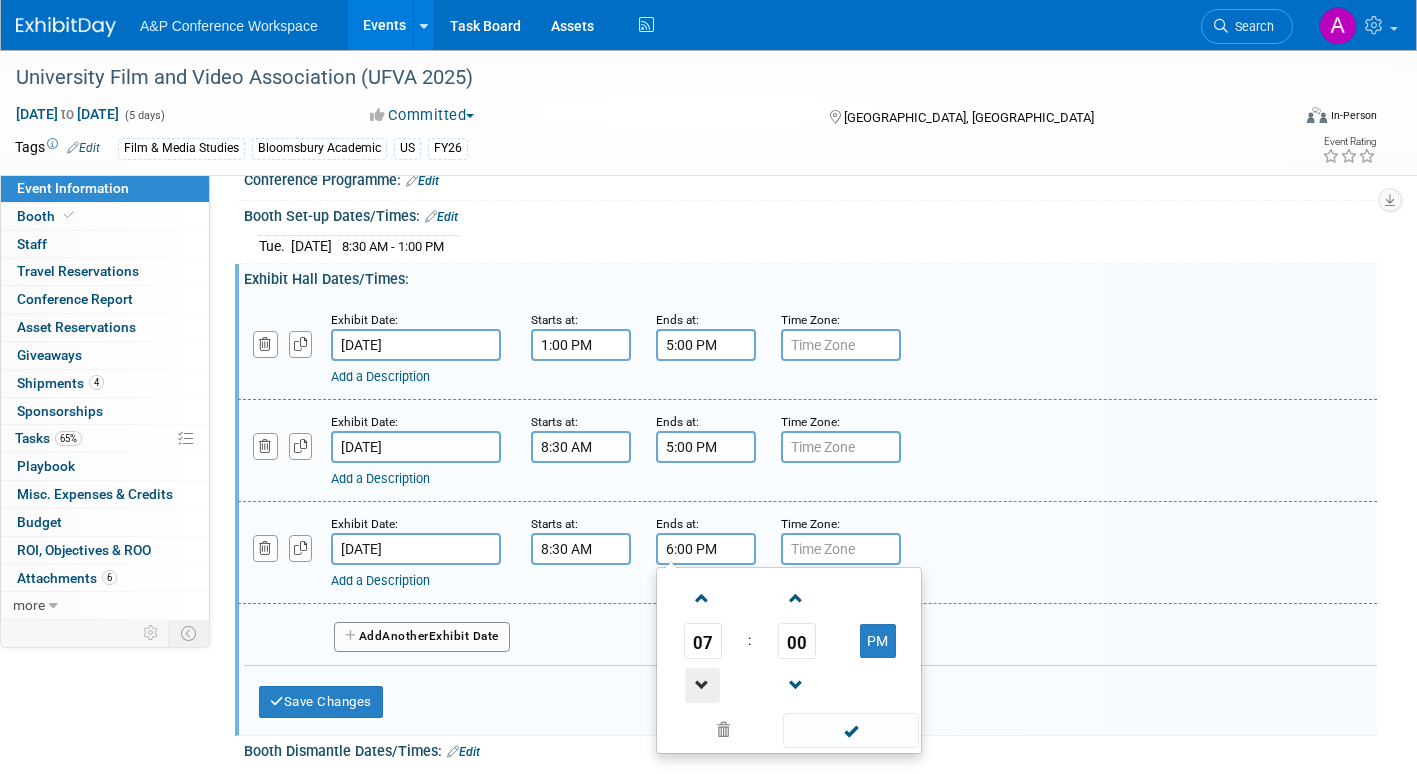 click at bounding box center [702, 685] 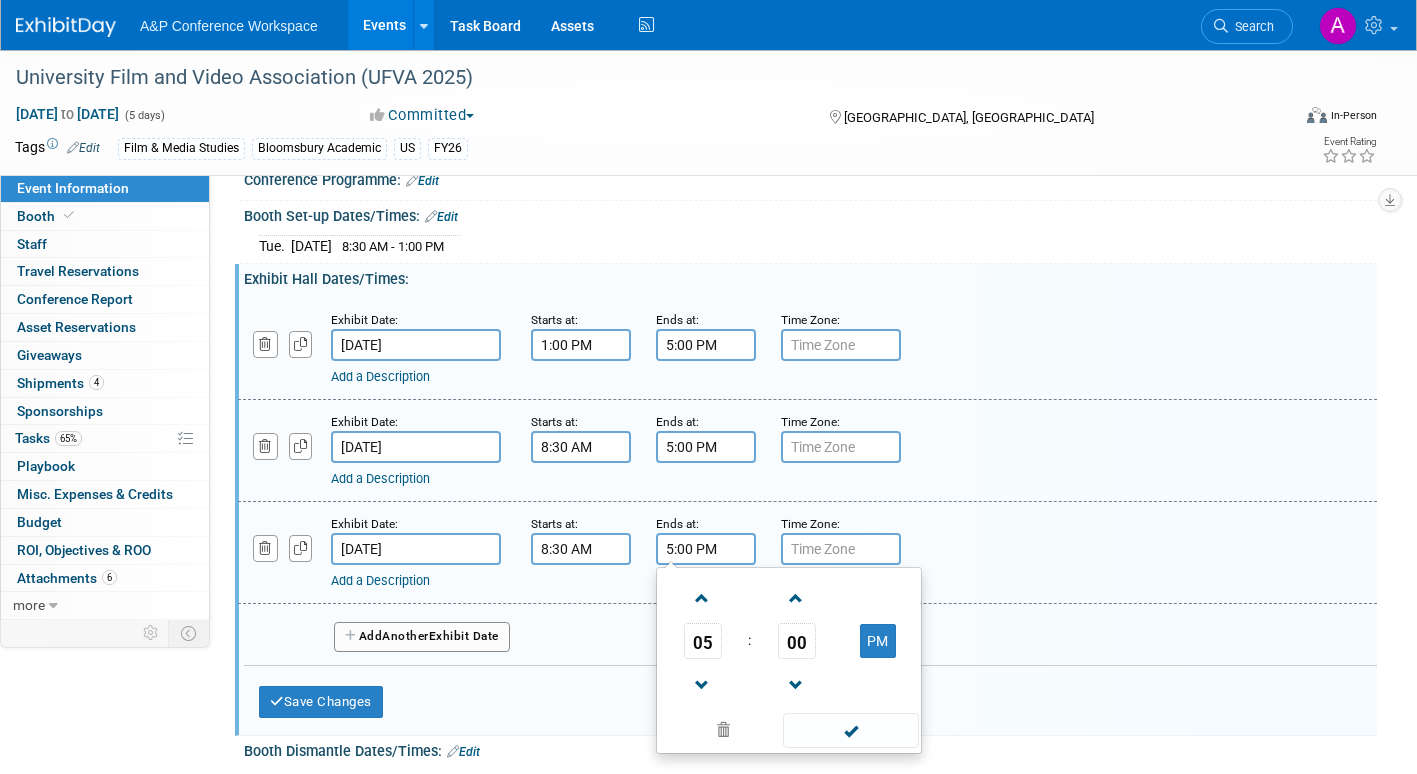 drag, startPoint x: 858, startPoint y: 746, endPoint x: 637, endPoint y: 737, distance: 221.18318 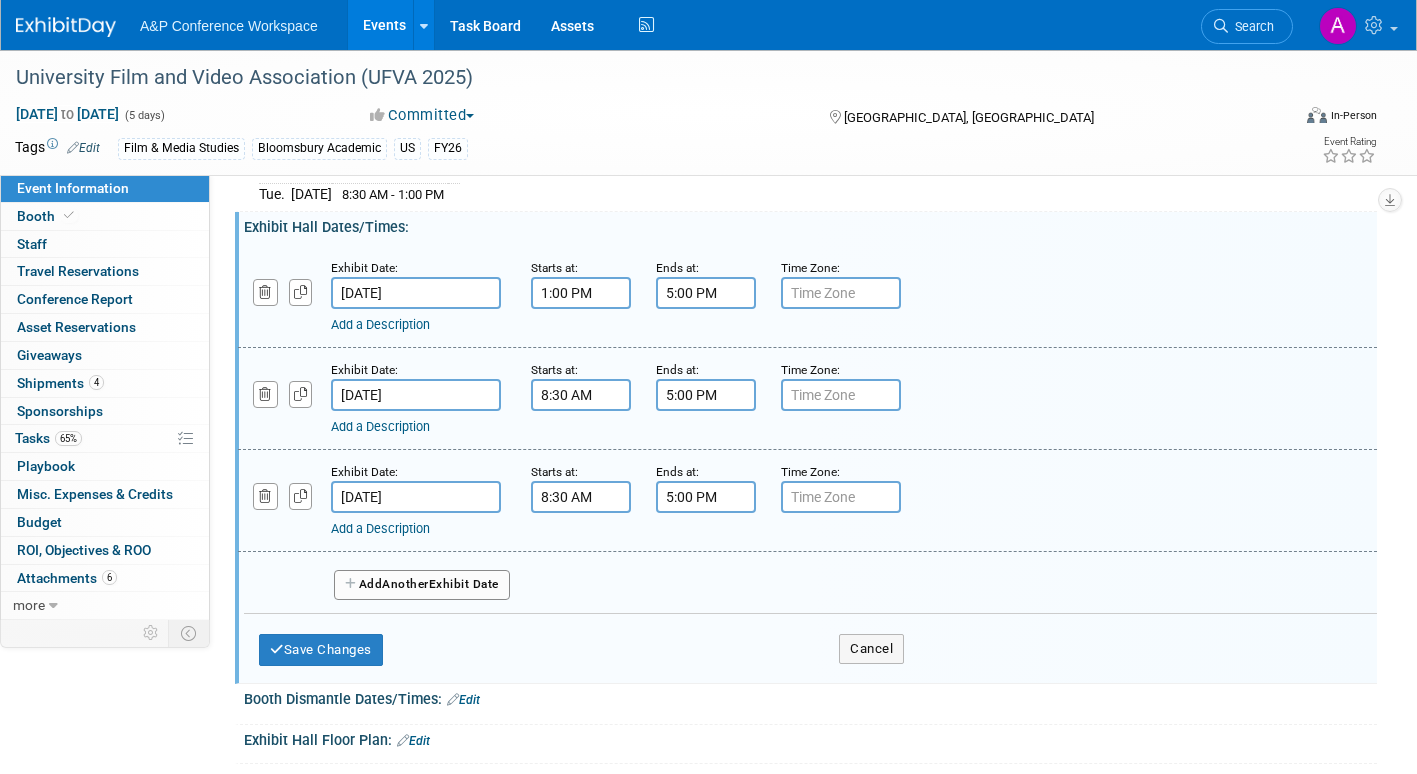 scroll, scrollTop: 1600, scrollLeft: 0, axis: vertical 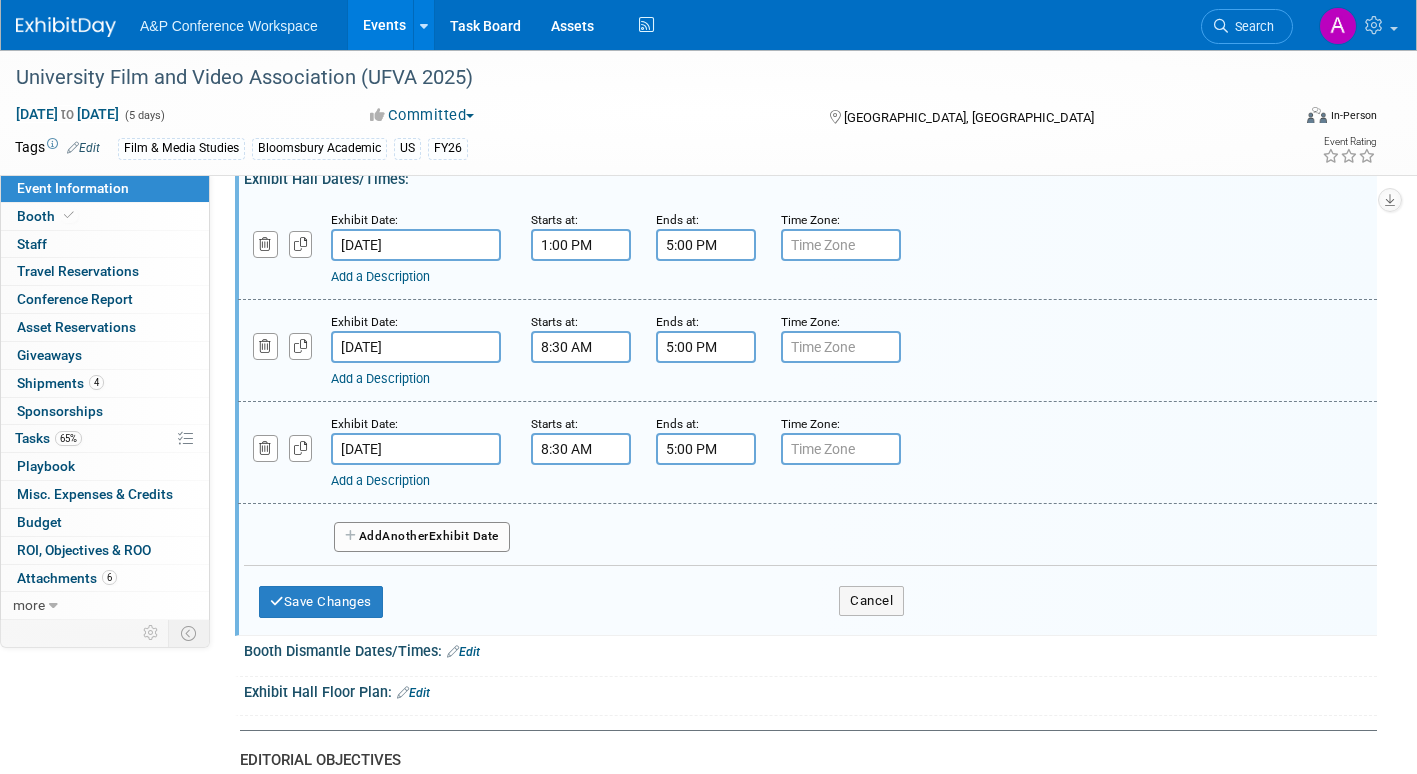 click on "Add  Another  Exhibit Date" at bounding box center (422, 537) 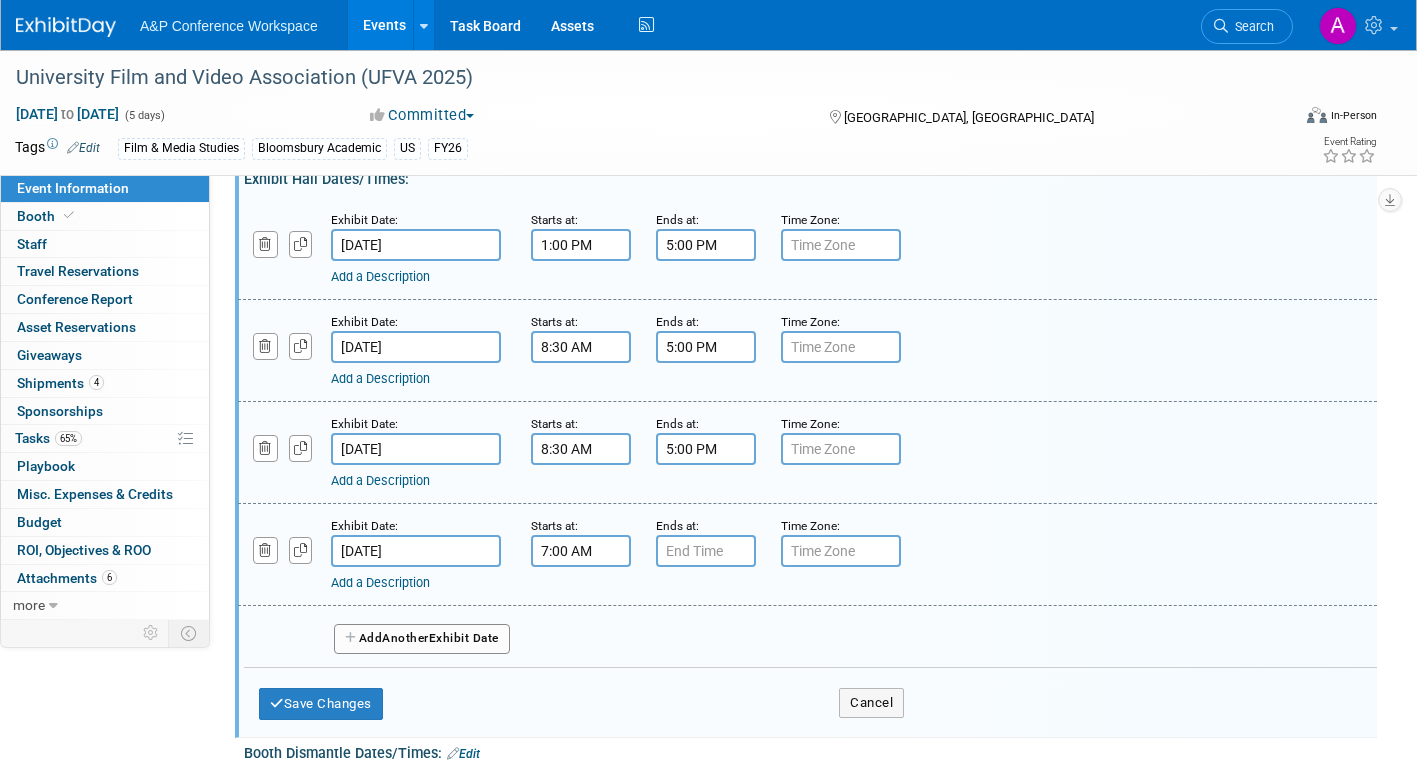 click on "7:00 AM" at bounding box center [581, 551] 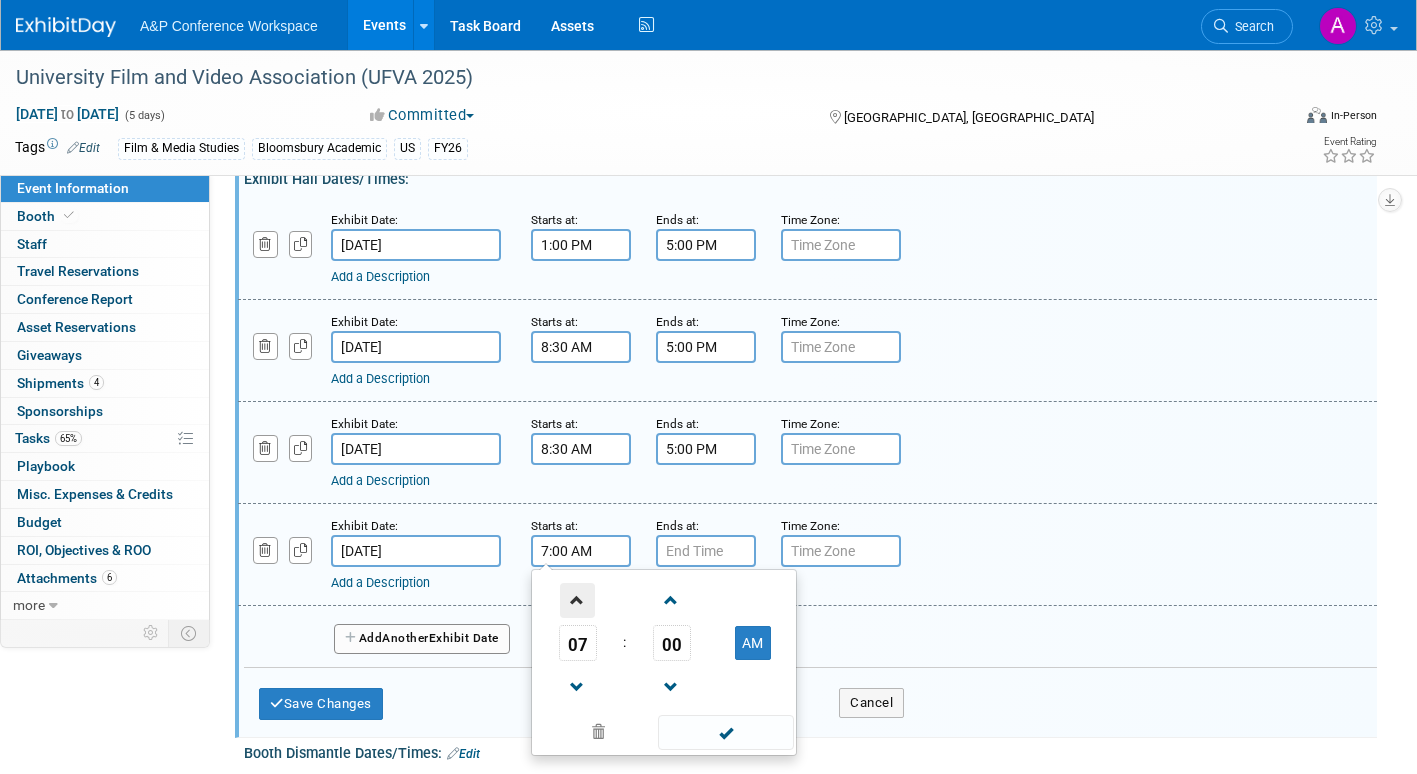 click at bounding box center (577, 600) 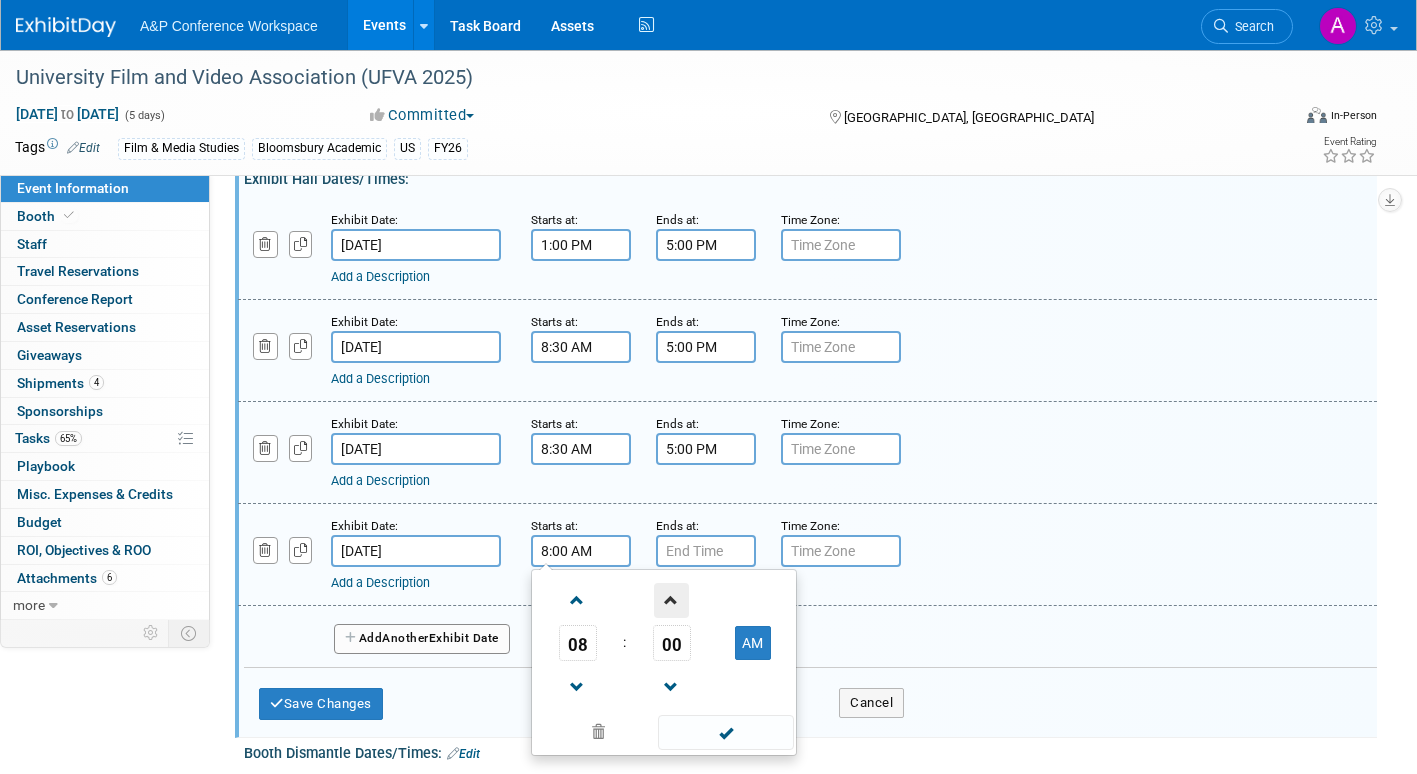 click at bounding box center (671, 600) 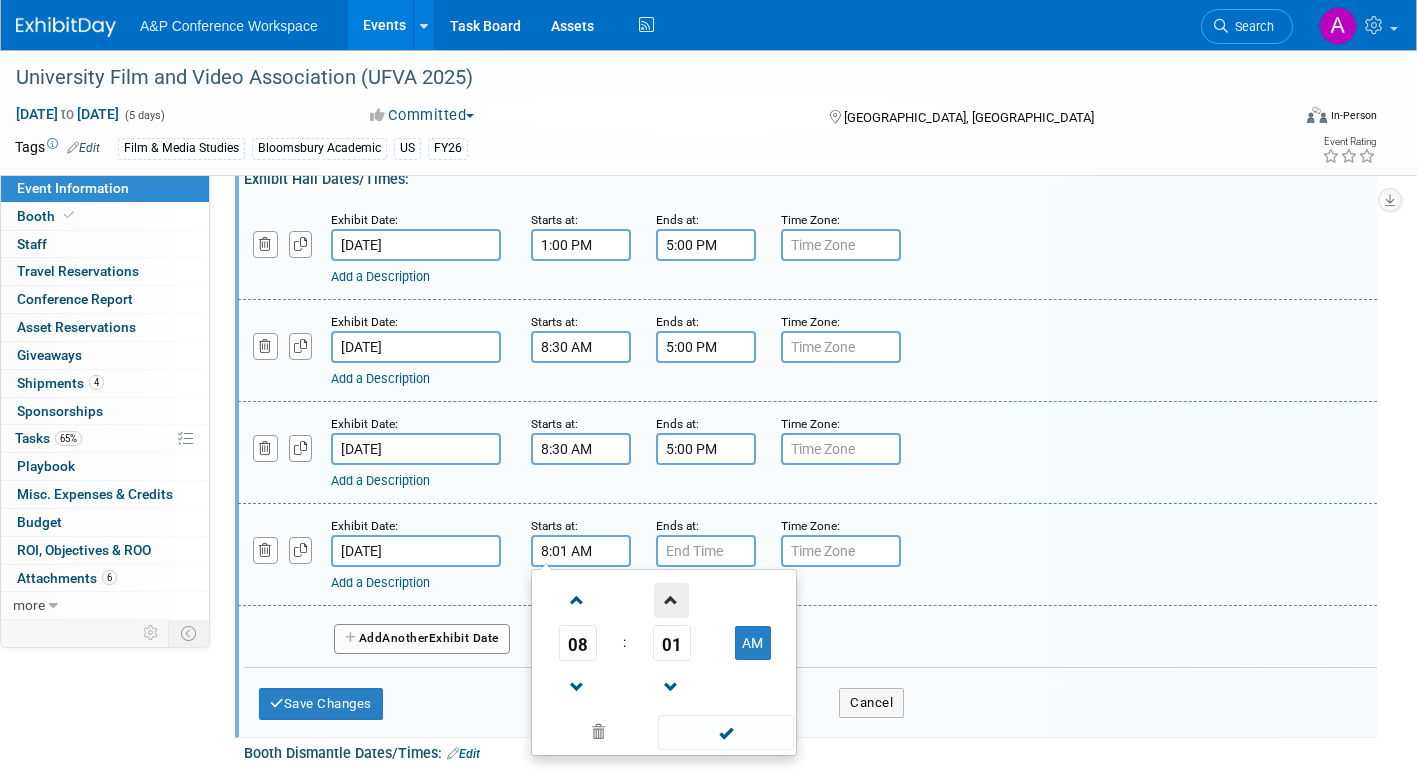 click at bounding box center [671, 600] 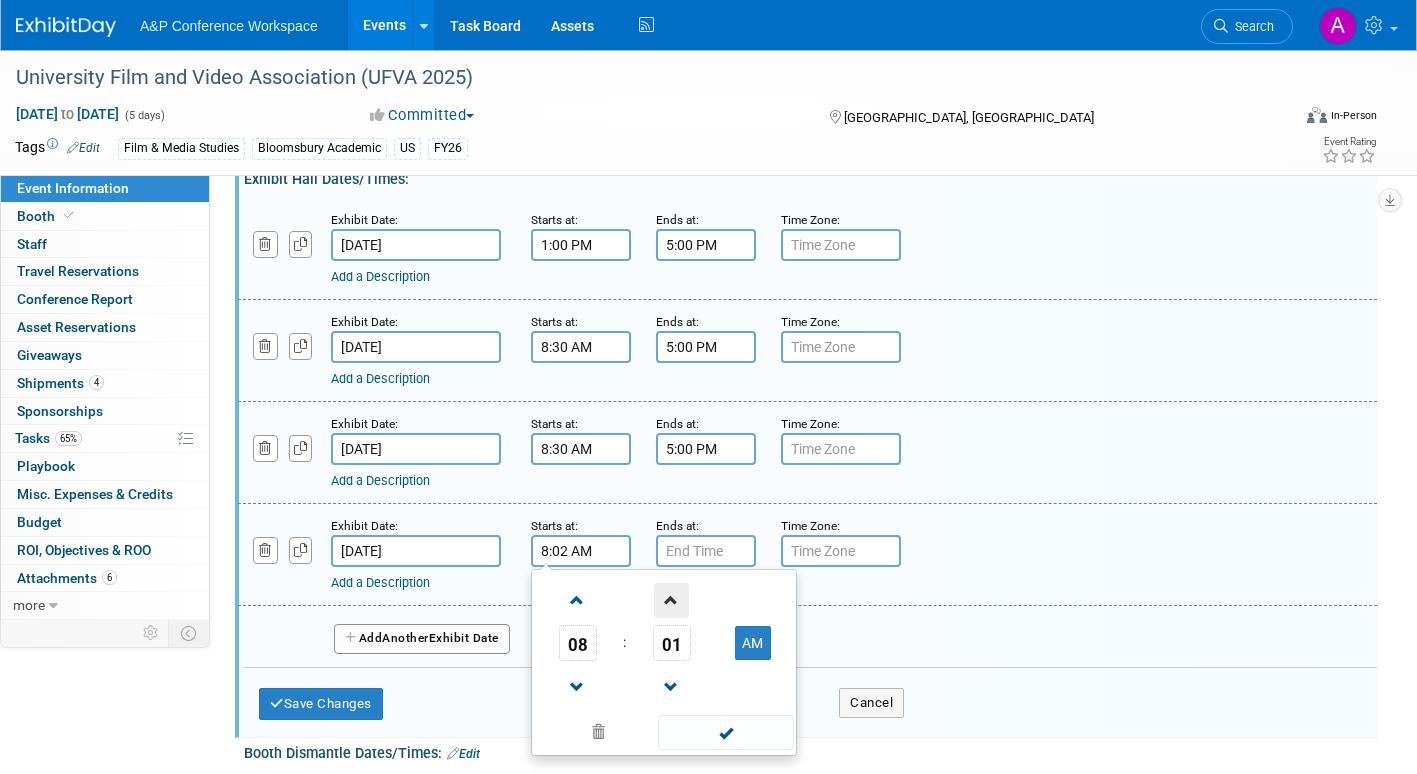 click at bounding box center (671, 600) 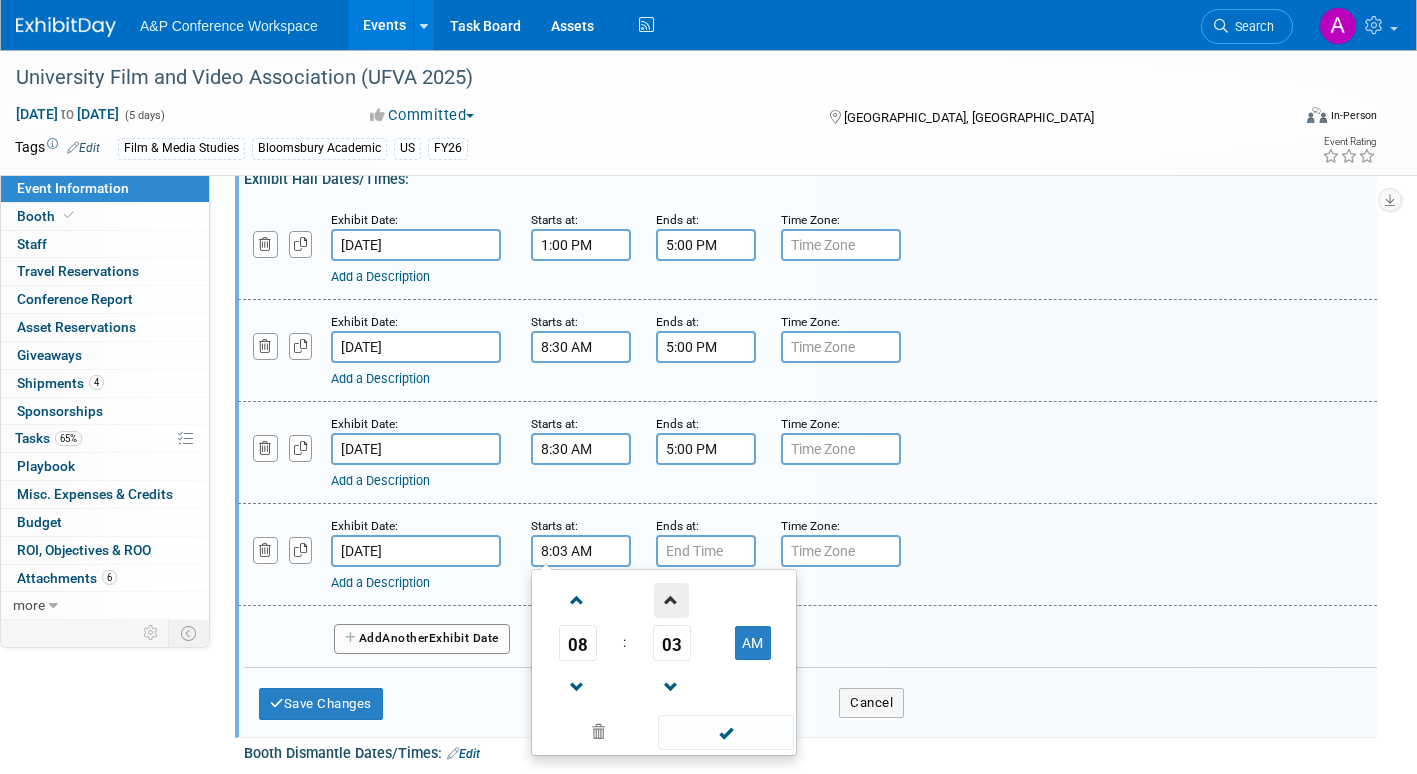 click at bounding box center [671, 600] 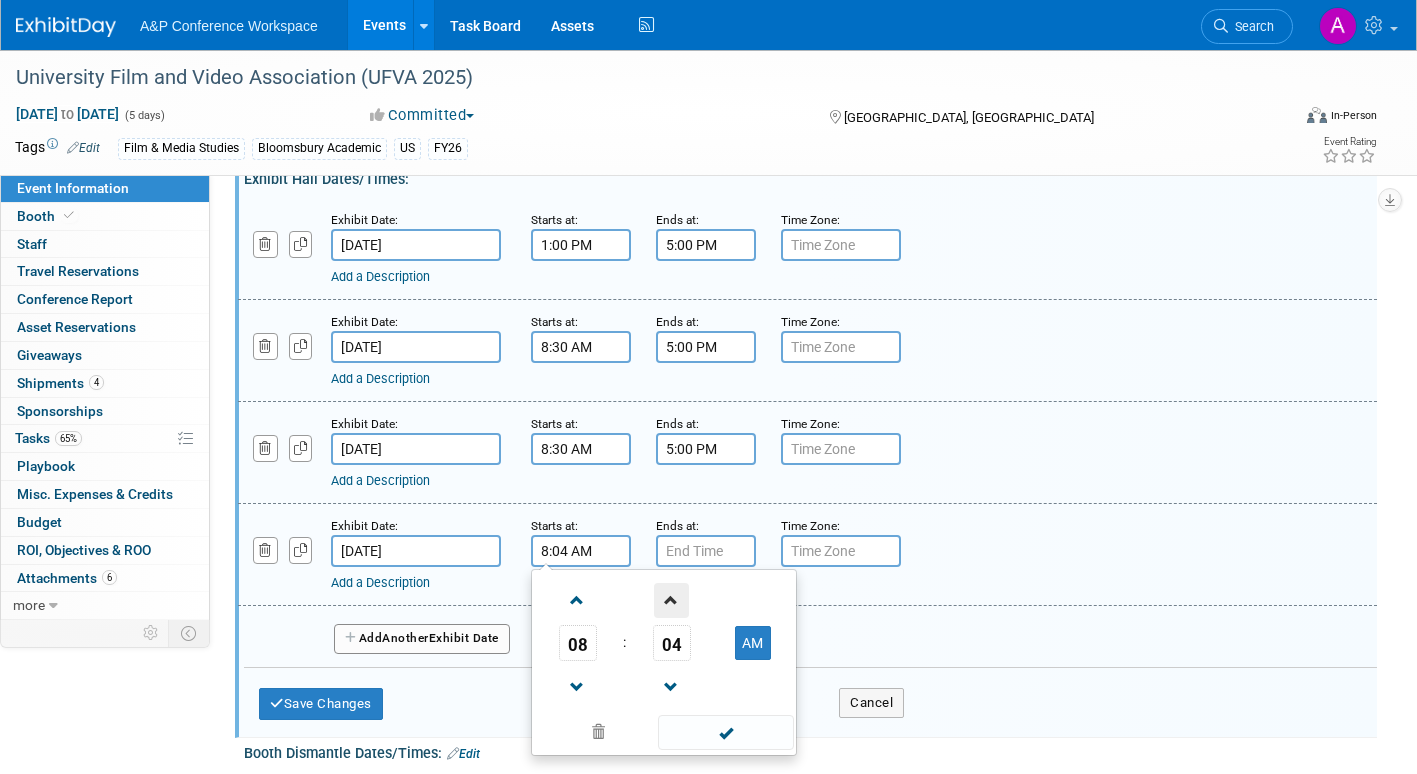 click at bounding box center (671, 600) 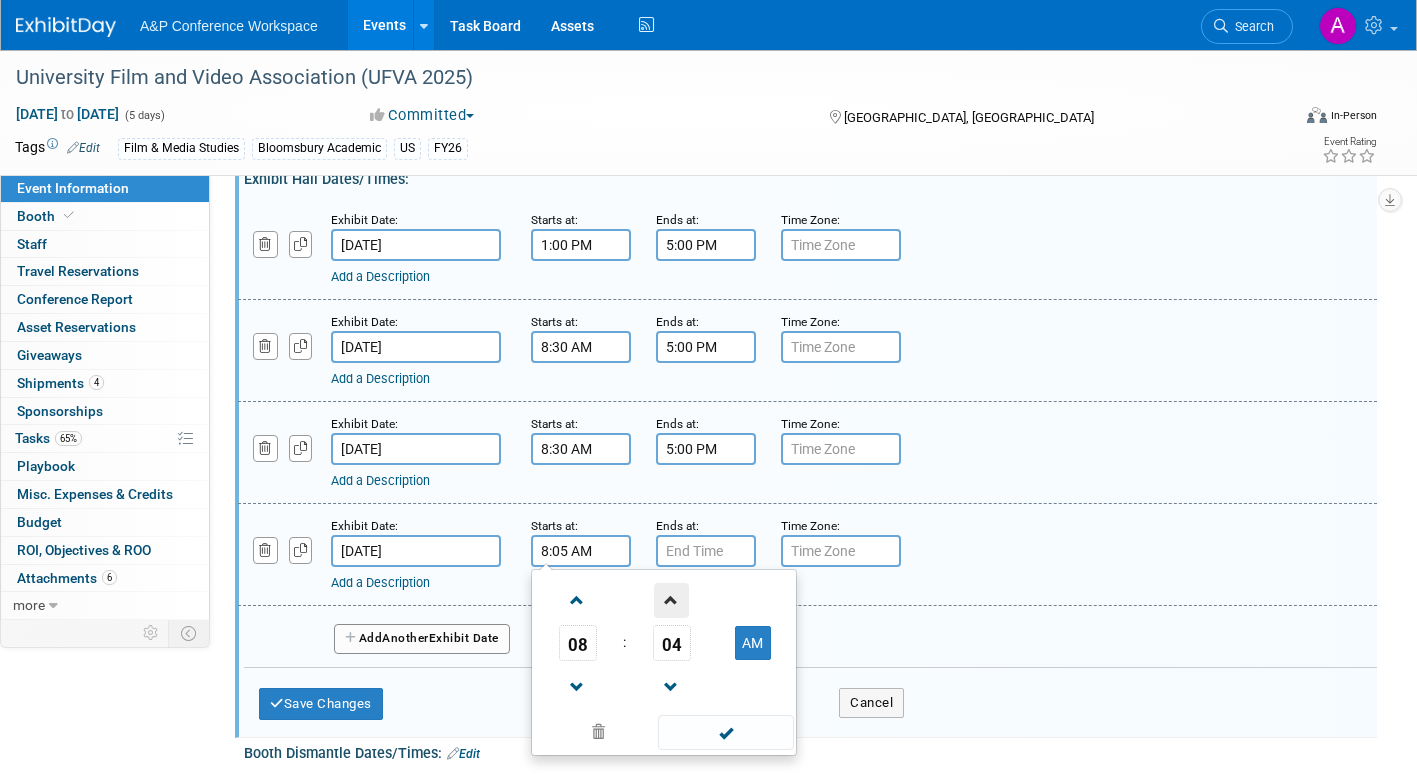 click at bounding box center (671, 600) 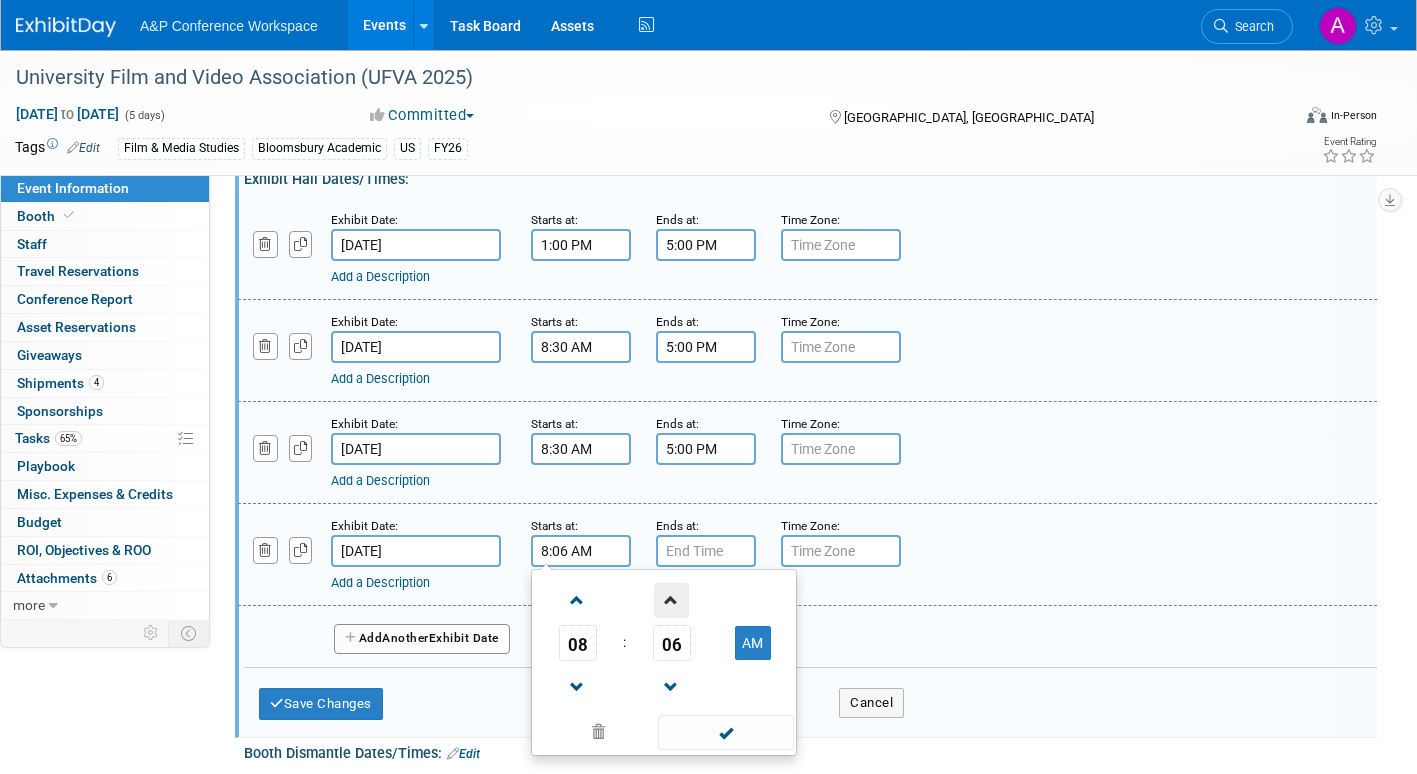 click at bounding box center [671, 600] 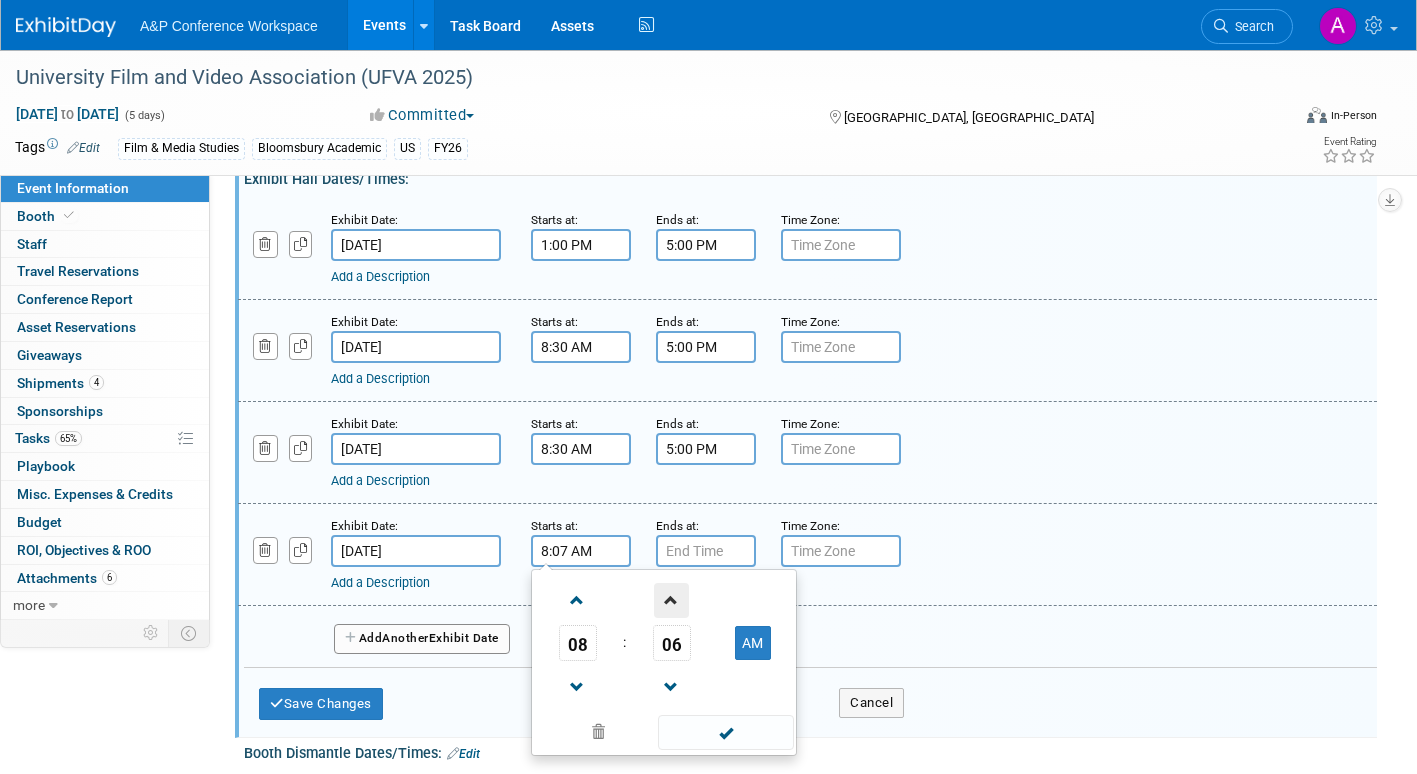 click at bounding box center (671, 600) 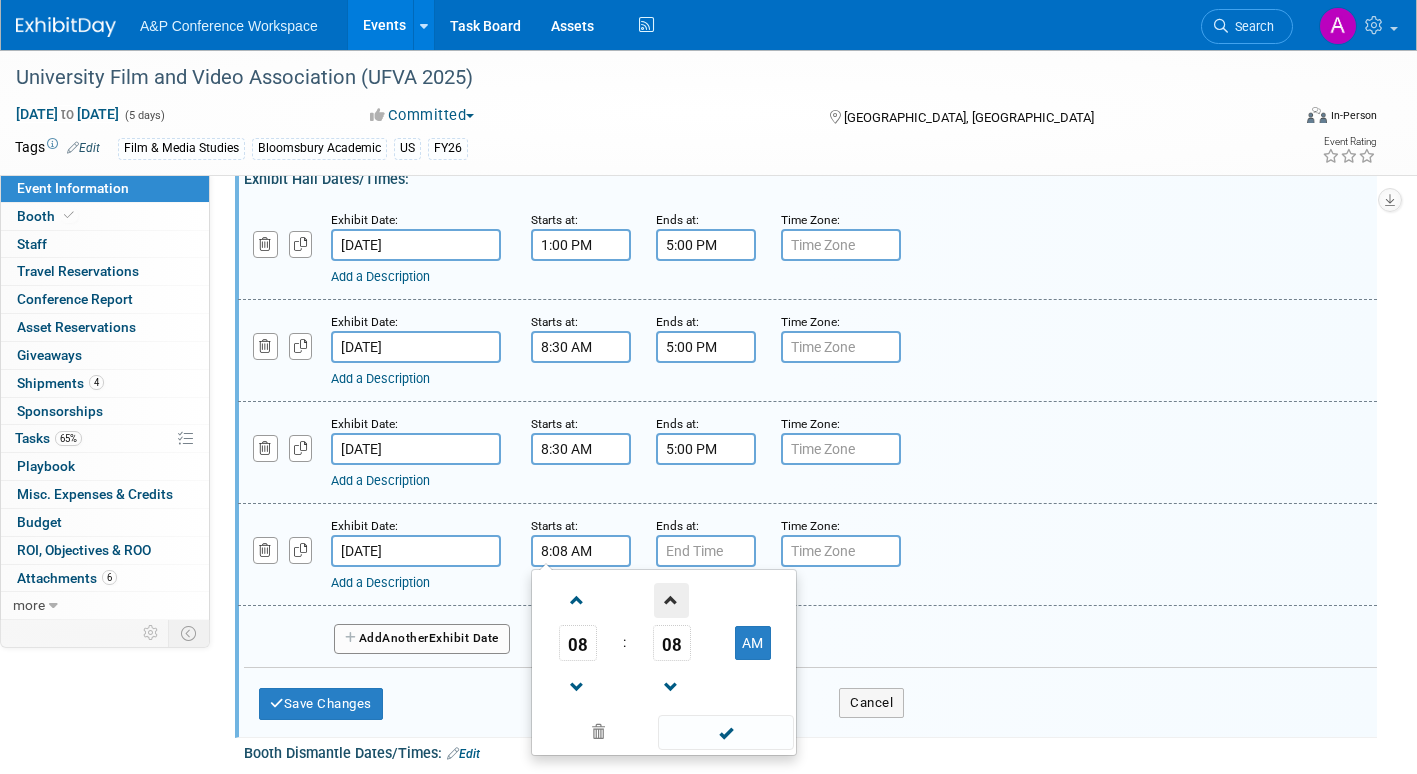 click at bounding box center [671, 600] 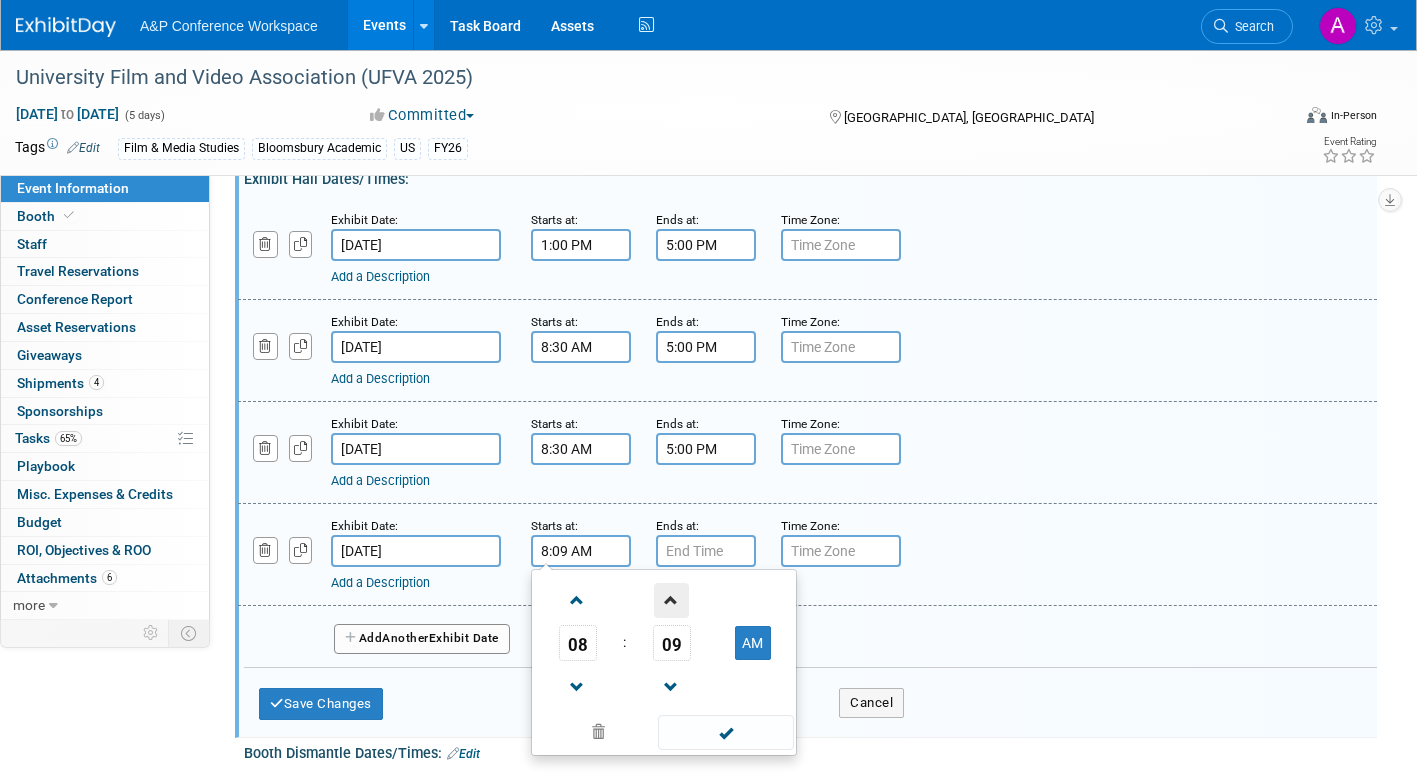 click at bounding box center (671, 600) 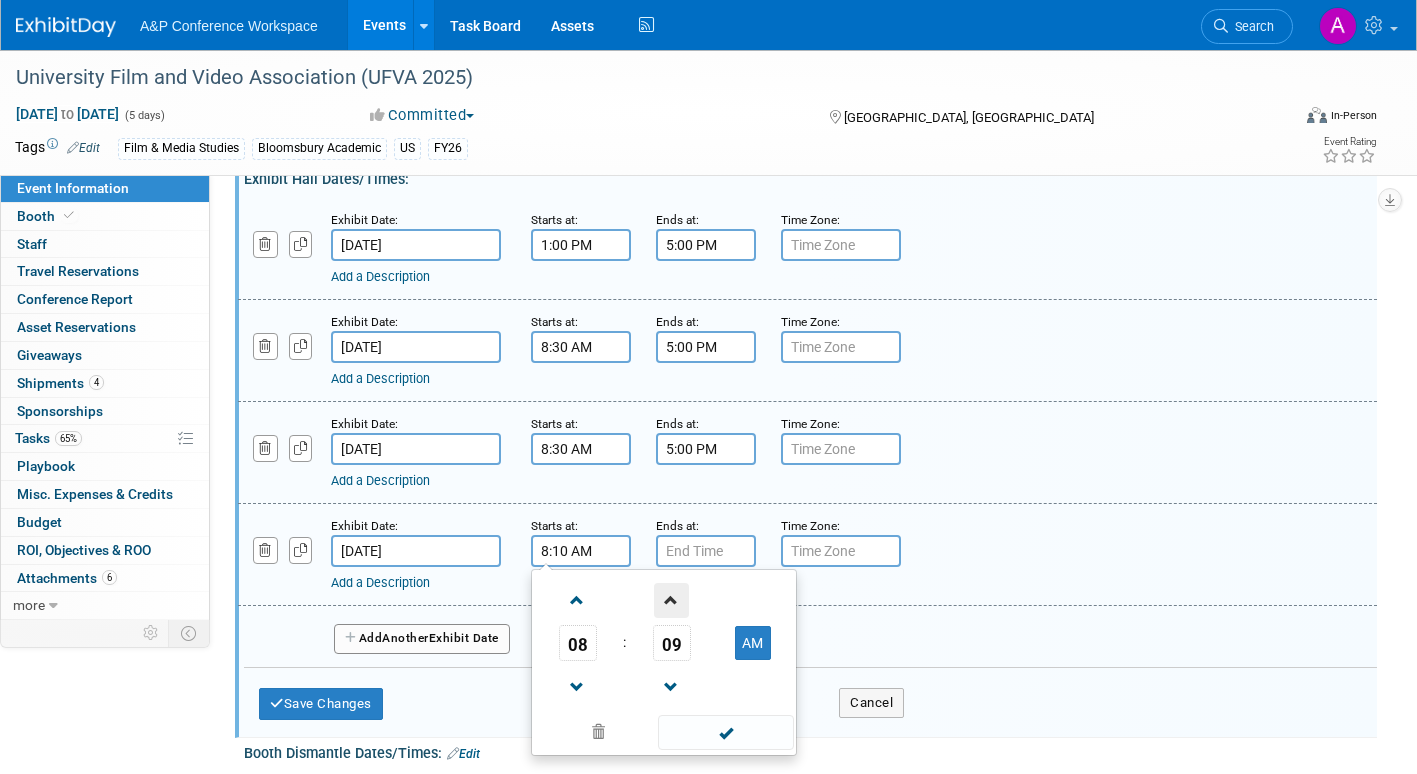 click at bounding box center (671, 600) 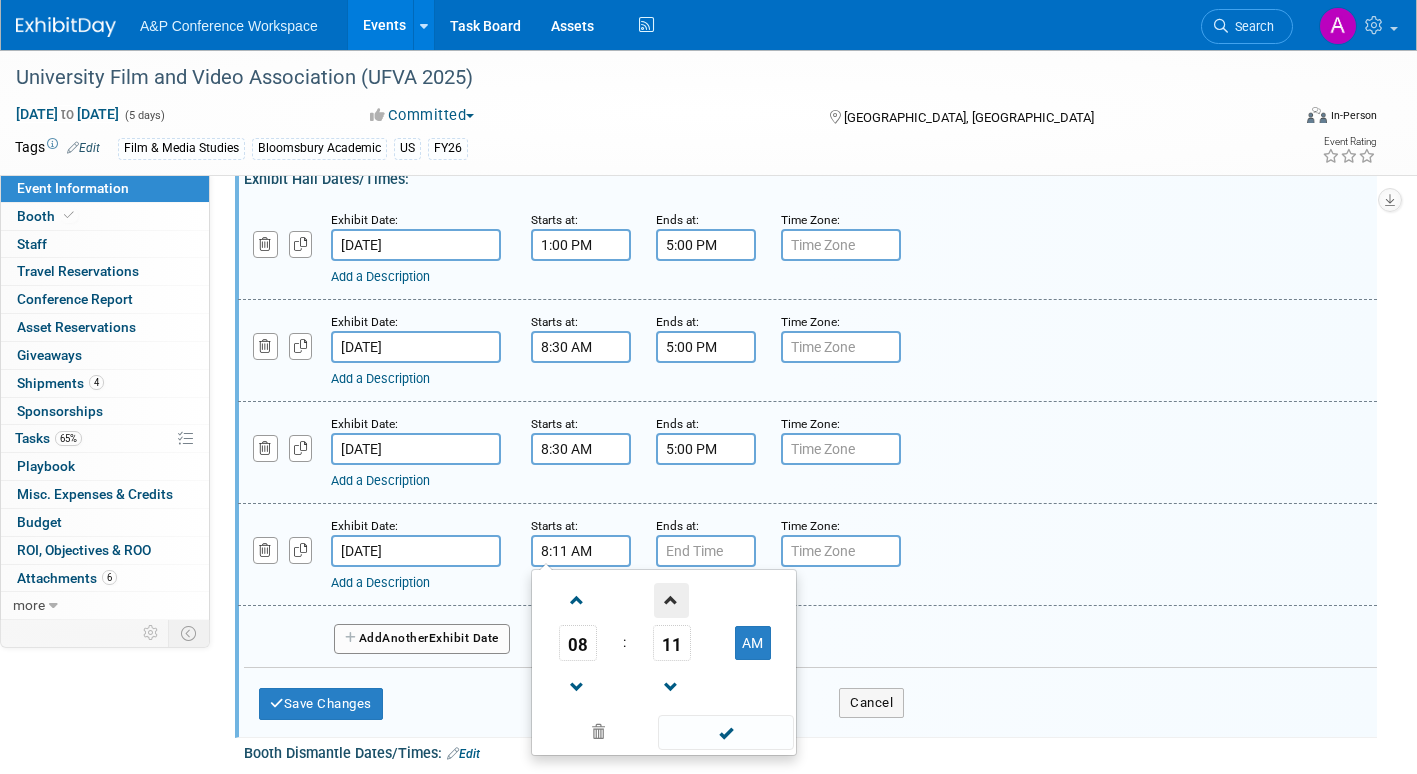 click at bounding box center (671, 600) 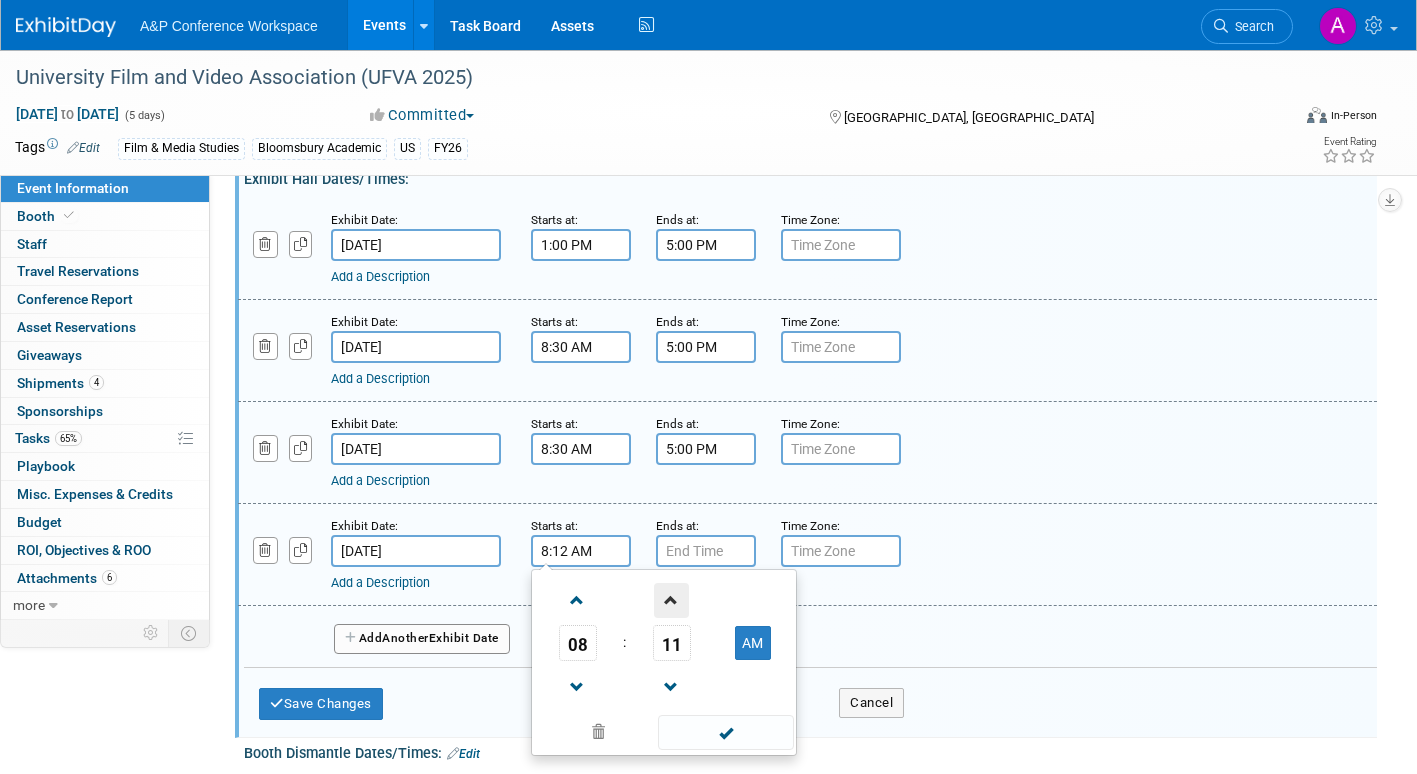 click at bounding box center (671, 600) 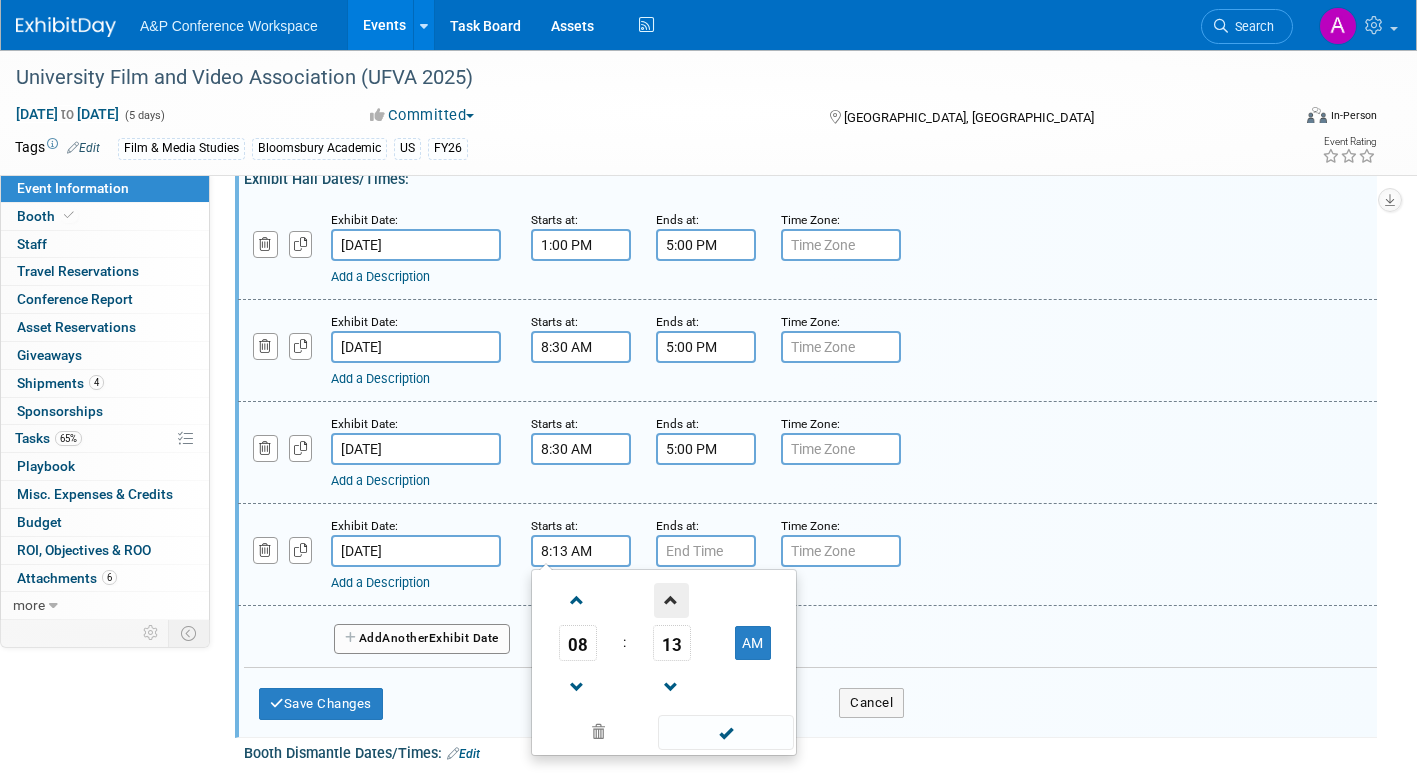 click at bounding box center (671, 600) 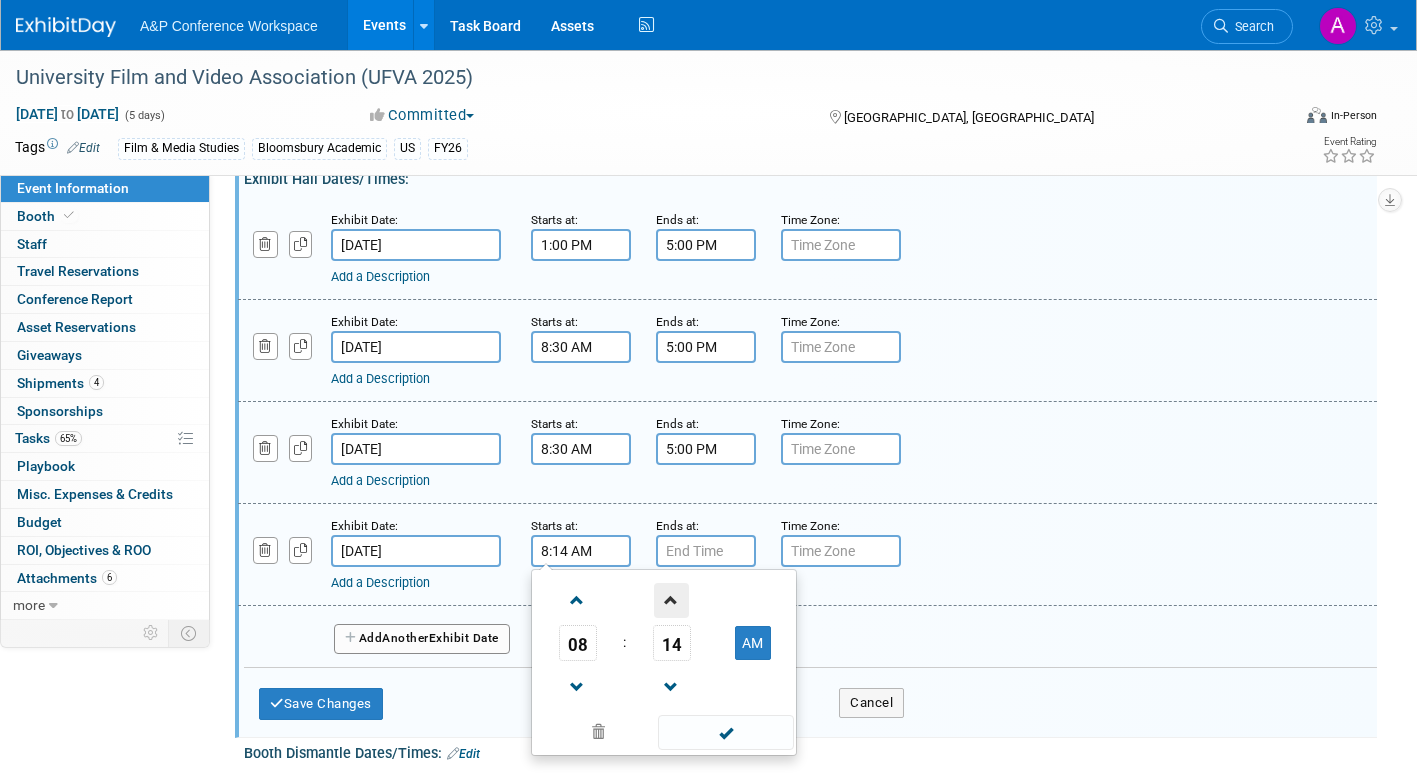 click at bounding box center (671, 600) 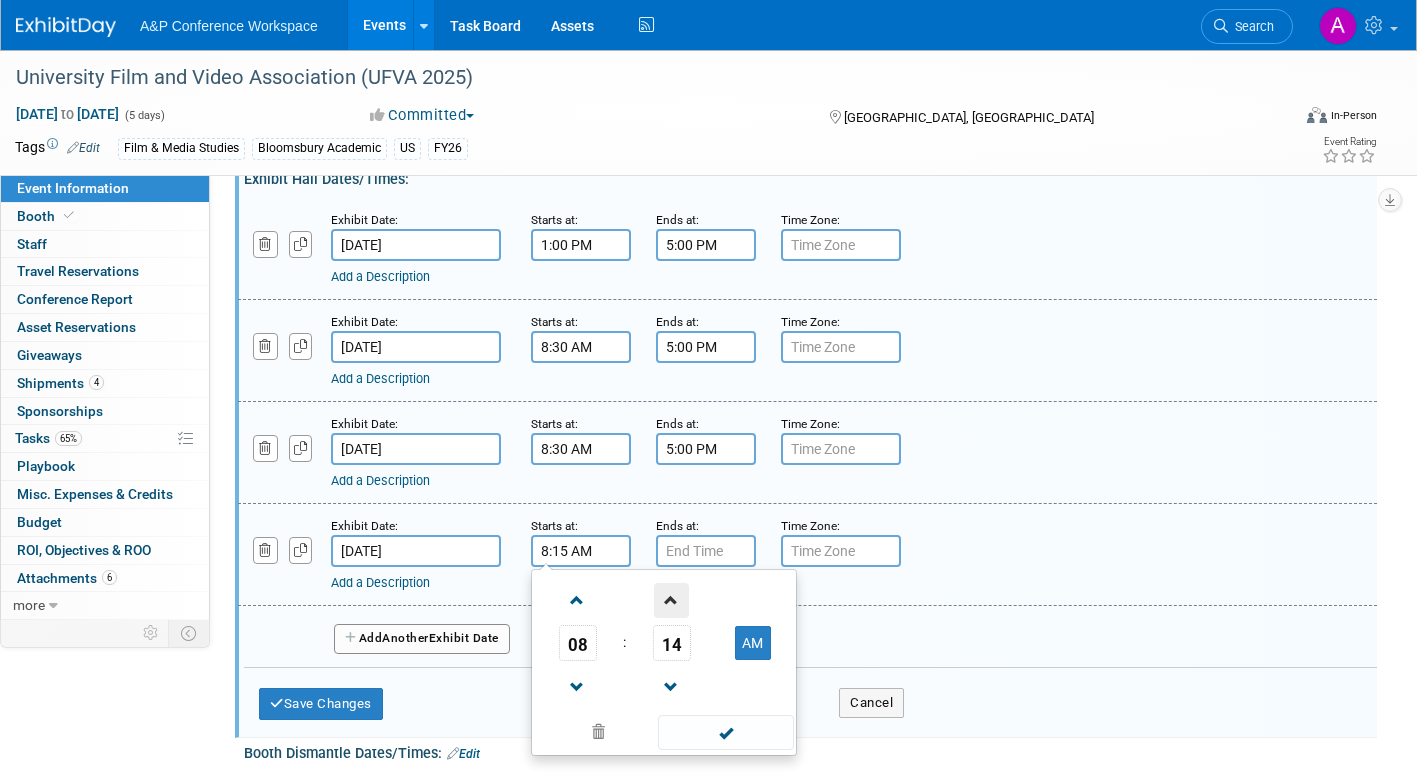 click at bounding box center [671, 600] 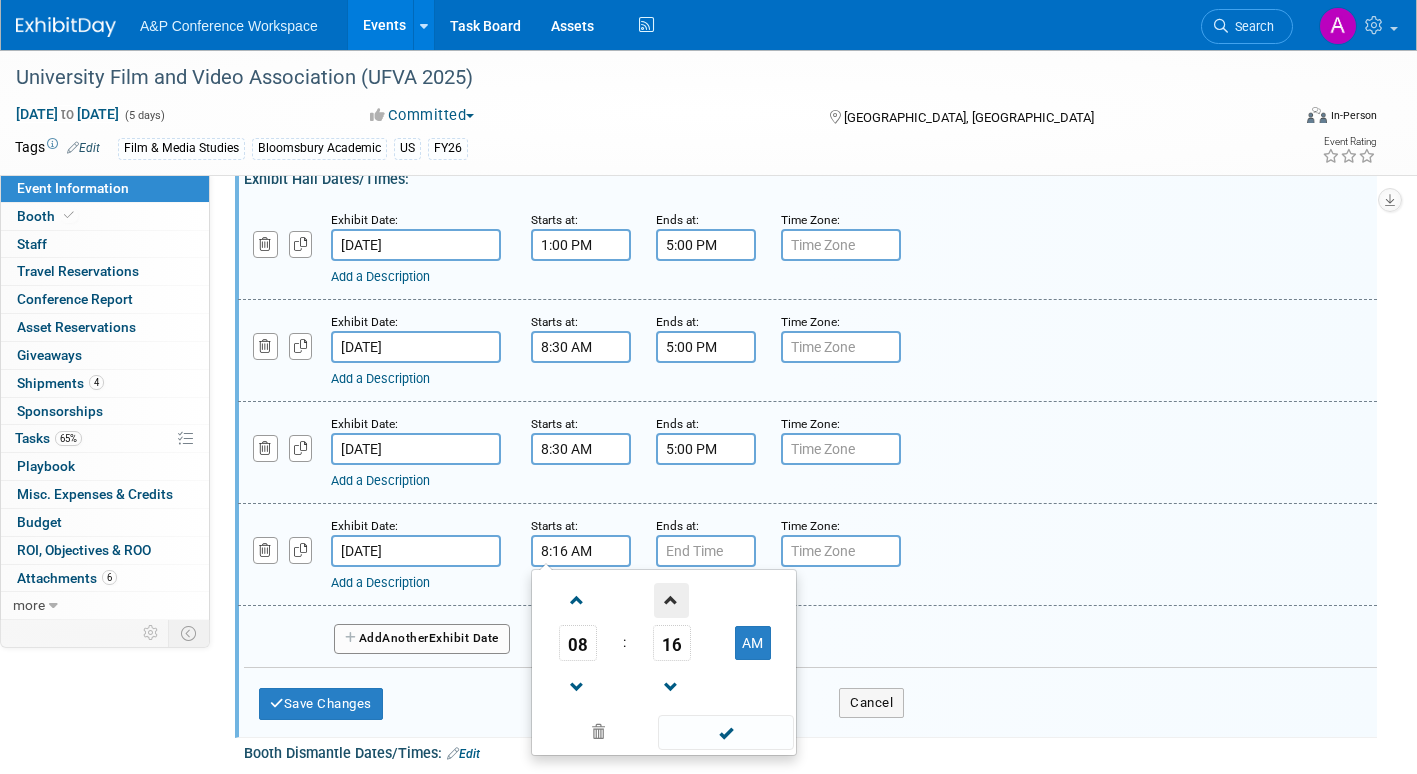 click at bounding box center [671, 600] 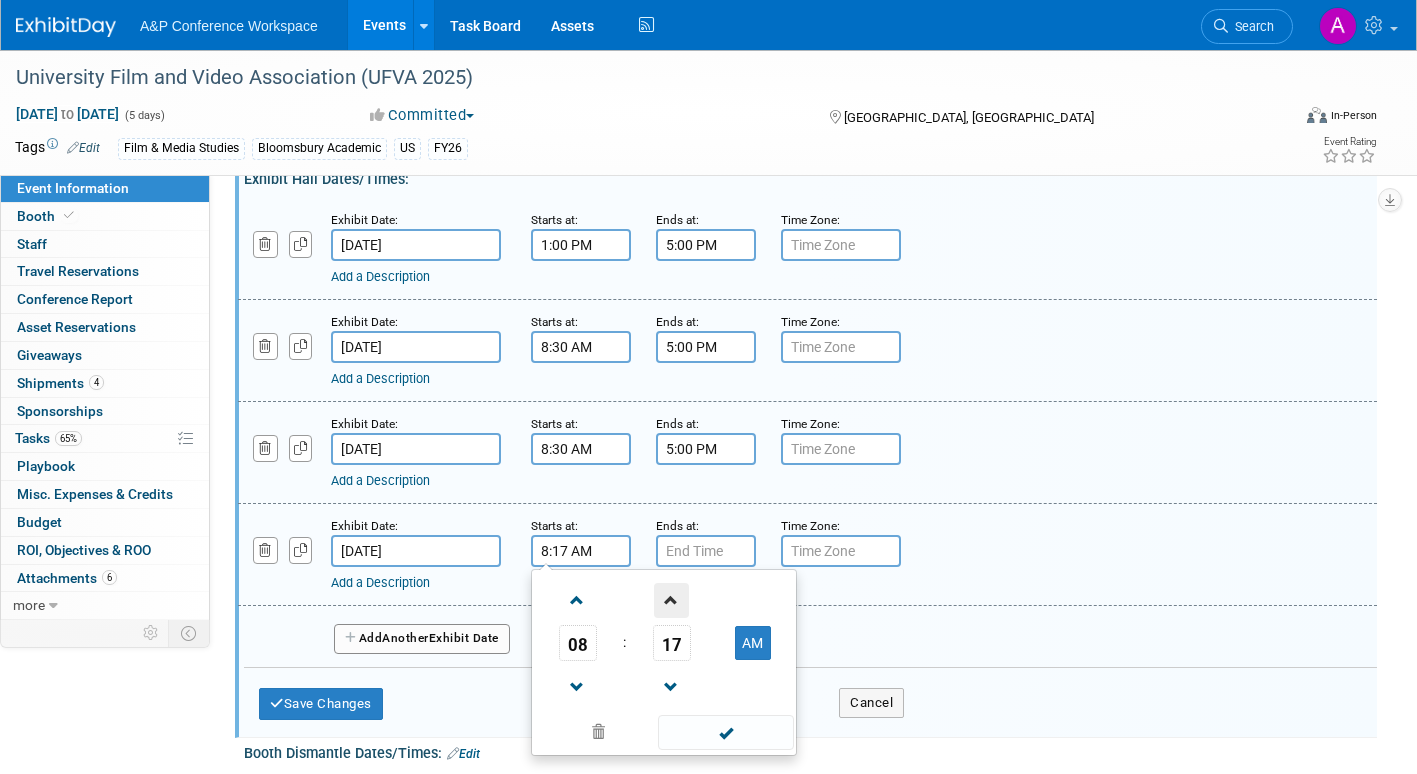 click at bounding box center (671, 600) 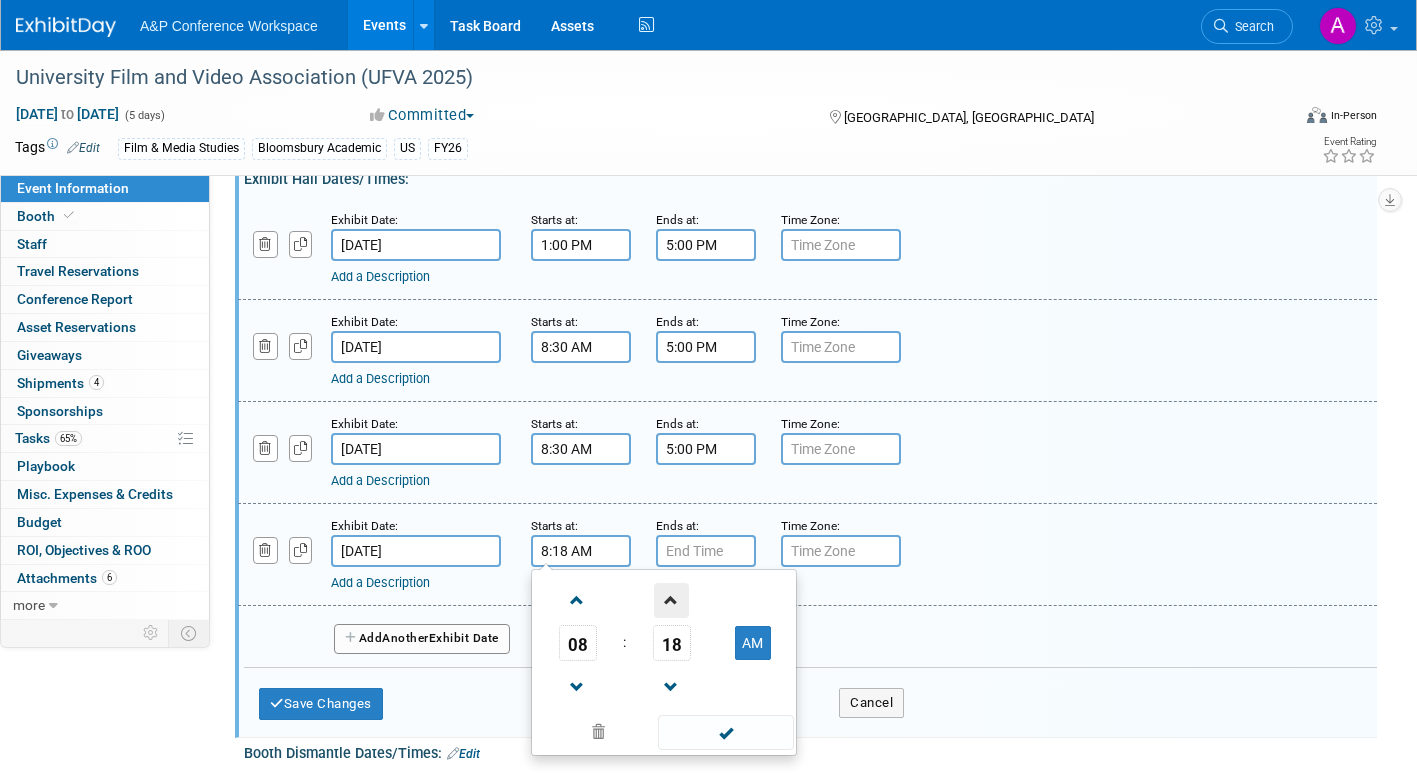 click at bounding box center (671, 600) 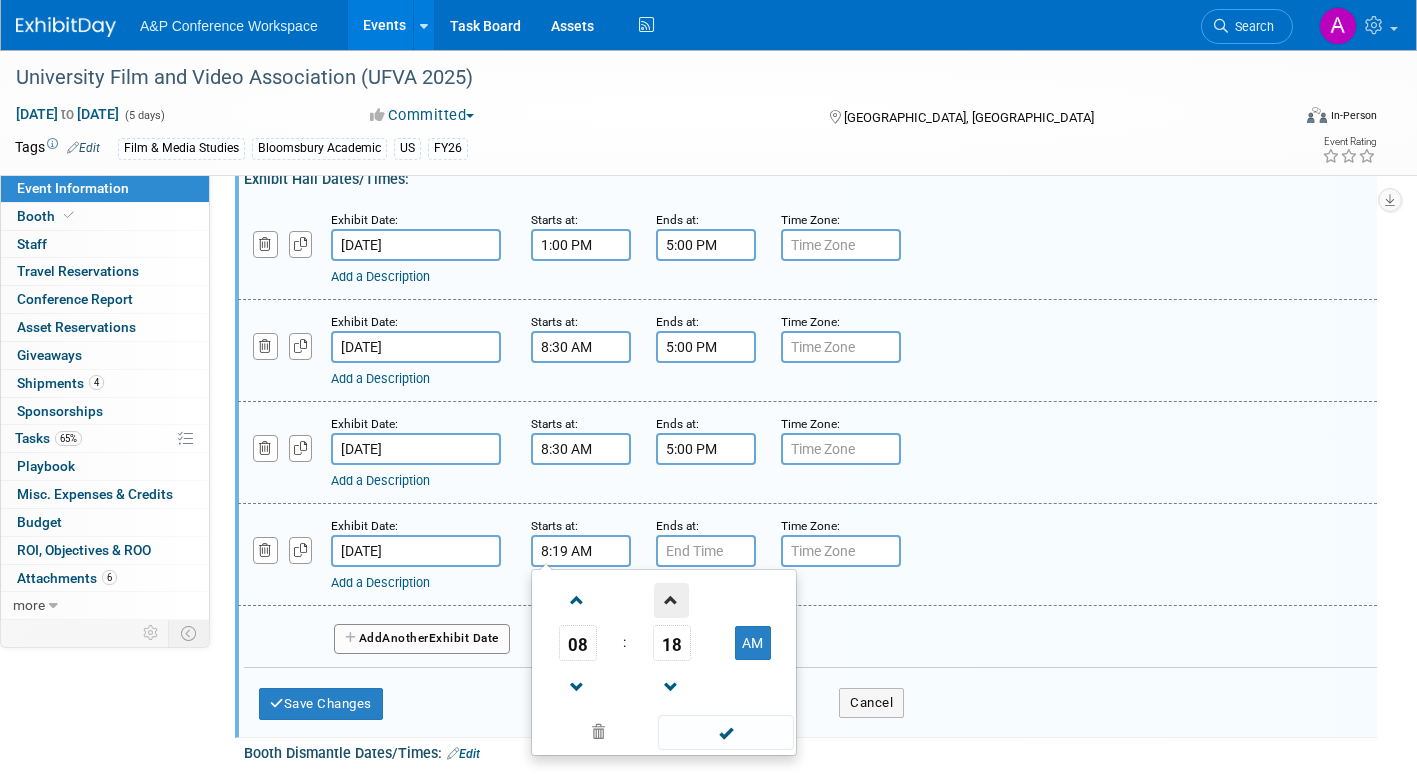 click at bounding box center [671, 600] 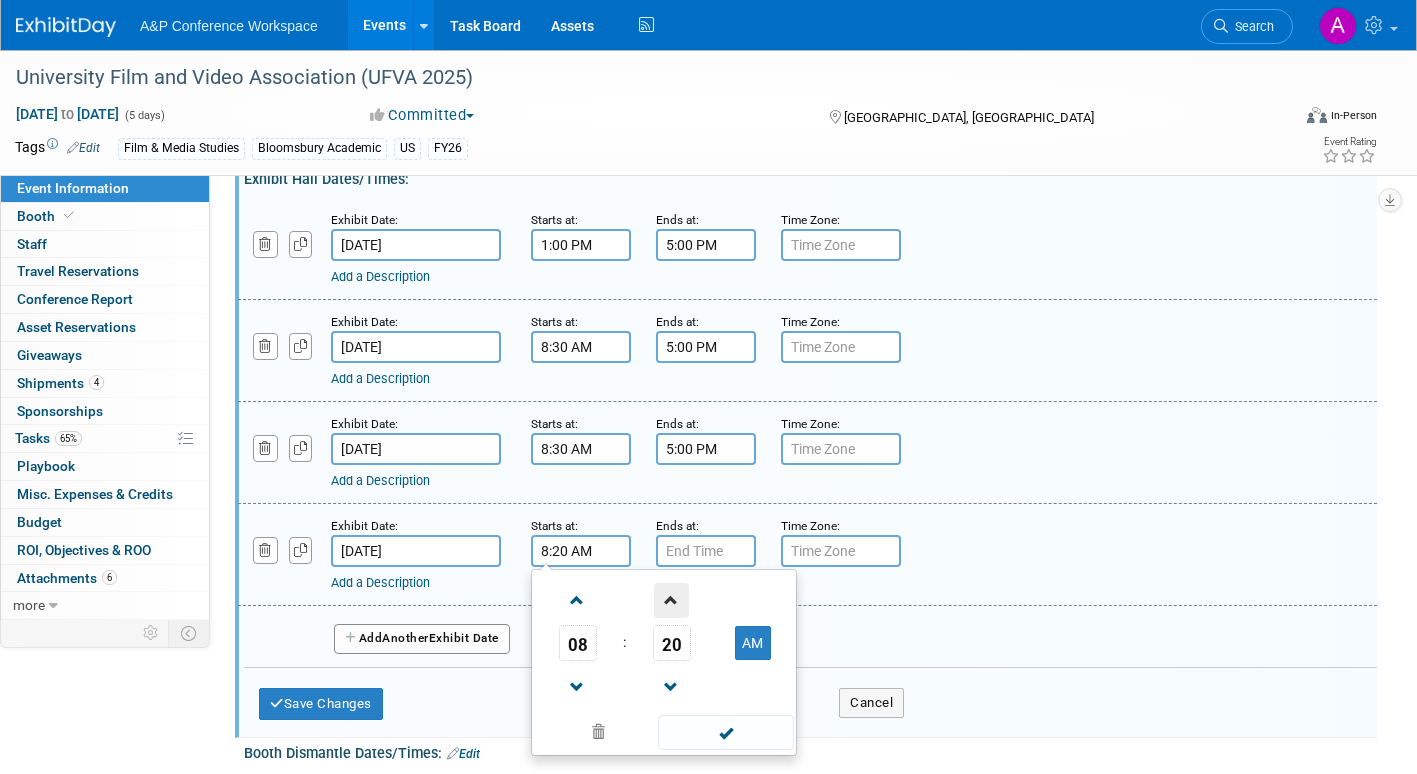 click at bounding box center (671, 600) 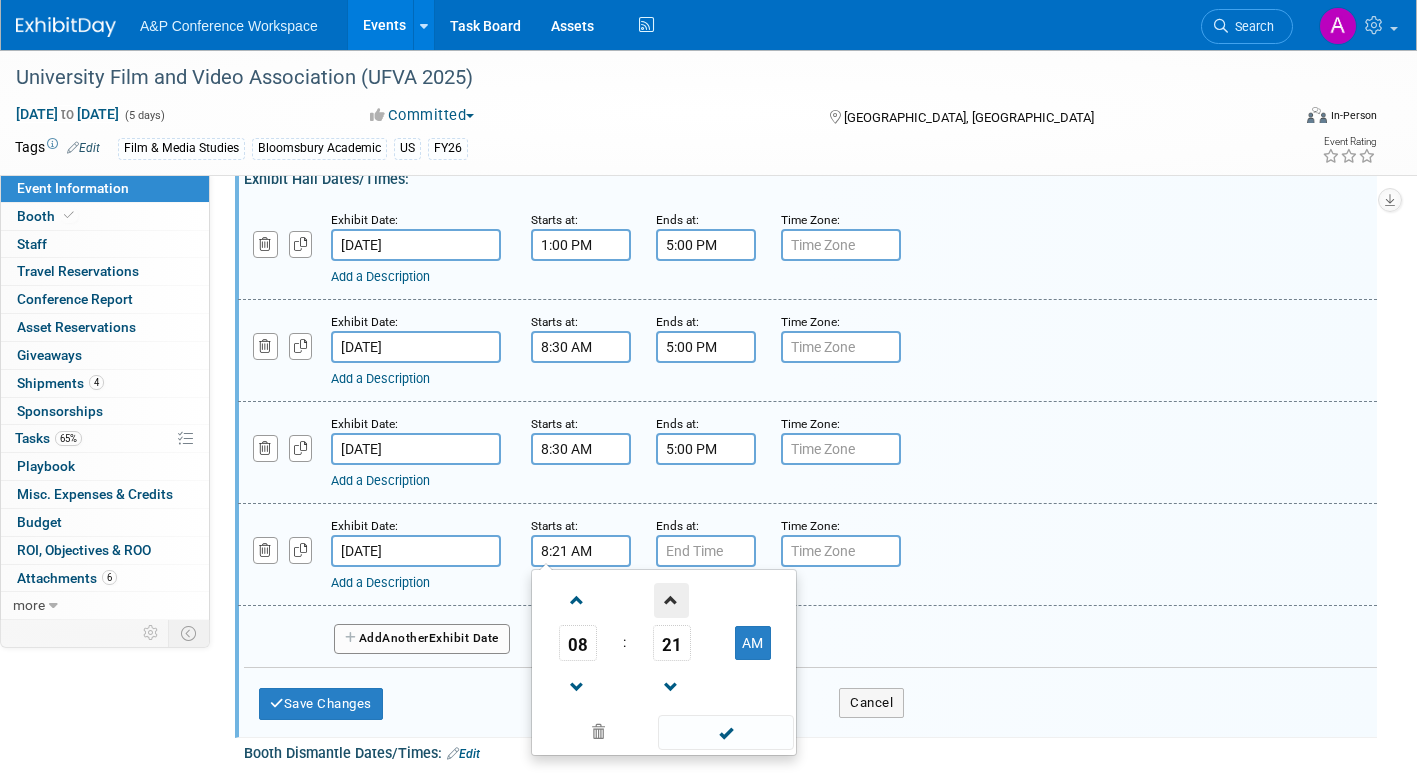 click at bounding box center [671, 600] 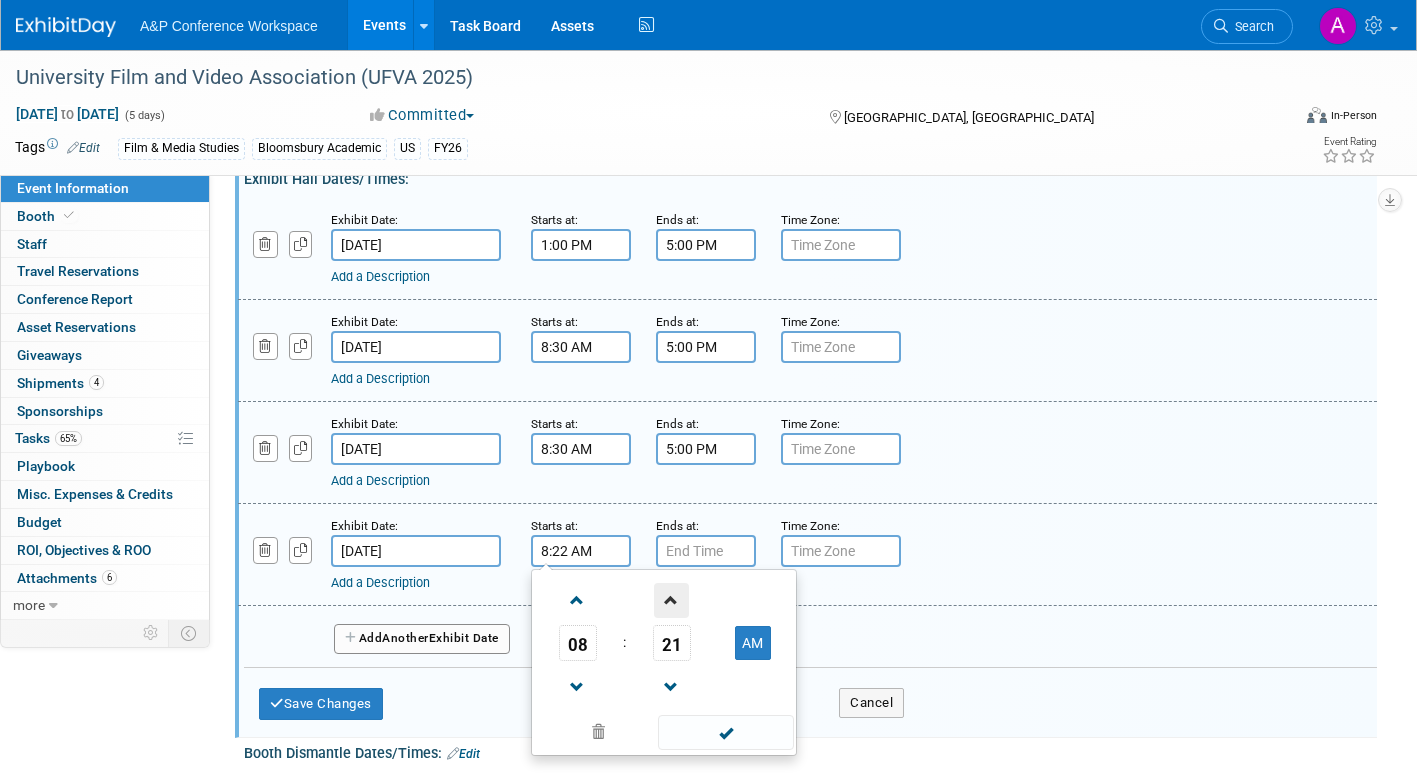 click at bounding box center (671, 600) 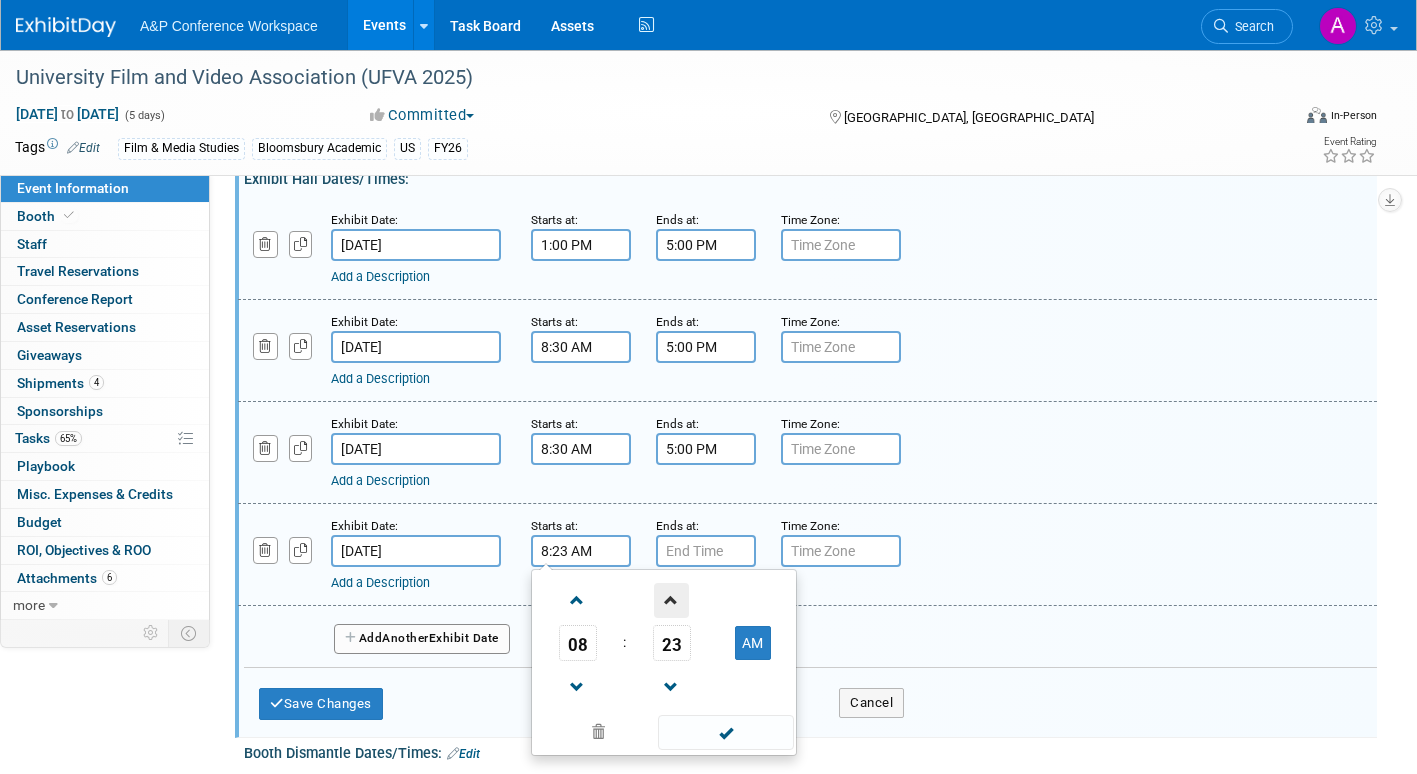 click at bounding box center (671, 600) 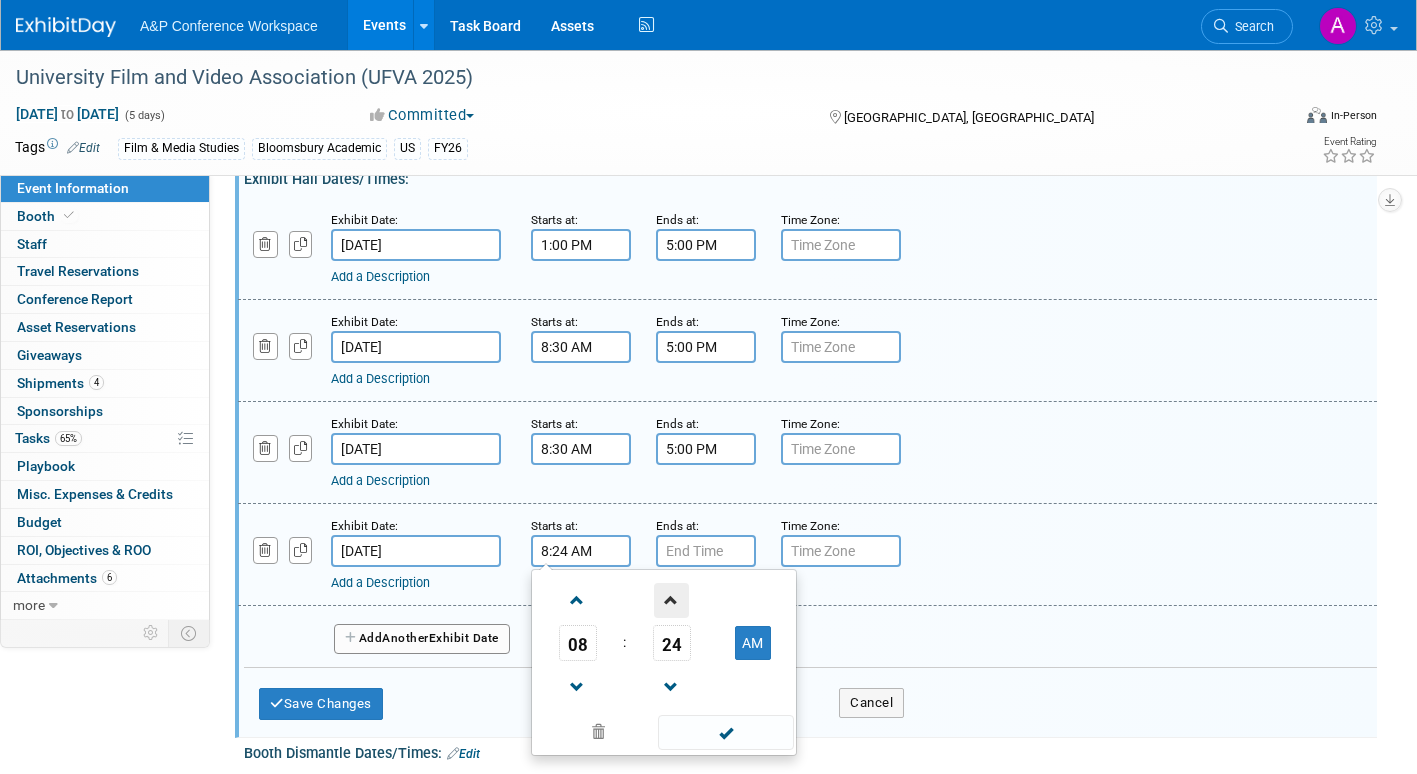 click at bounding box center [671, 600] 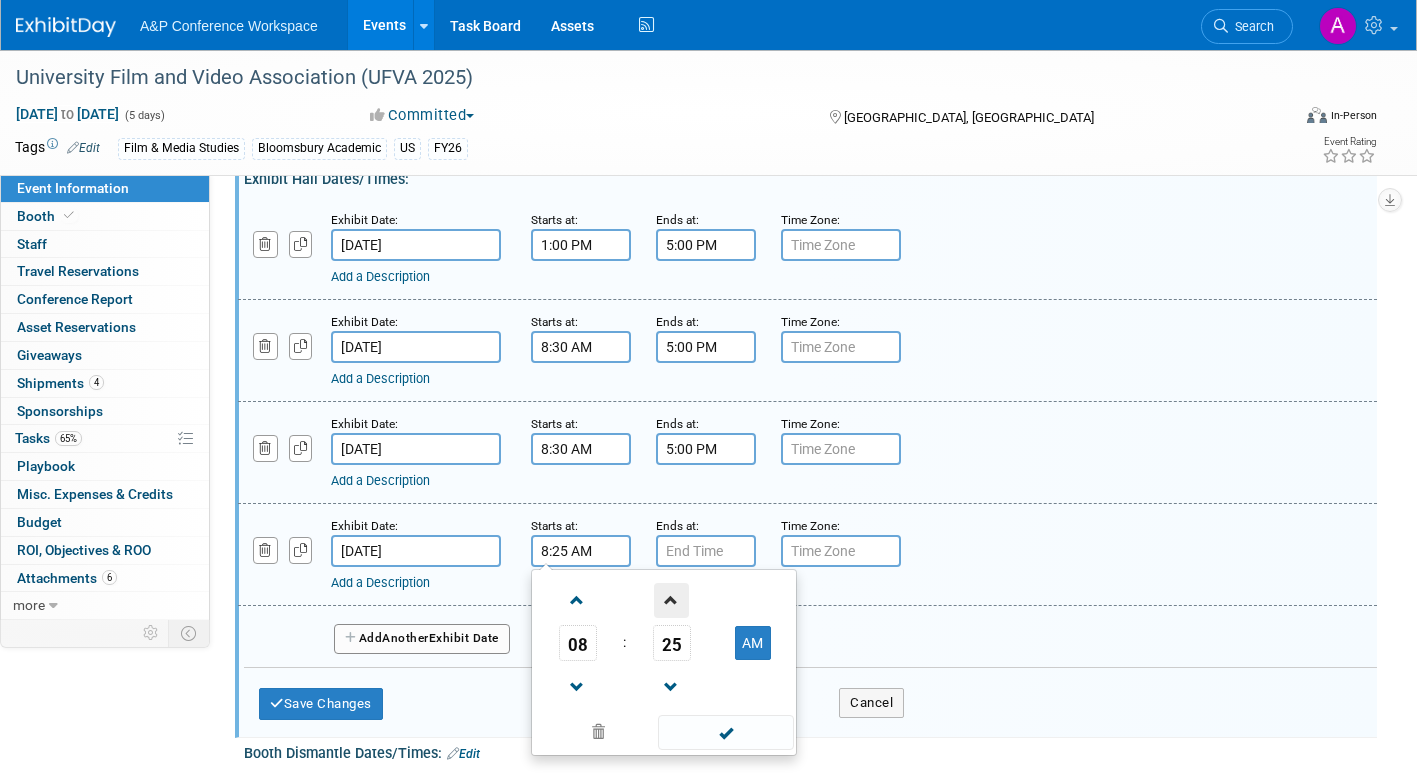click at bounding box center [671, 600] 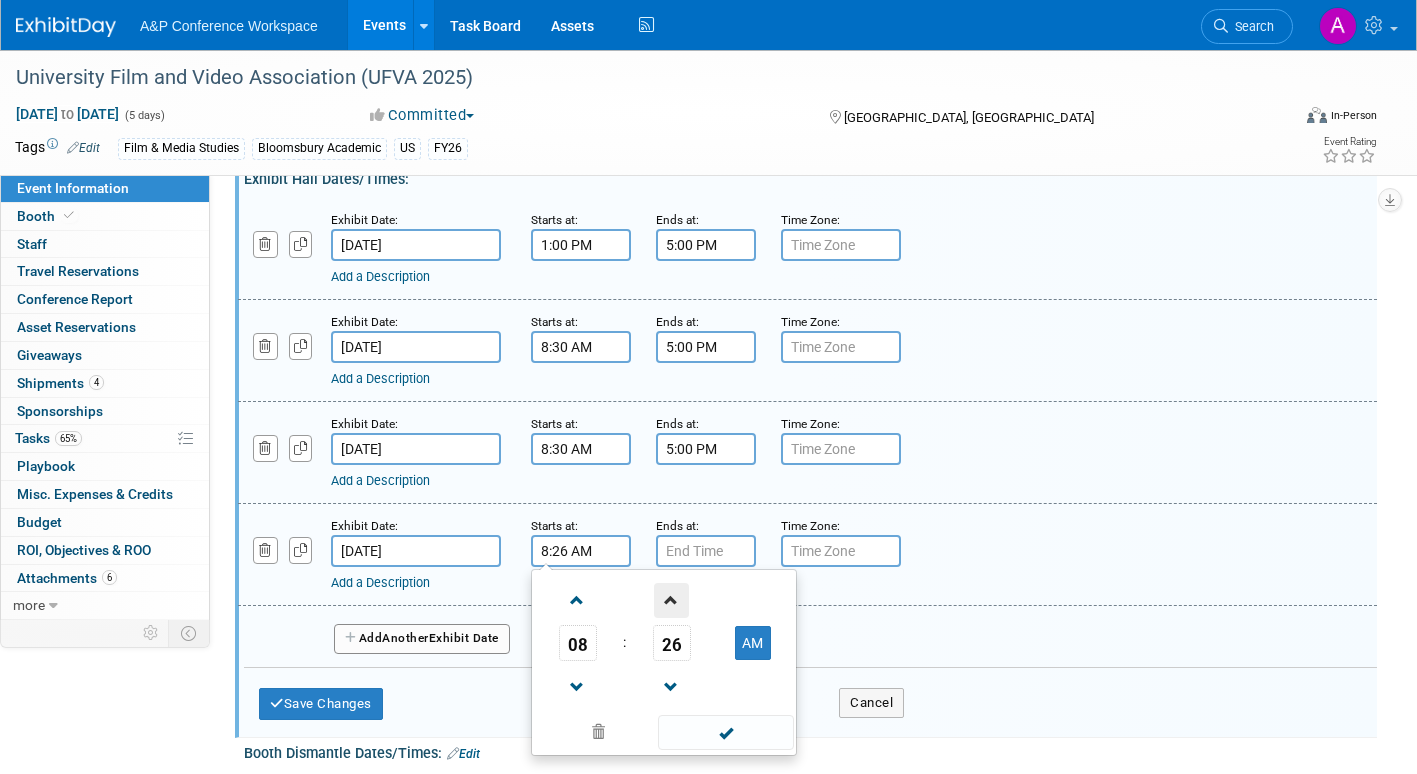 click at bounding box center (671, 600) 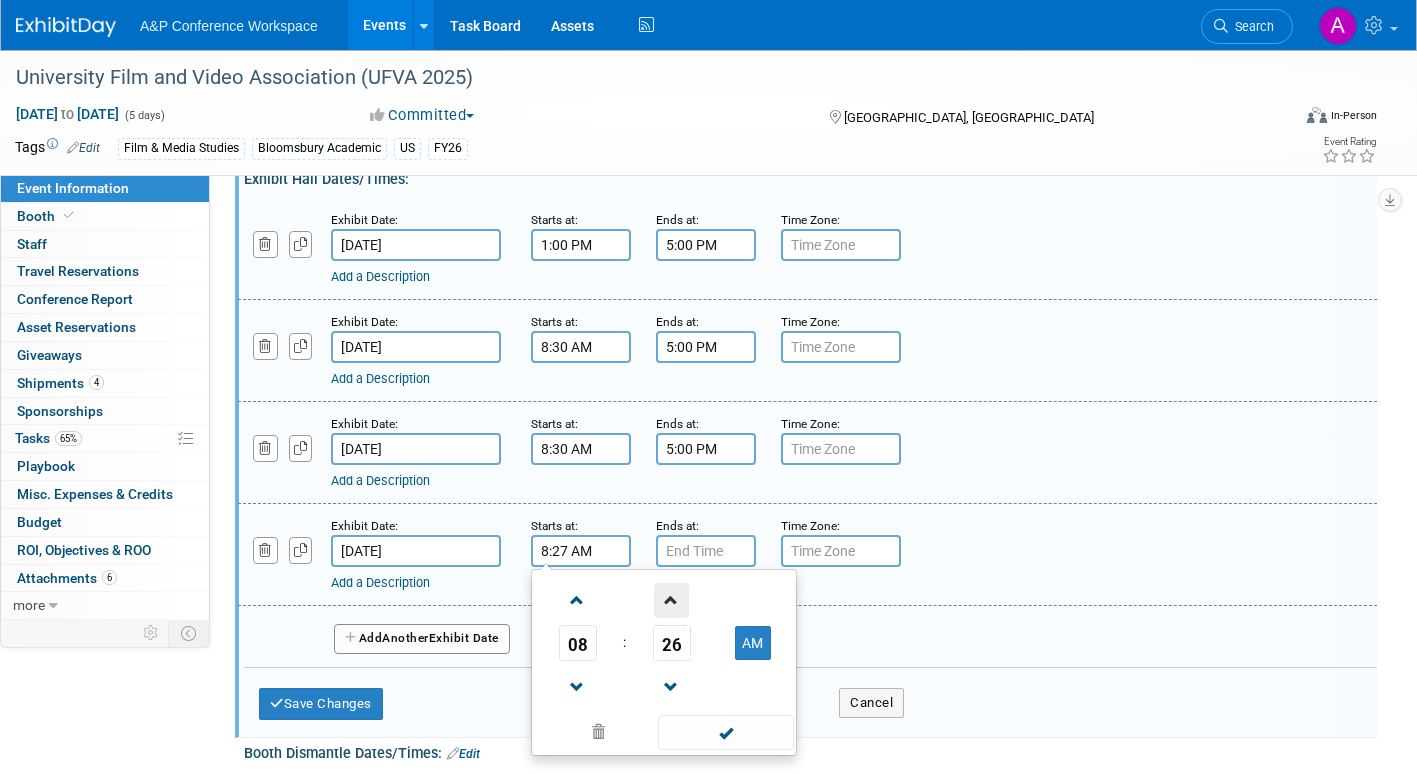 click at bounding box center (671, 600) 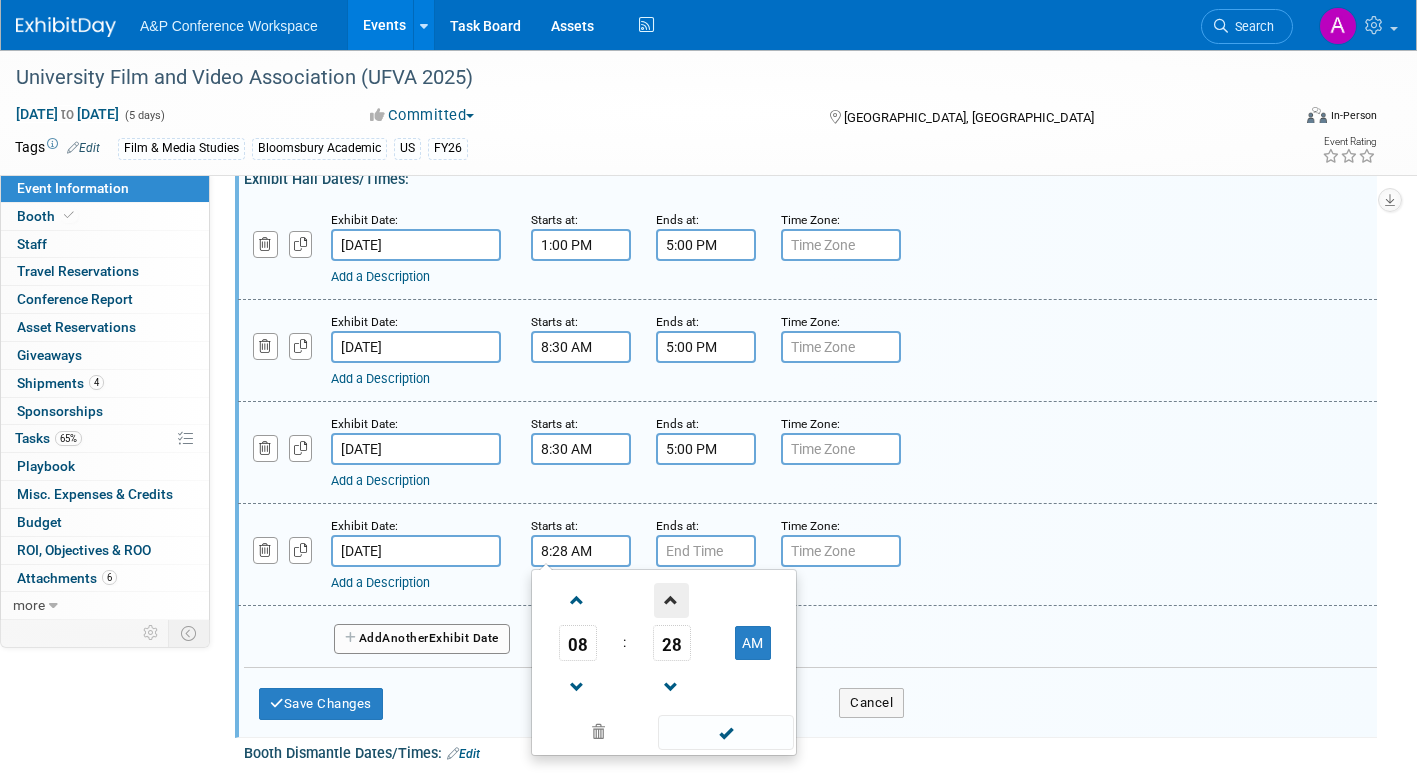 click at bounding box center (671, 600) 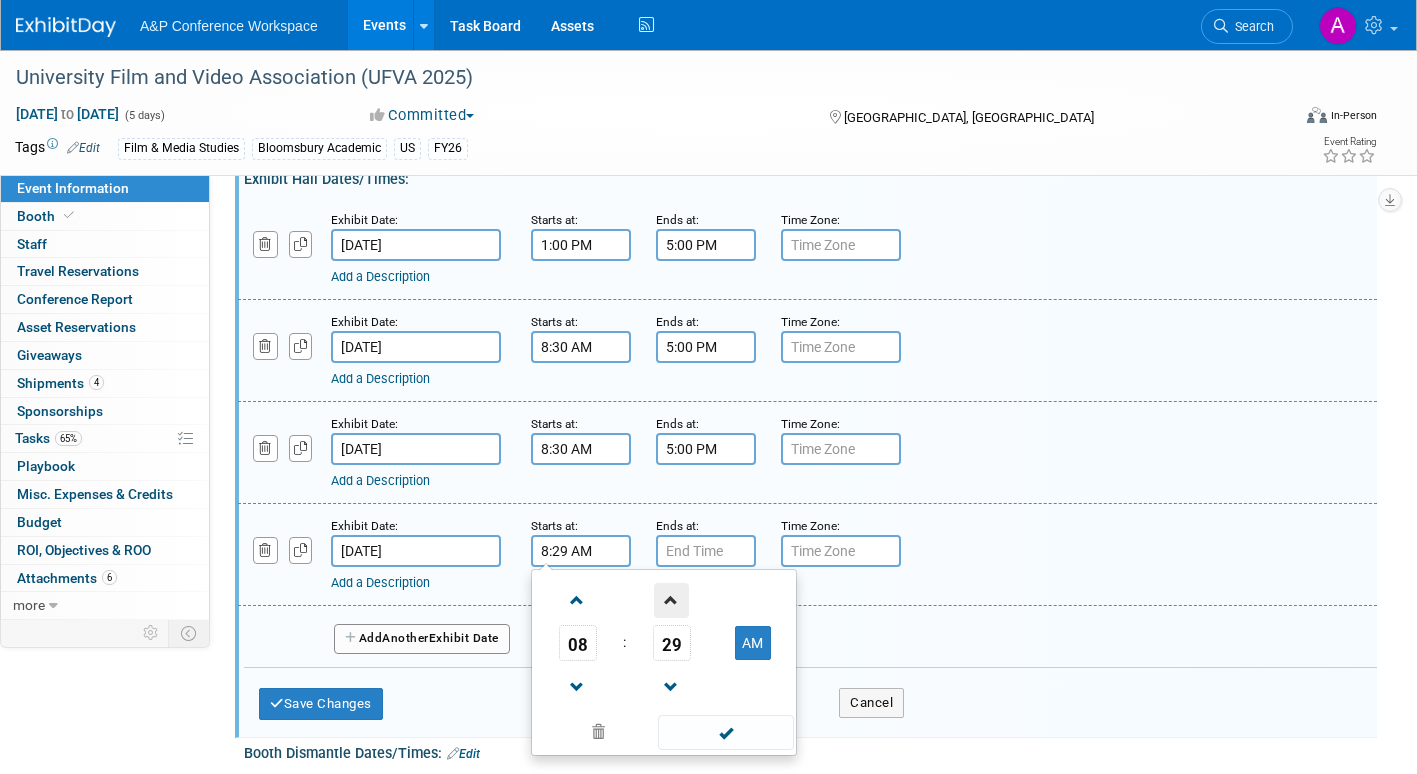 click at bounding box center [671, 600] 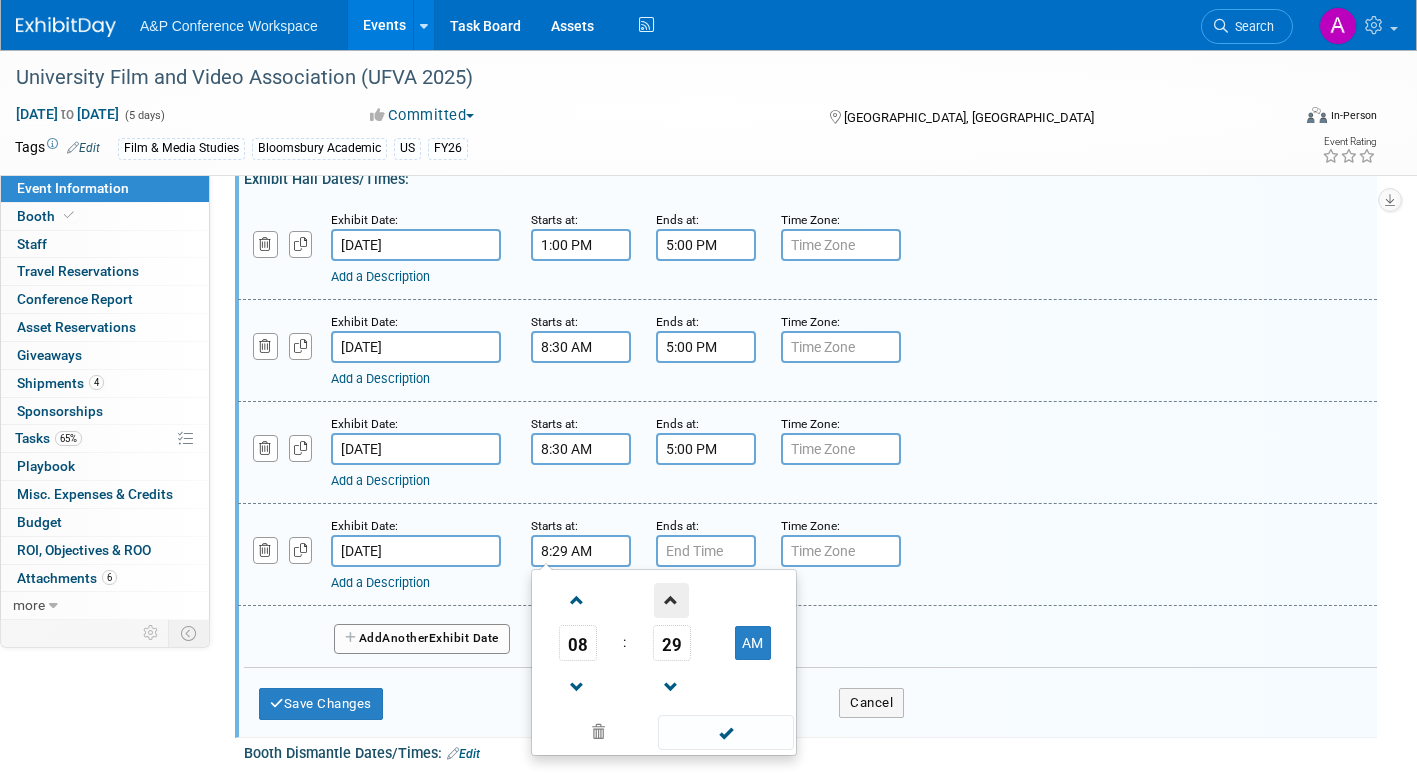 type on "8:30 AM" 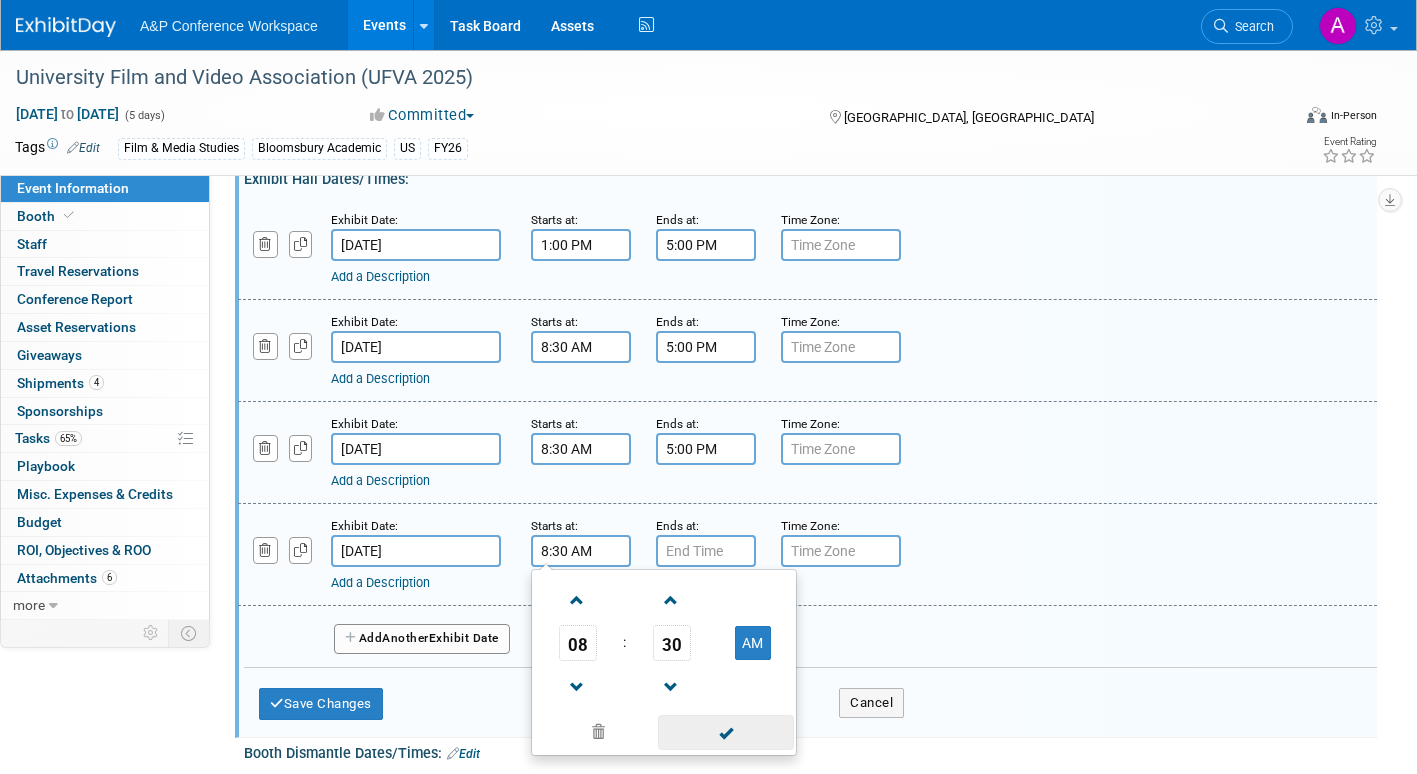 click at bounding box center [725, 732] 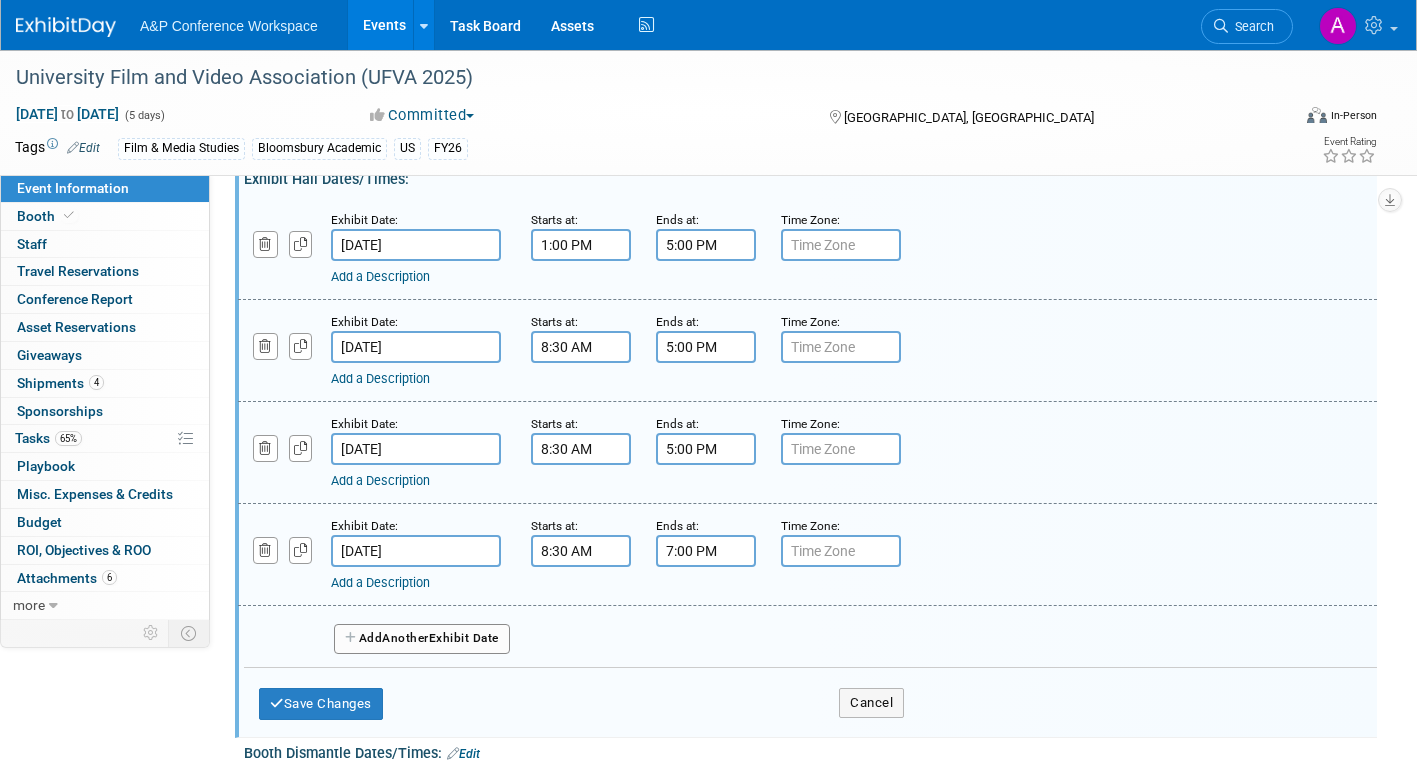 click on "7:00 PM" at bounding box center [706, 551] 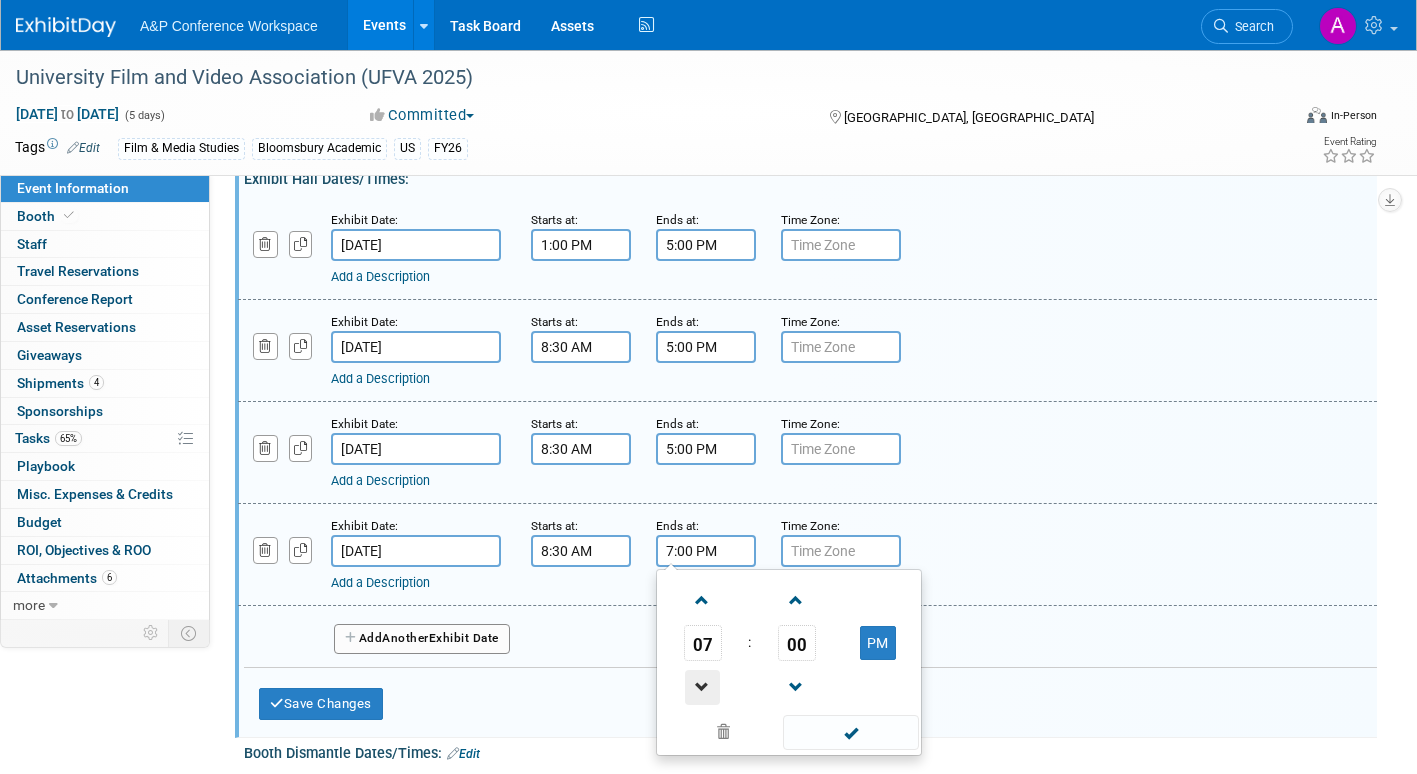 click at bounding box center (702, 687) 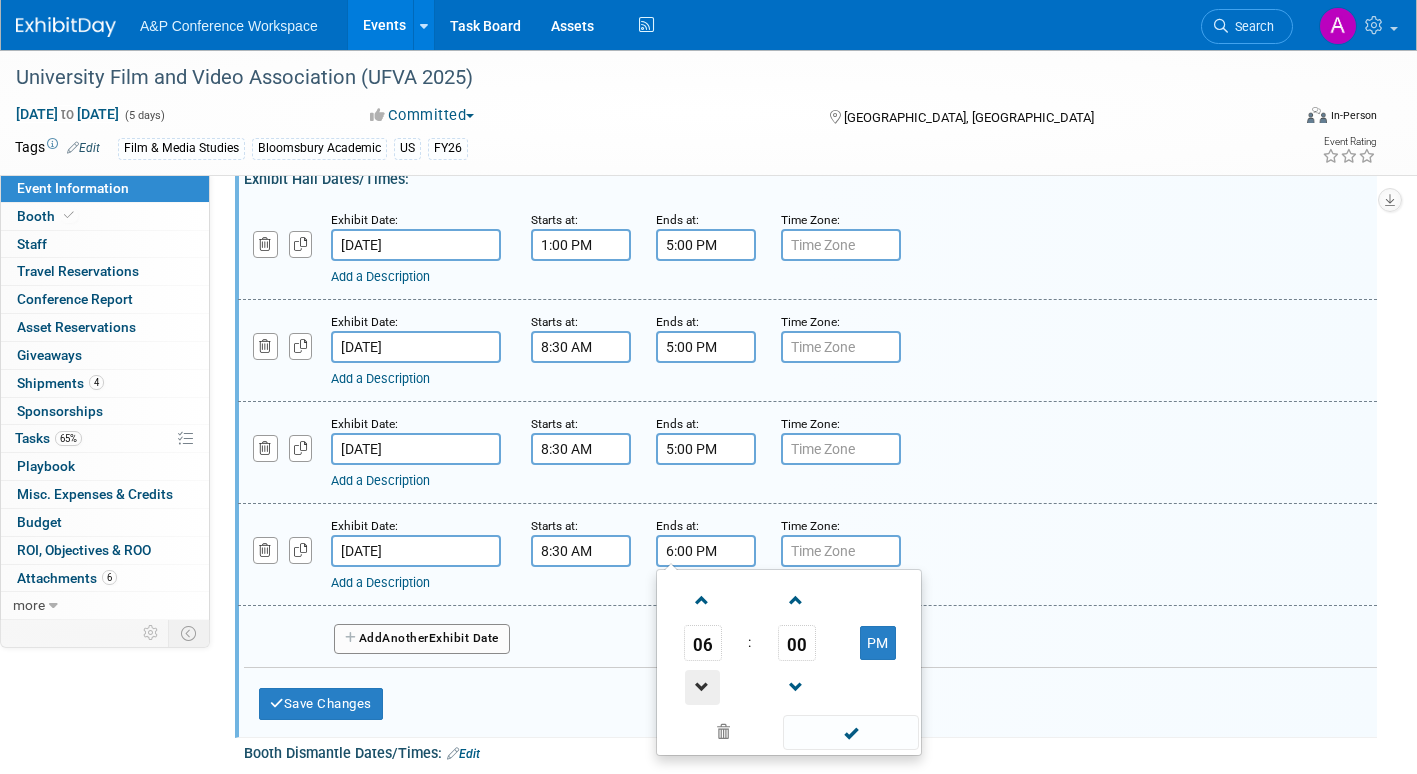 click at bounding box center (702, 687) 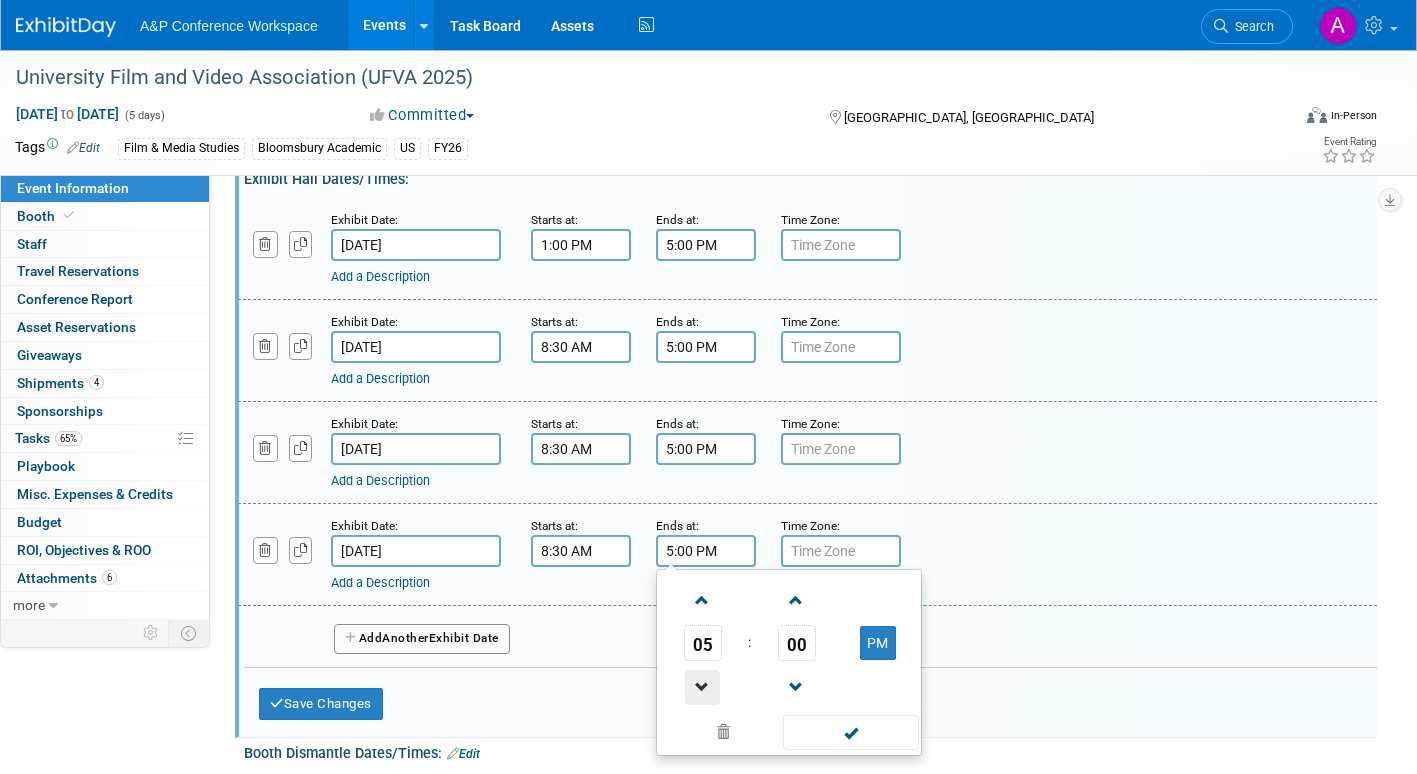click at bounding box center [702, 687] 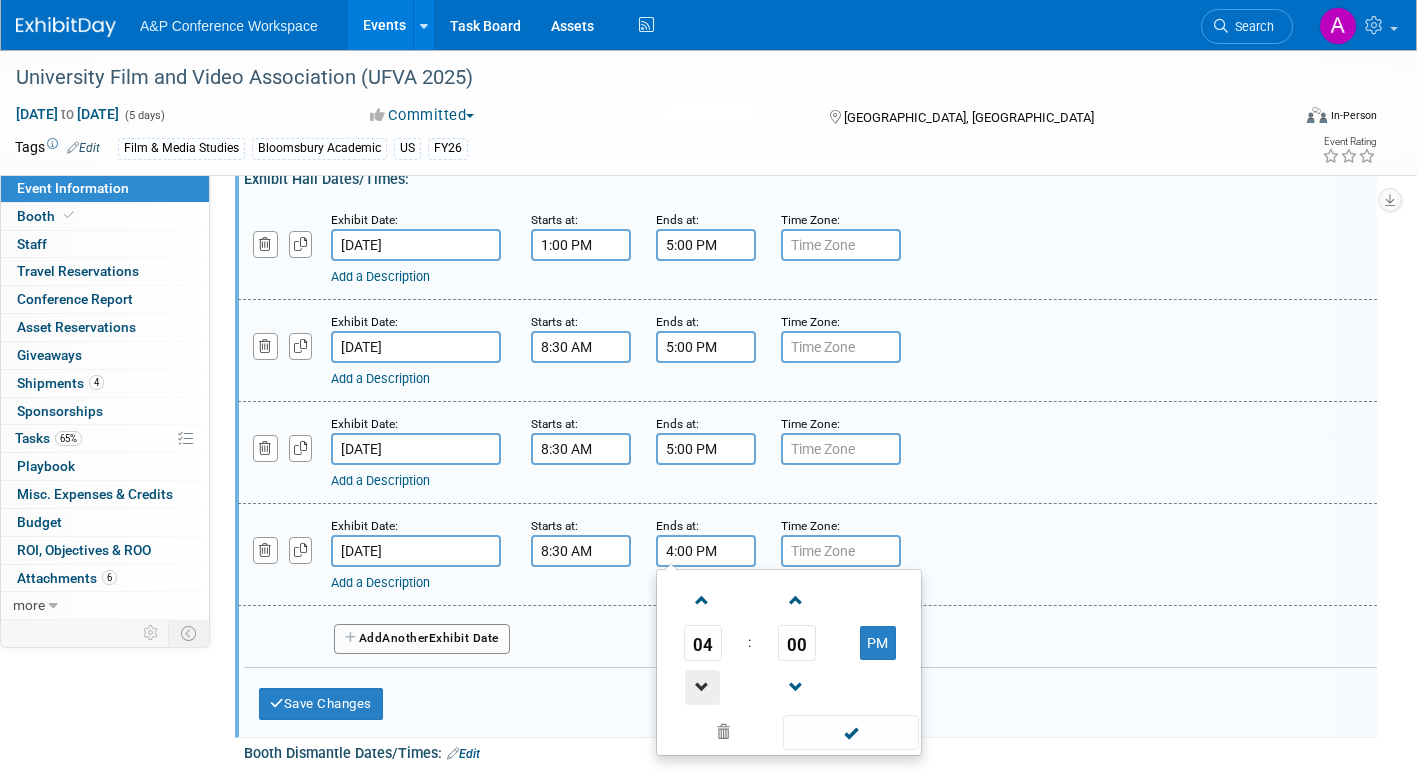click at bounding box center (702, 687) 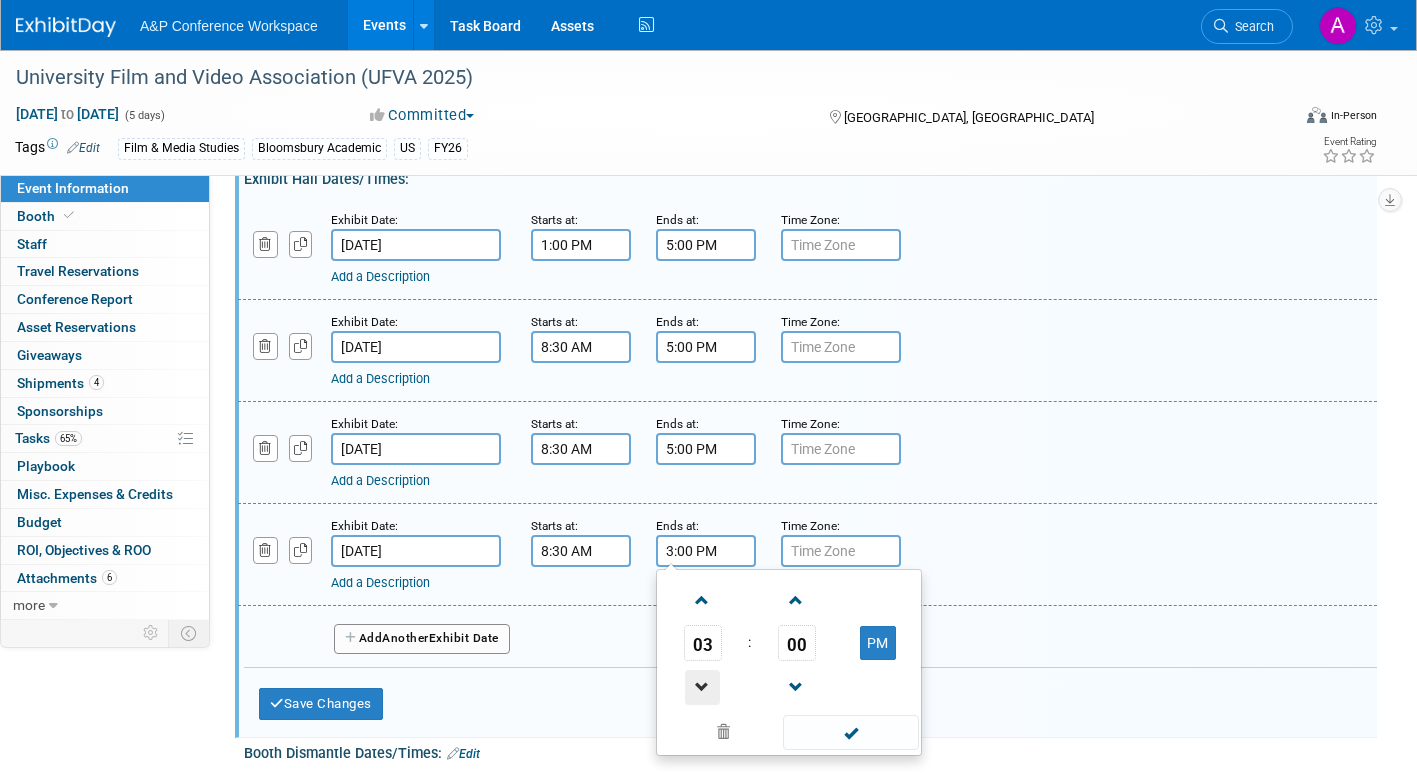 click at bounding box center [702, 687] 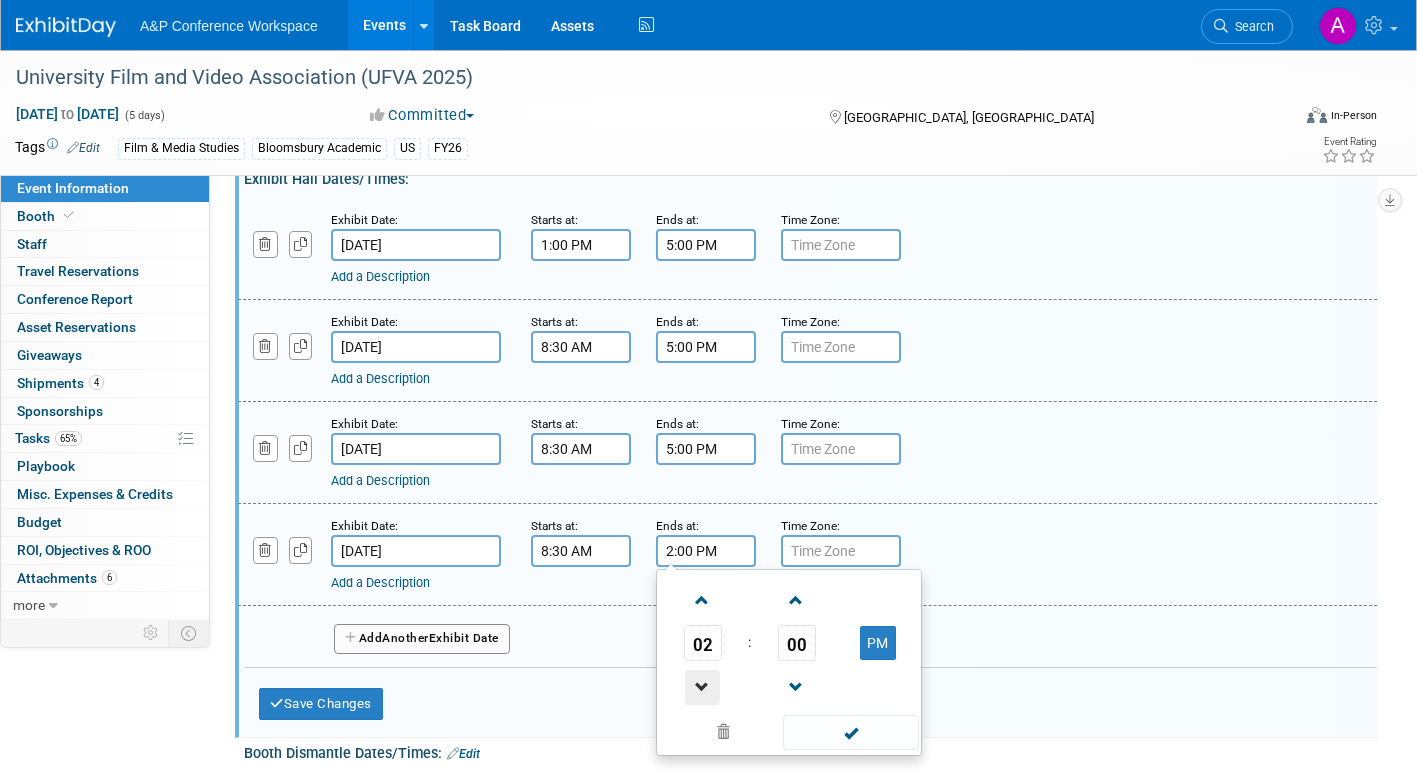 click at bounding box center (702, 687) 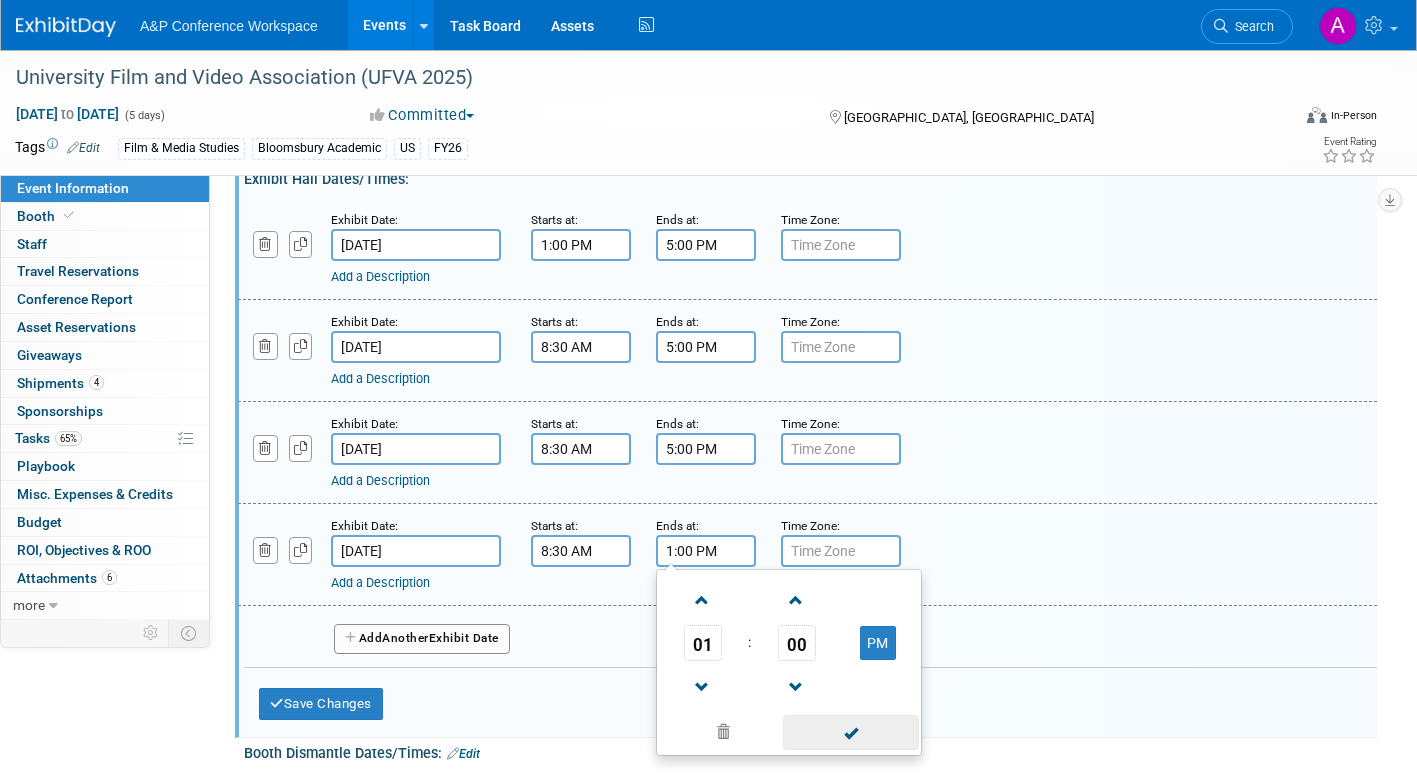 click at bounding box center [850, 732] 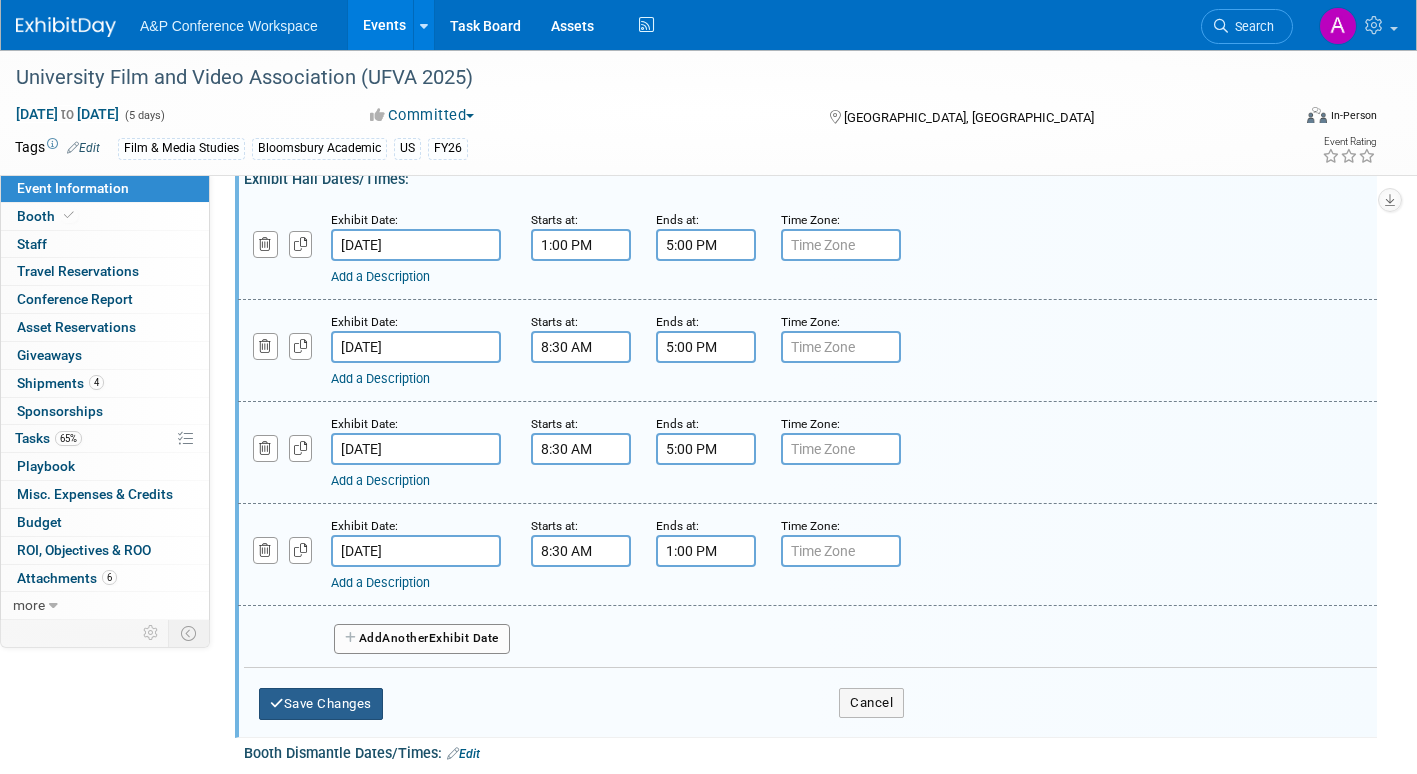 click on "Save Changes" at bounding box center (321, 704) 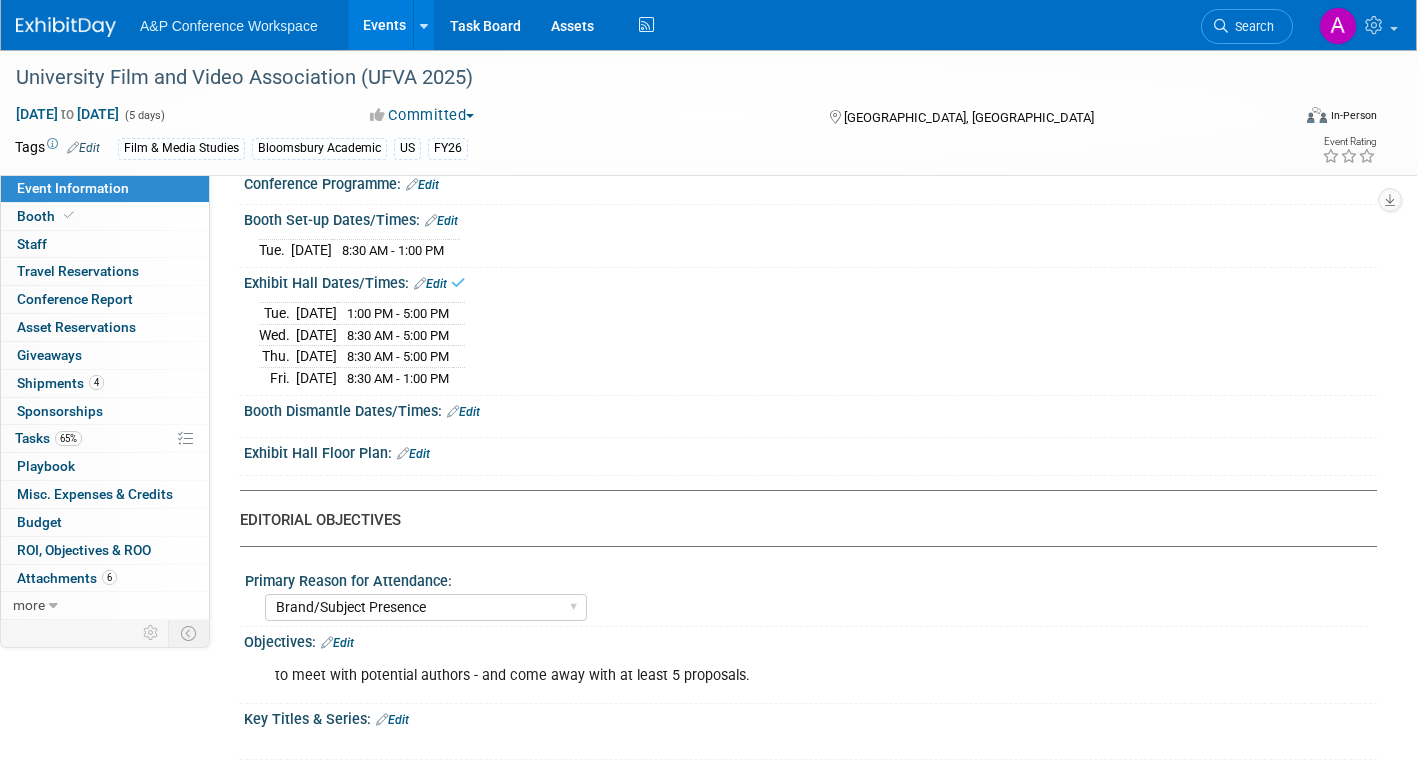 scroll, scrollTop: 1300, scrollLeft: 0, axis: vertical 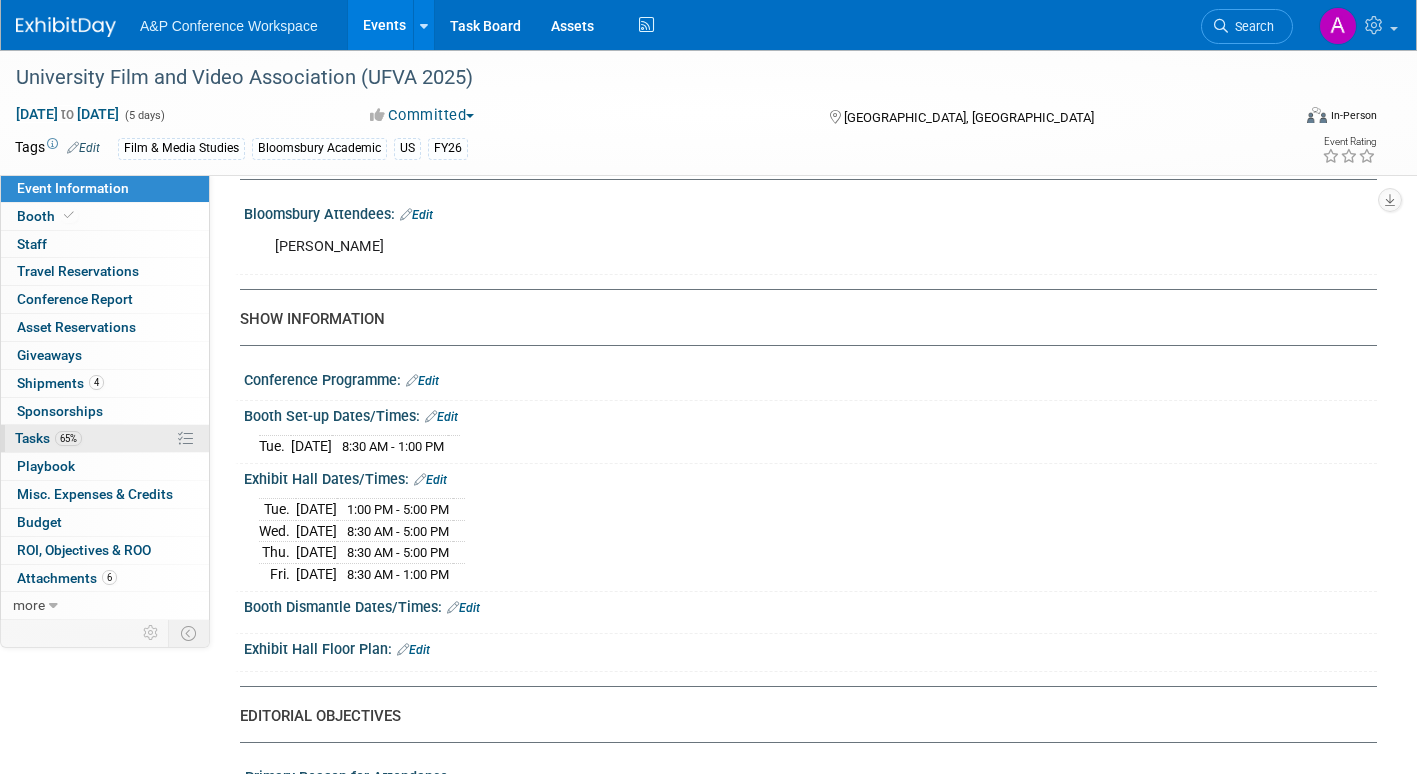 click on "Tasks 65%" at bounding box center (48, 438) 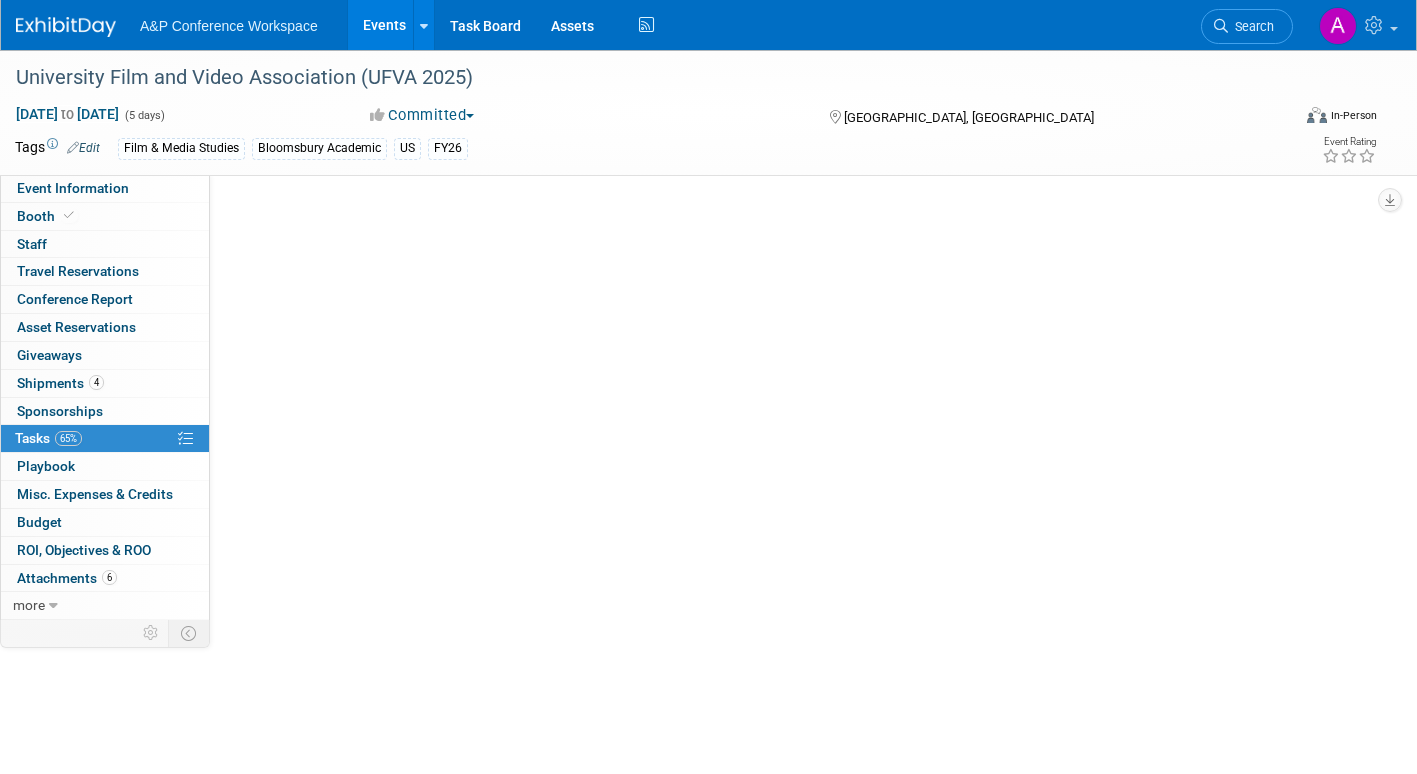 scroll, scrollTop: 0, scrollLeft: 0, axis: both 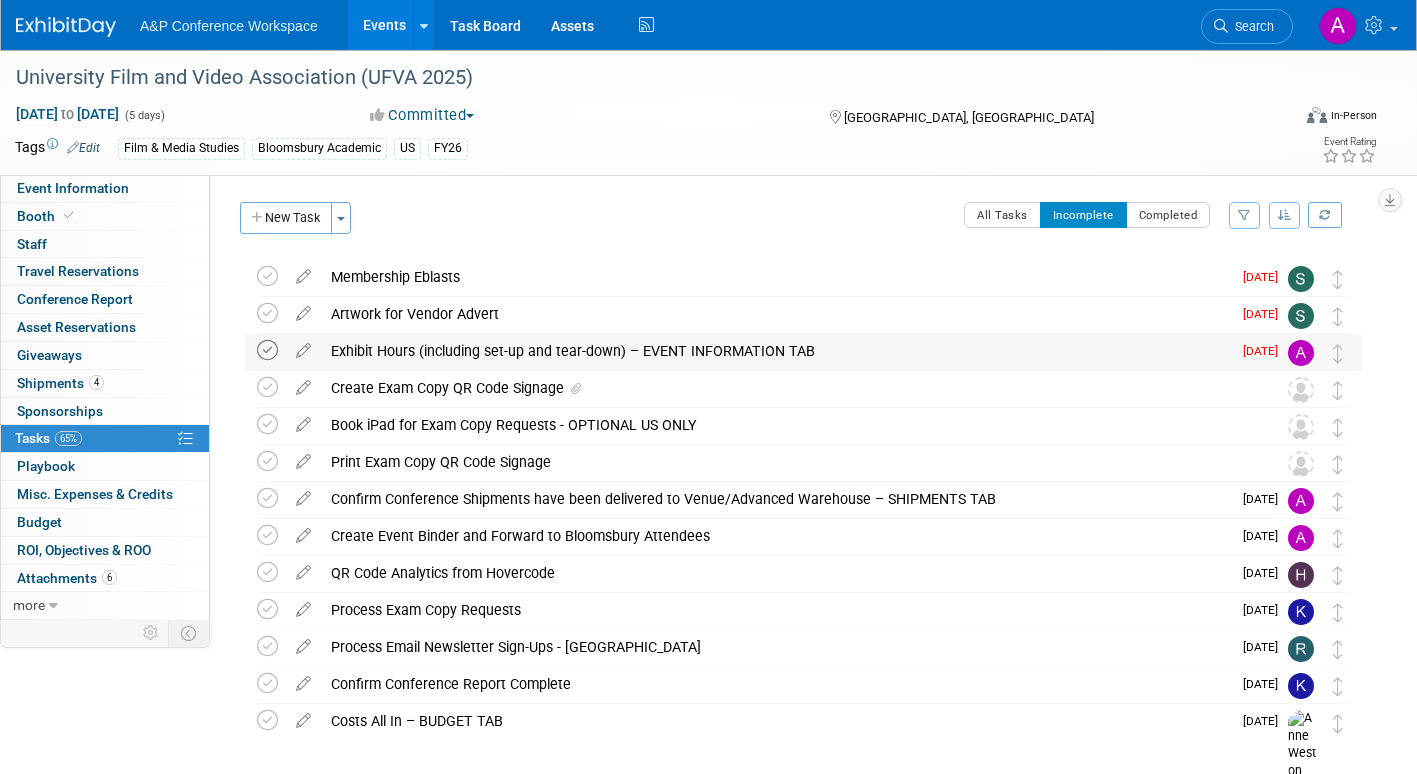 click at bounding box center (267, 350) 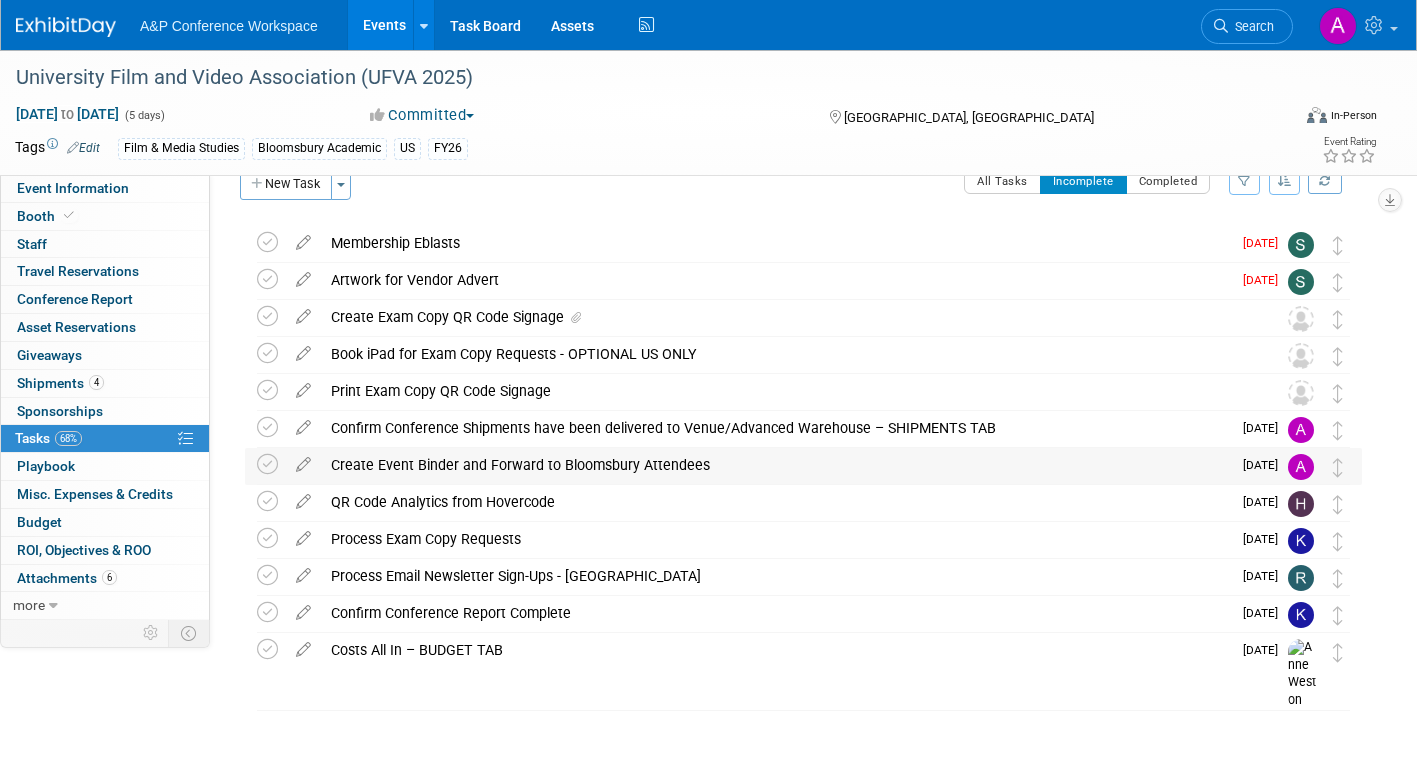 scroll, scrollTop: 52, scrollLeft: 0, axis: vertical 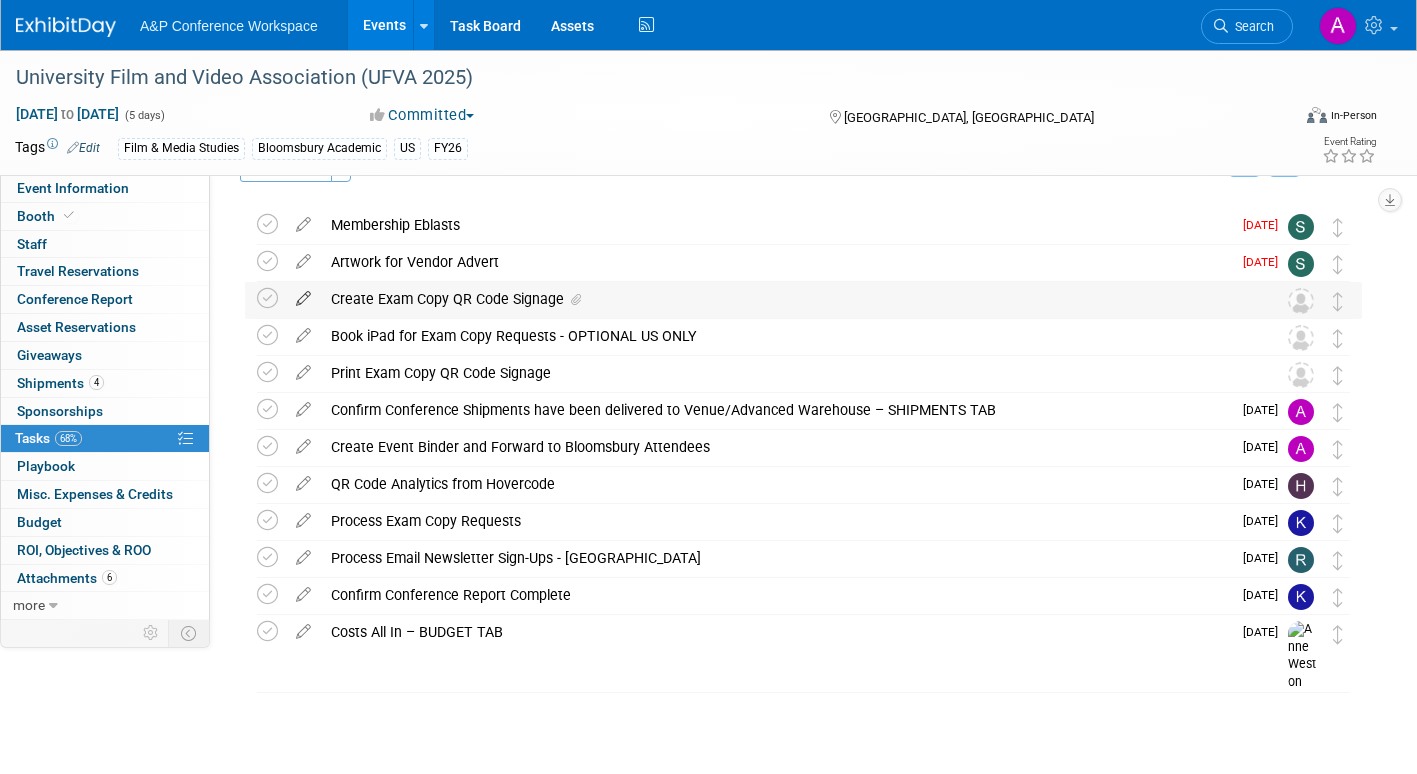 click at bounding box center [303, 294] 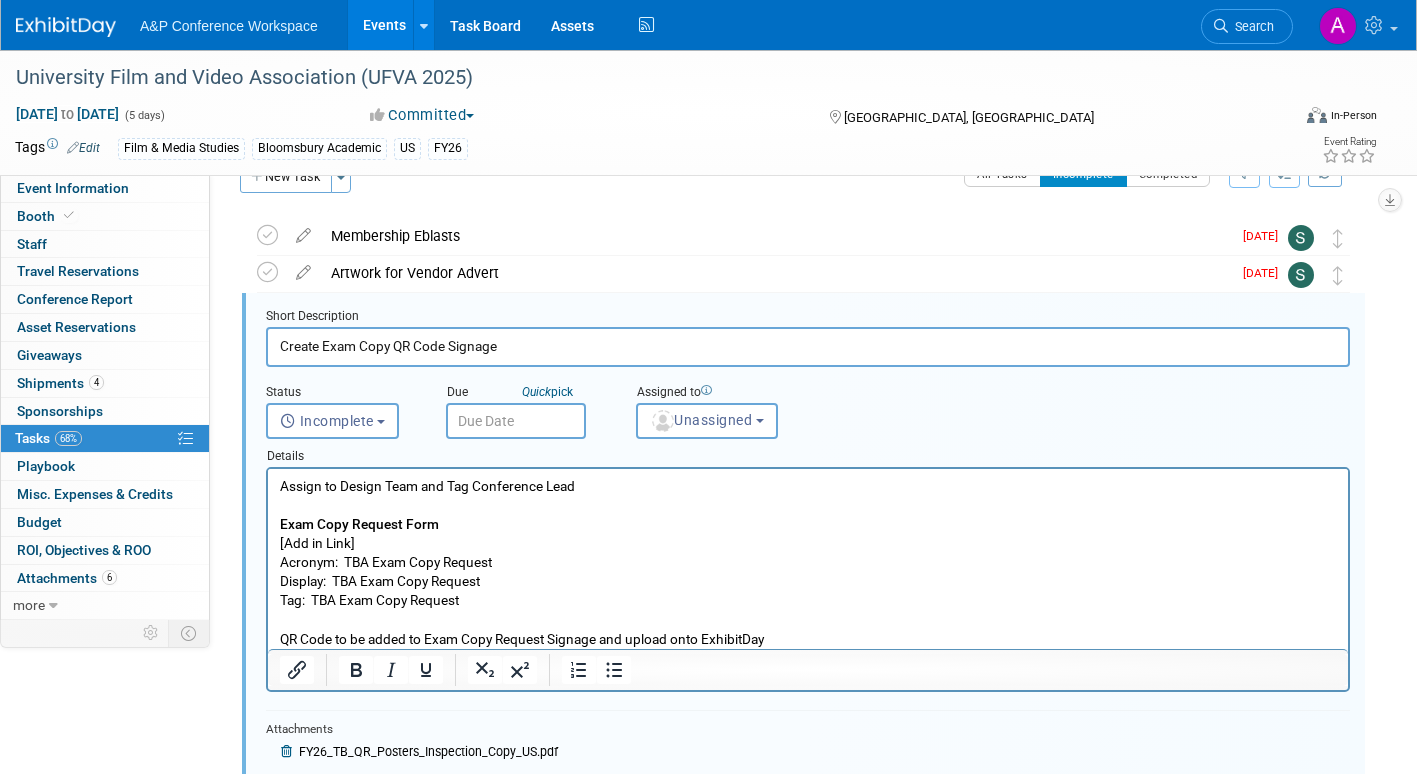 scroll, scrollTop: 0, scrollLeft: 0, axis: both 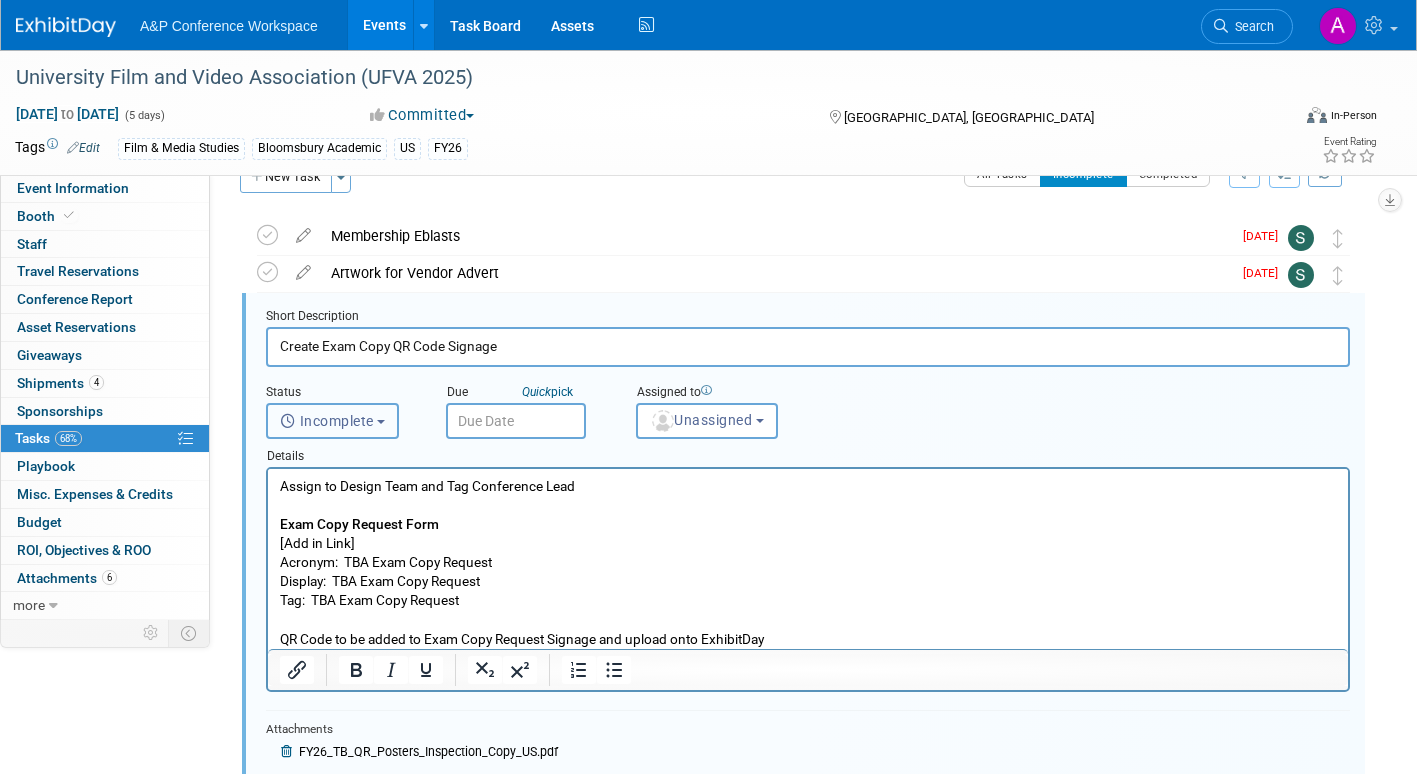 click at bounding box center [381, 422] 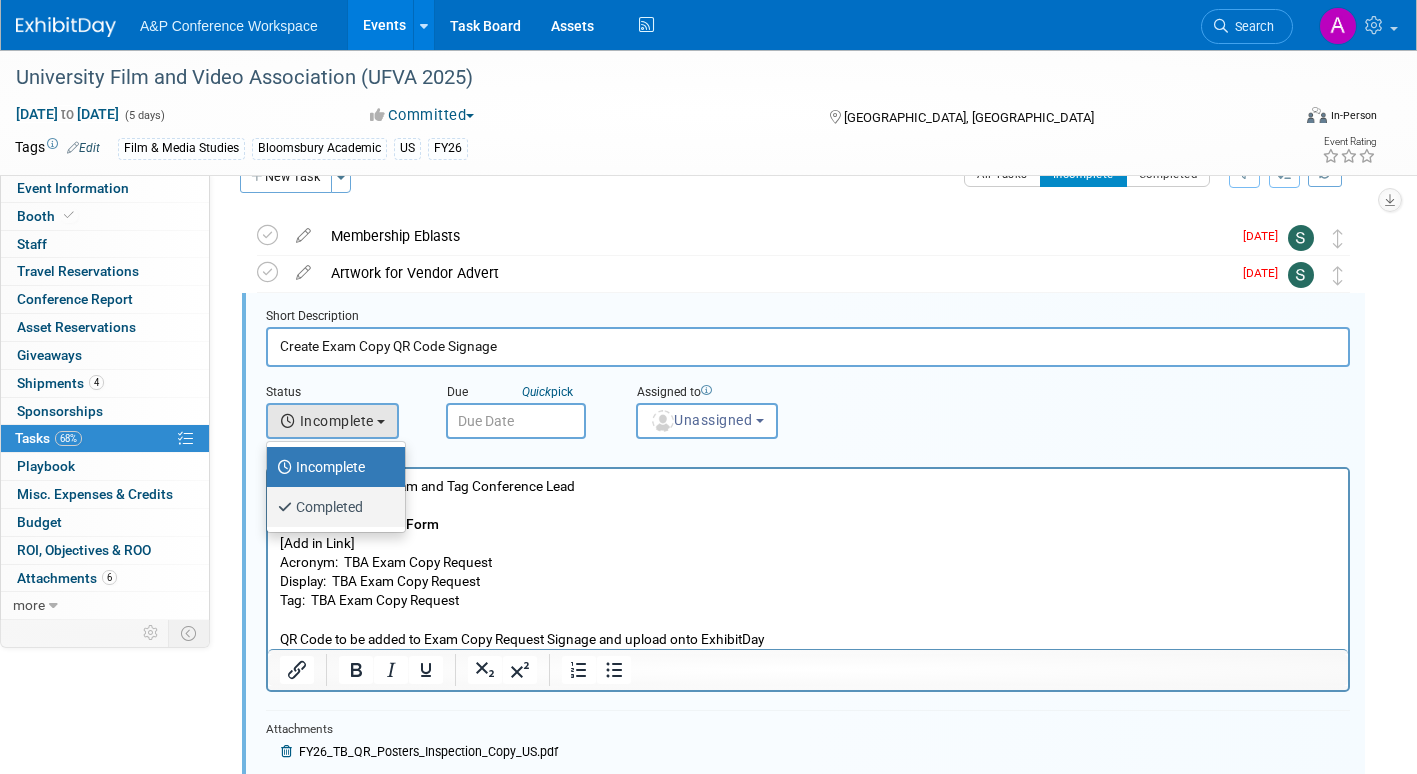 click on "Completed" at bounding box center [331, 507] 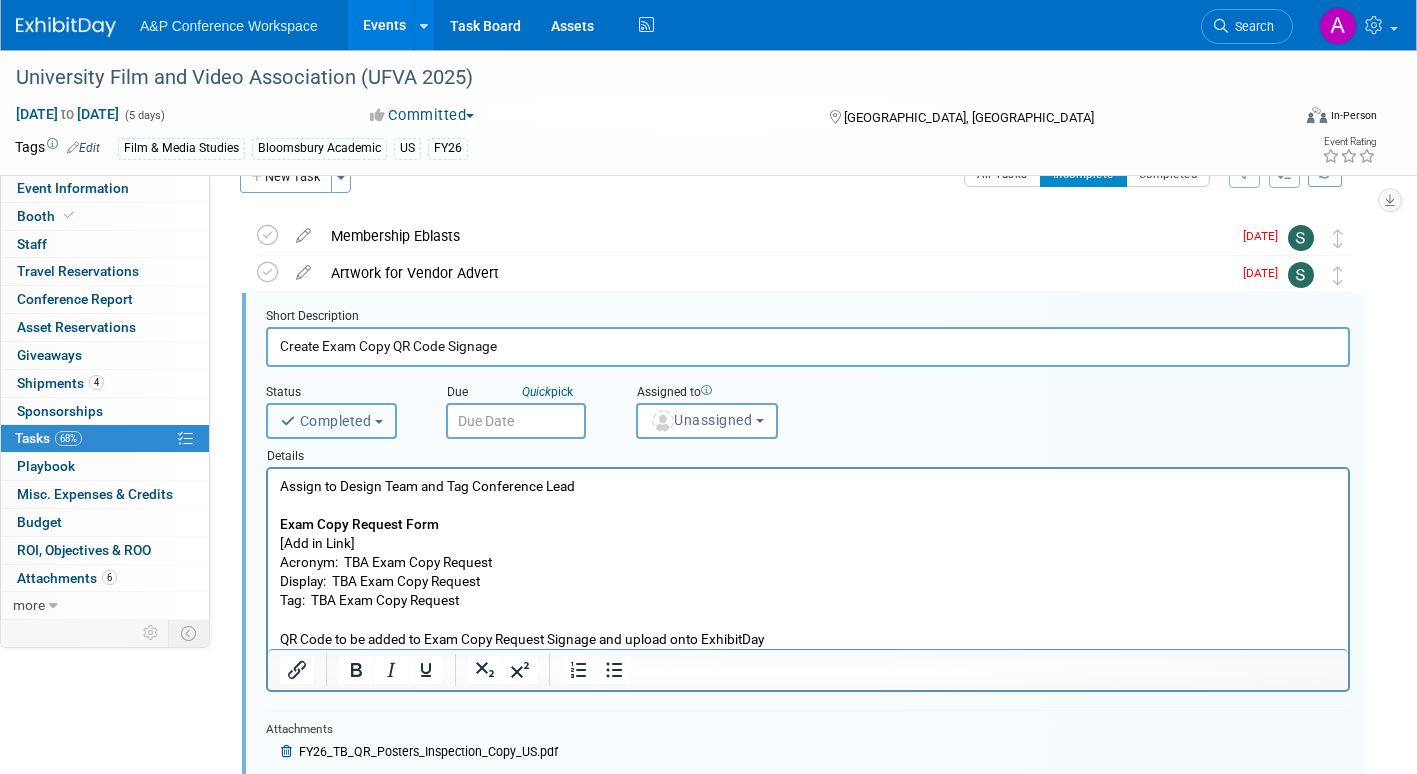 click on "Completed" at bounding box center (331, 421) 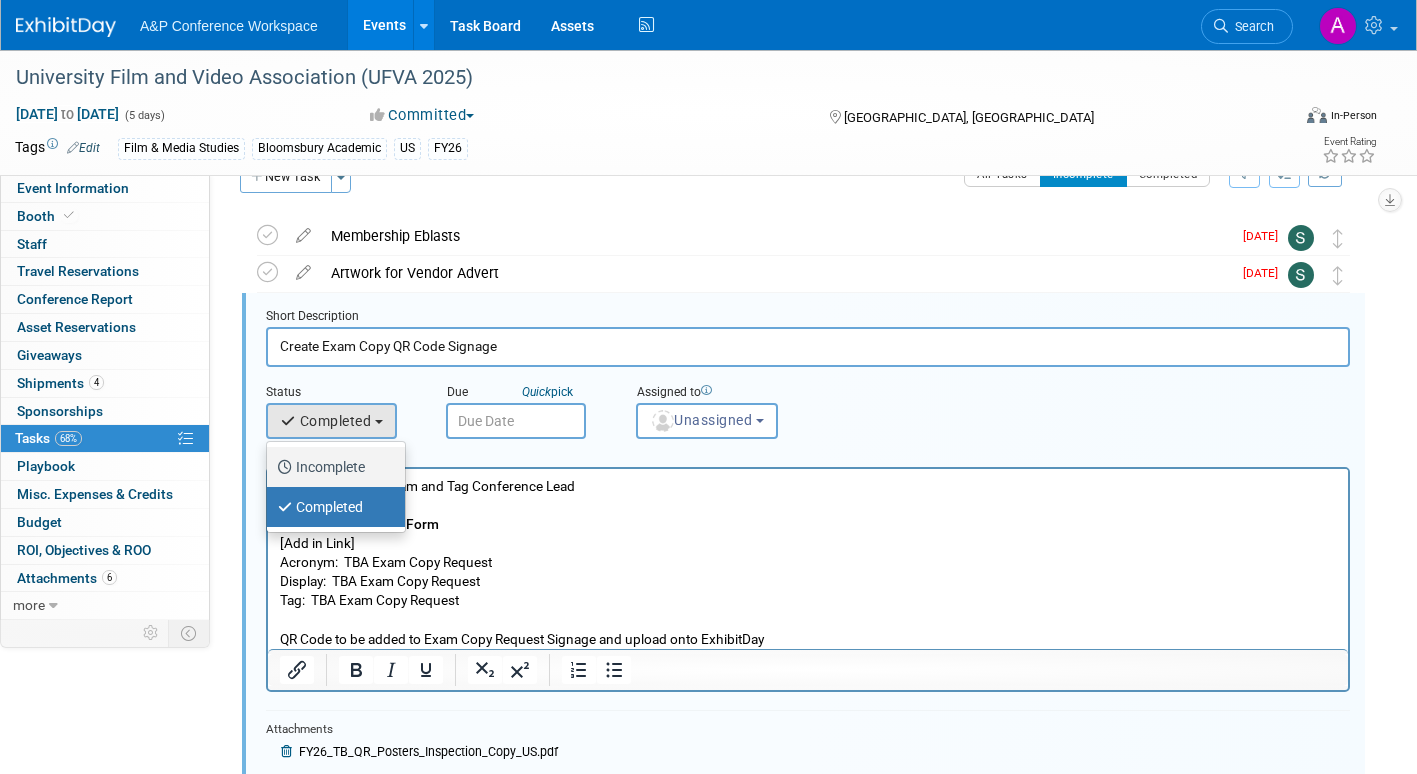 click on "Incomplete" at bounding box center (331, 467) 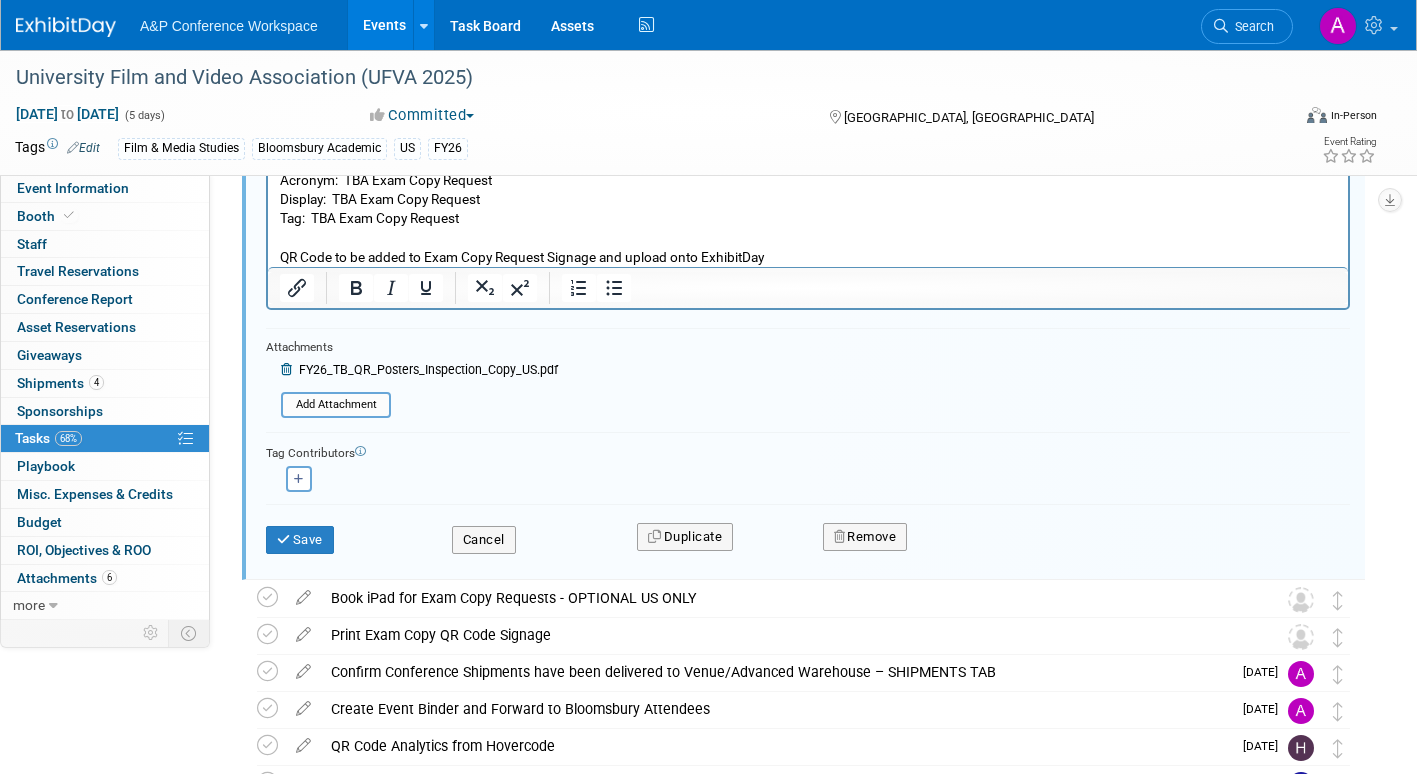 scroll, scrollTop: 441, scrollLeft: 0, axis: vertical 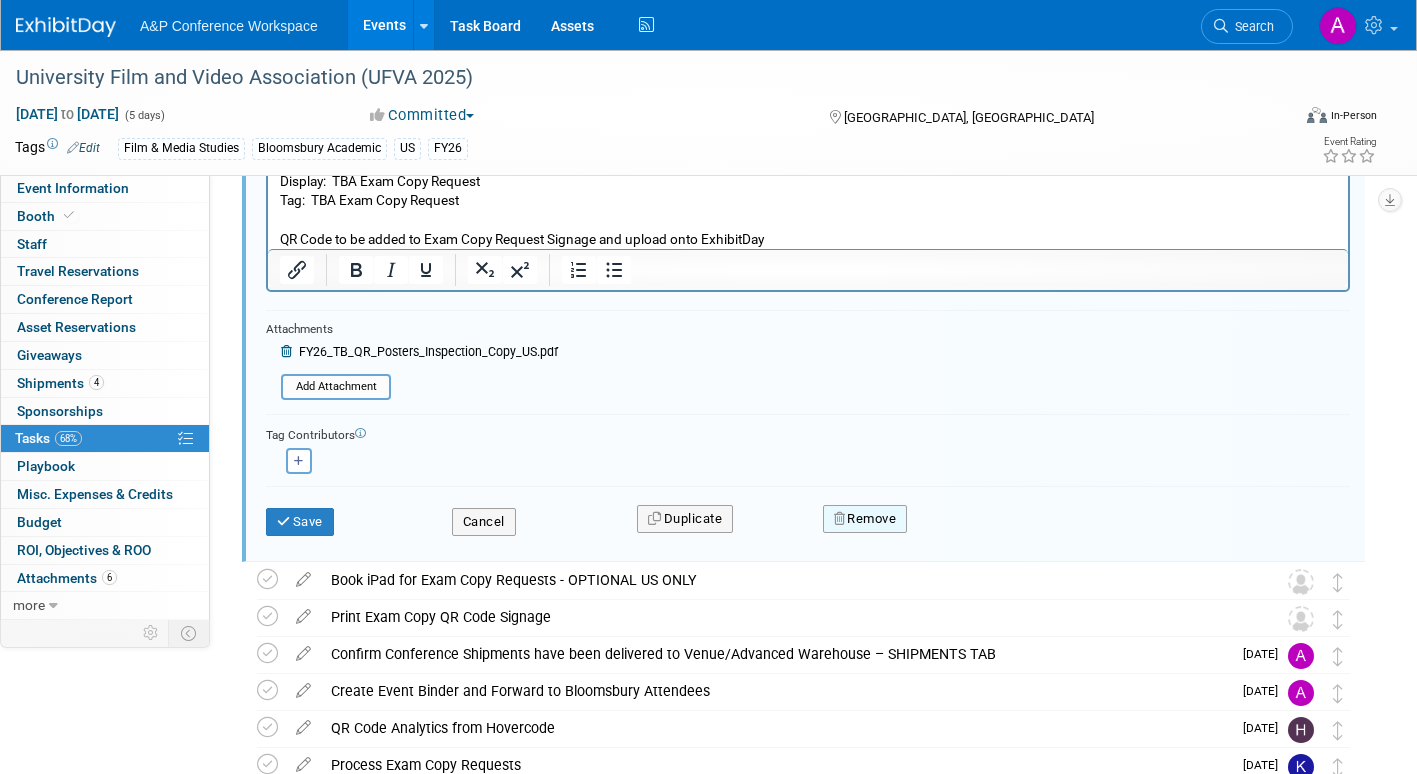 click on "Remove" at bounding box center (865, 519) 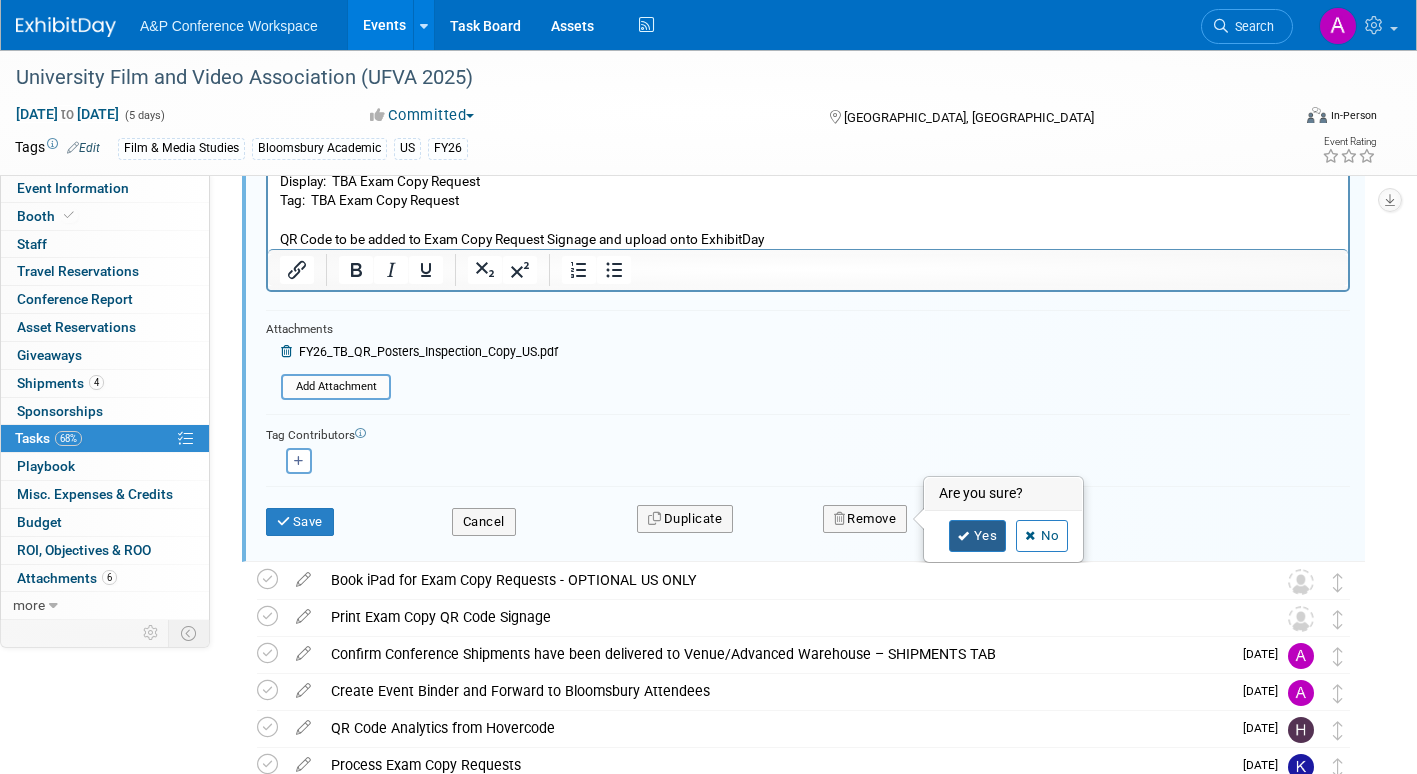 click on "Yes" at bounding box center [978, 536] 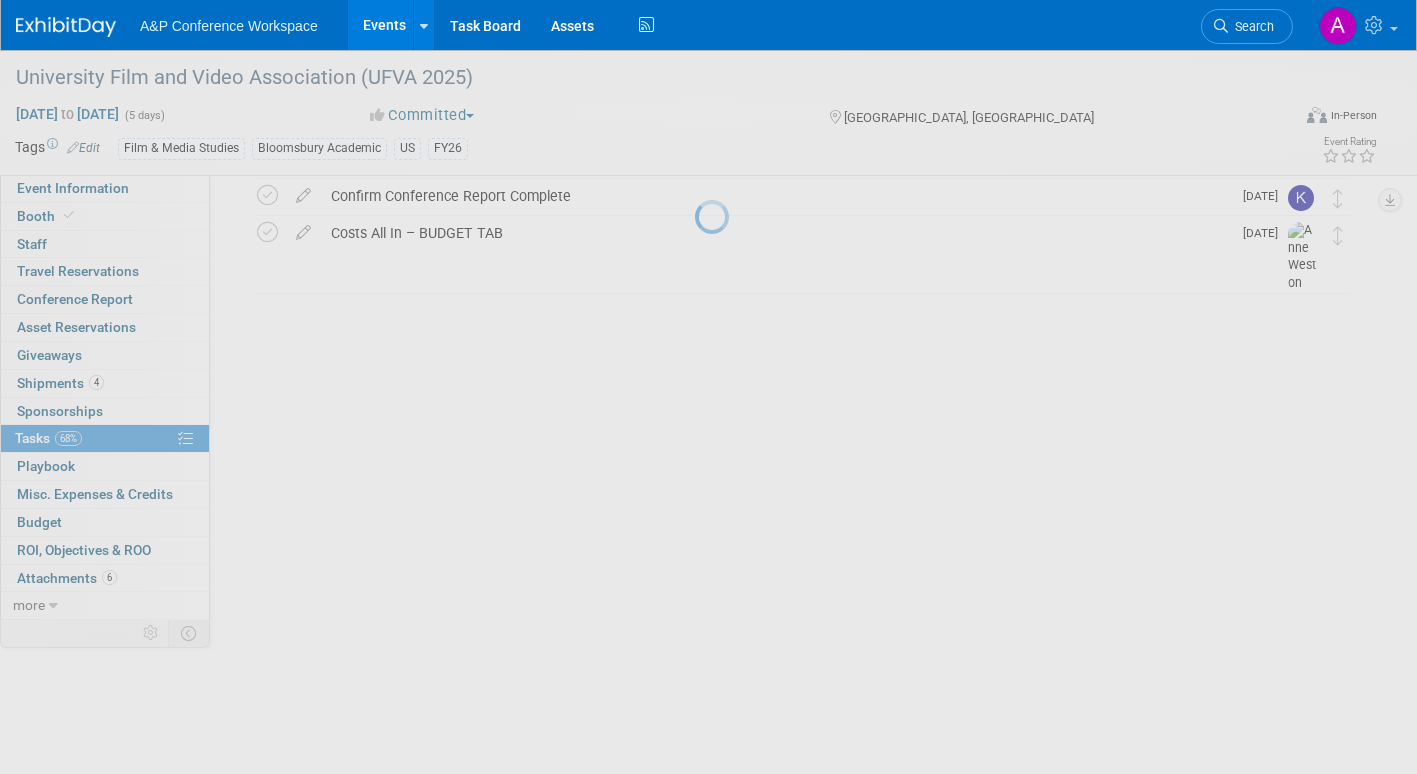 scroll, scrollTop: 15, scrollLeft: 0, axis: vertical 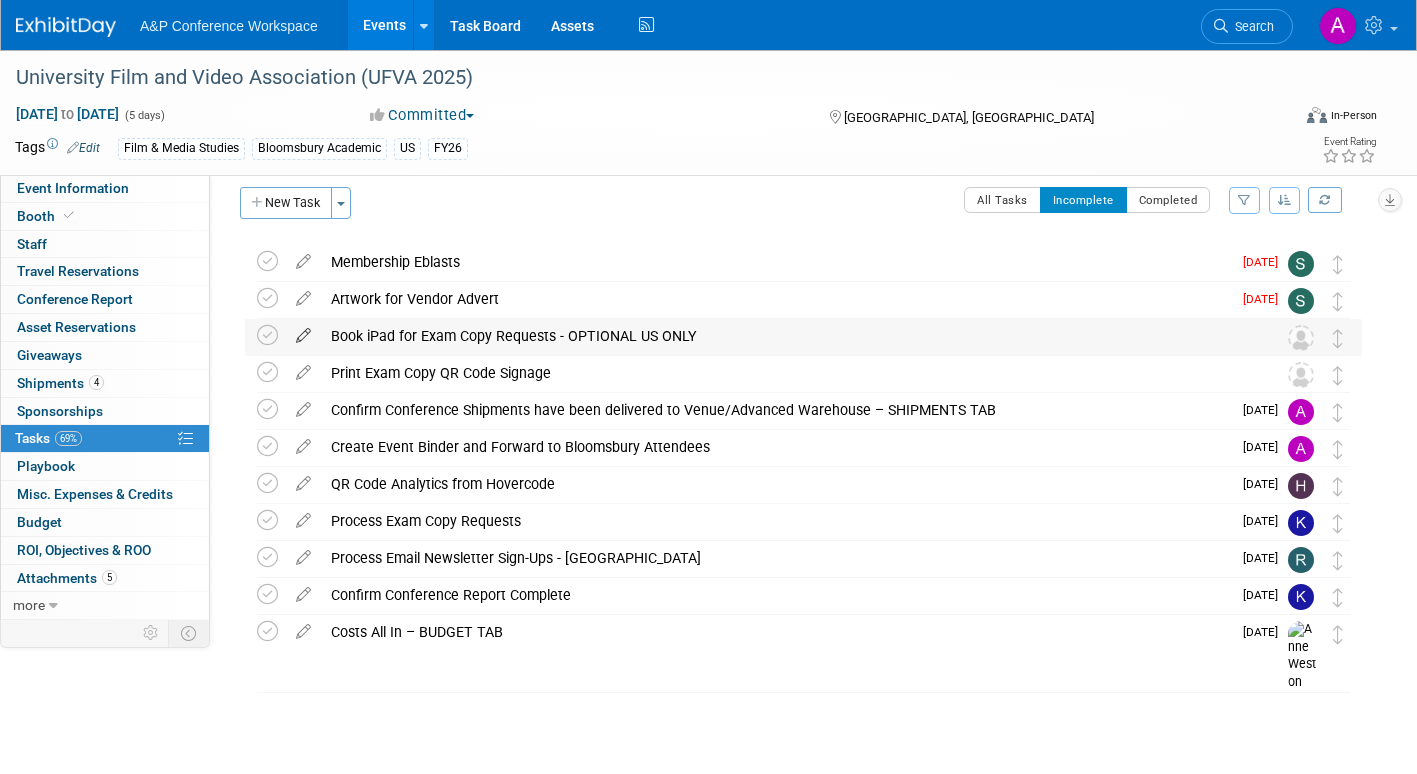 click at bounding box center [303, 331] 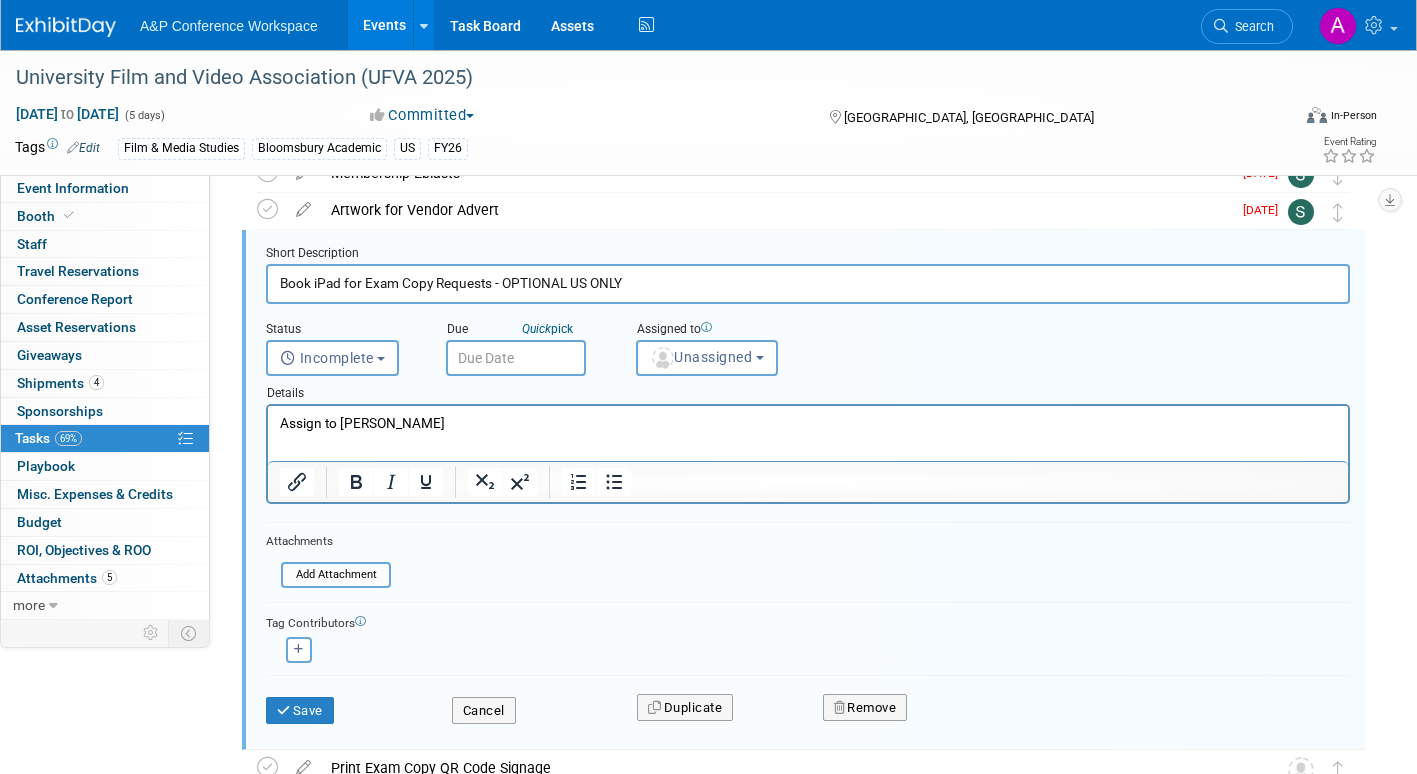 scroll, scrollTop: 341, scrollLeft: 0, axis: vertical 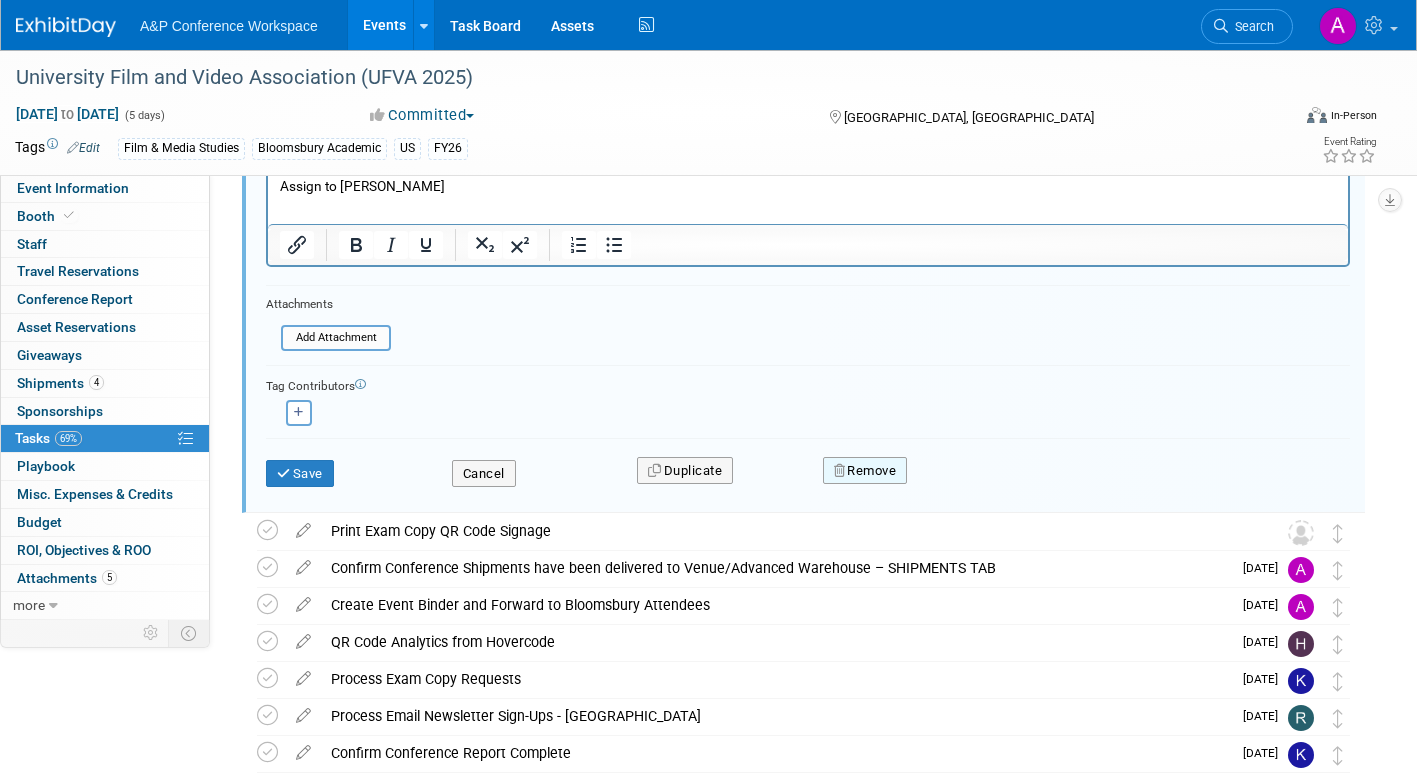 click on "Remove" at bounding box center (865, 471) 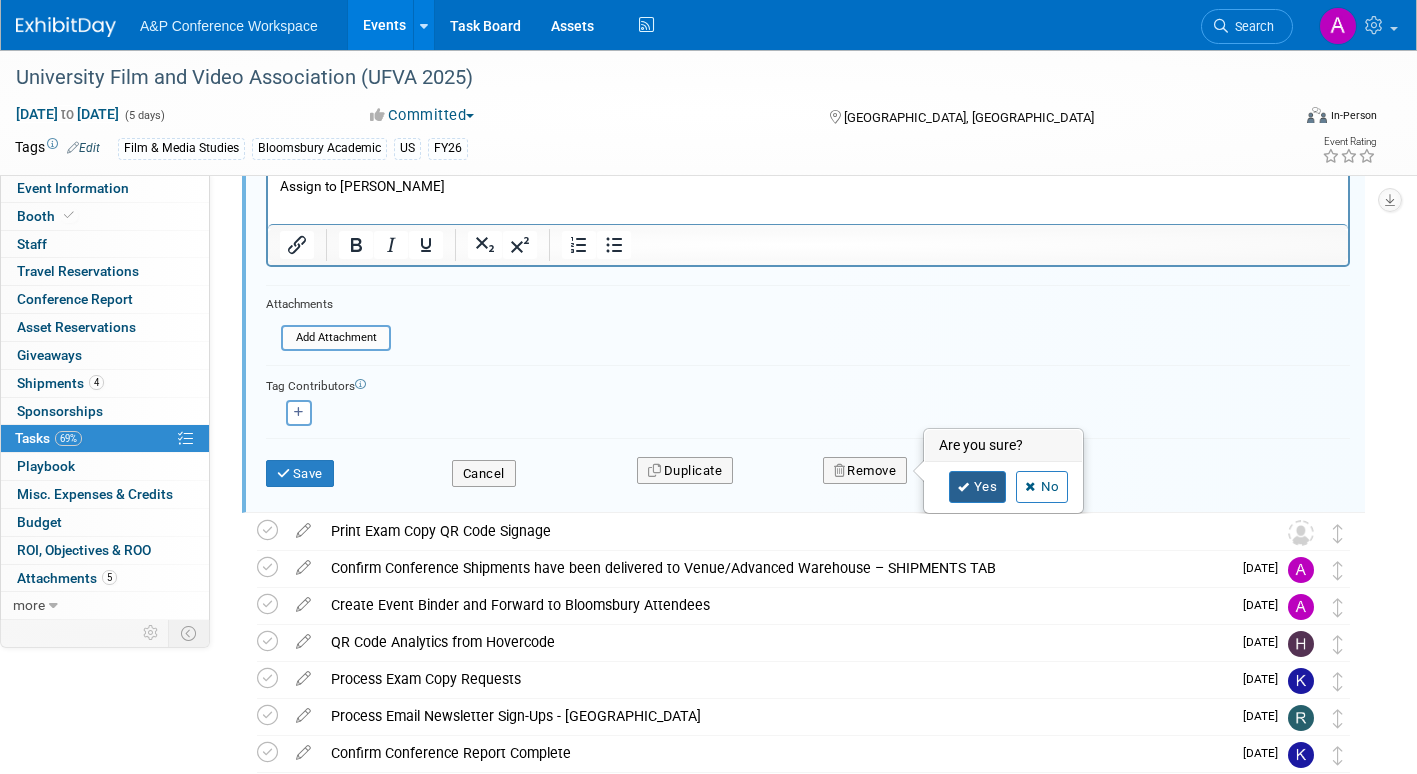 click on "Yes" at bounding box center (978, 487) 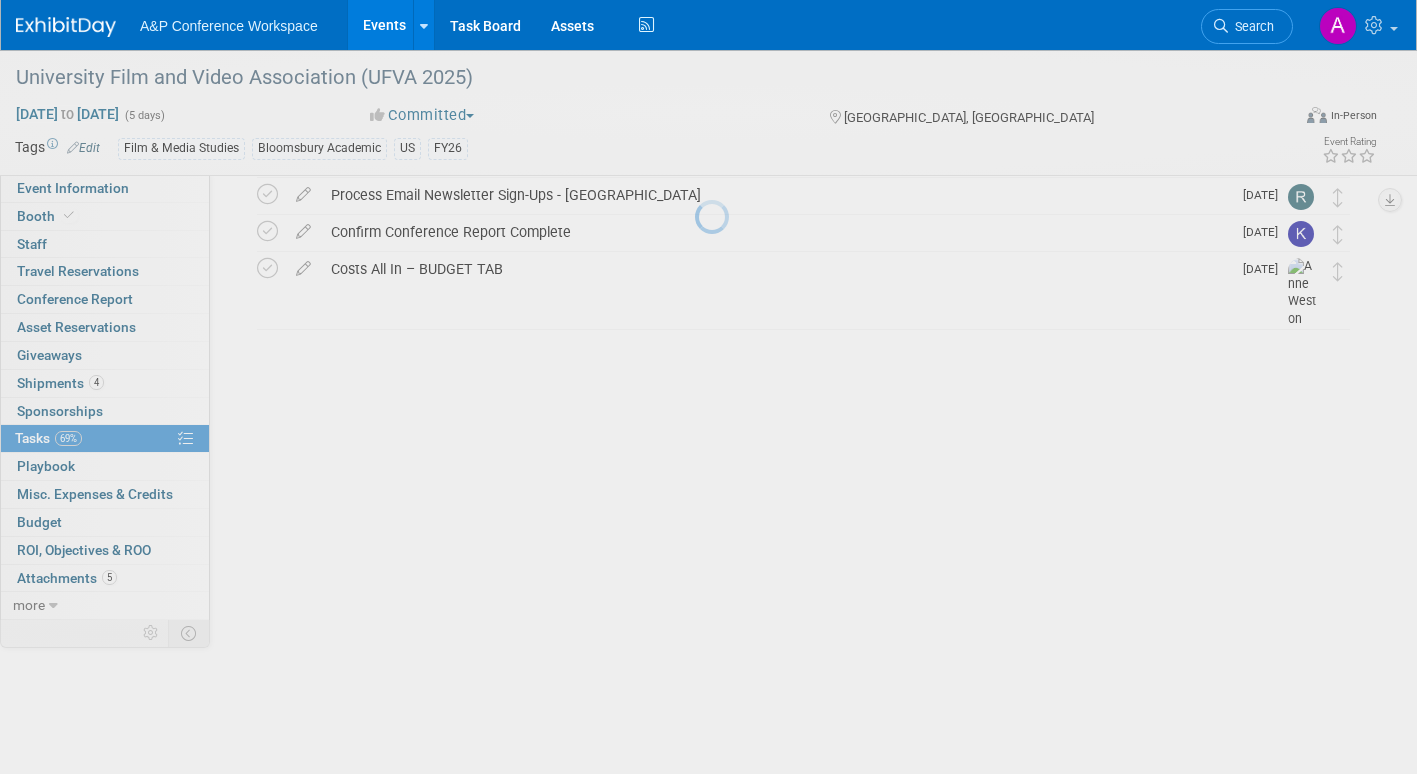 scroll, scrollTop: 0, scrollLeft: 0, axis: both 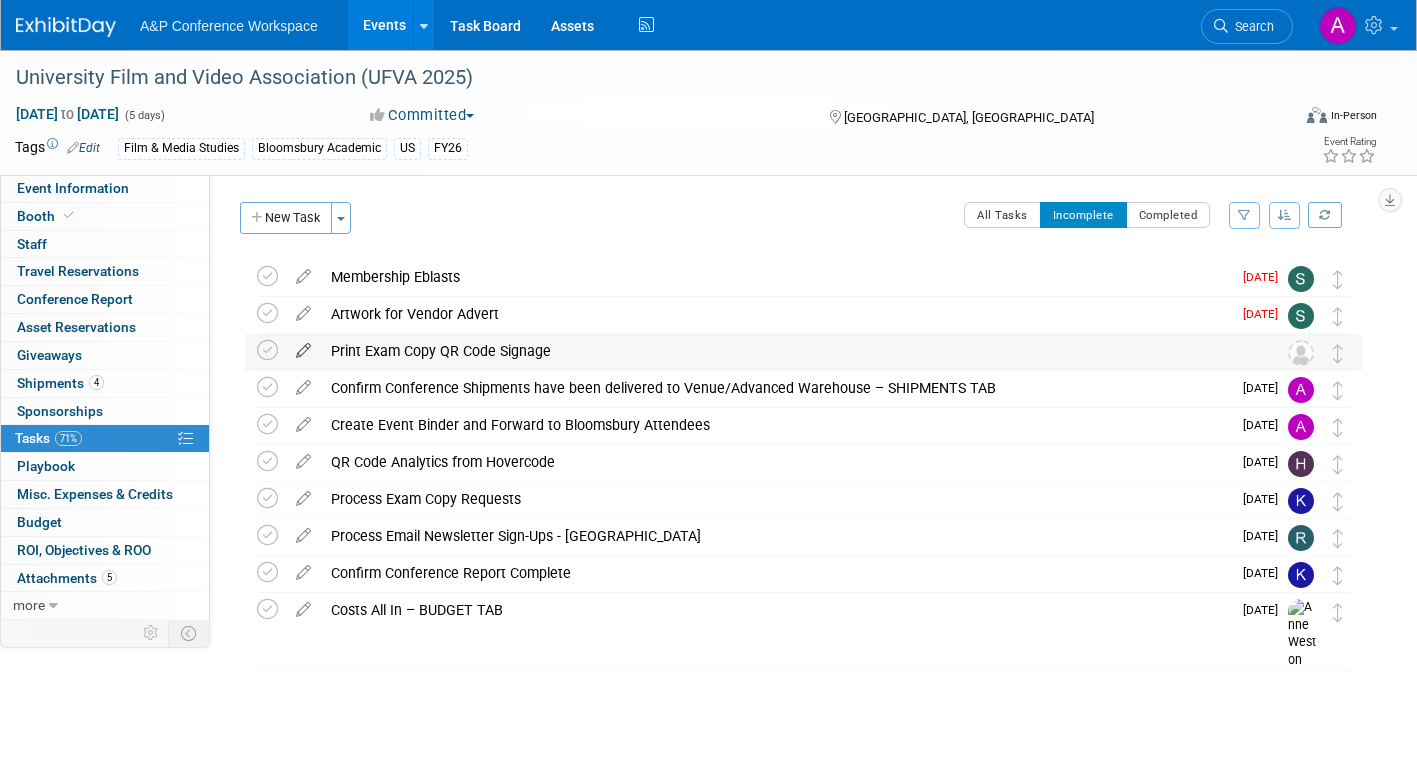 click at bounding box center (303, 346) 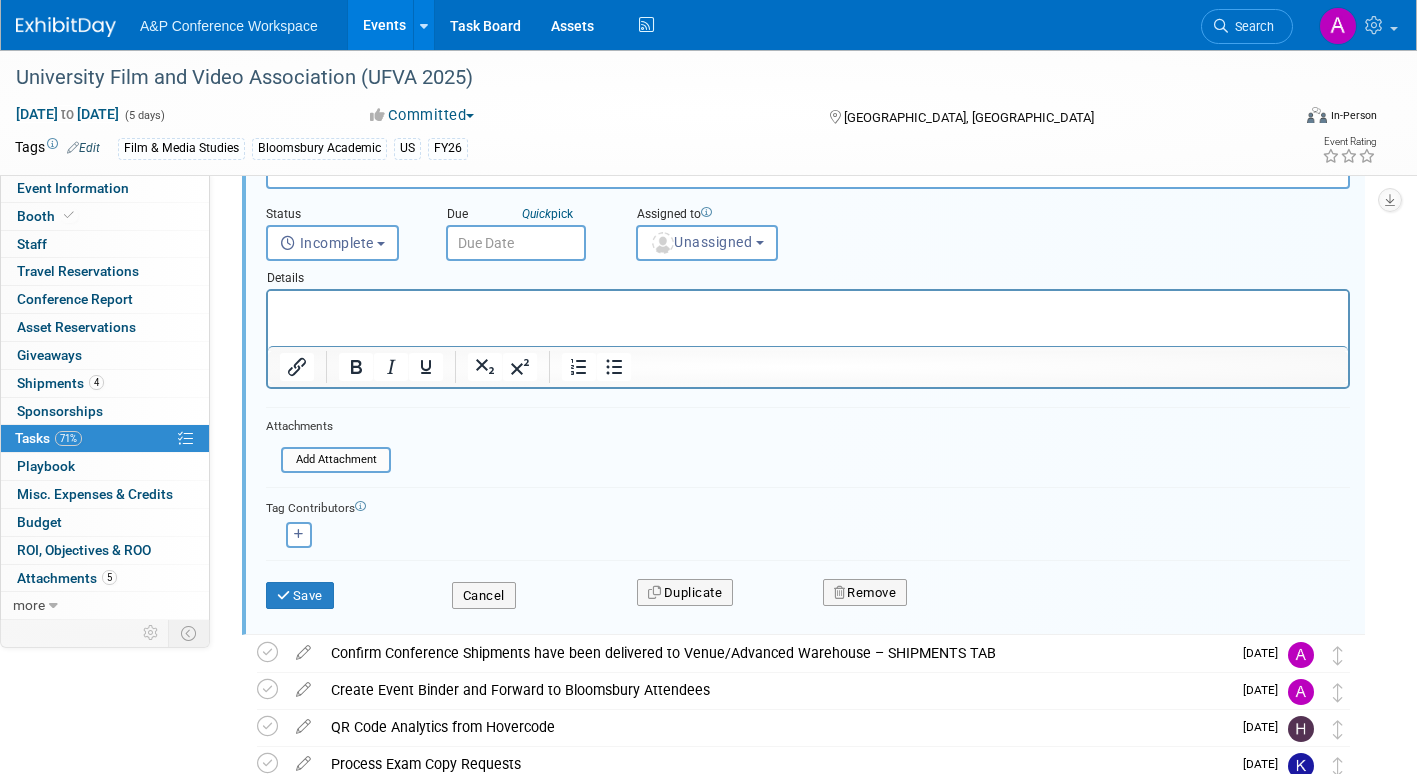 scroll, scrollTop: 241, scrollLeft: 0, axis: vertical 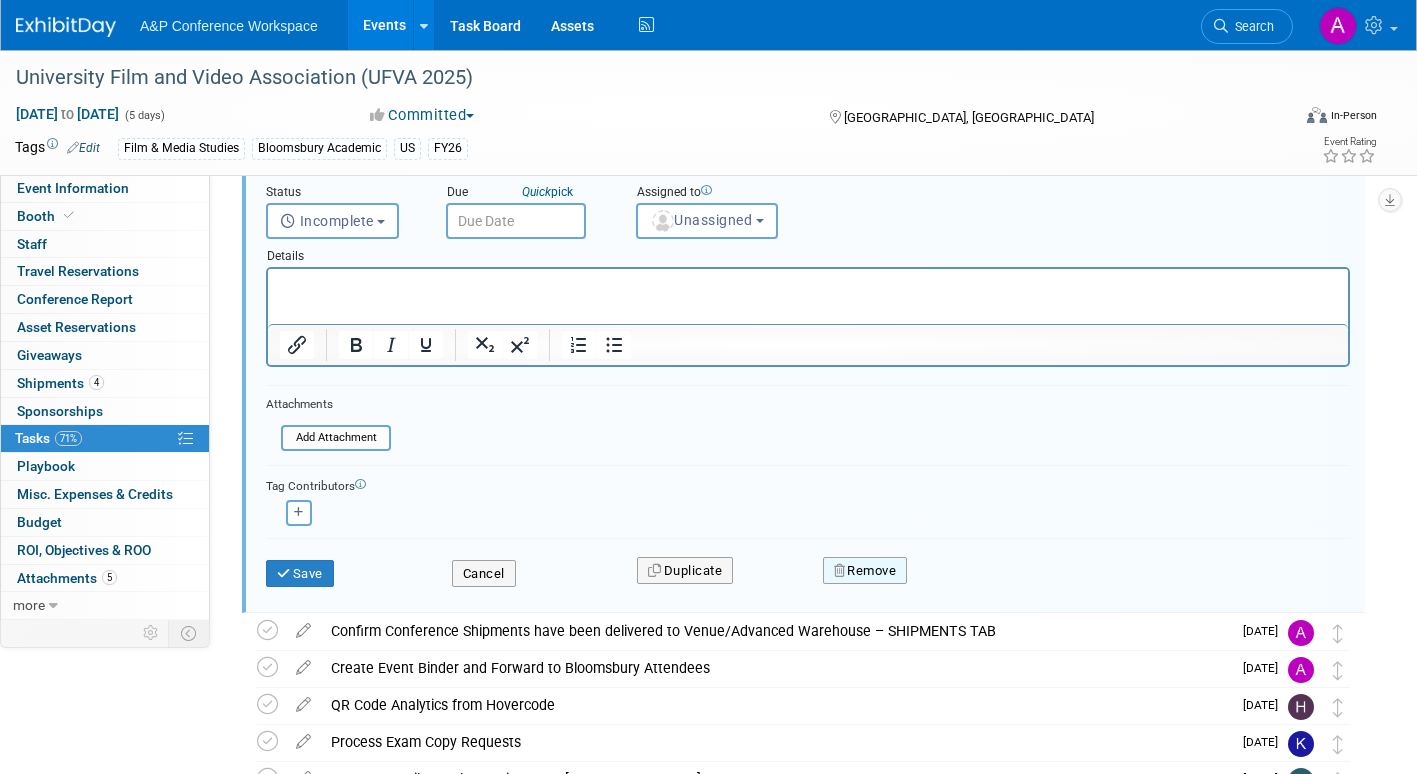 click on "Remove" at bounding box center [865, 571] 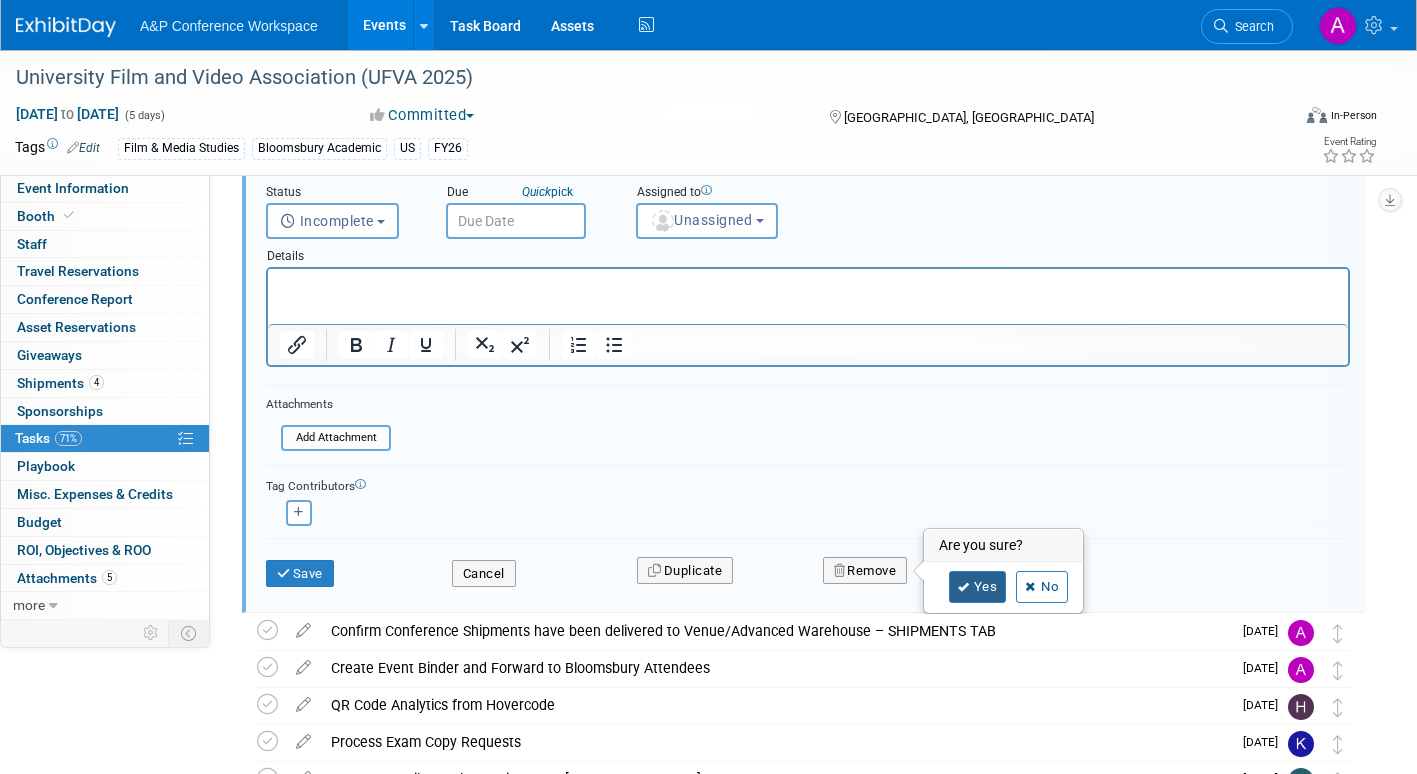 click on "Yes" at bounding box center (978, 587) 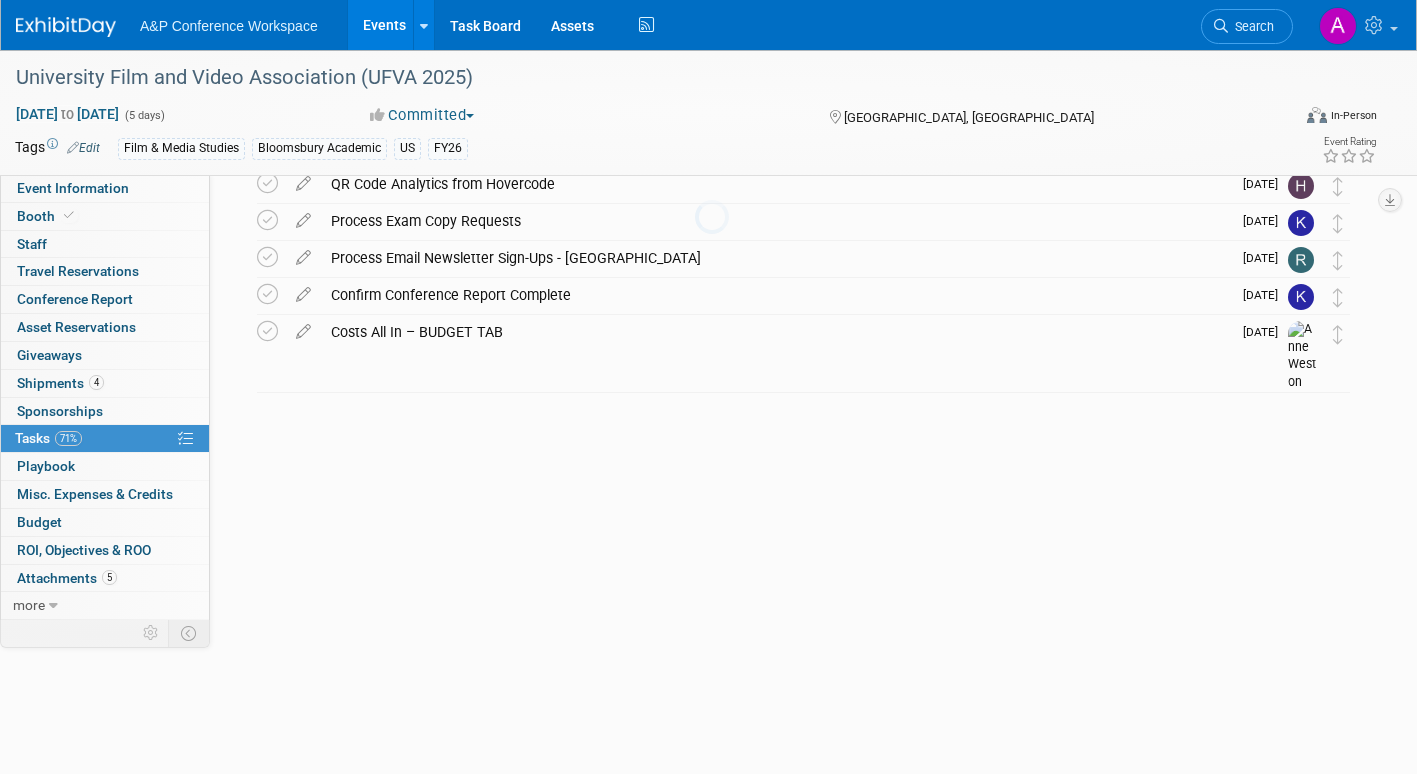 scroll, scrollTop: 0, scrollLeft: 0, axis: both 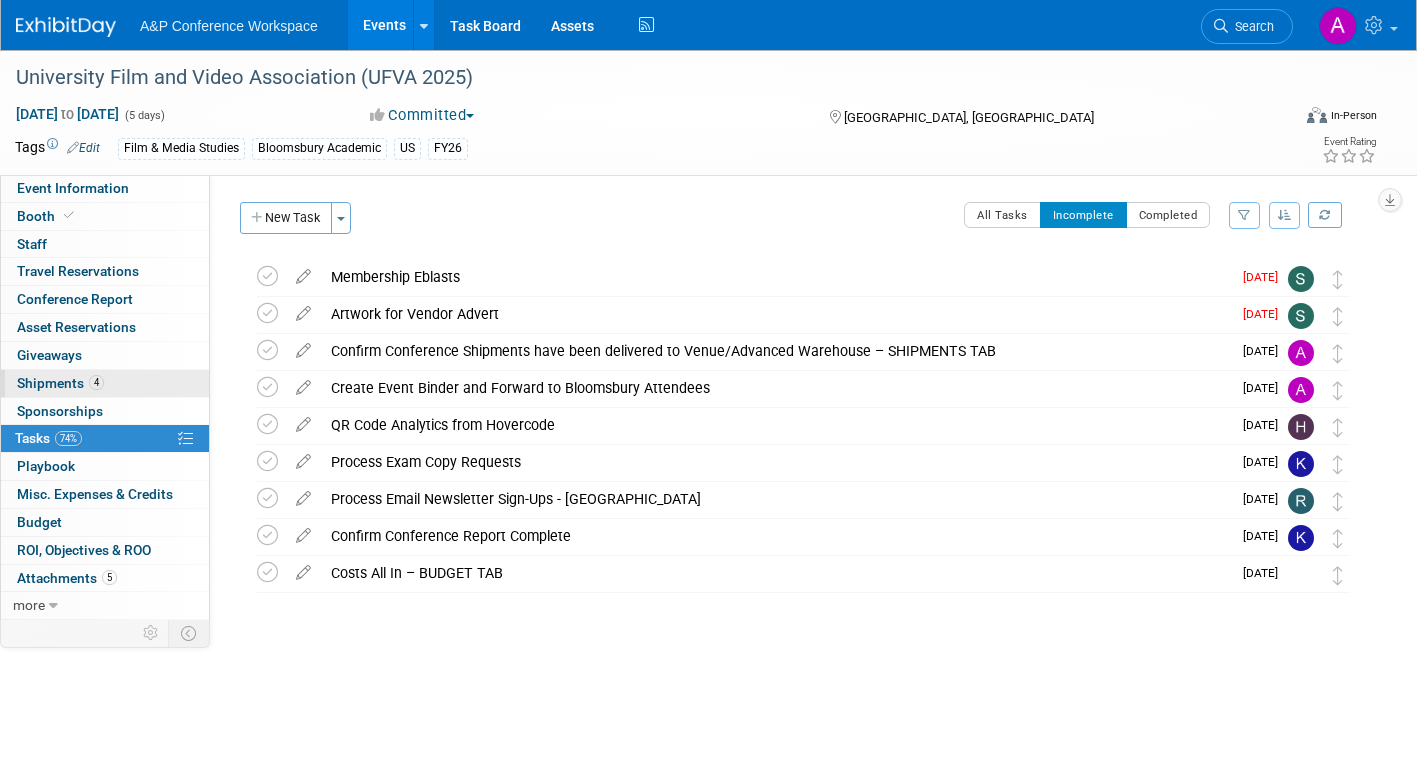 click on "Shipments 4" at bounding box center (60, 383) 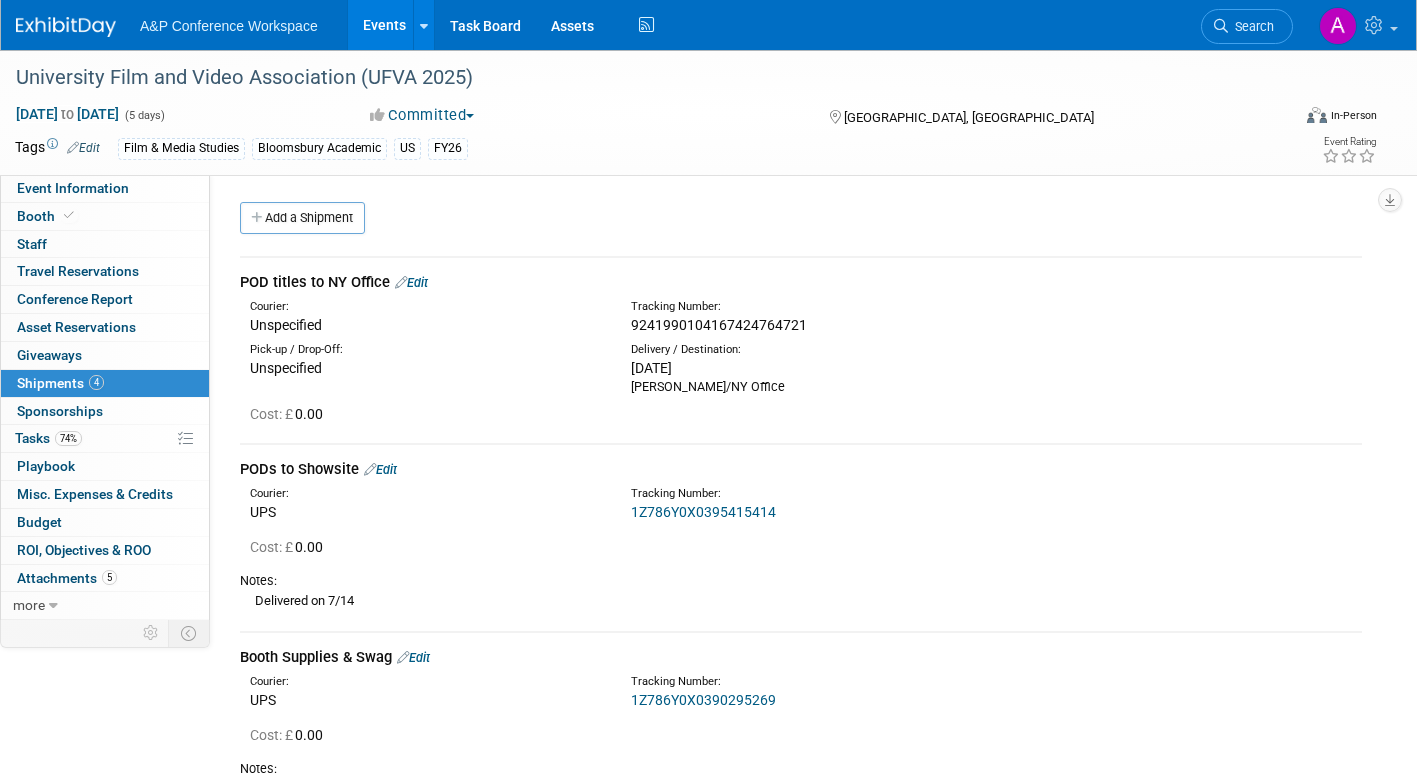 click on "1Z786Y0X0395415414" at bounding box center (703, 512) 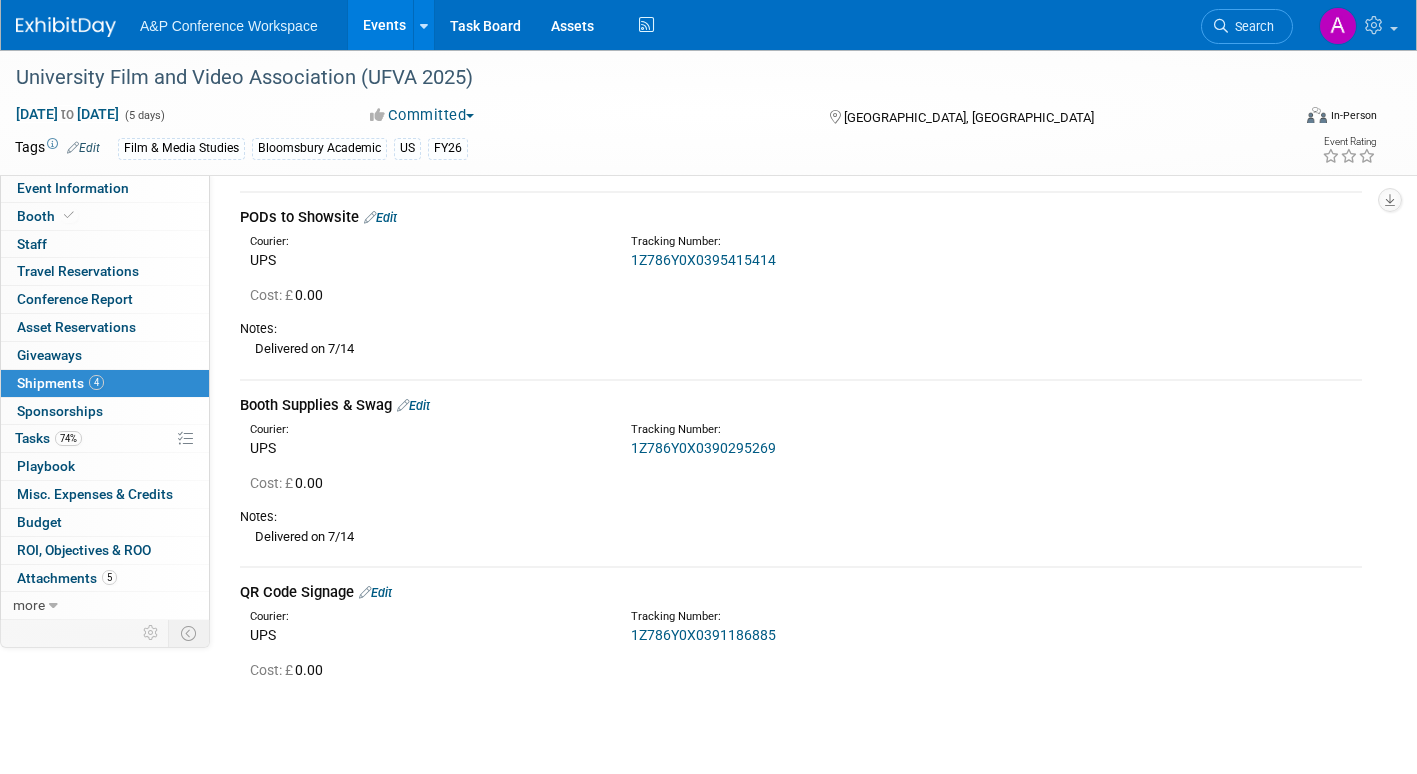 scroll, scrollTop: 300, scrollLeft: 0, axis: vertical 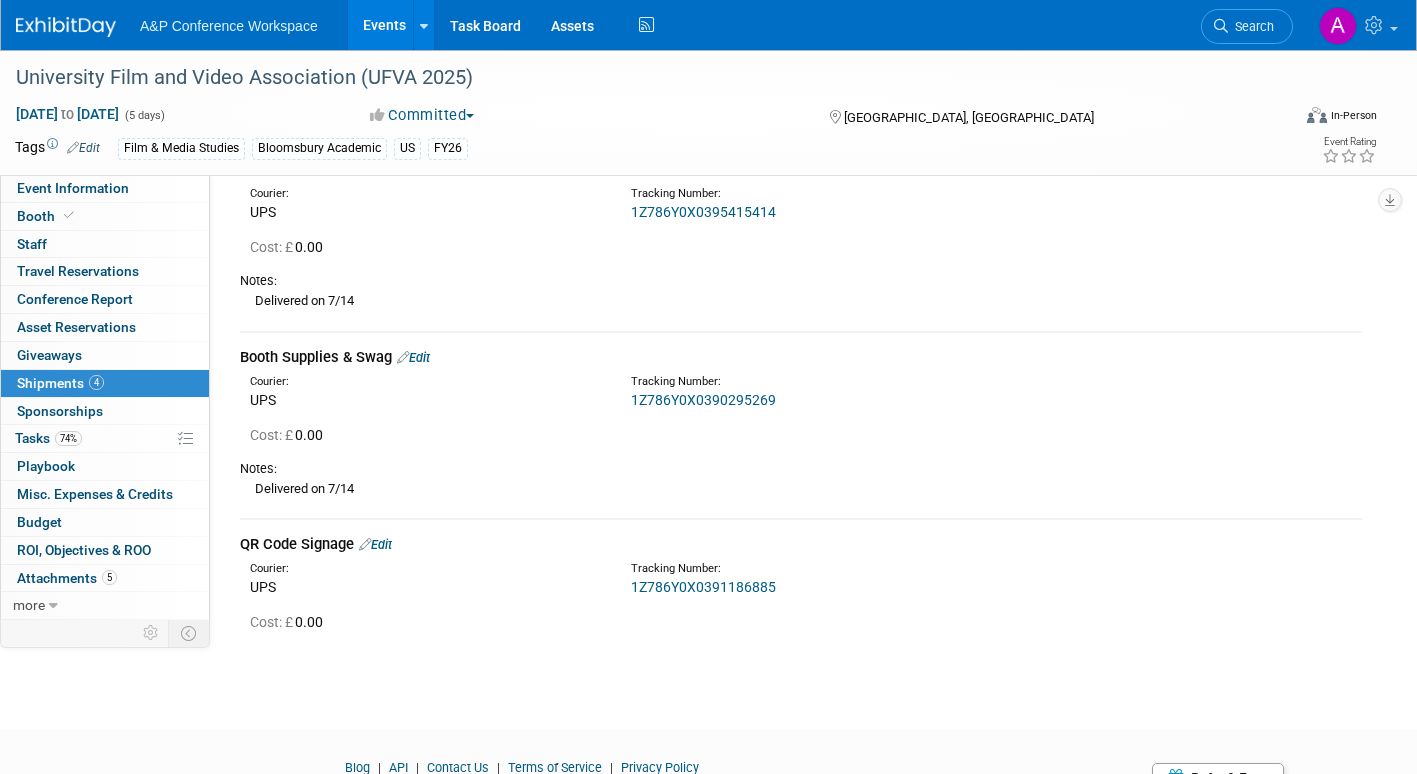 click on "1Z786Y0X0391186885" at bounding box center [703, 587] 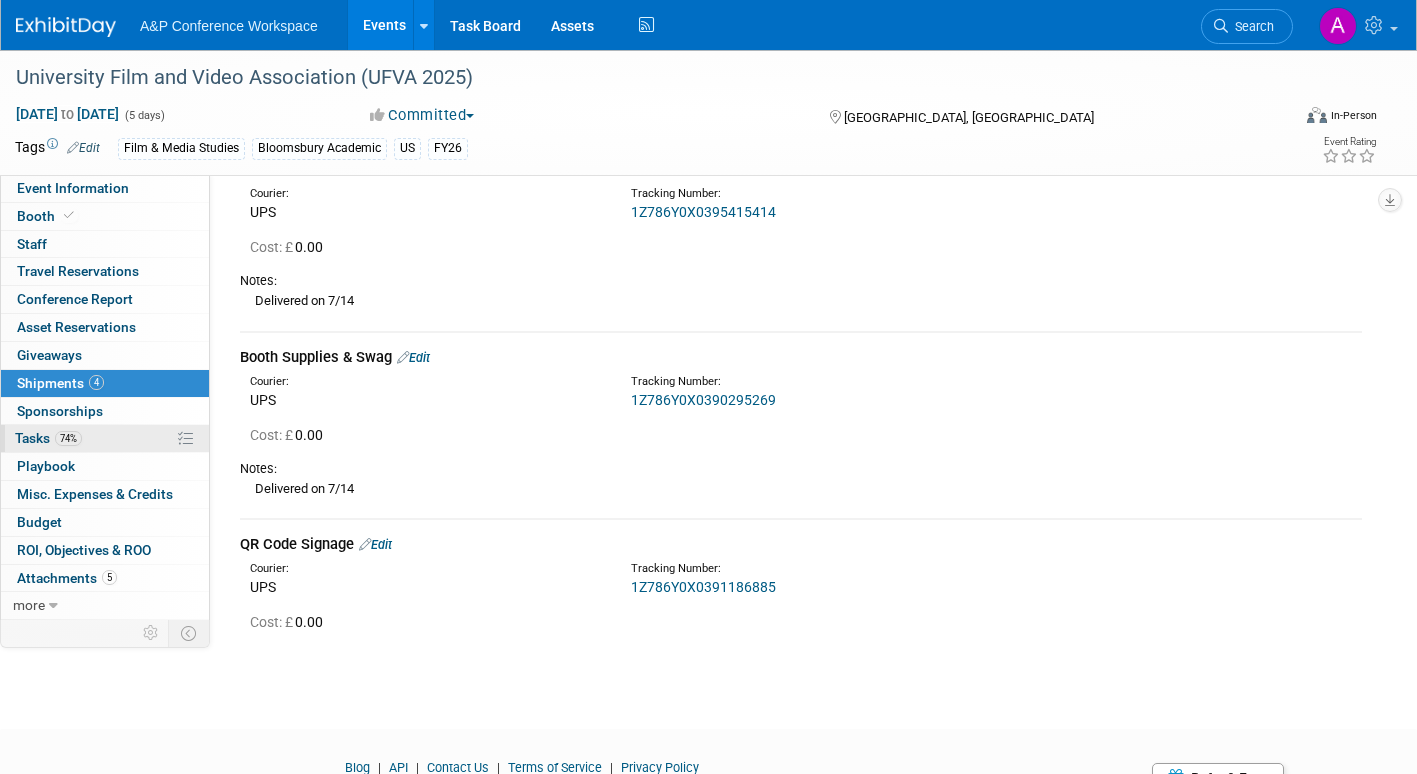 click on "Tasks 74%" at bounding box center [48, 438] 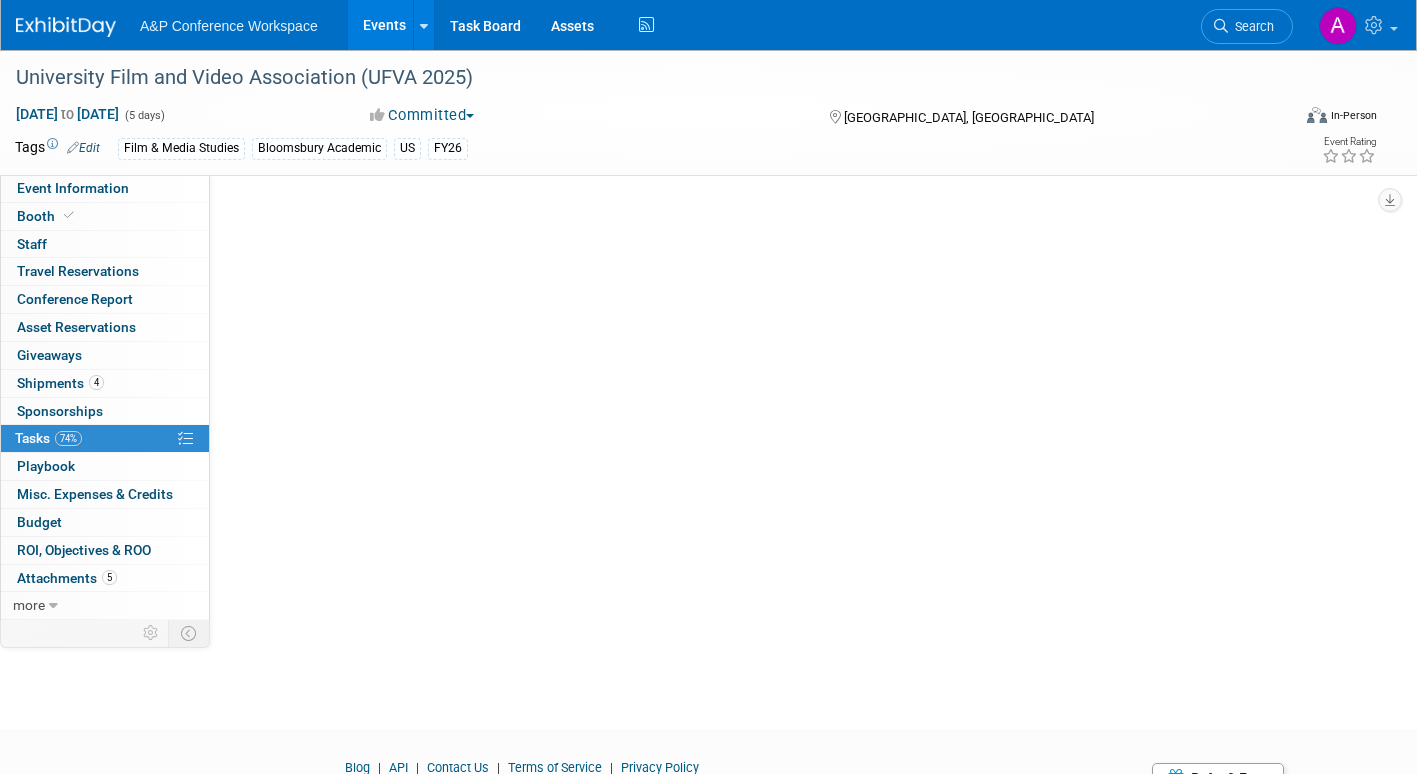 scroll, scrollTop: 0, scrollLeft: 0, axis: both 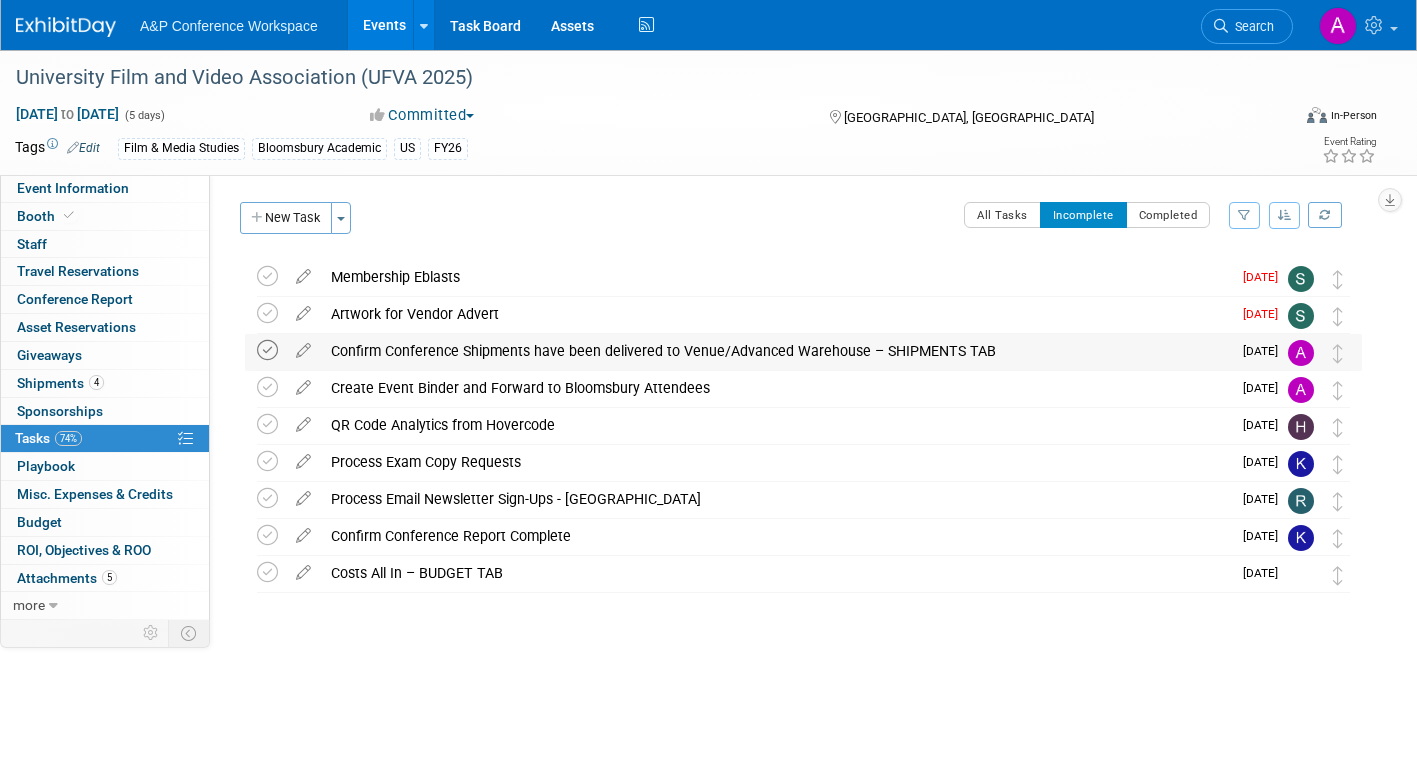 click at bounding box center (267, 350) 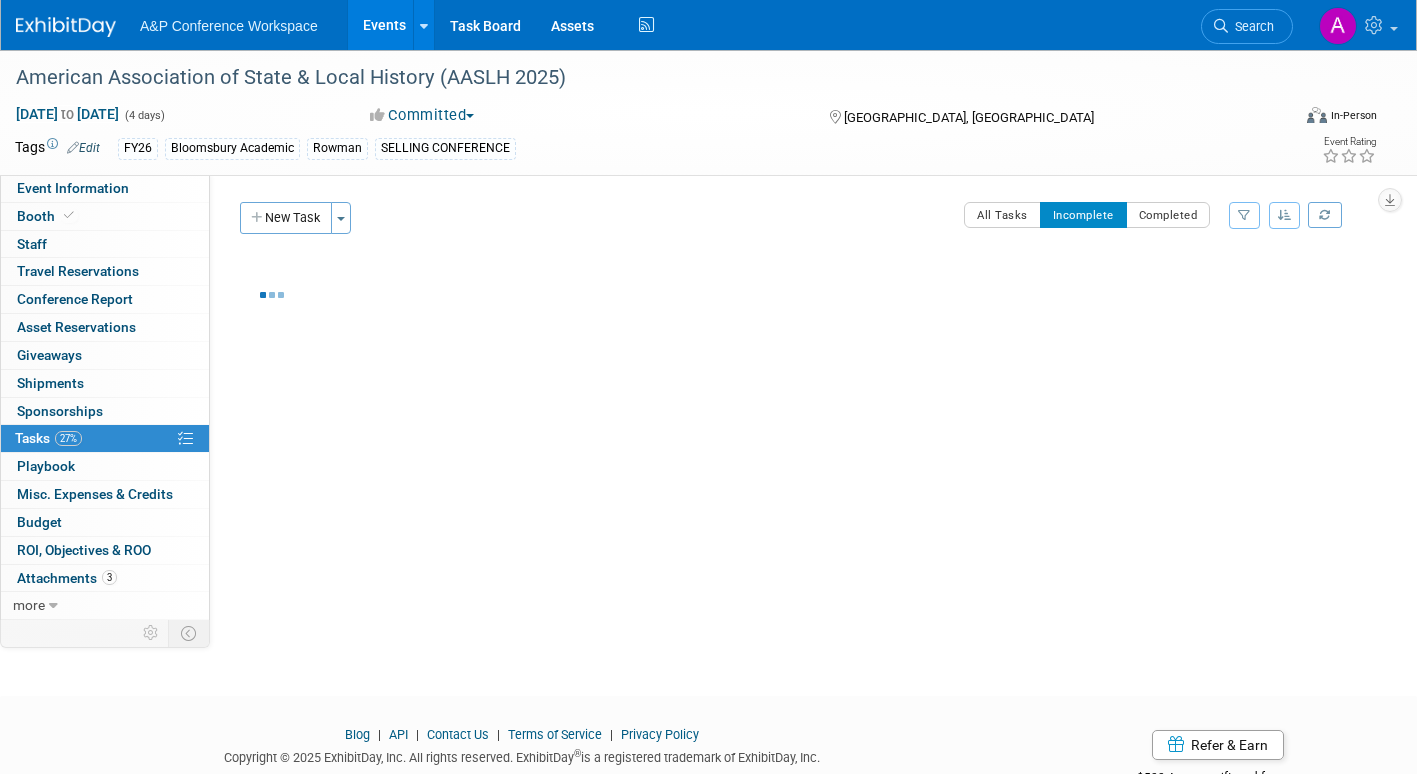 scroll, scrollTop: 0, scrollLeft: 0, axis: both 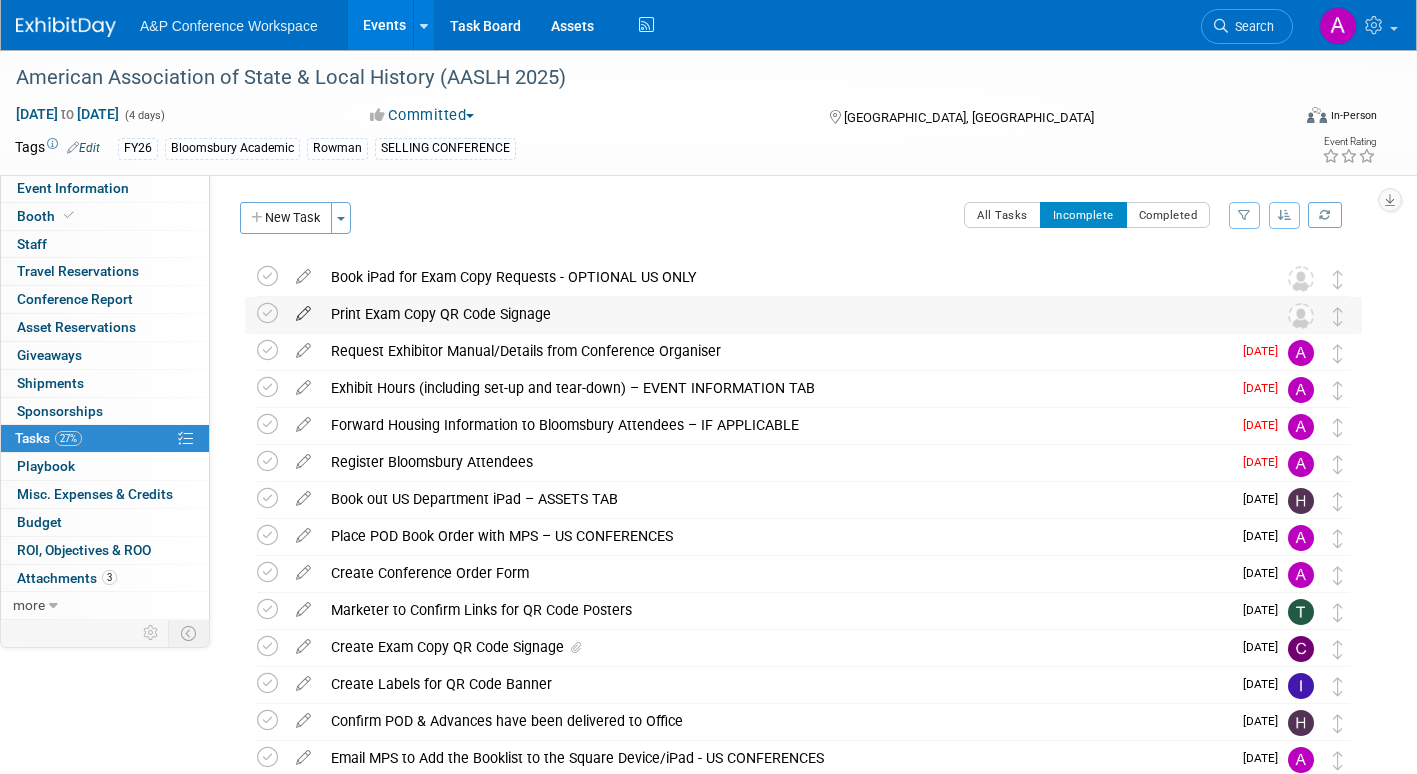 click at bounding box center [303, 309] 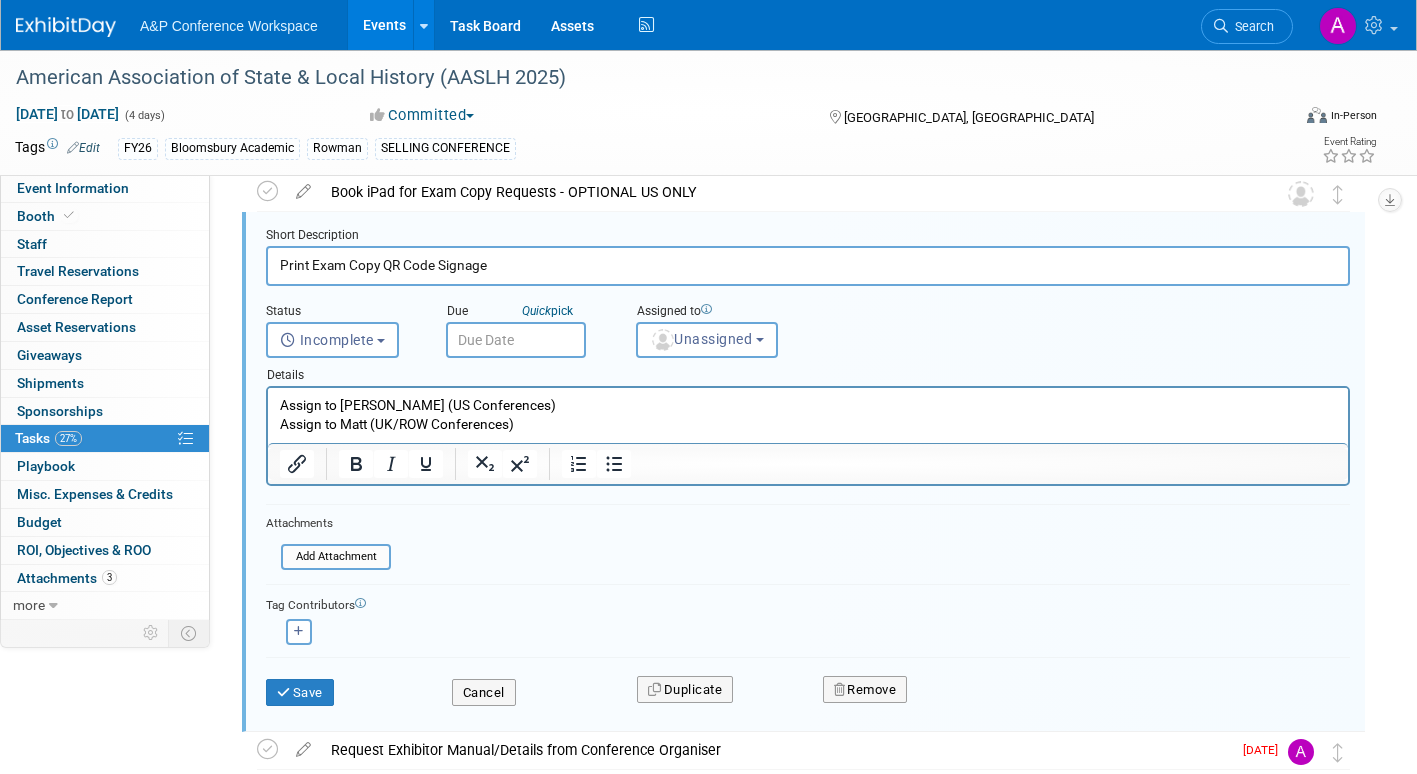 scroll, scrollTop: 204, scrollLeft: 0, axis: vertical 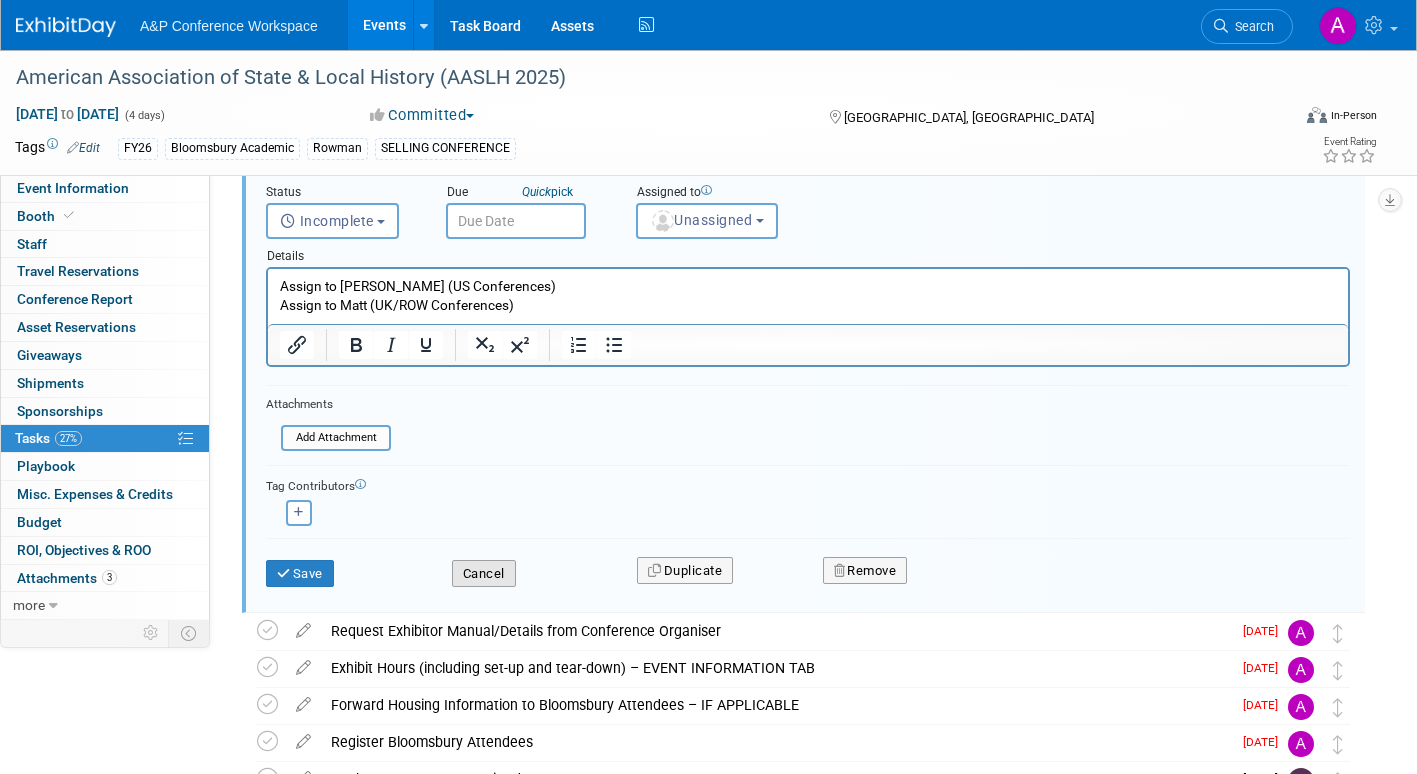 click on "Cancel" at bounding box center [484, 574] 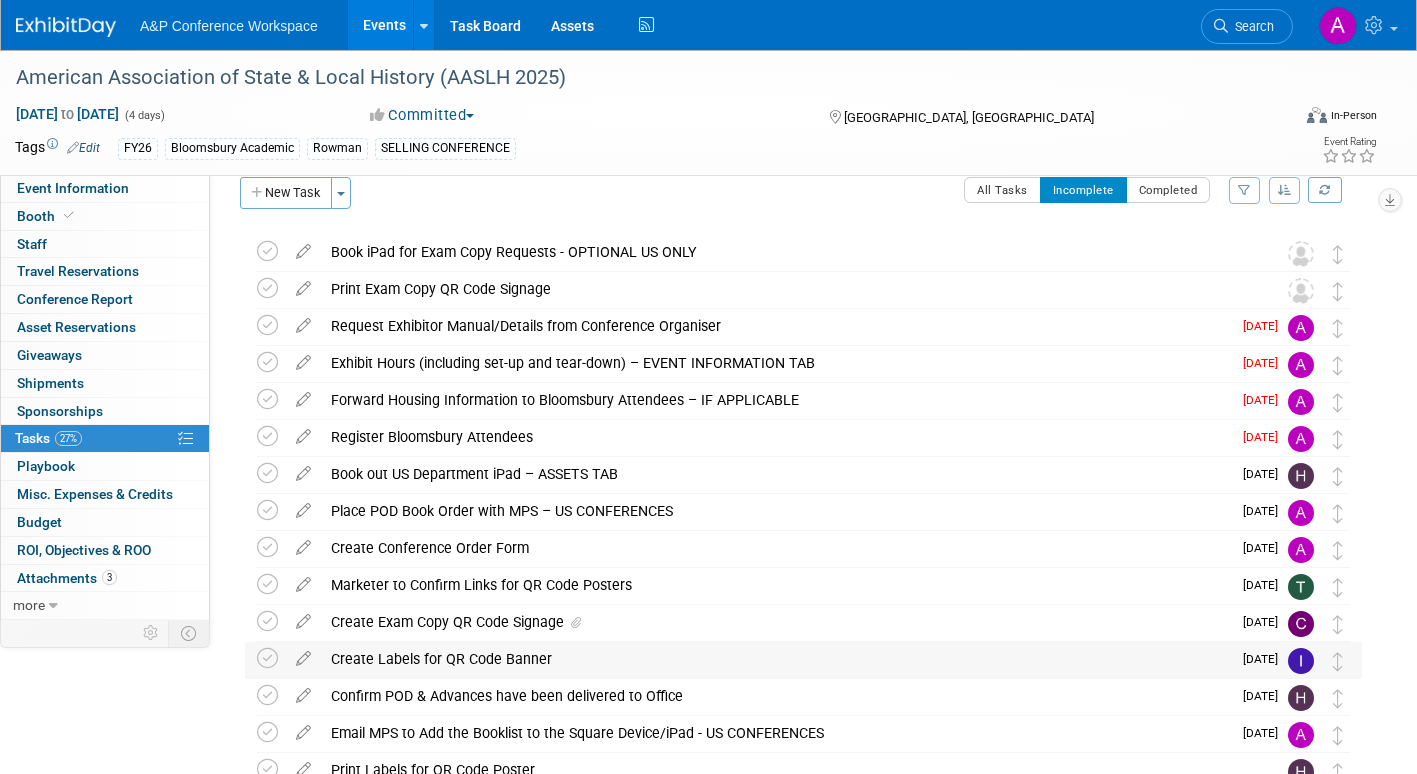 scroll, scrollTop: 0, scrollLeft: 0, axis: both 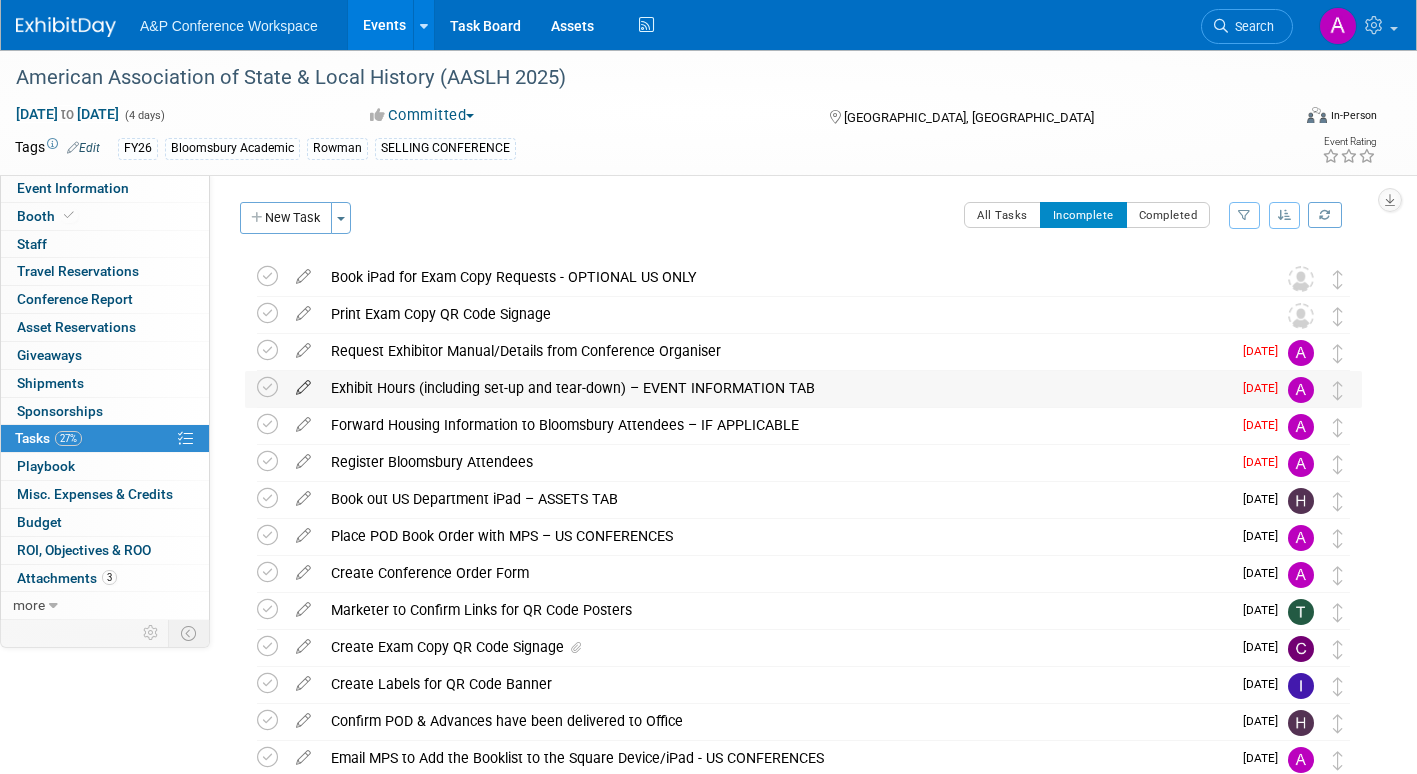 click at bounding box center [303, 383] 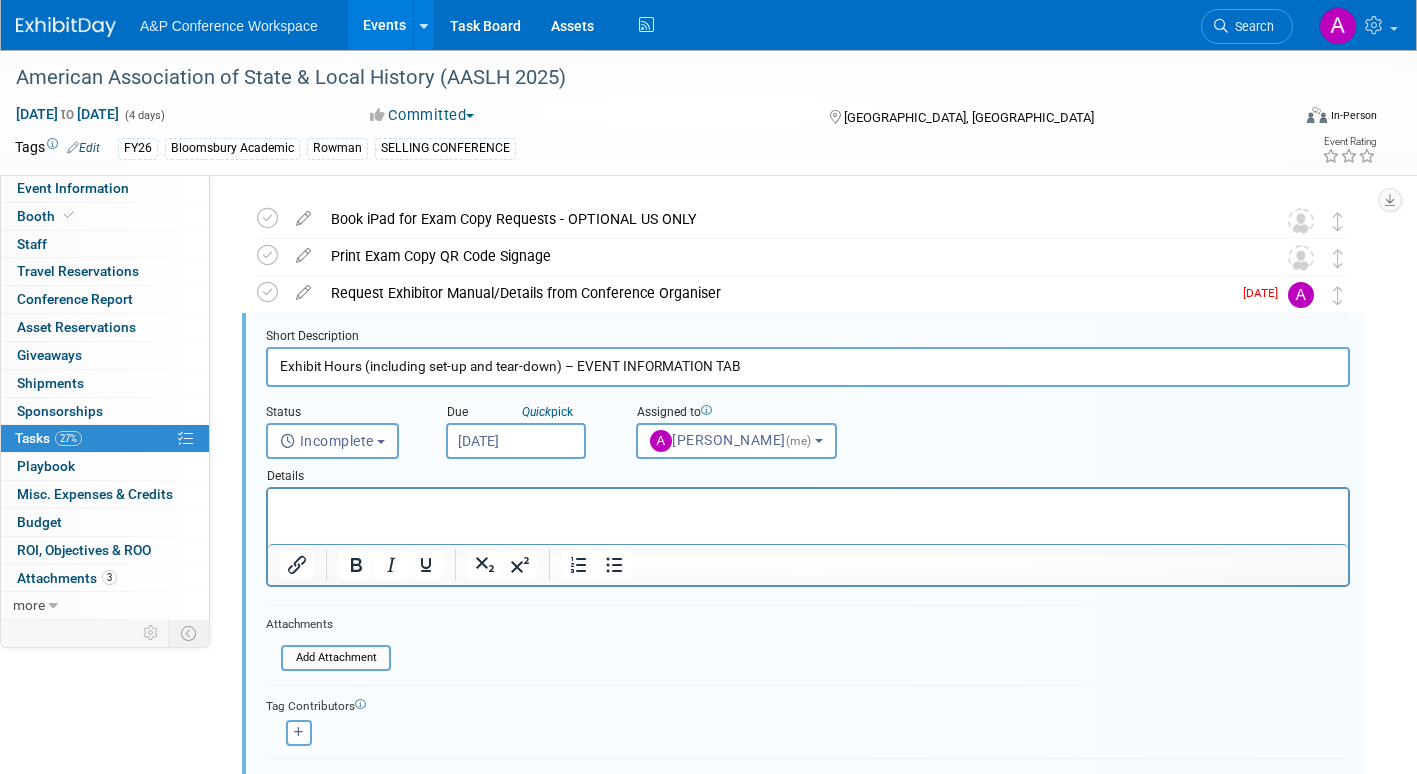 scroll, scrollTop: 78, scrollLeft: 0, axis: vertical 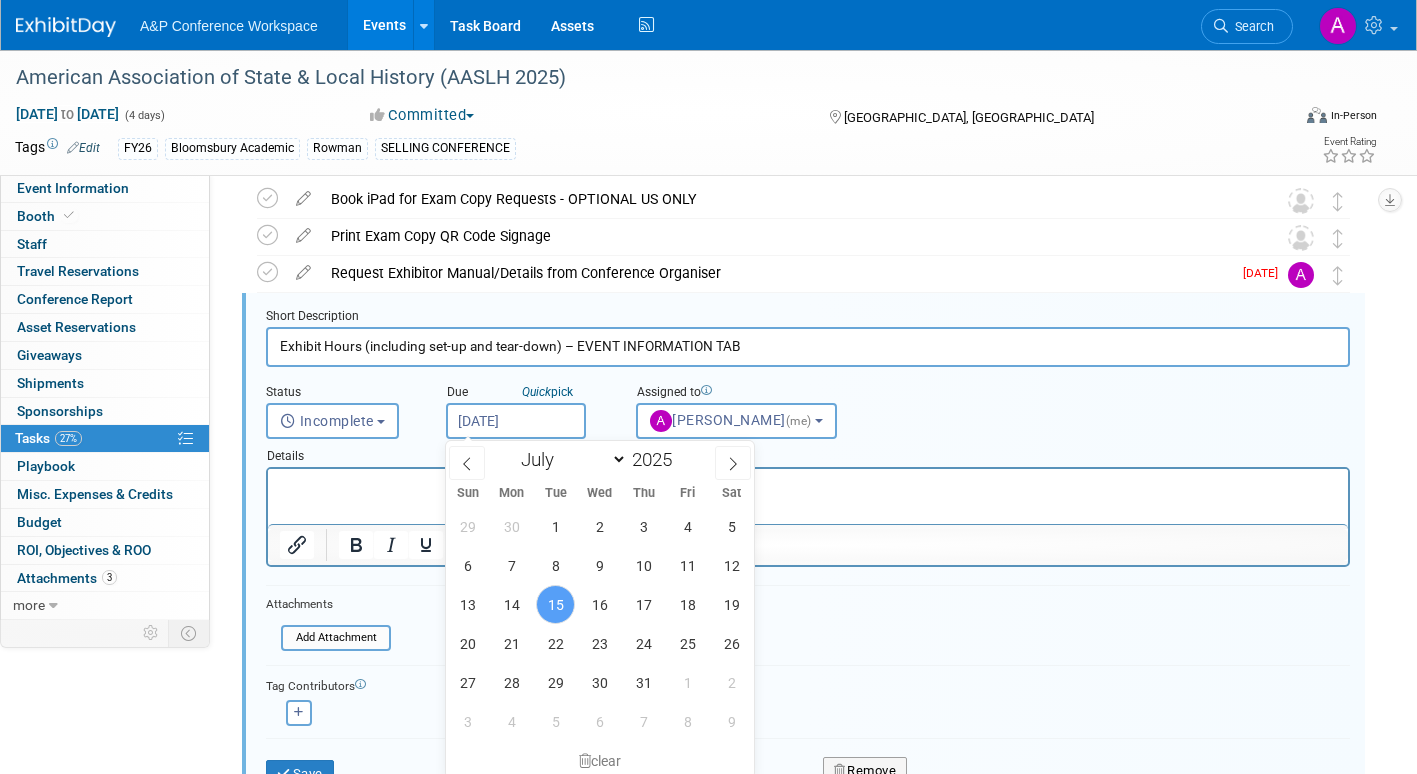 click on "[DATE]" at bounding box center (516, 421) 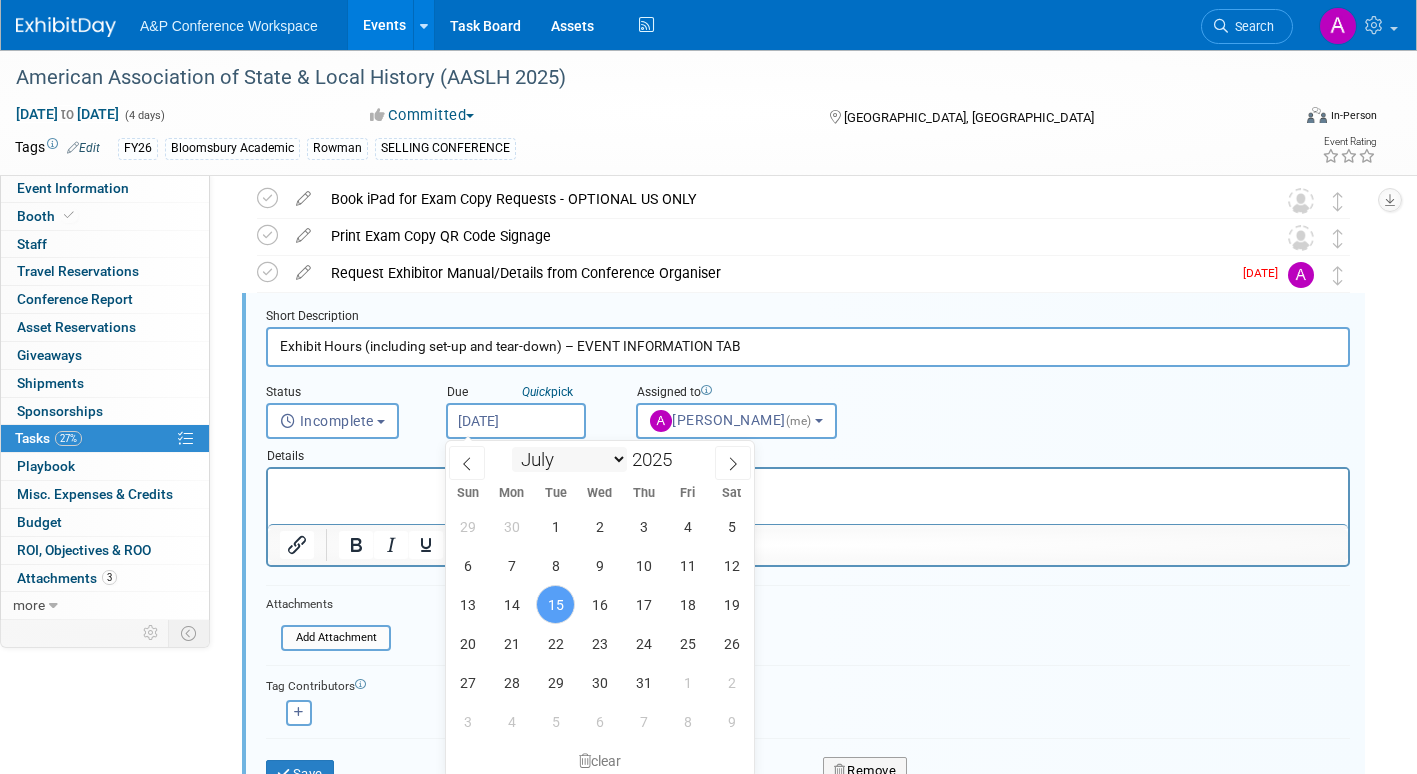 click on "January February March April May June July August September October November December" at bounding box center [569, 459] 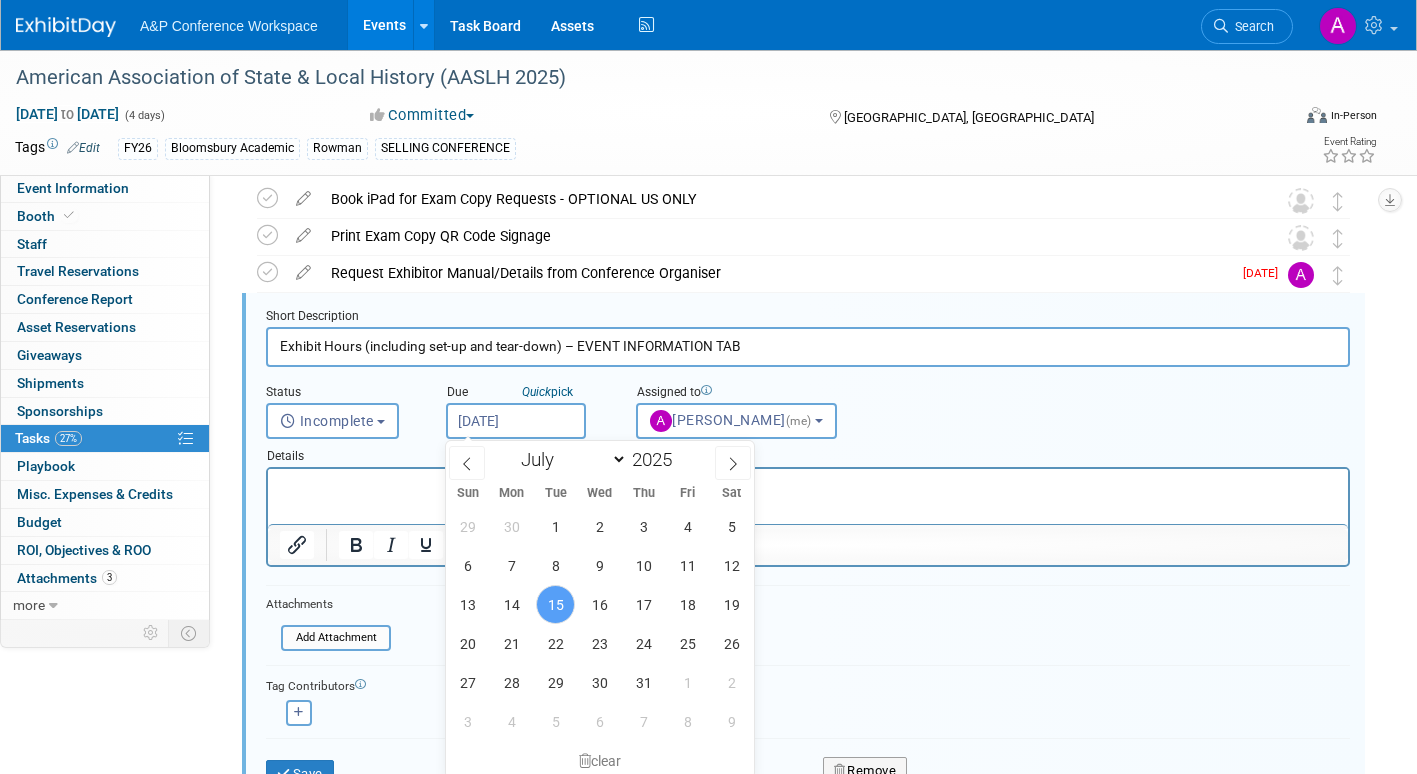 select on "8" 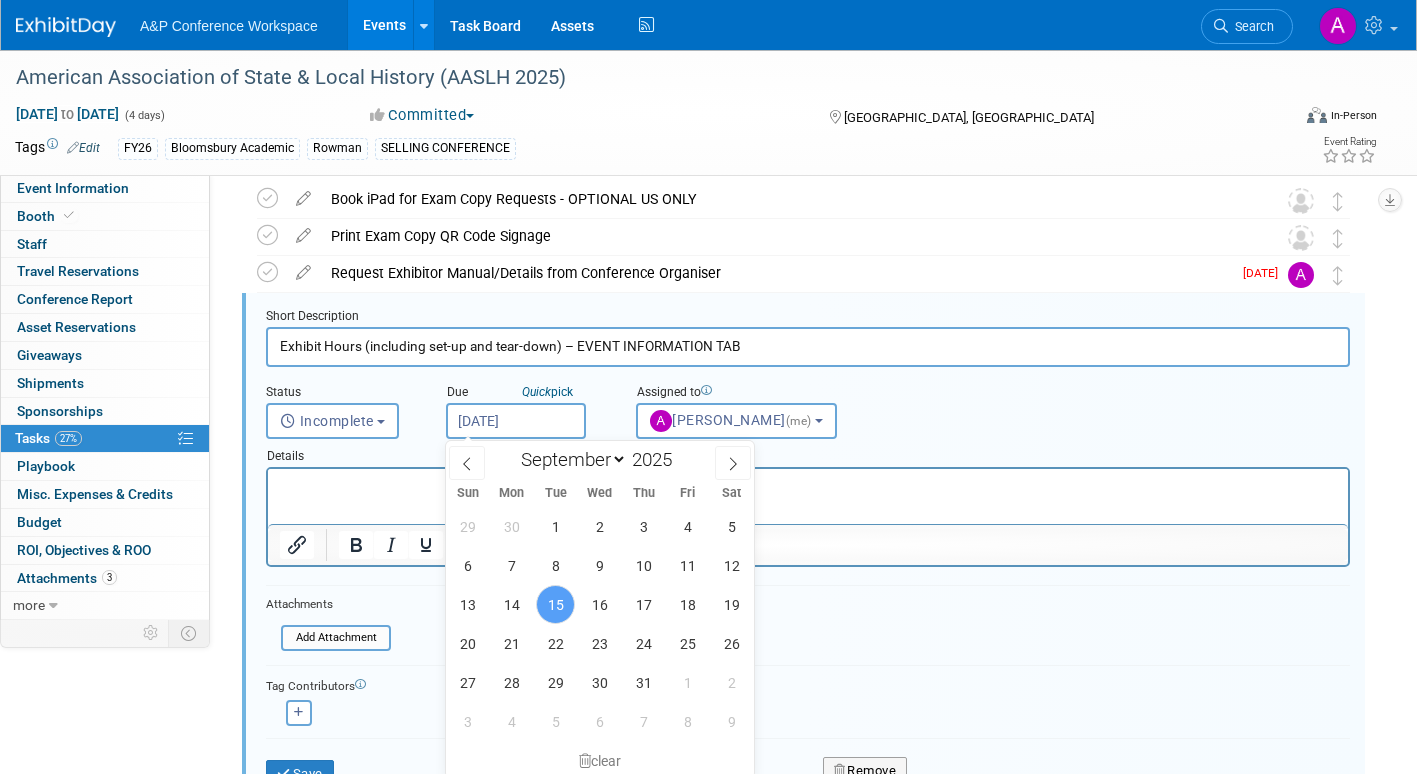 click on "January February March April May June July August September October November December" at bounding box center (569, 459) 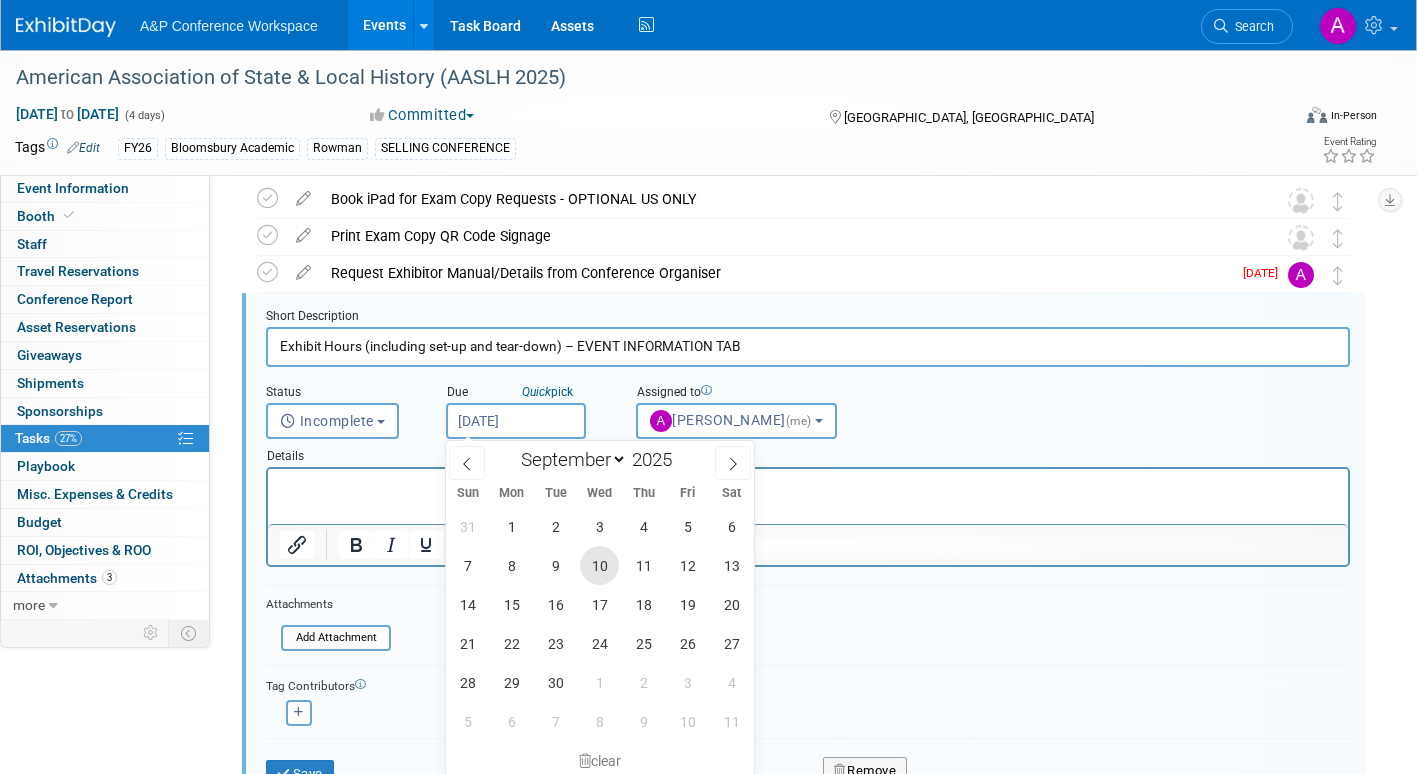 click on "10" at bounding box center [599, 565] 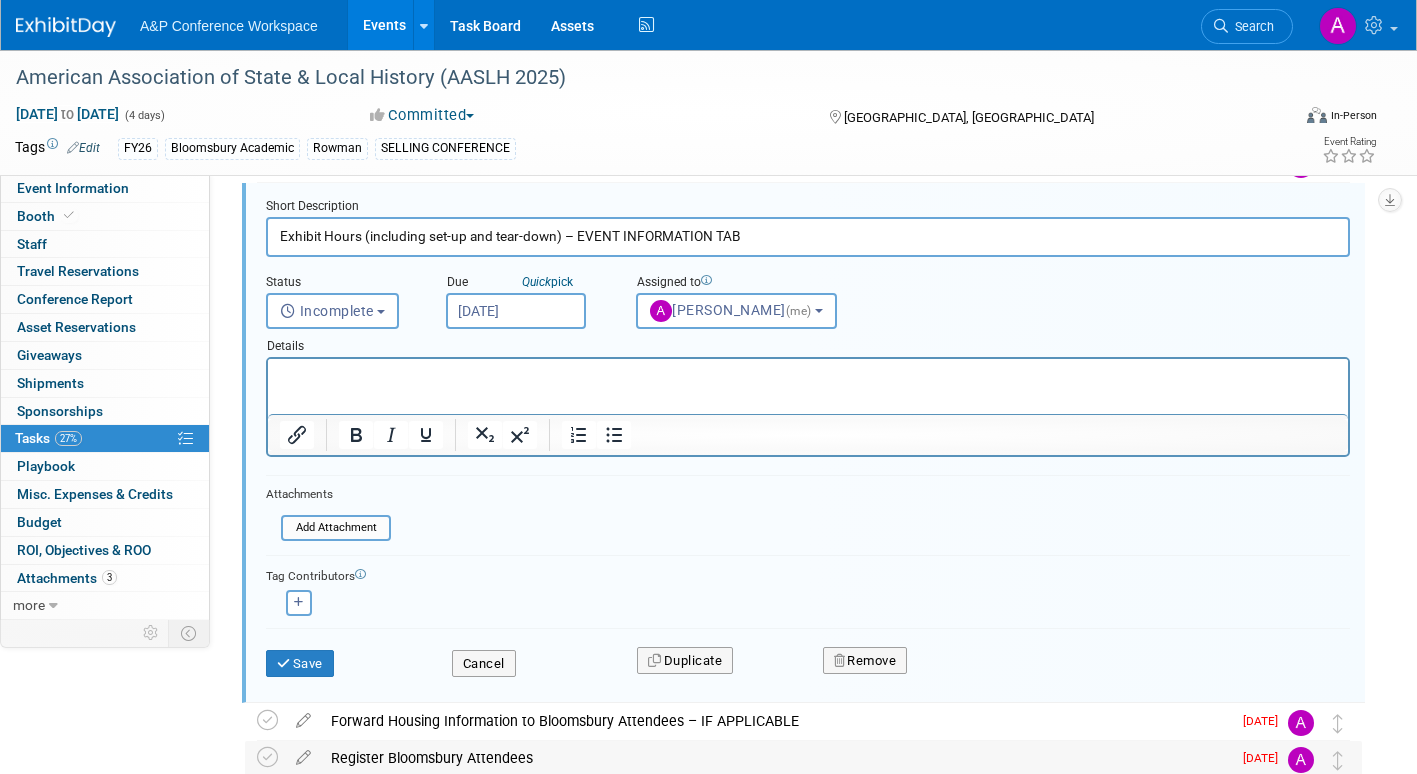 scroll, scrollTop: 378, scrollLeft: 0, axis: vertical 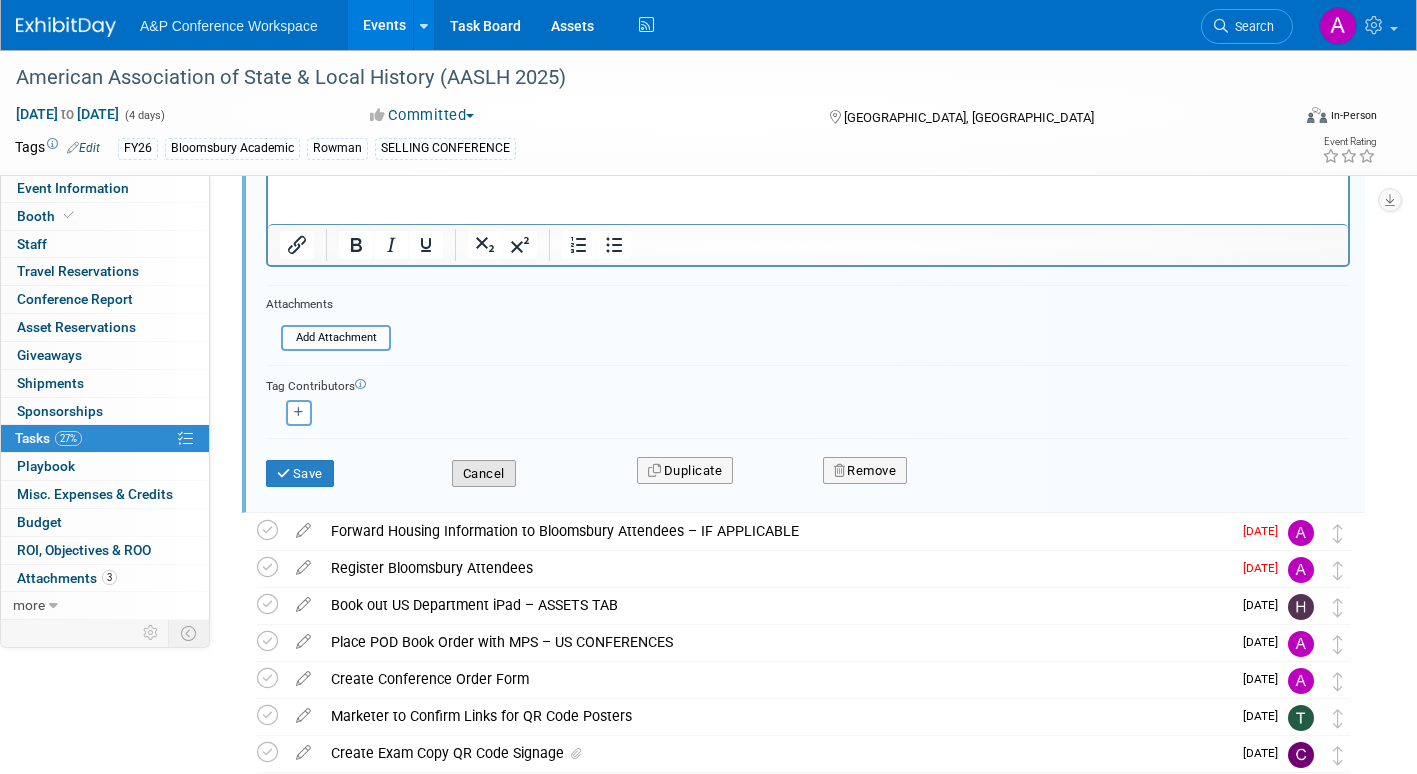 click on "Cancel" at bounding box center (484, 474) 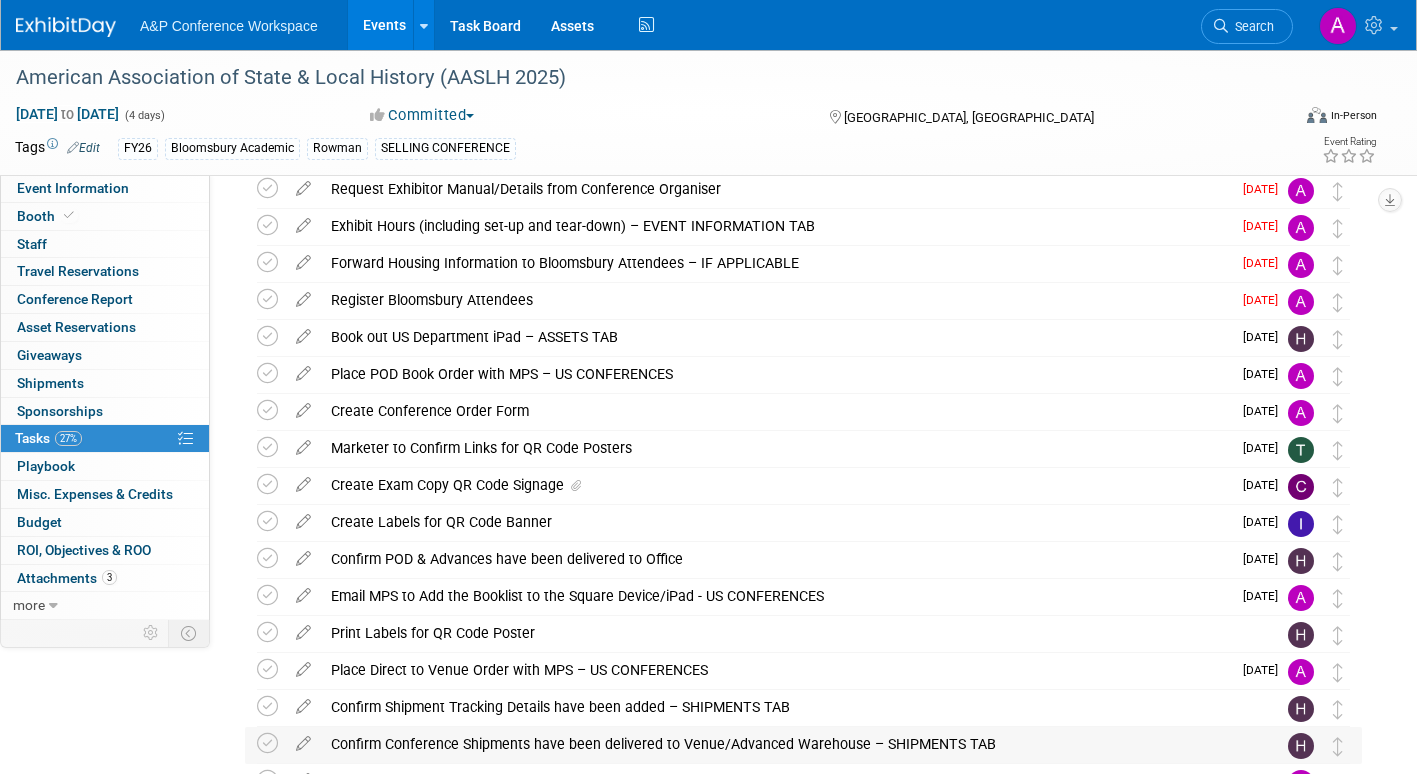 scroll, scrollTop: 0, scrollLeft: 0, axis: both 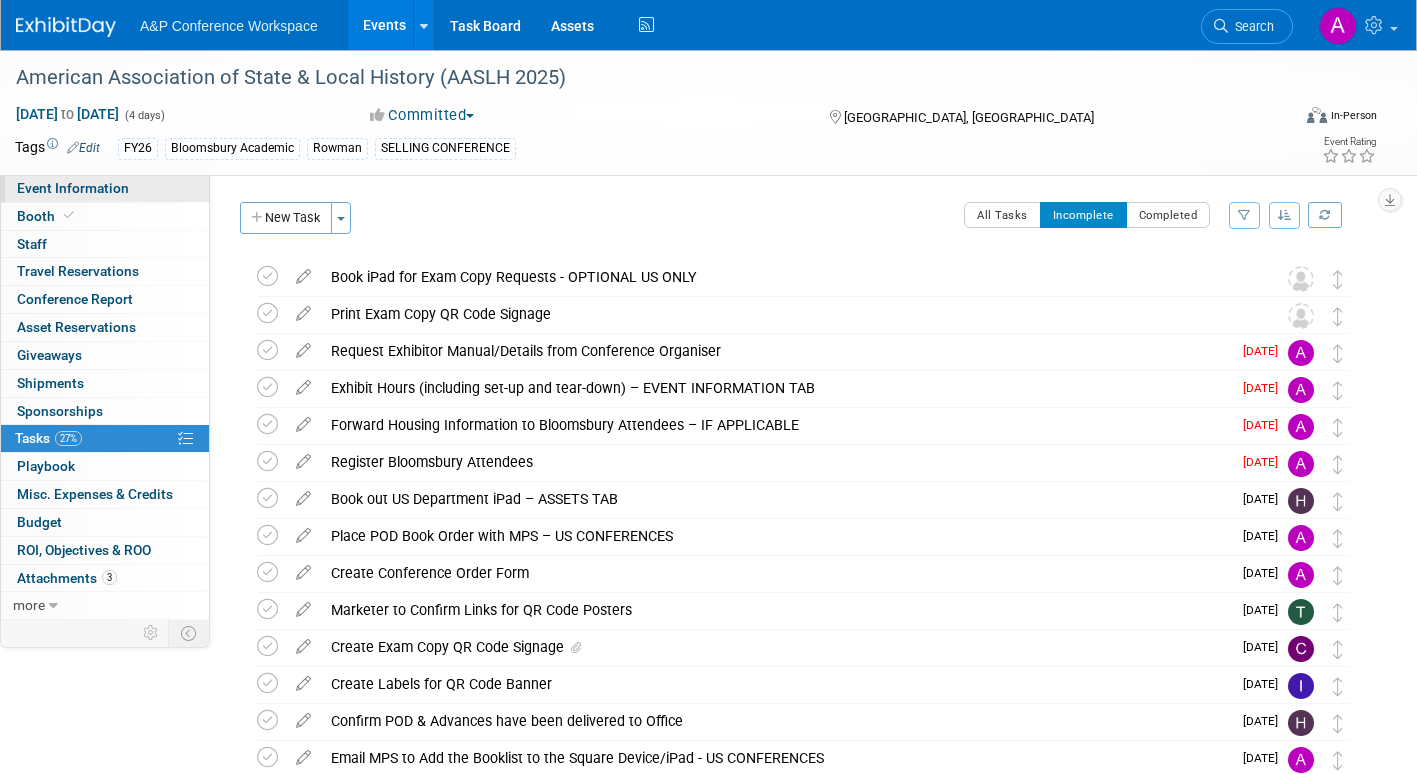 click on "Event Information" at bounding box center (73, 188) 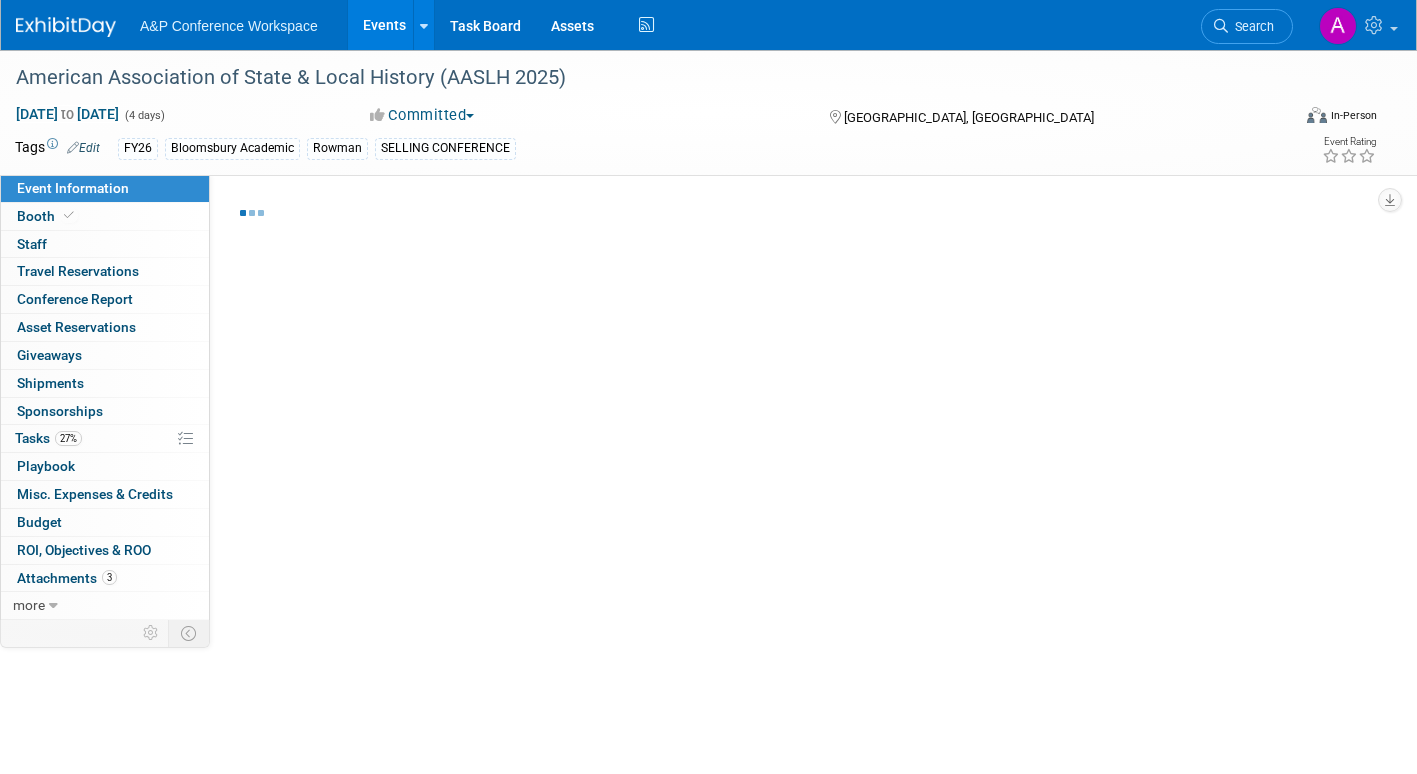 select on "Annual" 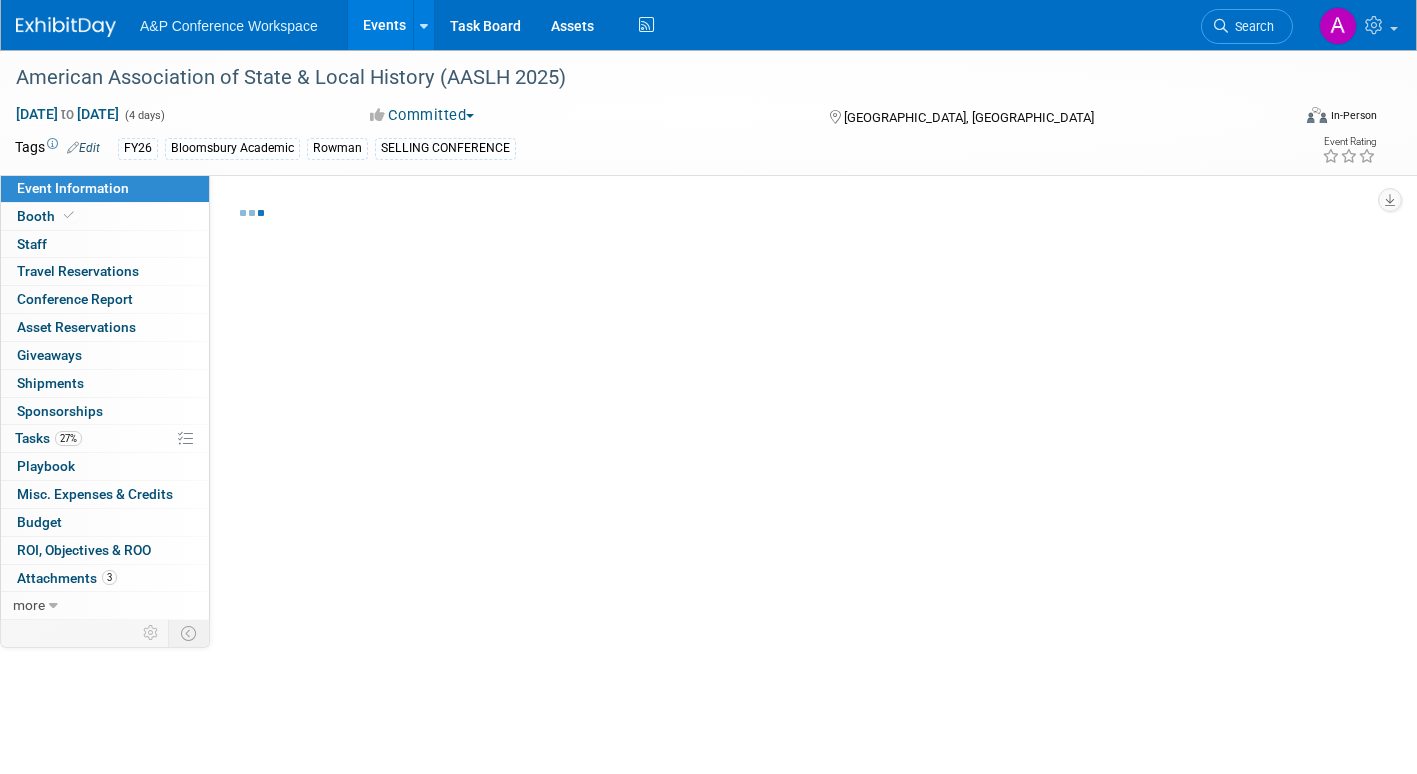 select on "In-Person Booth" 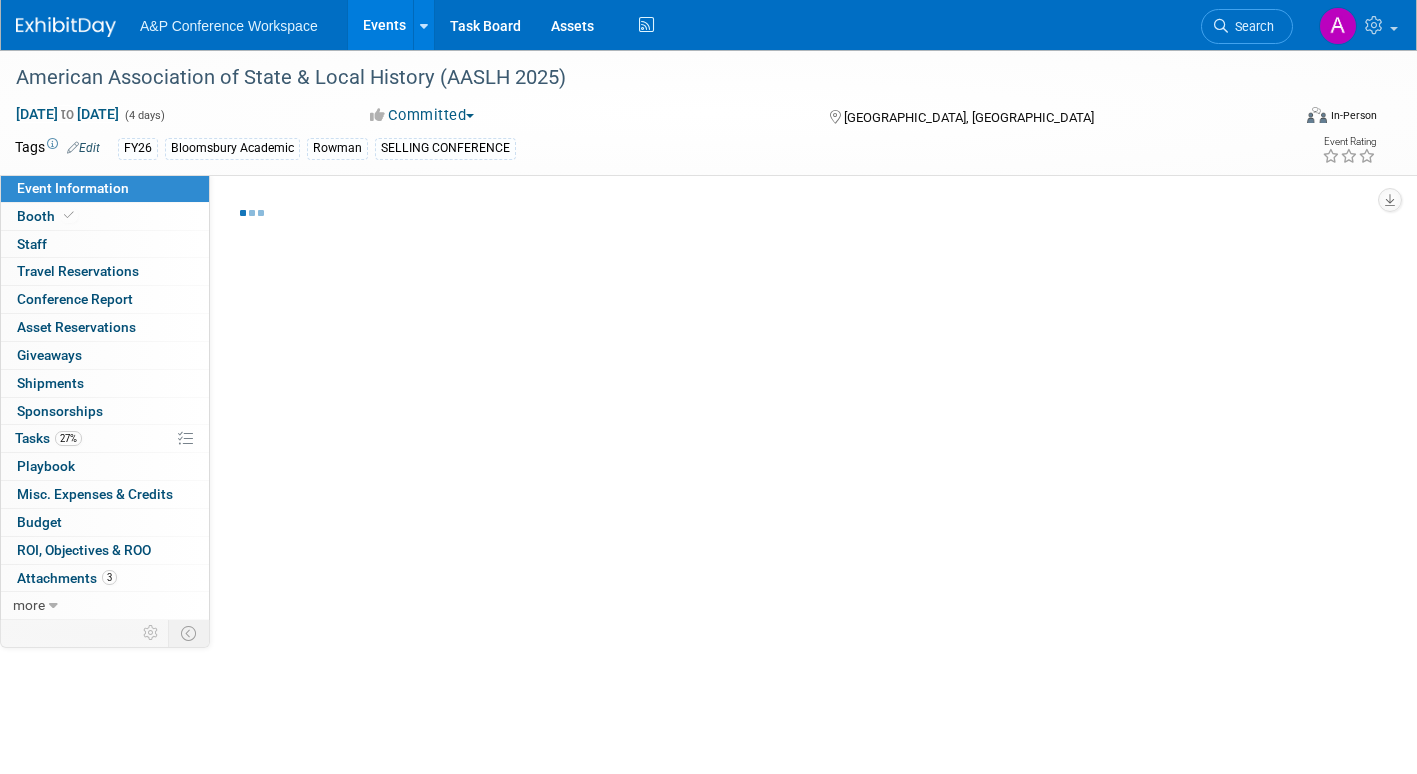select on "Bloomsbury Academic" 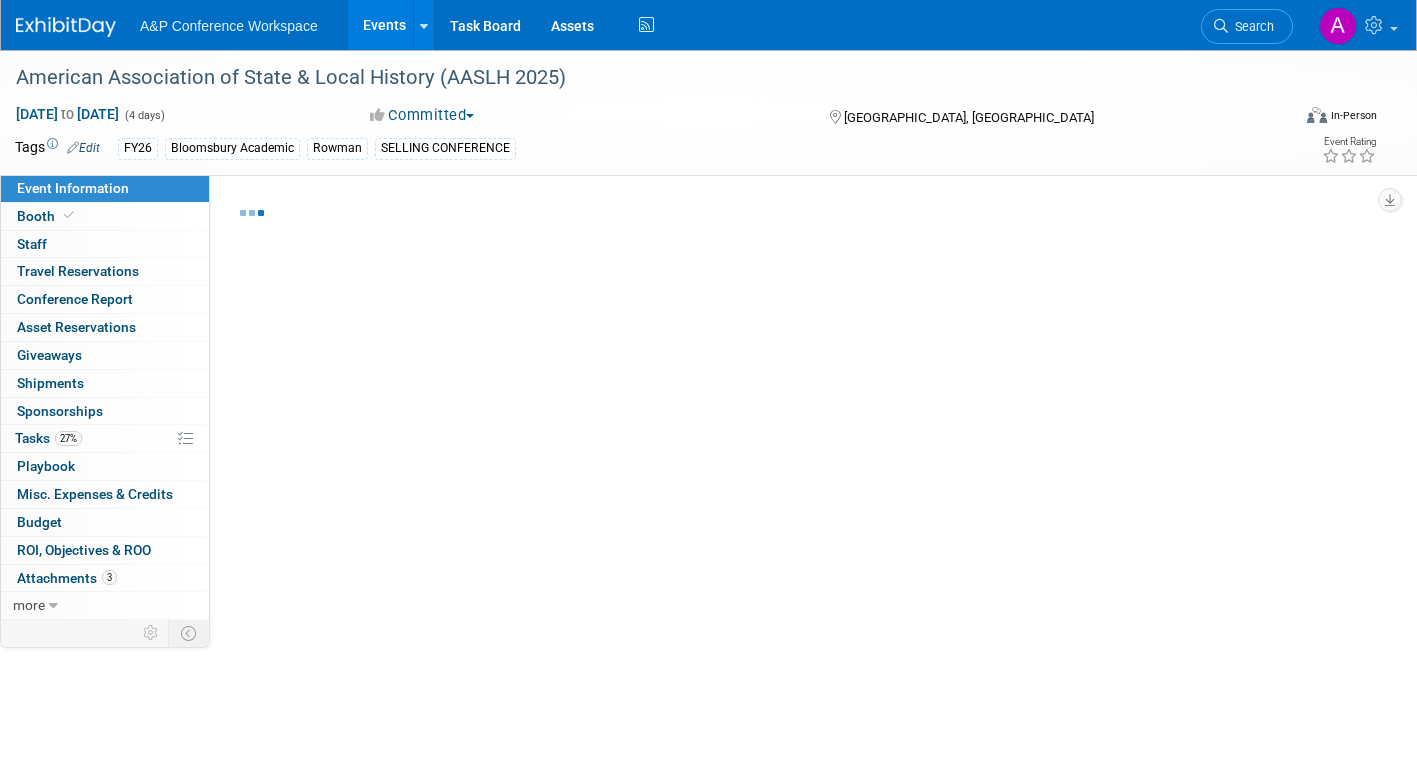 select on "[PERSON_NAME]" 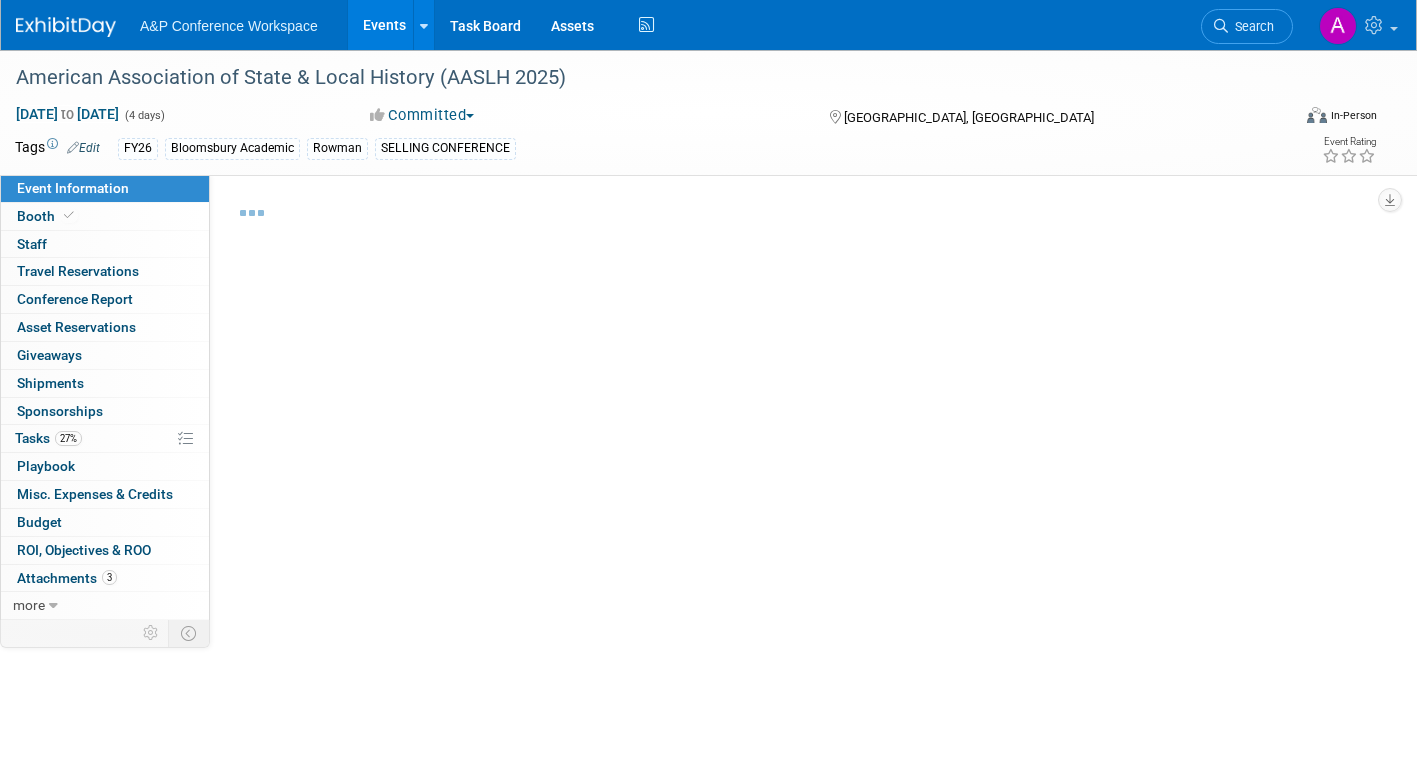 select on "[PERSON_NAME]" 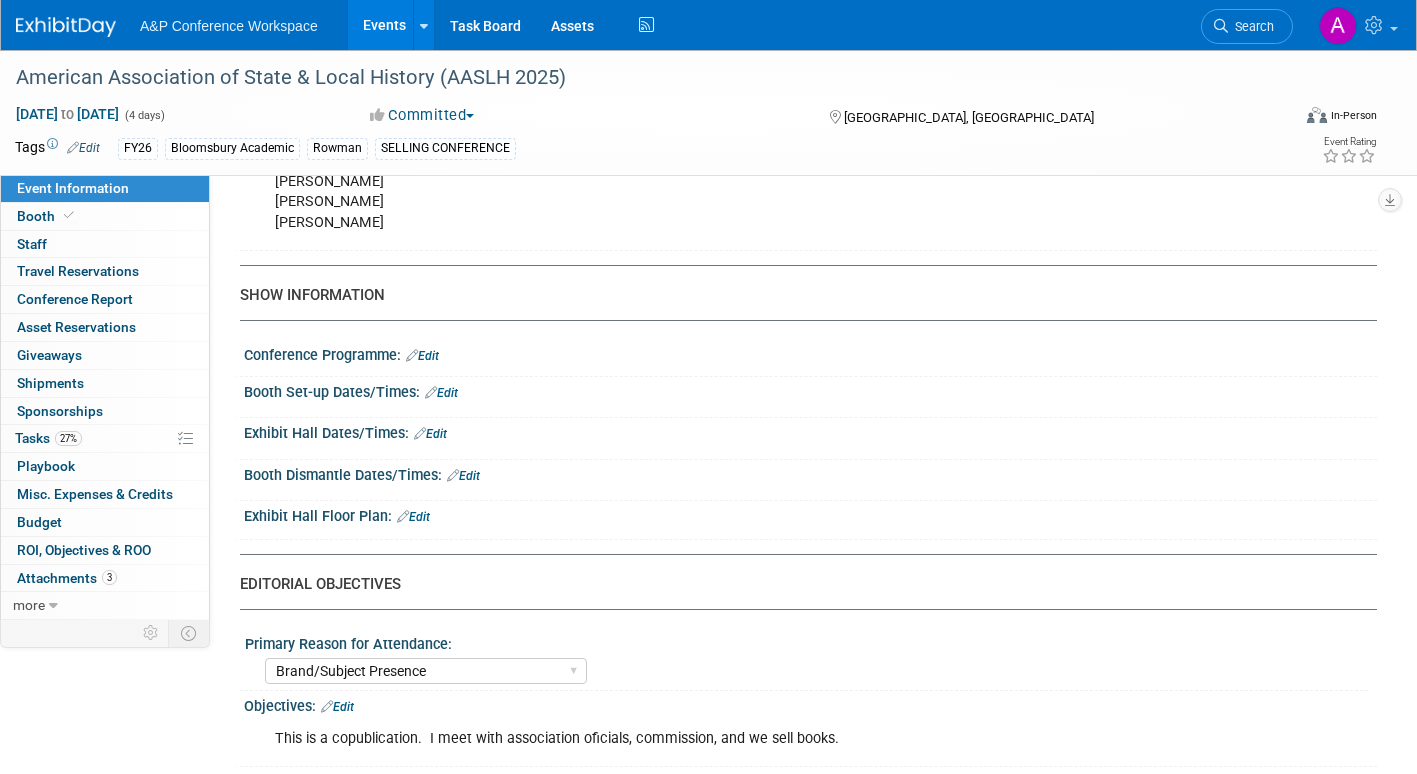 scroll, scrollTop: 1400, scrollLeft: 0, axis: vertical 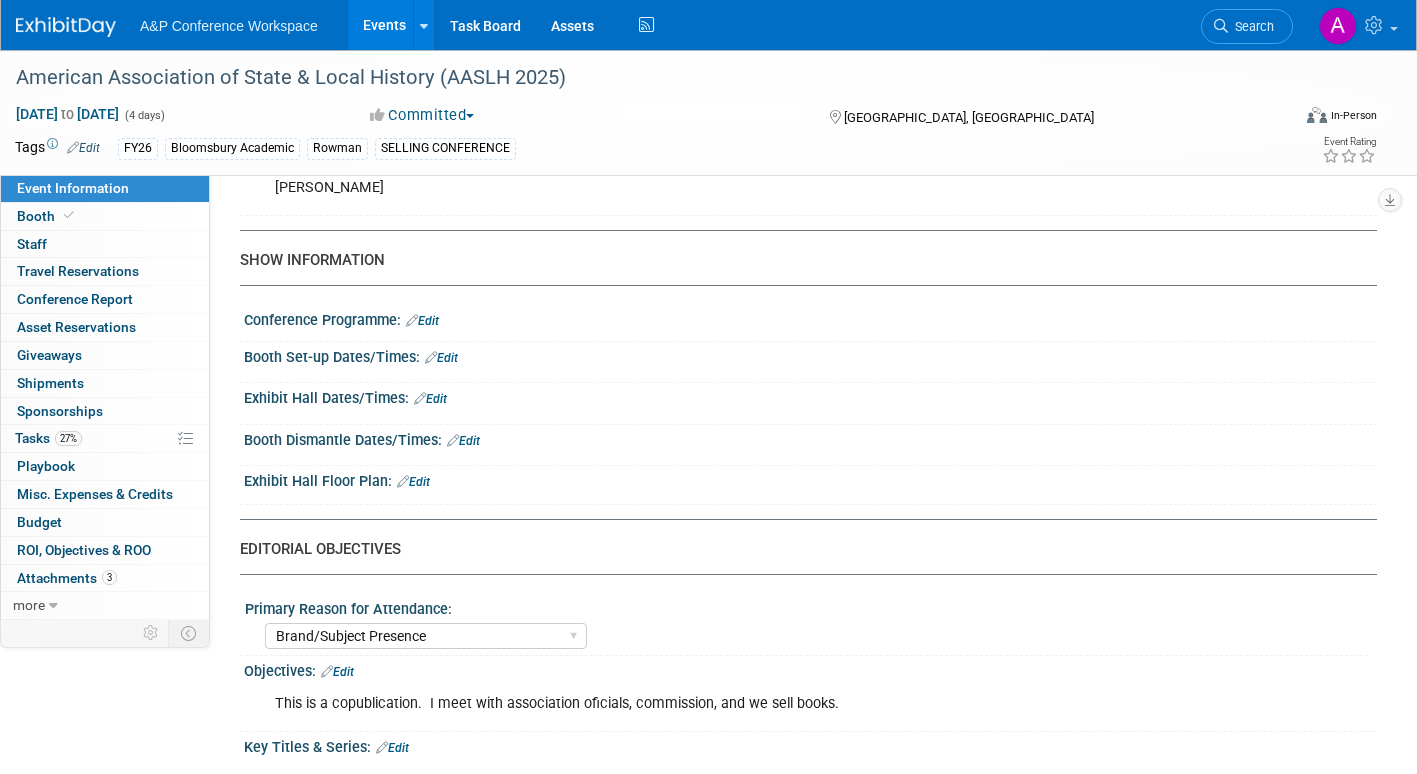click on "Edit" at bounding box center [441, 358] 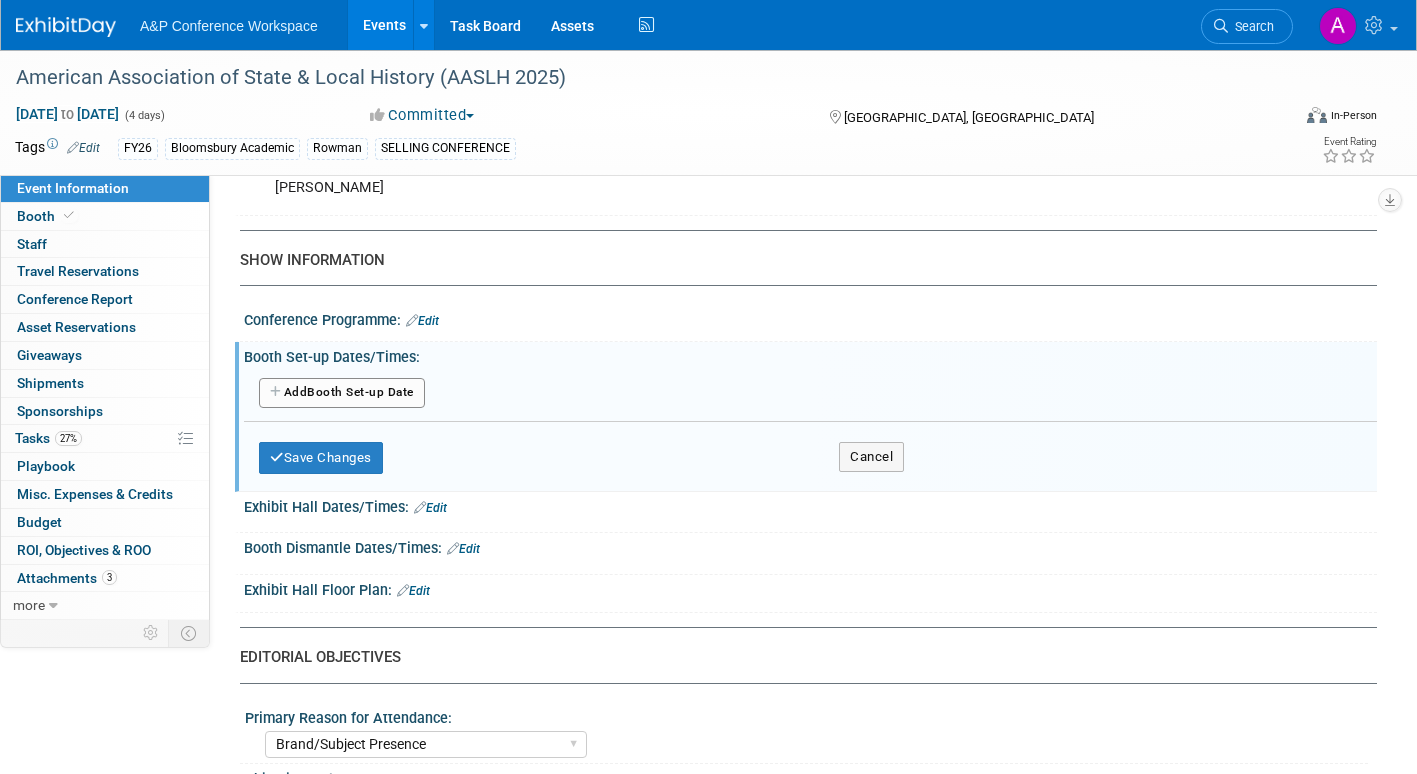 click on "Add  Another  Booth Set-up Date" at bounding box center [342, 393] 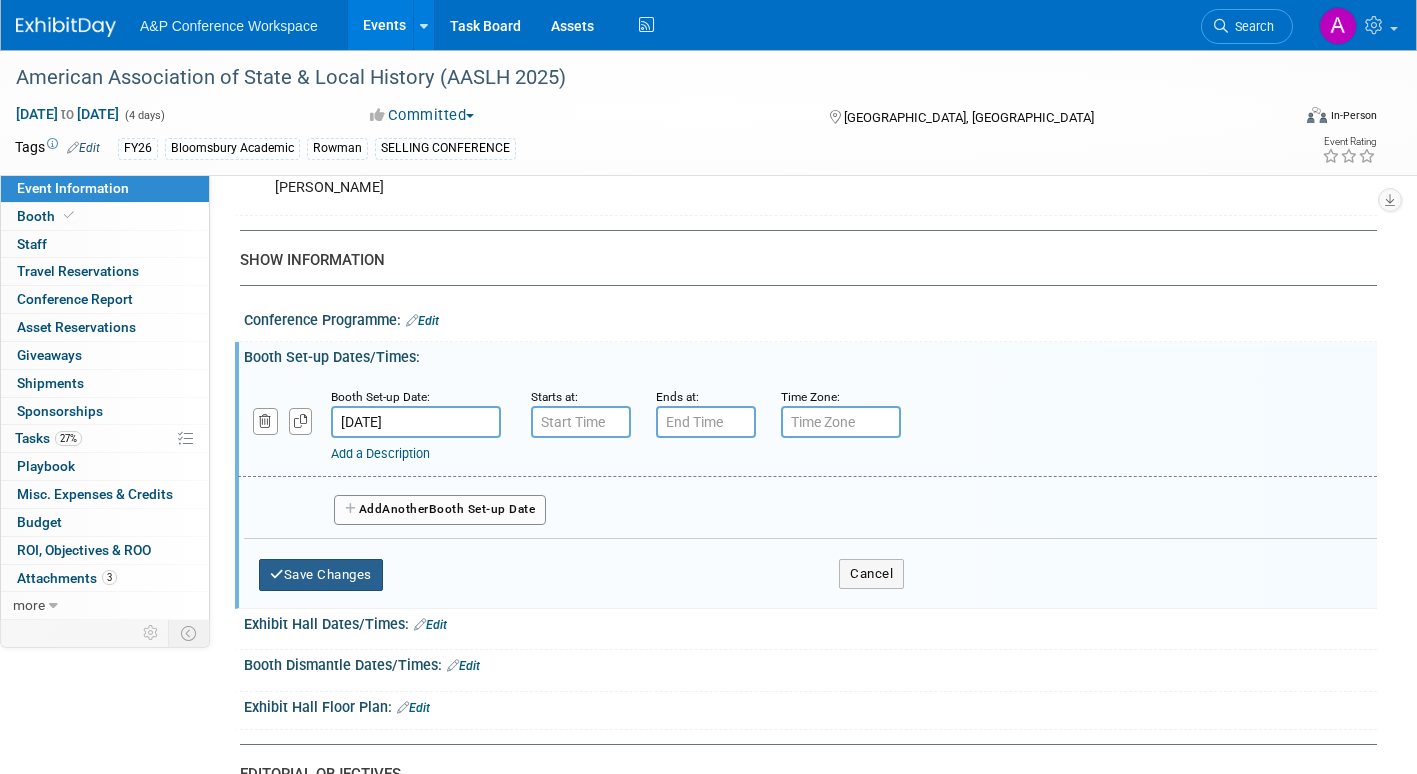 click on "Save Changes" at bounding box center (321, 575) 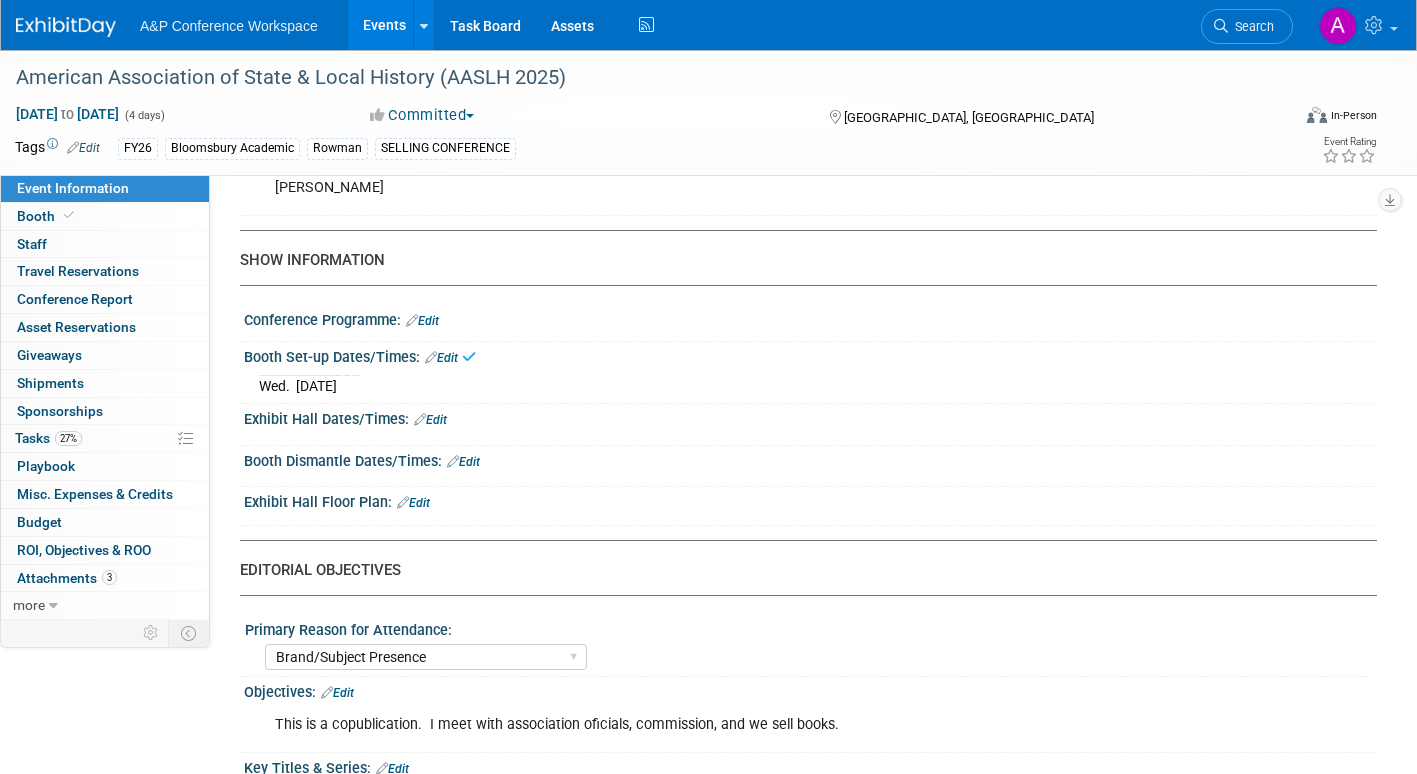 click on "Edit" at bounding box center [430, 420] 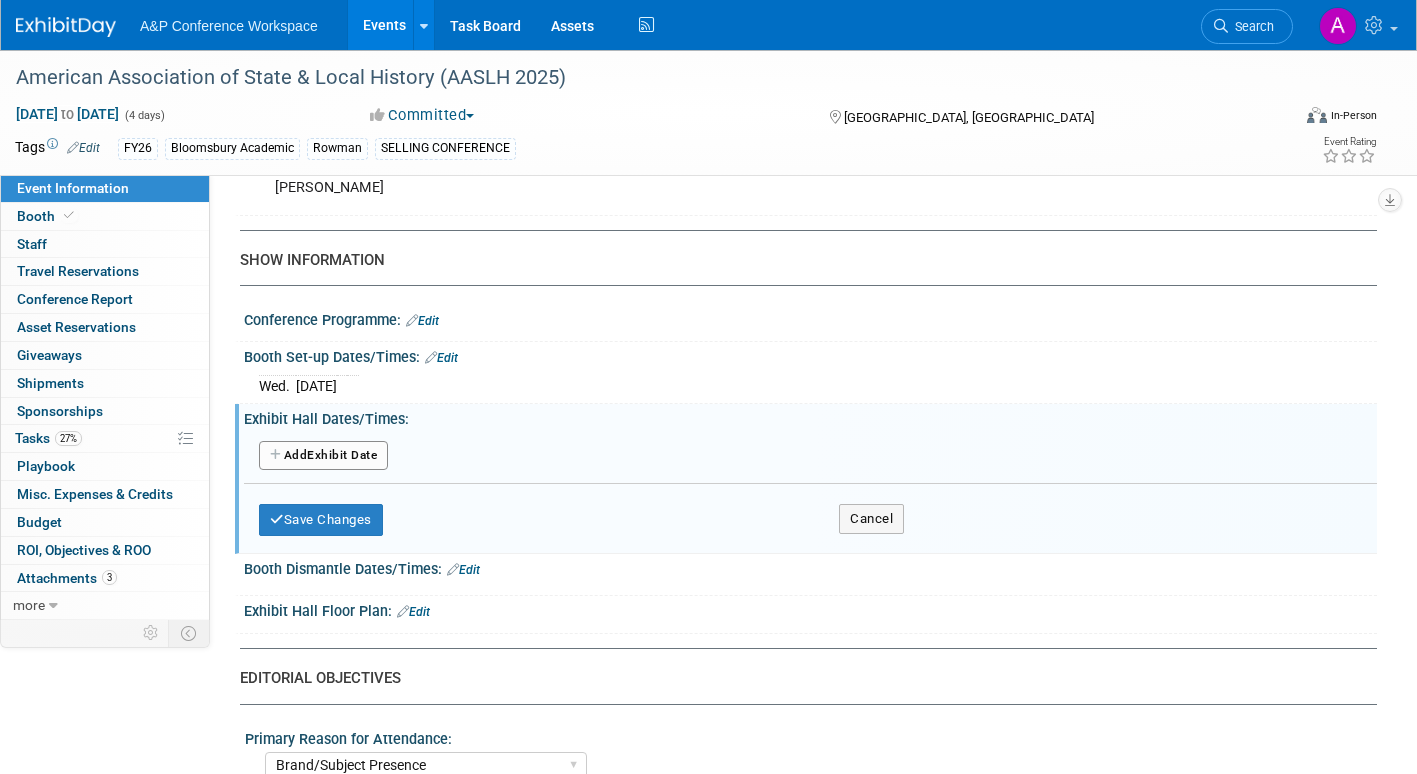 click on "Add  Another  Exhibit Date" at bounding box center [323, 456] 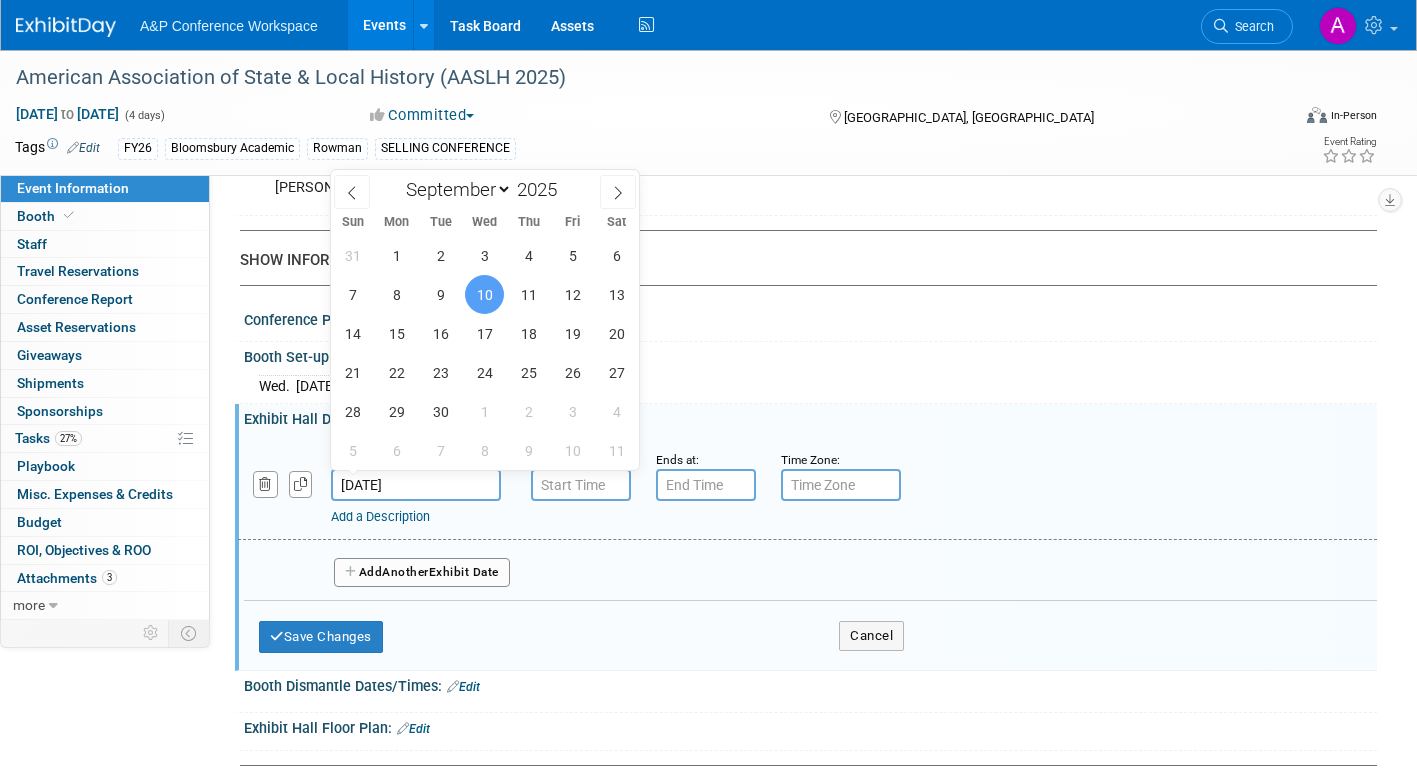 click on "Sep 10, 2025" at bounding box center [416, 485] 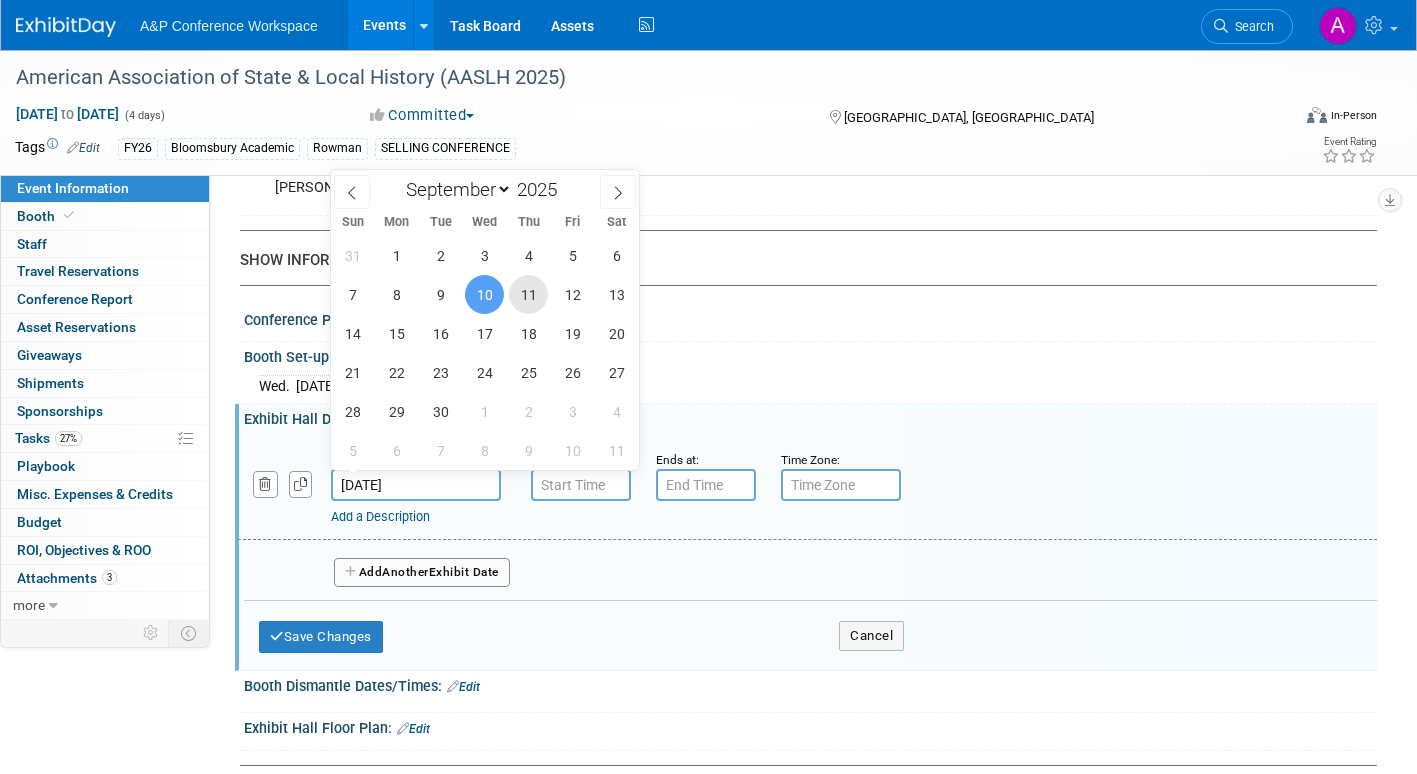 click on "11" at bounding box center (528, 294) 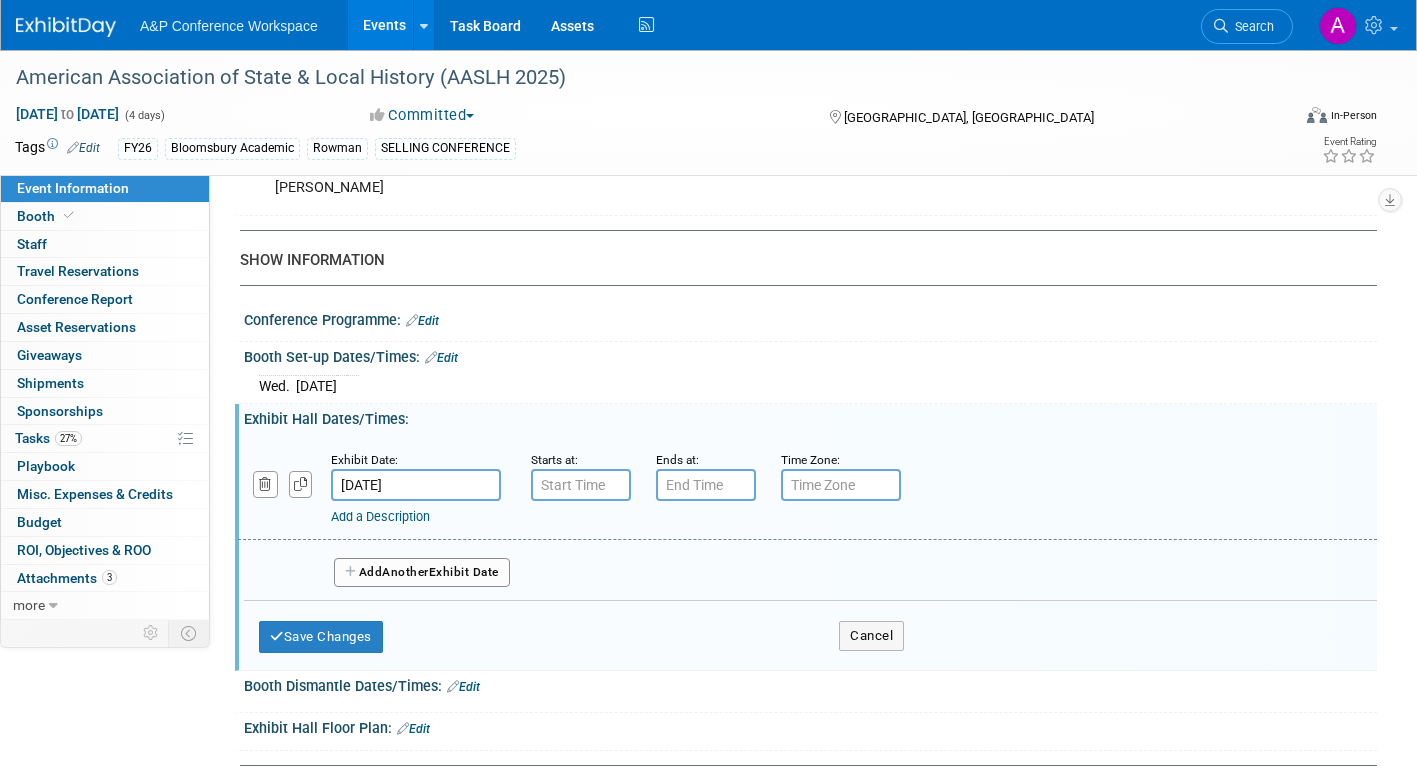 click on "Add  Another  Exhibit Date" at bounding box center (422, 573) 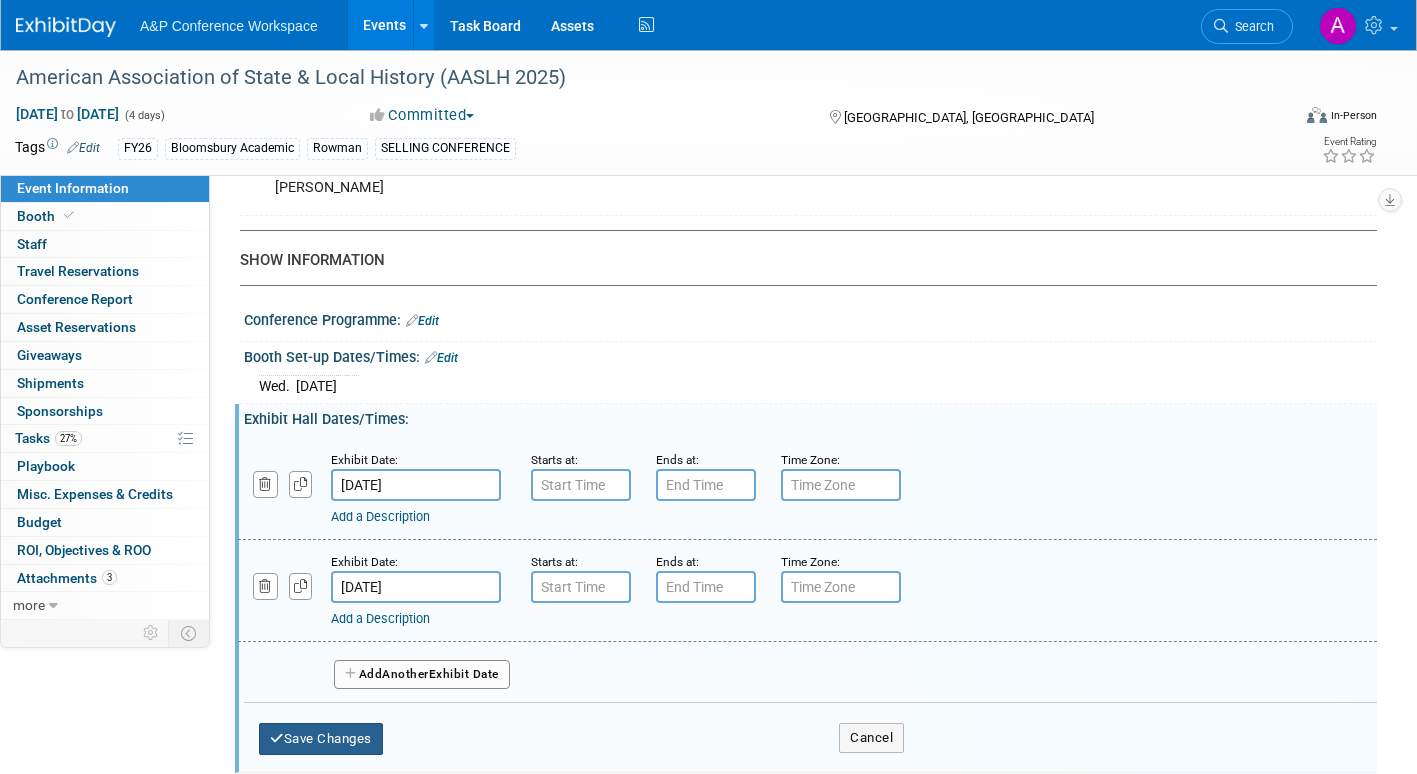 click on "Save Changes" at bounding box center (321, 739) 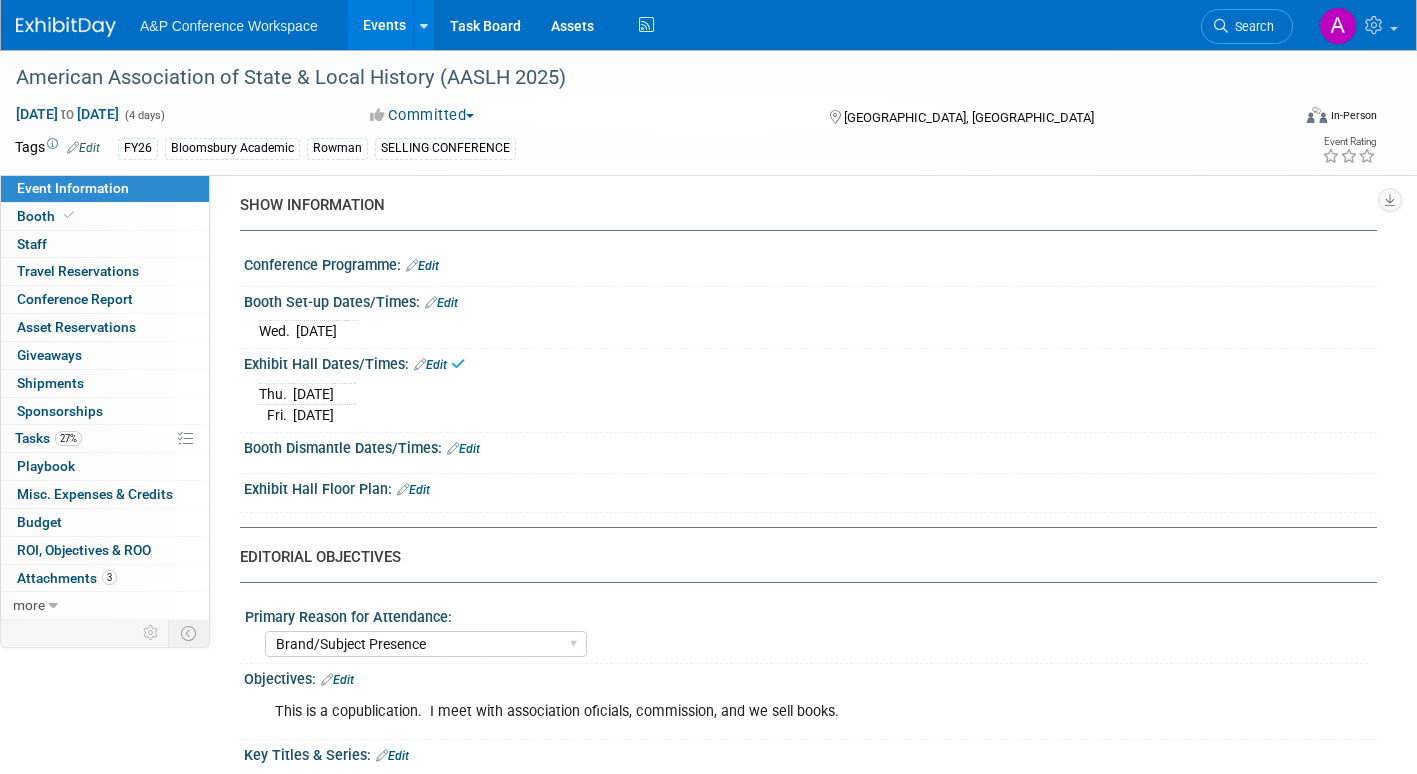 scroll, scrollTop: 1500, scrollLeft: 0, axis: vertical 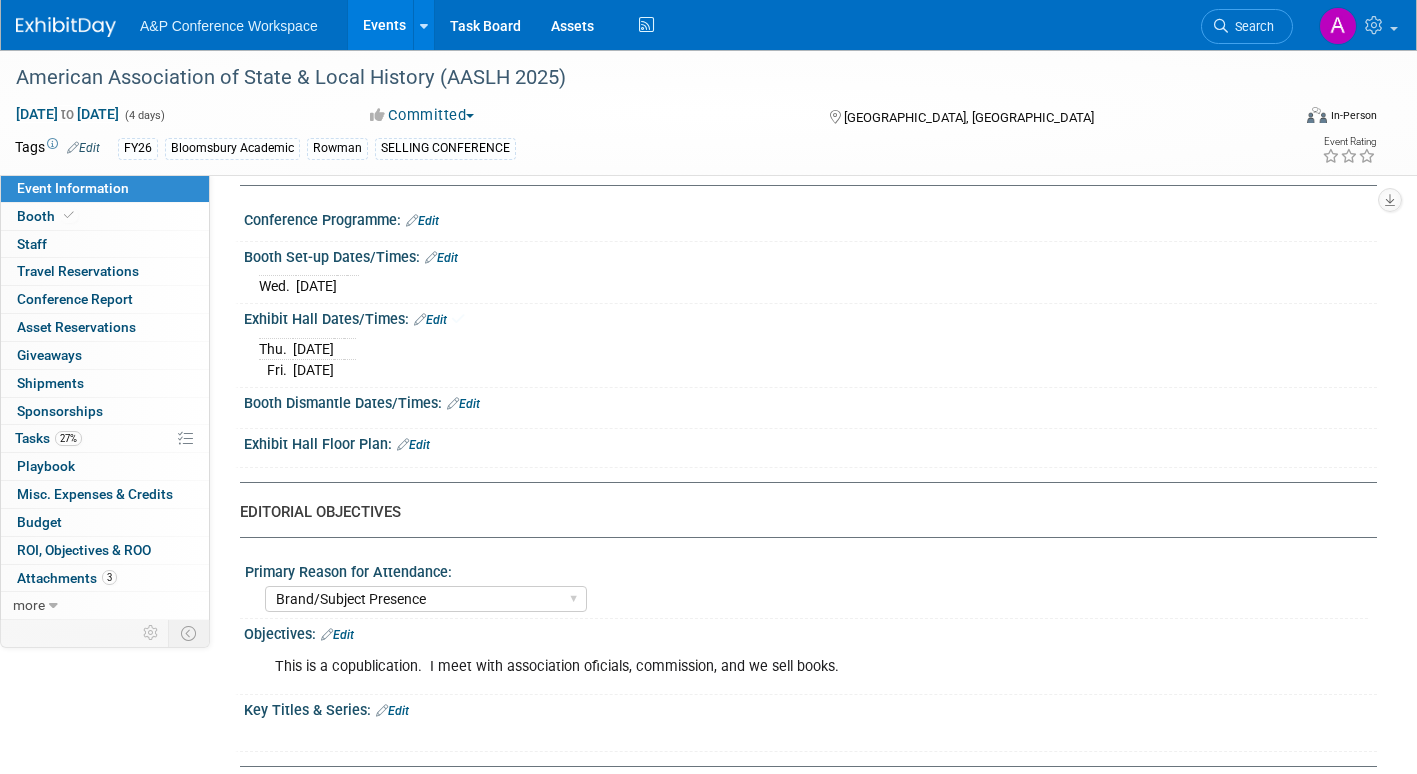 click on "Edit" at bounding box center (463, 404) 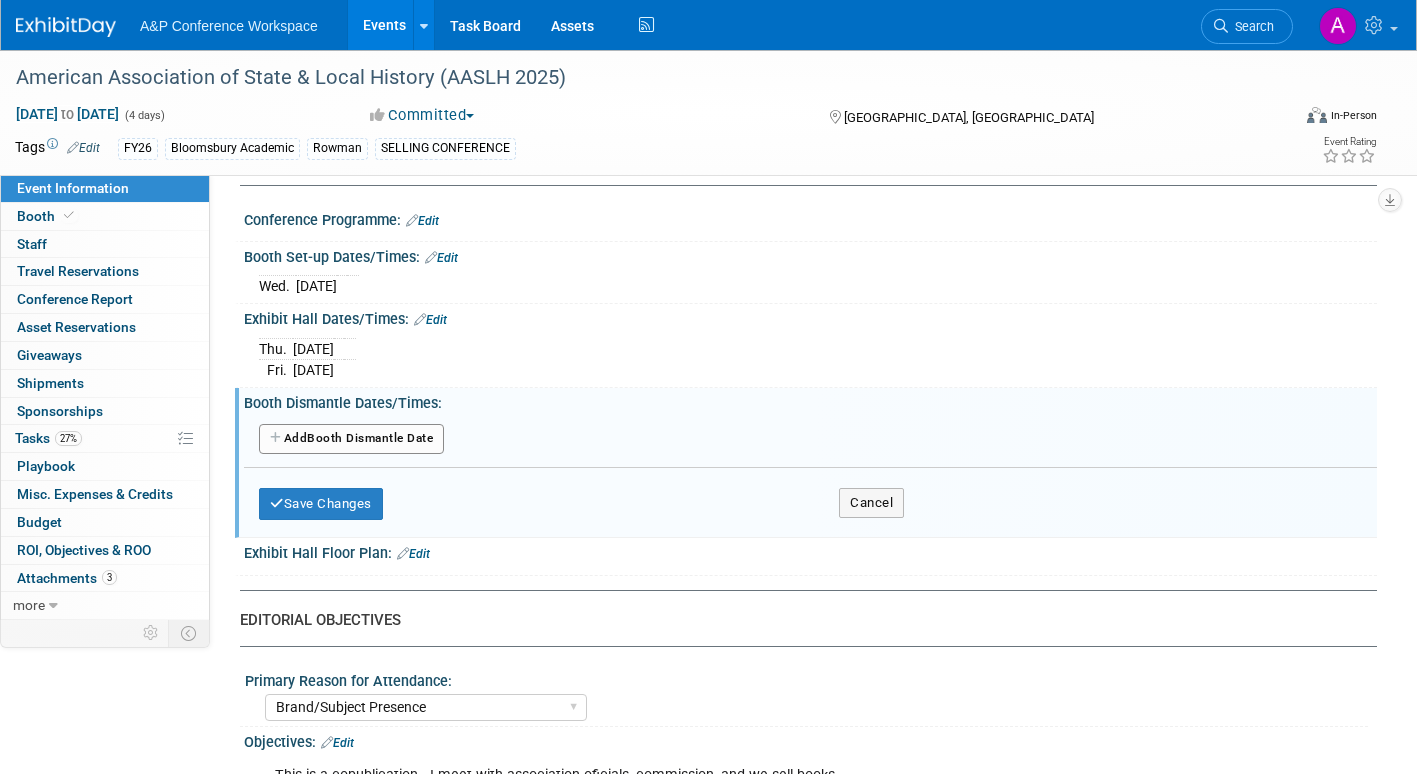 click on "Add  Another  Booth Dismantle Date" at bounding box center [351, 439] 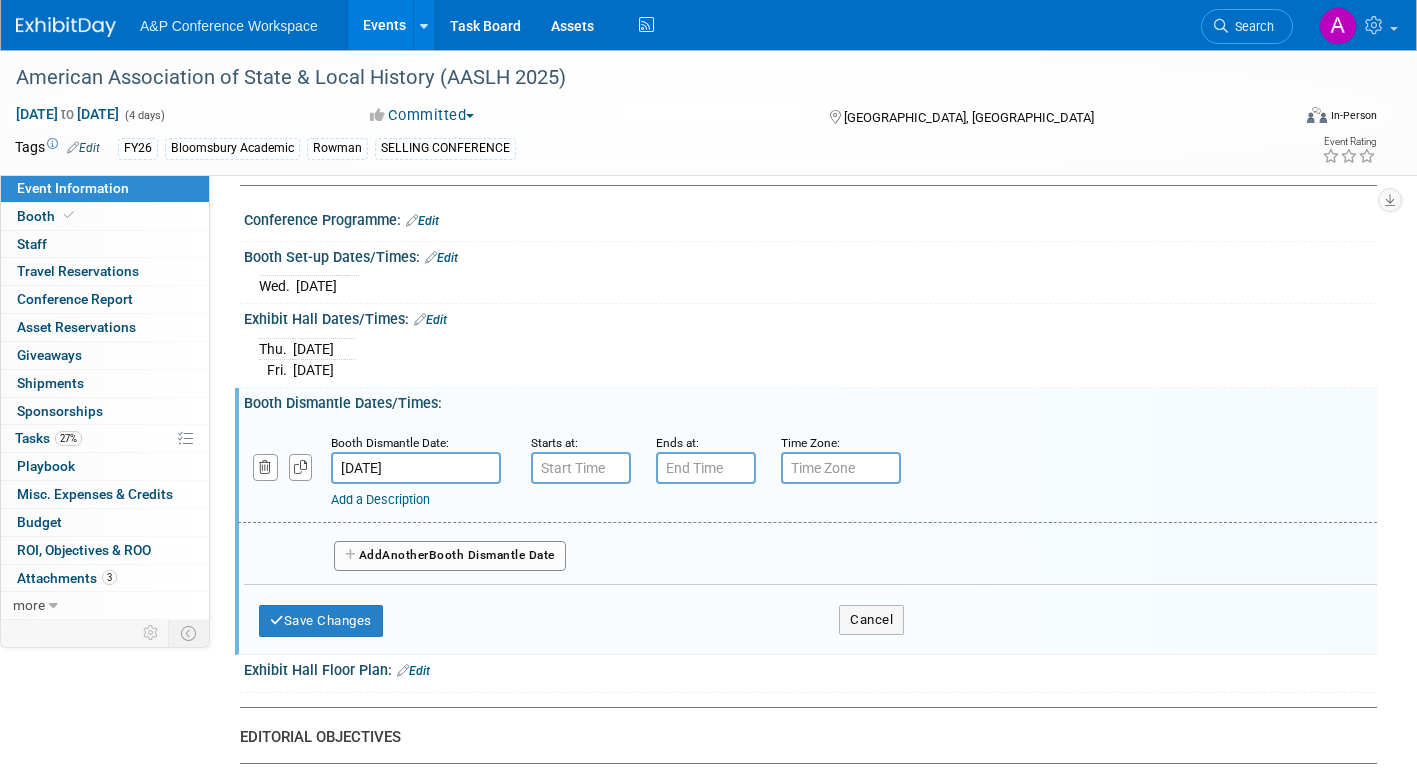 click on "Sep 13, 2025" at bounding box center (416, 468) 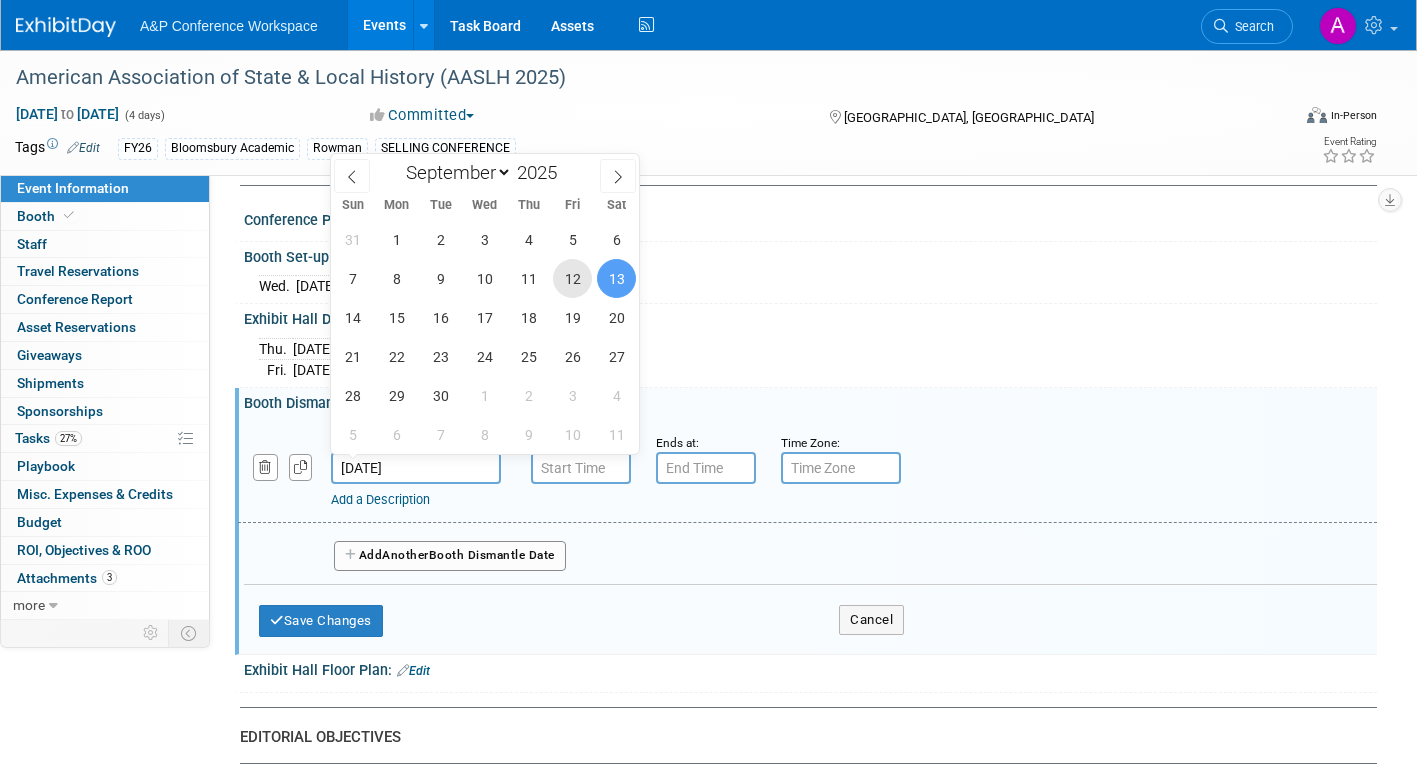 click on "12" at bounding box center (572, 278) 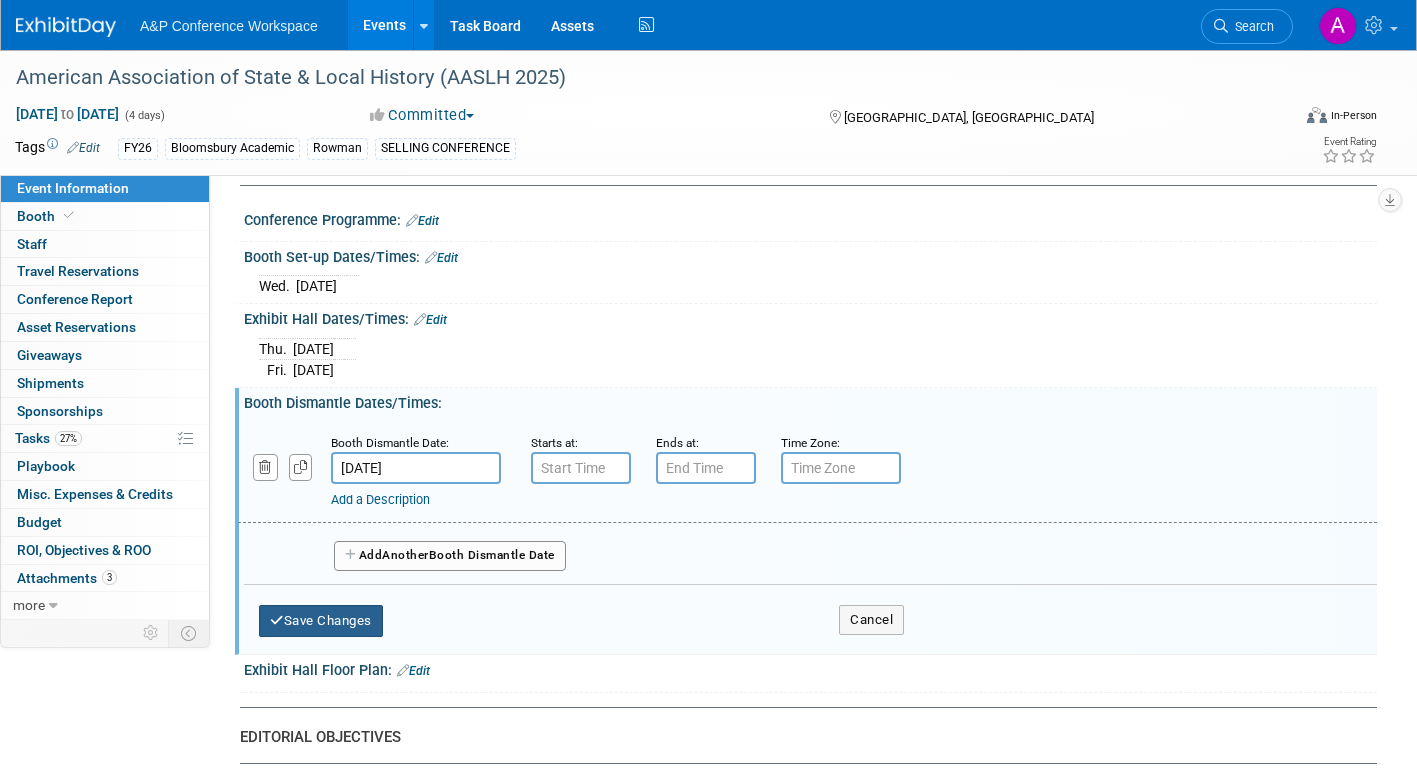 click on "Save Changes" at bounding box center (321, 621) 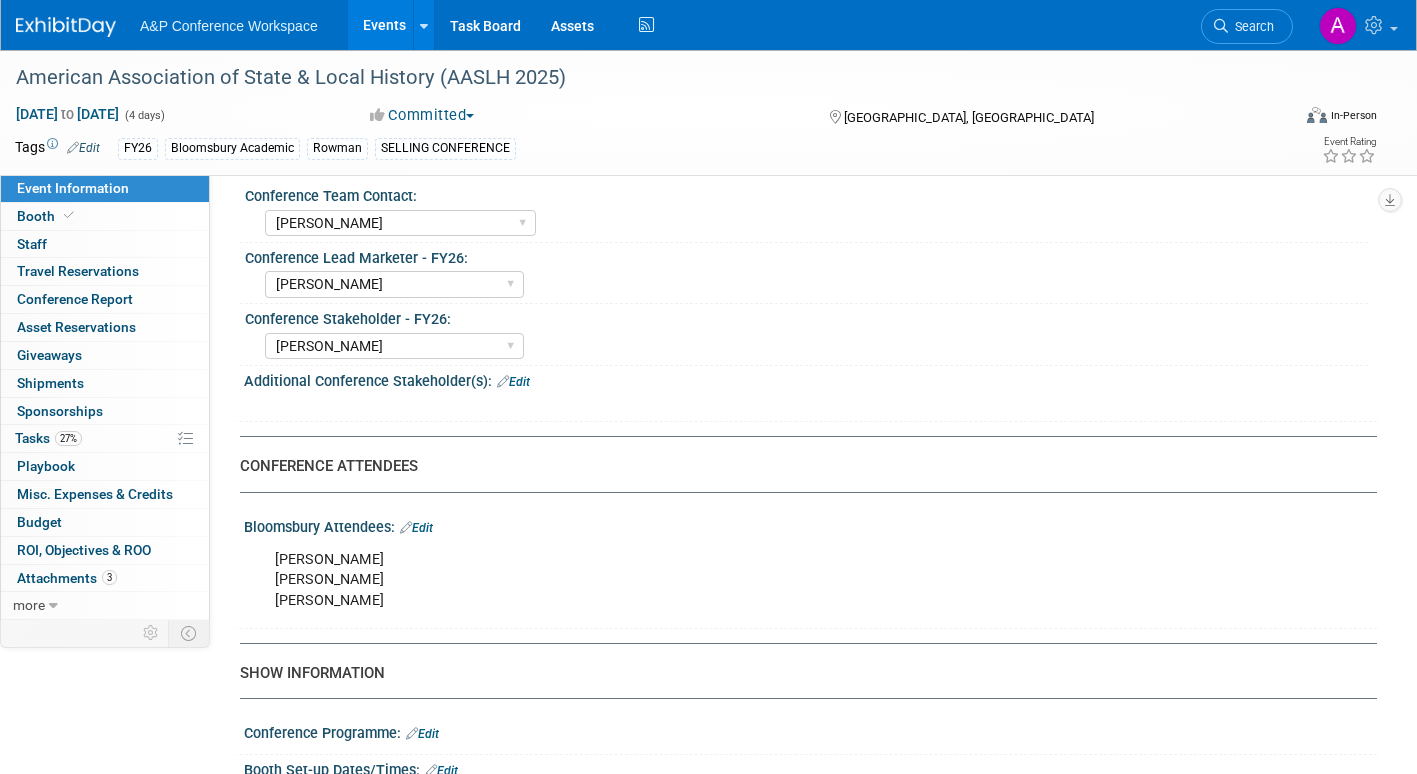 scroll, scrollTop: 900, scrollLeft: 0, axis: vertical 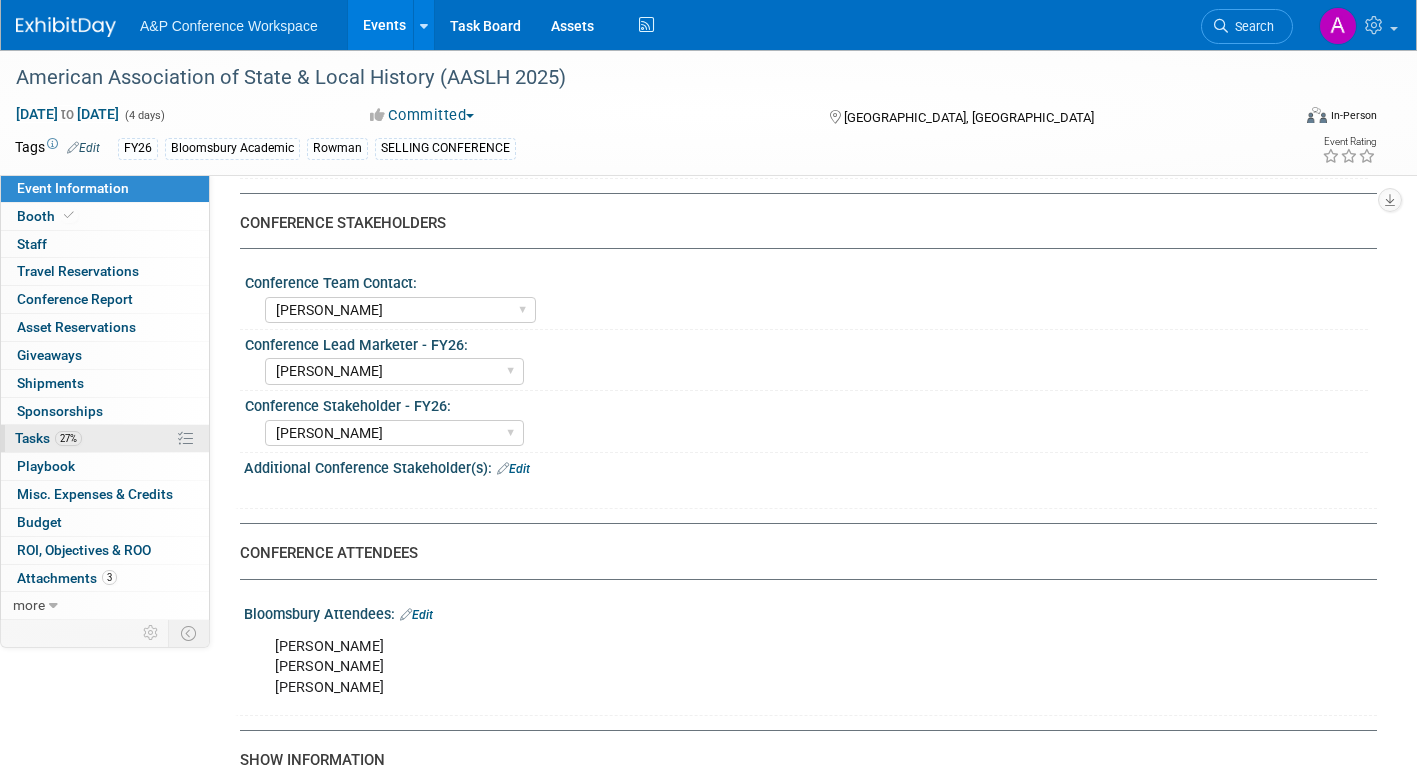 click on "Tasks 27%" at bounding box center [48, 438] 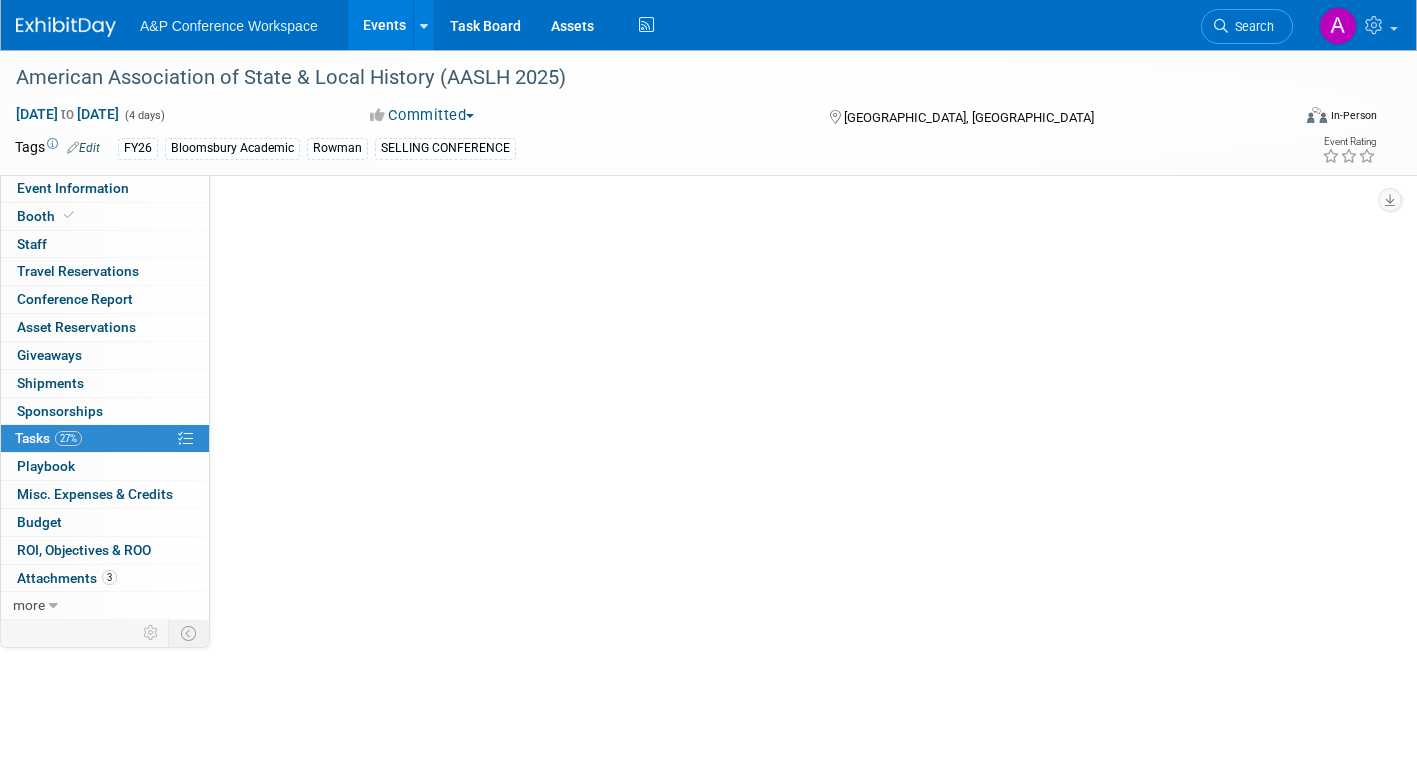 scroll, scrollTop: 0, scrollLeft: 0, axis: both 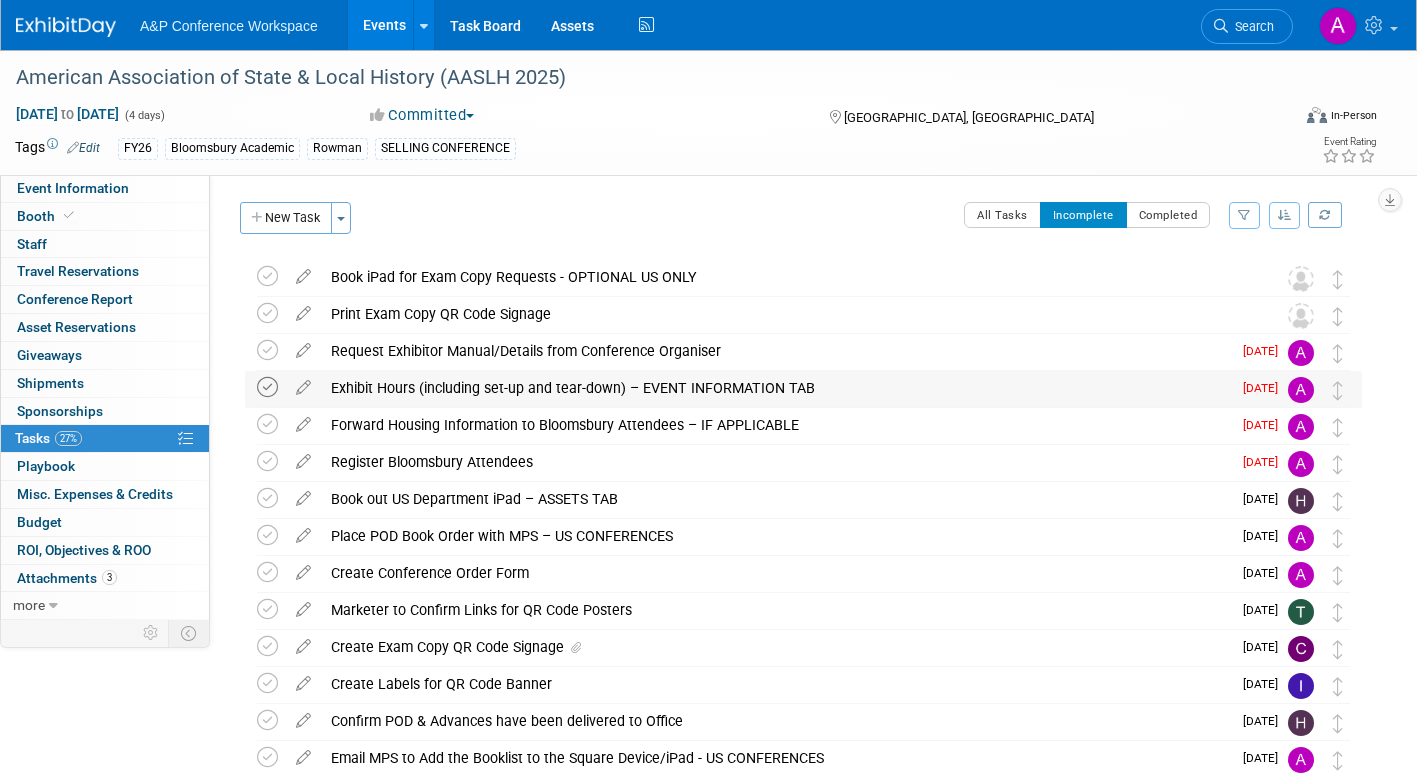 click at bounding box center (267, 387) 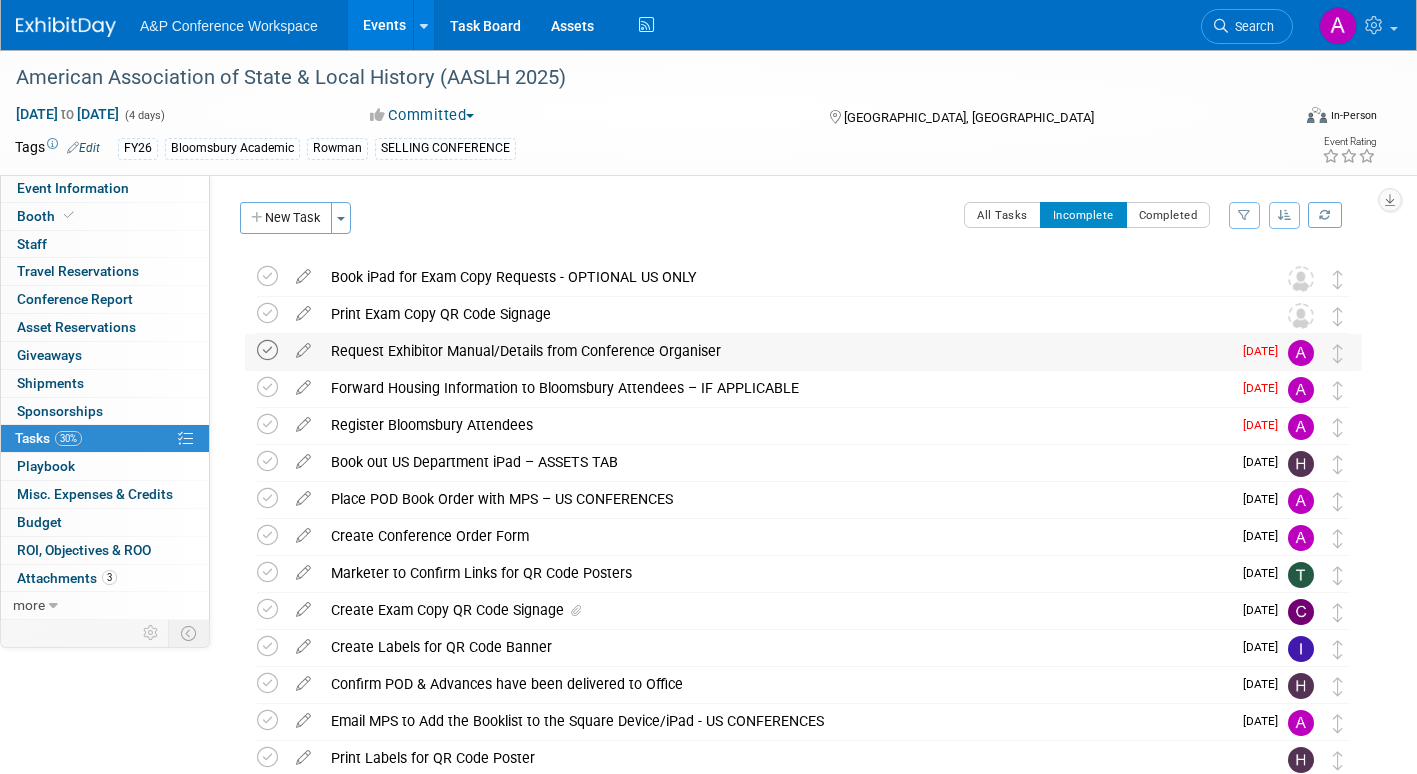 click at bounding box center (267, 350) 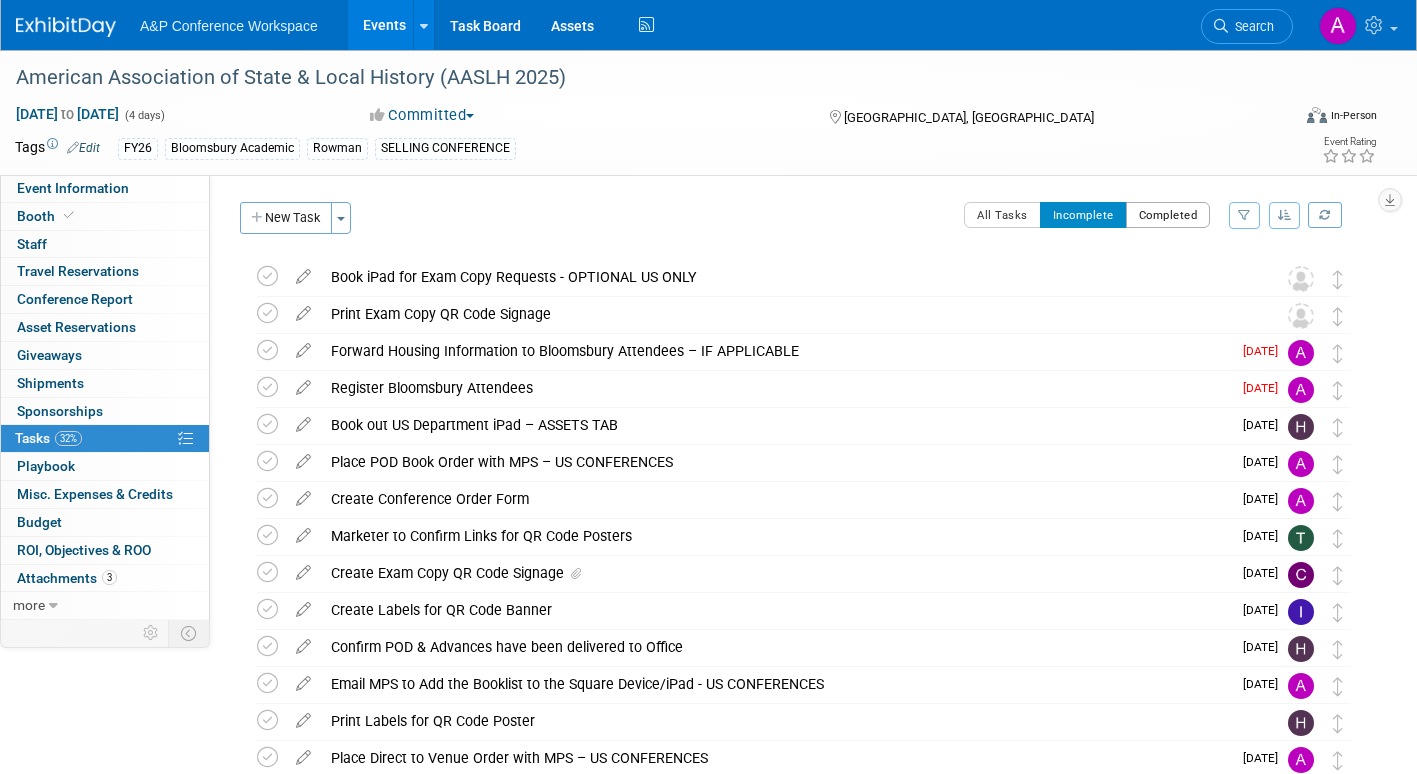 click on "Completed" at bounding box center (1168, 215) 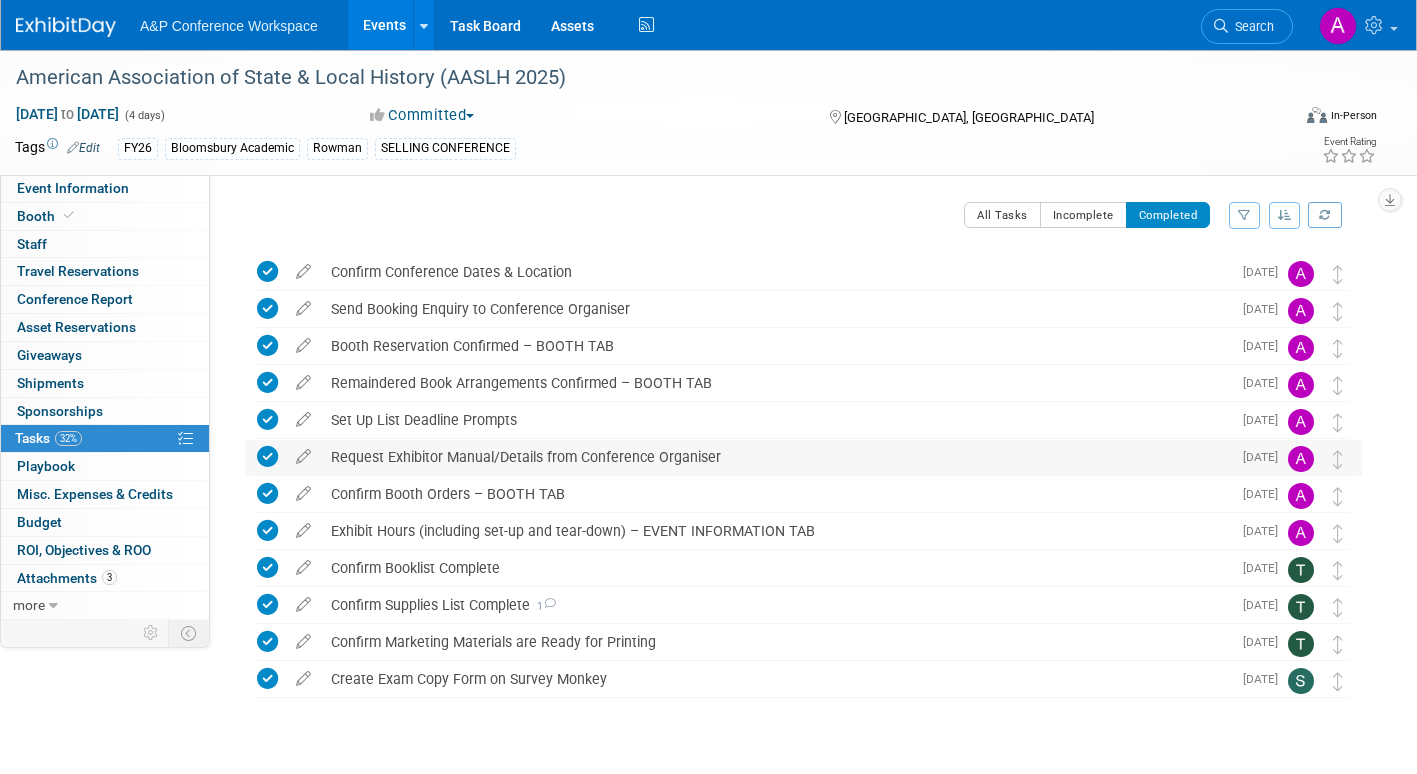 click at bounding box center (267, 456) 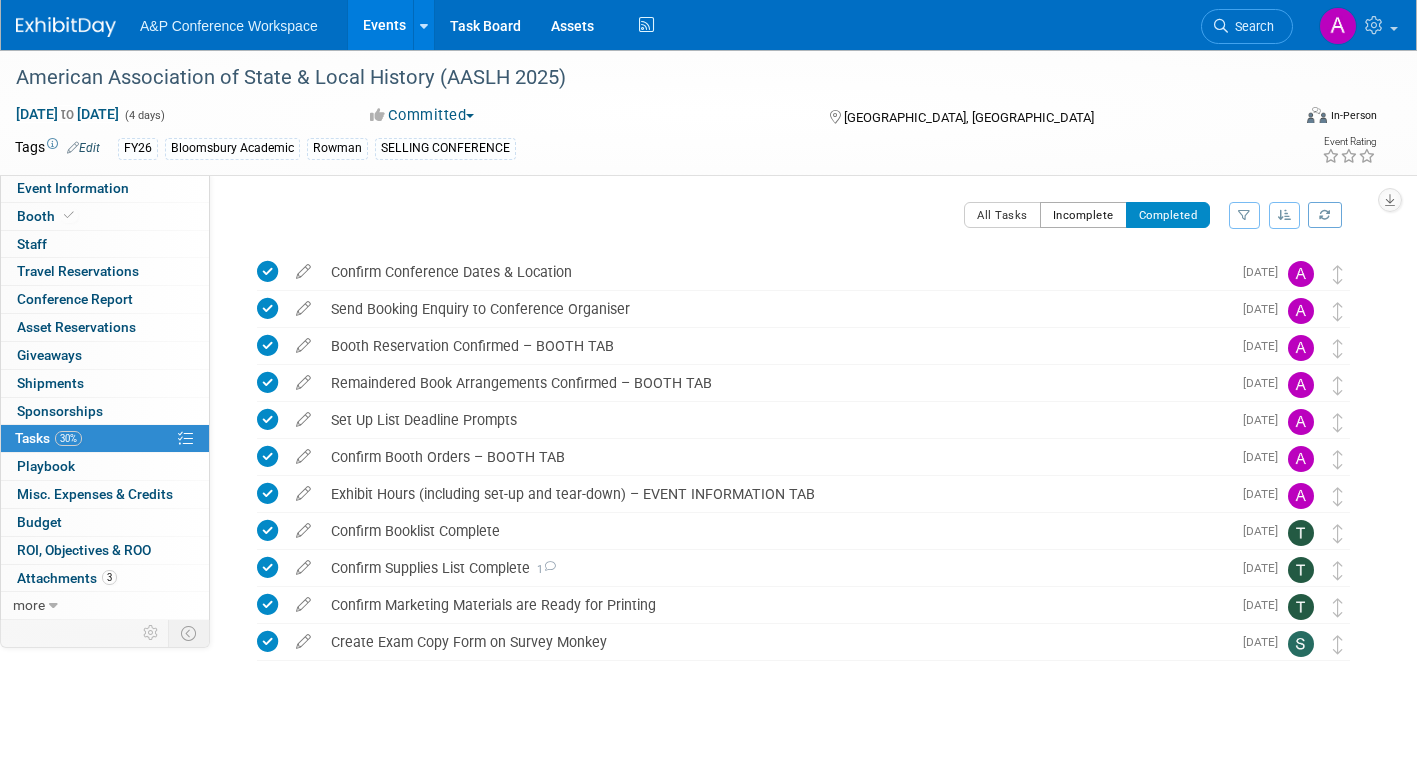 click on "Incomplete" at bounding box center (1083, 215) 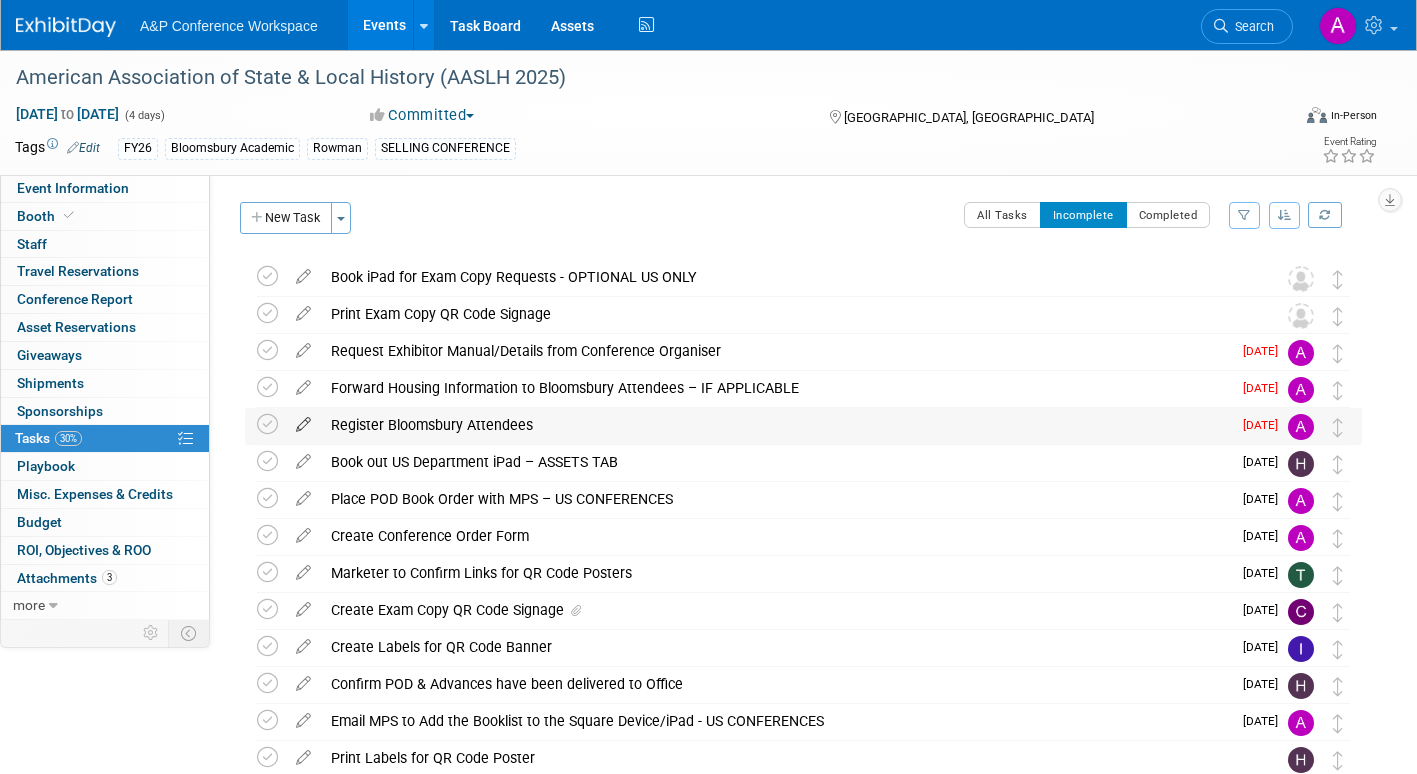 click at bounding box center [303, 420] 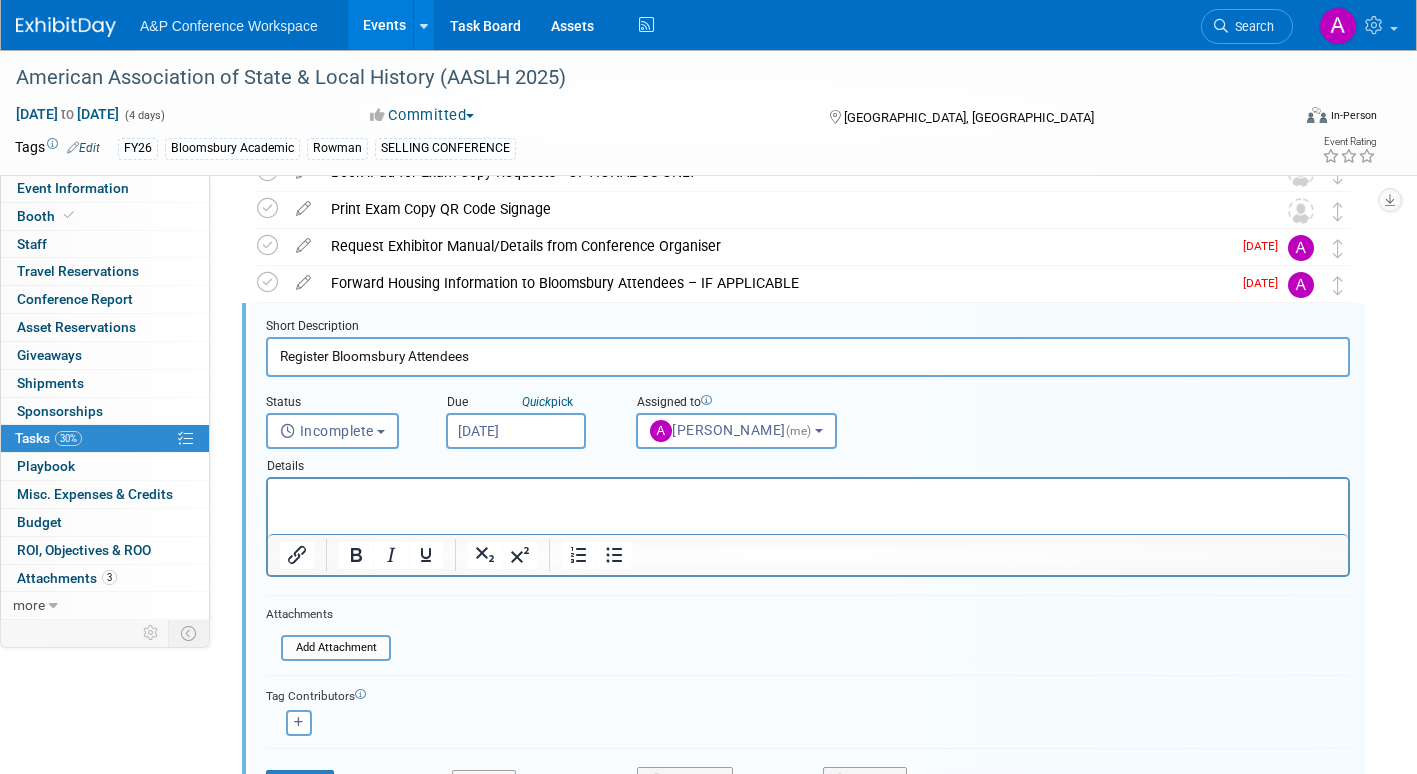 scroll, scrollTop: 0, scrollLeft: 0, axis: both 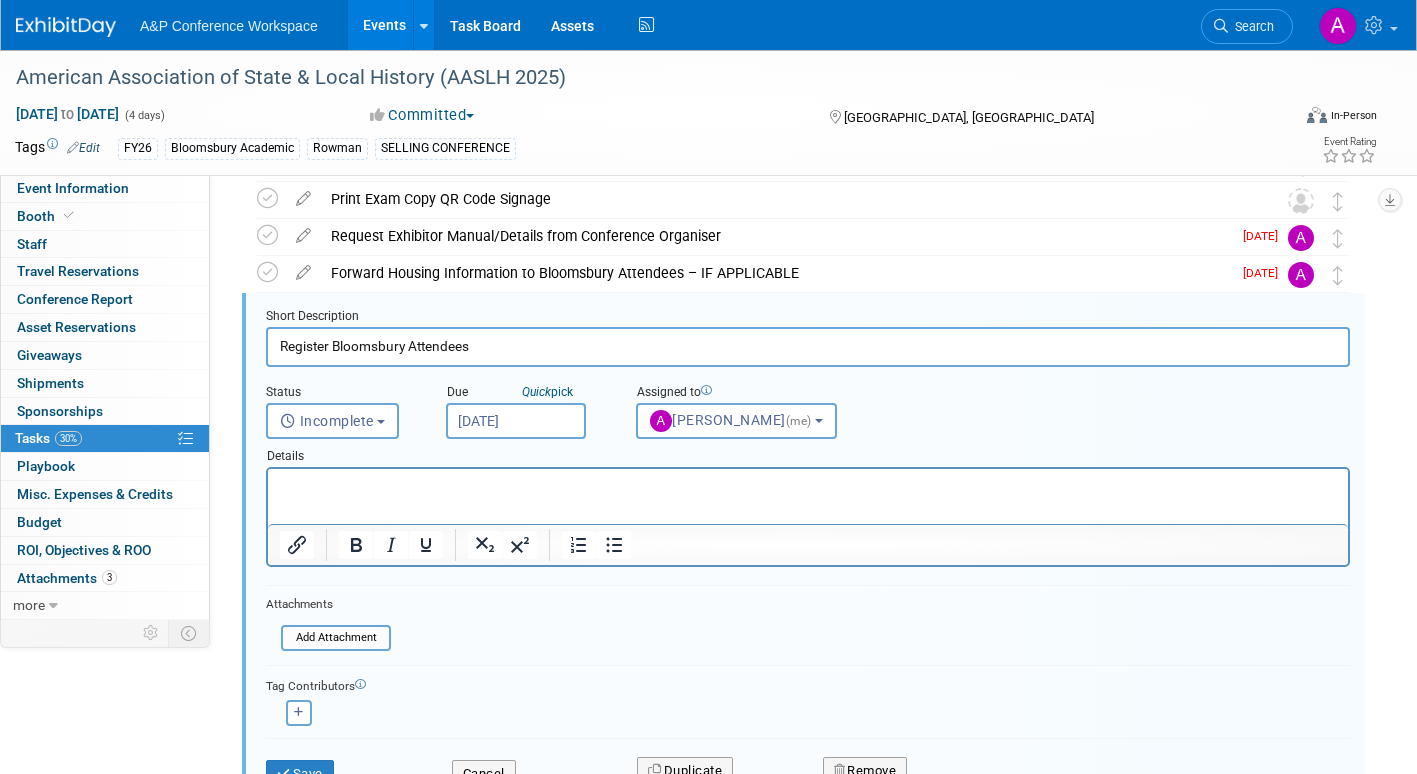 click on "Jul 15, 2025" at bounding box center (516, 421) 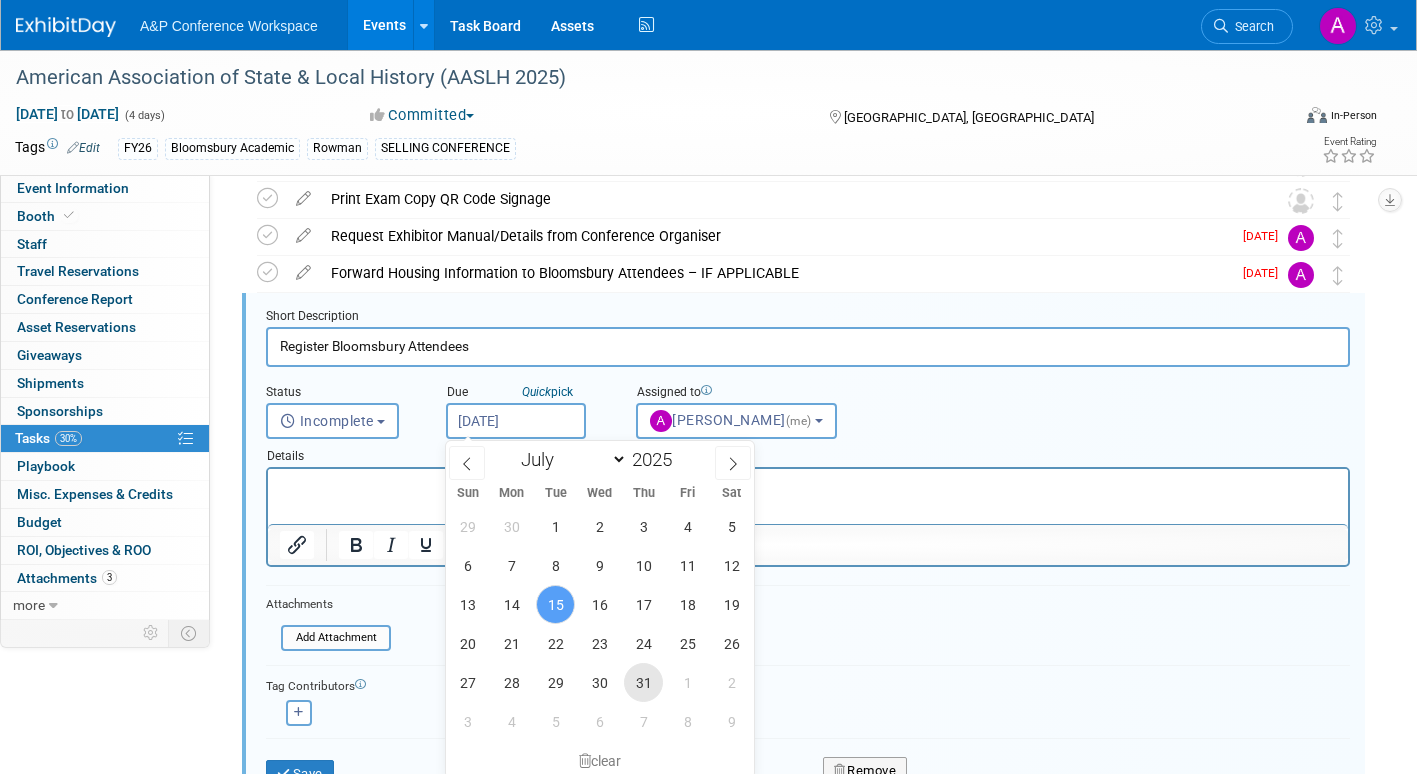 click on "31" at bounding box center (643, 682) 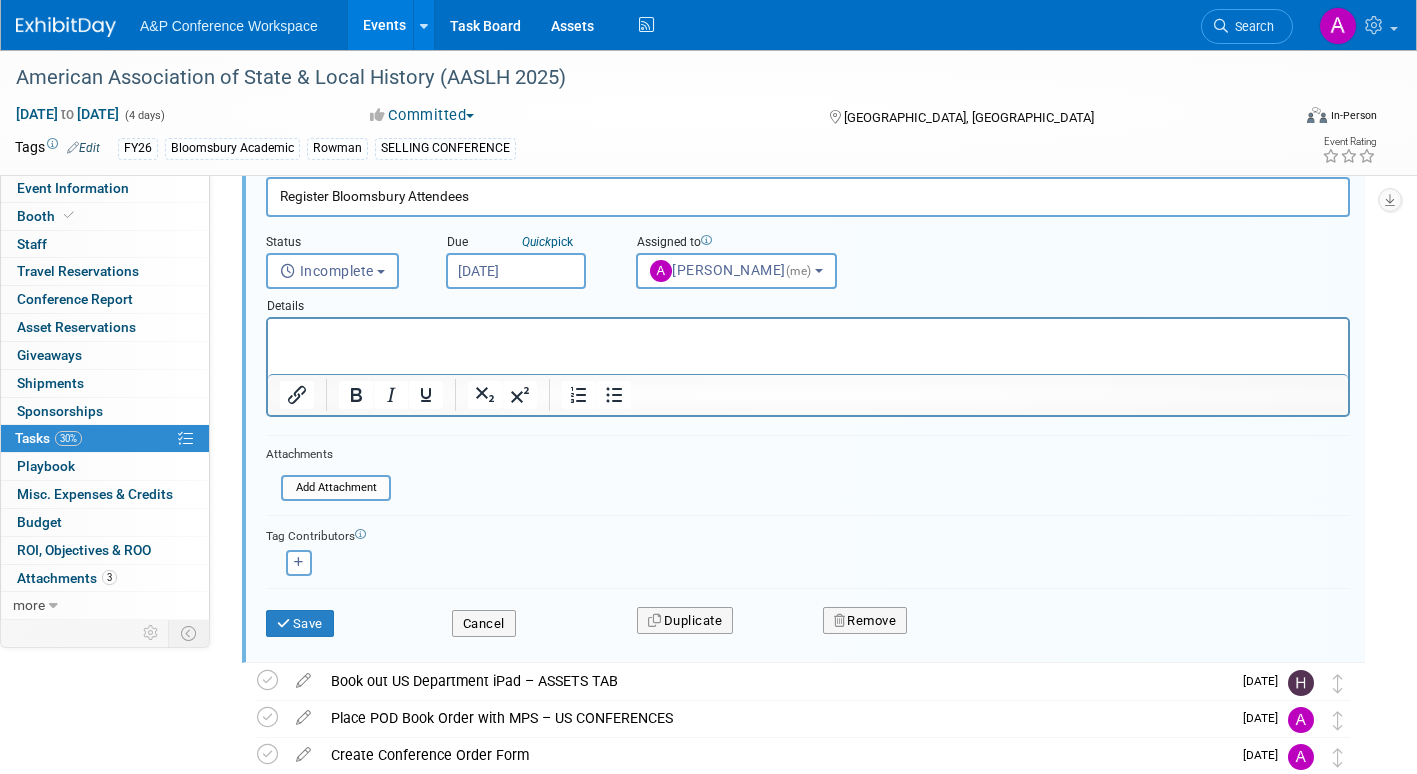 scroll, scrollTop: 315, scrollLeft: 0, axis: vertical 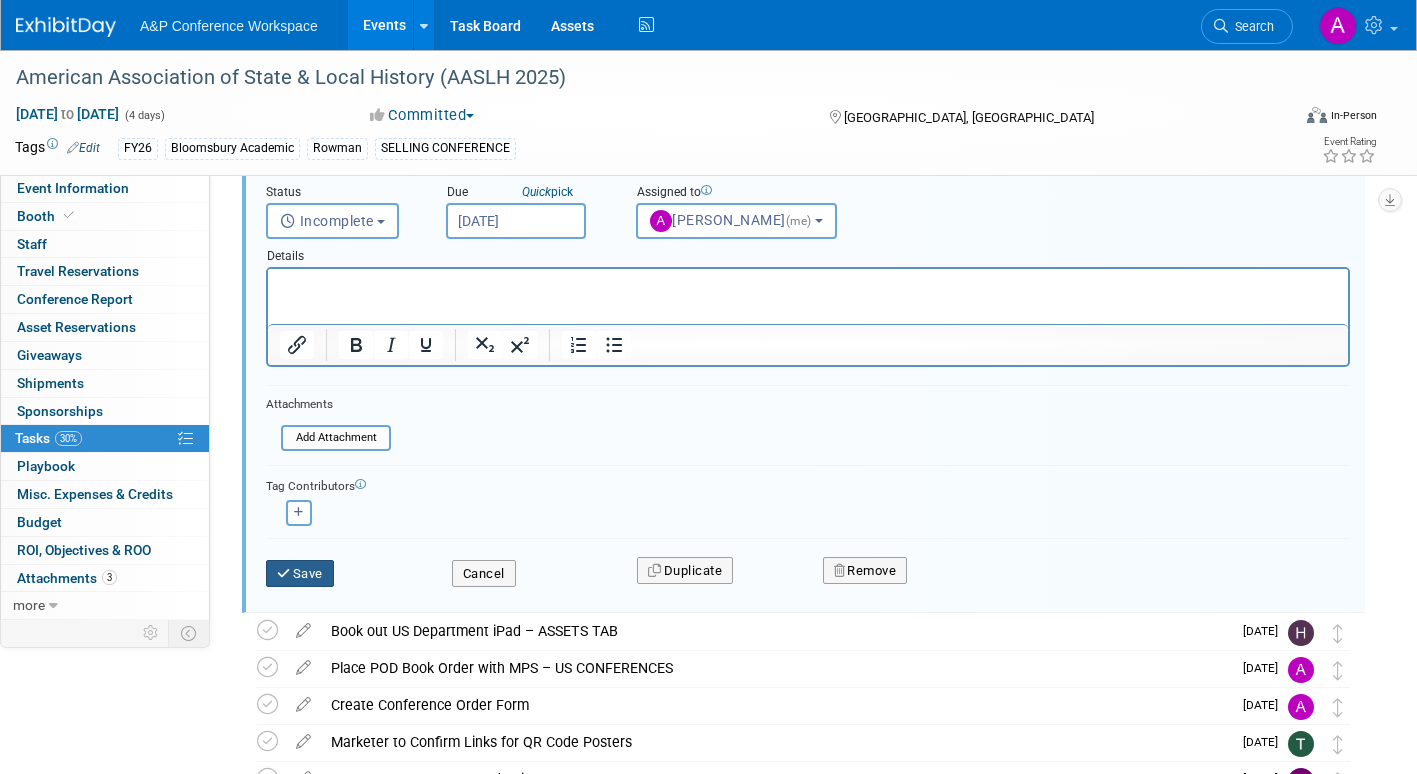 click on "Save" at bounding box center [300, 574] 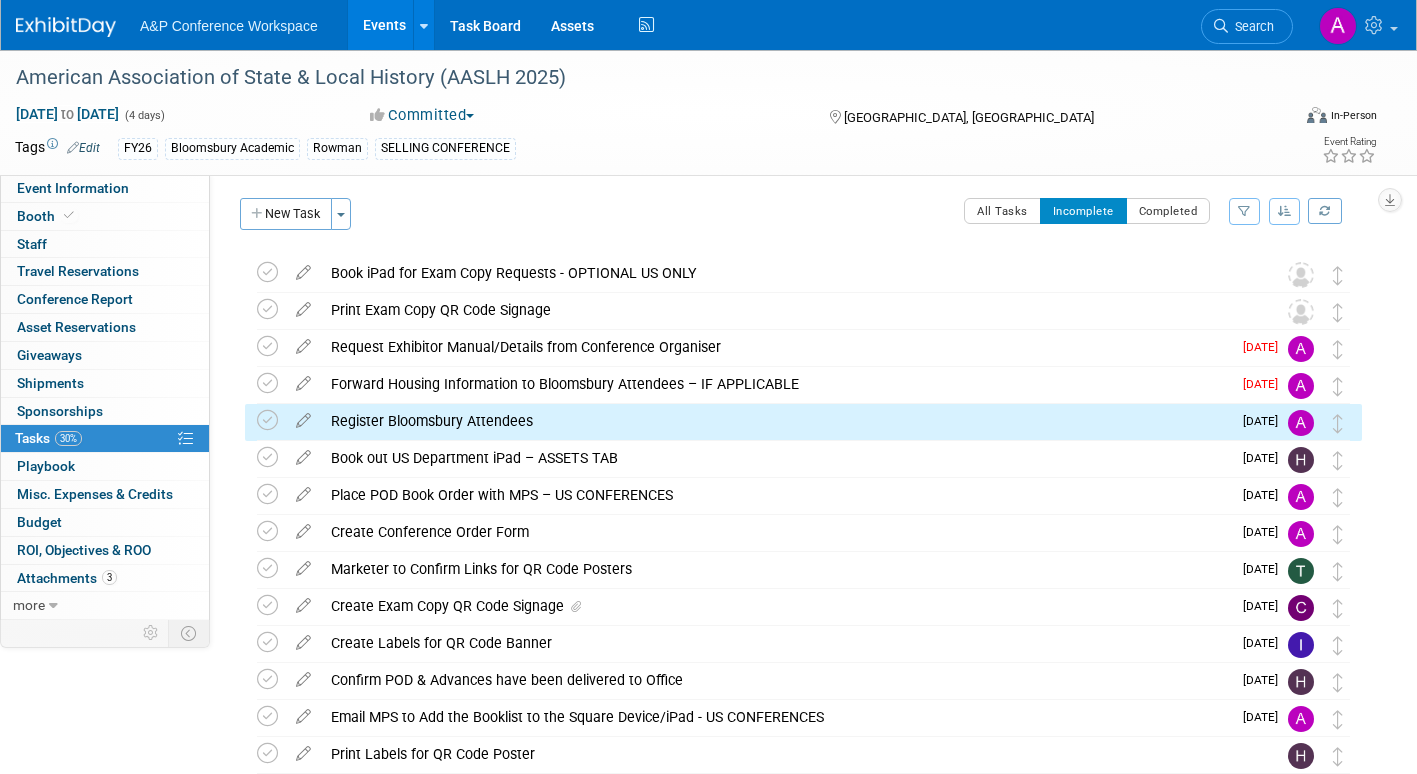 scroll, scrollTop: 0, scrollLeft: 0, axis: both 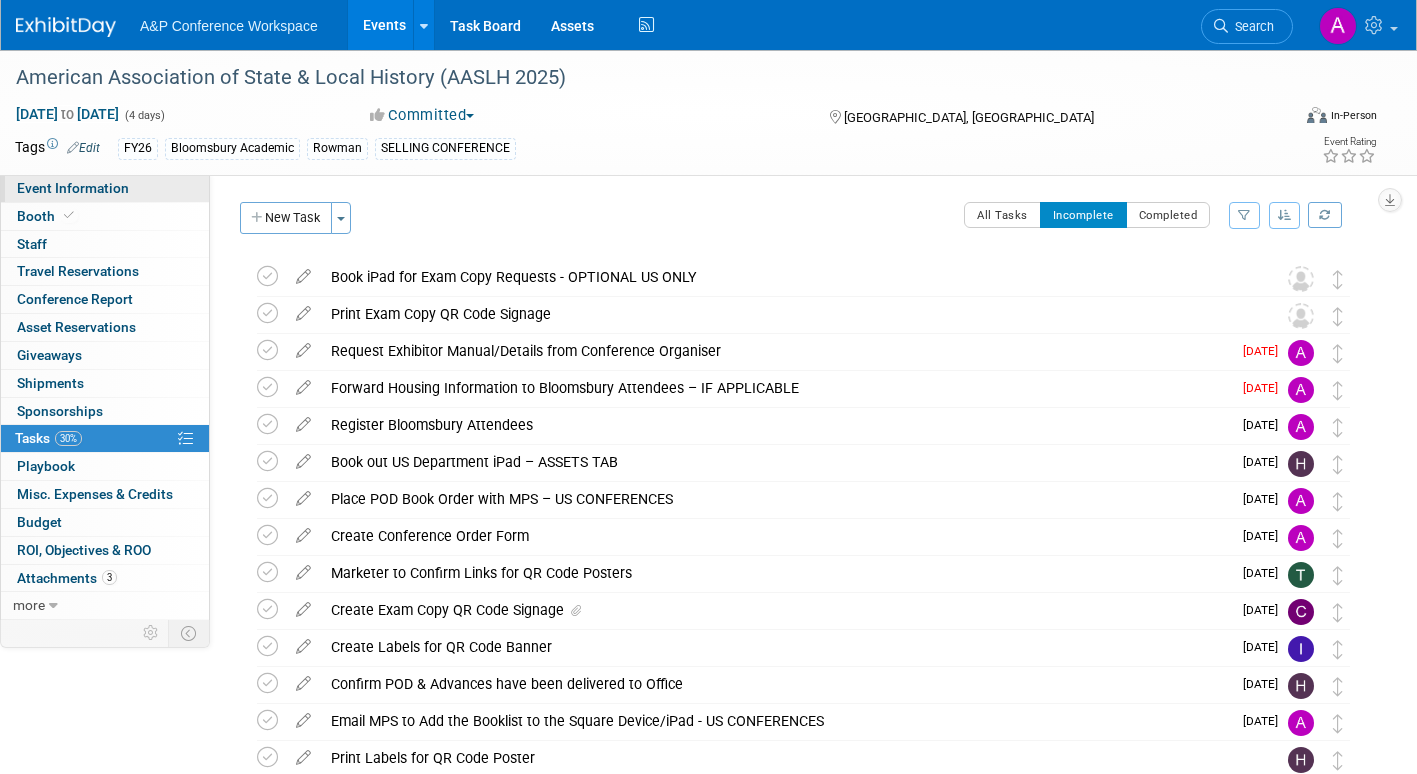 click on "Event Information" at bounding box center [105, 188] 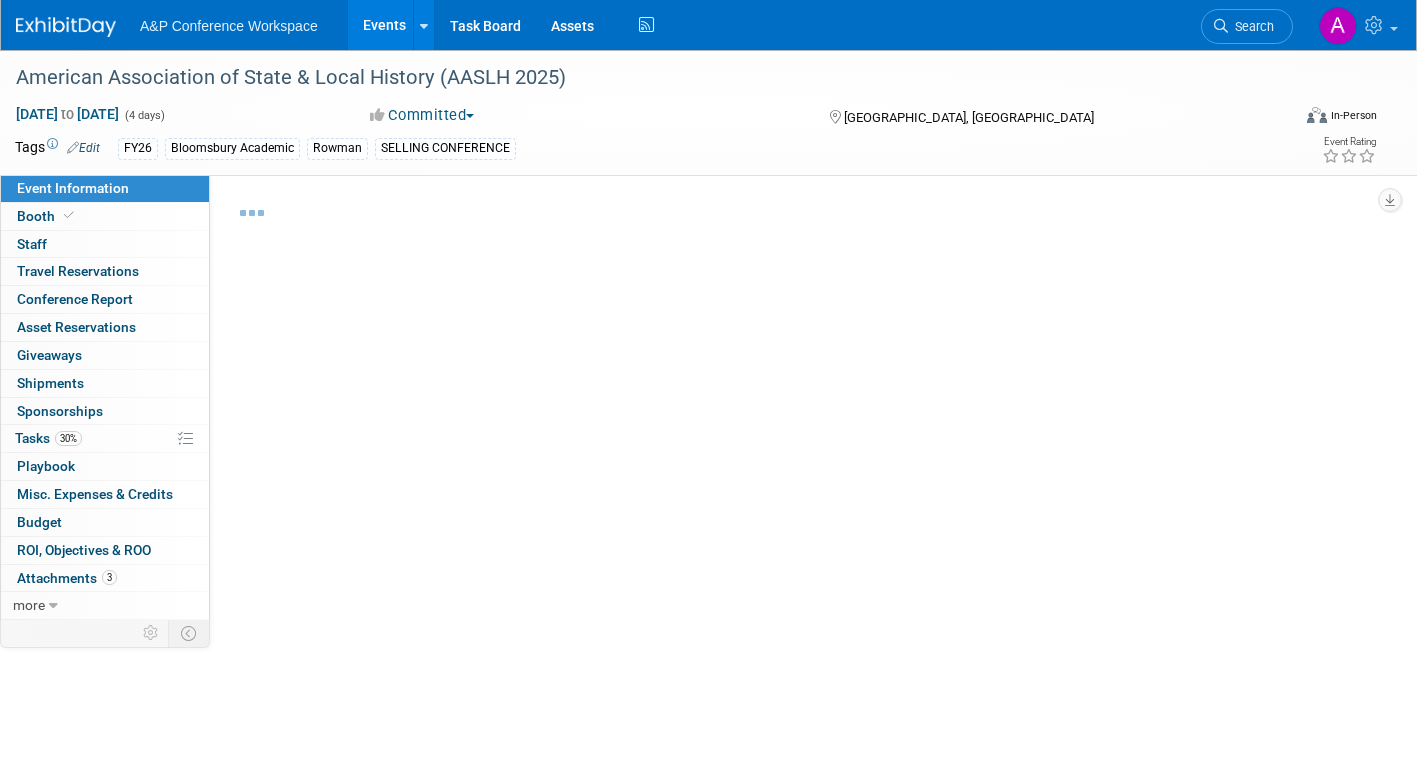 select on "Annual" 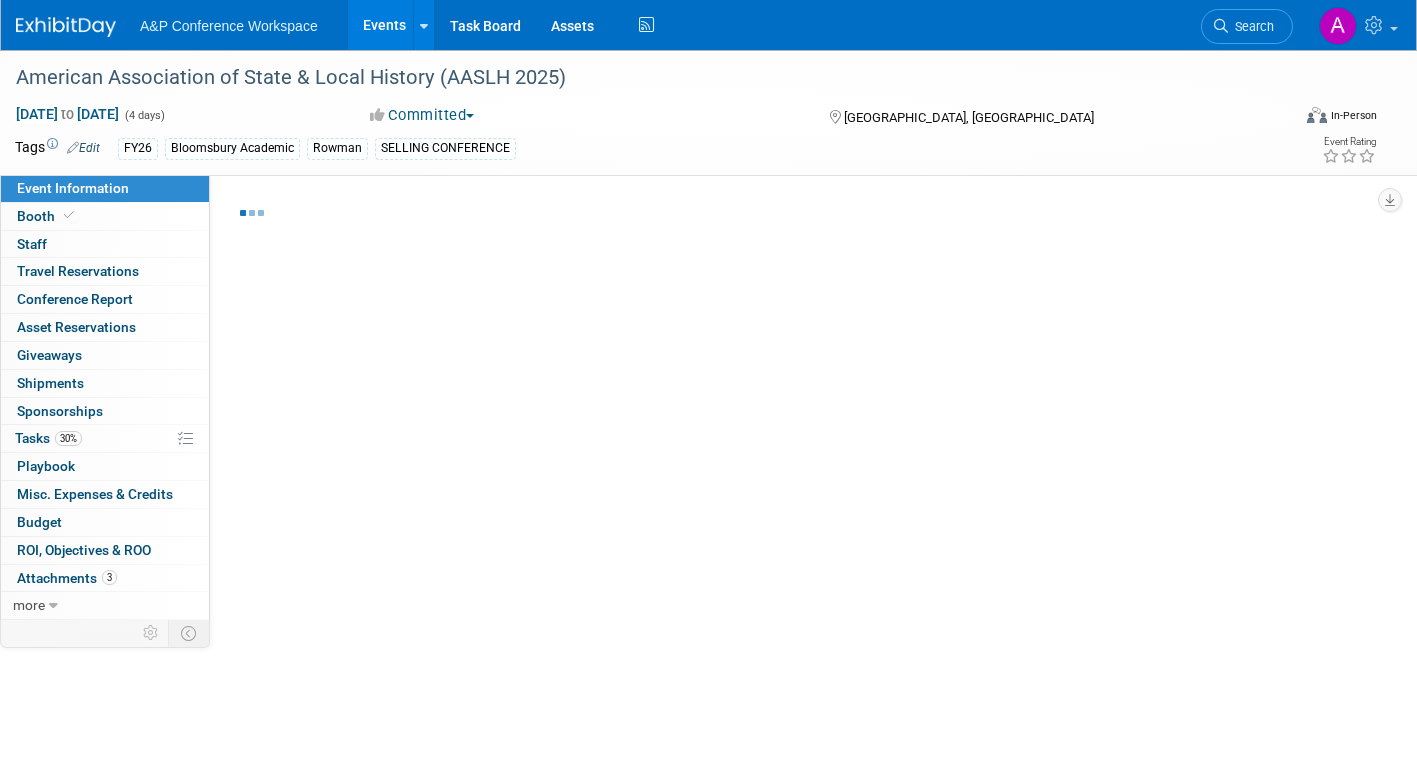 select on "Level 2" 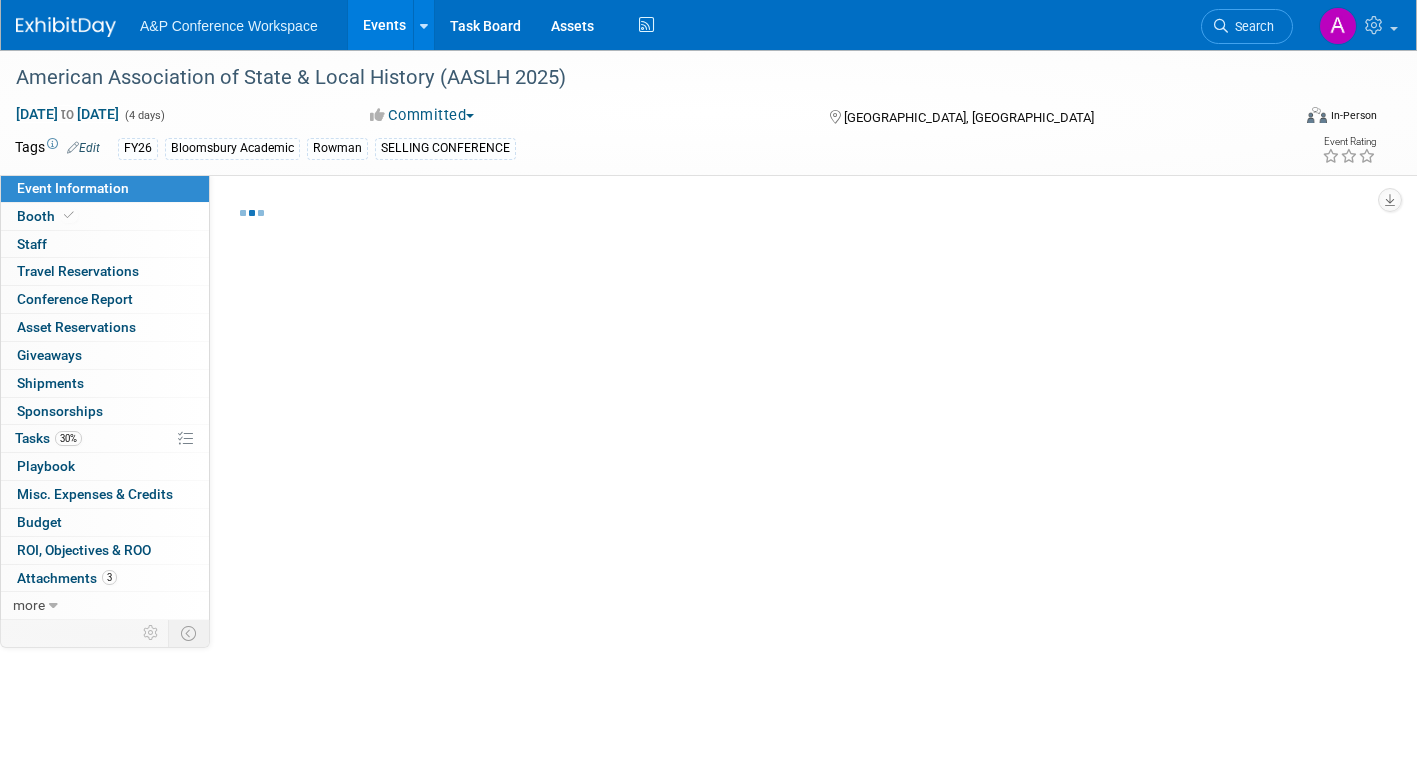 select on "Museum Professionals" 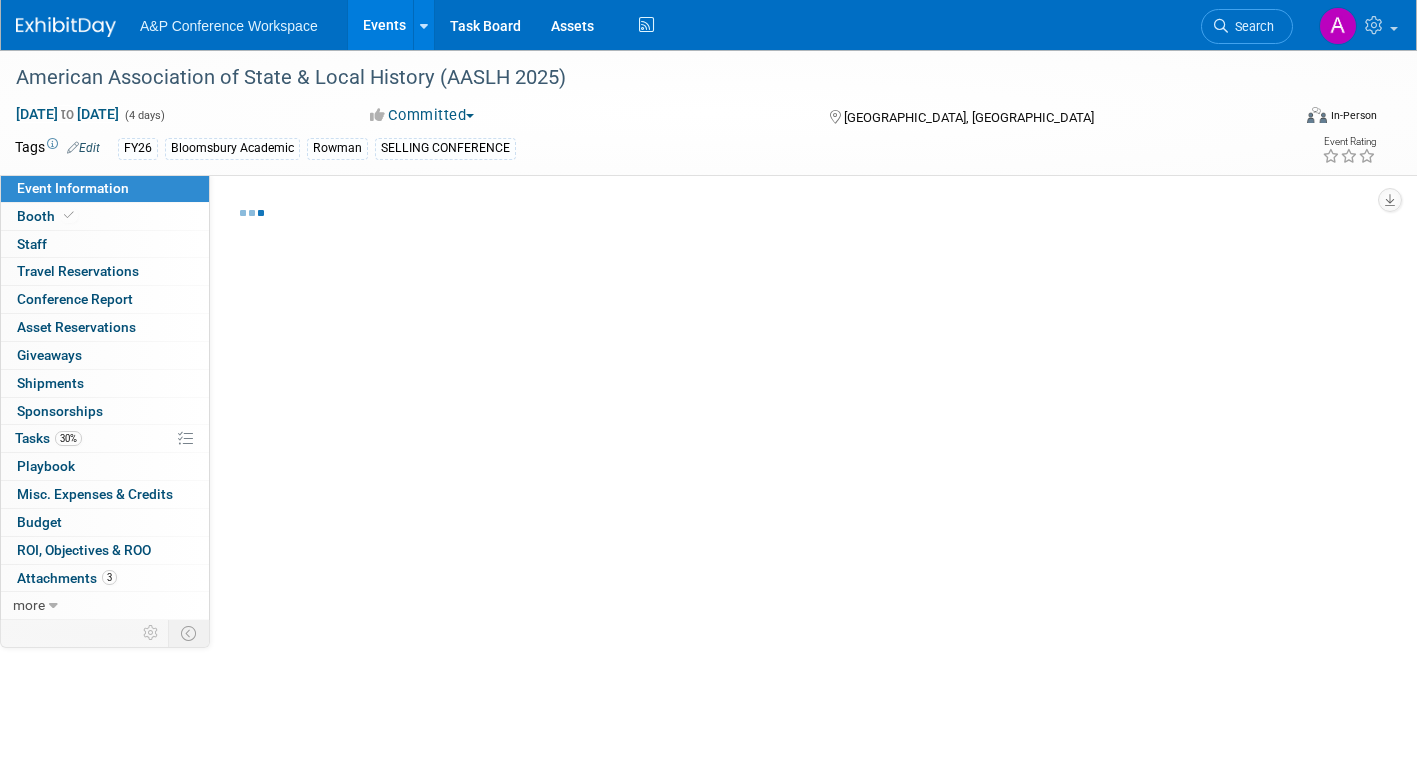 select on "[PERSON_NAME]" 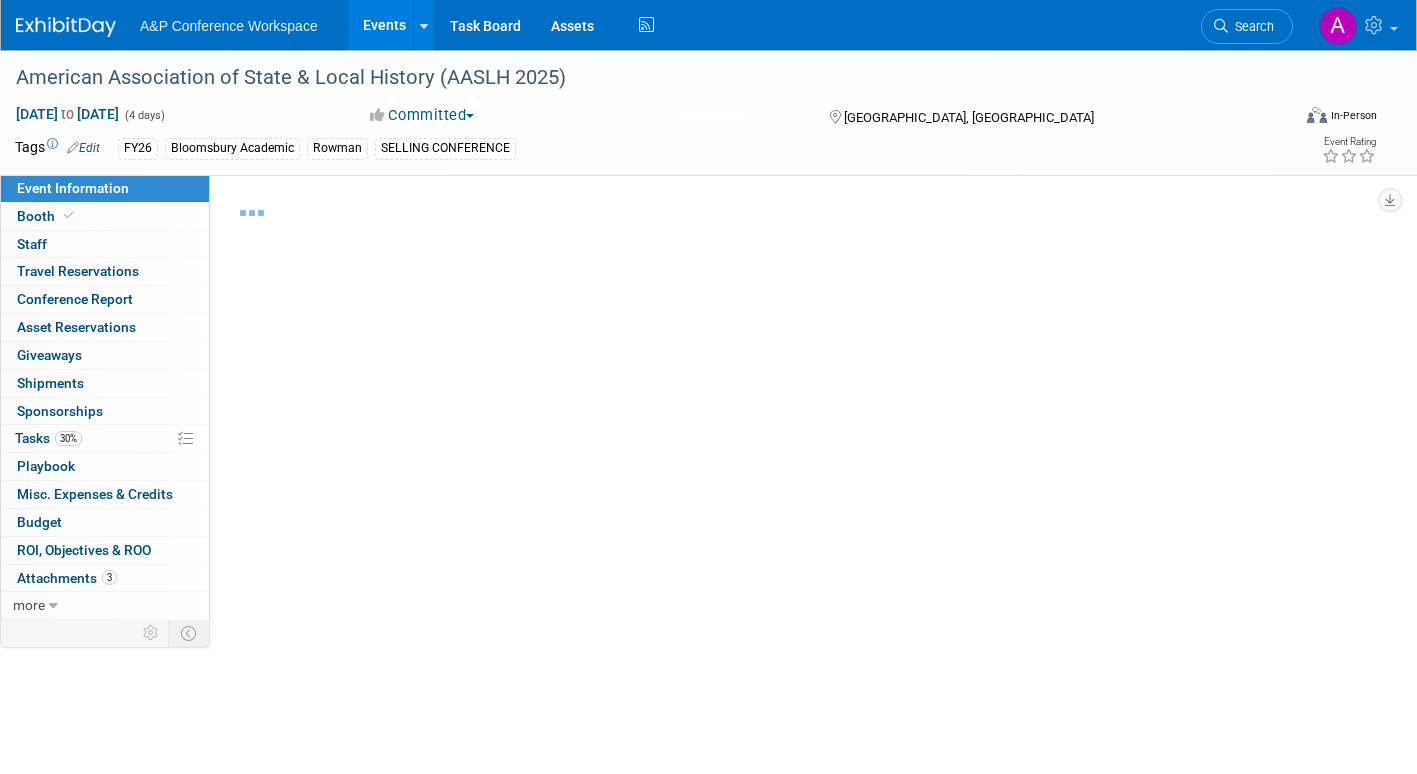select on "[PERSON_NAME]" 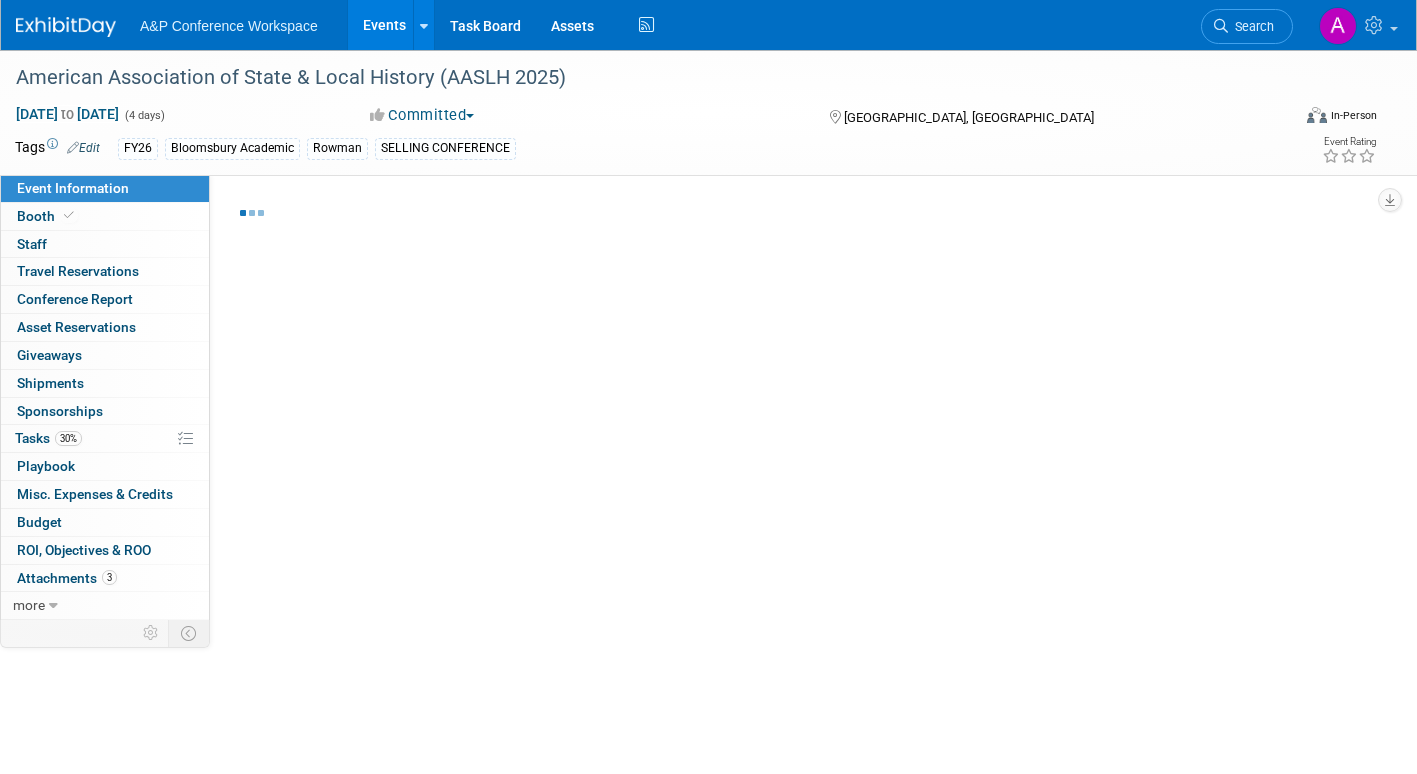 select on "Brand/Subject Presence​" 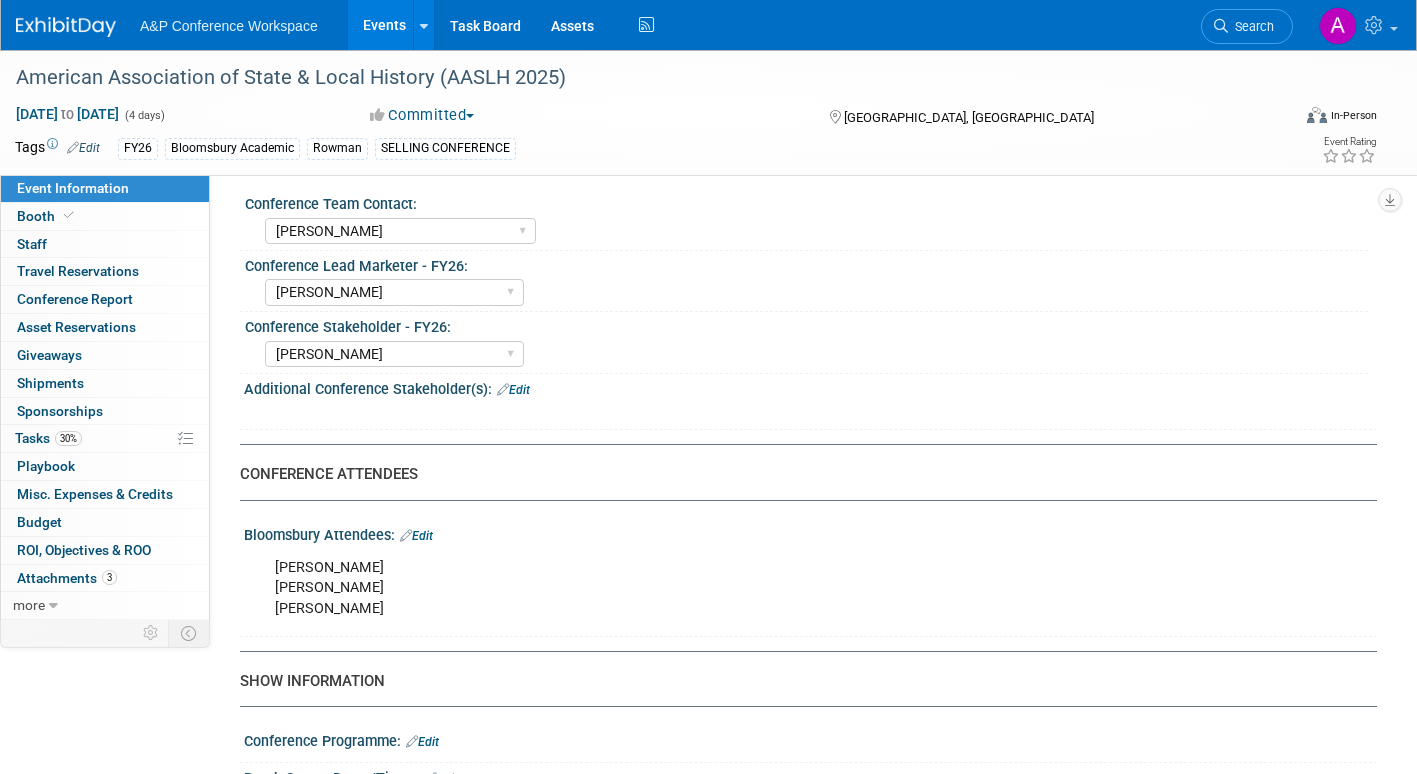 scroll, scrollTop: 1100, scrollLeft: 0, axis: vertical 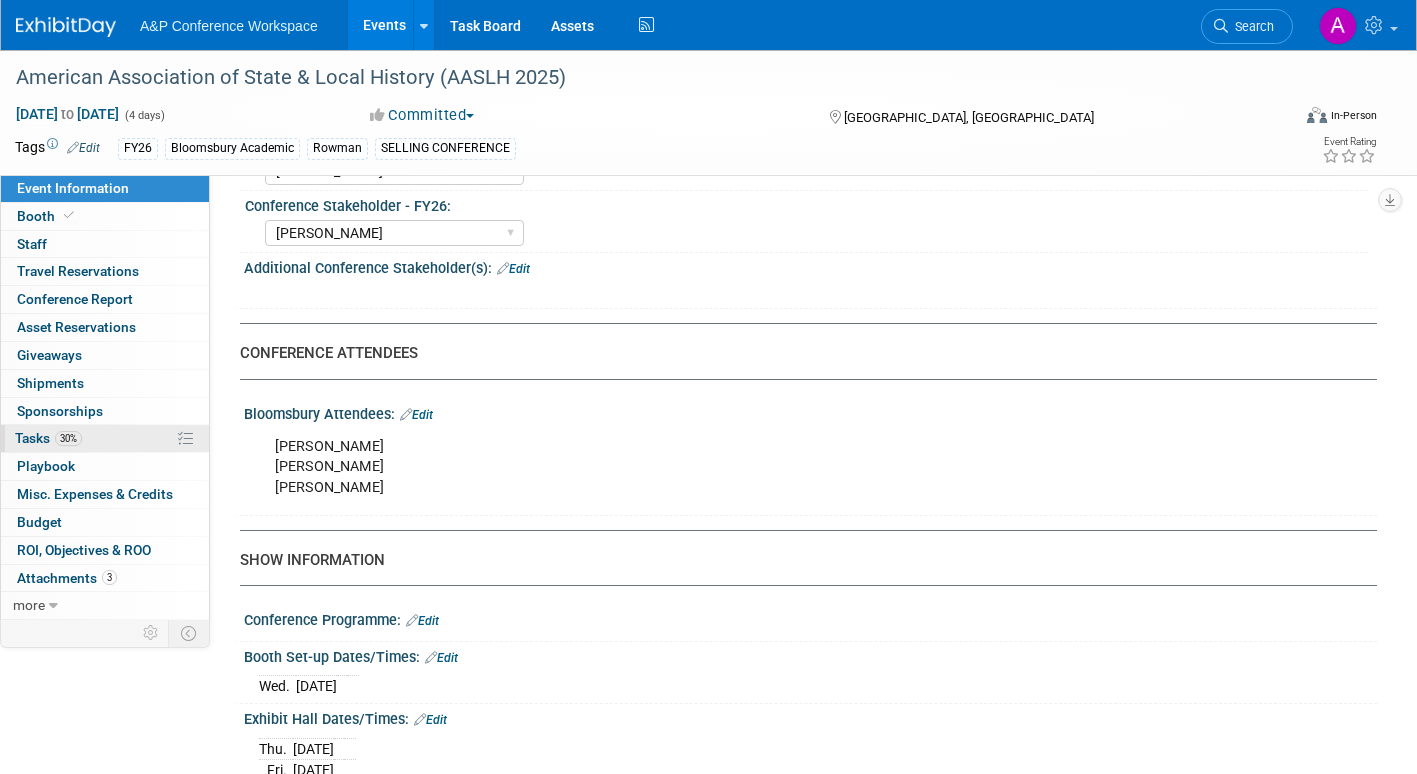 click on "Tasks 30%" at bounding box center (48, 438) 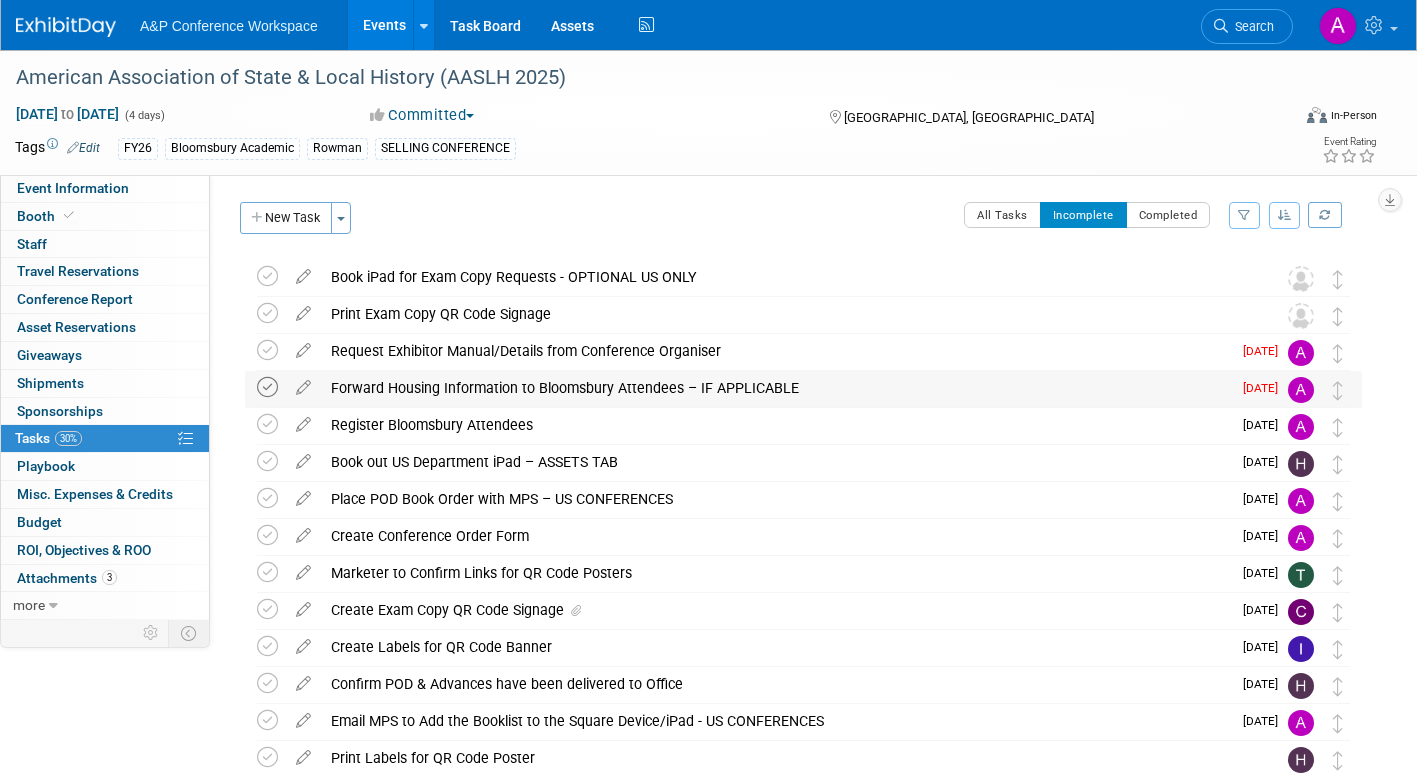 click at bounding box center [267, 387] 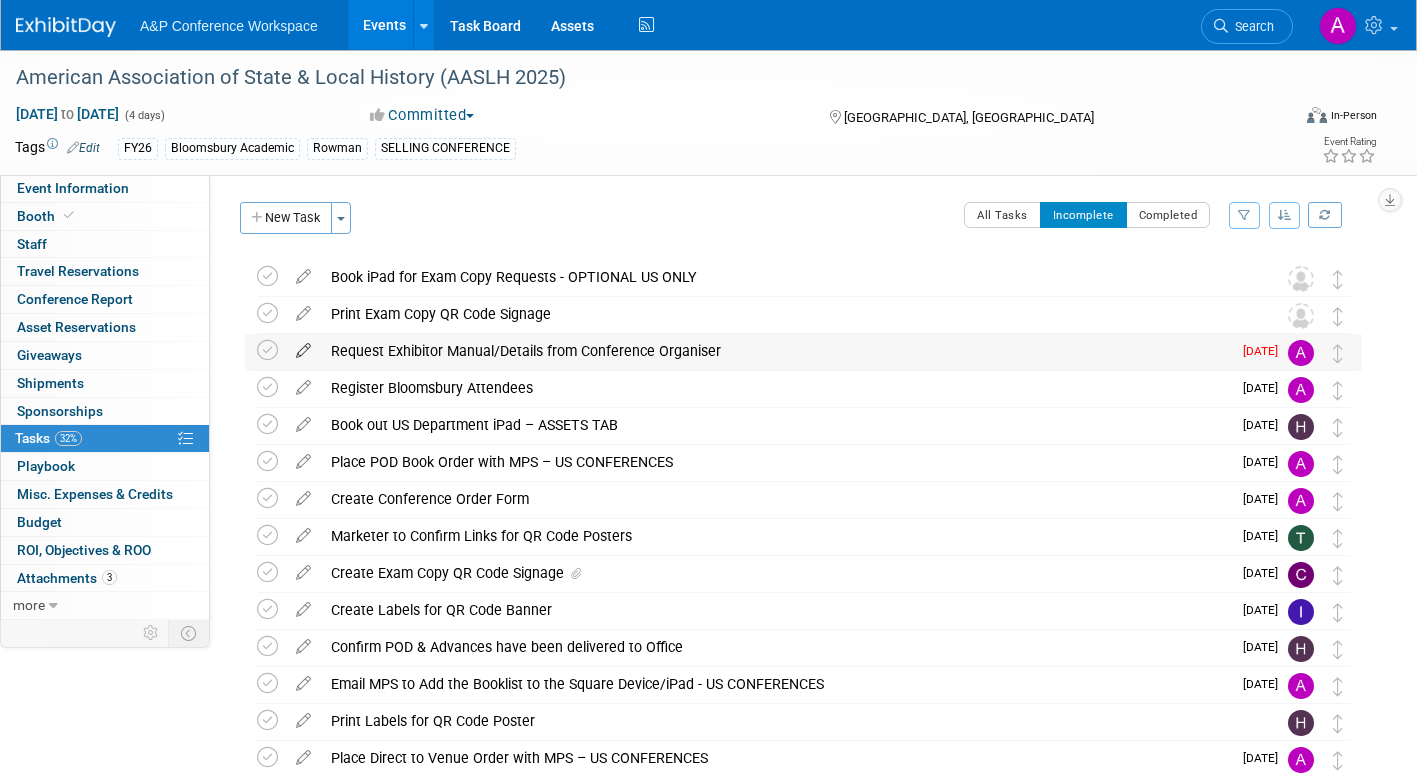 click at bounding box center [303, 346] 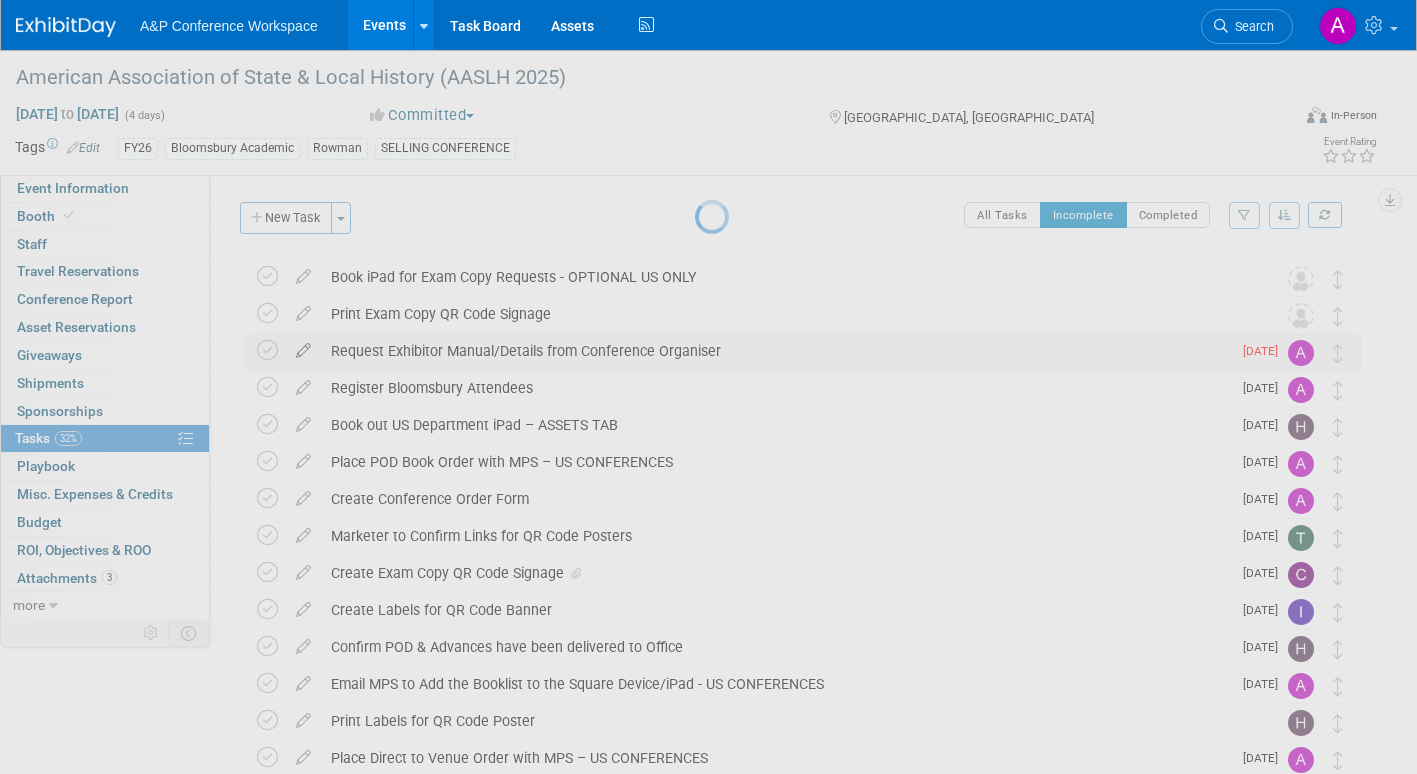 select on "6" 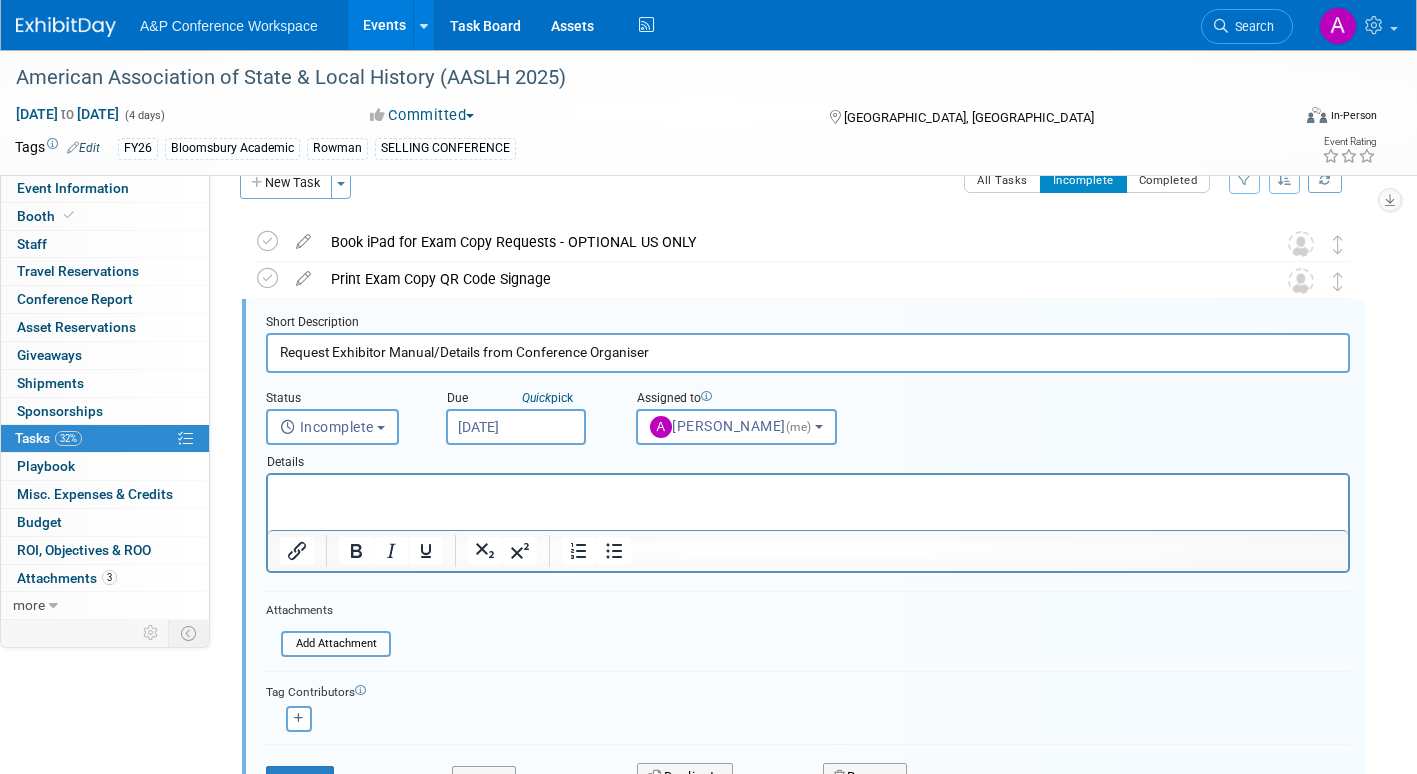 scroll, scrollTop: 41, scrollLeft: 0, axis: vertical 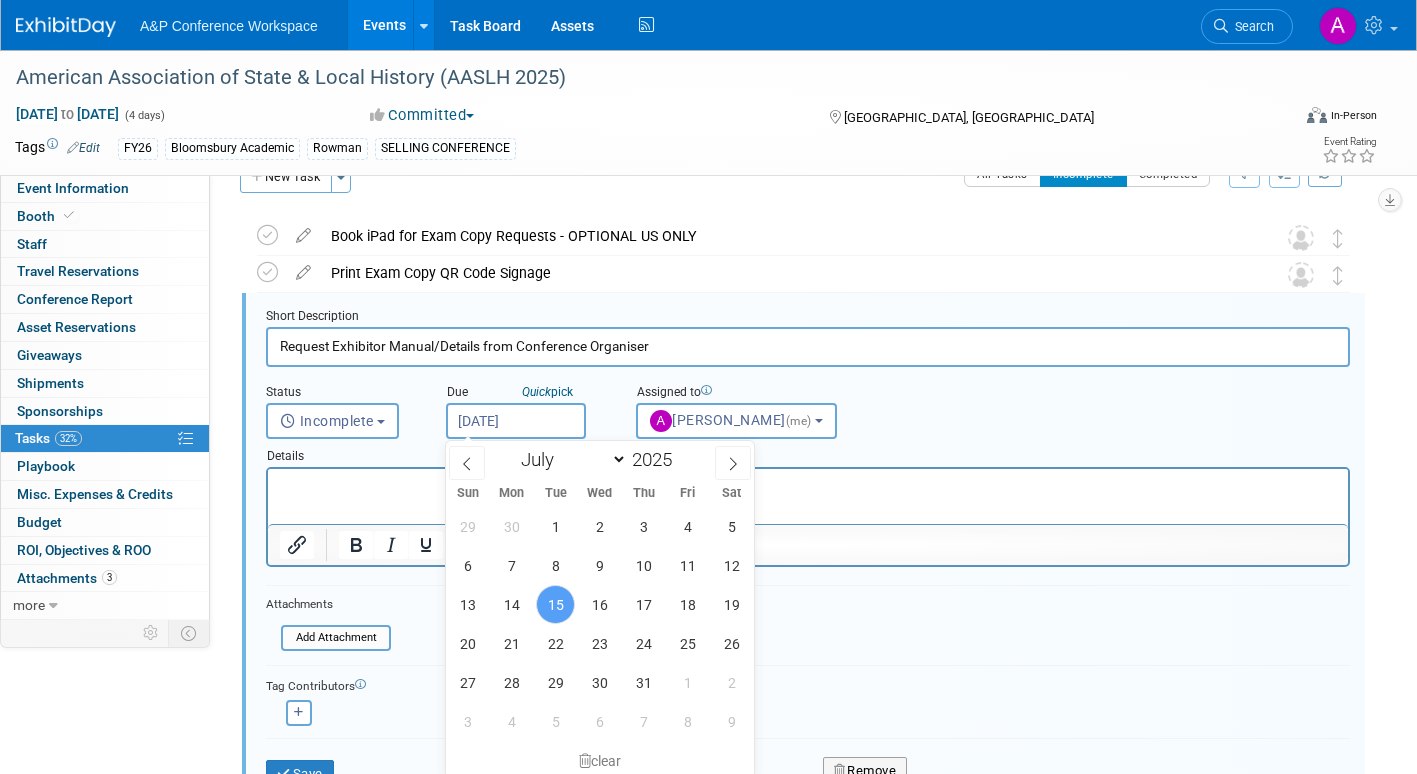 click on "Jul 15, 2025" at bounding box center [516, 421] 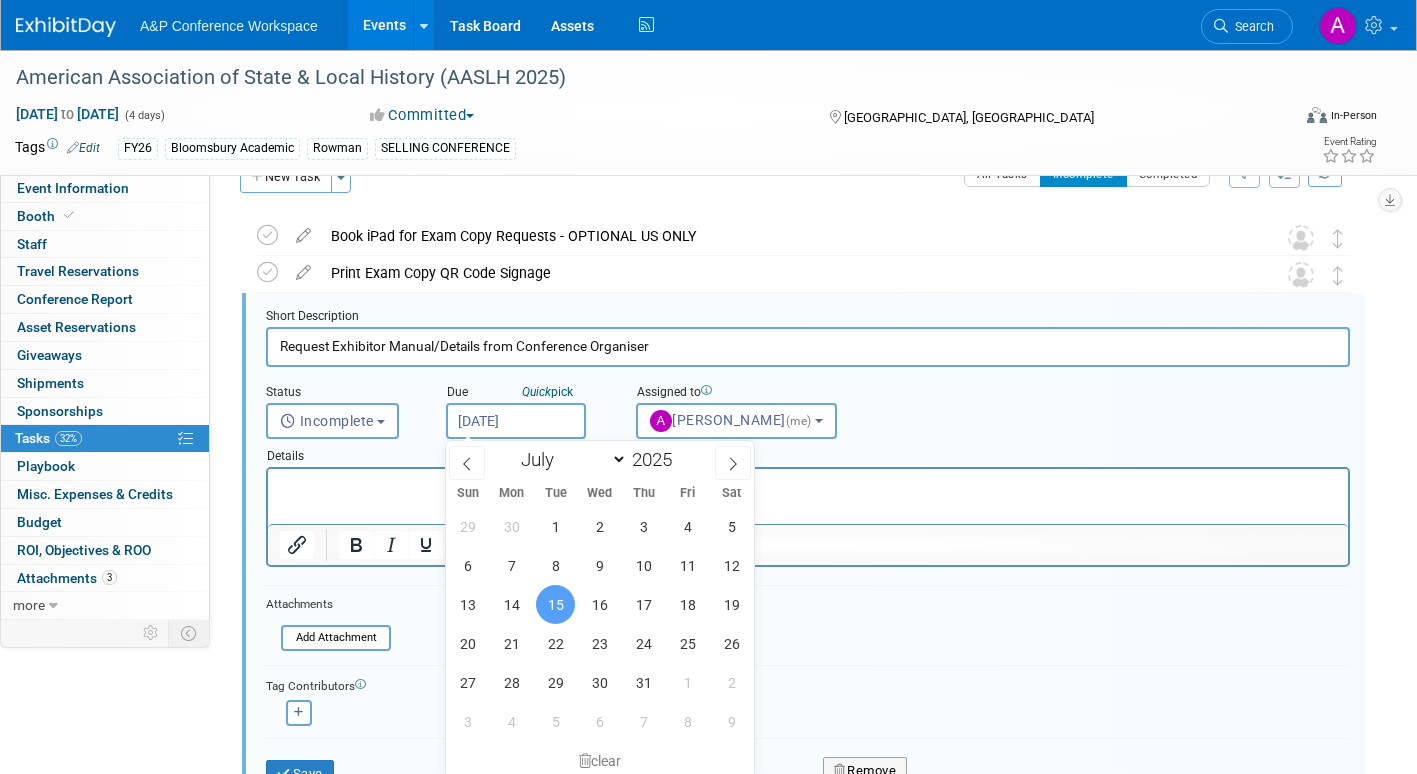 click on "15" at bounding box center [555, 604] 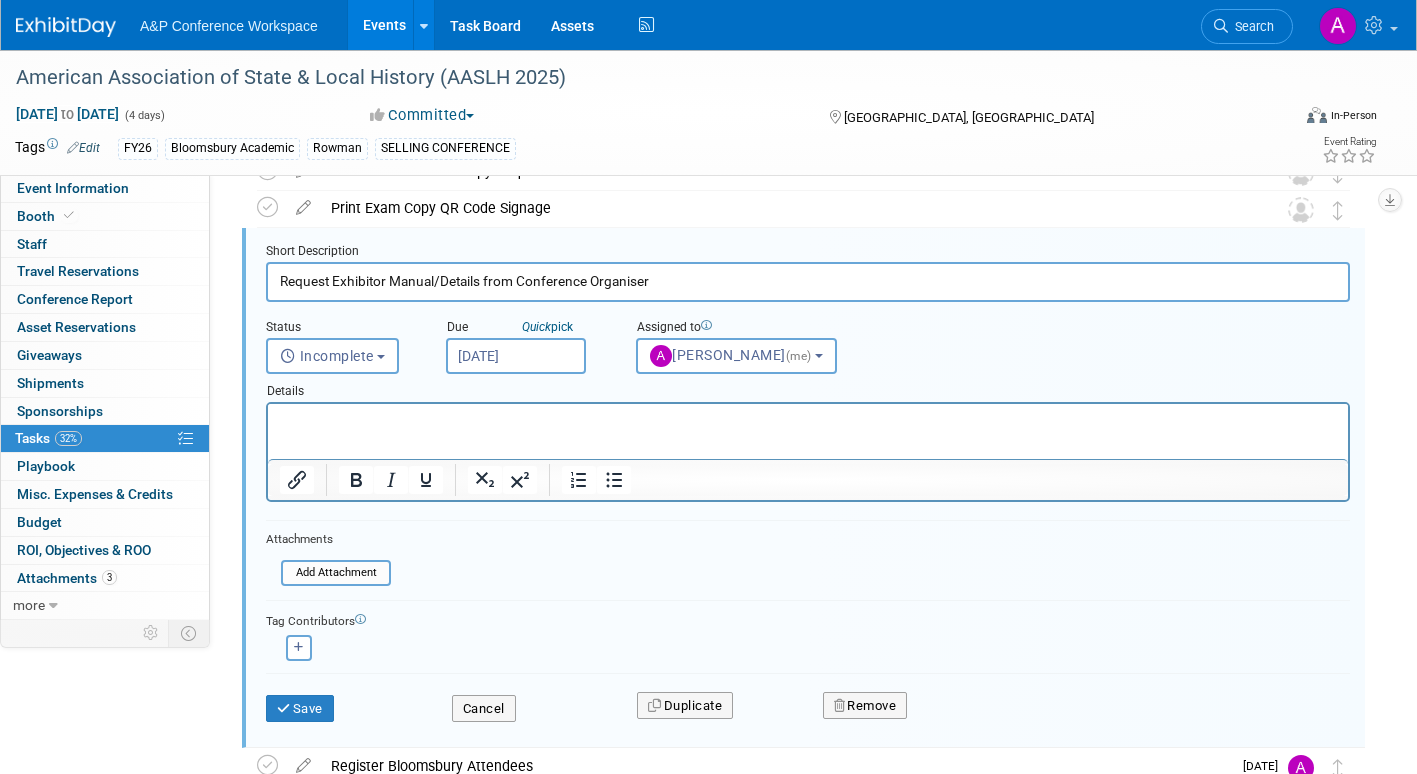 scroll, scrollTop: 141, scrollLeft: 0, axis: vertical 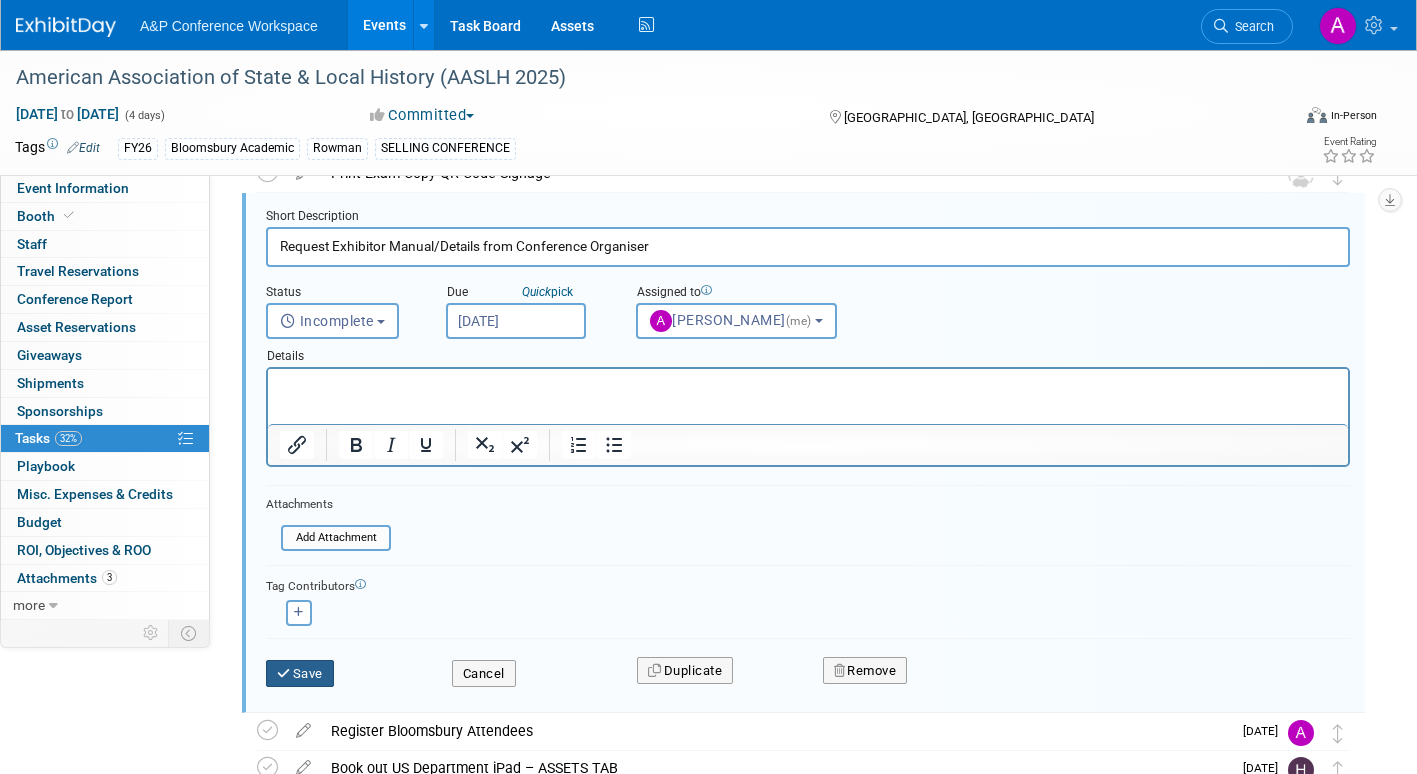 click on "Save" at bounding box center [300, 674] 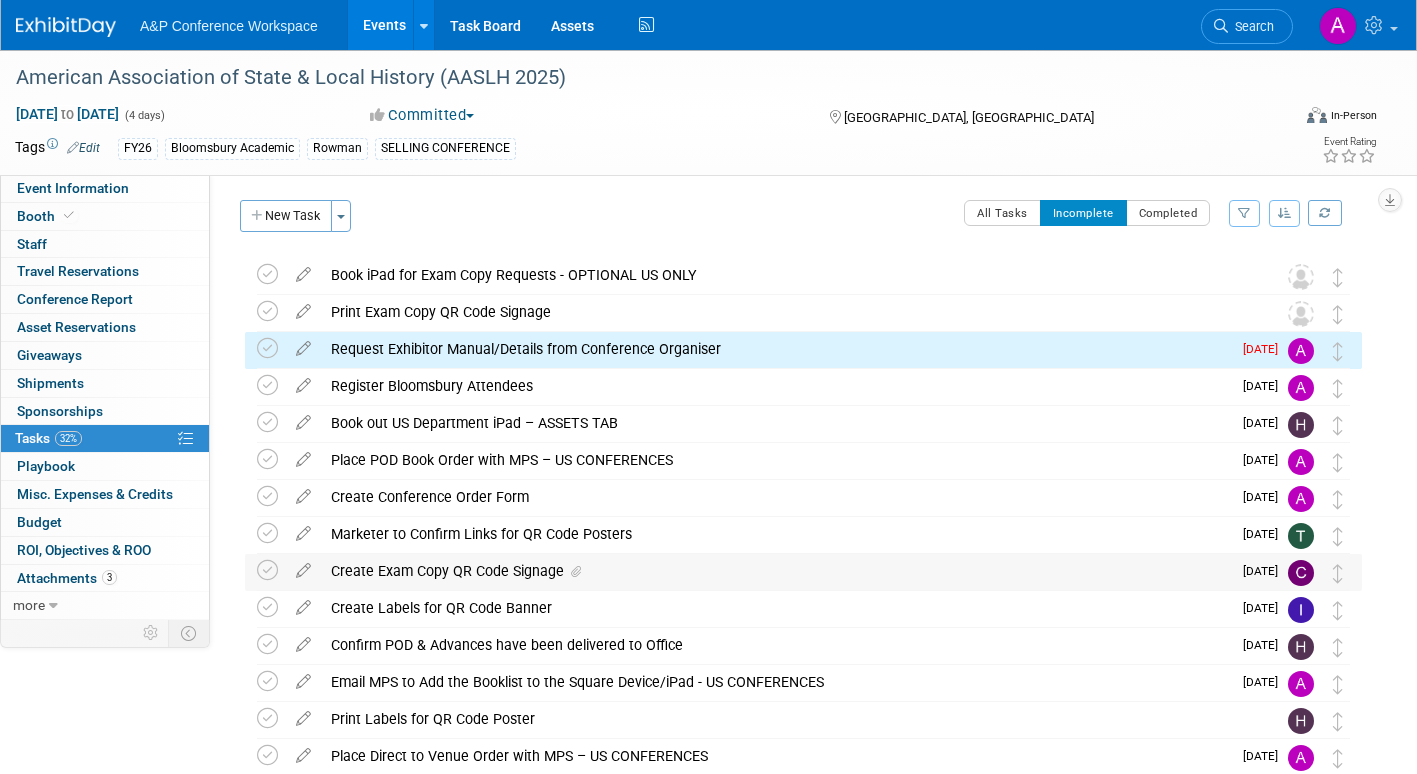 scroll, scrollTop: 0, scrollLeft: 0, axis: both 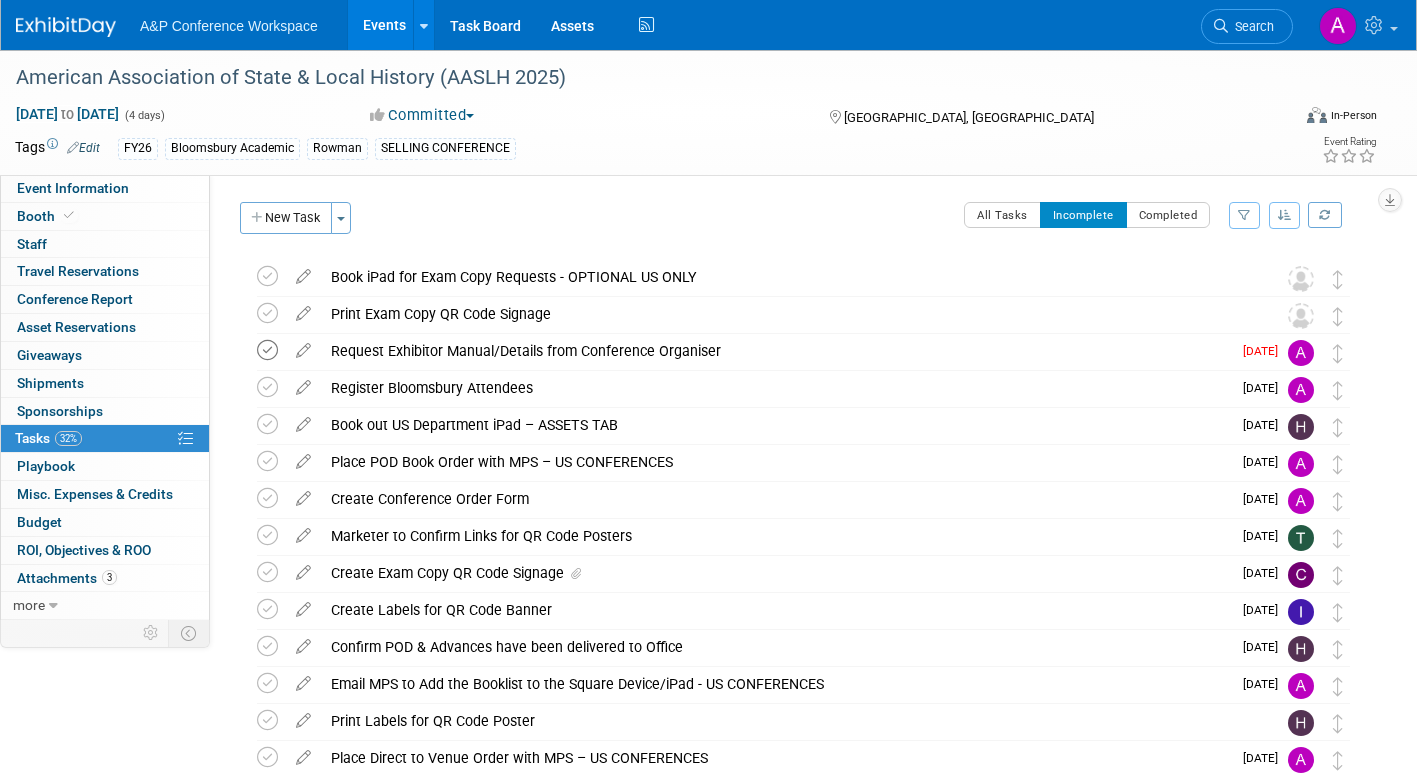 click at bounding box center (267, 350) 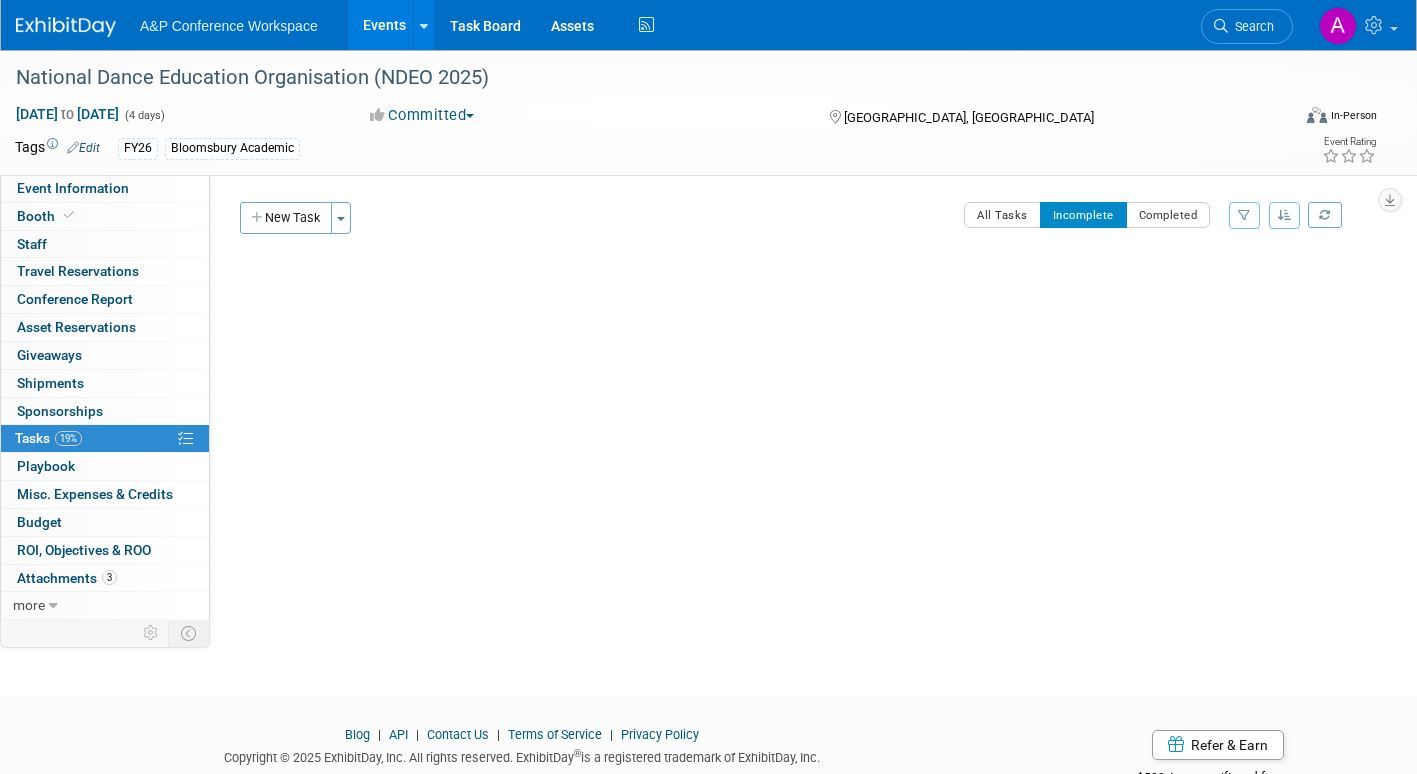 scroll, scrollTop: 0, scrollLeft: 0, axis: both 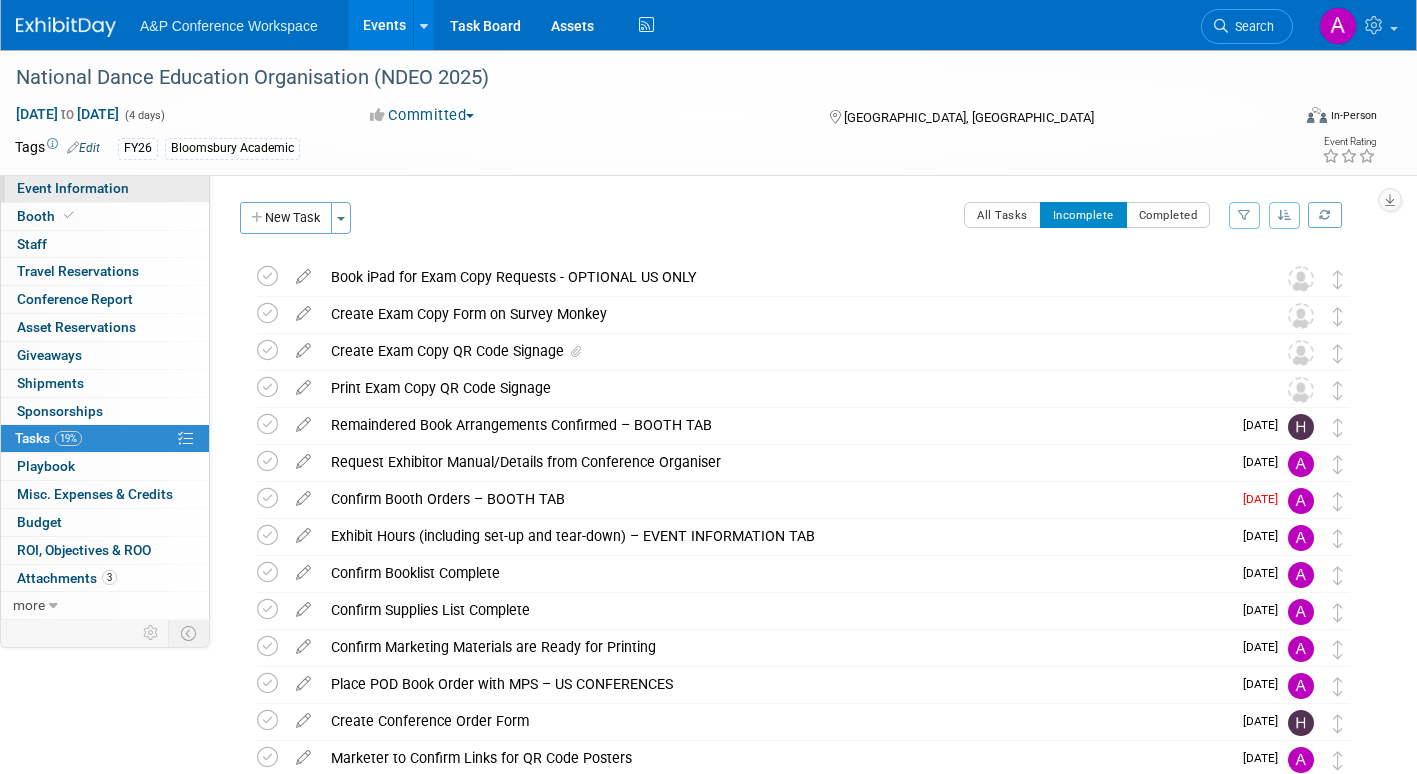 click on "Event Information" at bounding box center (73, 188) 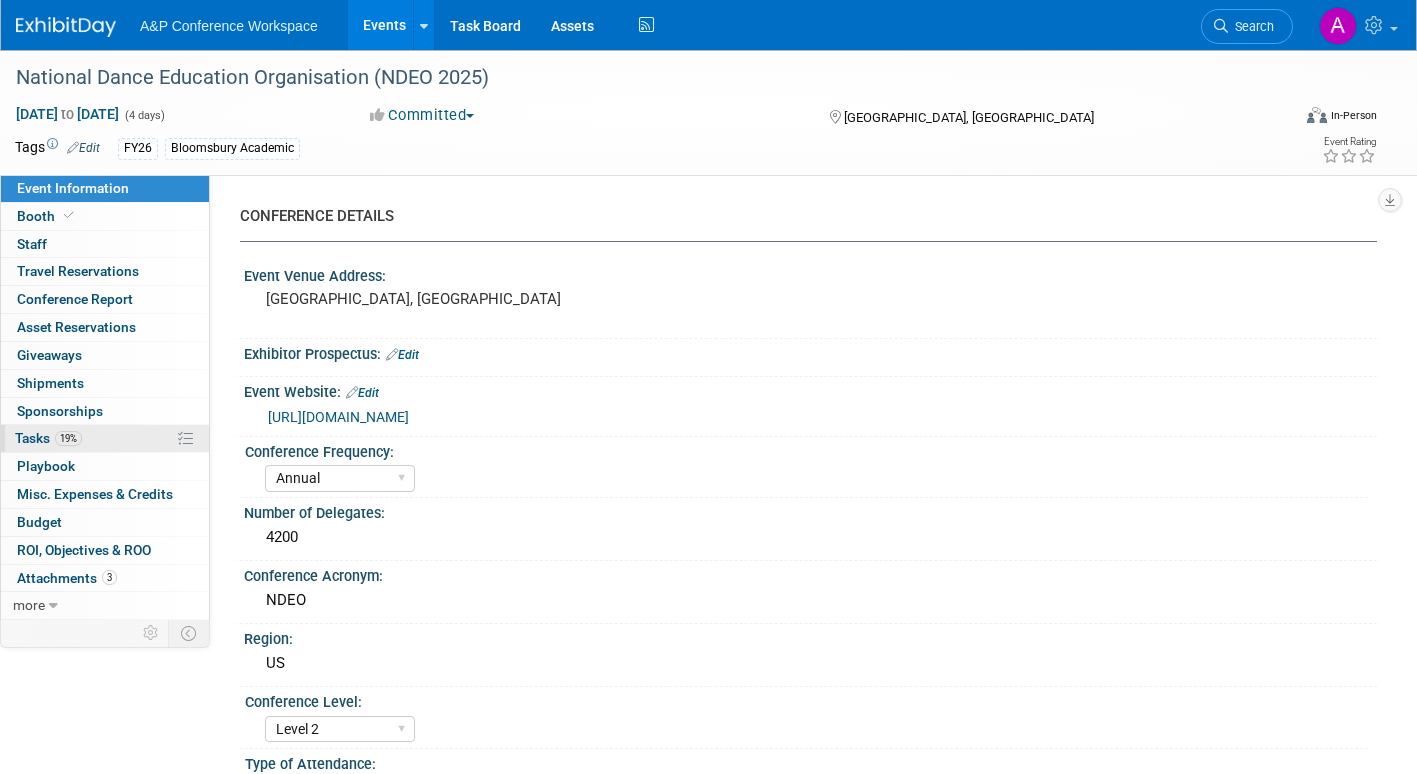 click on "Tasks 19%" at bounding box center (48, 438) 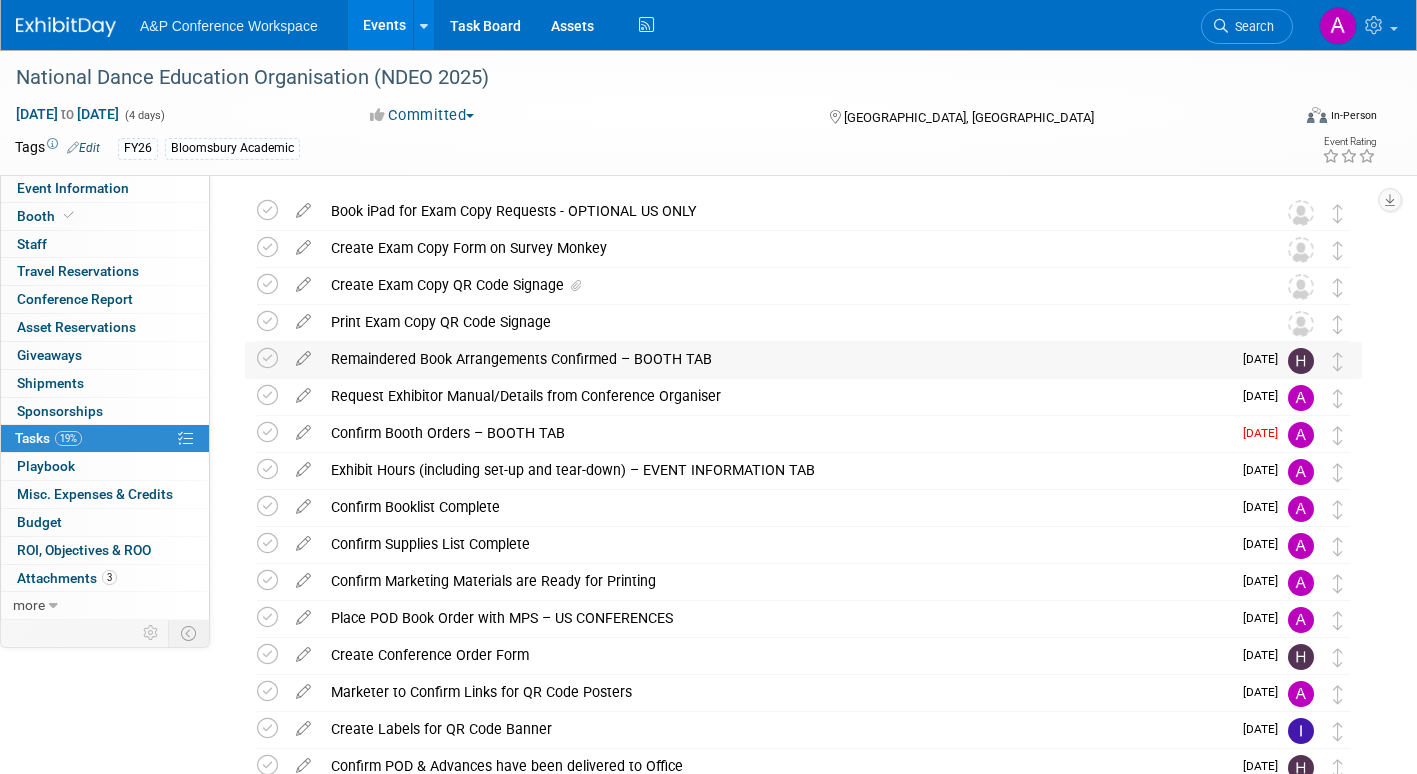 scroll, scrollTop: 100, scrollLeft: 0, axis: vertical 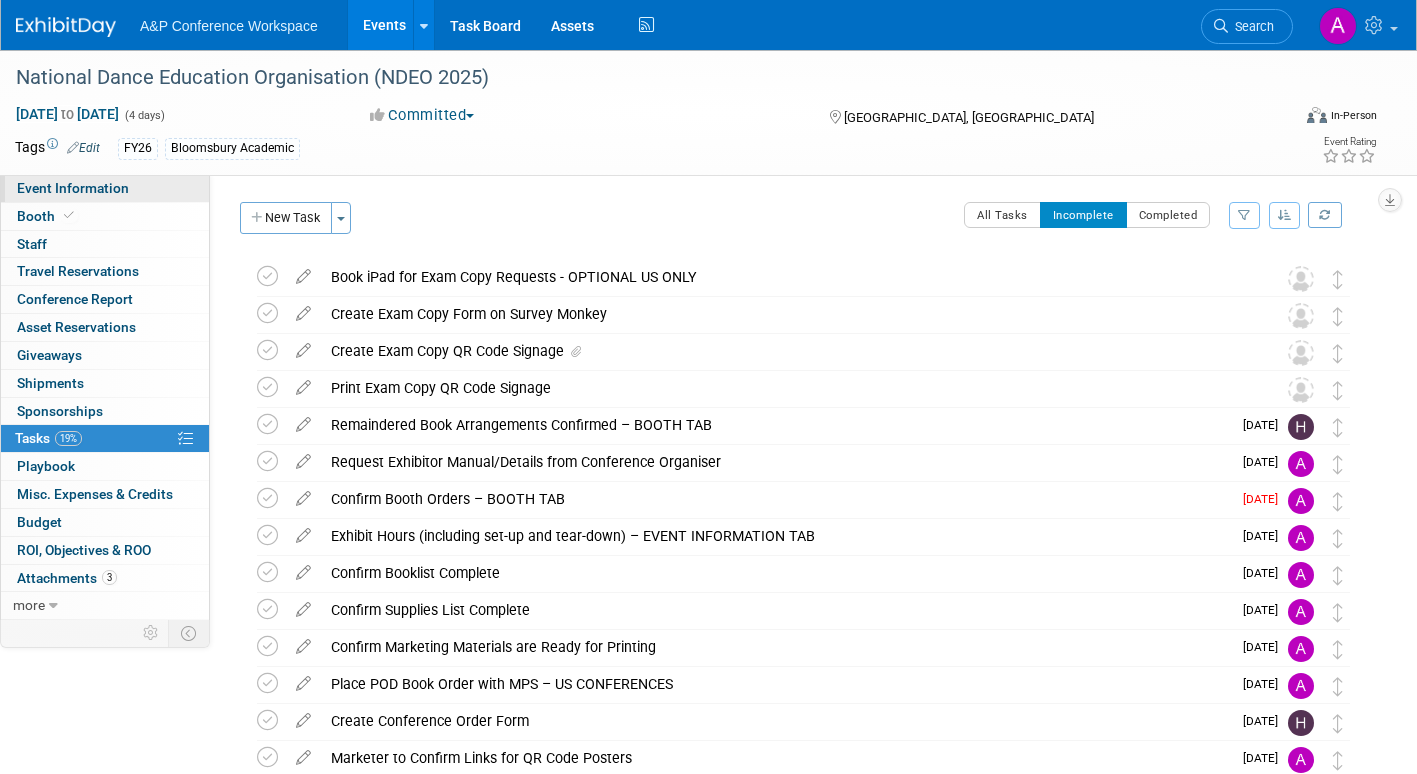 click on "Event Information" at bounding box center (105, 188) 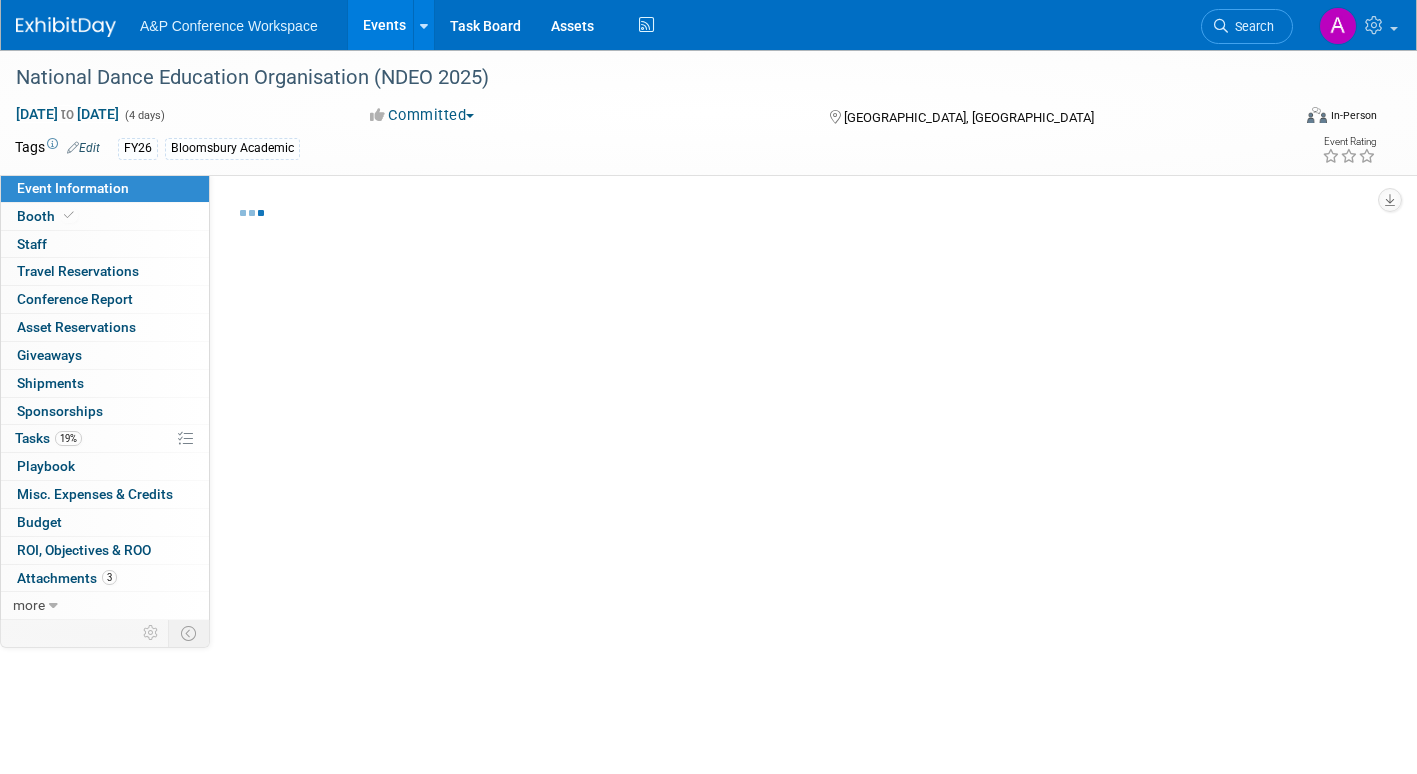 select on "Annual" 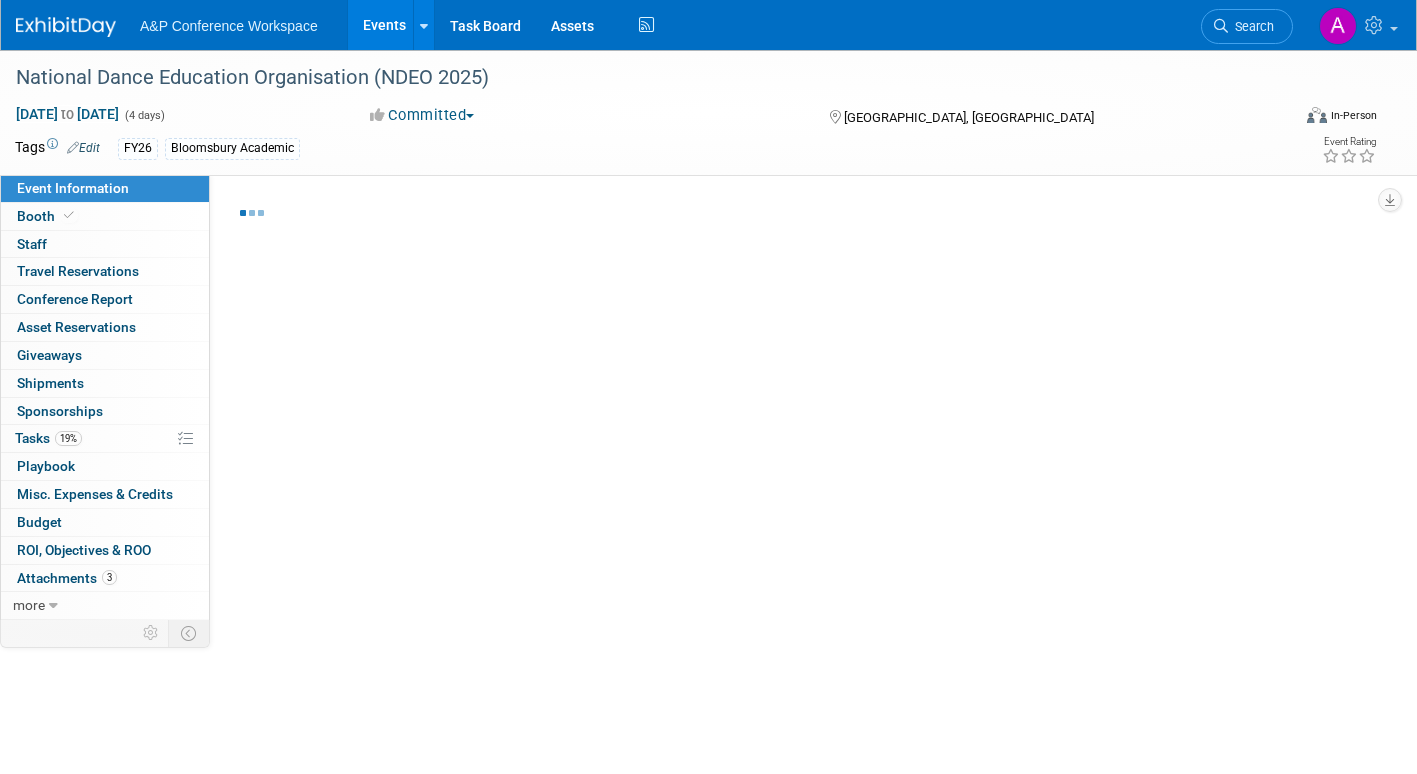 select on "Level 2" 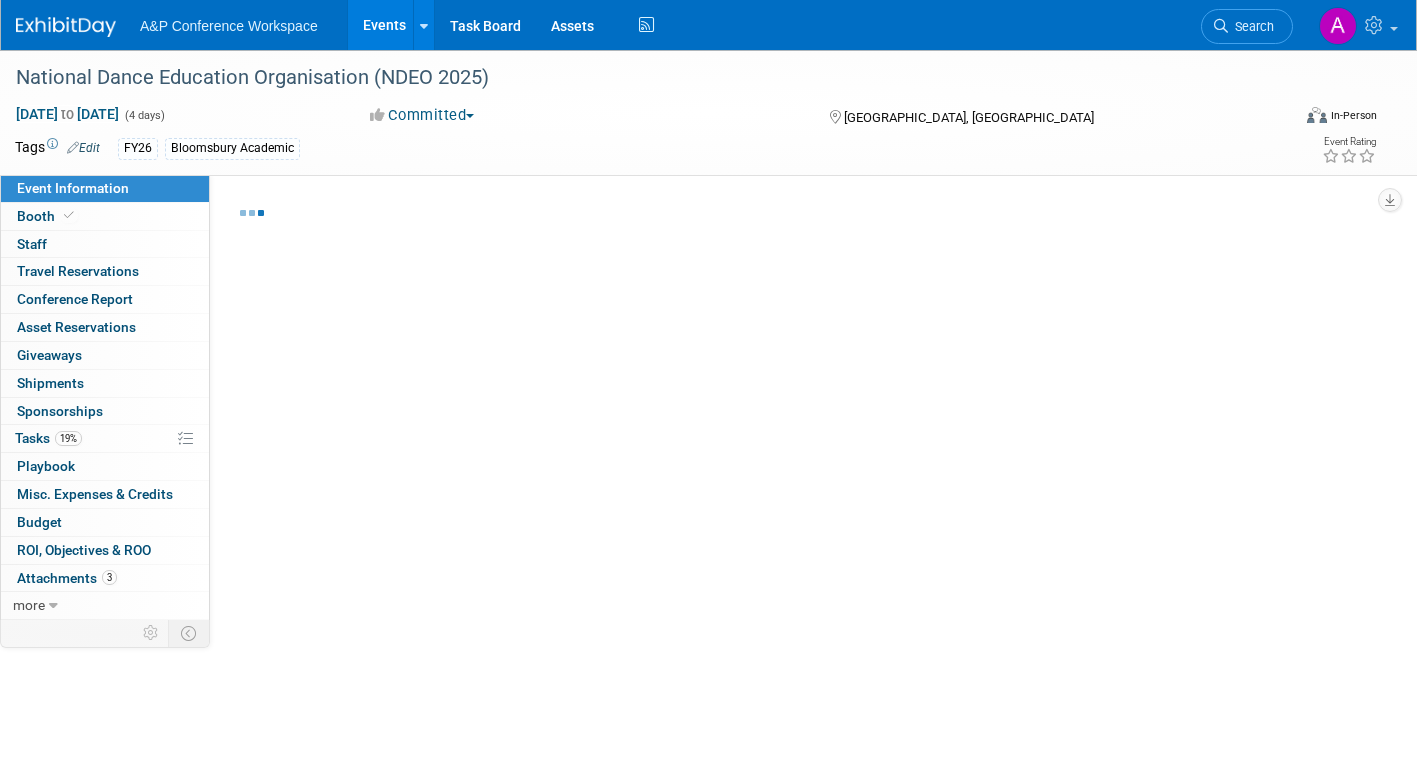 select on "Drama & Performance Studies" 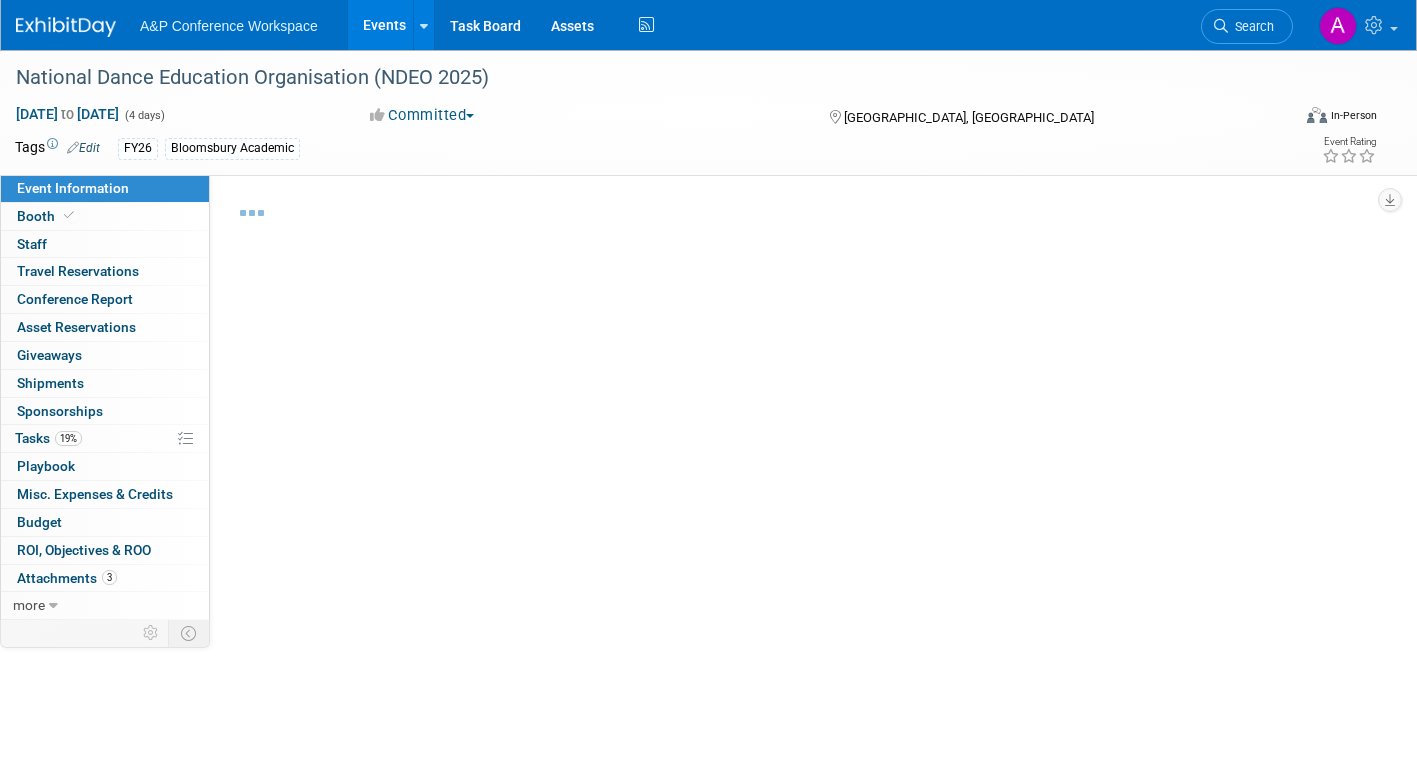 select on "Bloomsbury Academic" 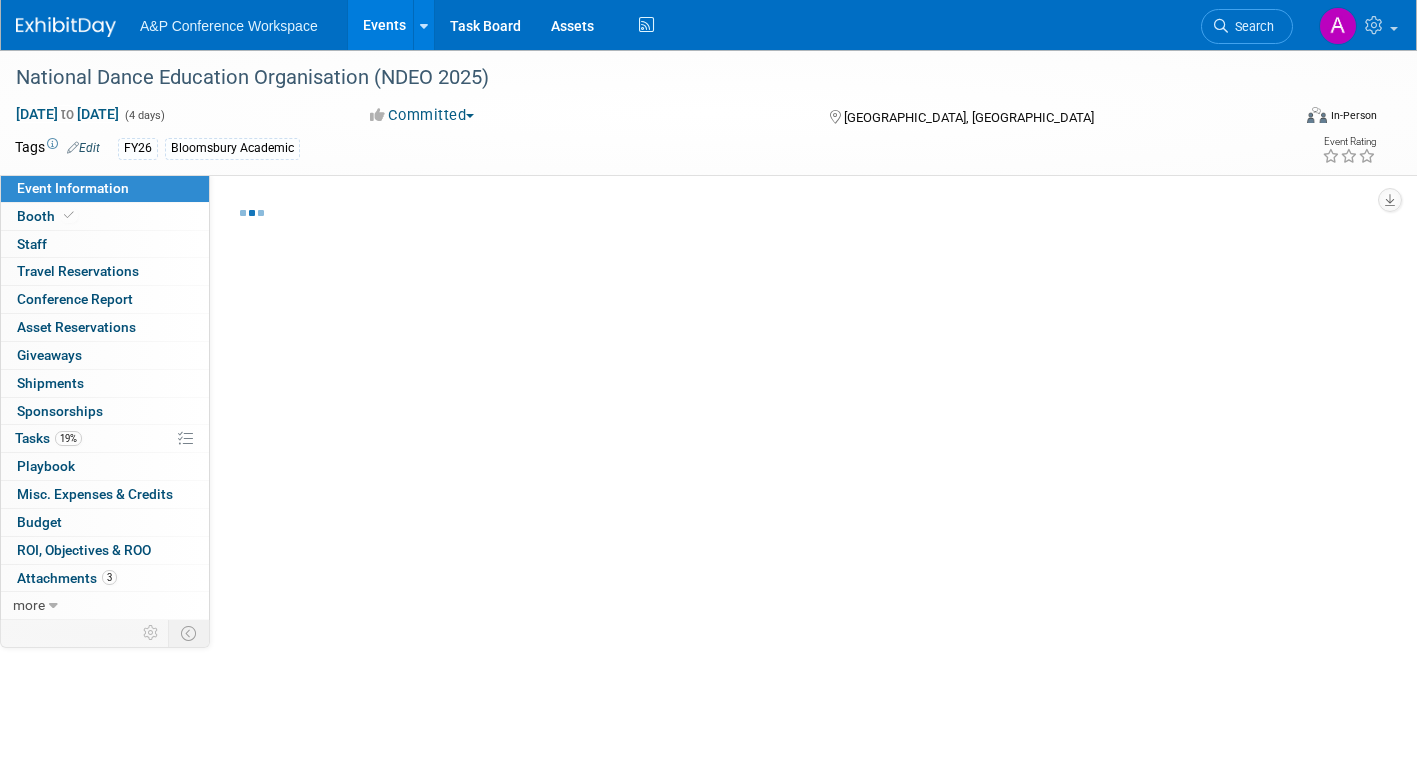 select on "[PERSON_NAME]" 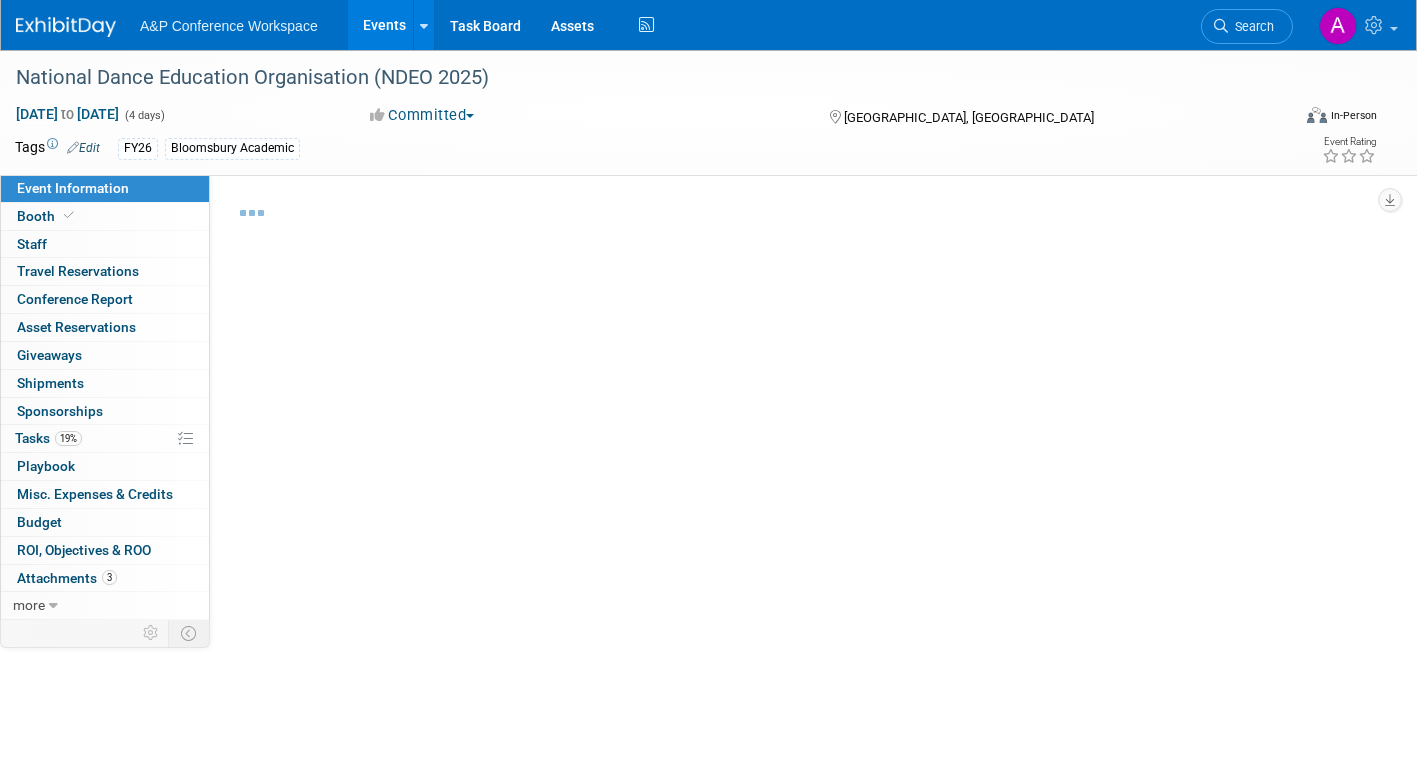 select on "[PERSON_NAME]" 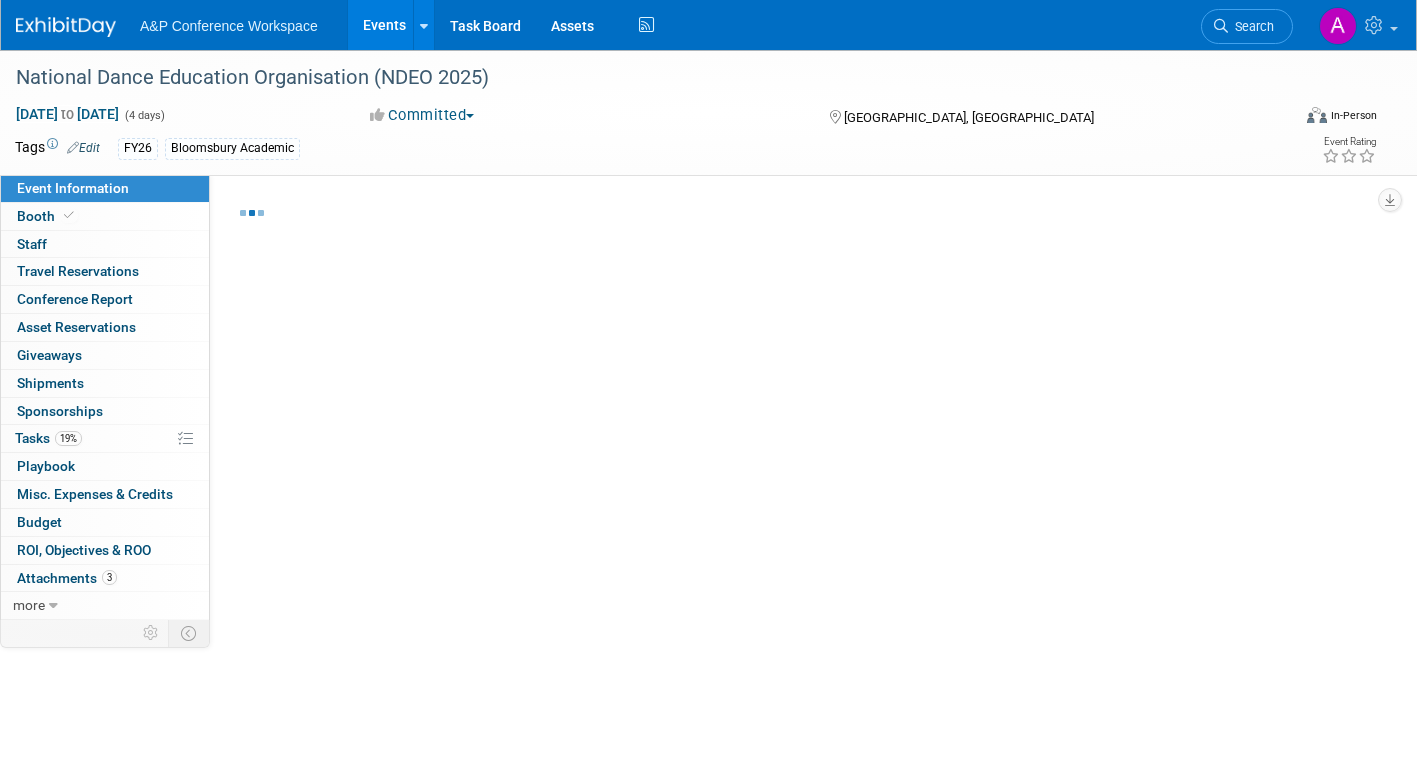 select on "Networking/Commissioning" 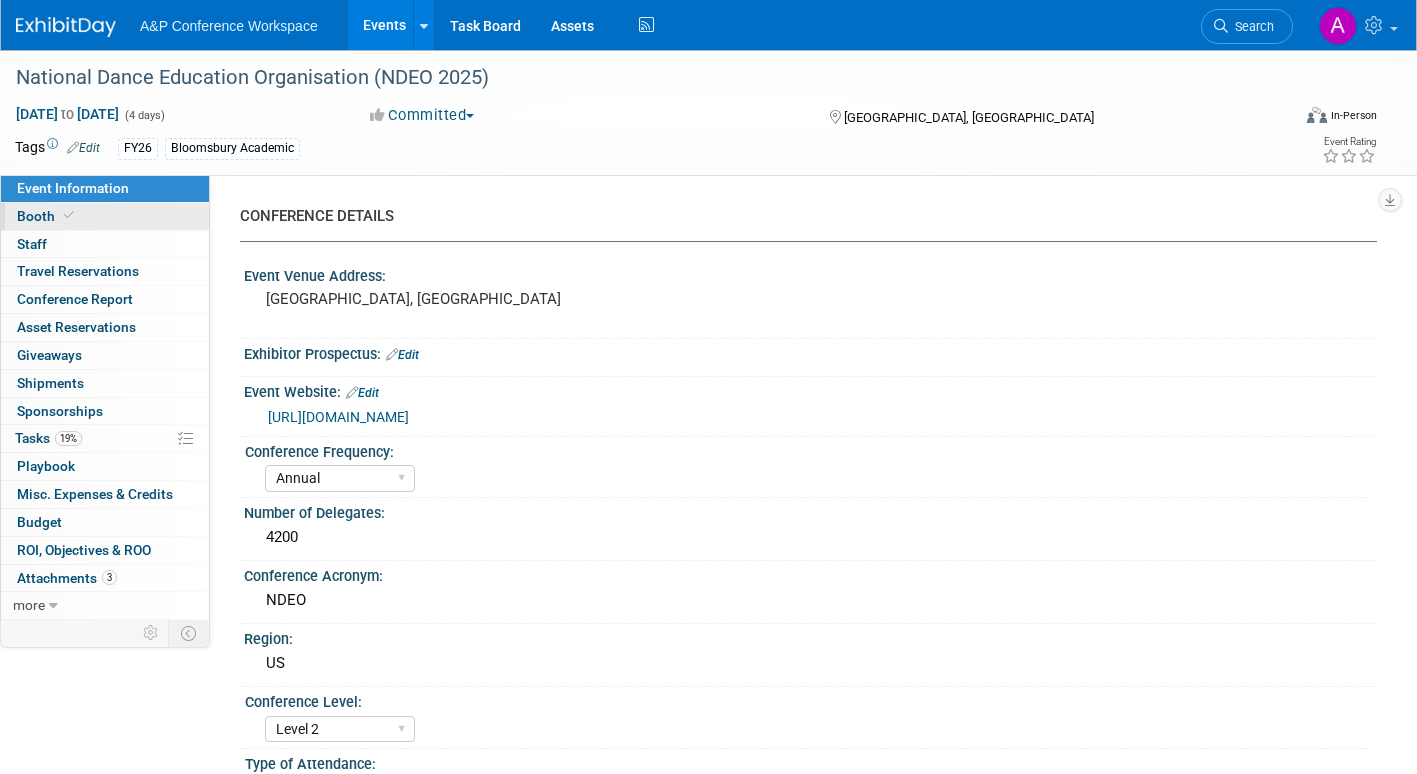 click on "Booth" at bounding box center [47, 216] 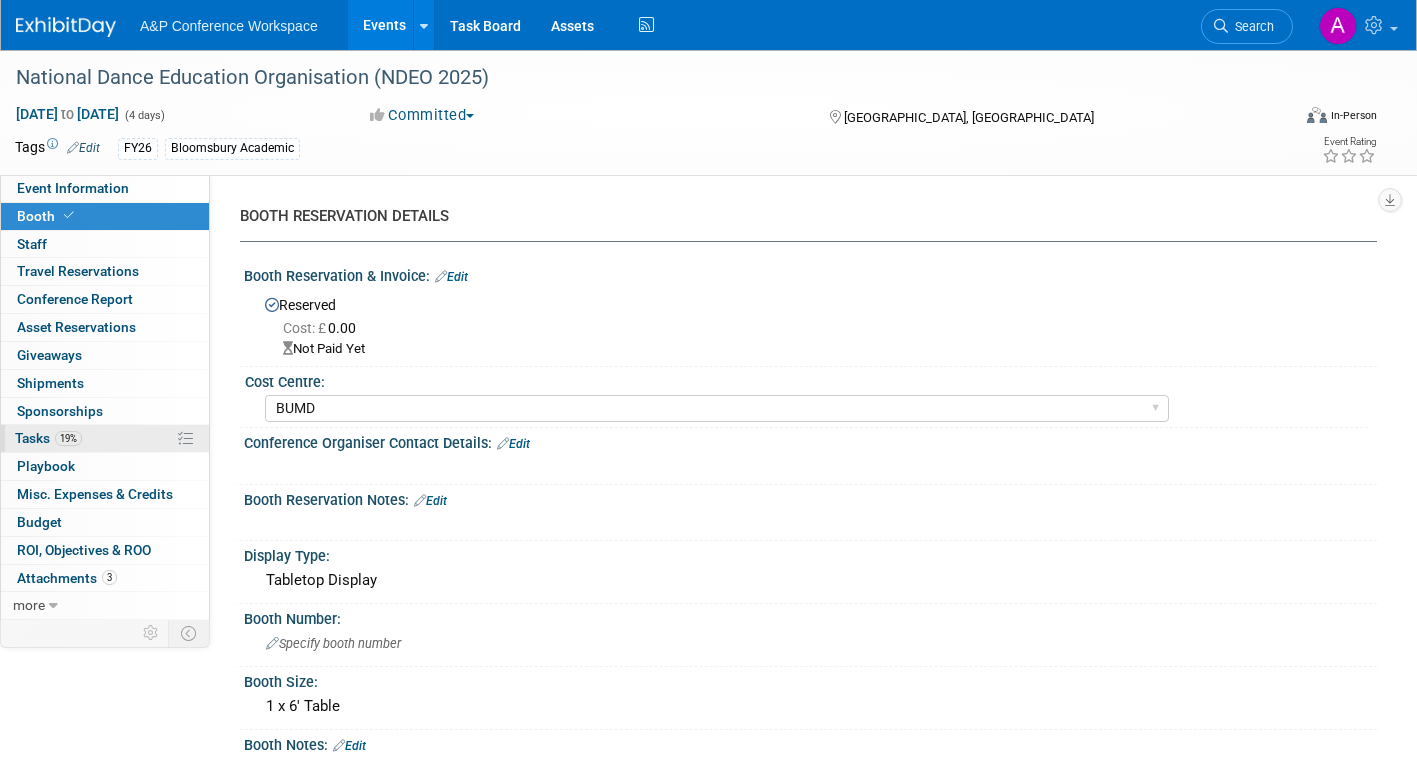 drag, startPoint x: 33, startPoint y: 438, endPoint x: 65, endPoint y: 437, distance: 32.01562 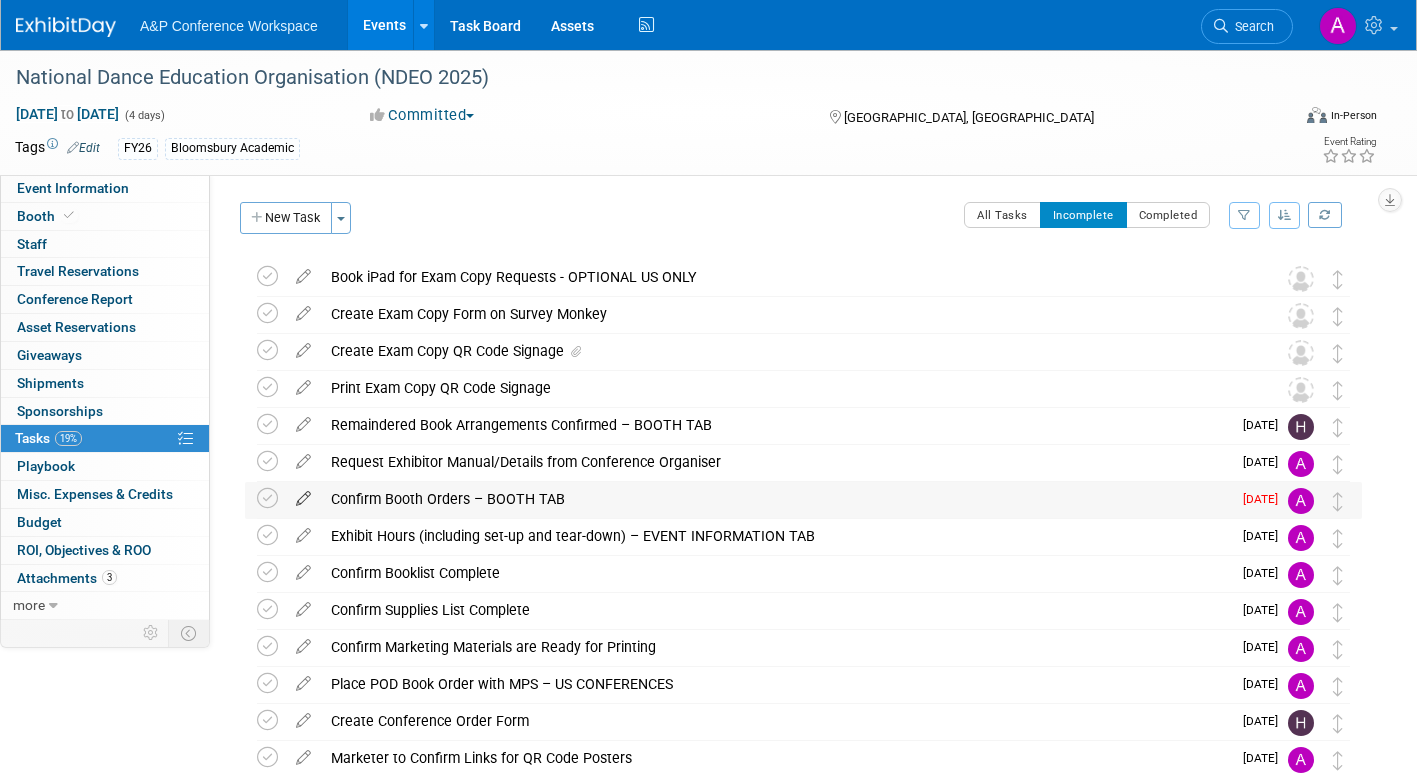 click at bounding box center [303, 494] 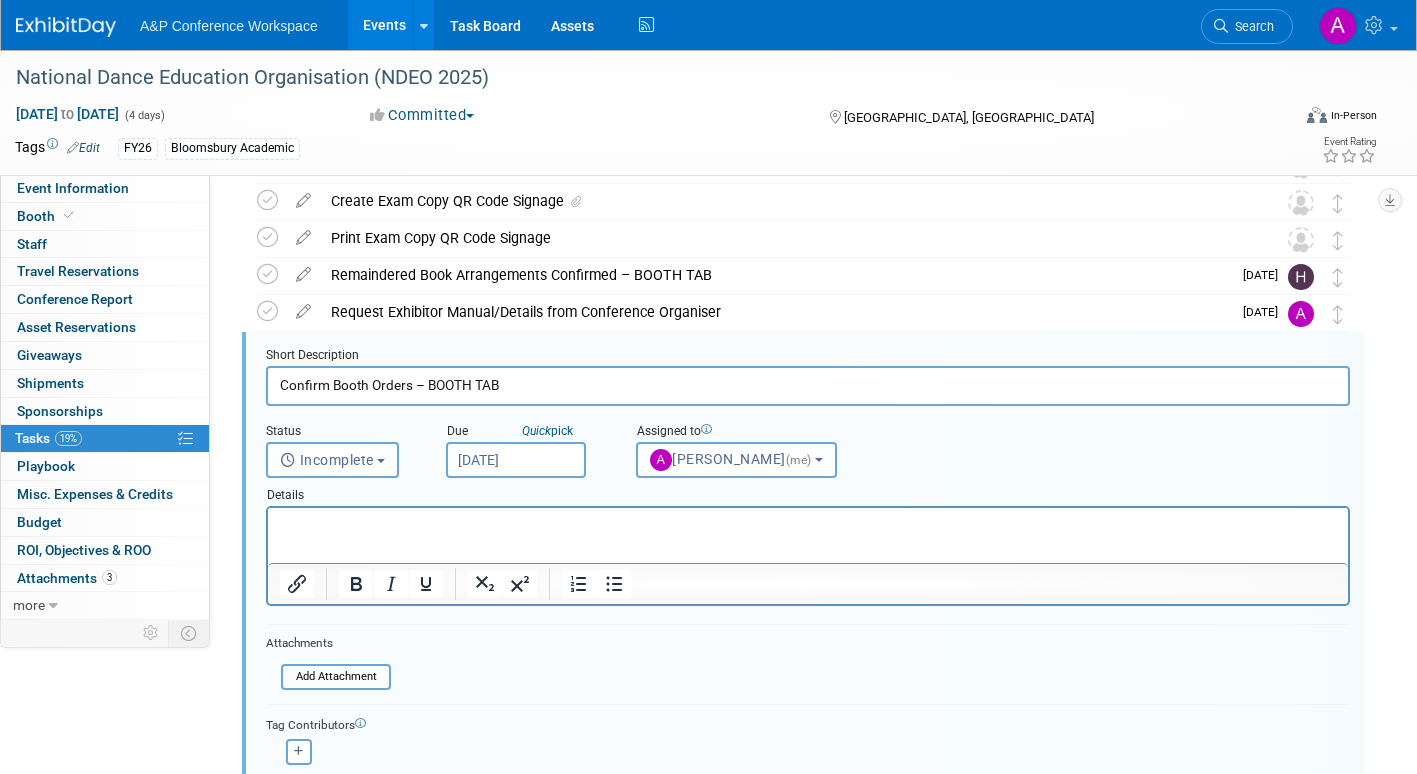 scroll, scrollTop: 189, scrollLeft: 0, axis: vertical 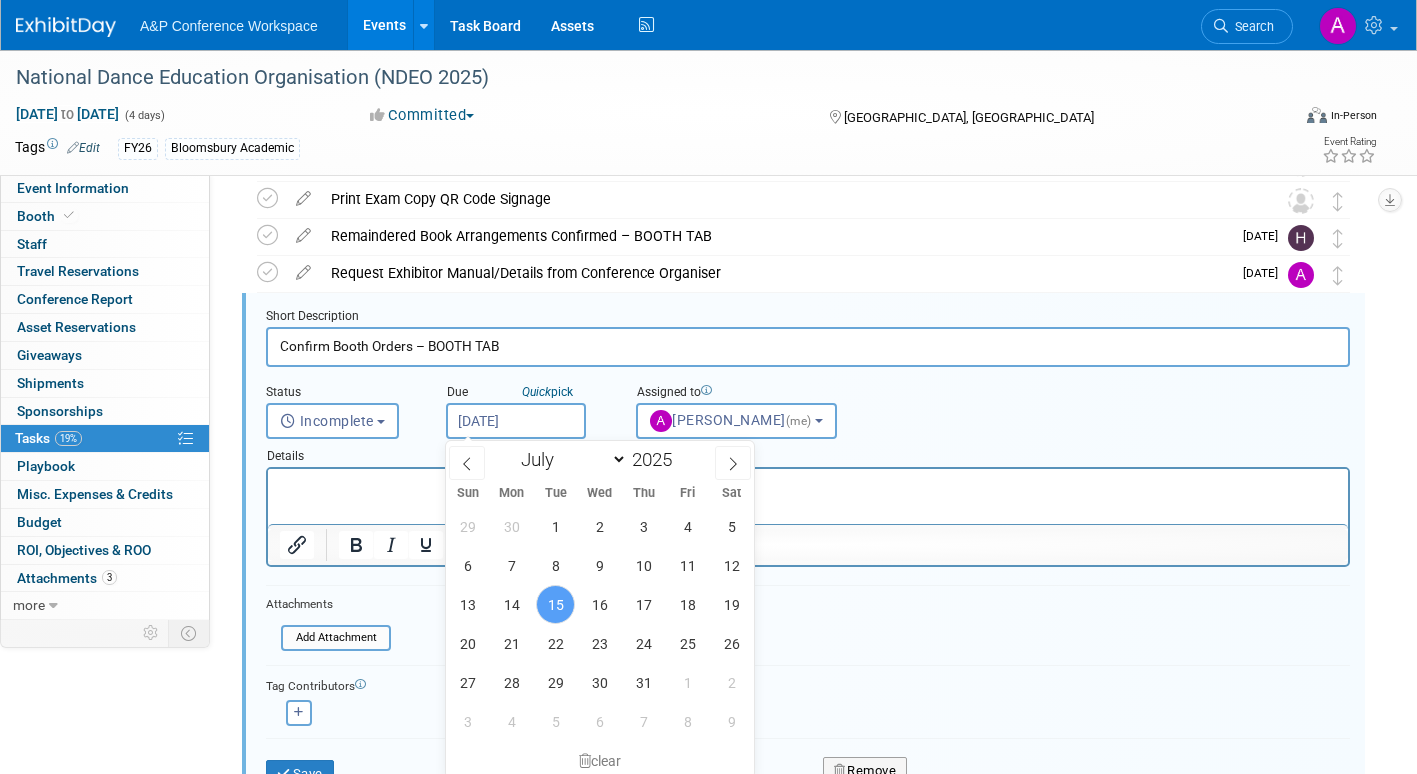 click on "[DATE]" at bounding box center (516, 421) 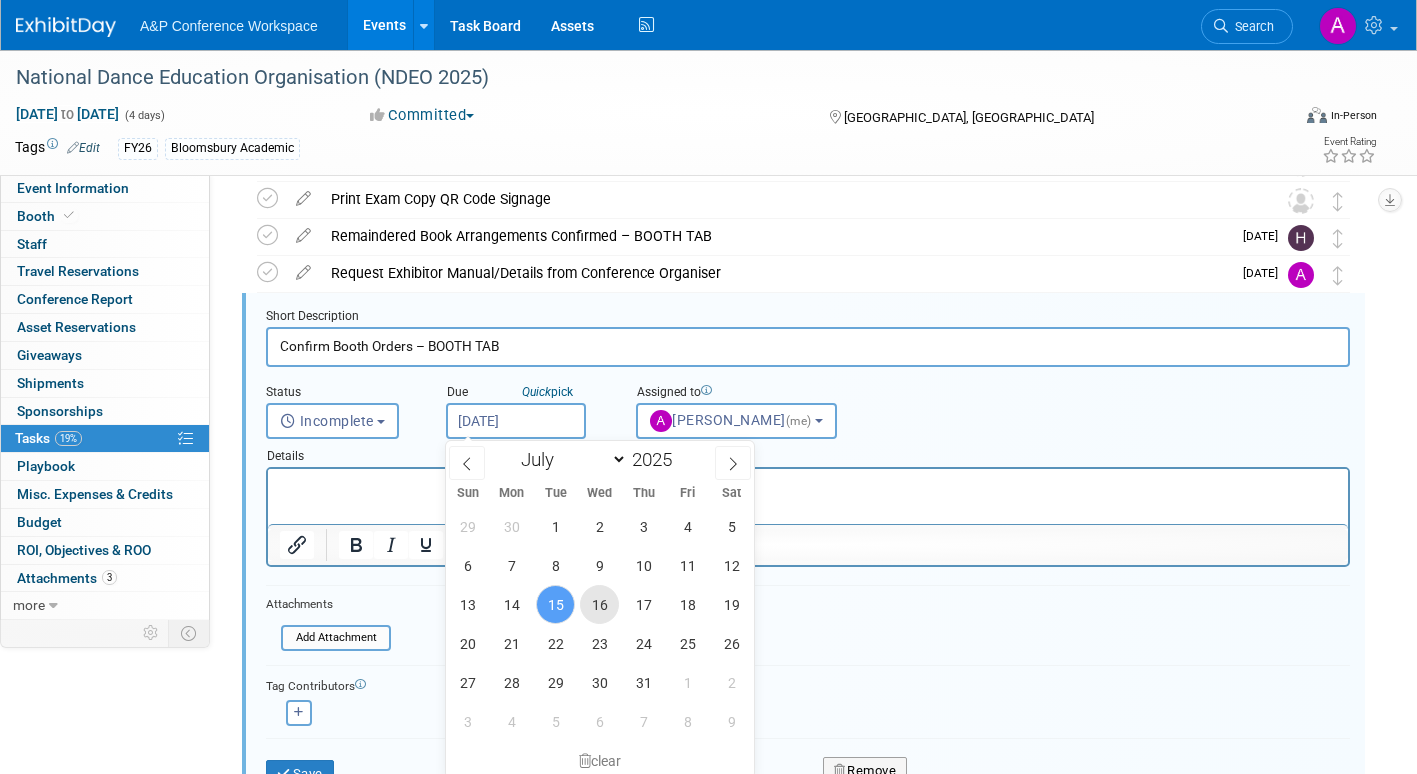 click on "16" at bounding box center [599, 604] 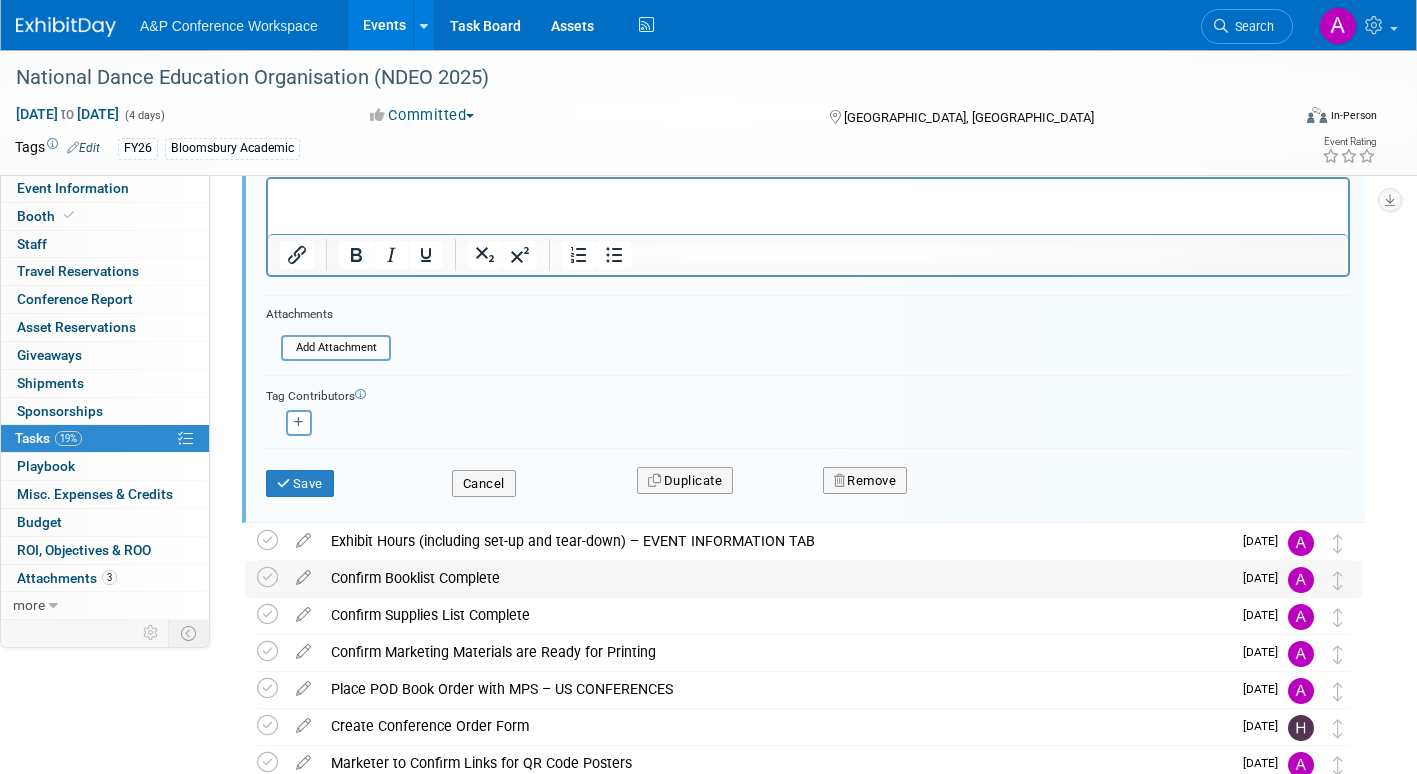 scroll, scrollTop: 489, scrollLeft: 0, axis: vertical 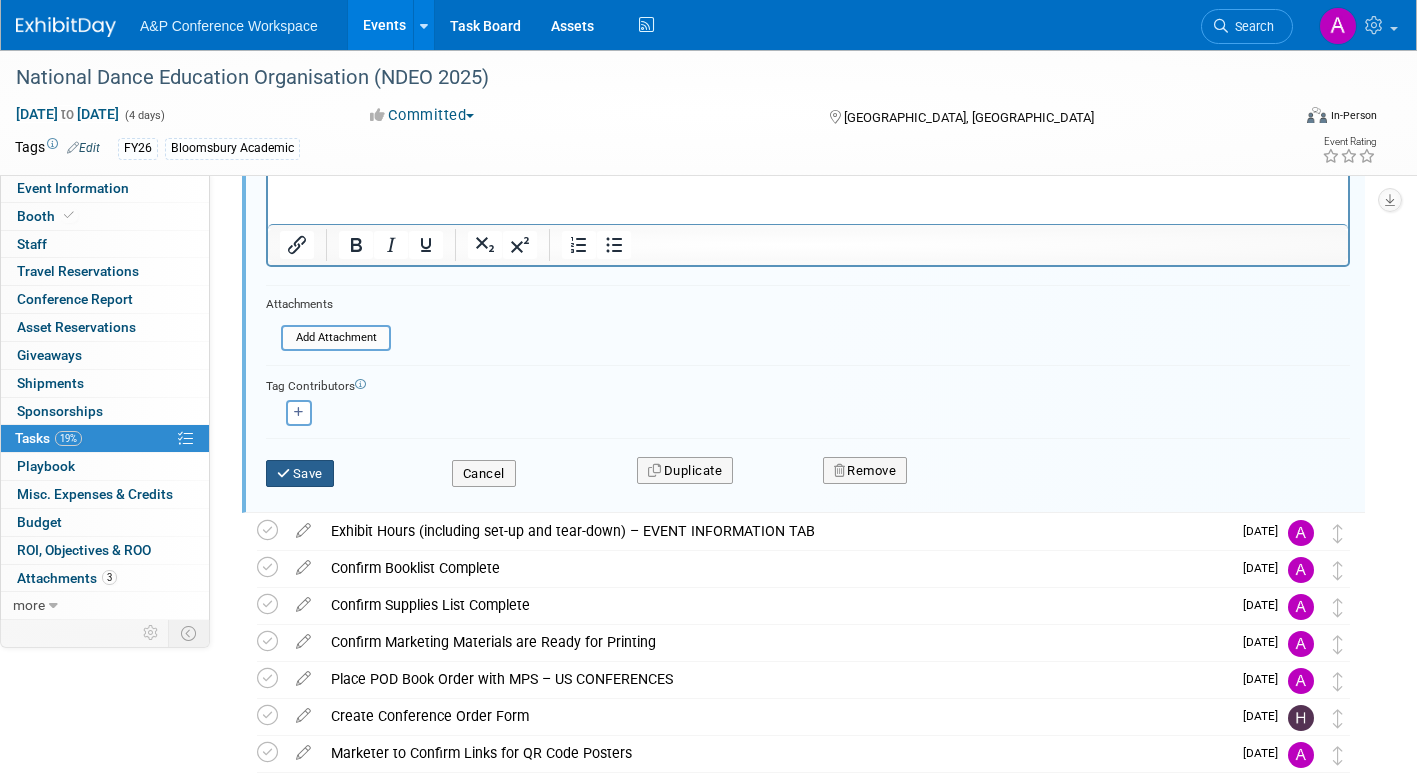 click on "Save" at bounding box center (300, 474) 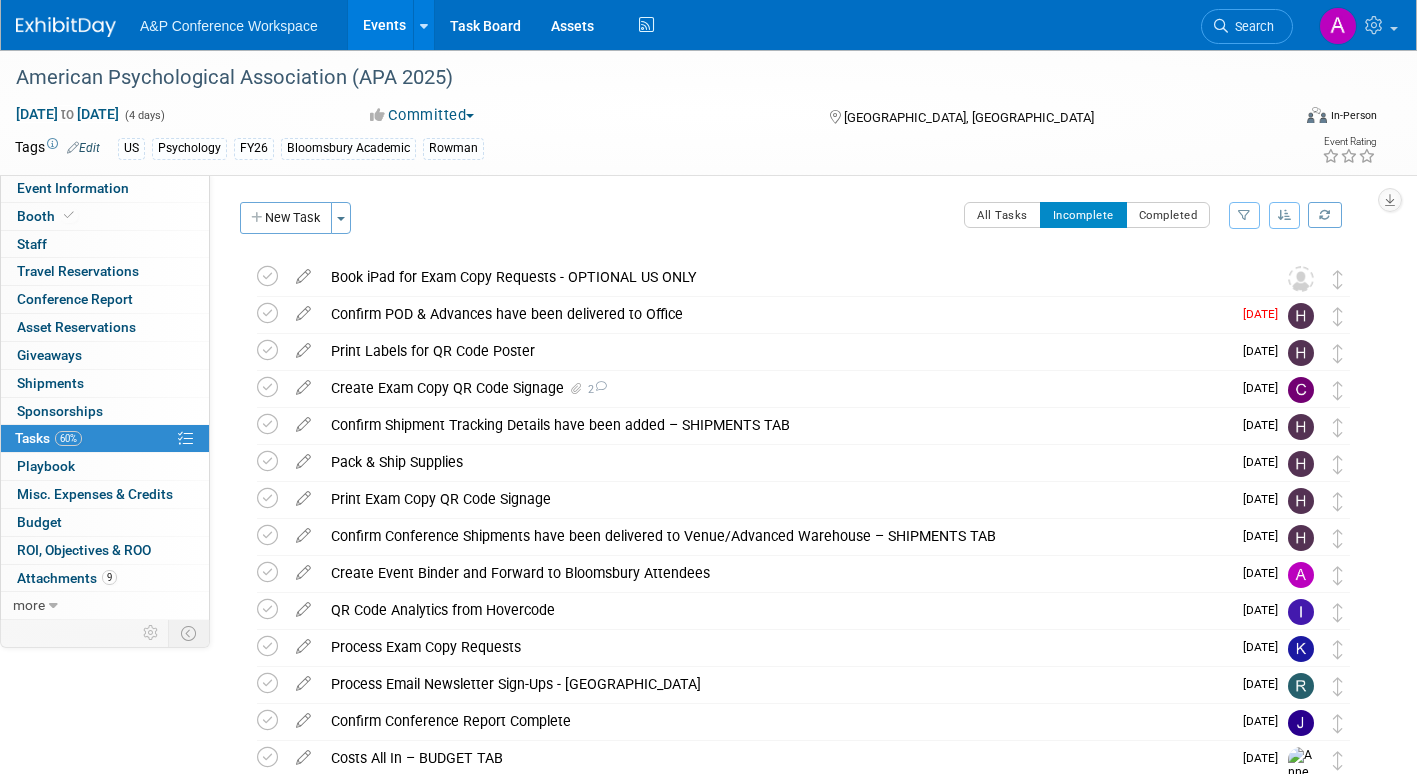 scroll, scrollTop: 0, scrollLeft: 0, axis: both 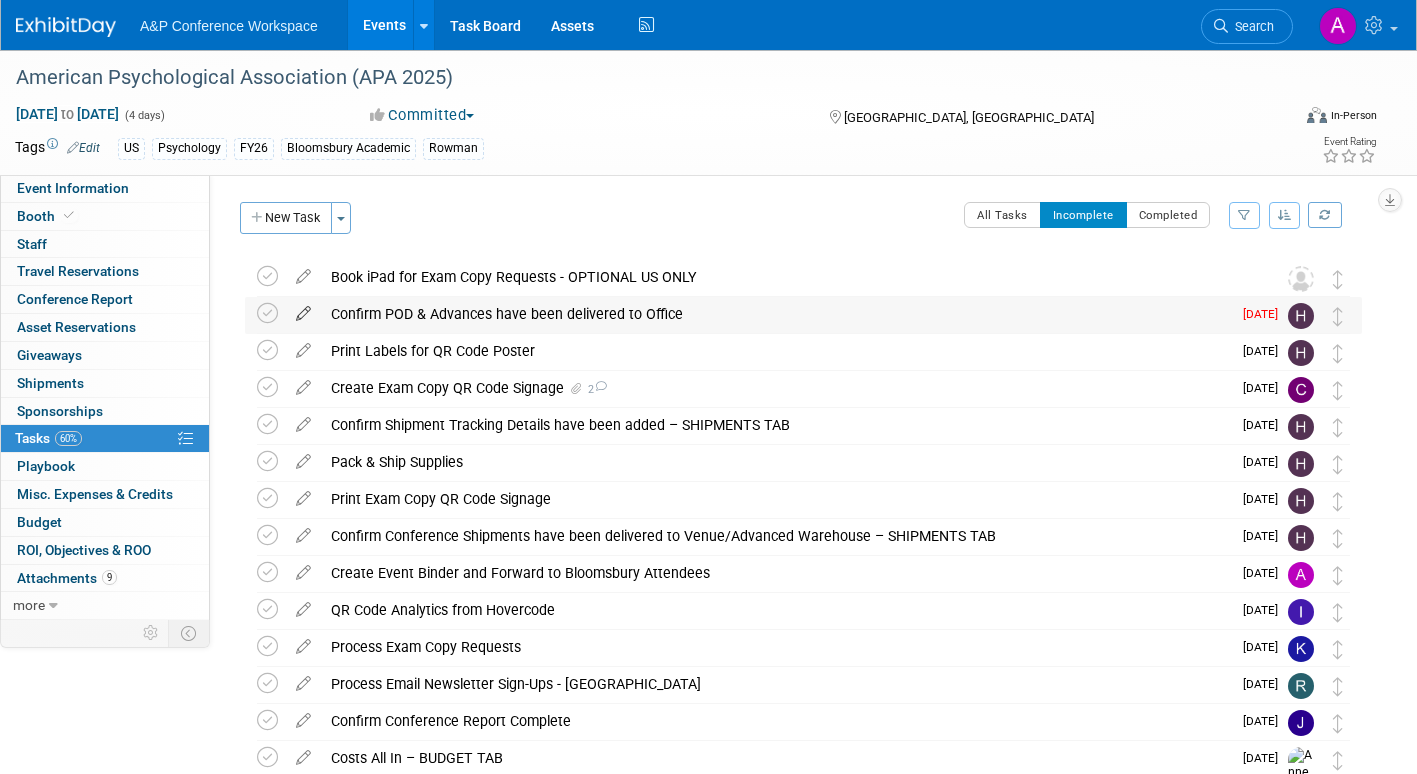 click at bounding box center [303, 309] 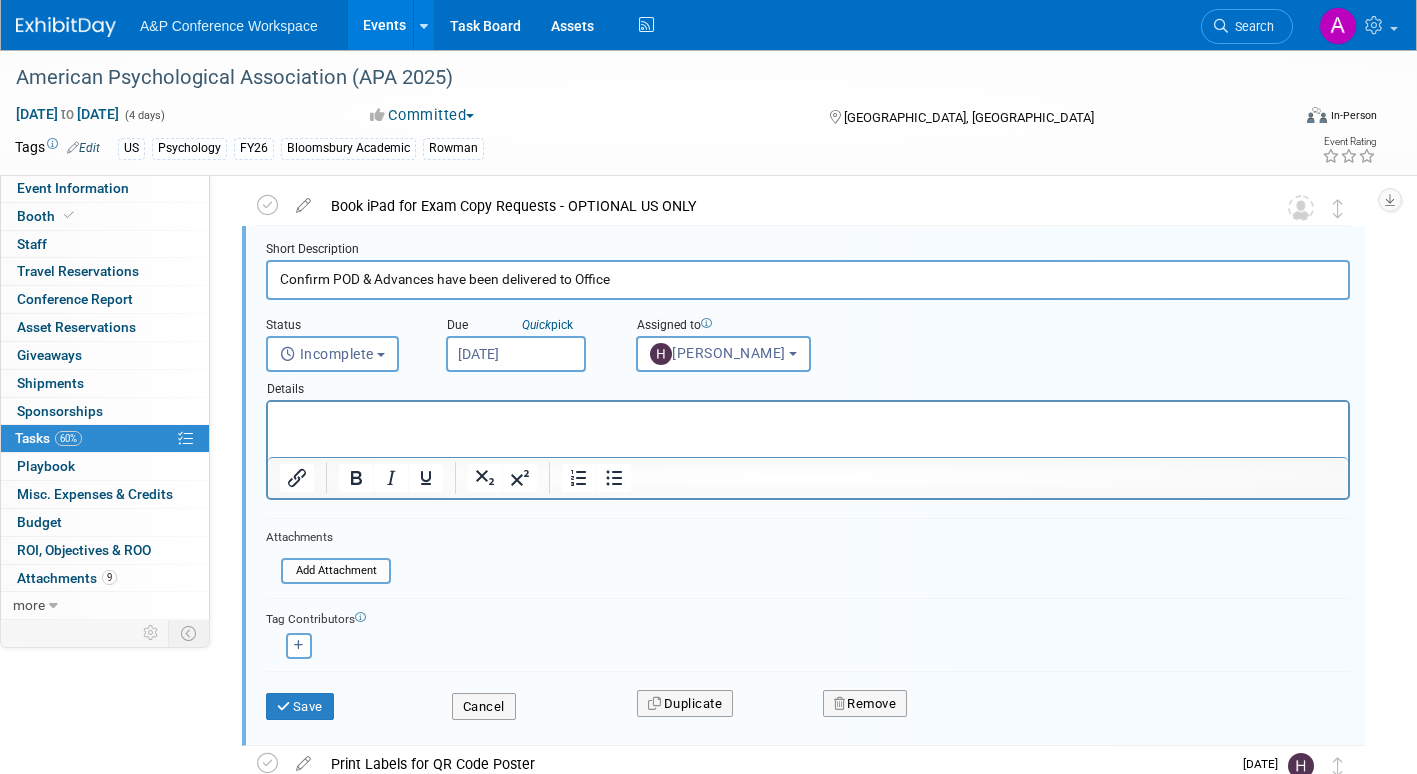 scroll, scrollTop: 204, scrollLeft: 0, axis: vertical 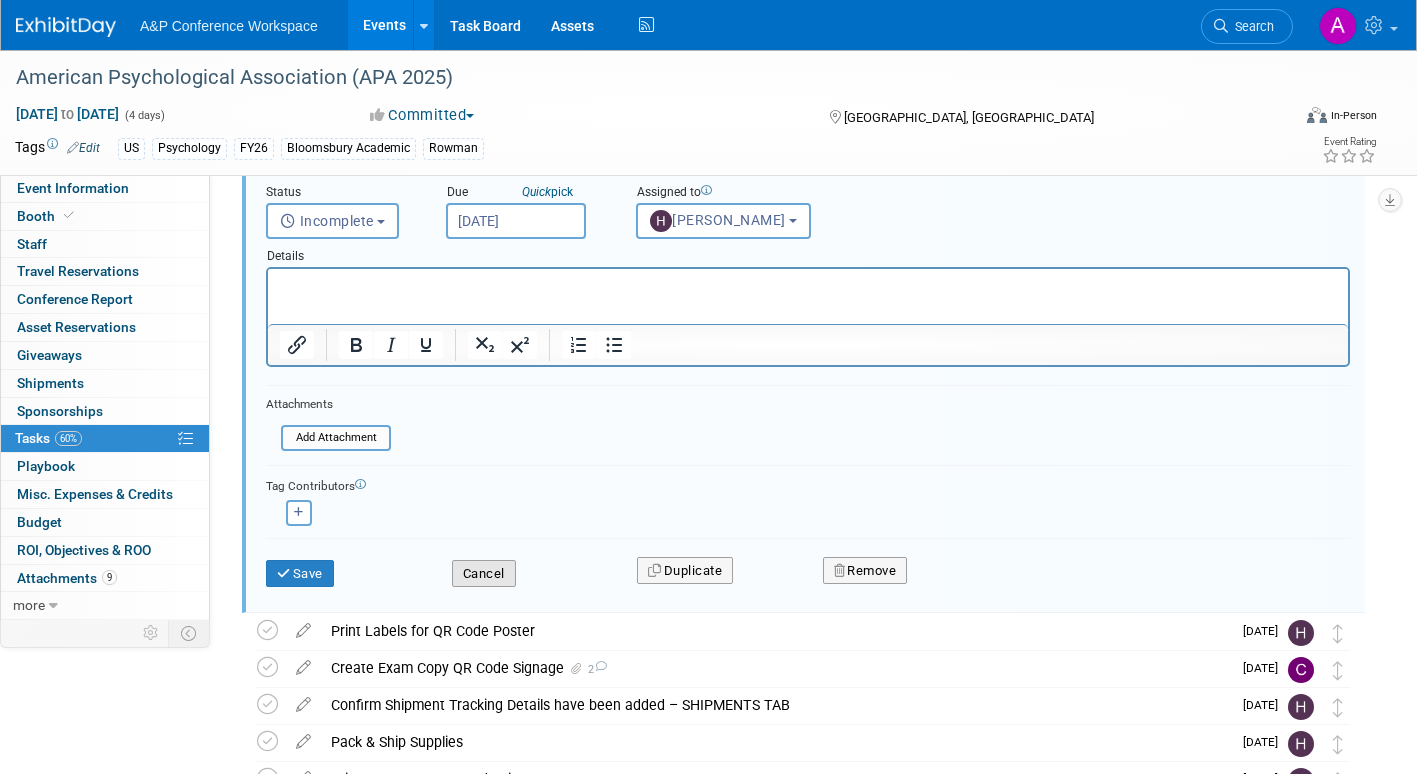 click on "Cancel" at bounding box center [484, 574] 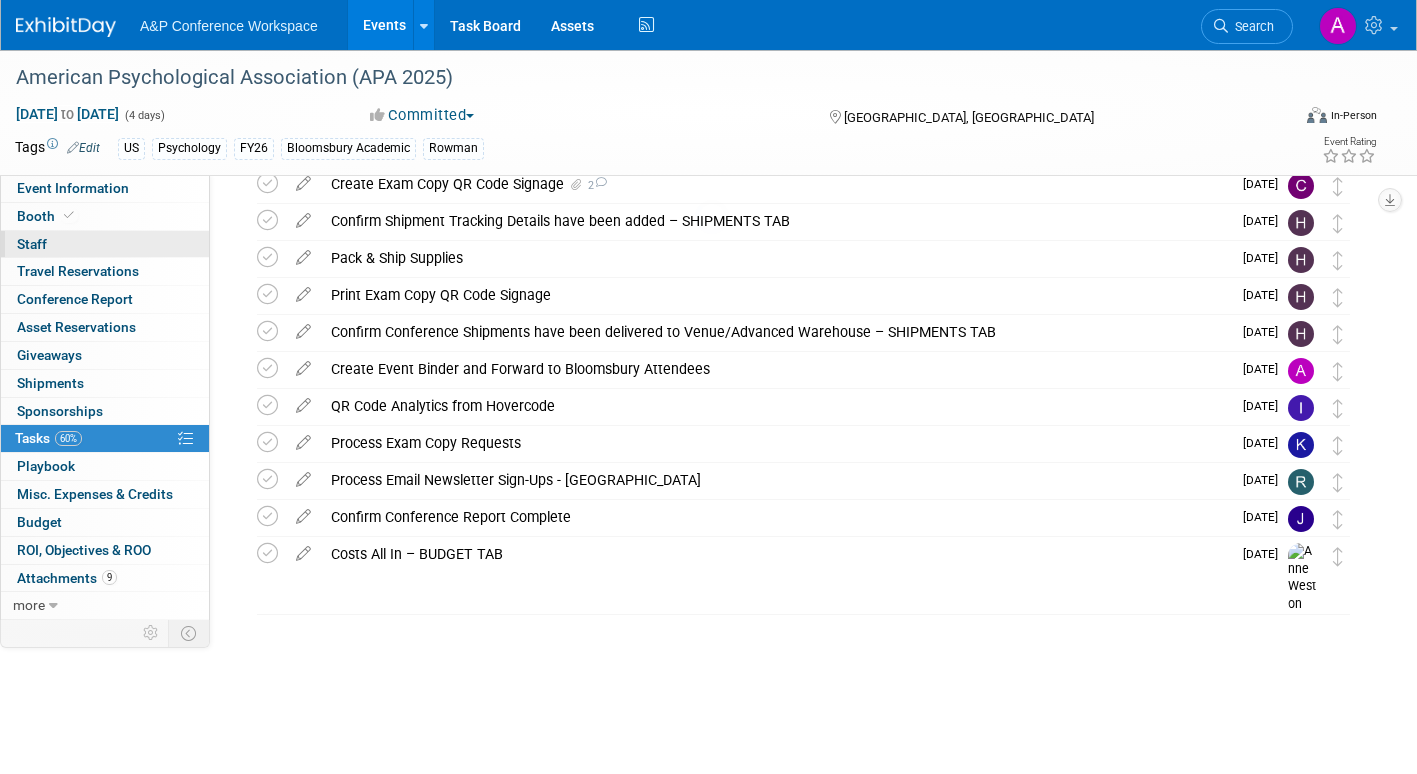 scroll, scrollTop: 126, scrollLeft: 0, axis: vertical 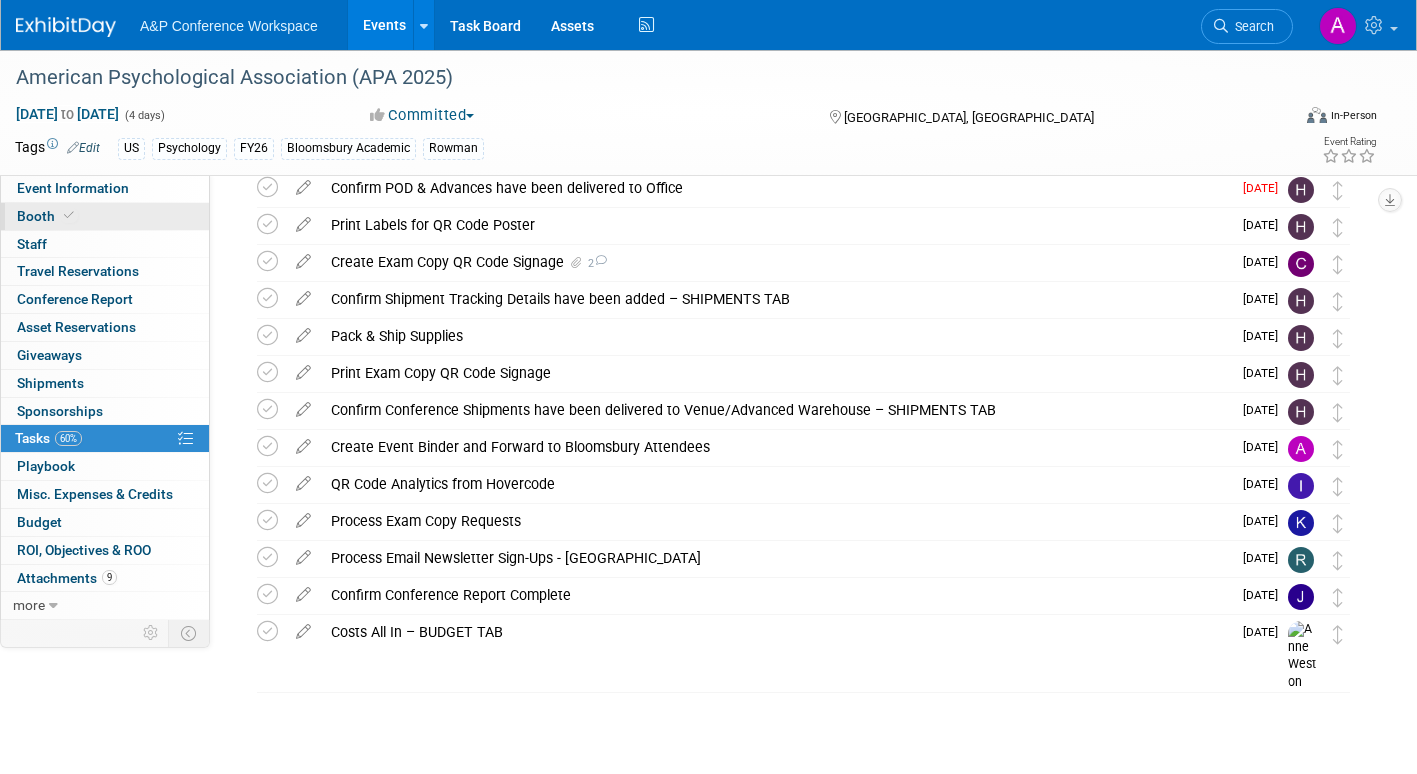 click on "Booth" at bounding box center [47, 216] 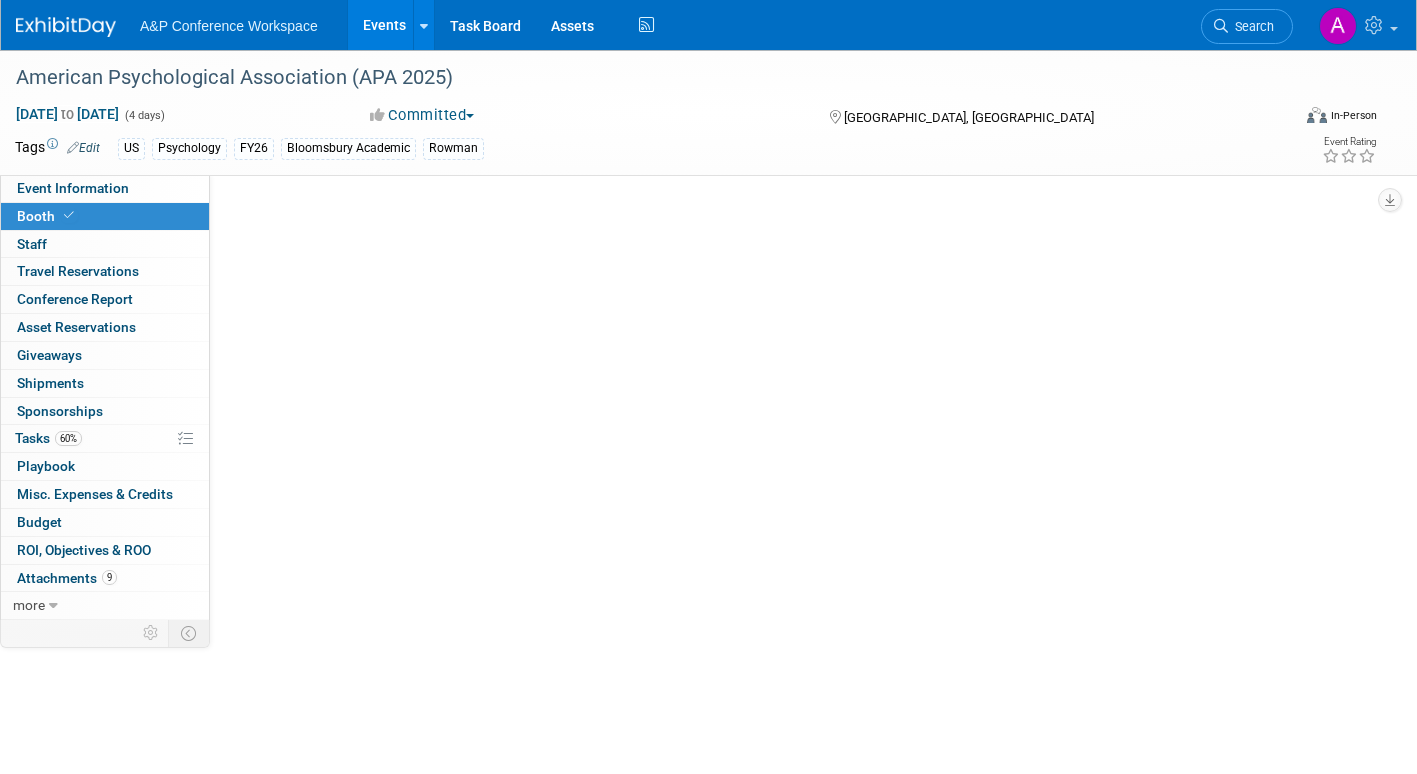 scroll, scrollTop: 0, scrollLeft: 0, axis: both 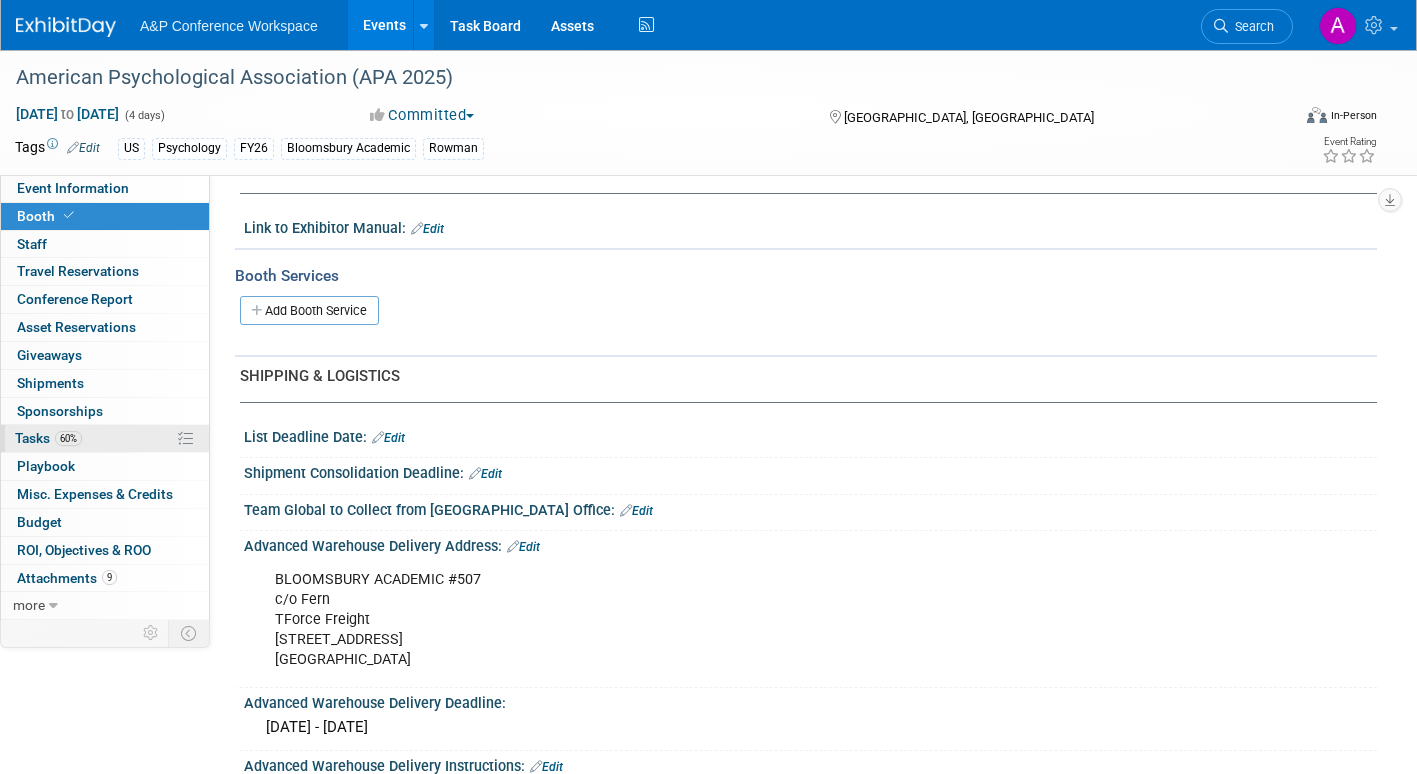 click on "Tasks 60%" at bounding box center [48, 438] 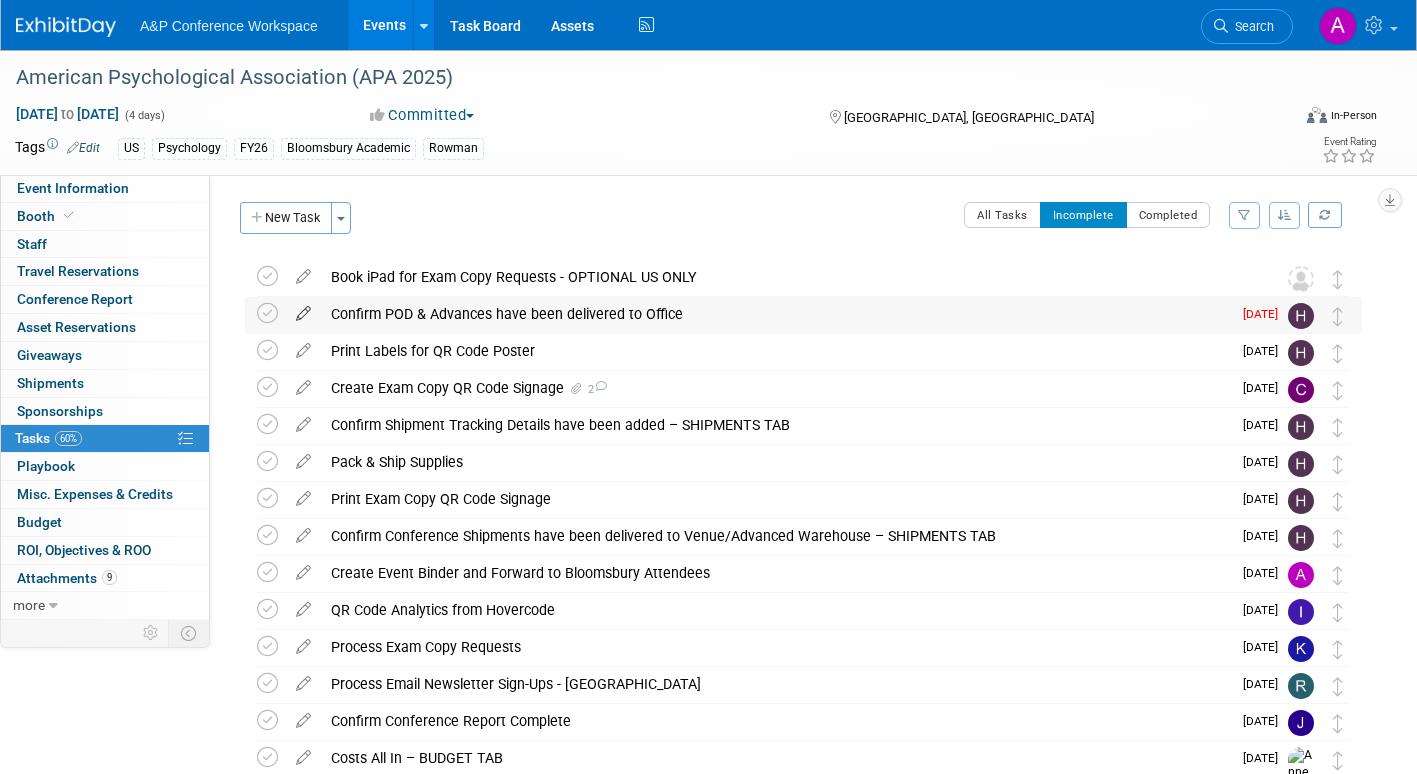 click at bounding box center (303, 309) 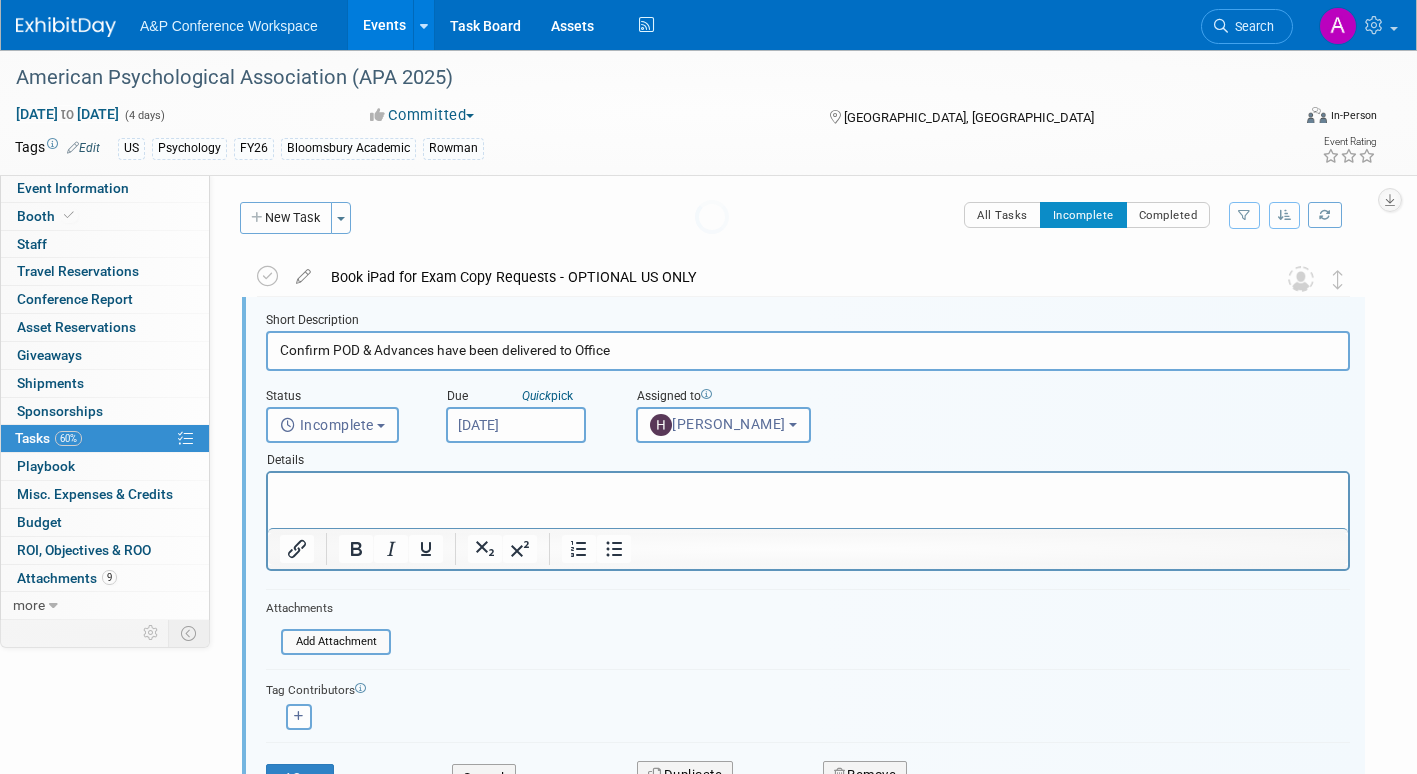scroll, scrollTop: 4, scrollLeft: 0, axis: vertical 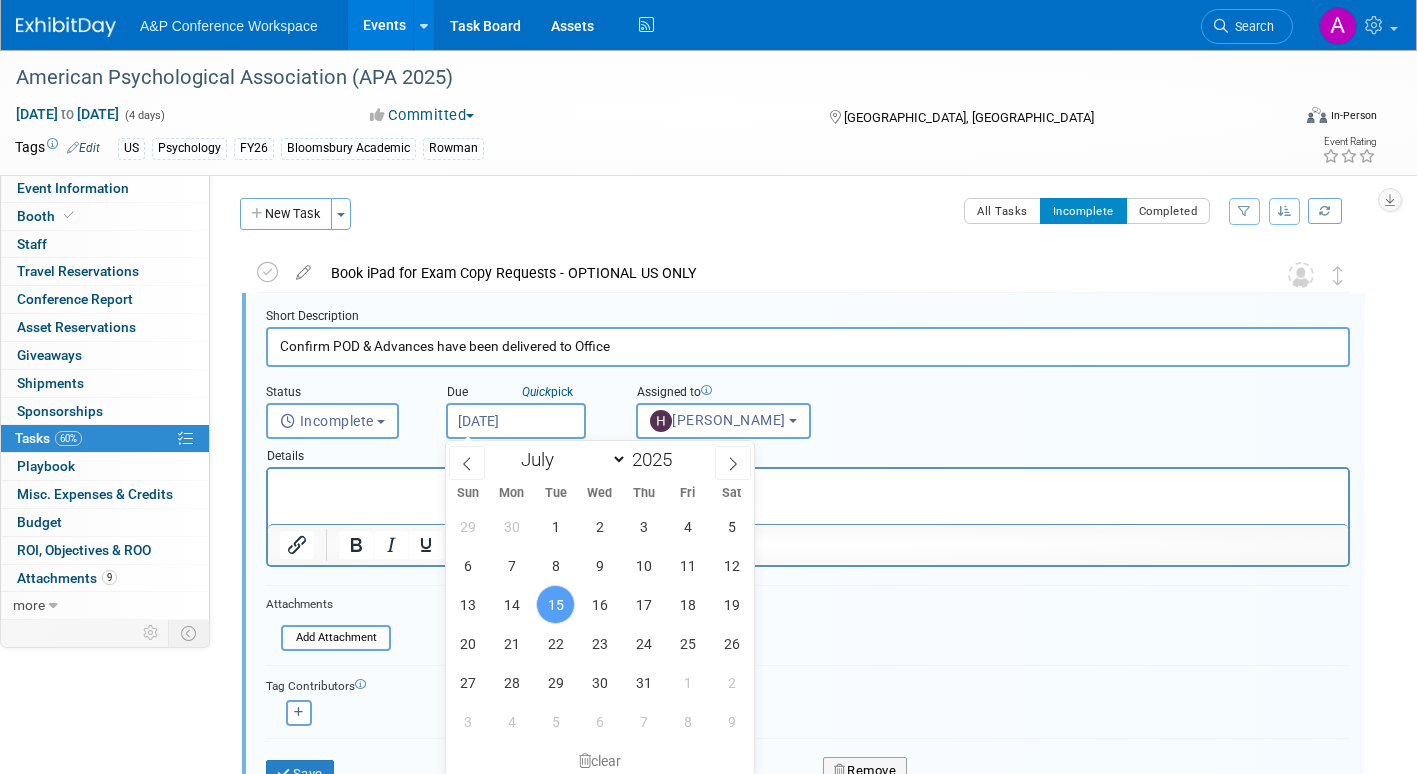click on "[DATE]" at bounding box center [516, 421] 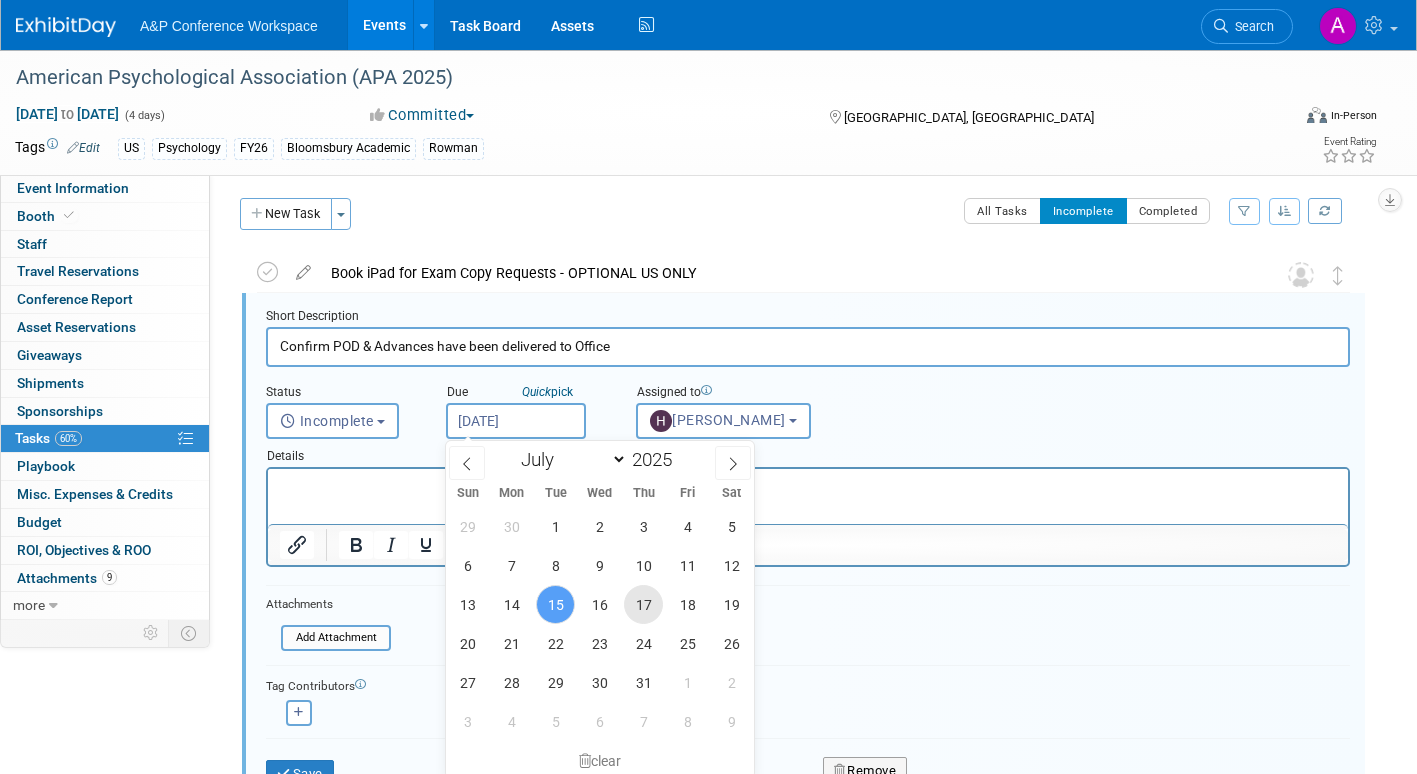 click on "17" at bounding box center [643, 604] 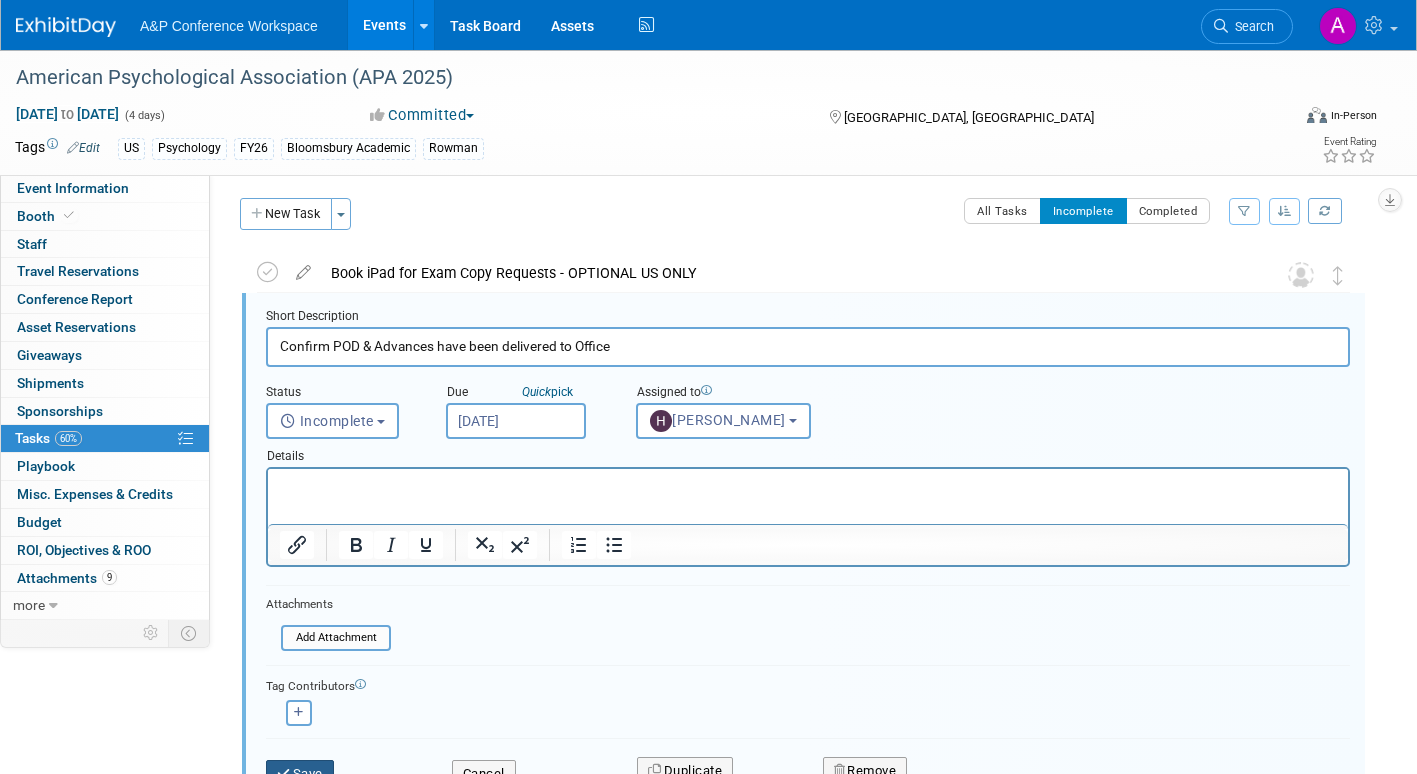 click on "Save" at bounding box center (300, 774) 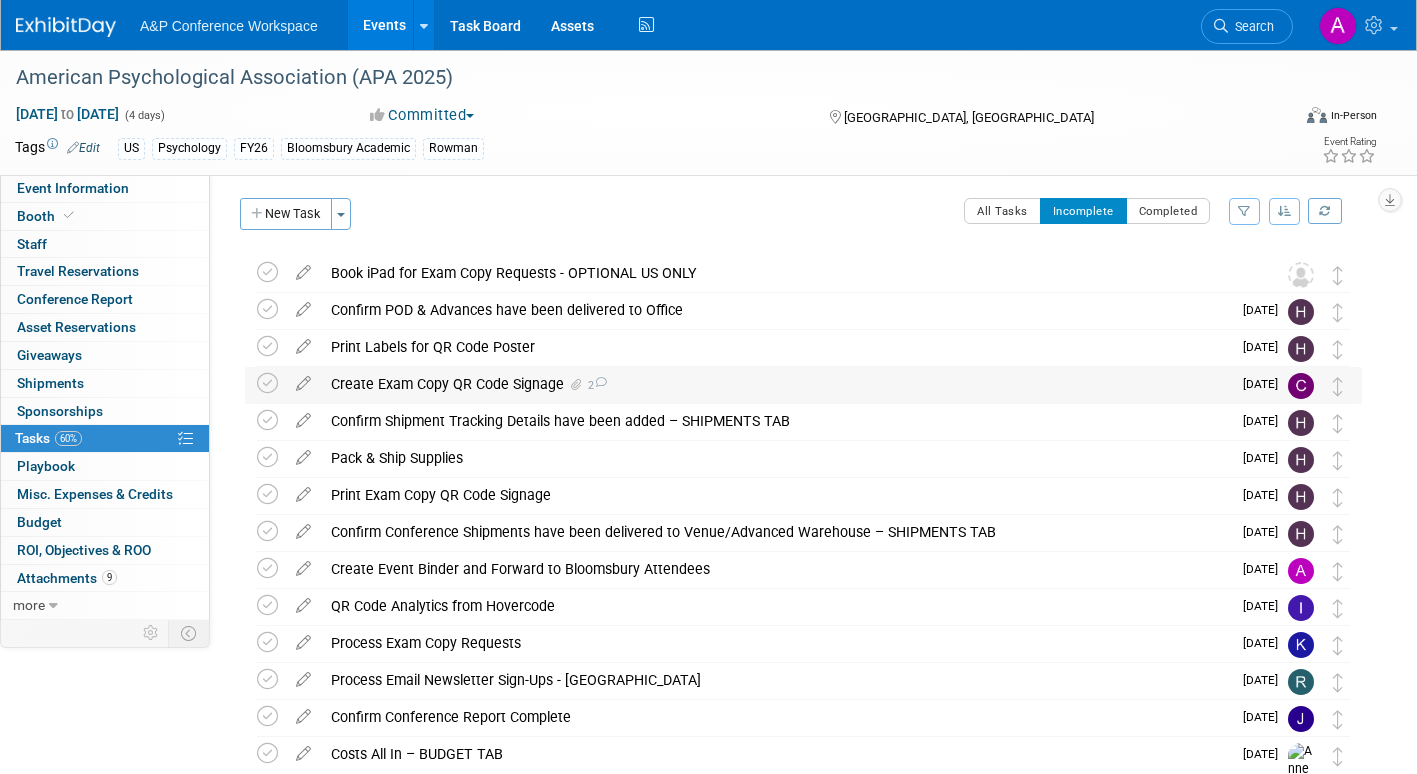 click on "2" at bounding box center (596, 385) 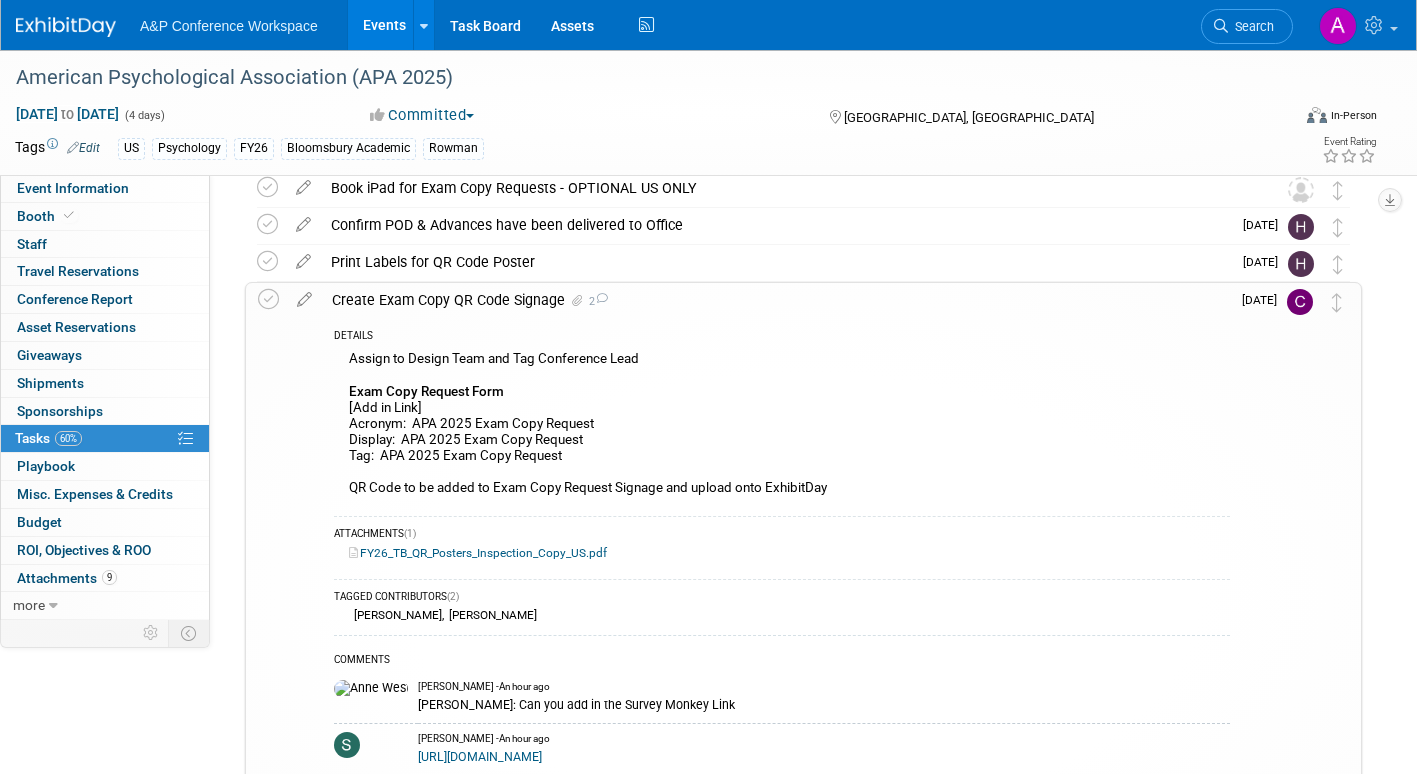 scroll, scrollTop: 500, scrollLeft: 0, axis: vertical 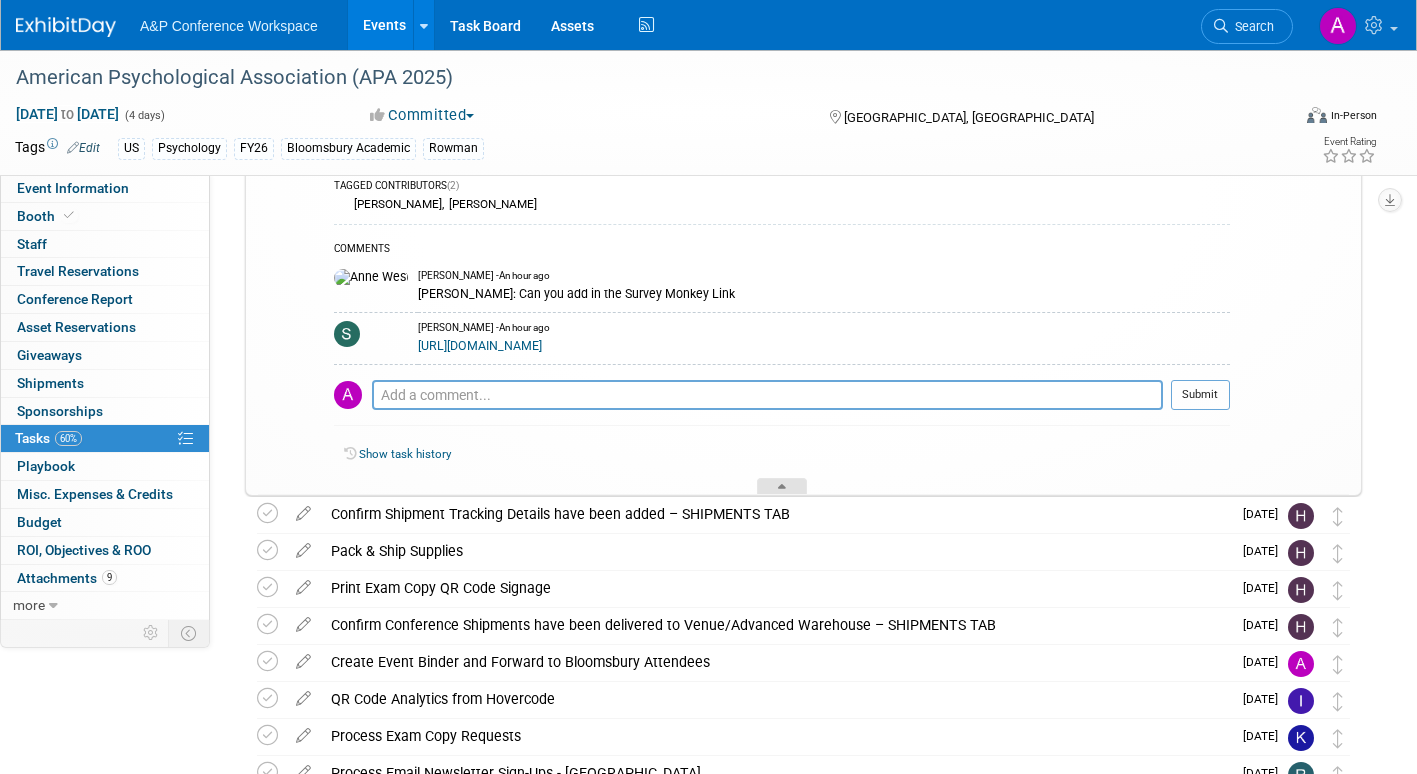 click at bounding box center [782, 490] 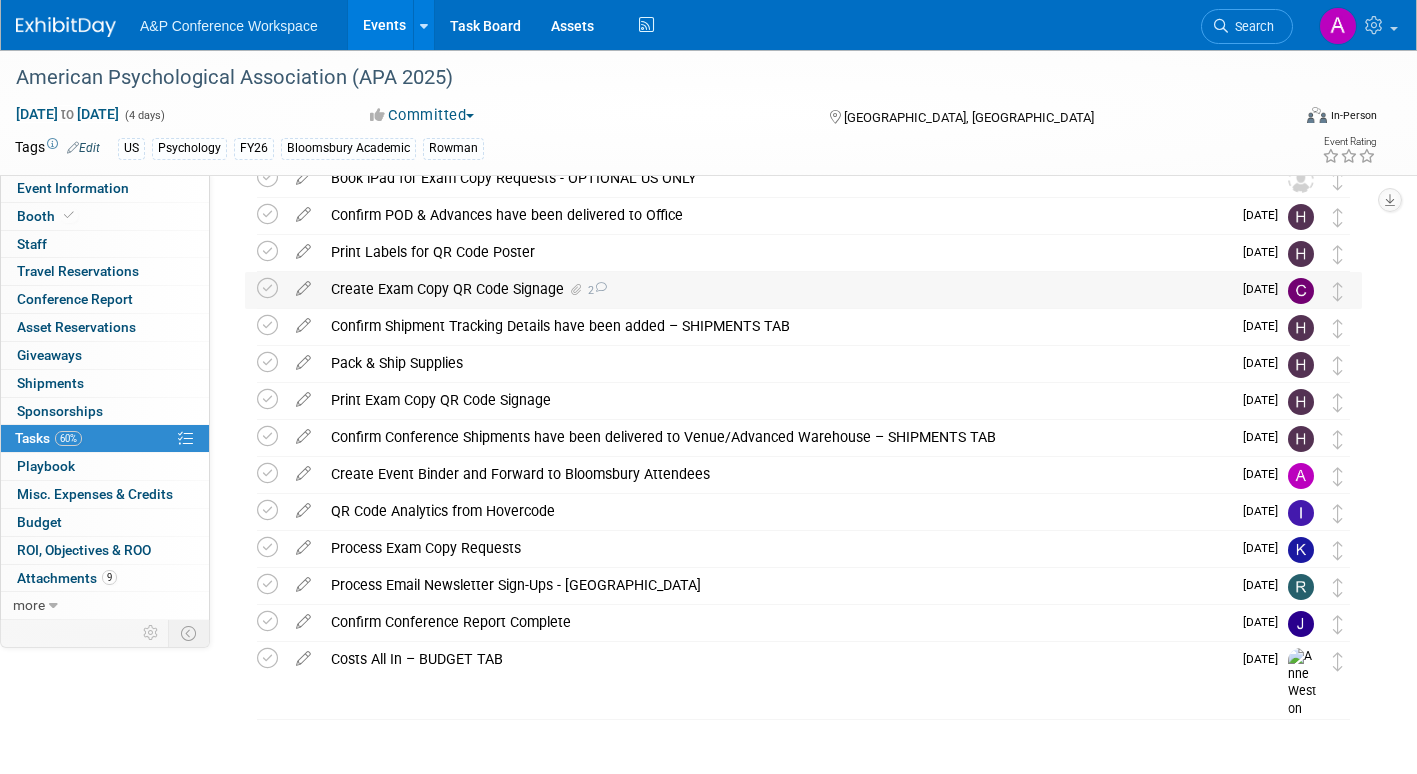 scroll, scrollTop: 100, scrollLeft: 0, axis: vertical 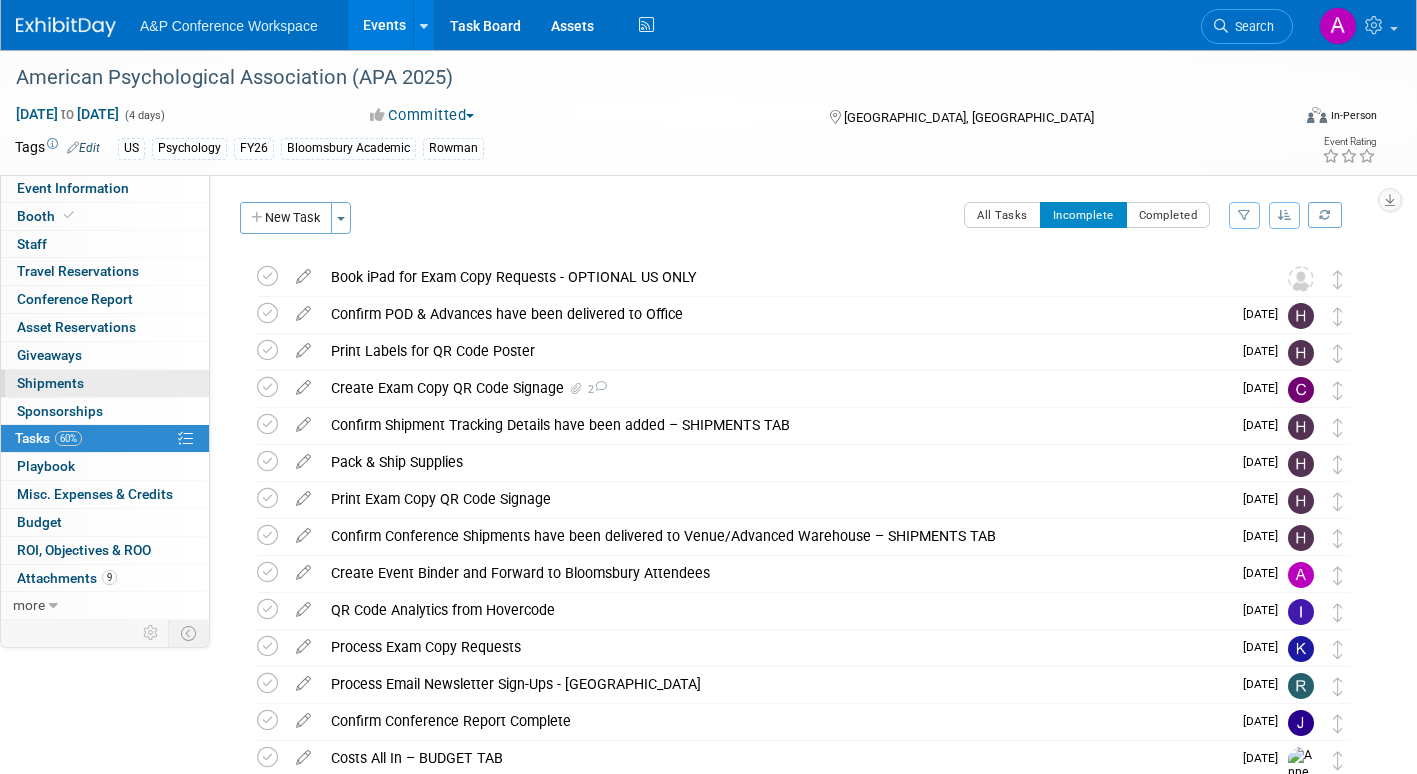 click on "Shipments 0" at bounding box center (50, 383) 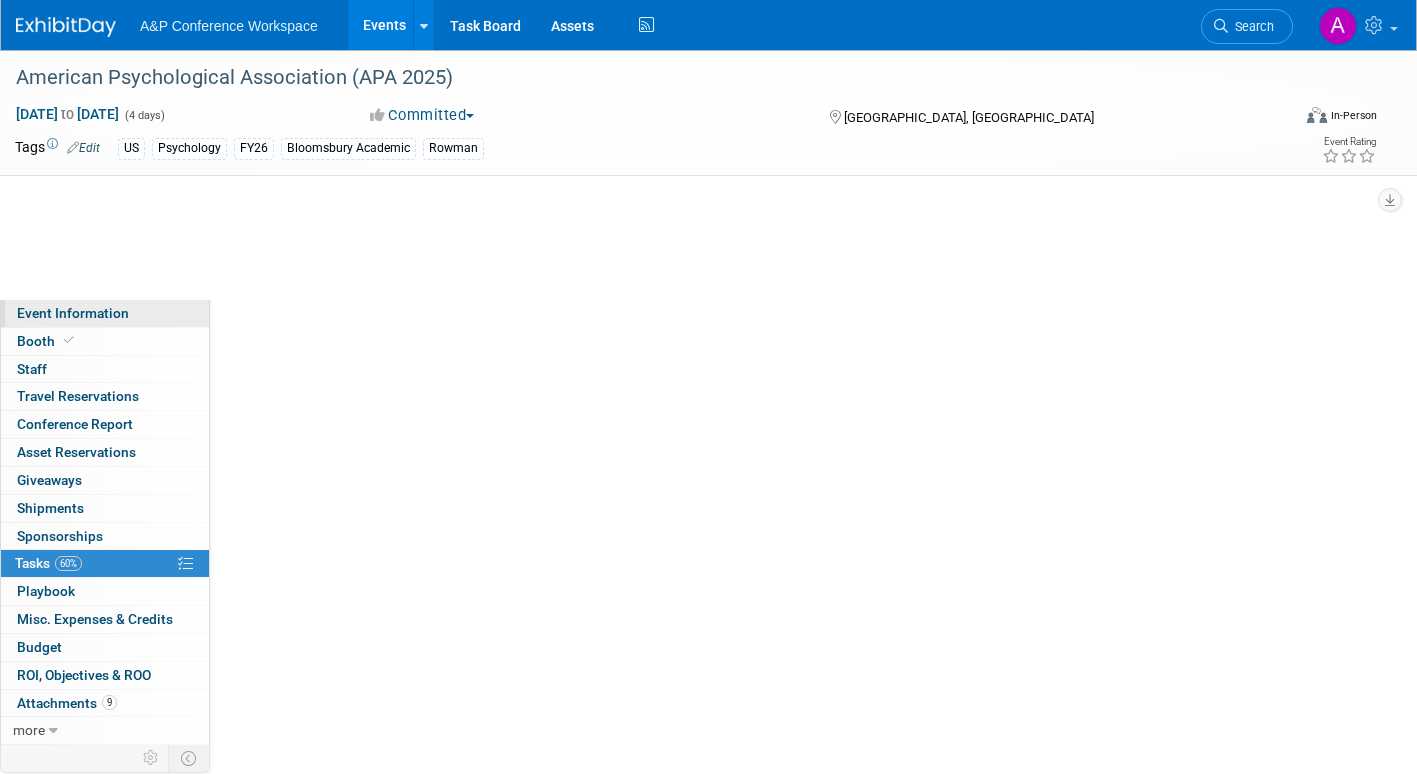 scroll, scrollTop: 0, scrollLeft: 0, axis: both 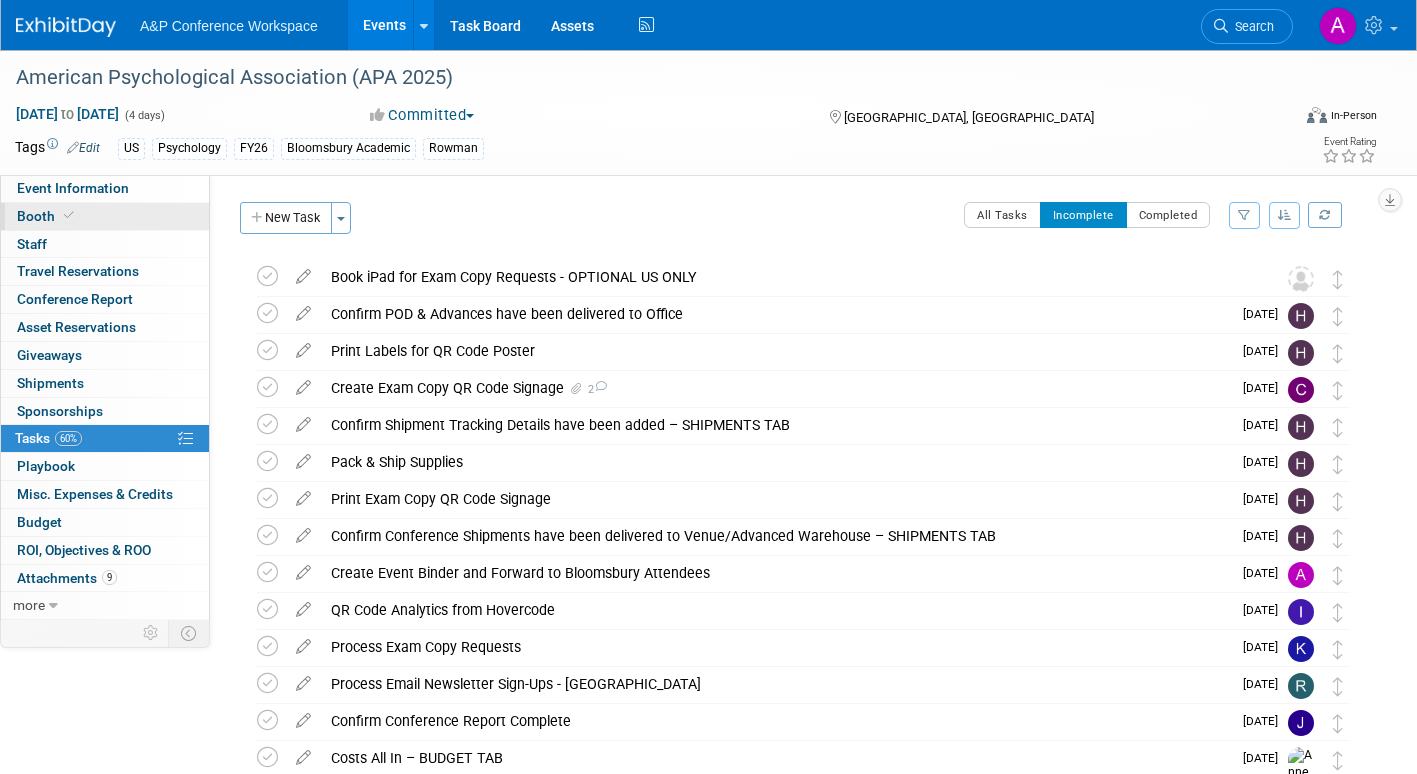 click on "Booth" at bounding box center (47, 216) 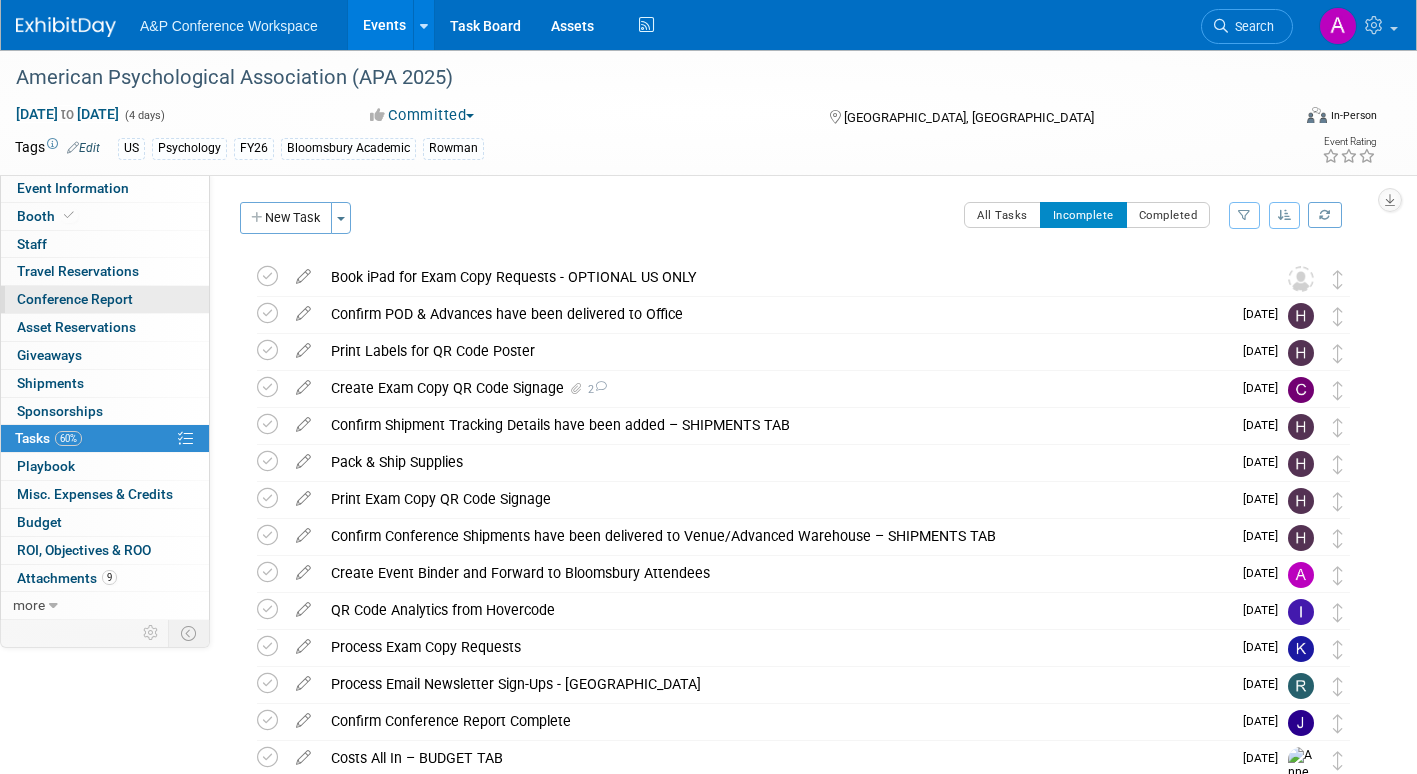 select on "CUAP" 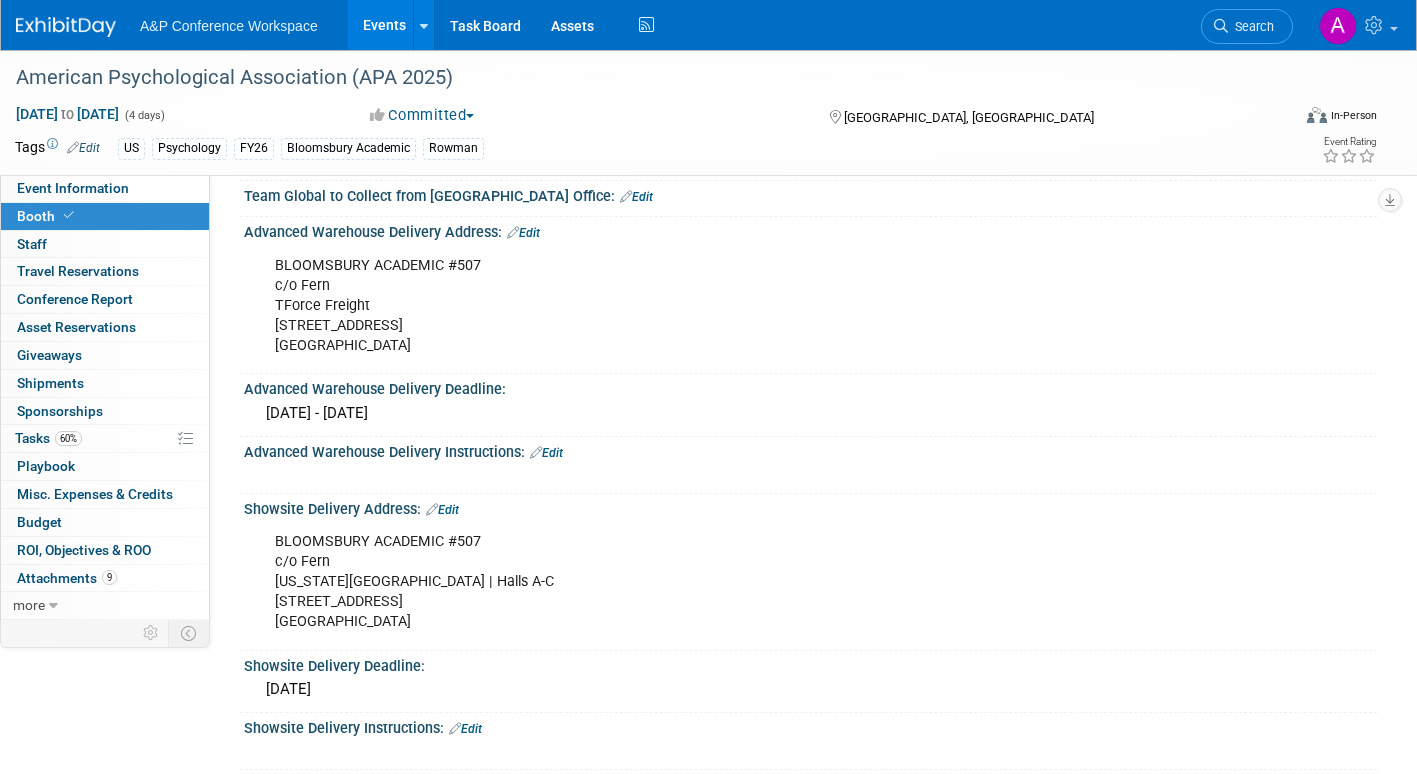 scroll, scrollTop: 1100, scrollLeft: 0, axis: vertical 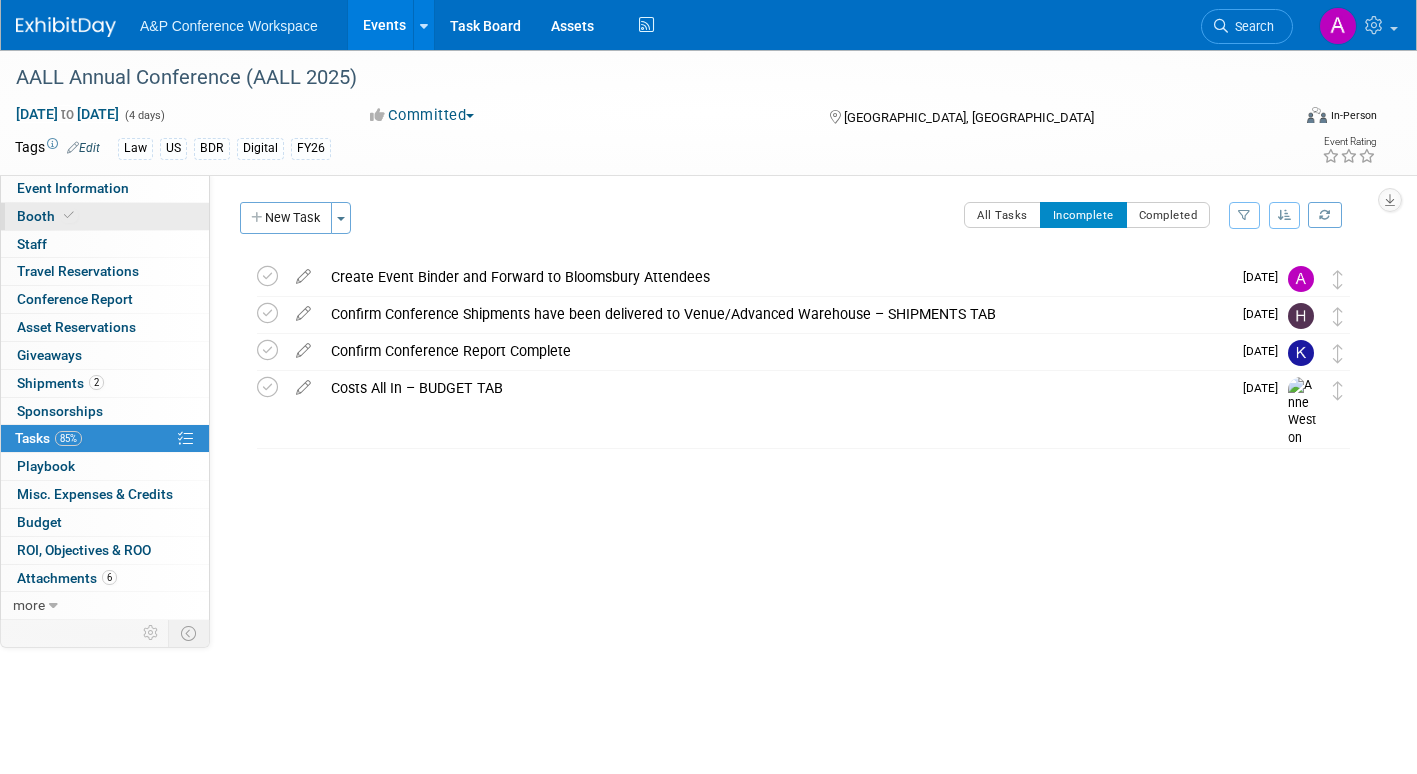 click on "Booth" at bounding box center (47, 216) 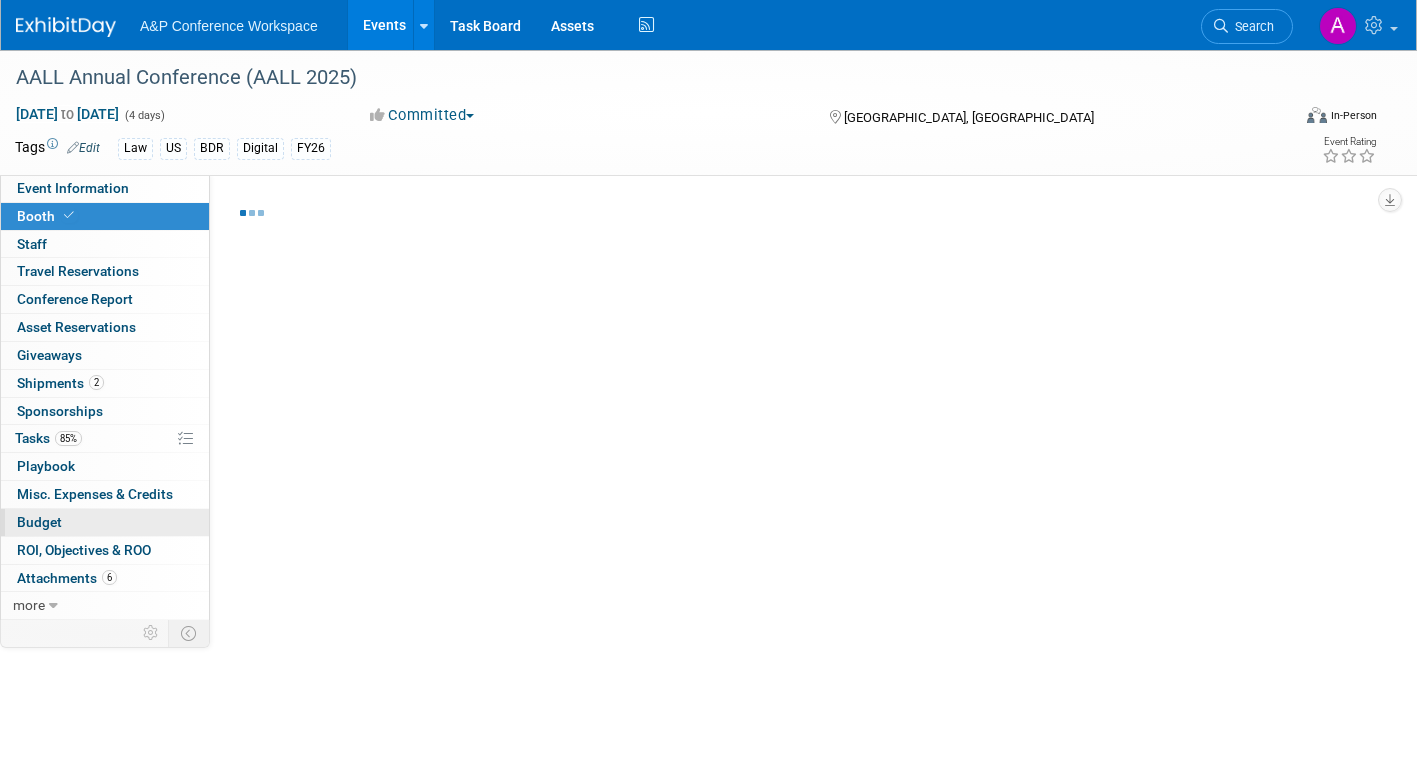 select on "DIGI" 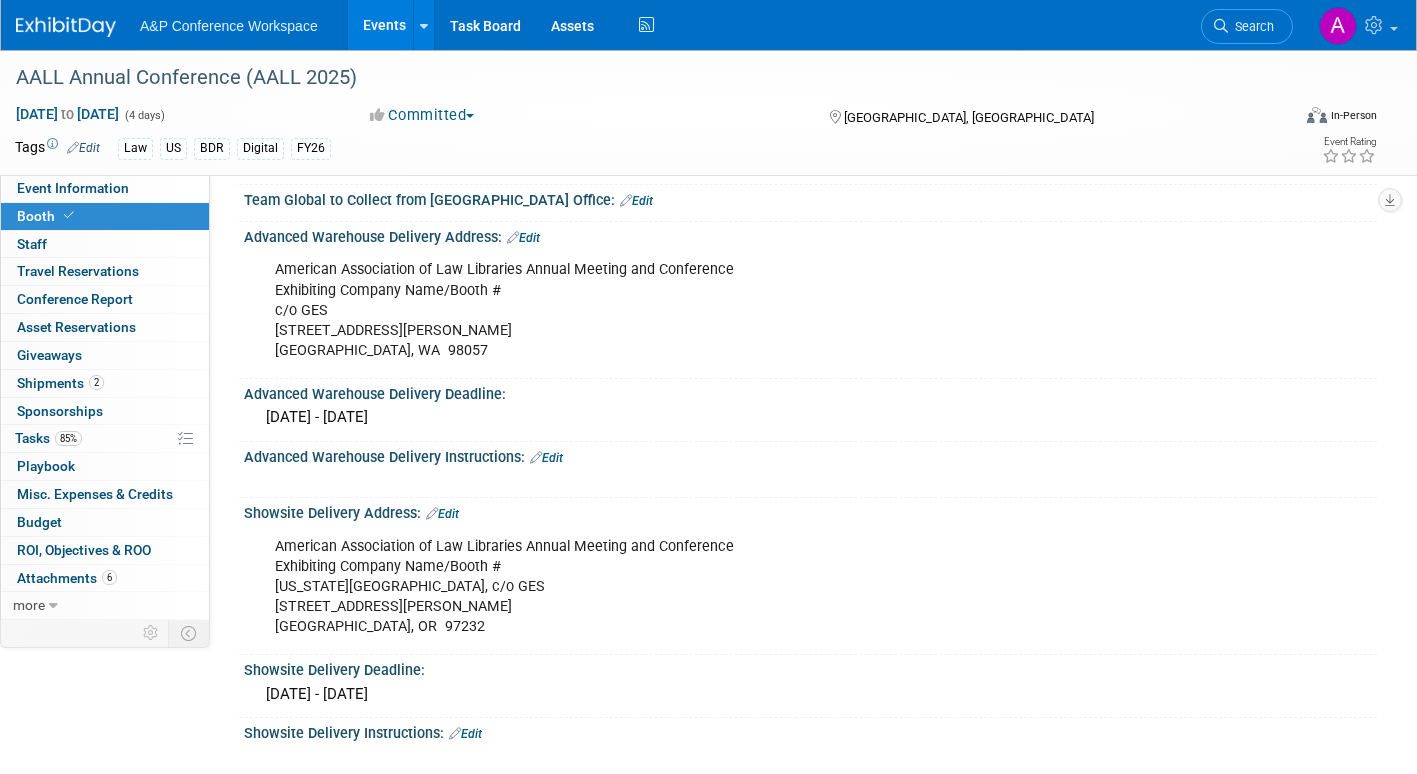 scroll, scrollTop: 1100, scrollLeft: 0, axis: vertical 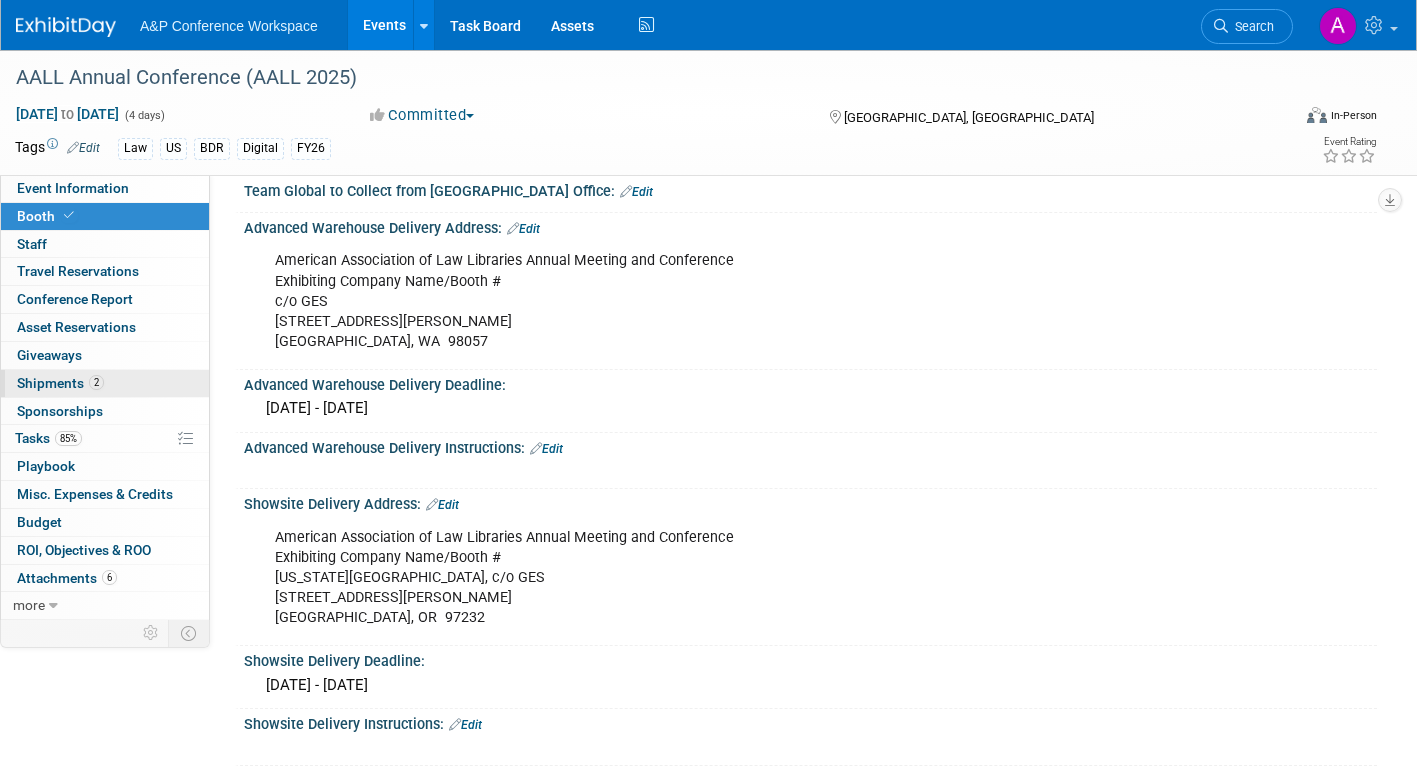 click on "Shipments 2" at bounding box center (60, 383) 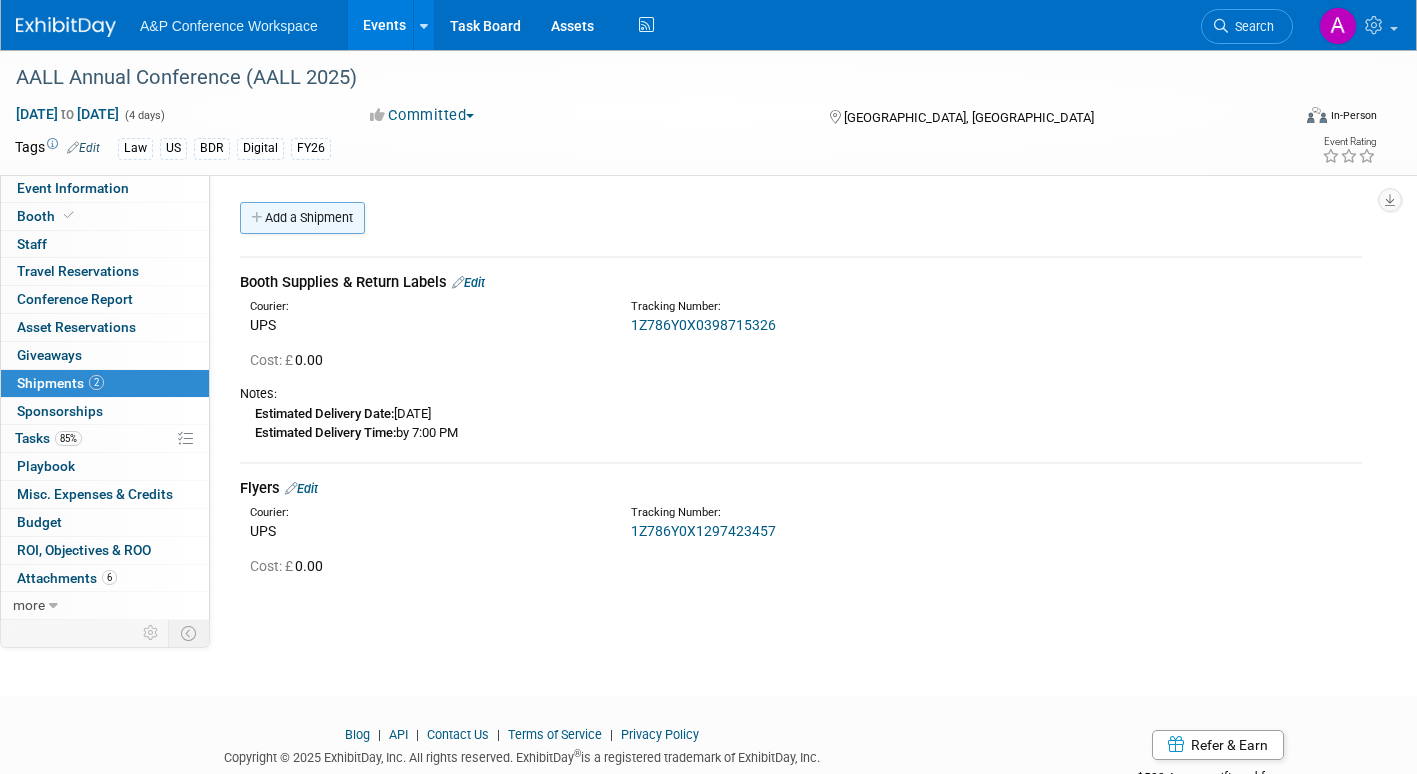 click on "Add a Shipment" at bounding box center (302, 218) 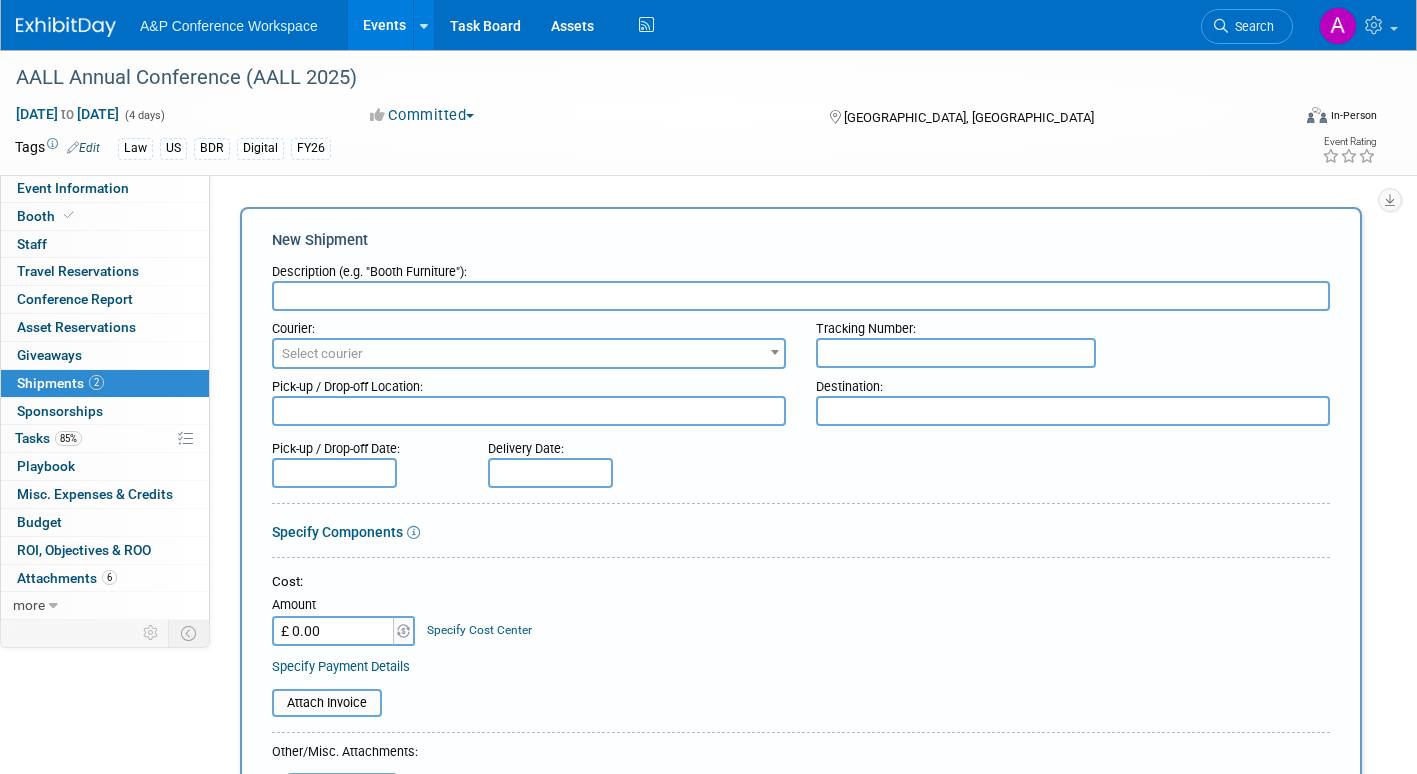 scroll, scrollTop: 0, scrollLeft: 0, axis: both 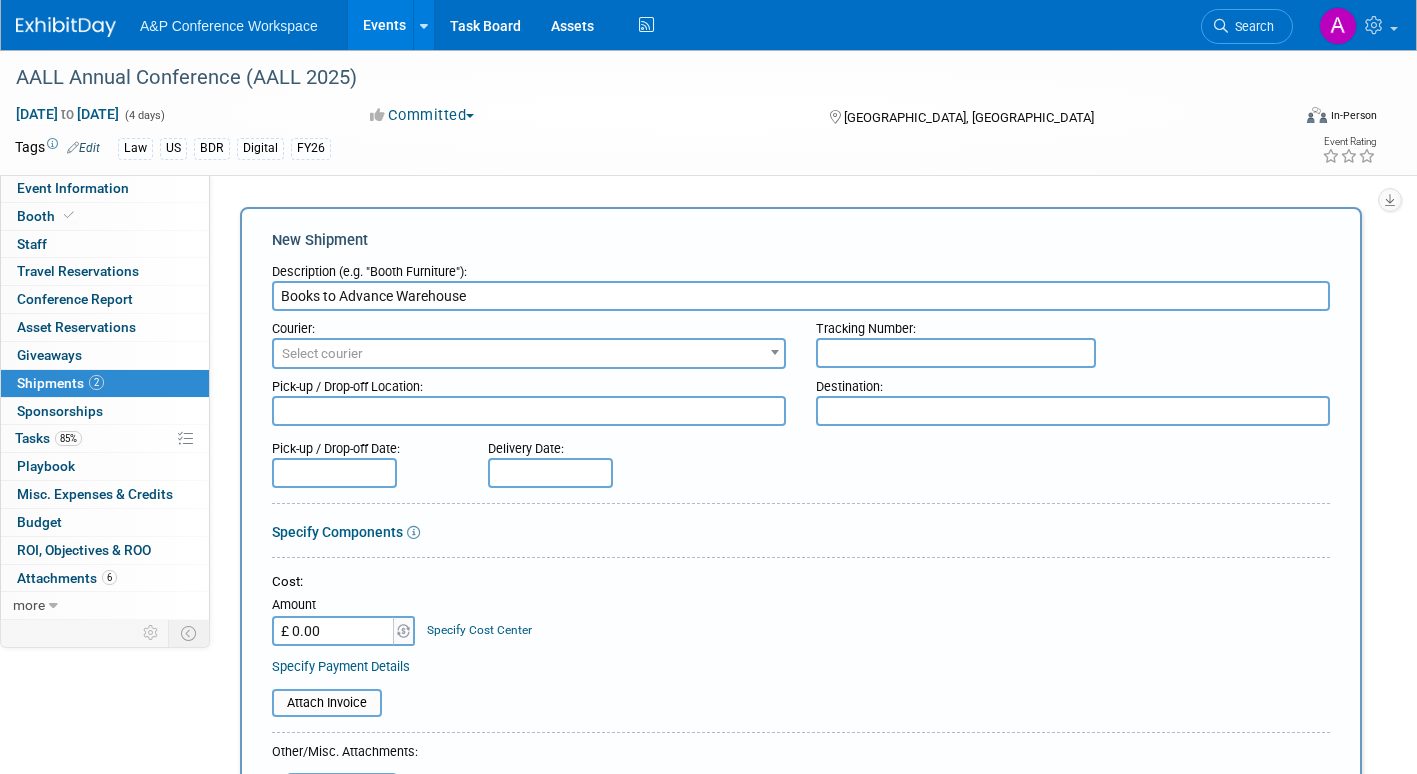 type on "Books to Advance Warehouse" 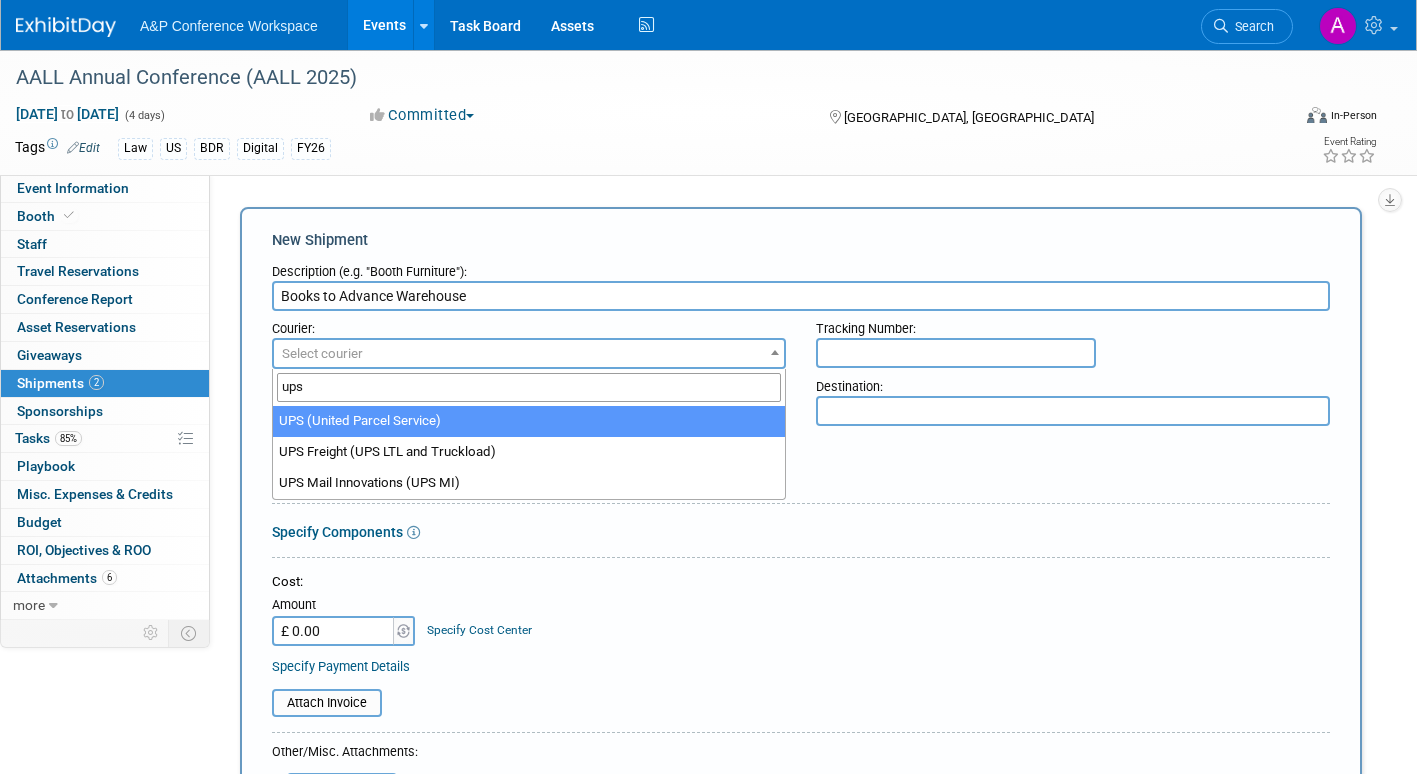 type on "ups" 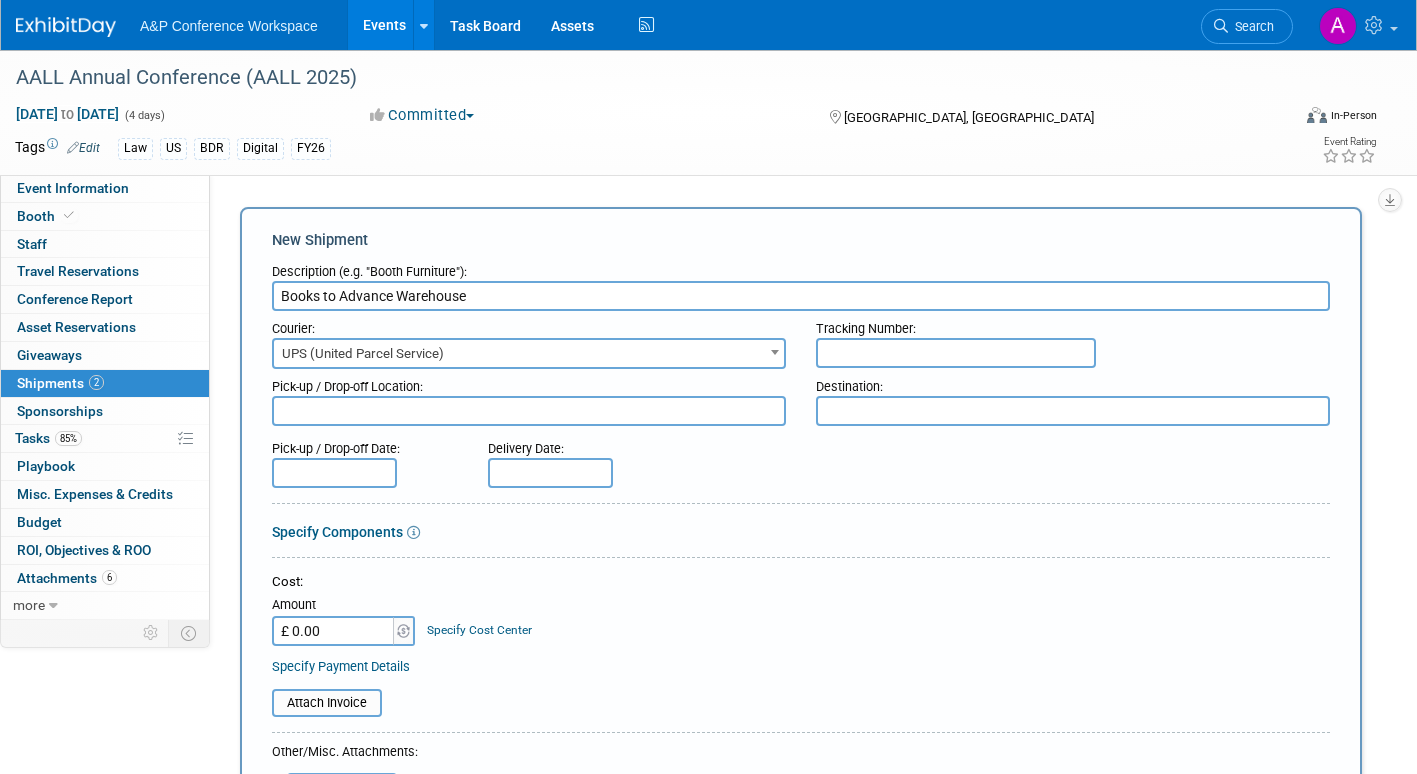 click at bounding box center (956, 353) 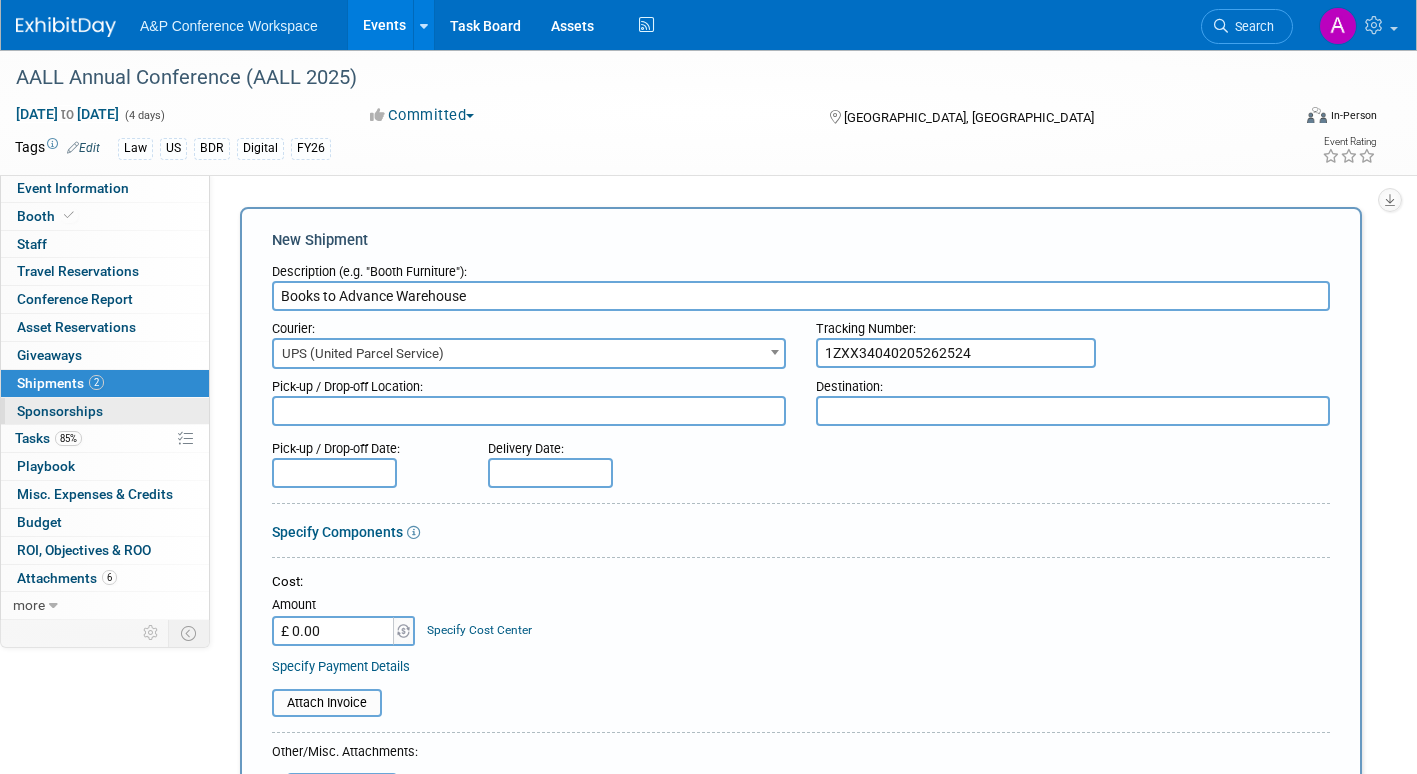 type on "1ZXX34040205262524" 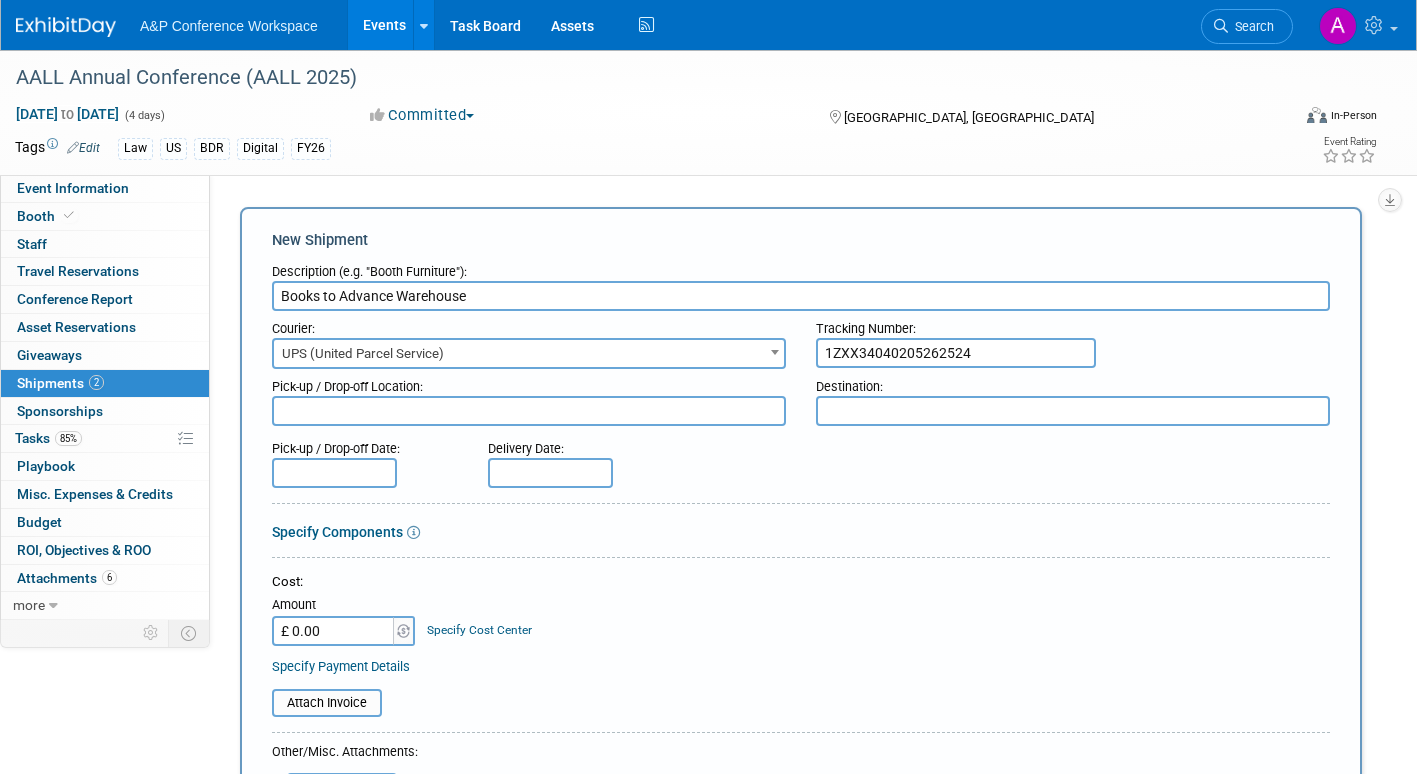 click at bounding box center [1073, 411] 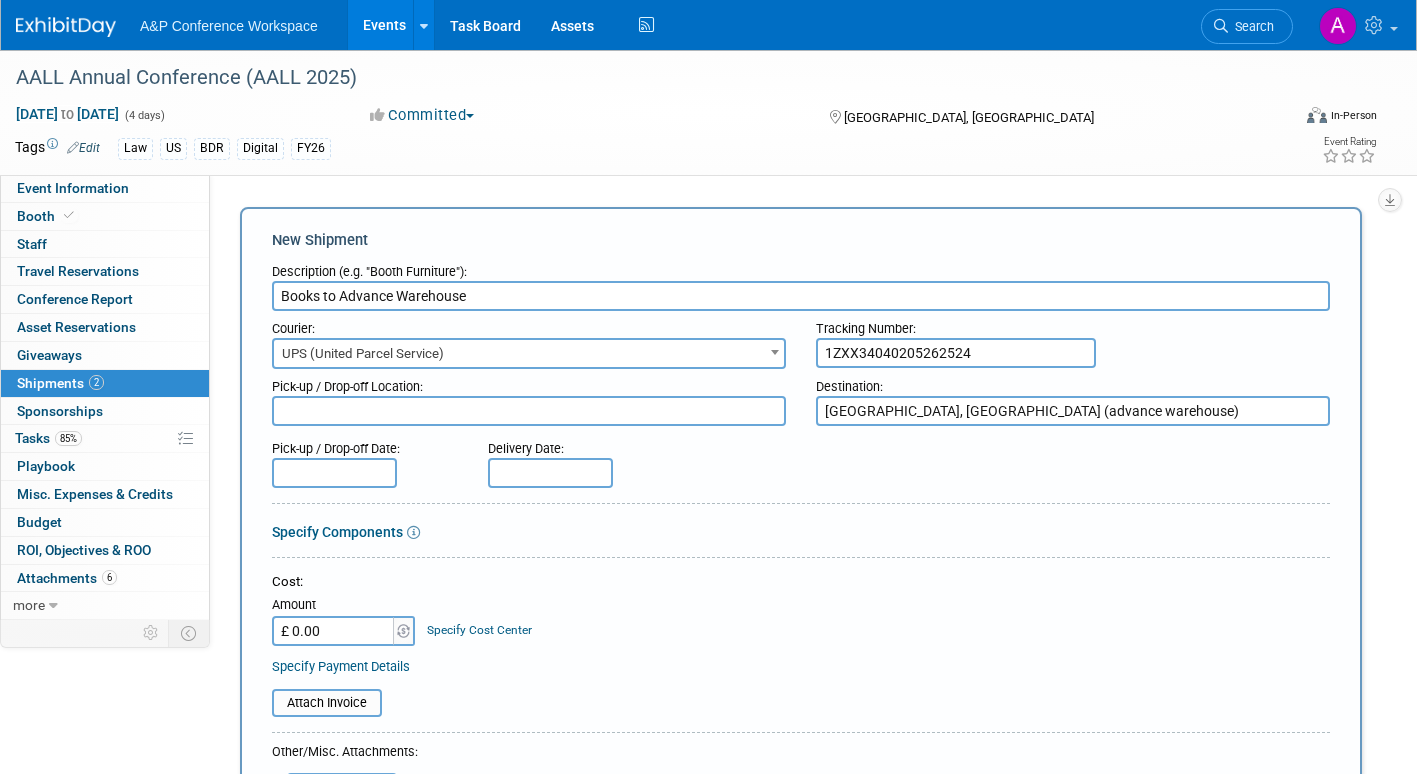 type on "Renton, WA (advance warehouse)" 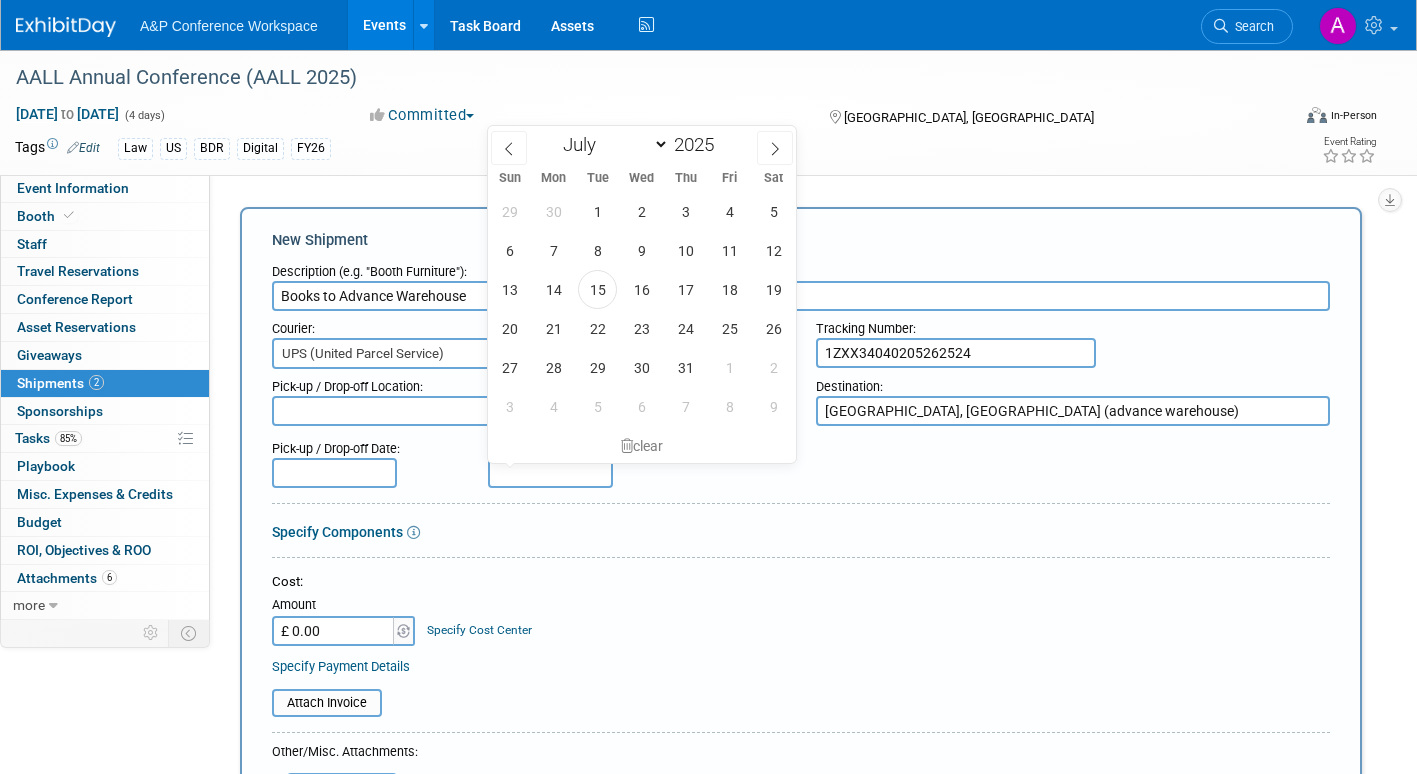 click at bounding box center [550, 473] 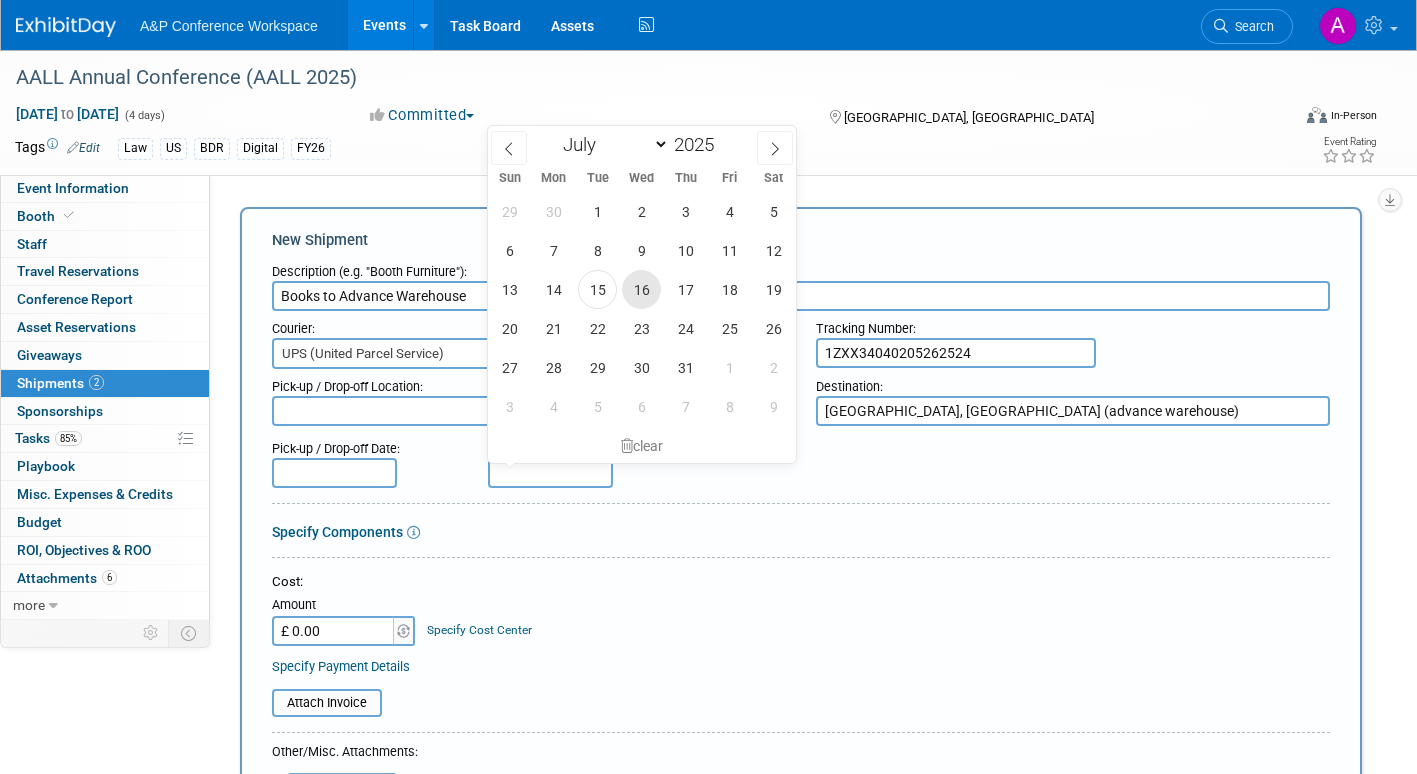 click on "16" at bounding box center [641, 289] 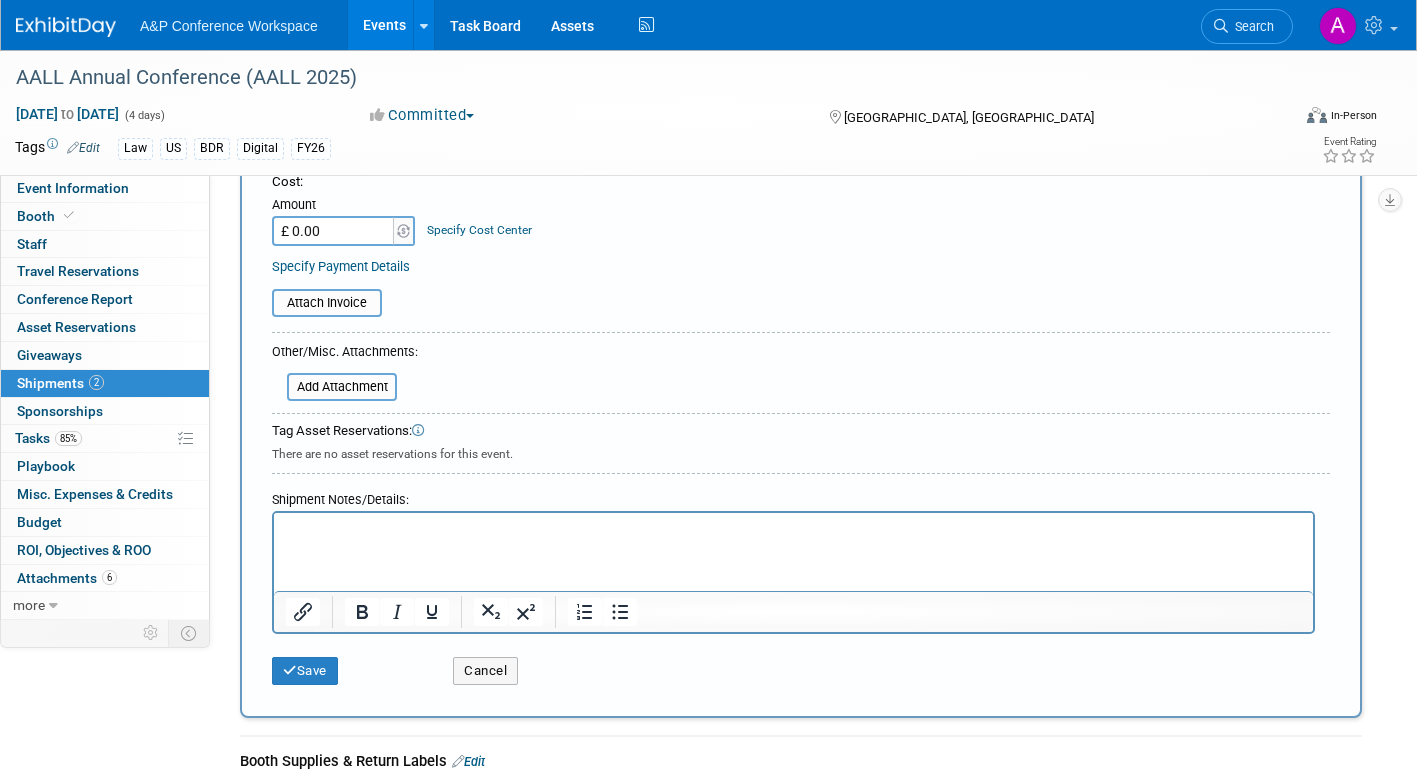 scroll, scrollTop: 500, scrollLeft: 0, axis: vertical 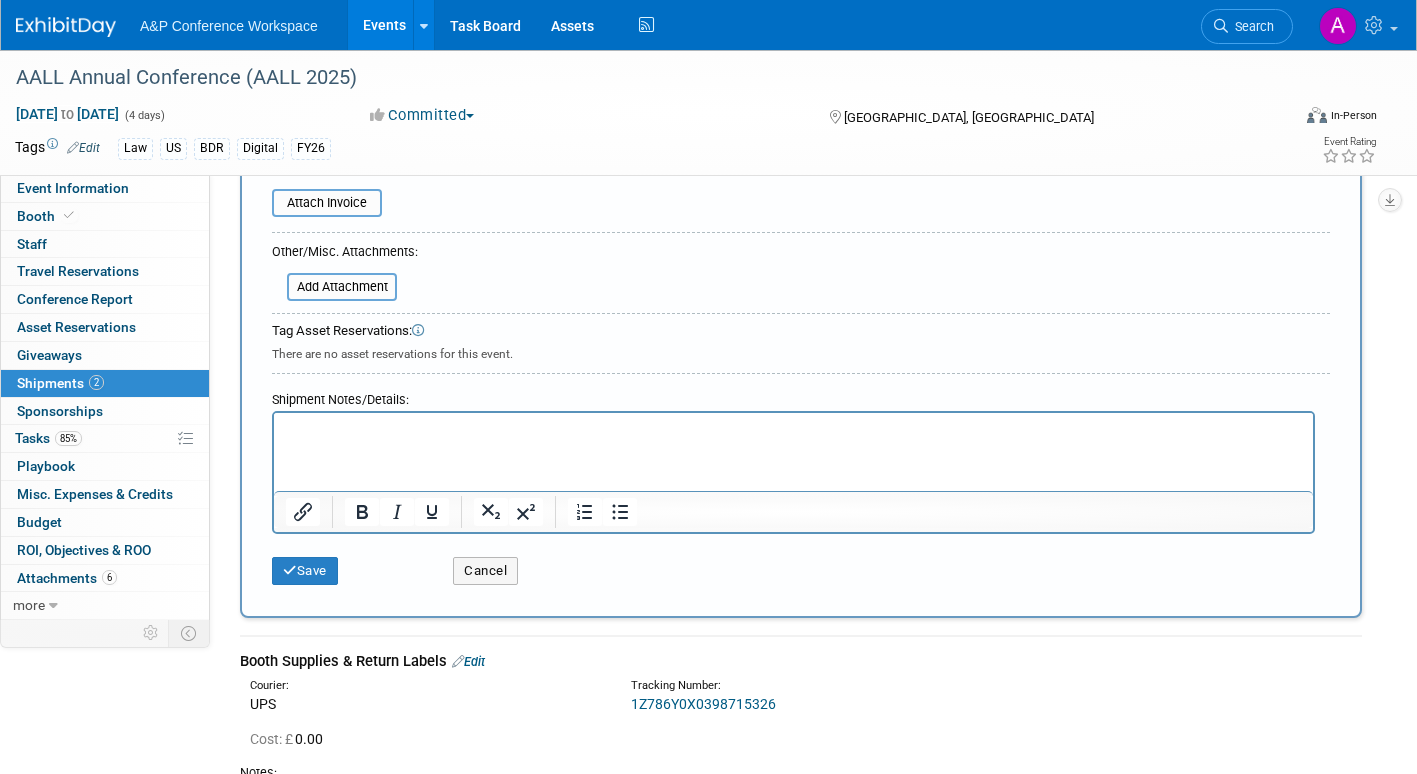 click at bounding box center (794, 431) 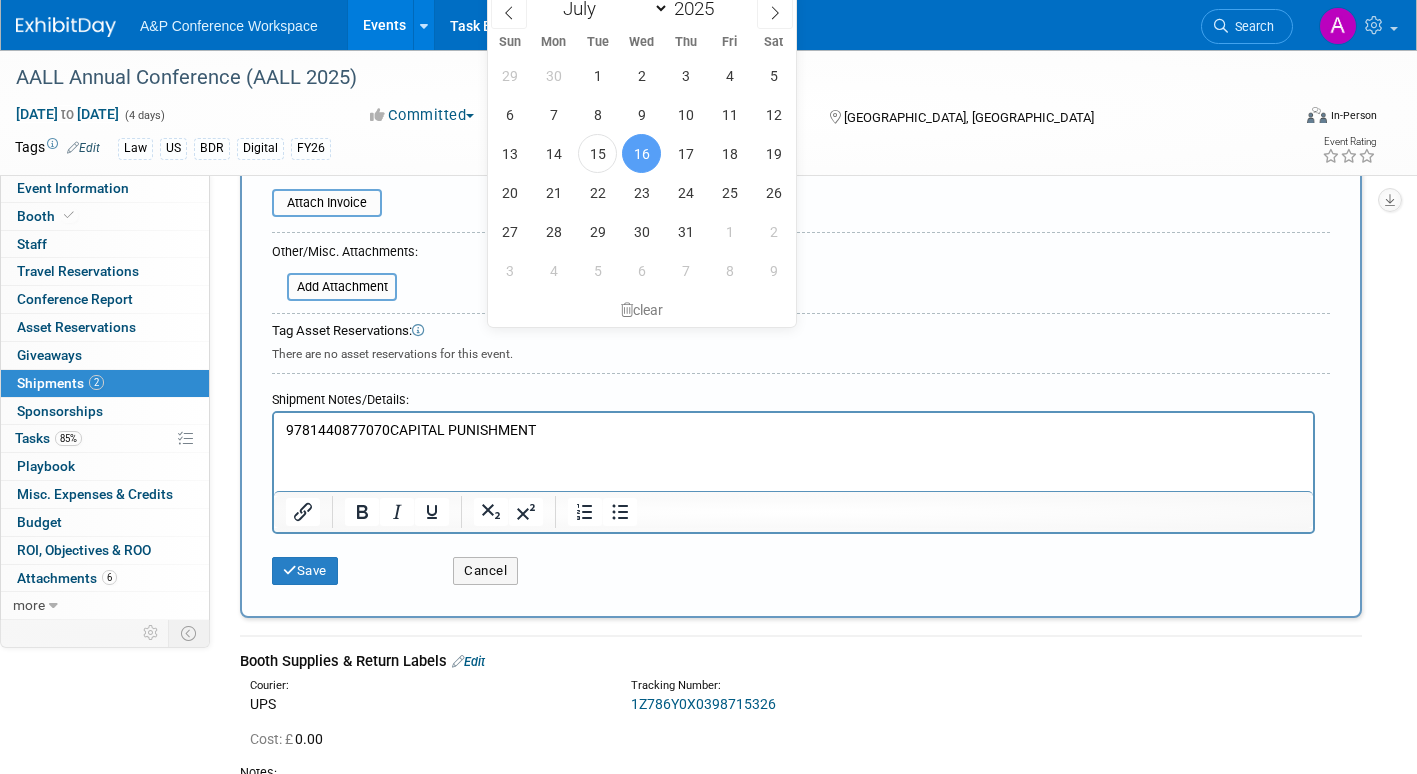 click on "9781440877070CAPITAL PUNISHMENT" at bounding box center [794, 431] 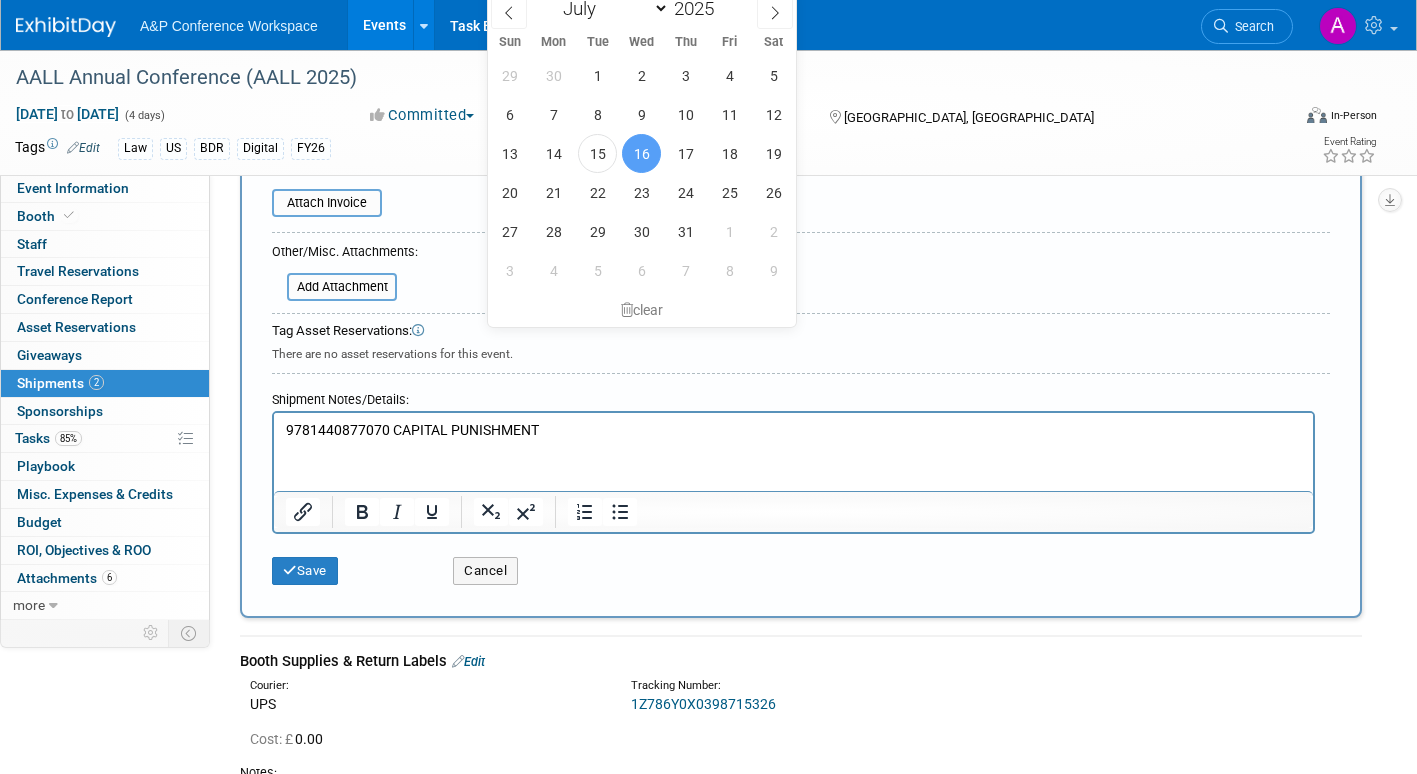 click on "9781440877070 CAPITAL PUNISHMENT" at bounding box center (794, 431) 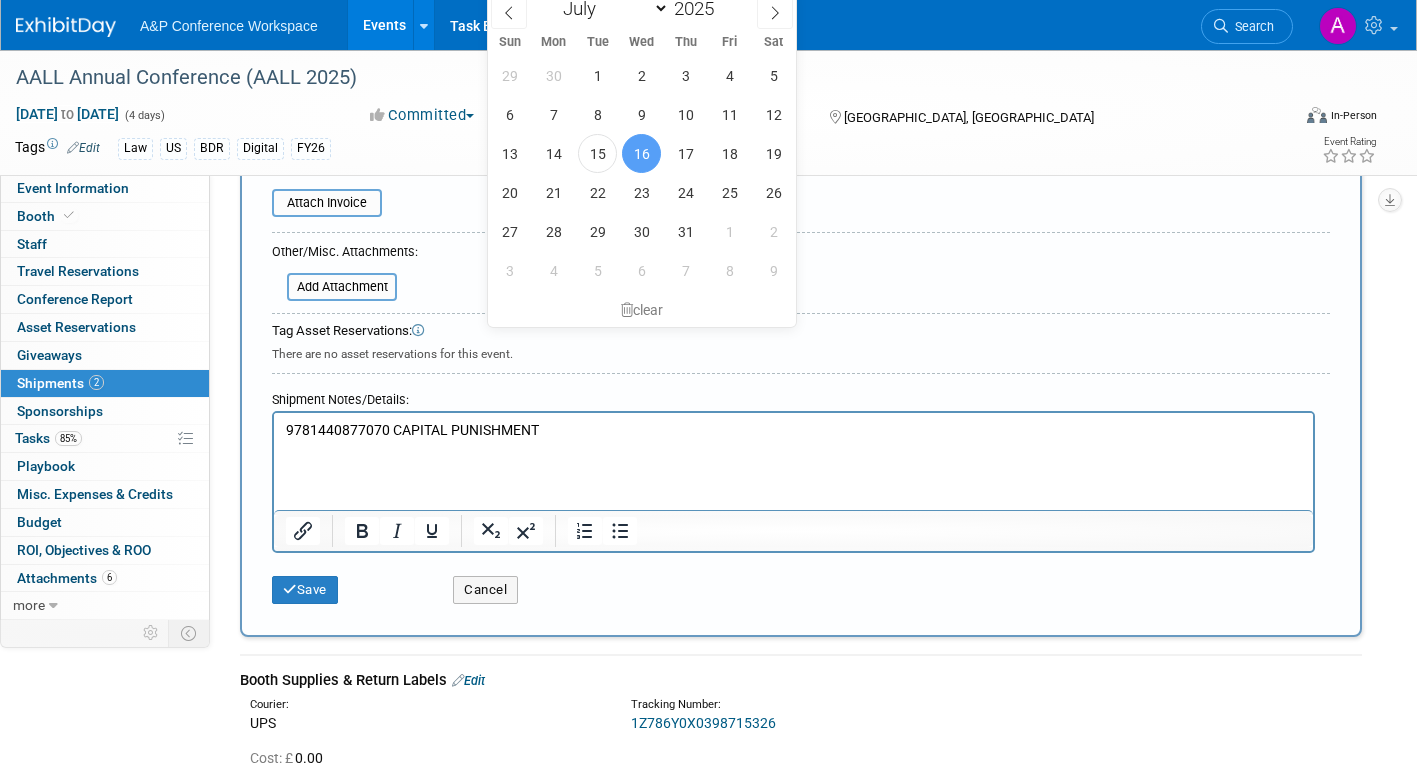 click on "9781440877070 CAPITAL PUNISHMENT" at bounding box center [793, 436] 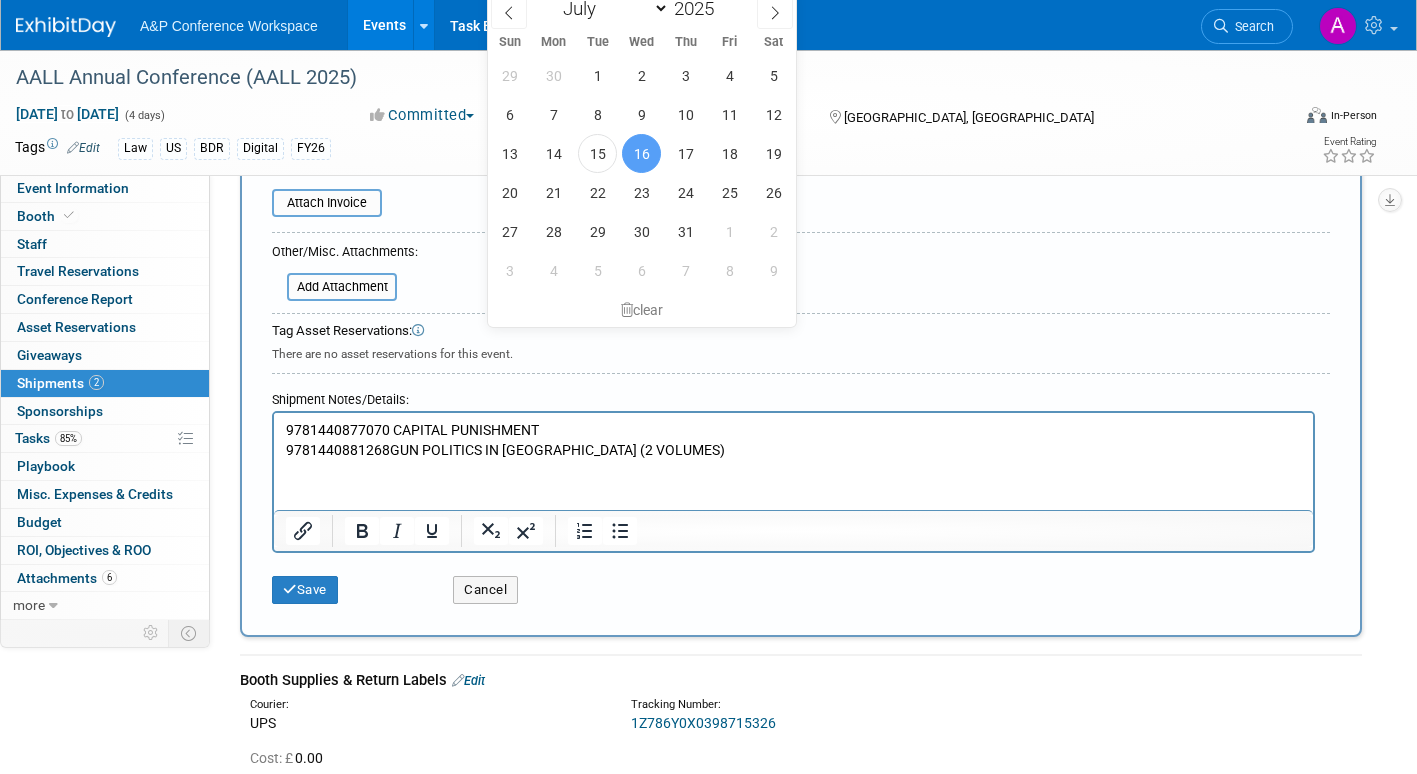 click on "9781440881268GUN POLITICS IN AMERICA (2 VOLUMES)" at bounding box center [794, 451] 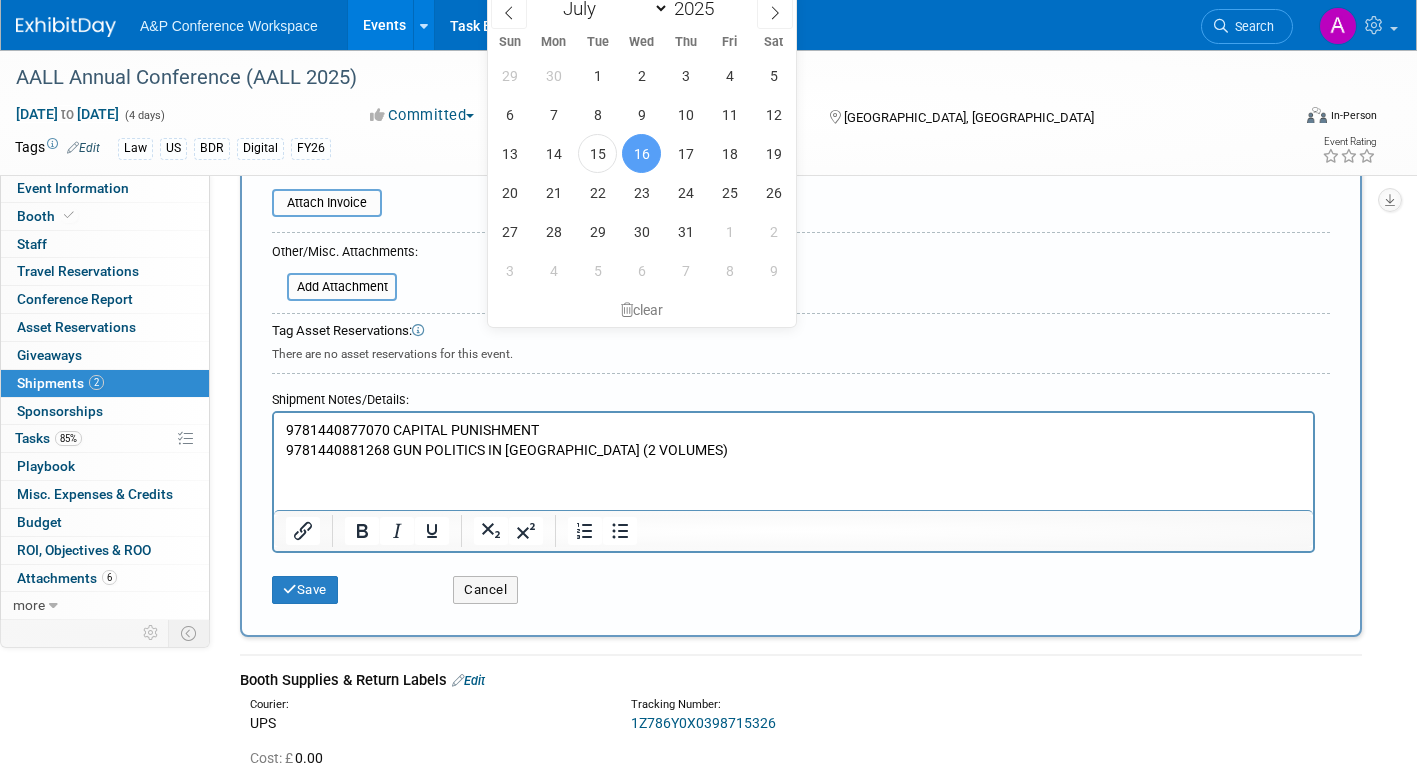 click on "9781440881268 GUN POLITICS IN AMERICA (2 VOLUMES)" at bounding box center (794, 451) 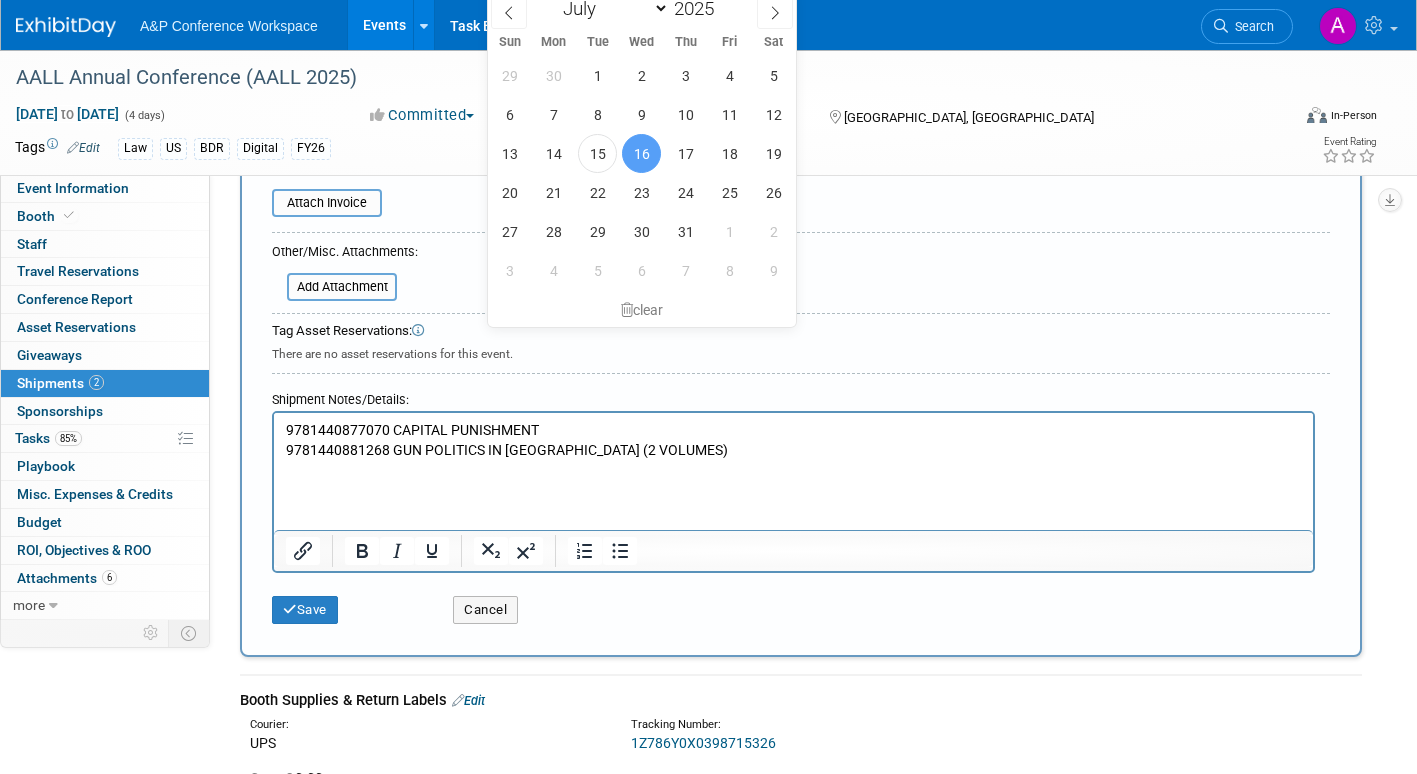 click at bounding box center [794, 470] 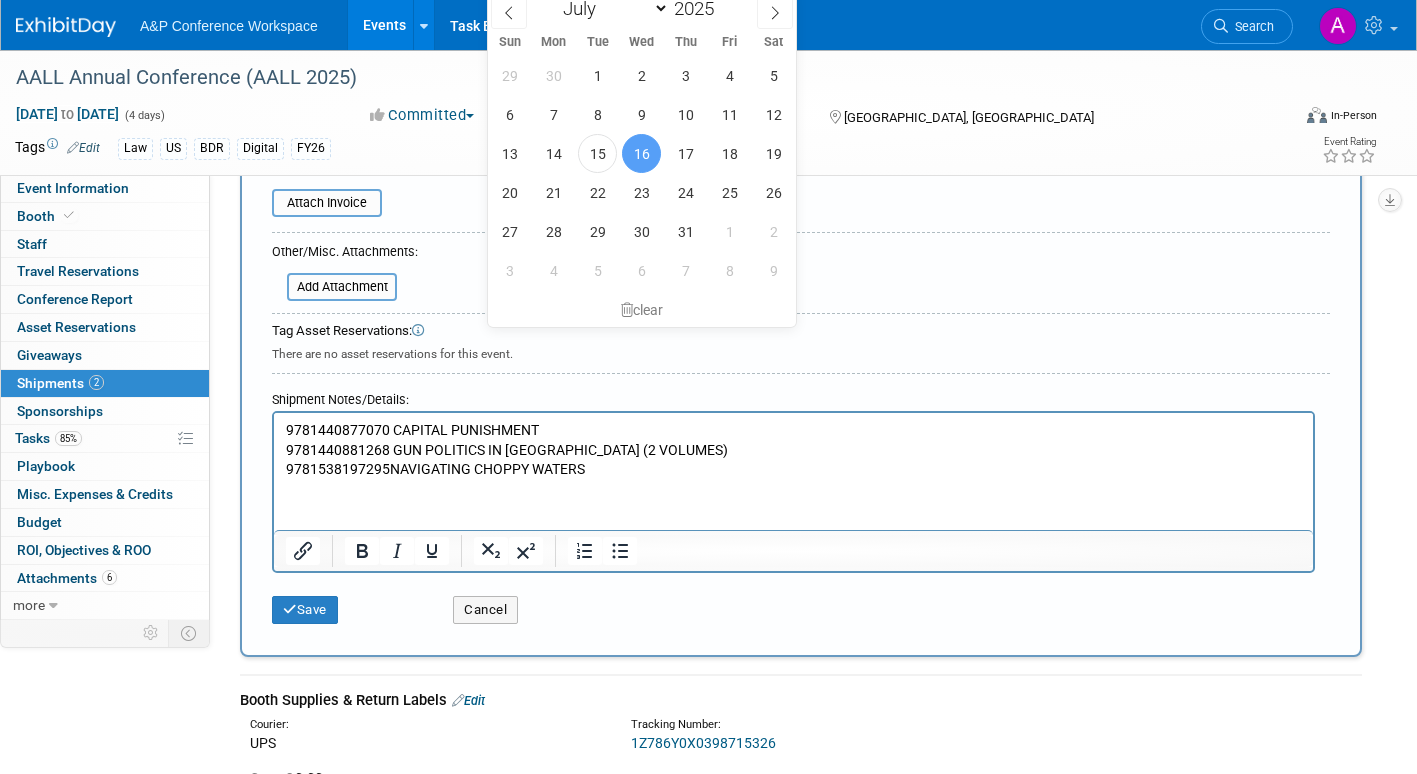 click on "9781538197295NAVIGATING CHOPPY WATERS" at bounding box center (794, 470) 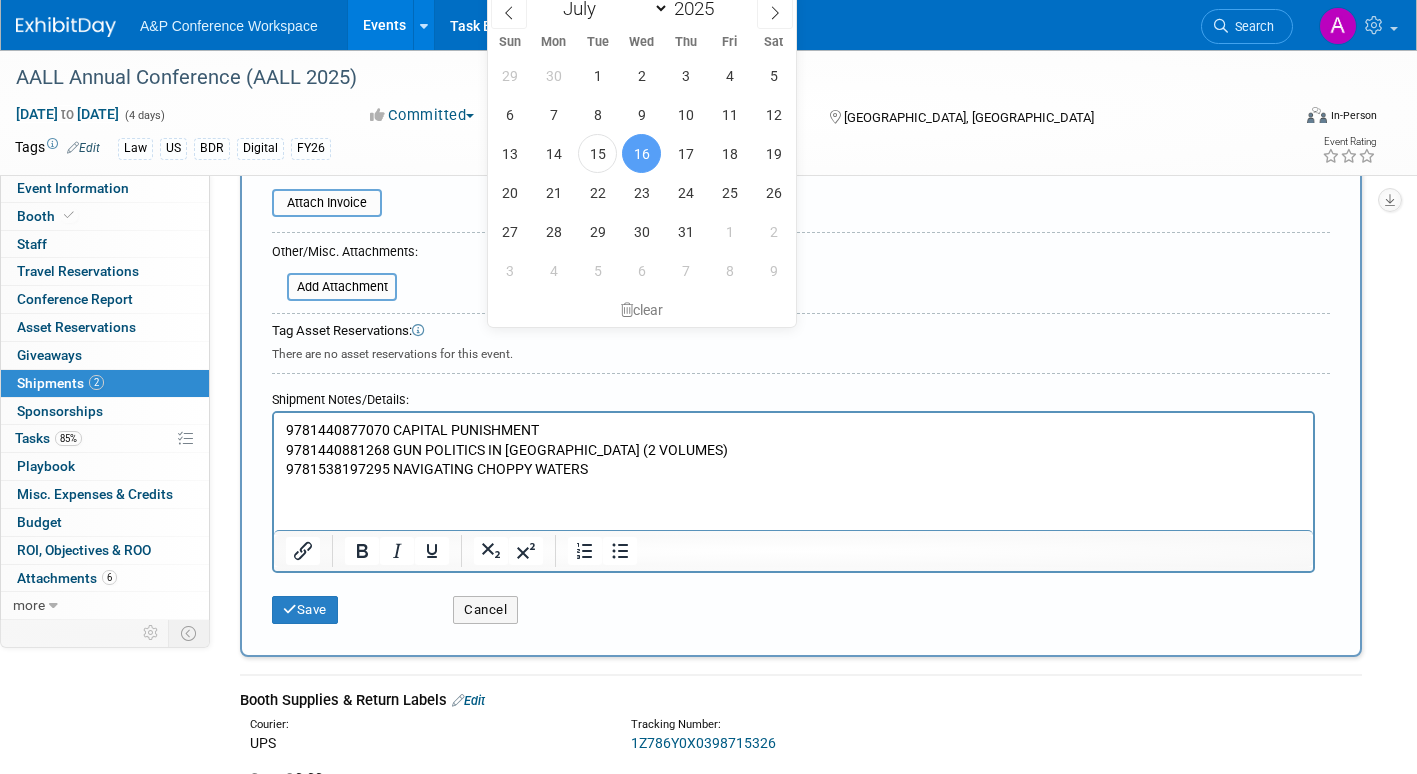 click on "9781538197295 NAVIGATING CHOPPY WATERS" at bounding box center (794, 470) 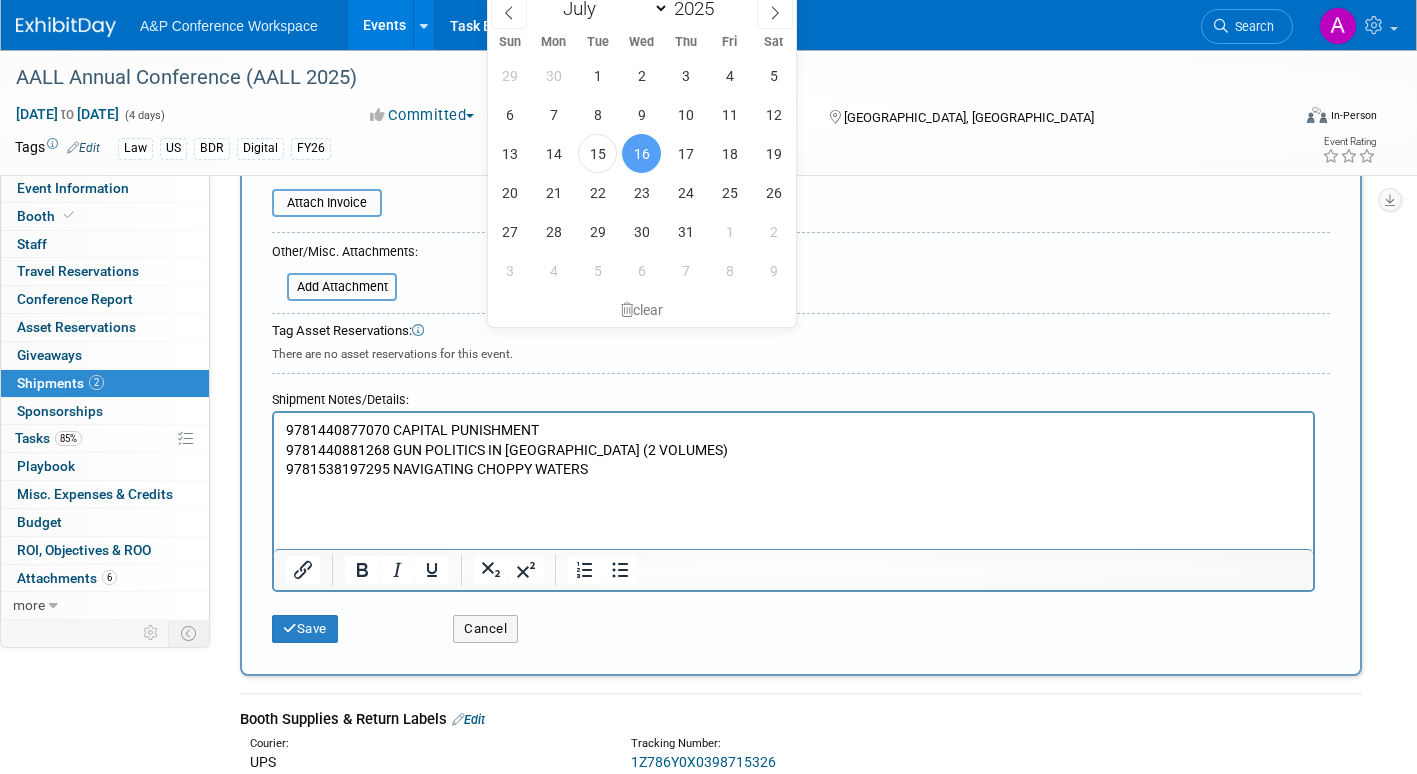 click at bounding box center (794, 490) 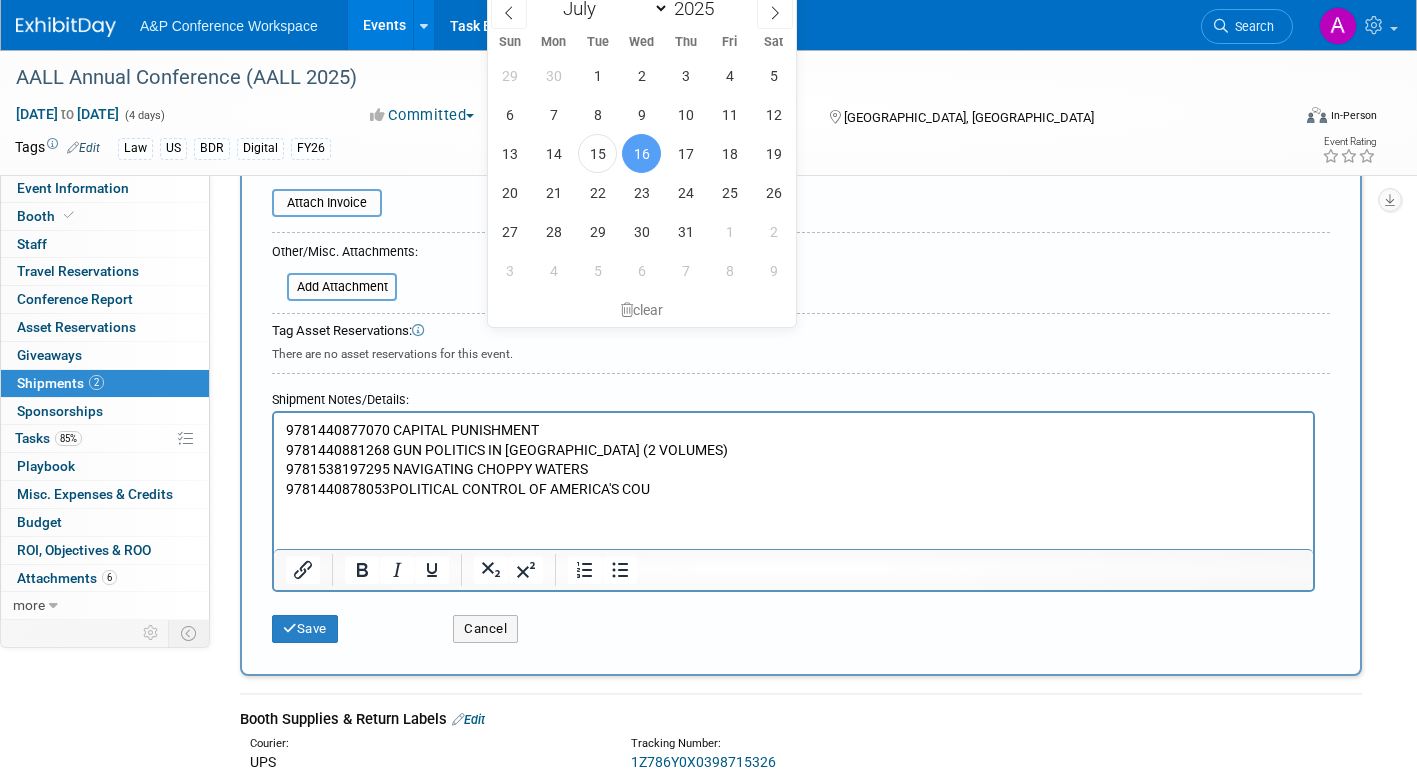 click on "9781440878053POLITICAL CONTROL OF AMERICA'S COU" at bounding box center [794, 490] 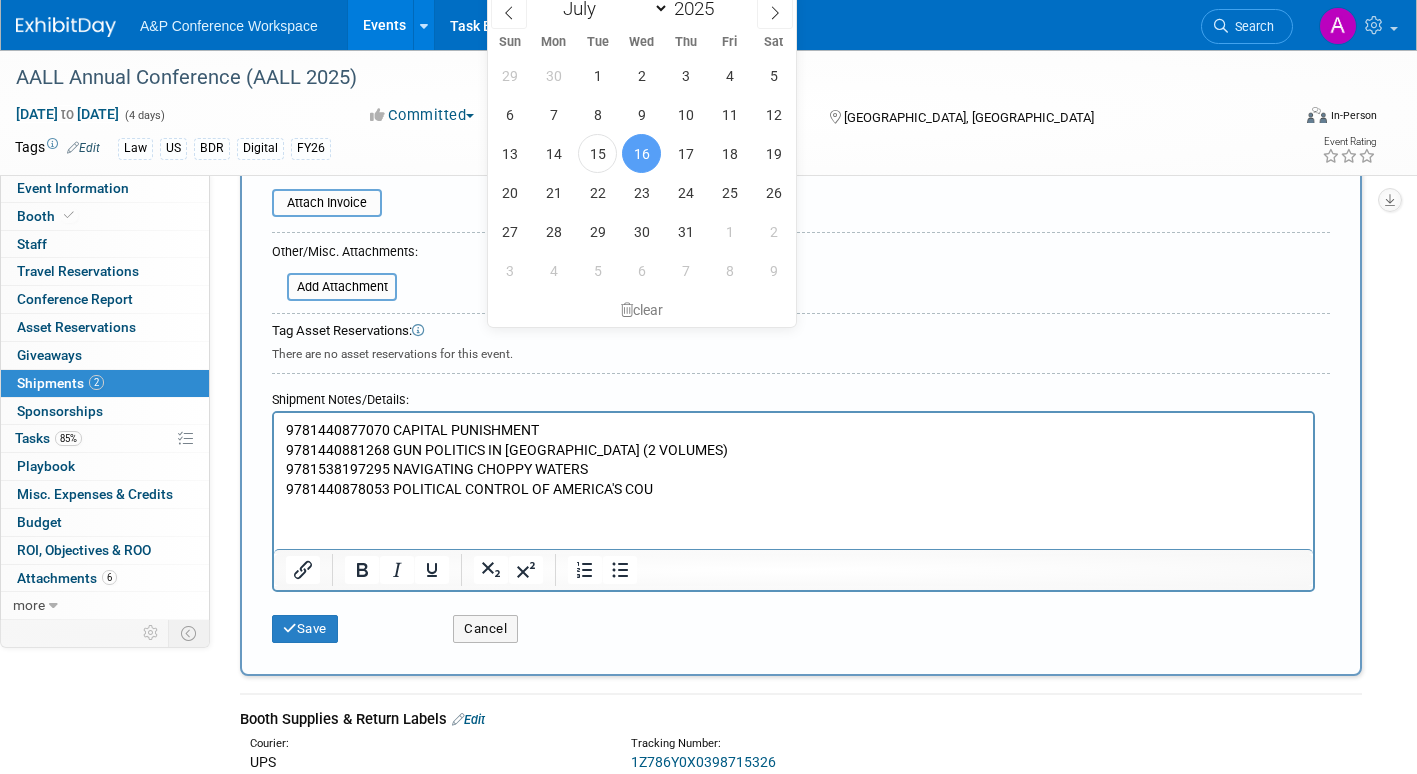 click on "9781440878053 POLITICAL CONTROL OF AMERICA'S COU" at bounding box center (794, 490) 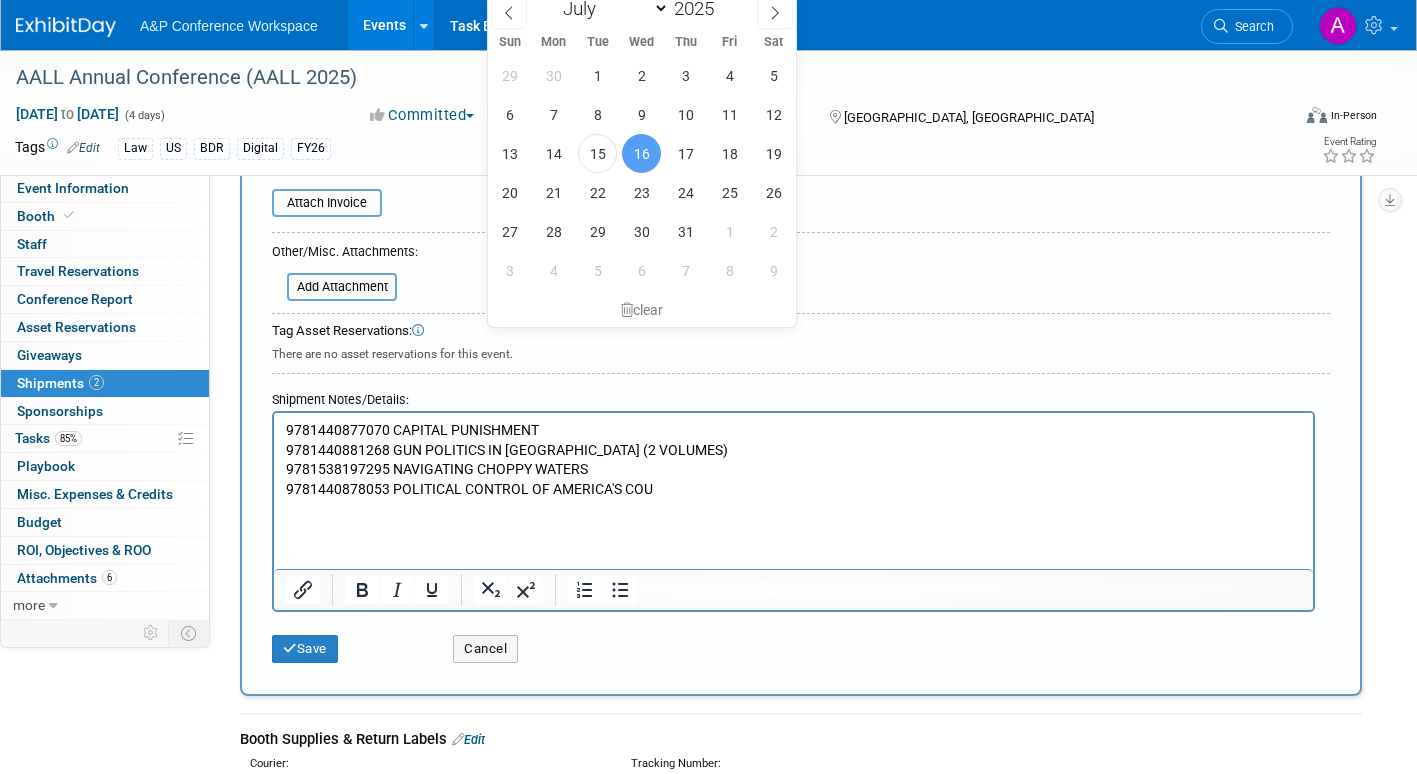 click at bounding box center [794, 509] 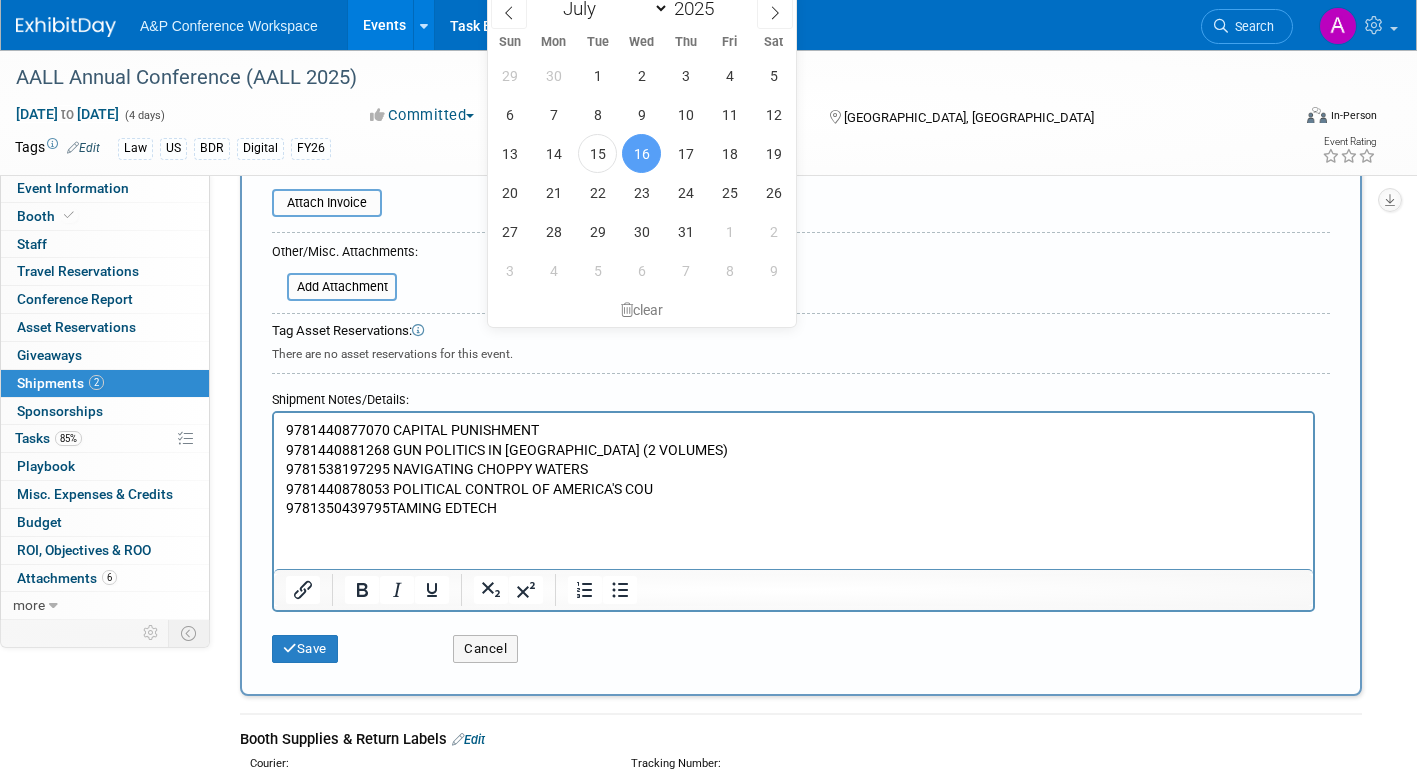 click on "9781350439795TAMING EDTECH" at bounding box center [794, 509] 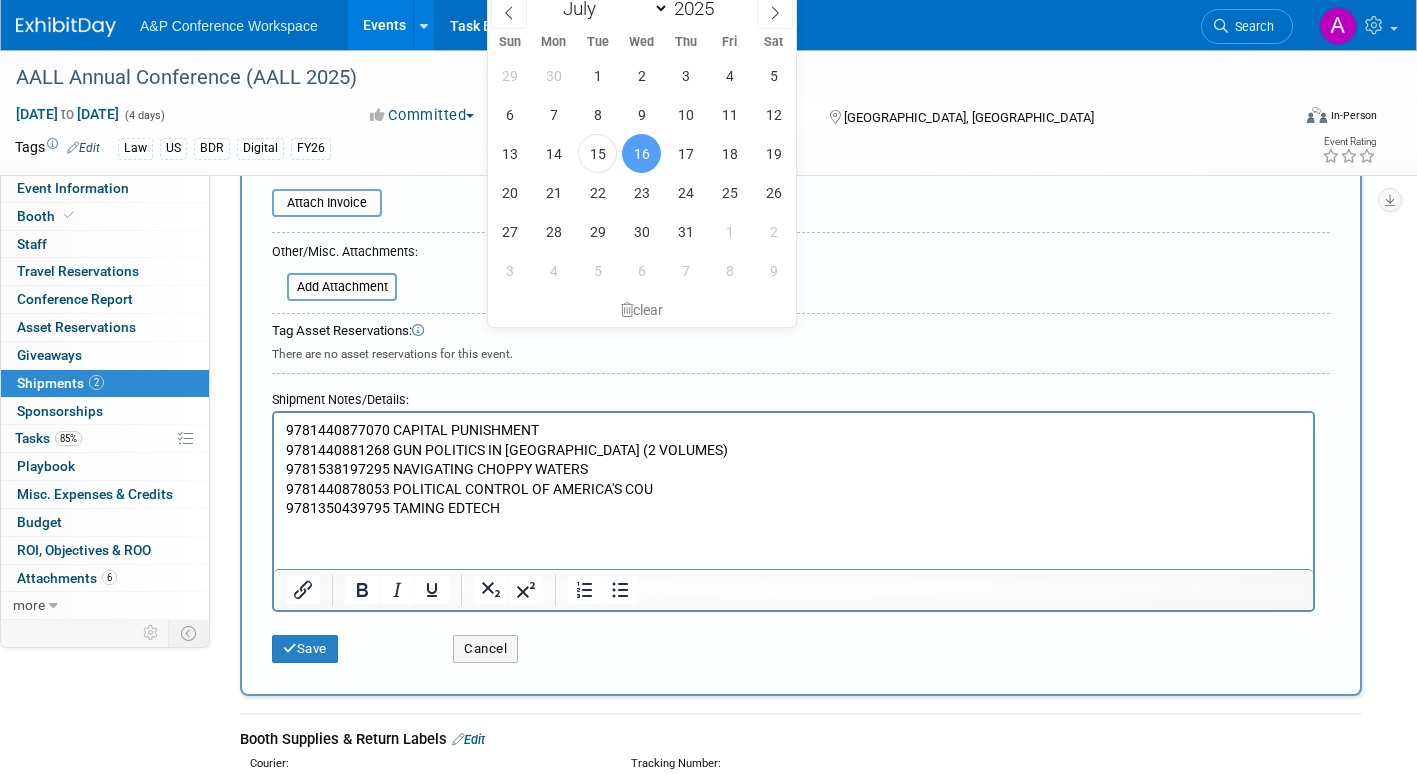 click on "9781440877070 CAPITAL PUNISHMENT 9781440881268 GUN POLITICS IN AMERICA (2 VOLUMES) 9781538197295 NAVIGATING CHOPPY WATERS 9781440878053 POLITICAL CONTROL OF AMERICA'S COU 9781350439795 TAMING EDTECH" at bounding box center [793, 466] 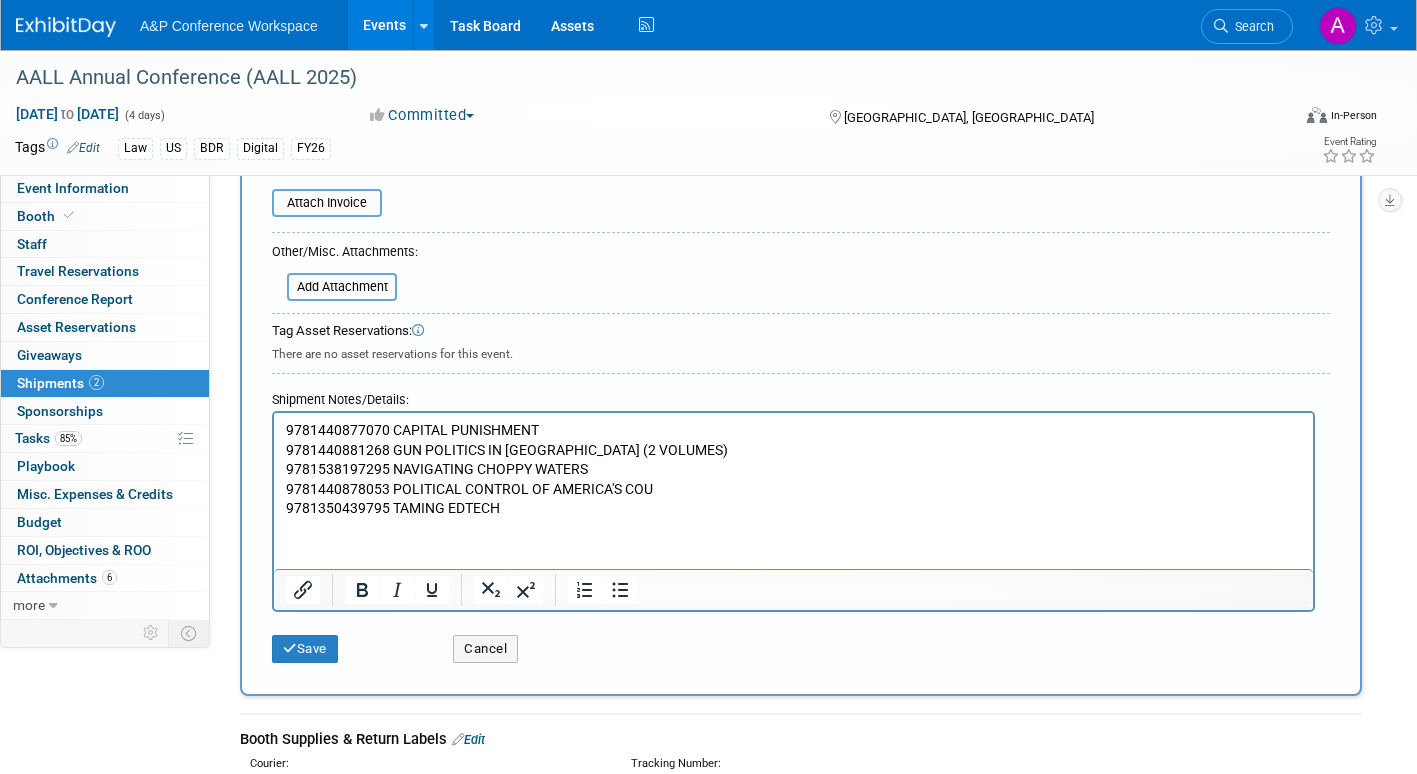 drag, startPoint x: 652, startPoint y: 494, endPoint x: 707, endPoint y: 498, distance: 55.145264 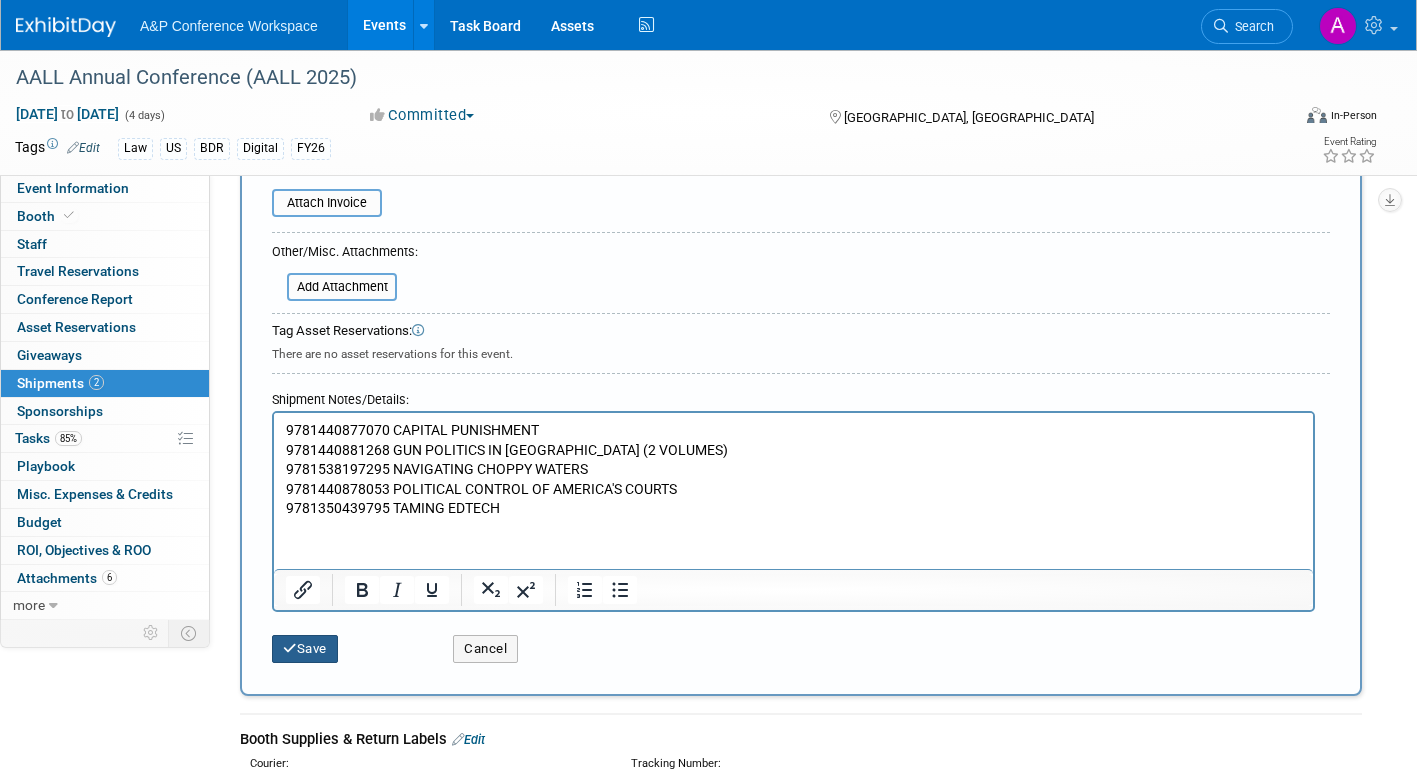 click on "Save" at bounding box center (305, 649) 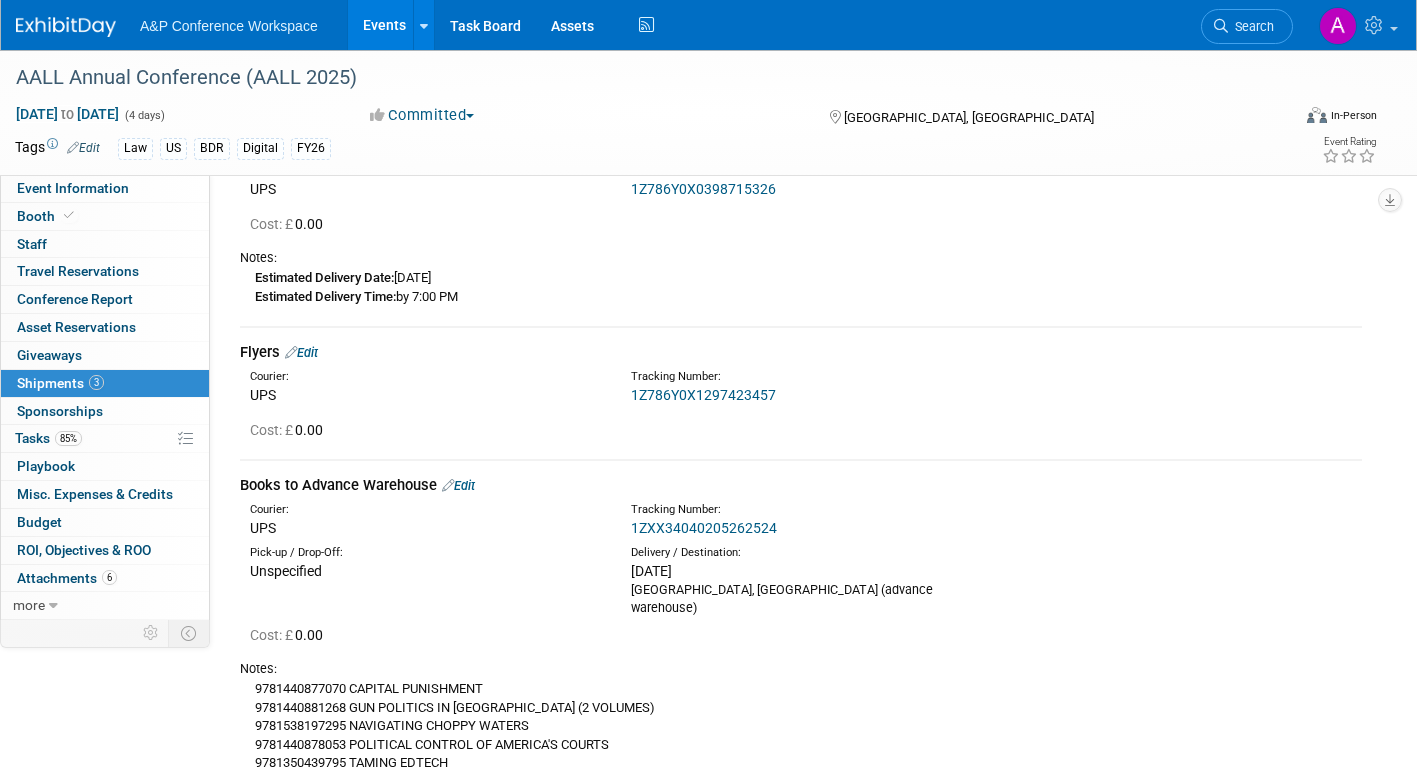 scroll, scrollTop: 55, scrollLeft: 0, axis: vertical 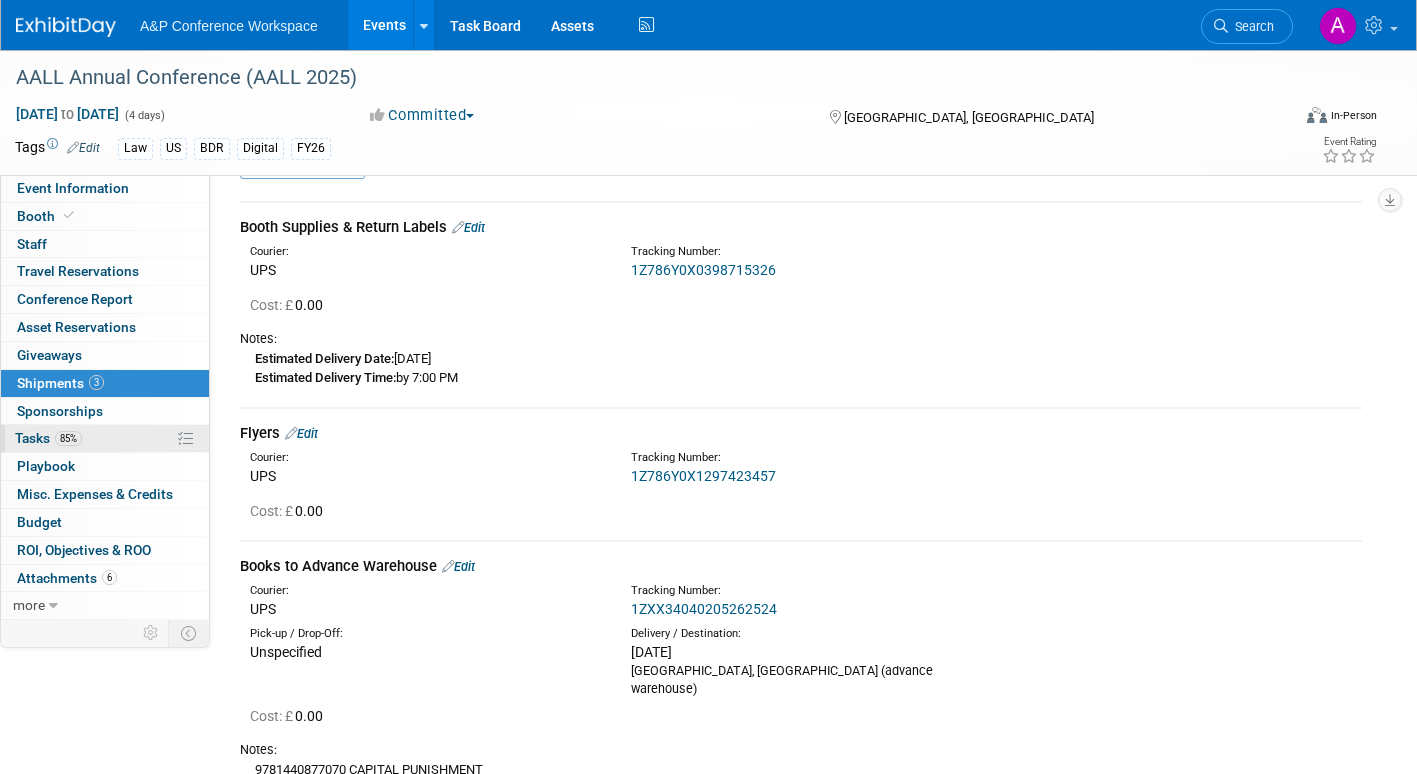 click on "Tasks 85%" at bounding box center (48, 438) 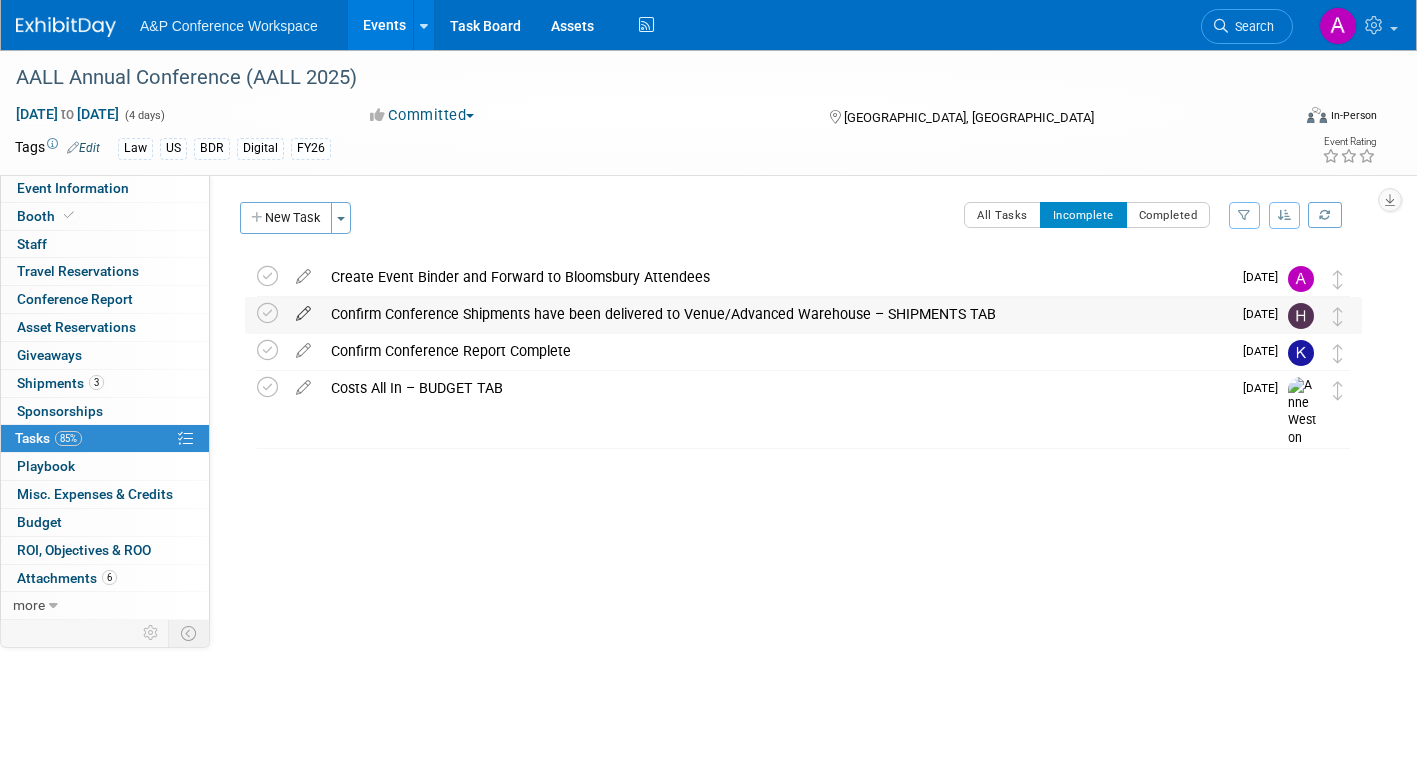 click at bounding box center (303, 309) 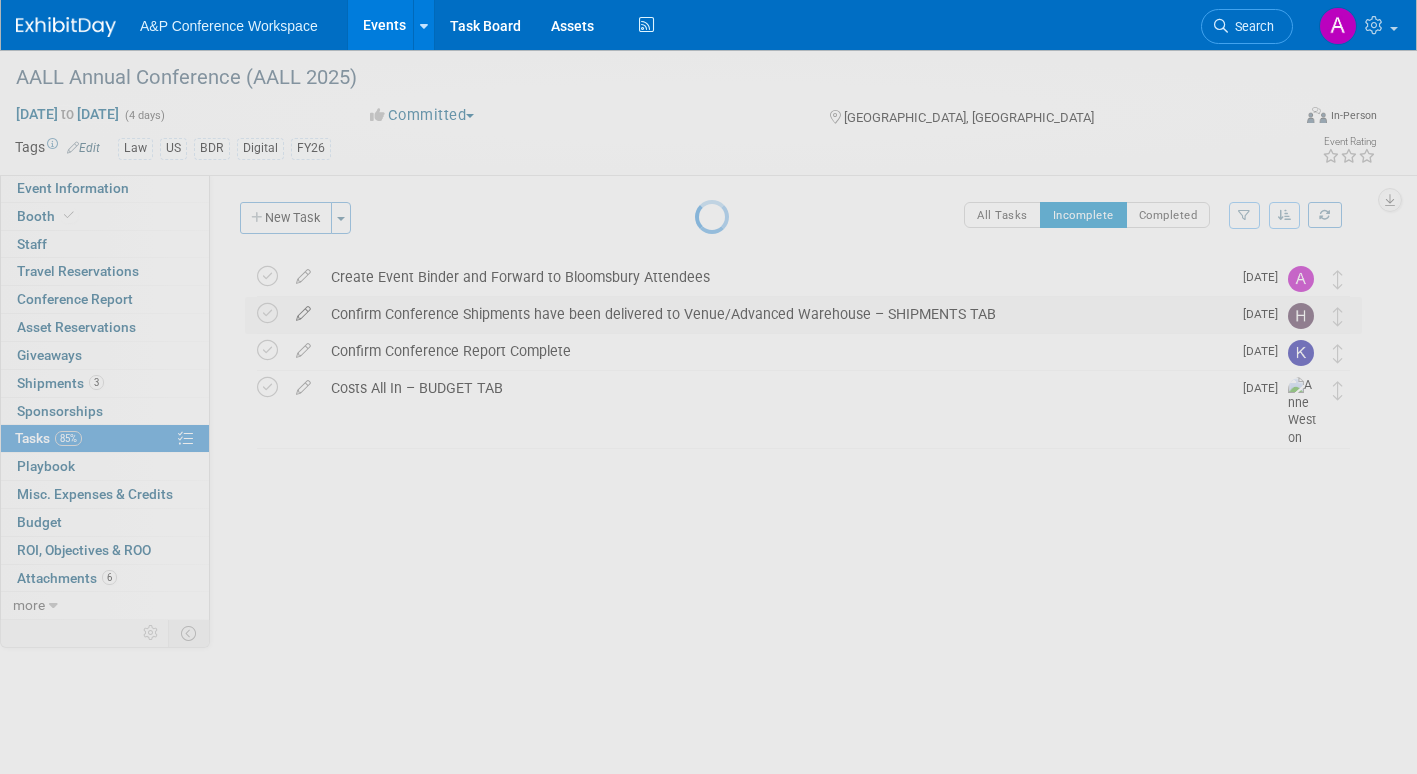 select on "6" 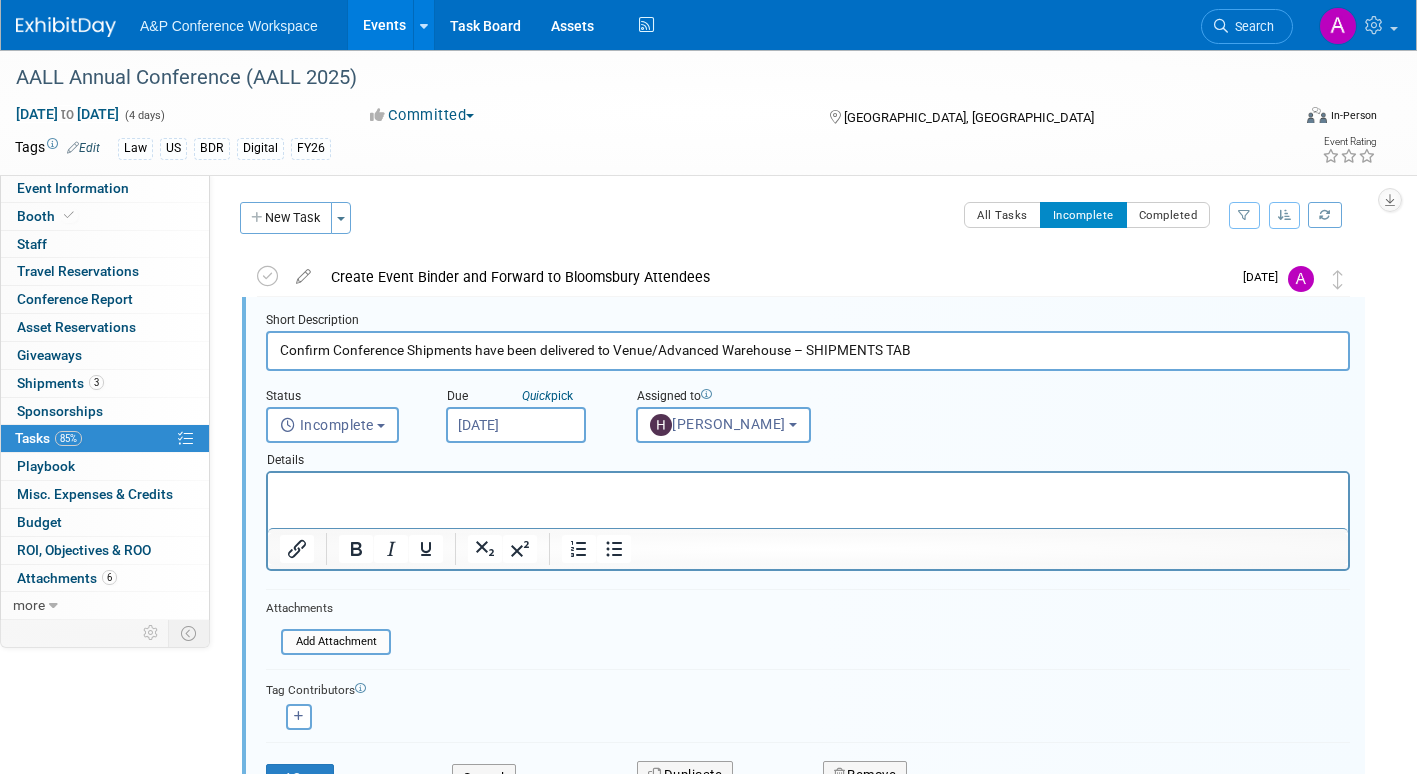 scroll, scrollTop: 4, scrollLeft: 0, axis: vertical 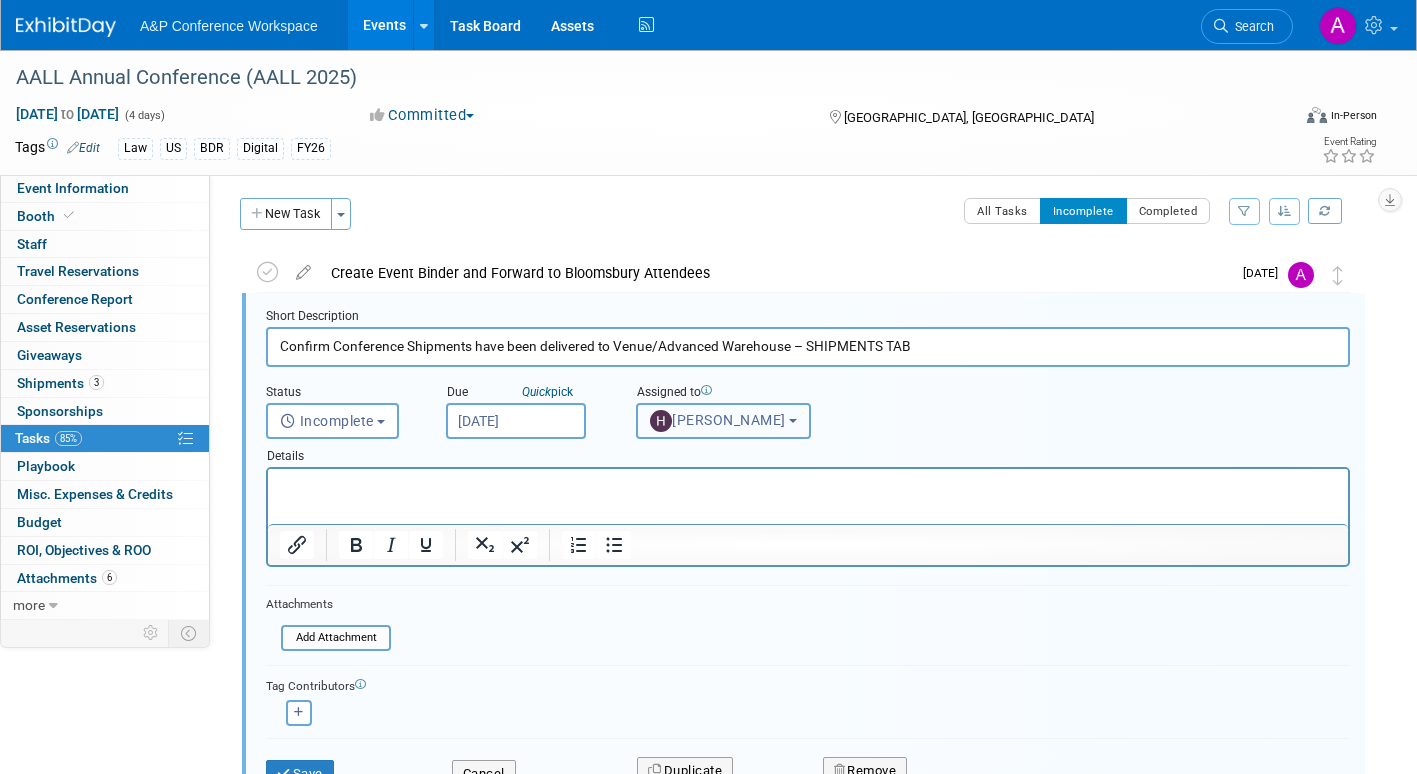 click on "[PERSON_NAME]" at bounding box center [718, 420] 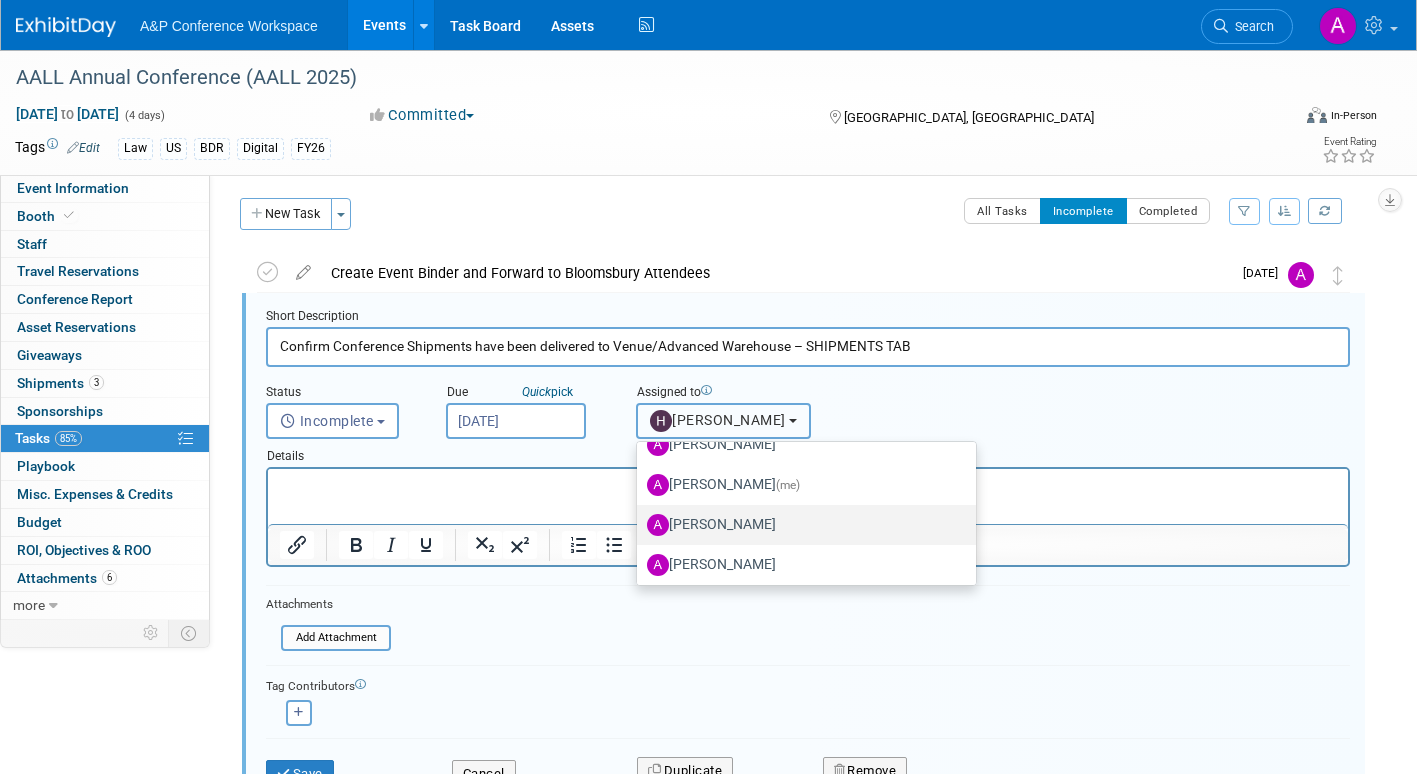 scroll, scrollTop: 500, scrollLeft: 0, axis: vertical 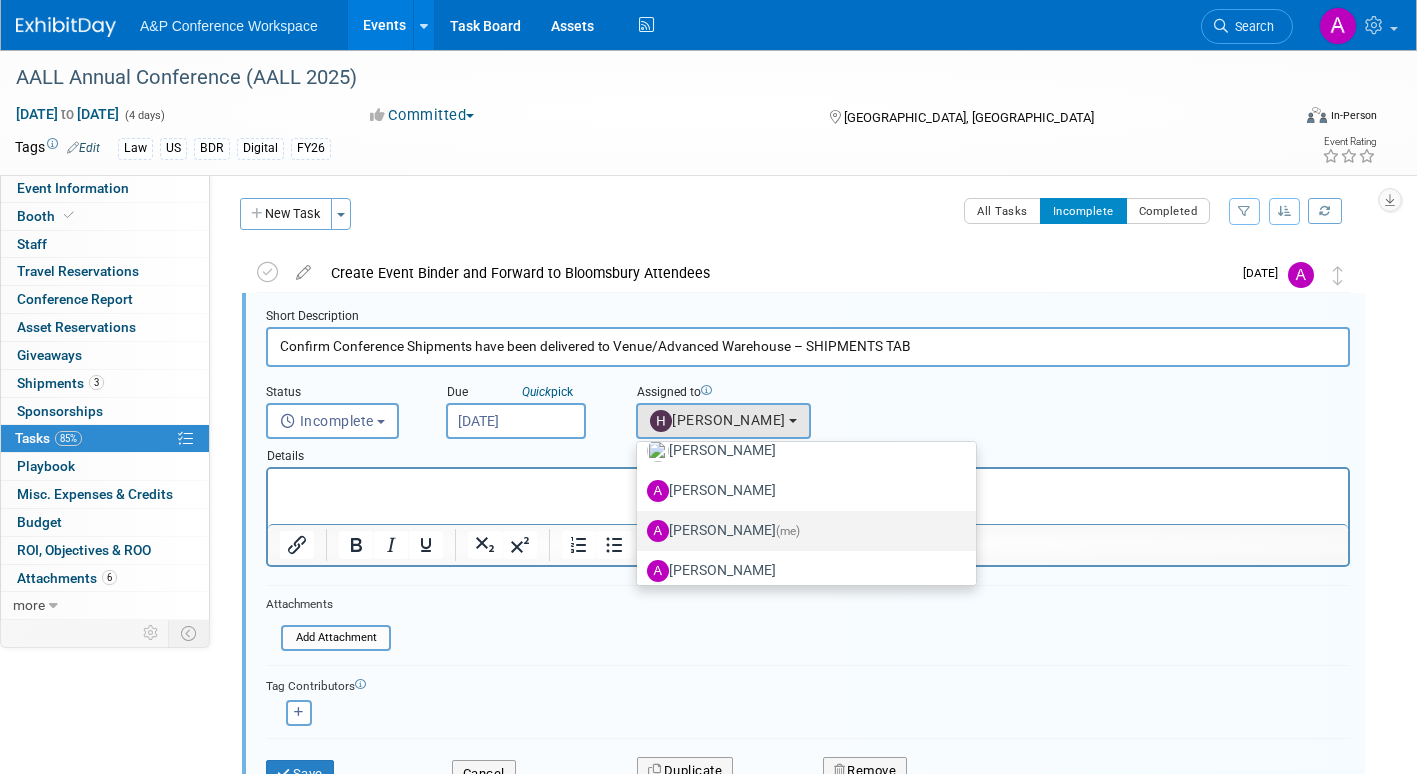 click on "(me)" at bounding box center [788, 531] 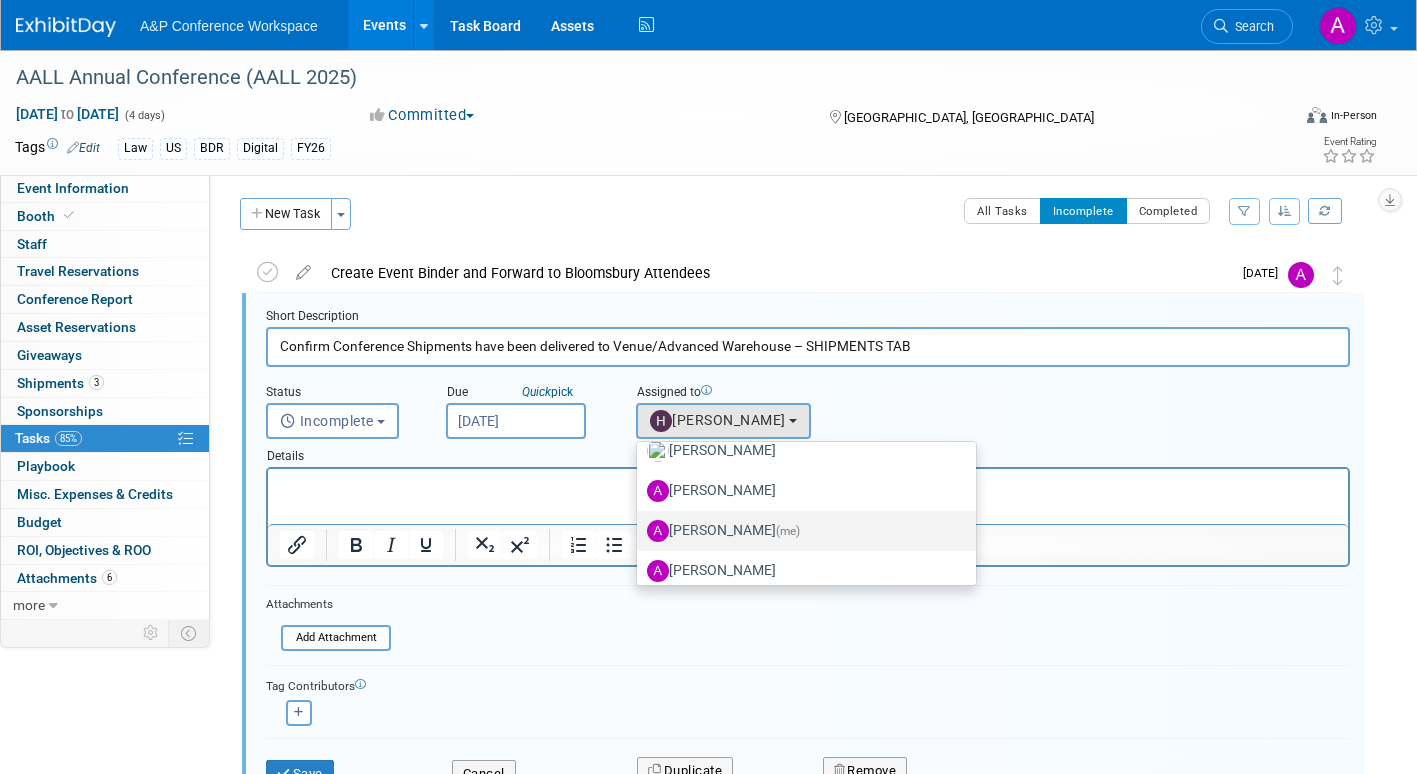 click on "Amanda Oney
(me)" at bounding box center (633, 528) 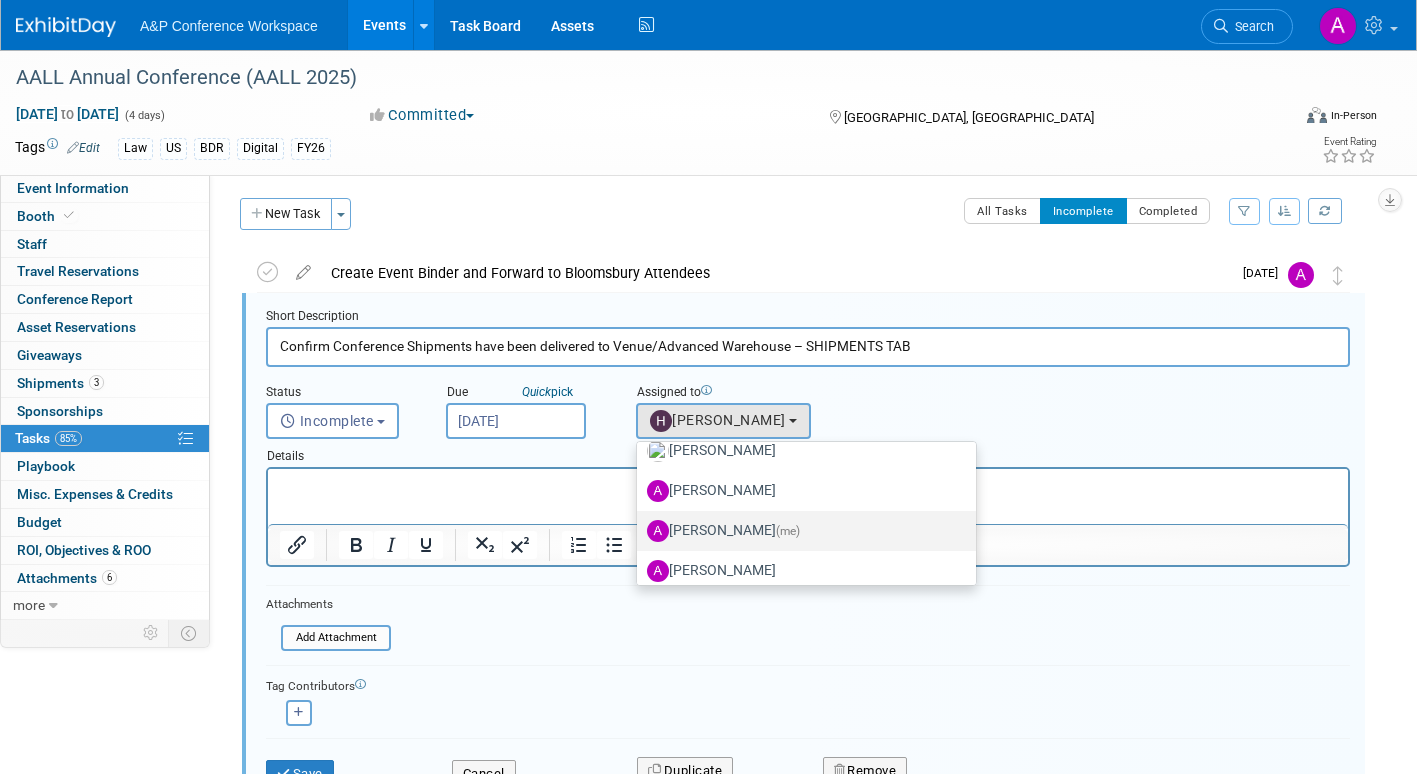 select on "3fc68575-f872-4db6-8d2a-11755123f12c" 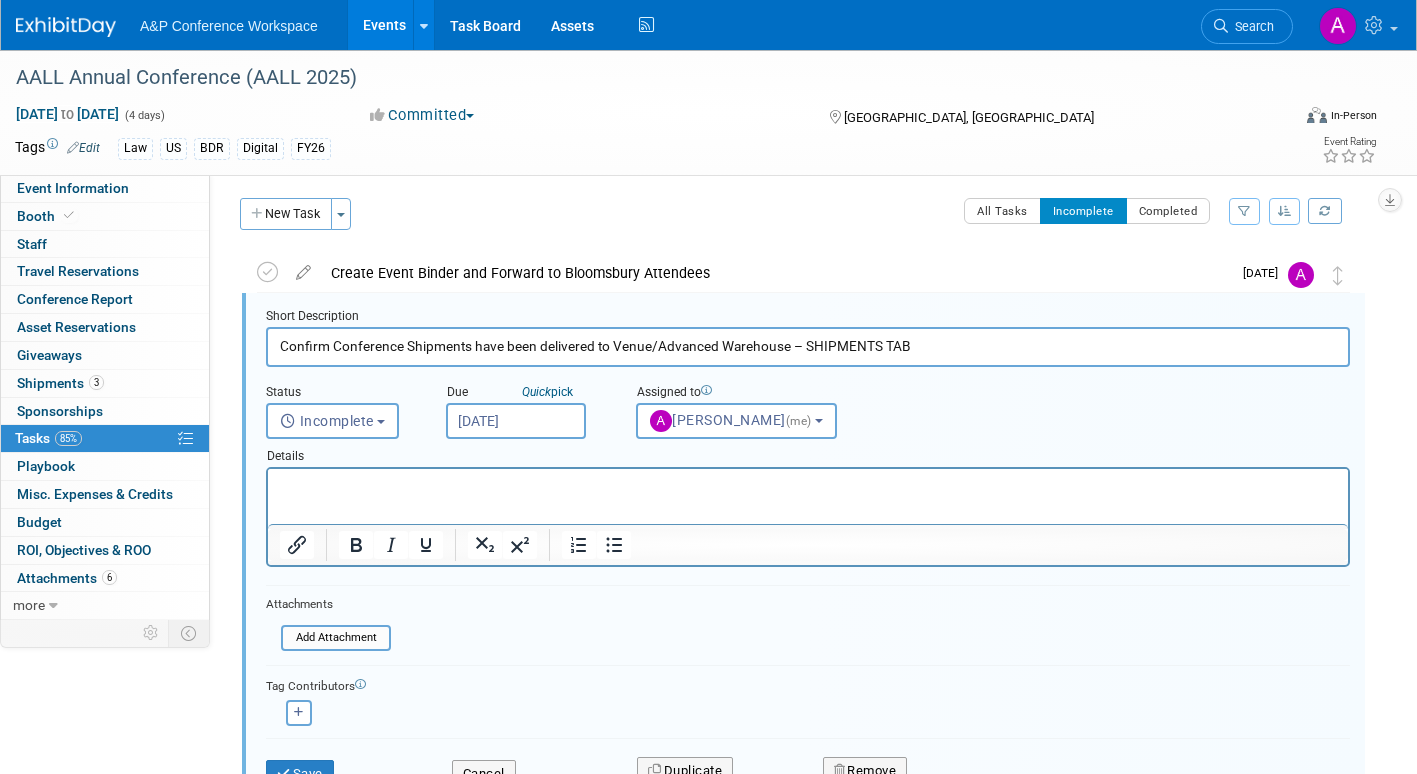 click on "Jul 18, 2025" at bounding box center (516, 421) 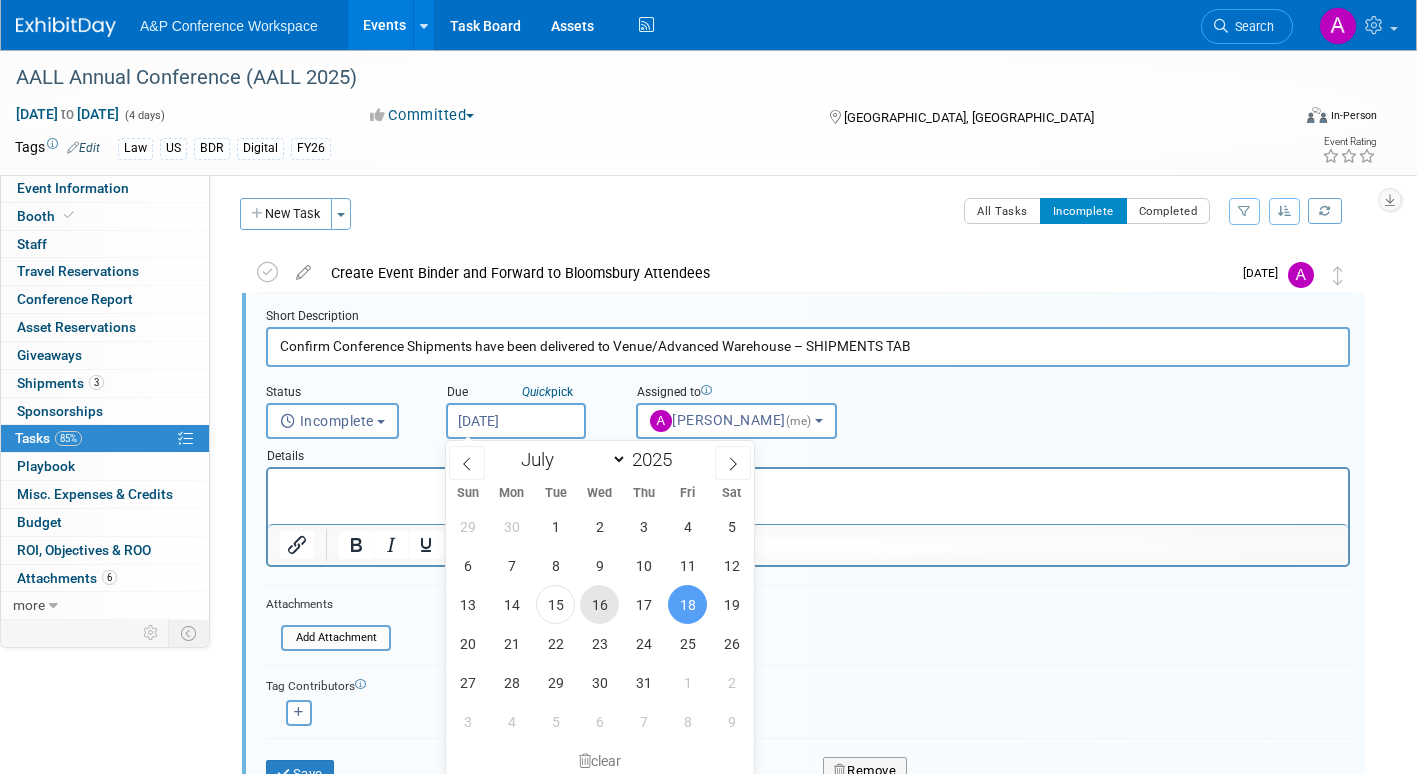 click on "16" at bounding box center [599, 604] 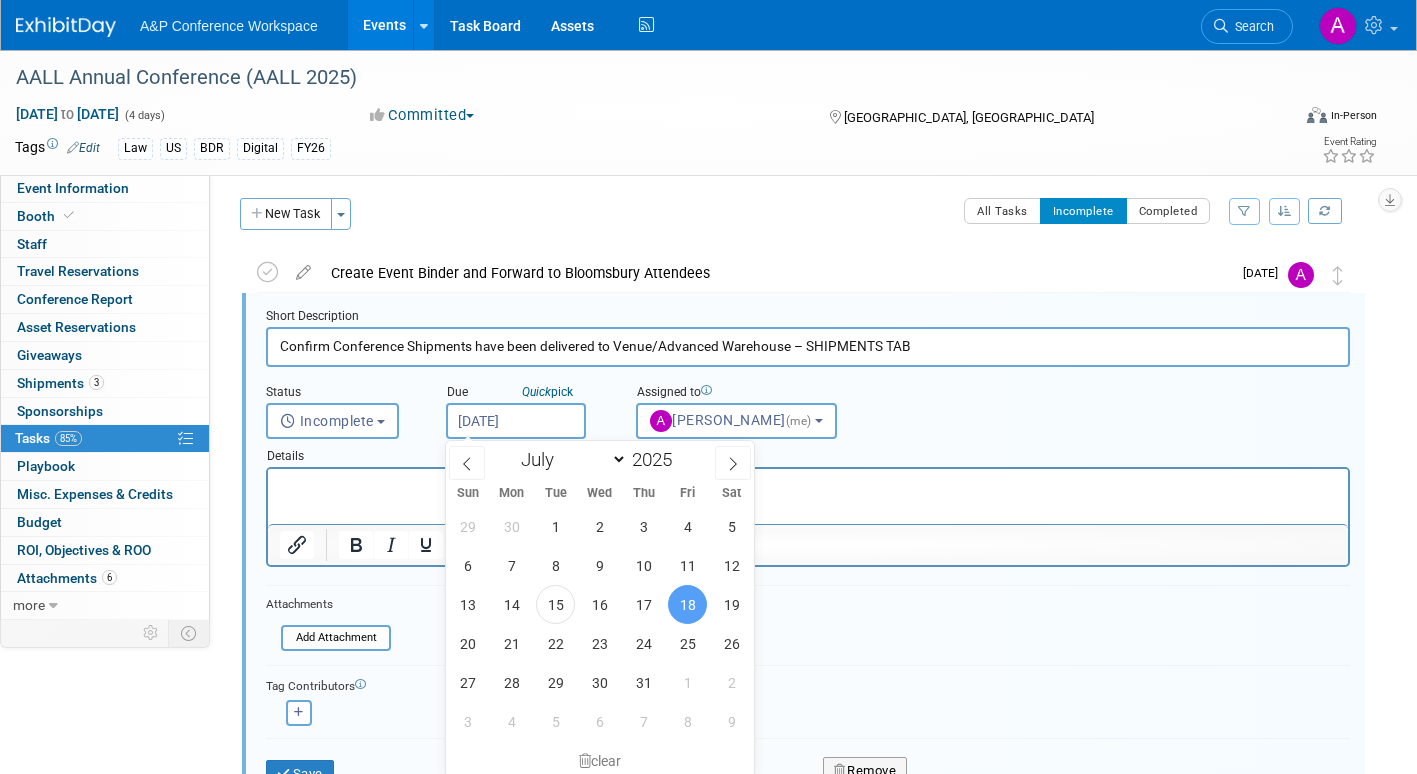 type on "Jul 16, 2025" 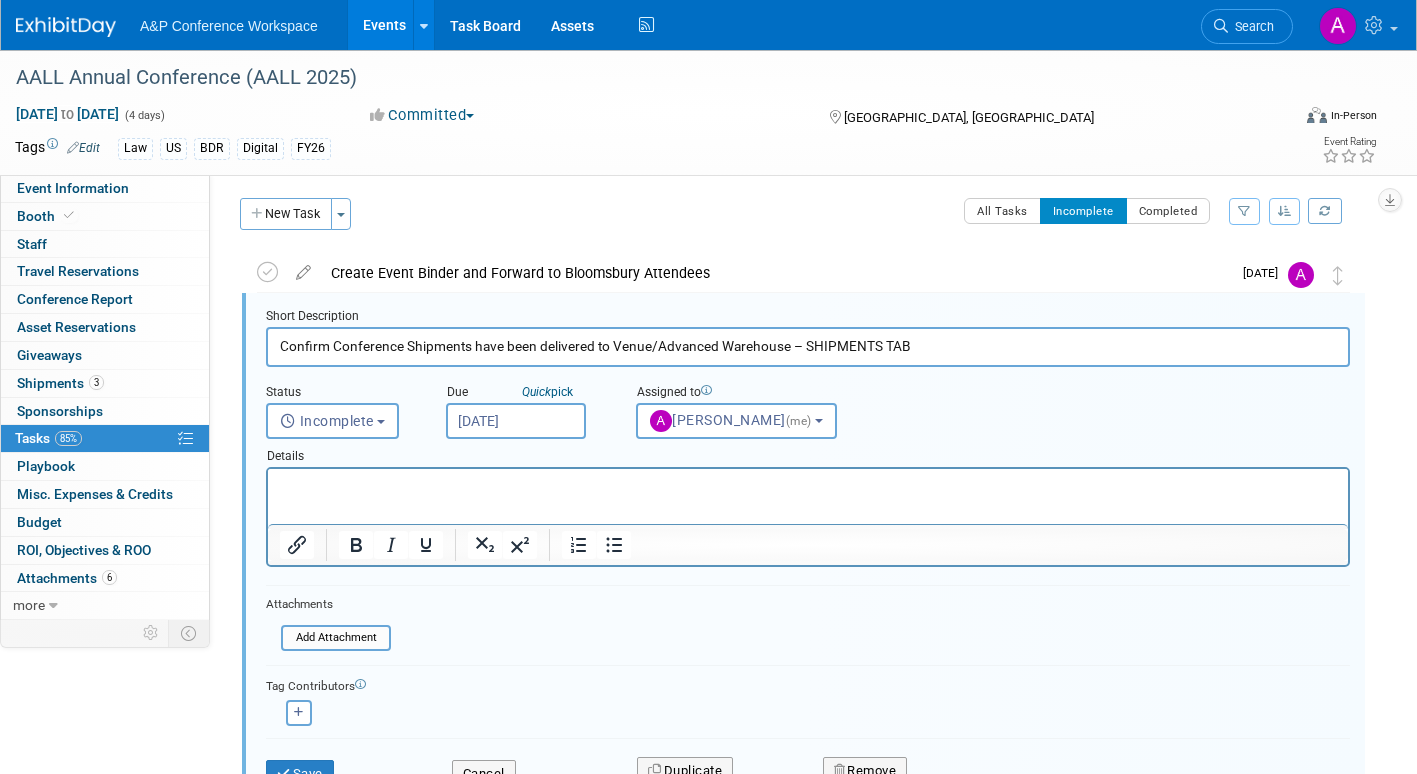 click on "Jul 16, 2025" at bounding box center (516, 421) 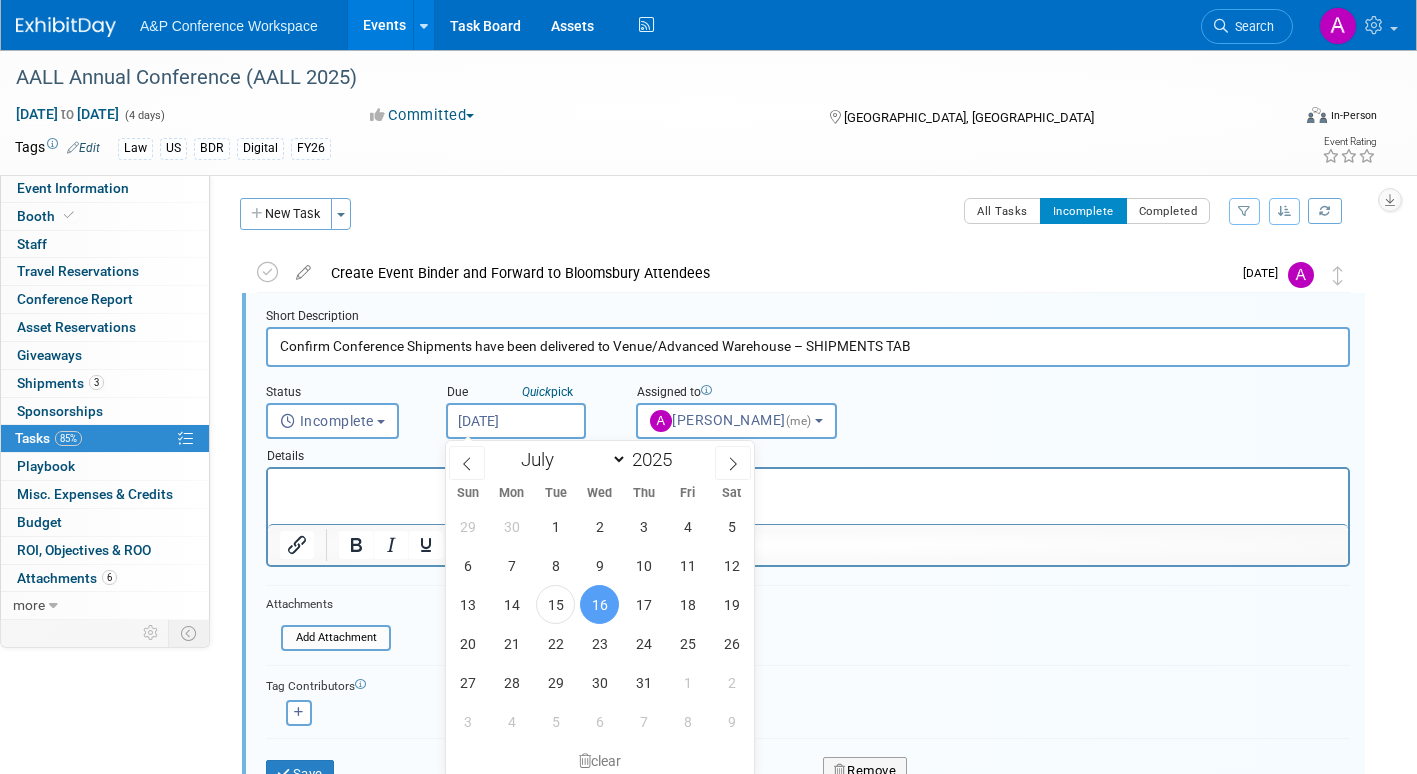 click on "16" at bounding box center [599, 604] 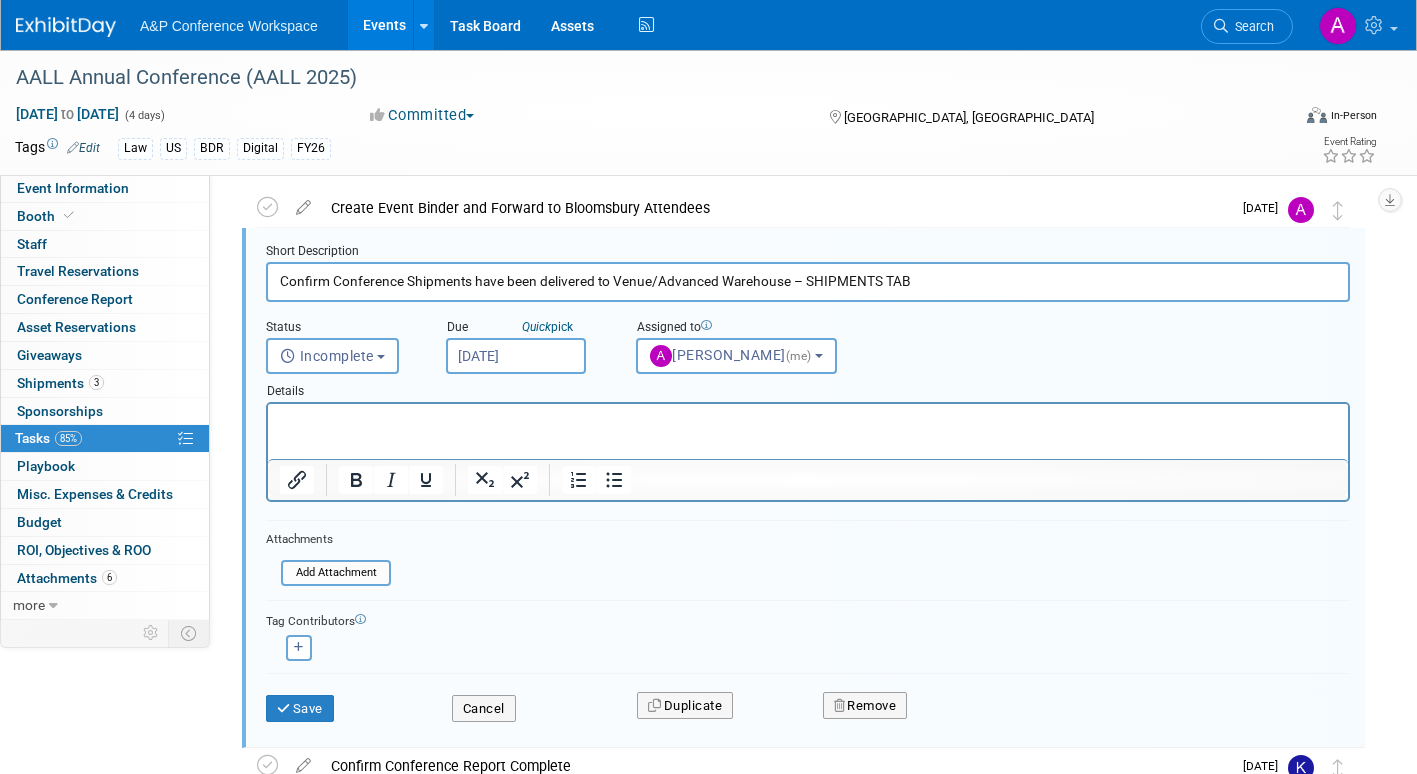 scroll, scrollTop: 104, scrollLeft: 0, axis: vertical 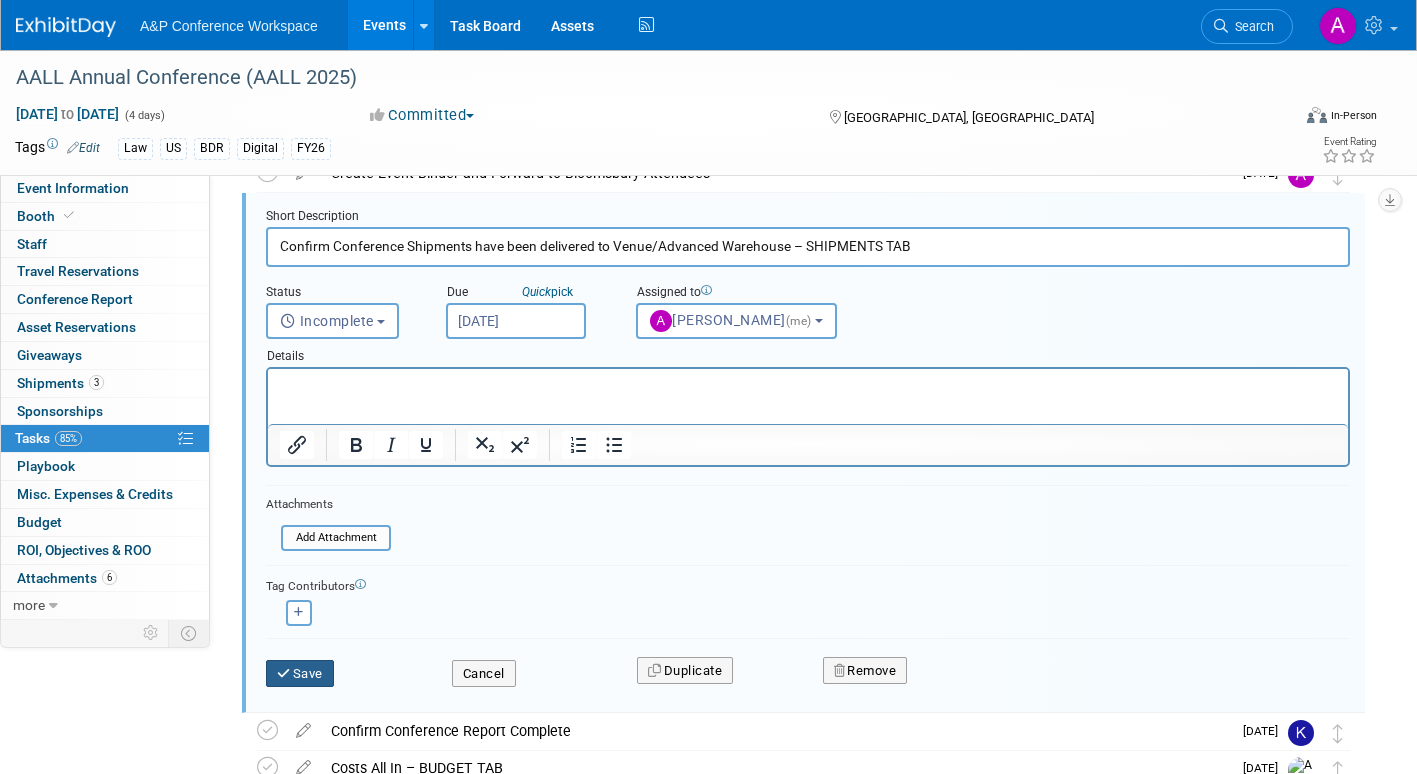 click on "Save" at bounding box center [300, 674] 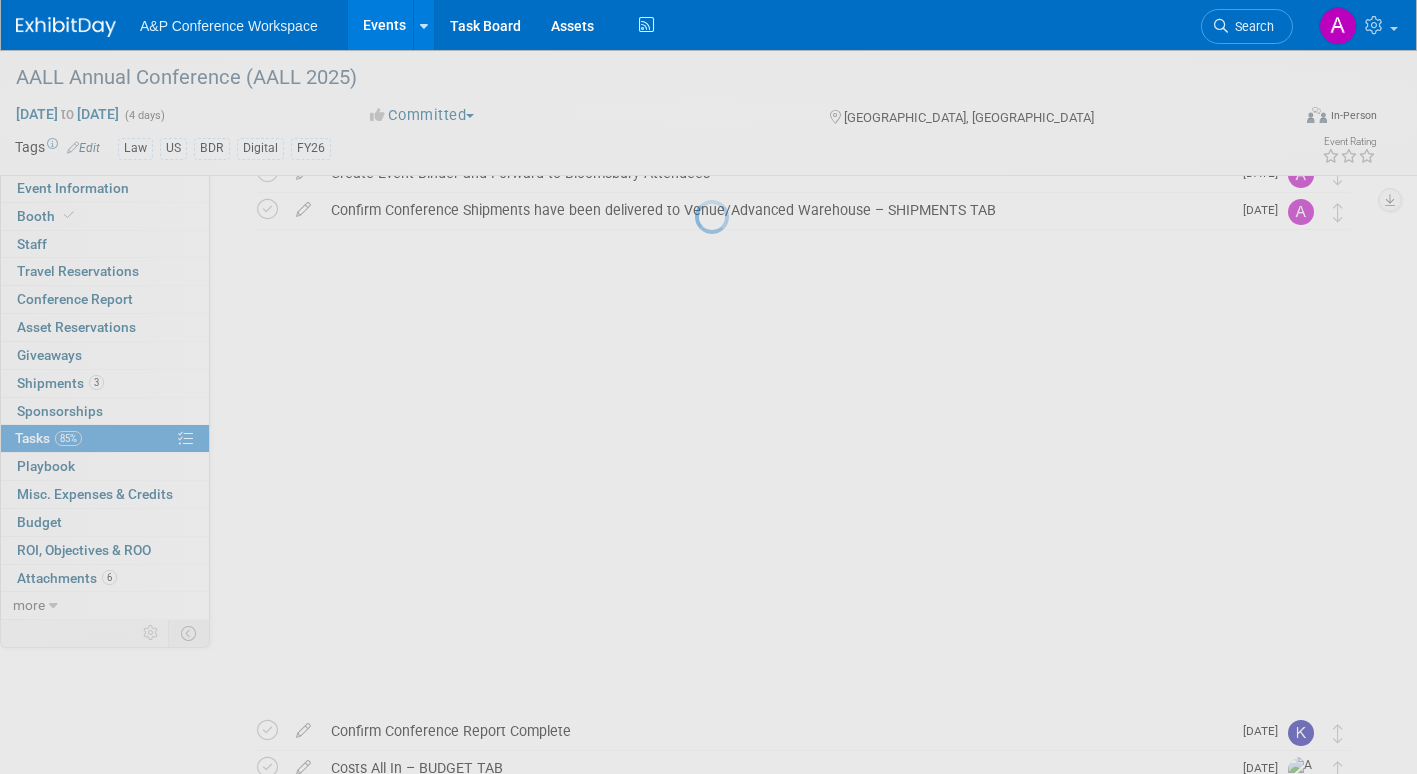 scroll, scrollTop: 0, scrollLeft: 0, axis: both 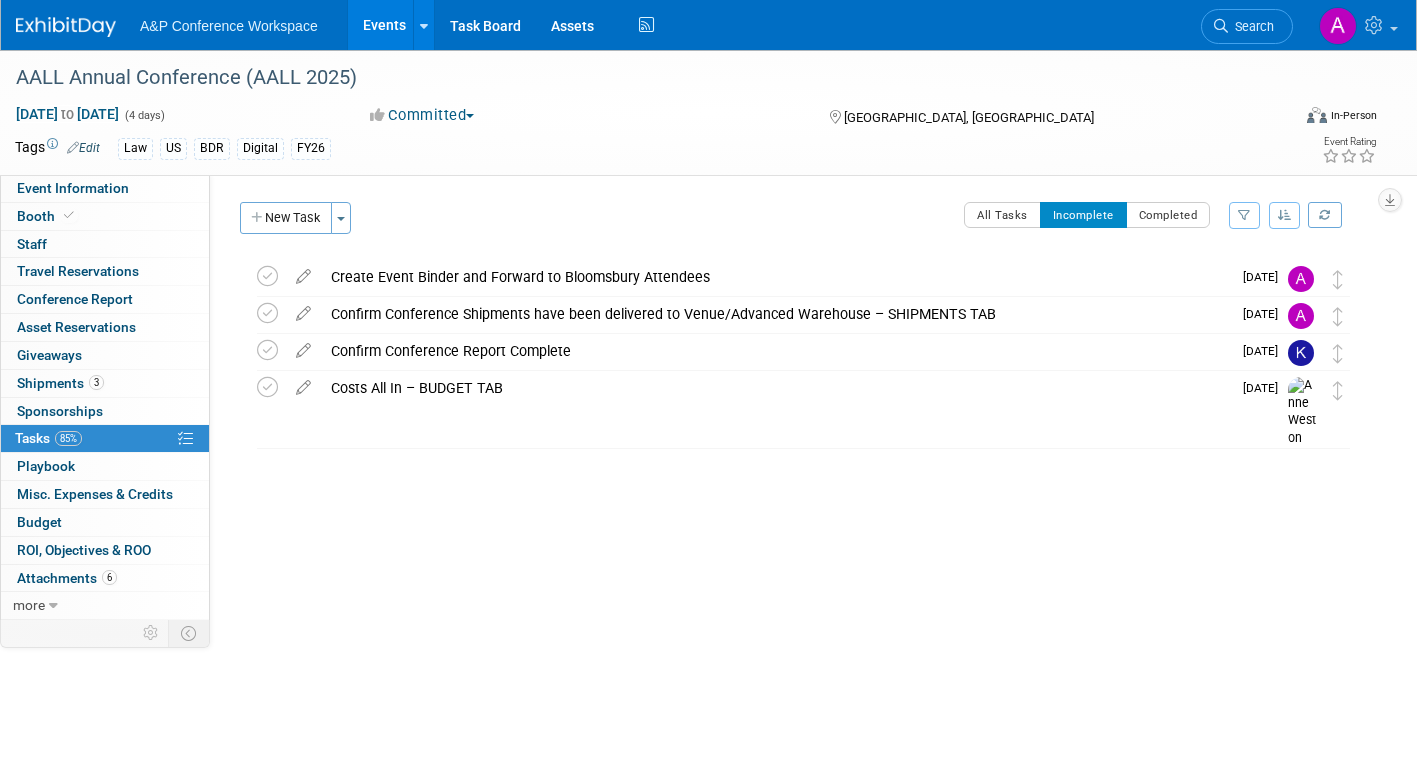 click on "Search" at bounding box center (1251, 26) 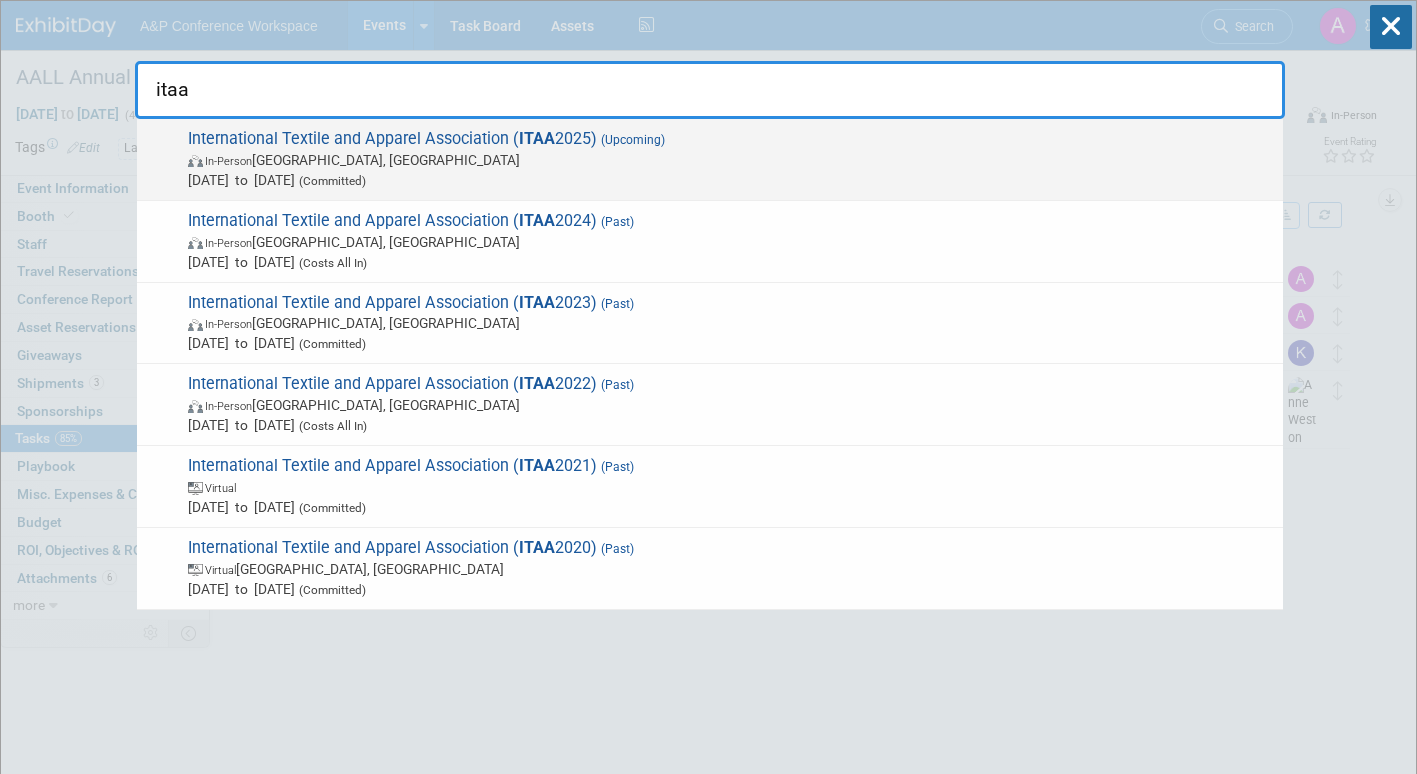 type on "itaa" 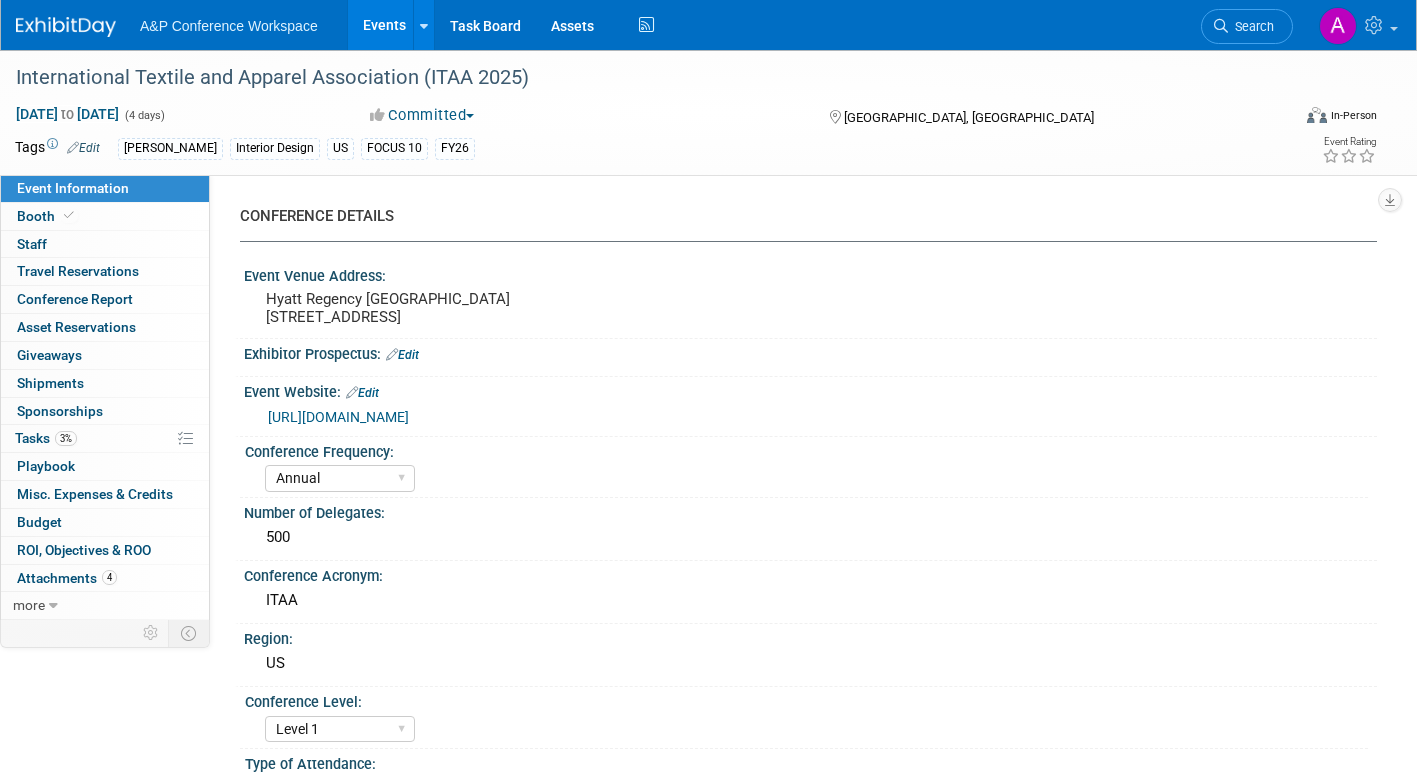 select on "Annual" 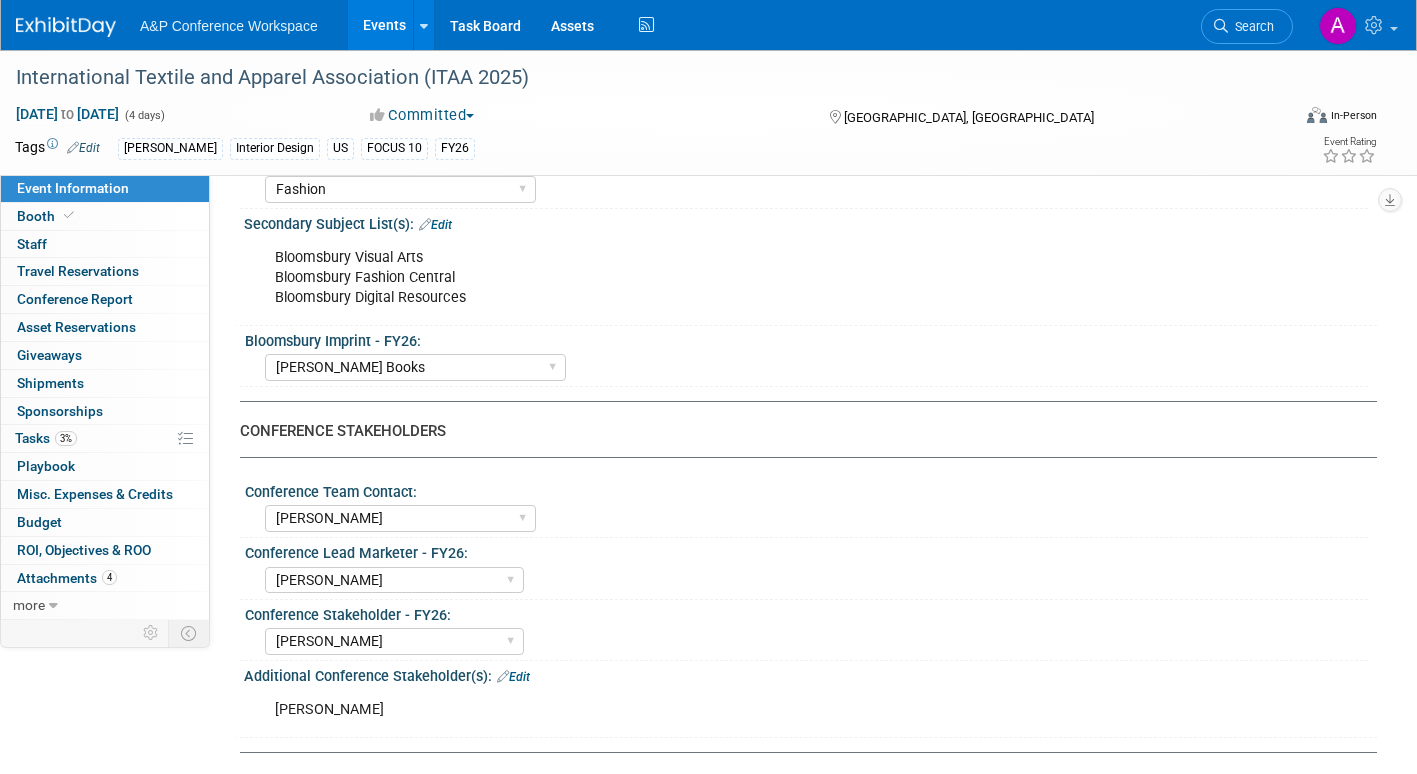 scroll, scrollTop: 800, scrollLeft: 0, axis: vertical 